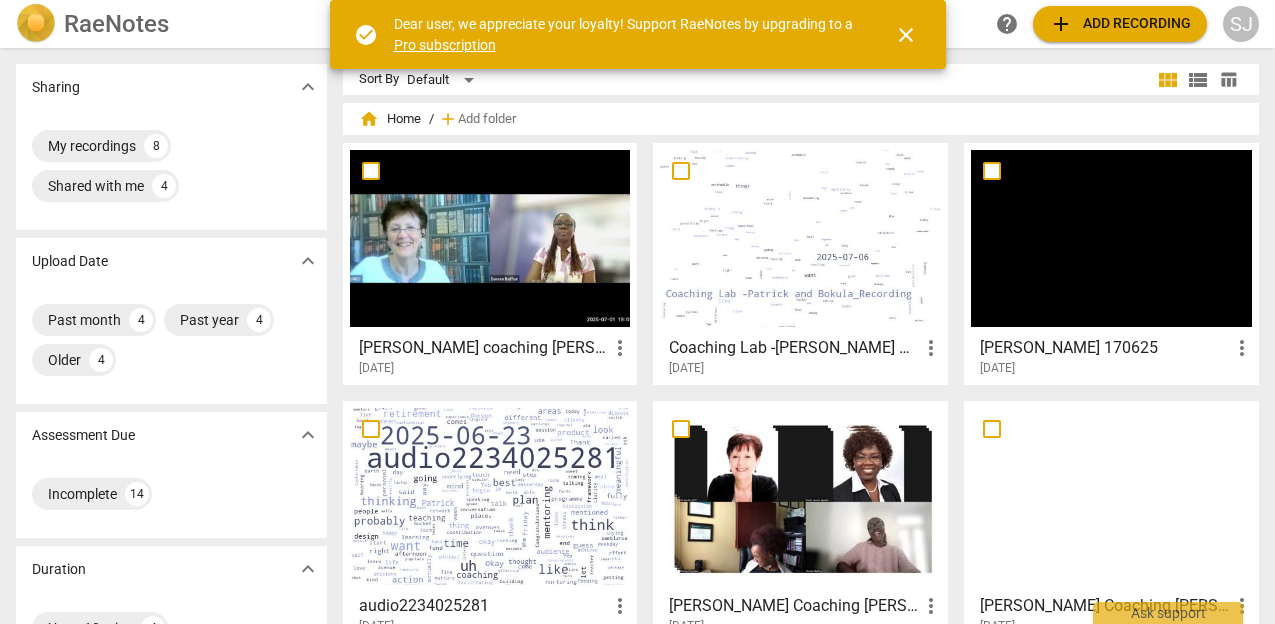 scroll, scrollTop: 0, scrollLeft: 0, axis: both 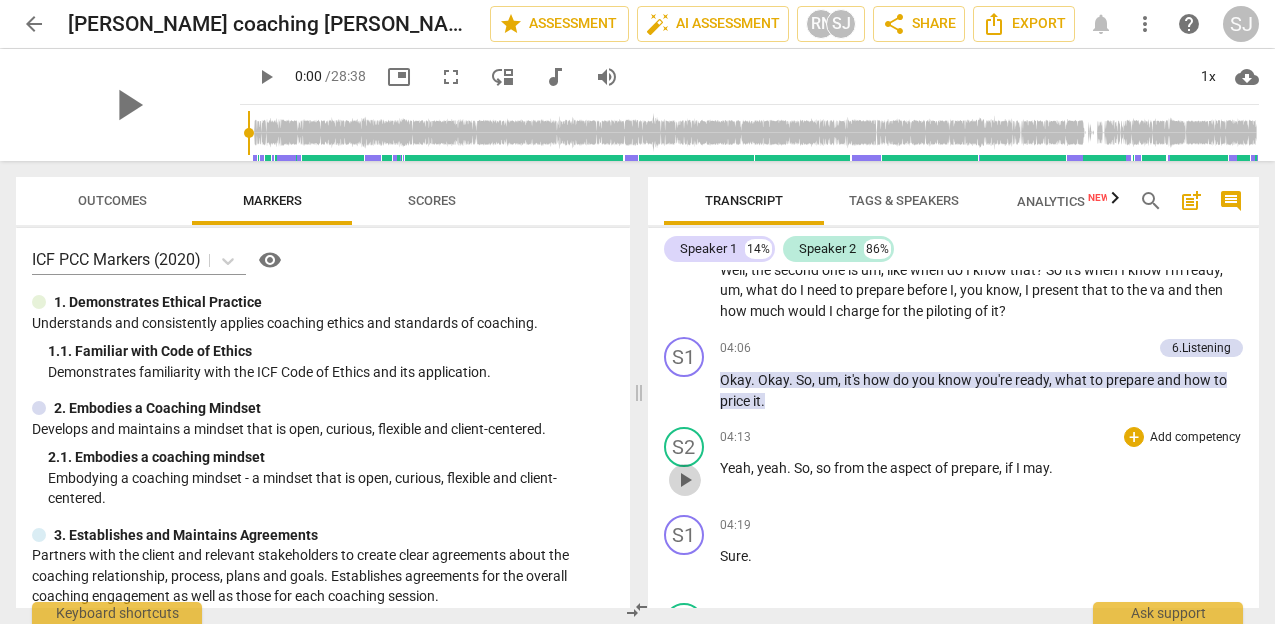 click on "play_arrow" at bounding box center [685, 480] 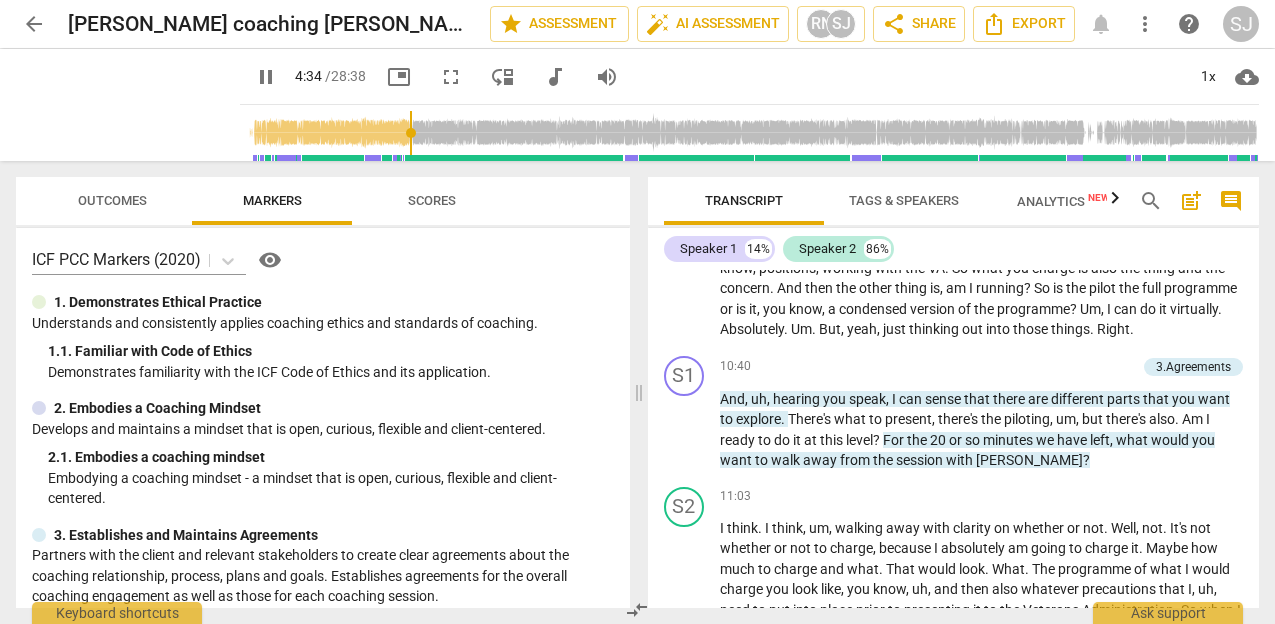scroll, scrollTop: 3057, scrollLeft: 0, axis: vertical 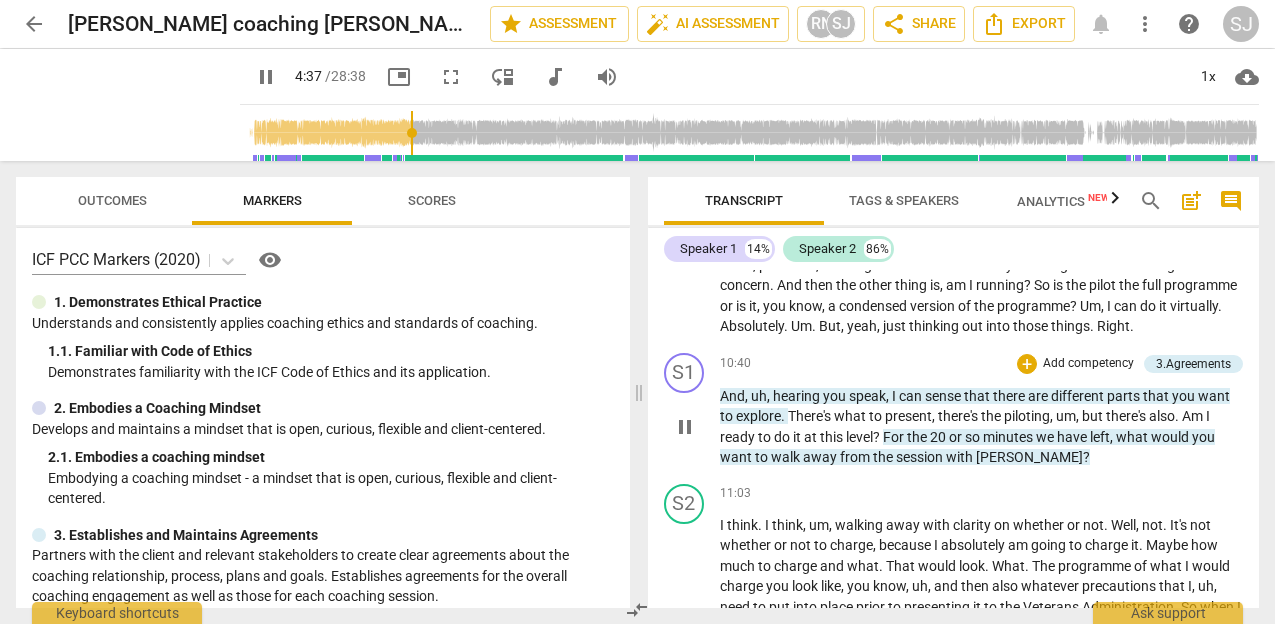 click on "pause" at bounding box center [685, 427] 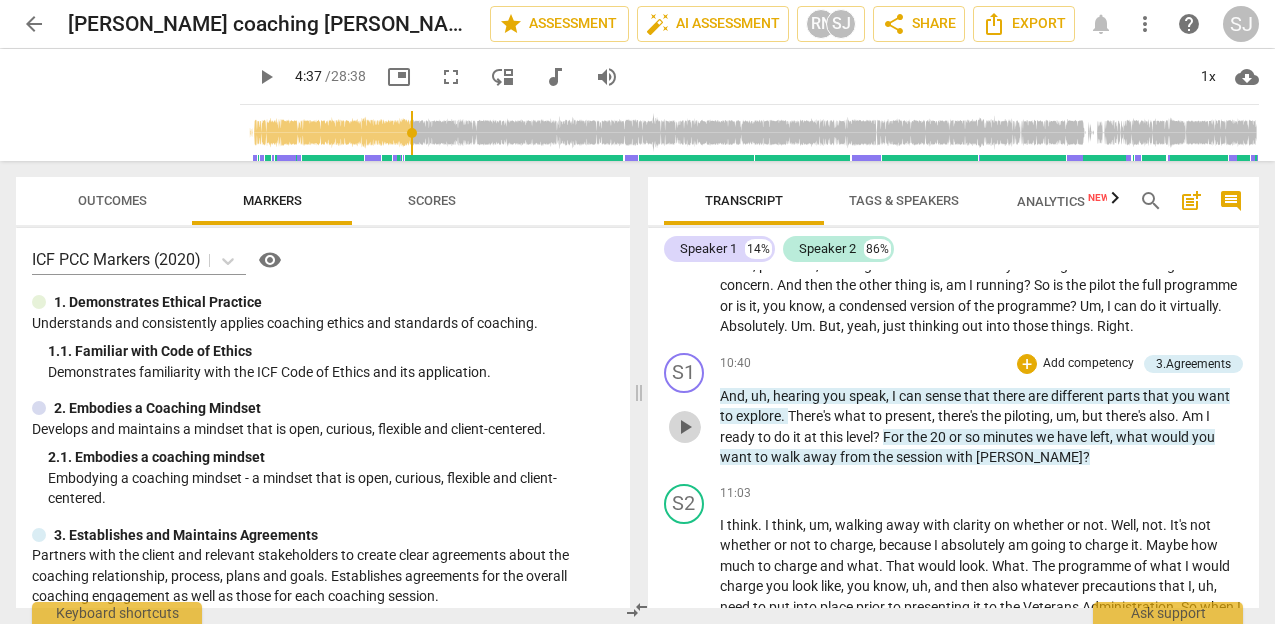click on "play_arrow" at bounding box center [685, 427] 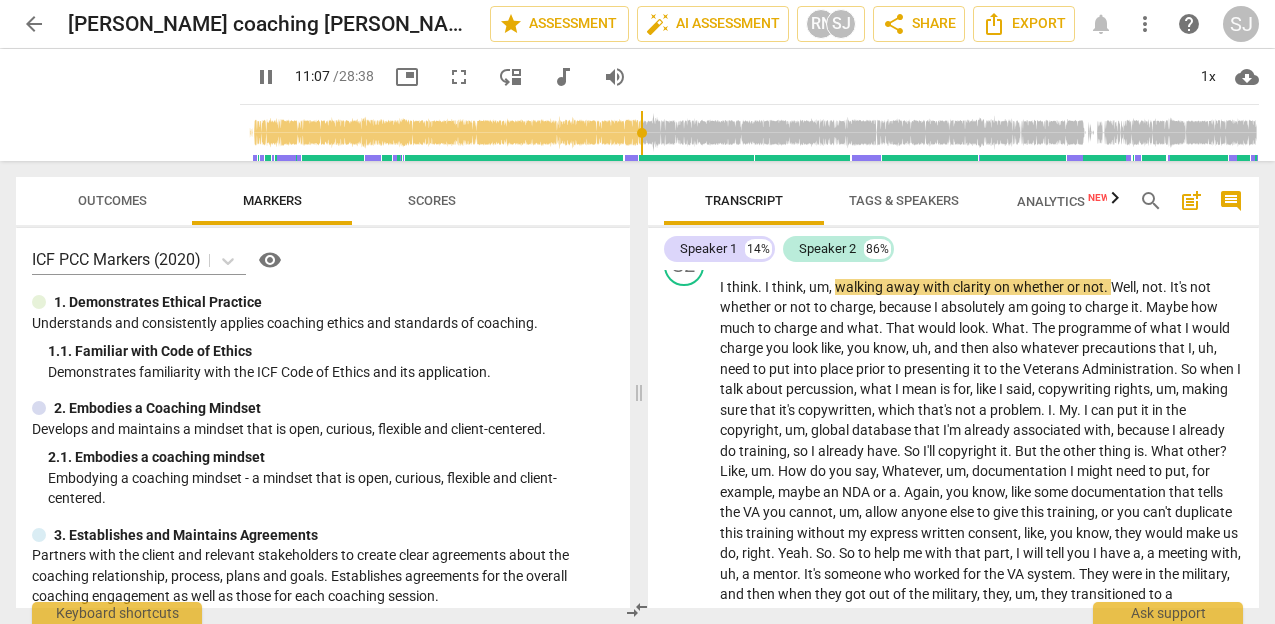 scroll, scrollTop: 3289, scrollLeft: 0, axis: vertical 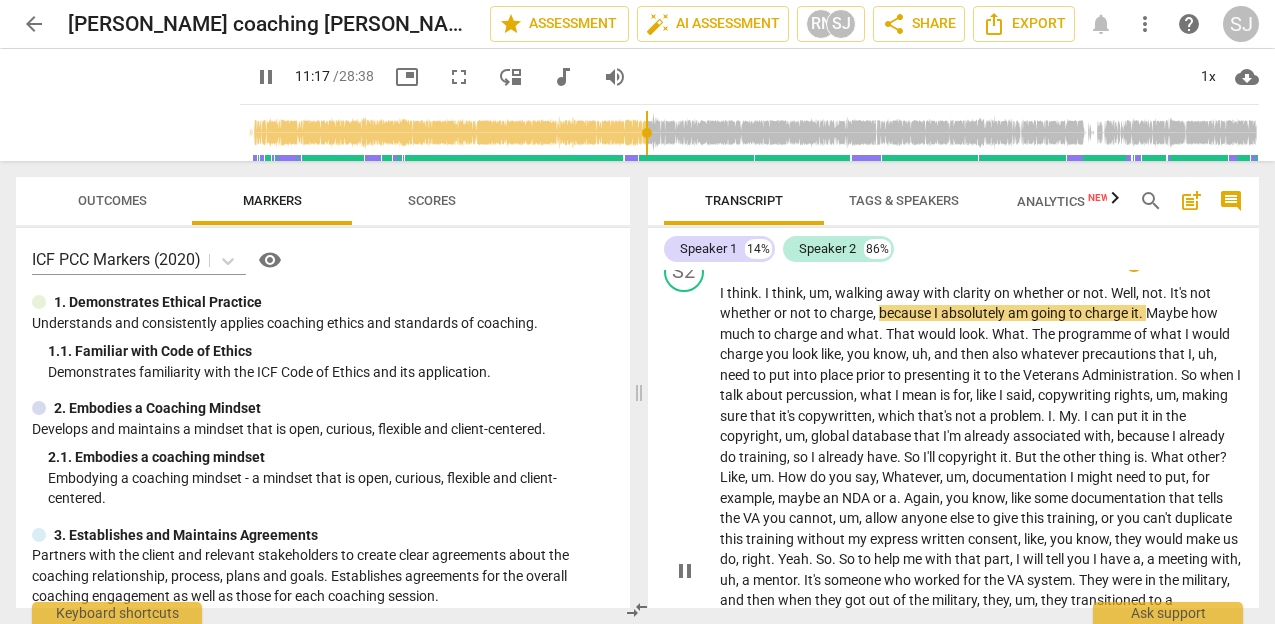 click on "Well" at bounding box center [1123, 293] 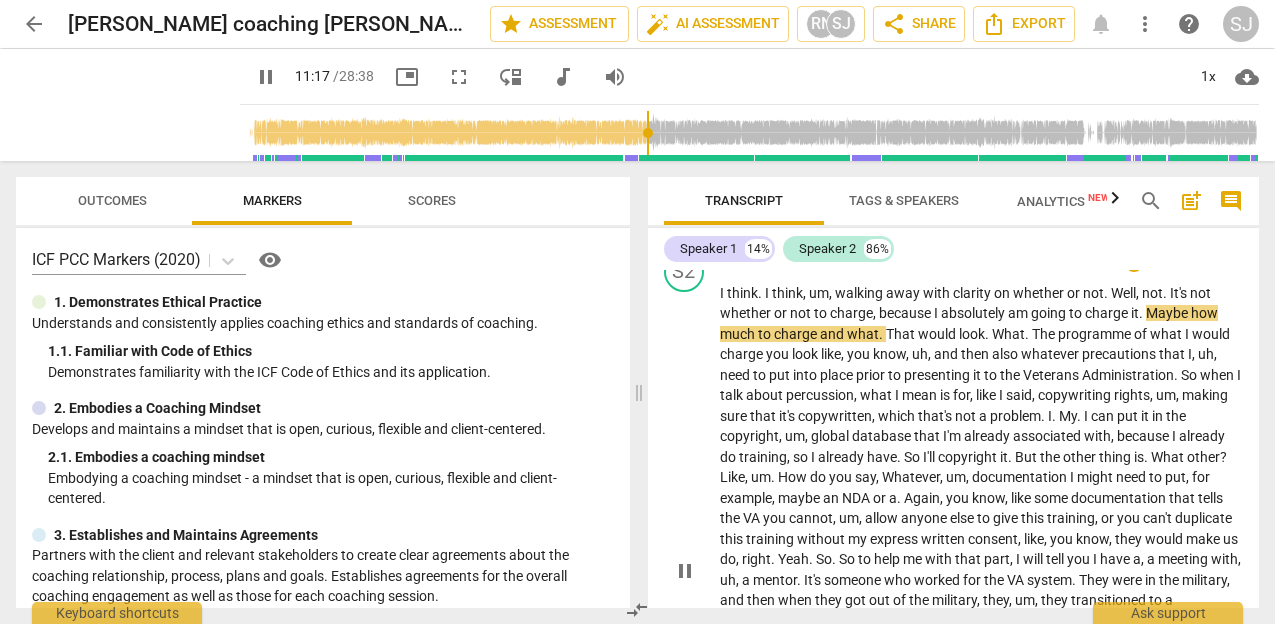 type on "678" 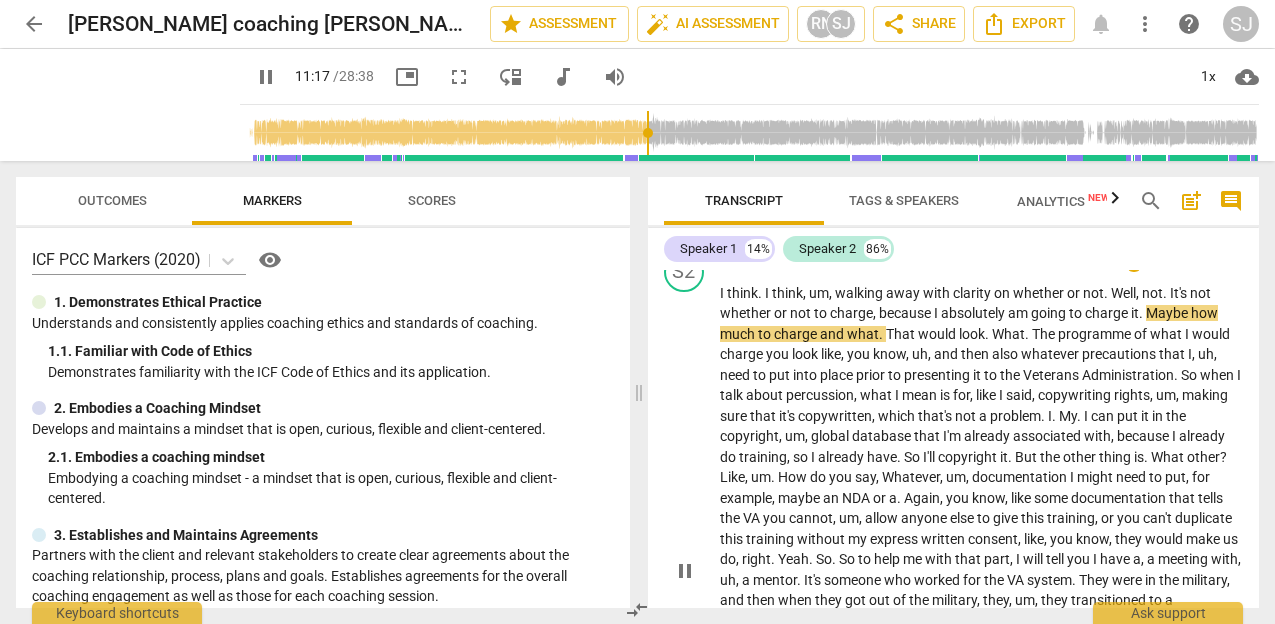 type 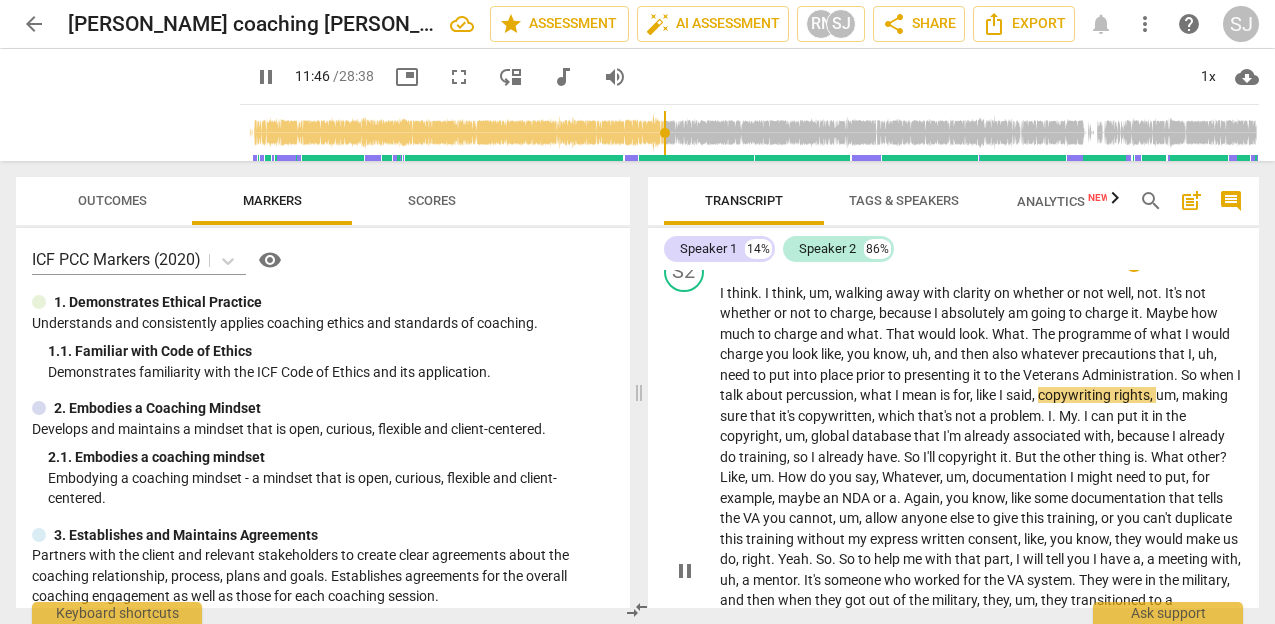 click on "I   think .   I   think ,   um ,   walking   away   with   clarity   on   whether   or   not w ell ,   not .   It's   not   whether   or   not   to   charge ,   because   I   absolutely   am   going   to   charge   it .   Maybe   how   much   to   charge   and   what .   That   would   look .   What .   The   programme   of   what   I   would   charge   you   look   like ,   you   know ,   uh ,   and   then   also   whatever   precautions   that   I ,   uh ,   need   to   put   into   place   prior   to   presenting   it   to   the   Veterans   Administration .   So   when   I   talk   about   percussion ,   what   I   mean   is   for ,   like   I   said ,   copywriting   rights ,   um ,   making   sure   that   it's   copywritten ,   which   that's   not   a   problem .   I .   My .   I   can   put   it   in   the   copyright ,   um ,   global   database   that   I'm   already   associated   with ,   because   I   already   do   training ,   so   I   already   have .   So   I'll   copyright   it .   But" at bounding box center (982, 570) 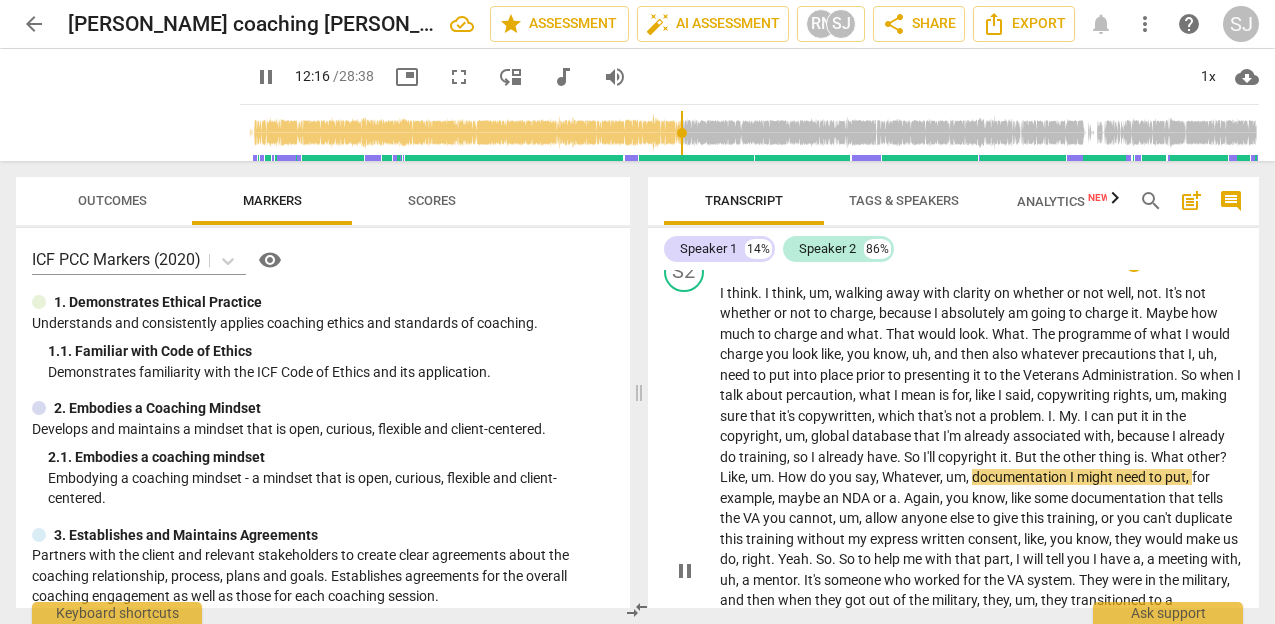 click on "Like" at bounding box center [732, 477] 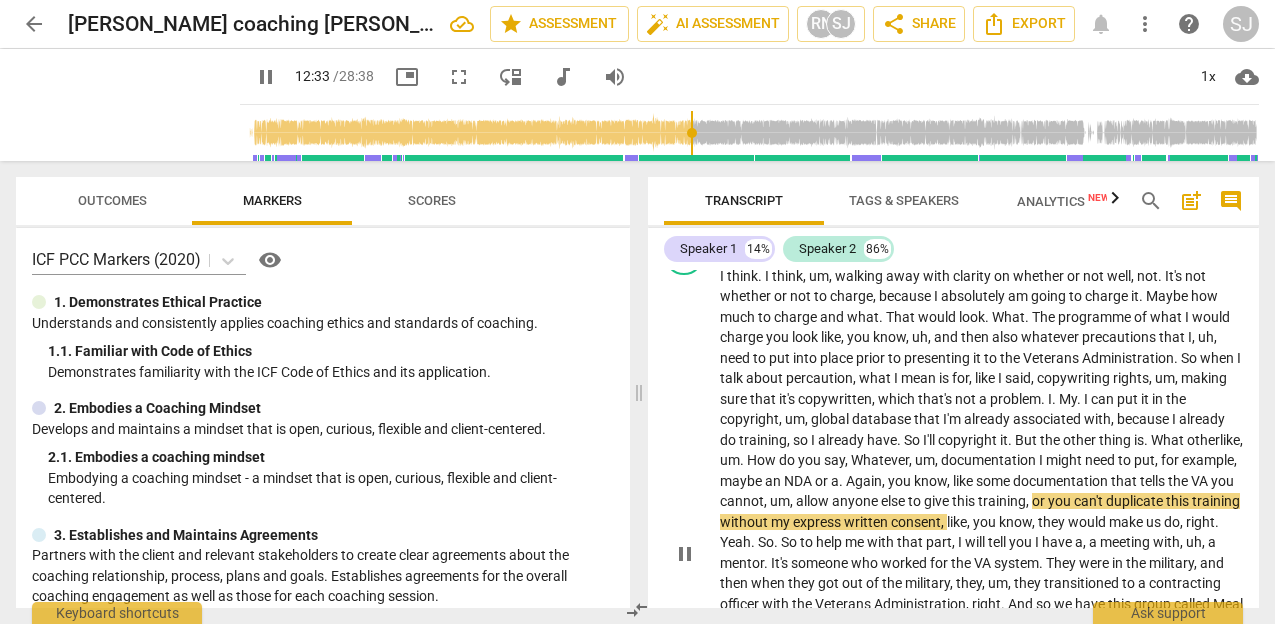 scroll, scrollTop: 3317, scrollLeft: 0, axis: vertical 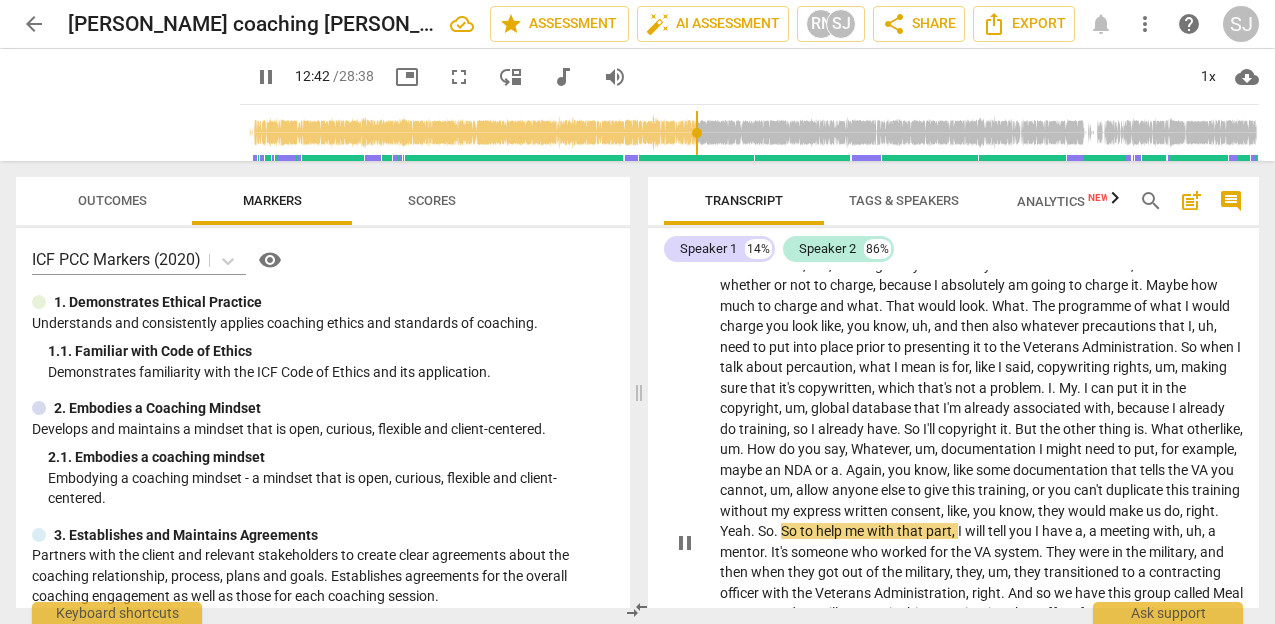 click on "Yeah" at bounding box center (735, 531) 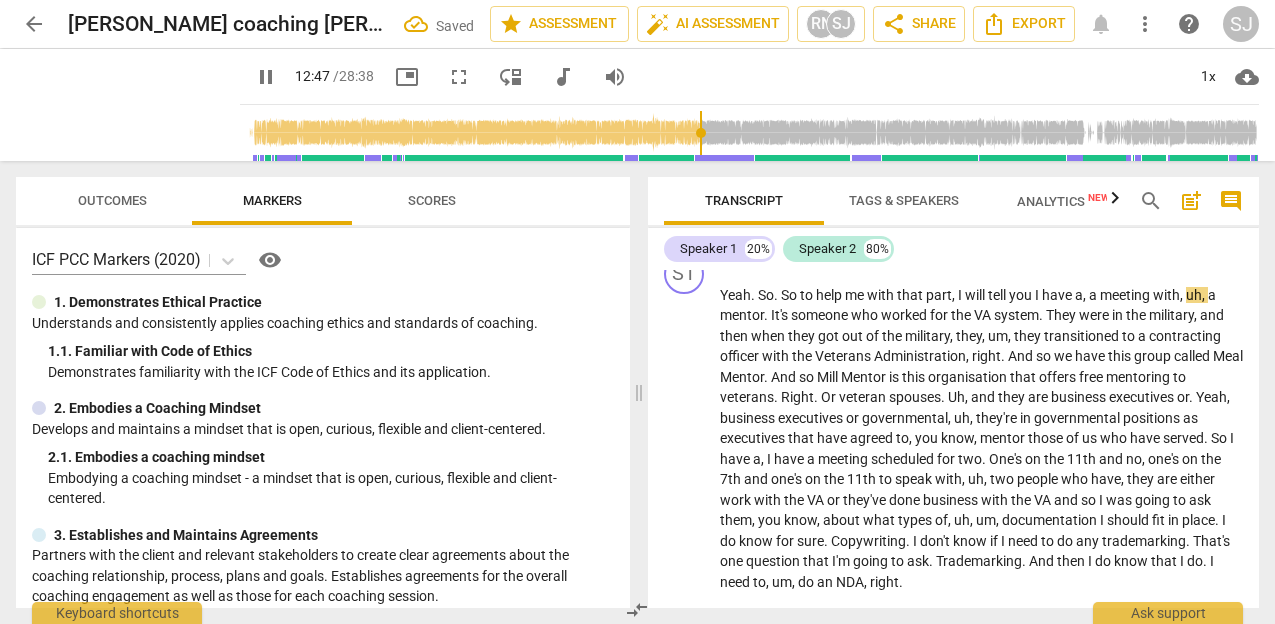 scroll, scrollTop: 3607, scrollLeft: 0, axis: vertical 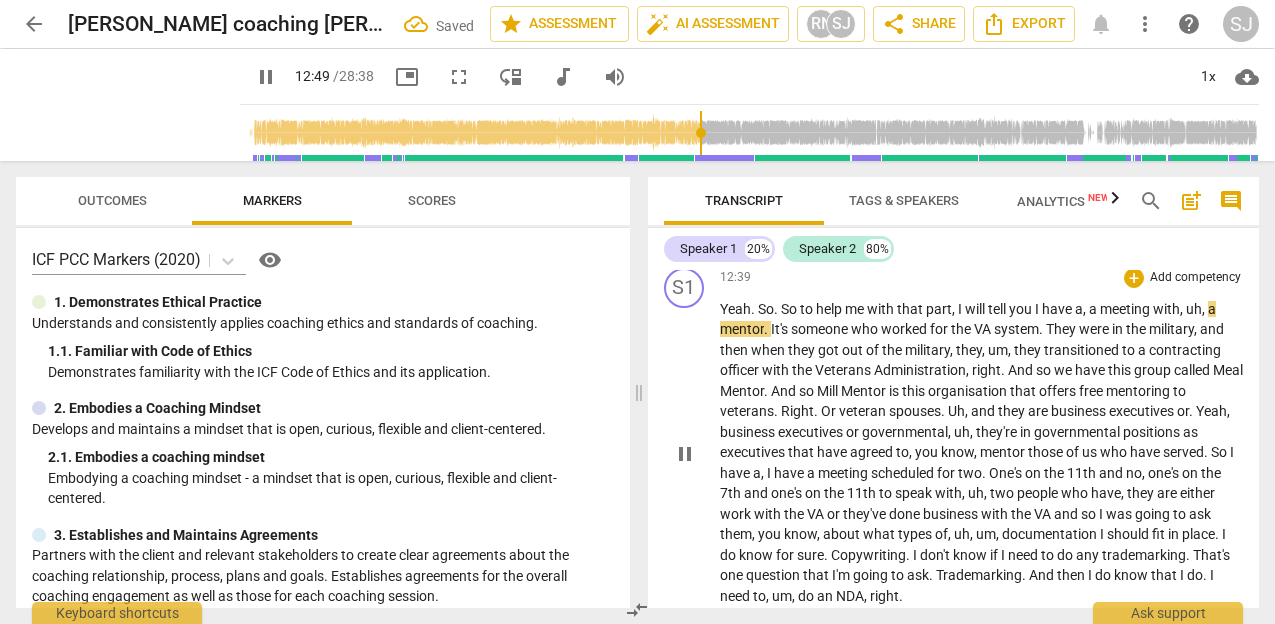 click on "So" at bounding box center [766, 309] 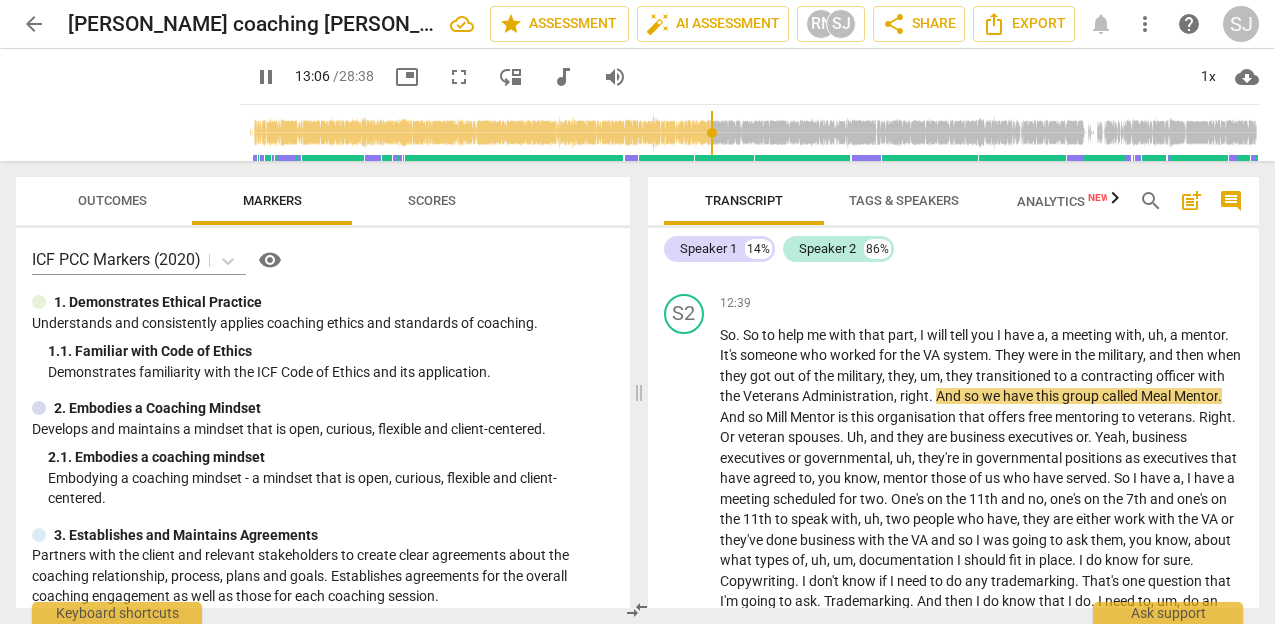 scroll, scrollTop: 3667, scrollLeft: 0, axis: vertical 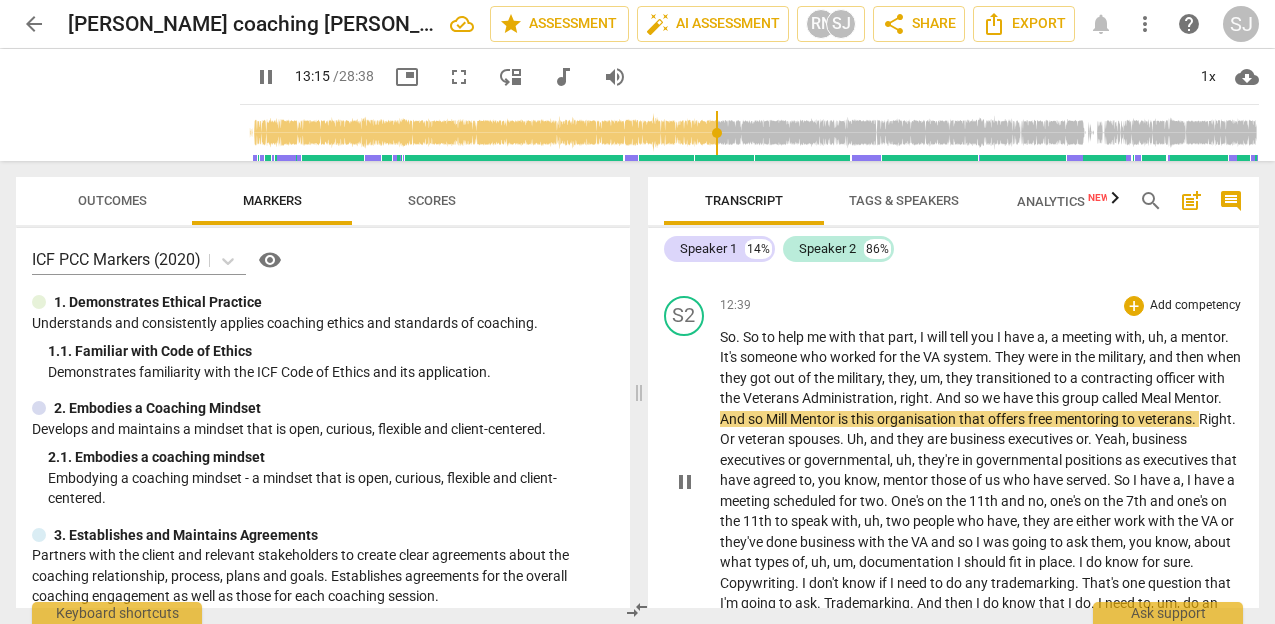 click on "Meal" at bounding box center [1157, 398] 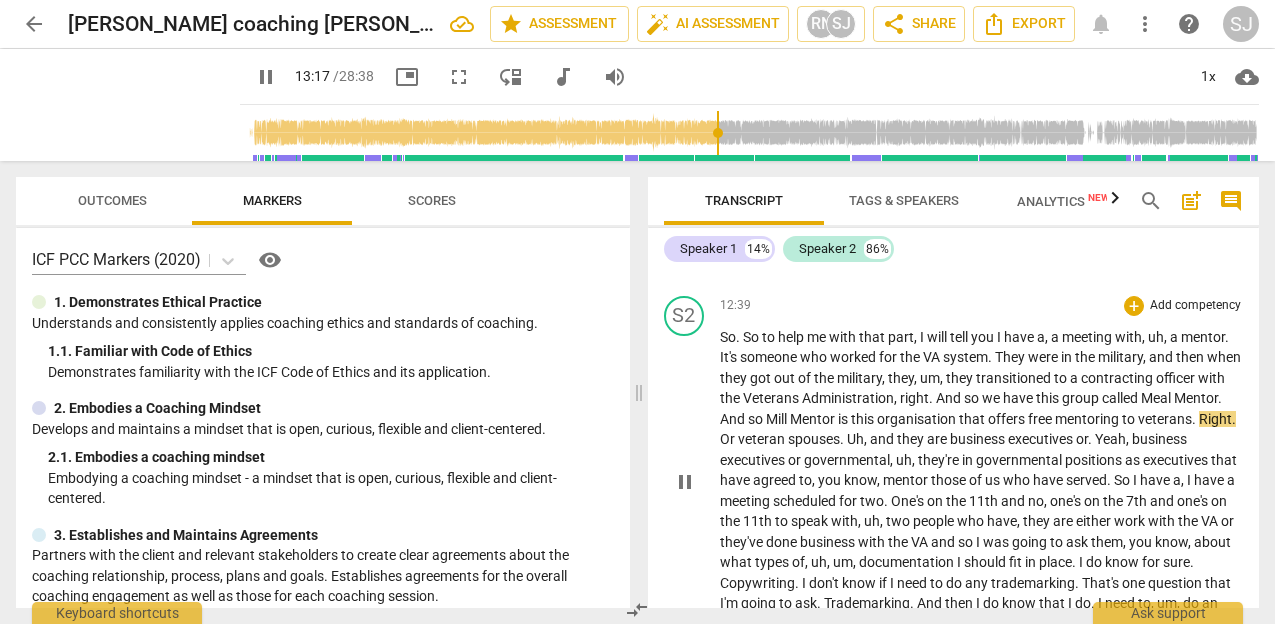 type on "798" 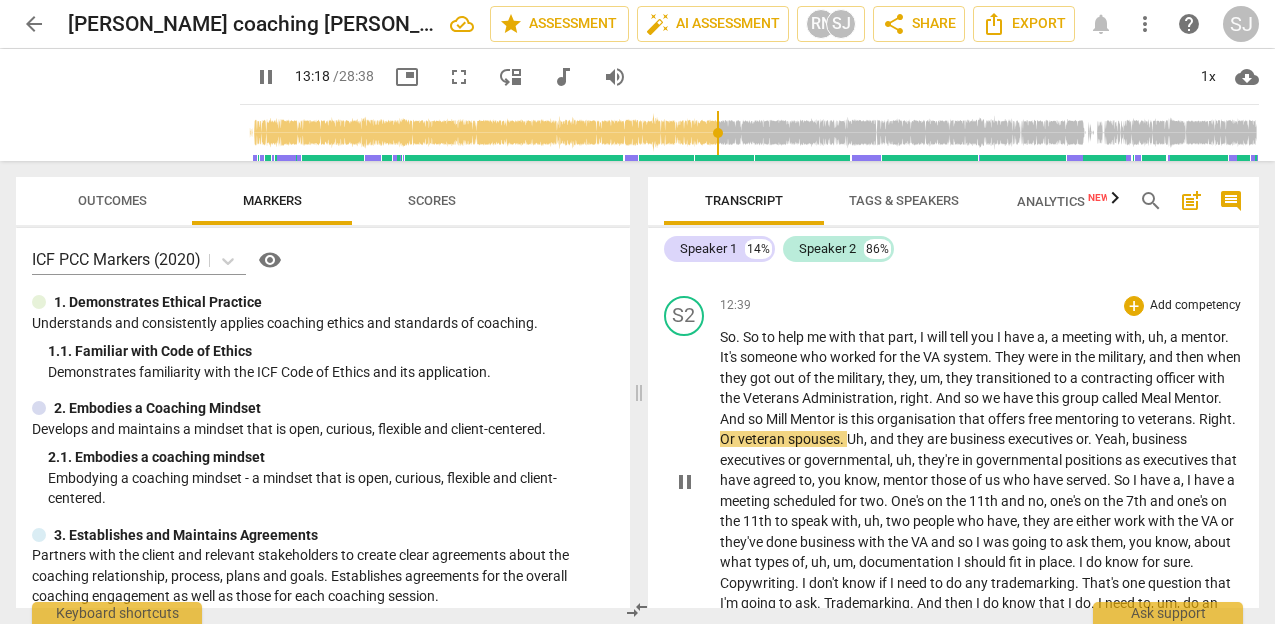 type 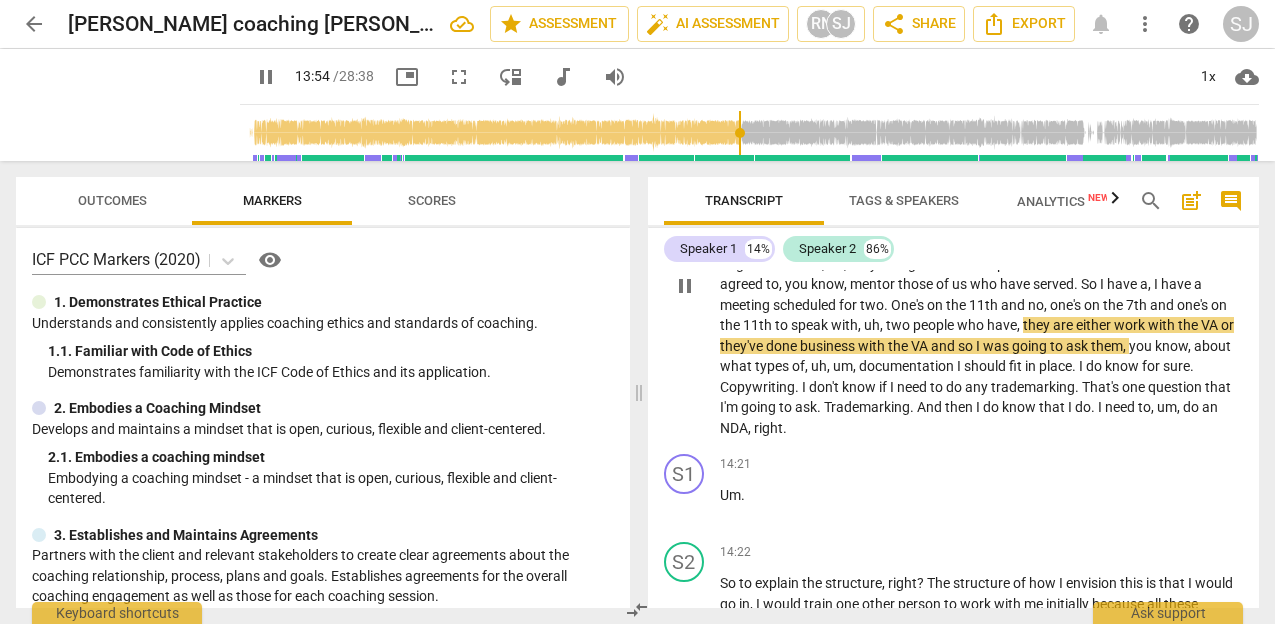 scroll, scrollTop: 3874, scrollLeft: 0, axis: vertical 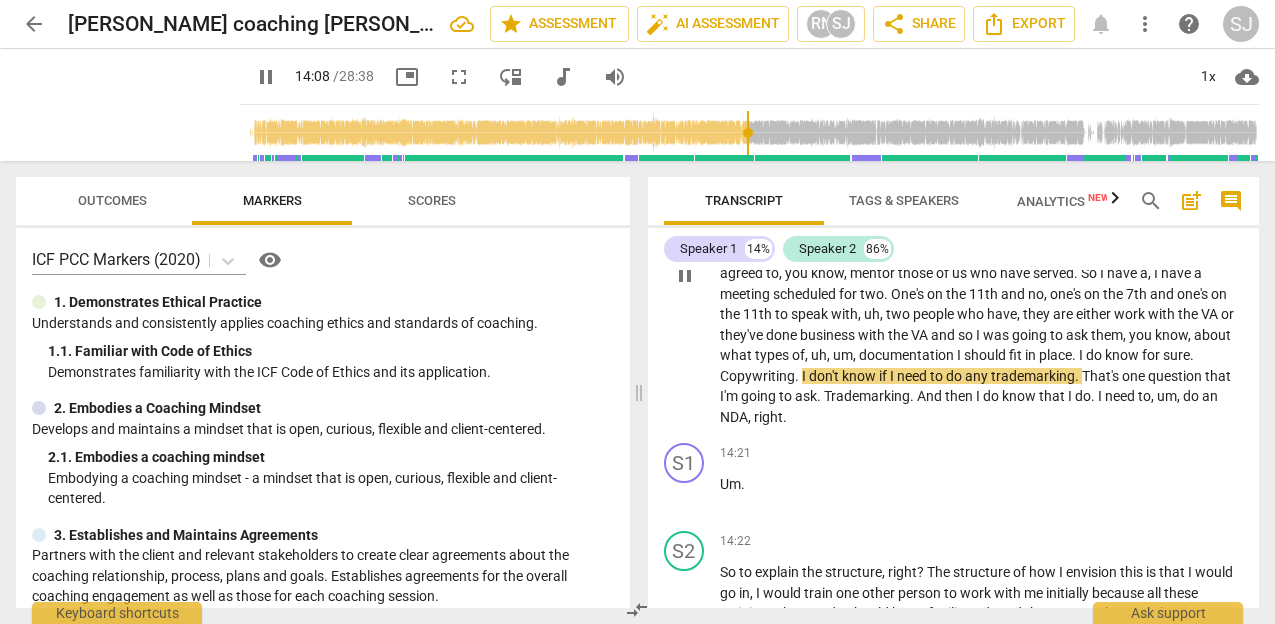 click on "Copywriting" at bounding box center (757, 376) 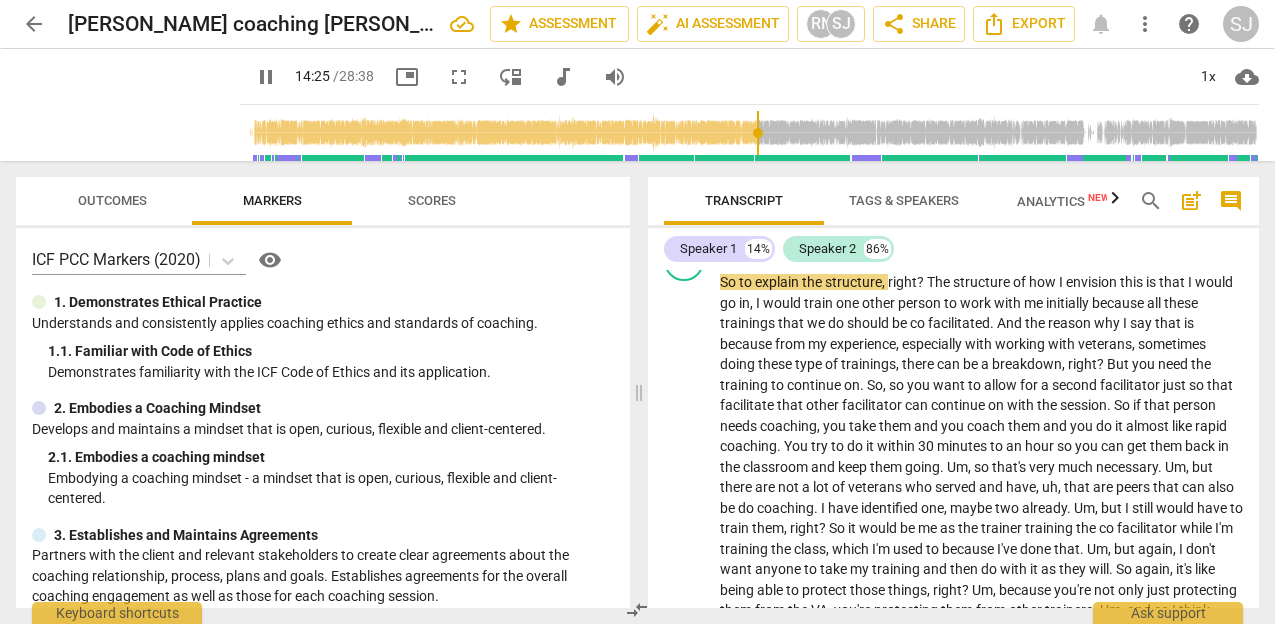 scroll, scrollTop: 4161, scrollLeft: 0, axis: vertical 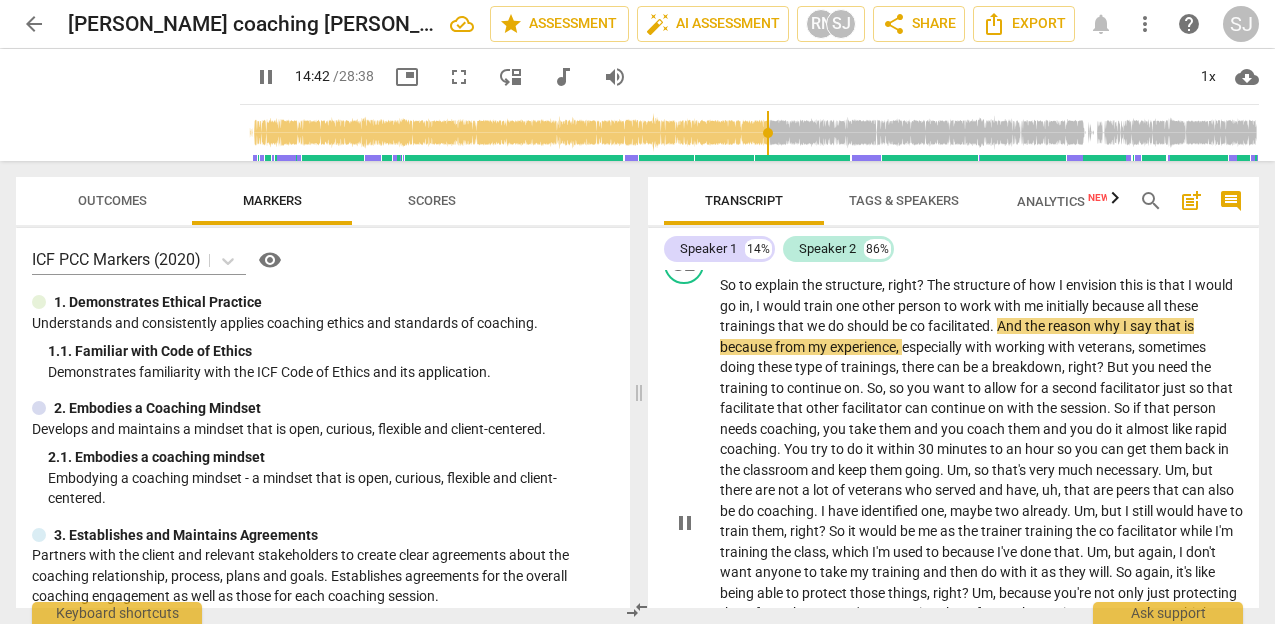 click on "So   to   explain   the   structure ,   right ?   The   structure   of   how   I   envision   this   is   that   I   would   go   in ,   I   would   train   one   other   person   to   work   with   me   initially   because   all   these   trainings   that   we   do   should   be   co   facilitated .   And   the   reason   why   I   say   that   is   because   from   my   experience ,   especially   with   working   with   veterans ,   sometimes   doing   these   type   of   trainings ,   there   can   be   a   breakdown ,   right ?   But   you   need   the   training   to   continue   on .   So ,   so   you   want   to   allow   for   a   second   facilitator   just   so   that   facilitate   that   other   facilitator   can   continue   on   with   the   session .   So   if   that   person   needs   coaching ,   you   take   them   and   you   coach   them   and   you   do   it   almost   like   rapid   coaching .   You   try   to   do   it   within   30   minutes   to   an   hour   so   you   can   get" at bounding box center [982, 521] 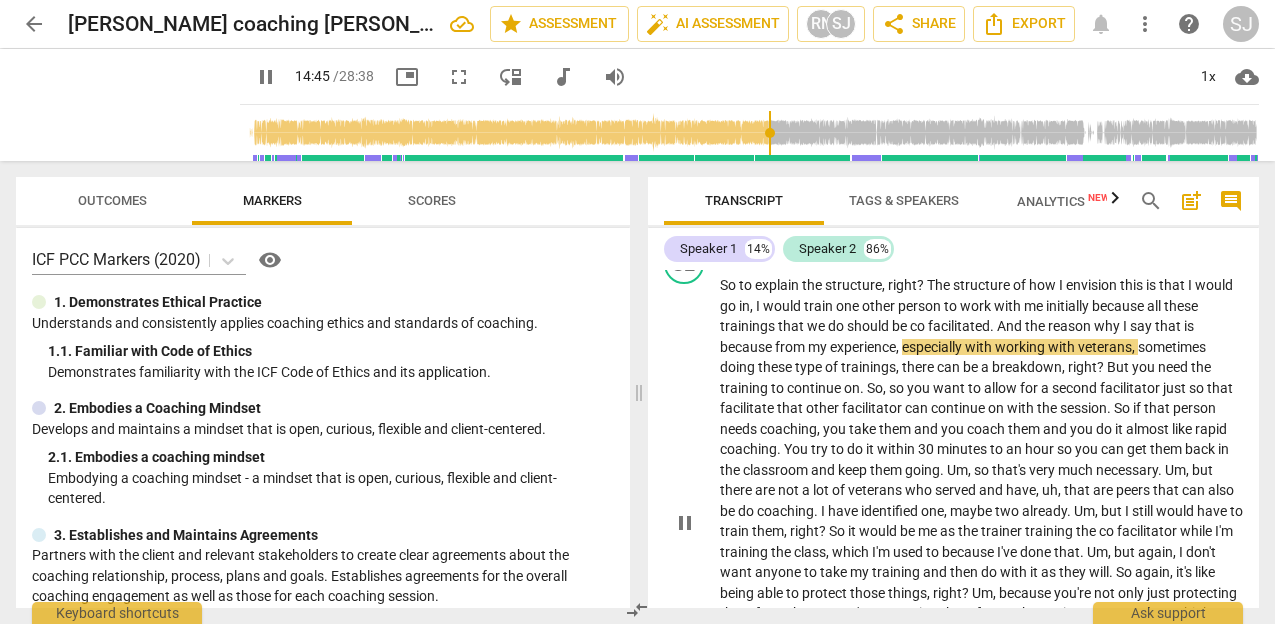 type on "885" 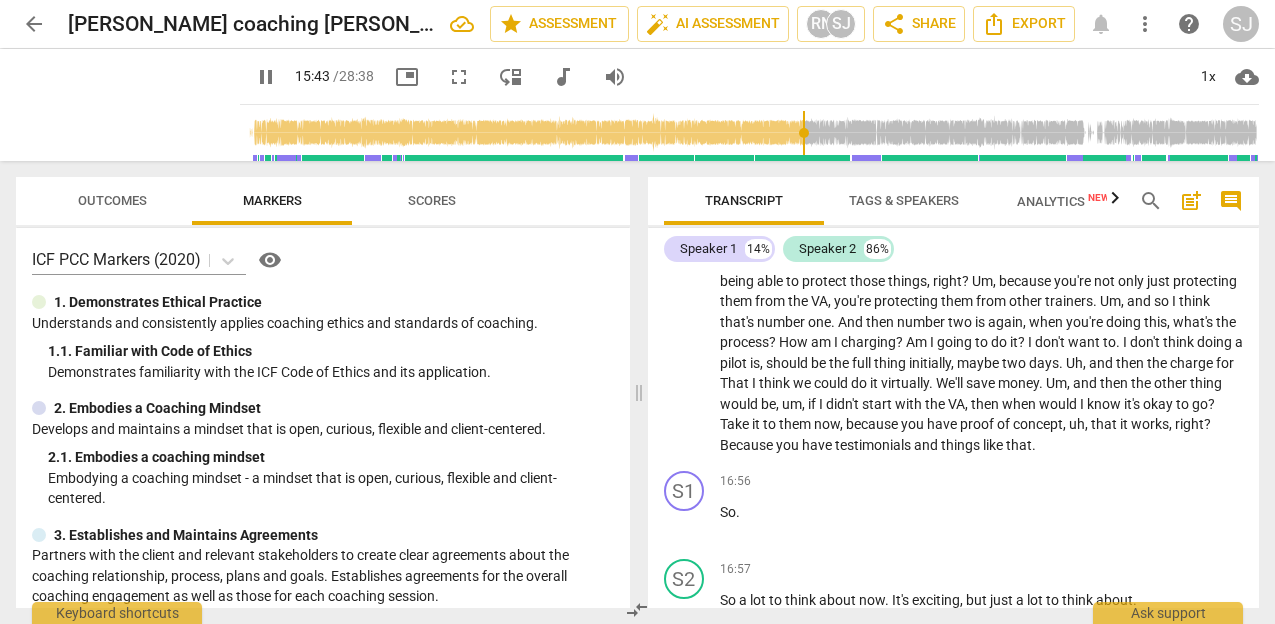 scroll, scrollTop: 4488, scrollLeft: 0, axis: vertical 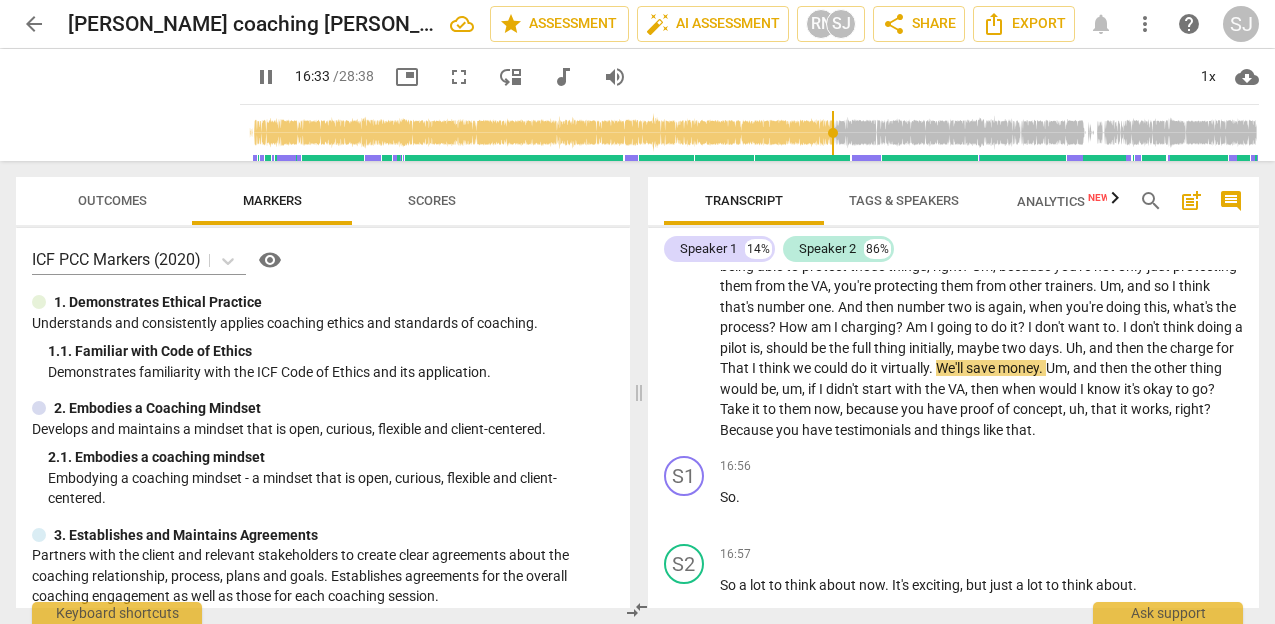 click on "So   to   explain   the   structure ,   right ?   The   structure   of   how   I   envision   this   is   that   I   would   go   in ,   I   would   train   one   other   person   to   work   with   me   initially   because   all   these   trainings   that   we   do   should   be   co- facilitated .   And   the   reason   why   I   say   that   is   because   from   my   experience ,   especially   with   working   with   veterans ,   sometimes   doing   these   type   of   trainings ,   there   can   be   a   breakdown ,   right ?   But   you   need   the   training   to   continue   on .   So ,   so   you   want   to   allow   for   a   second   facilitator   just   so   that   facilitate   that   other   facilitator   can   continue   on   with   the   session .   So   if   that   person   needs   coaching ,   you   take   them   and   you   coach   them   and   you   do   it   almost   like   rapid   coaching .   You   try   to   do   it   within   30   minutes   to   an   hour   so   you   can   get" at bounding box center [982, 194] 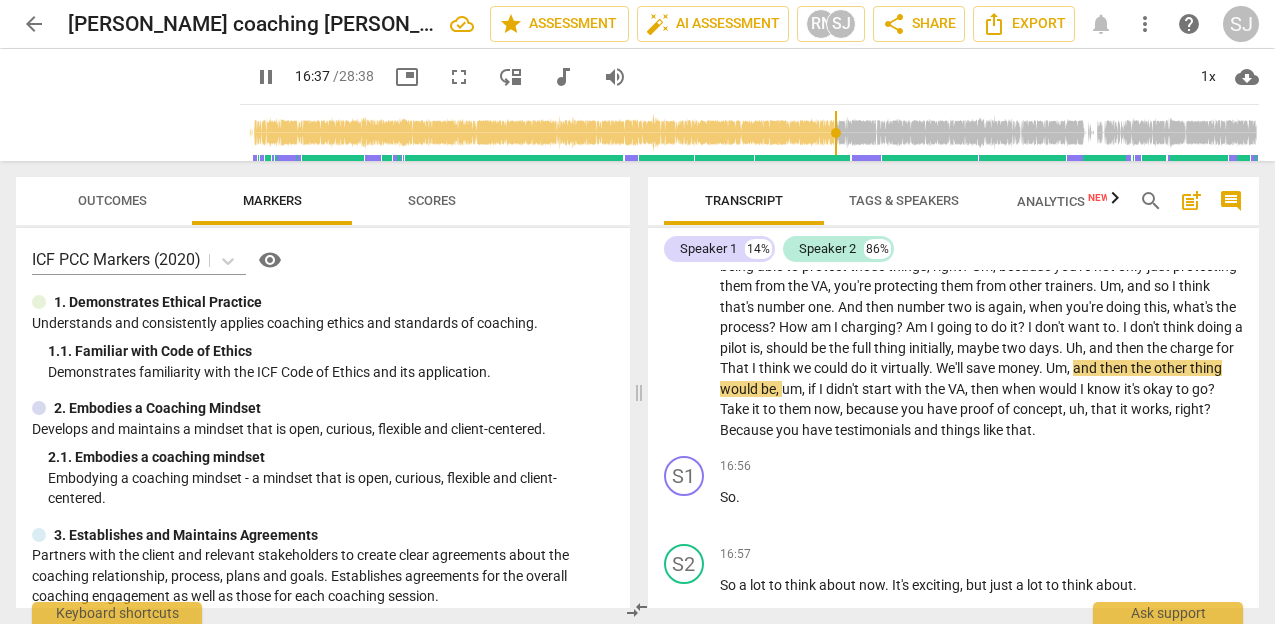 click on "That" at bounding box center (736, 368) 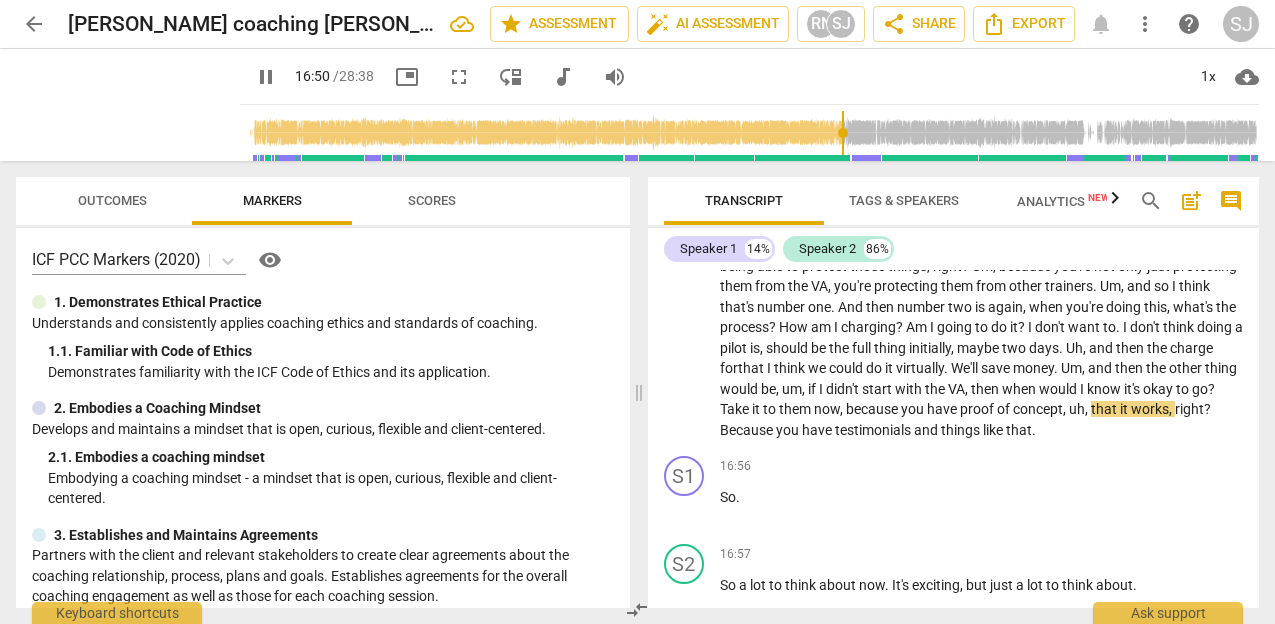 click on "?" at bounding box center [1211, 389] 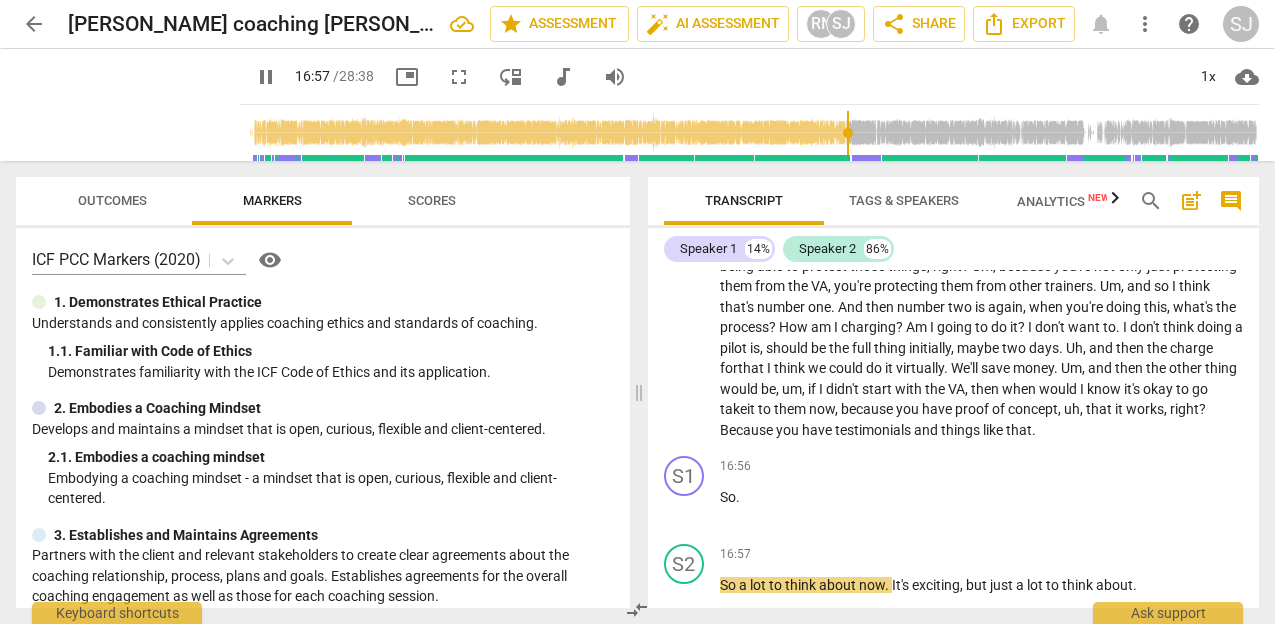 scroll, scrollTop: 4836, scrollLeft: 0, axis: vertical 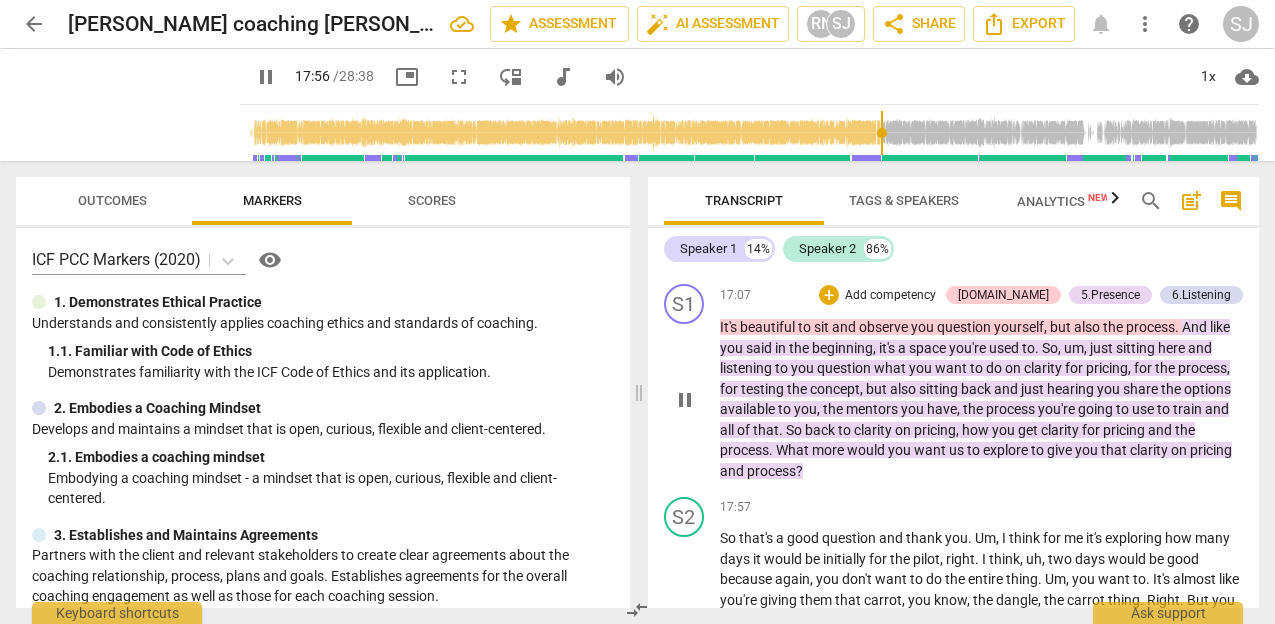 click on "It's   beautiful   to   sit   and   observe   you   question   yourself ,   but   also   the   process .   And   like   you   said   in   the   beginning ,   it's   a   space   you're   used   to .   So ,   um ,   just   sitting   here   and   listening   to   you   question   what   you   want   to   do   on   clarity   for   pricing ,   for   the   process ,   for   testing   the   concept ,   but   also   sitting   back   and   just   hearing   you   share   the   options   available   to   you ,   the   mentors   you   have ,   the   process   you're   going   to   use   to   train   and   all   of   that .   So   back   to   clarity   on   pricing ,   how   you   get   clarity   for   pricing   and   the   process .   What   more   would   you   want   us   to   explore   to   give   you   that   clarity   on   pricing   and   process ?" at bounding box center (982, 399) 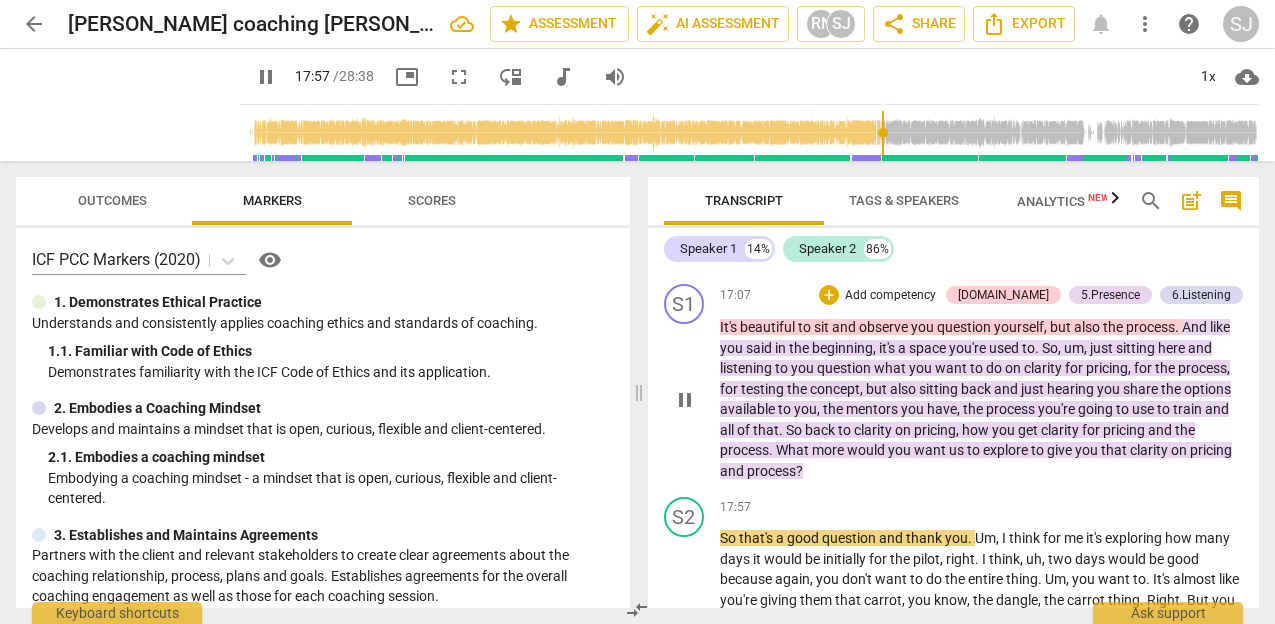 type on "1078" 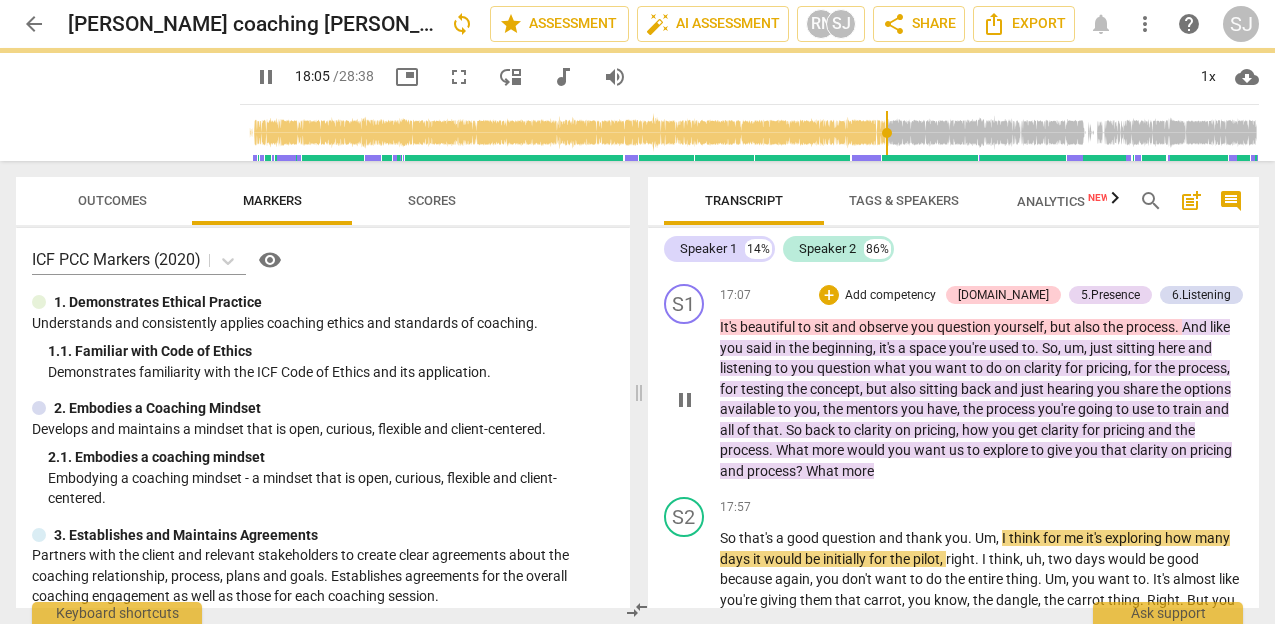 click on "pause" at bounding box center [685, 400] 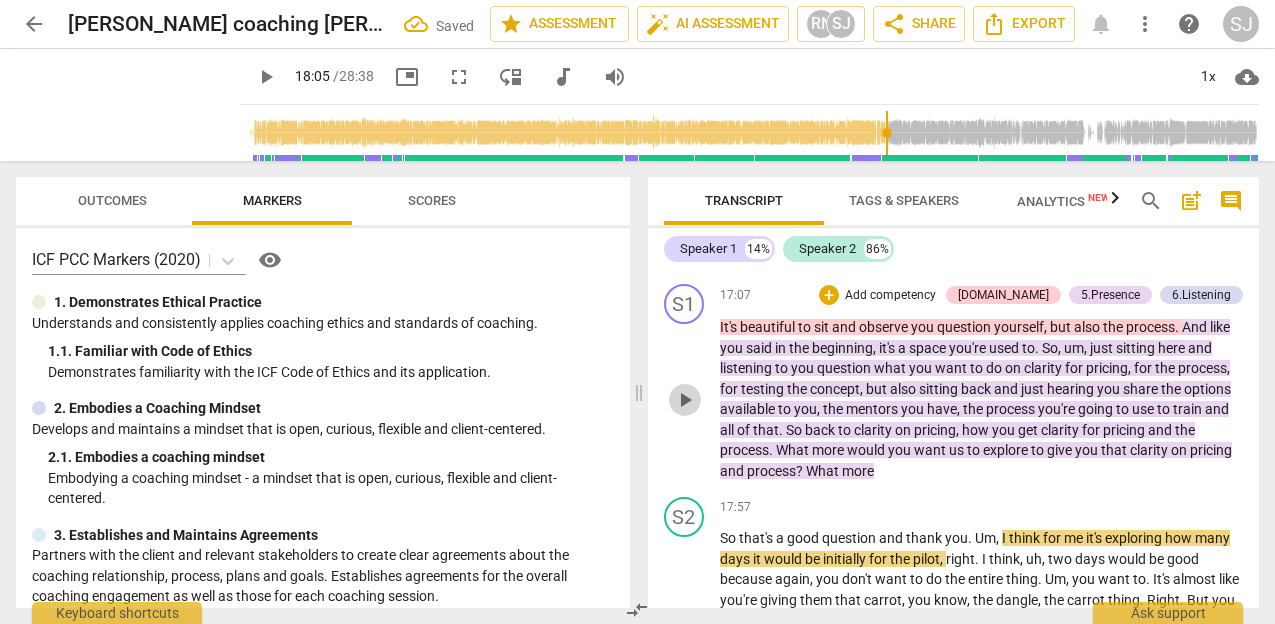 click on "play_arrow" at bounding box center (685, 400) 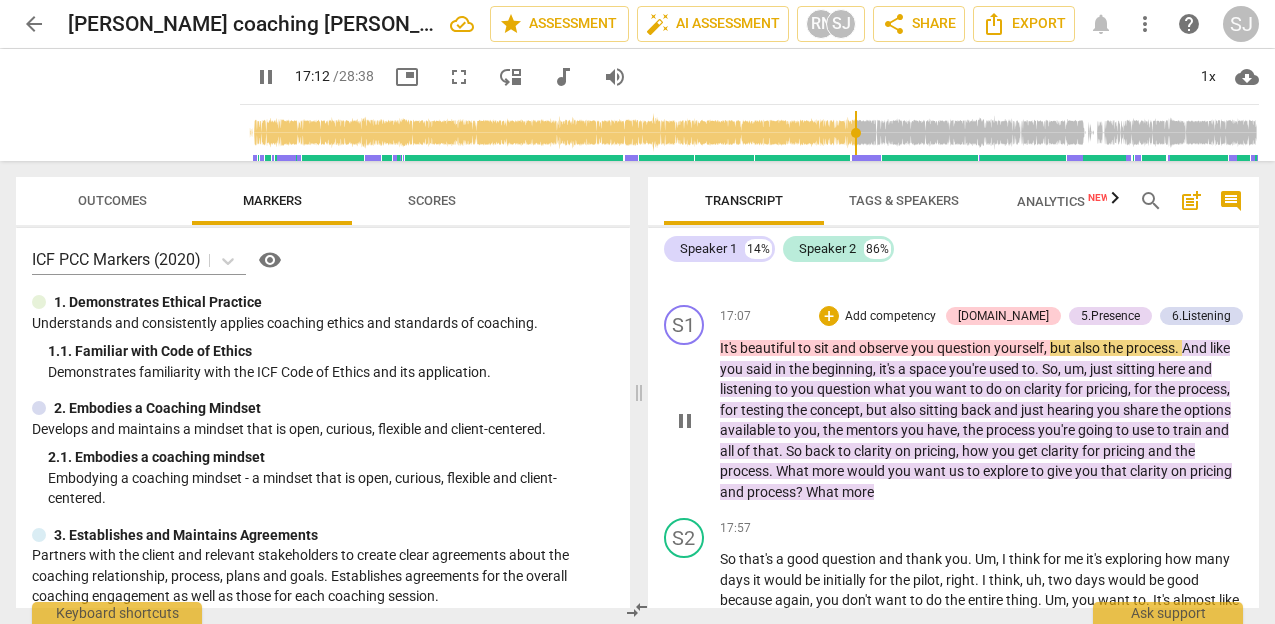 scroll, scrollTop: 4828, scrollLeft: 0, axis: vertical 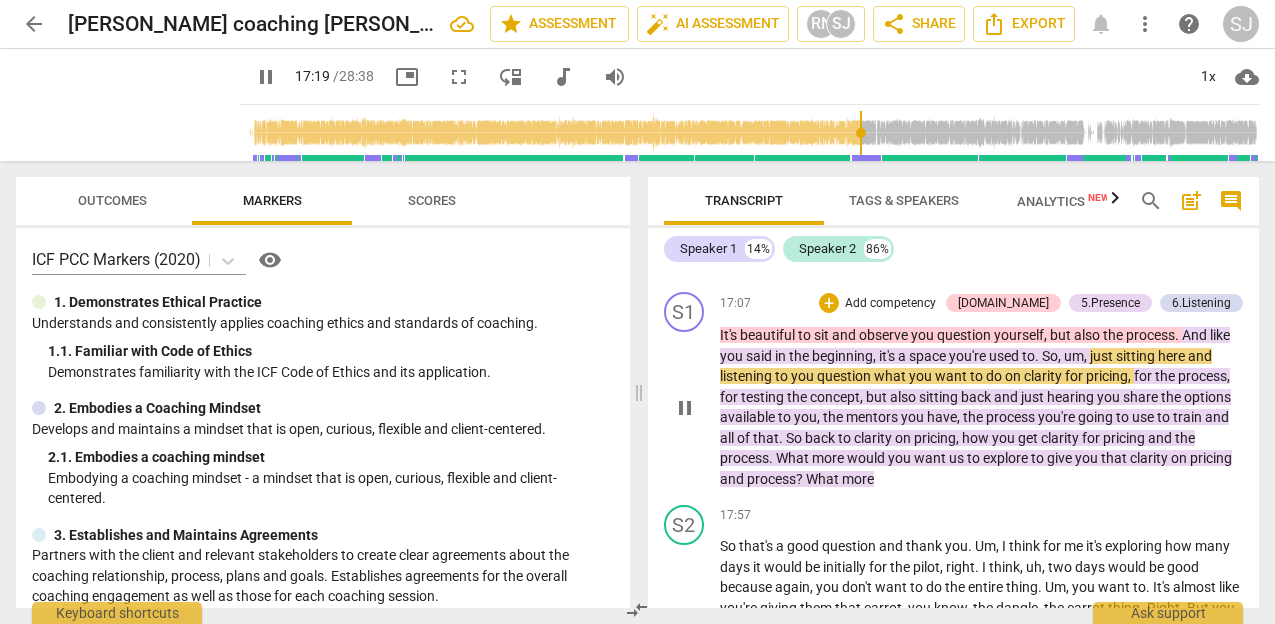 click on "It's   beautiful   to   sit   and   observe   you   question   yourself ,   but   also   the   process .   And   like   you   said   in   the   beginning ,   it's   a   space   you're   used   to .   So ,   um ,   just   sitting   here   and   listening   to   you   question   what   you   want   to   do   on   clarity   for   pricing ,   for   the   process ,   for   testing   the   concept ,   but   also   sitting   back   and   just   hearing   you   share   the   options   available   to   you ,   the   mentors   you   have ,   the   process   you're   going   to   use   to   train   and   all   of   that .   So   back   to   clarity   on   pricing ,   how   you   get   clarity   for   pricing   and   the   process .   What   more   would   you   want   us   to   explore   to   give   you   that   clarity   on   pricing   and   process ?   What   more" at bounding box center (982, 407) 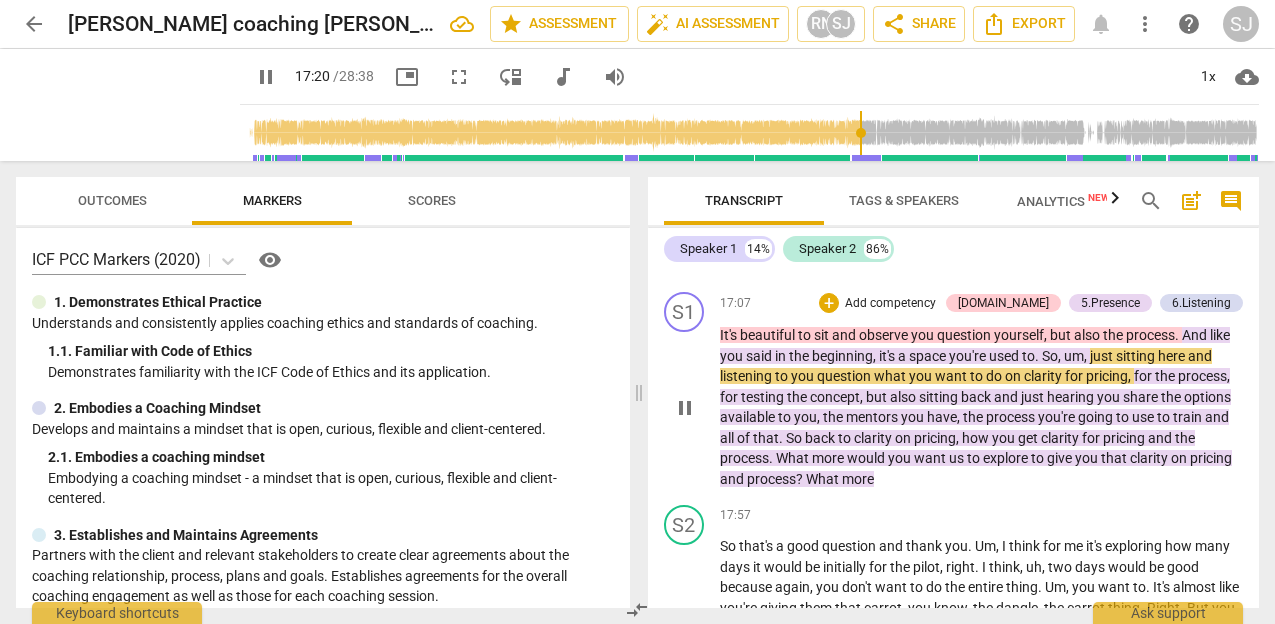type on "1041" 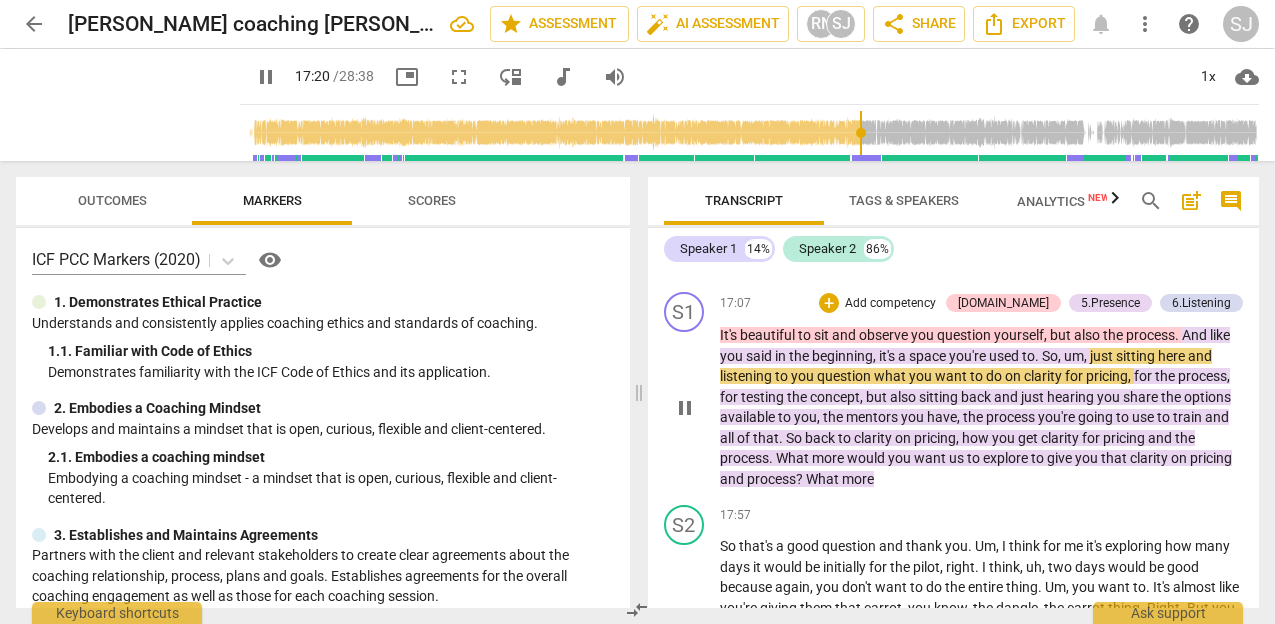 type 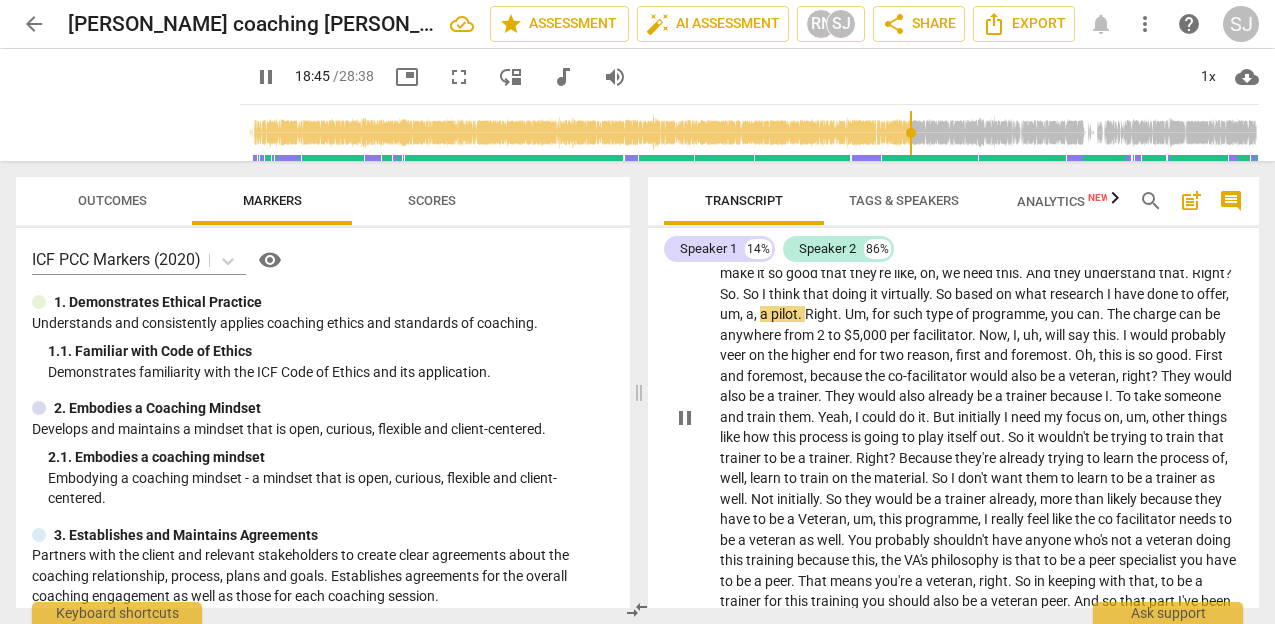 scroll, scrollTop: 5182, scrollLeft: 0, axis: vertical 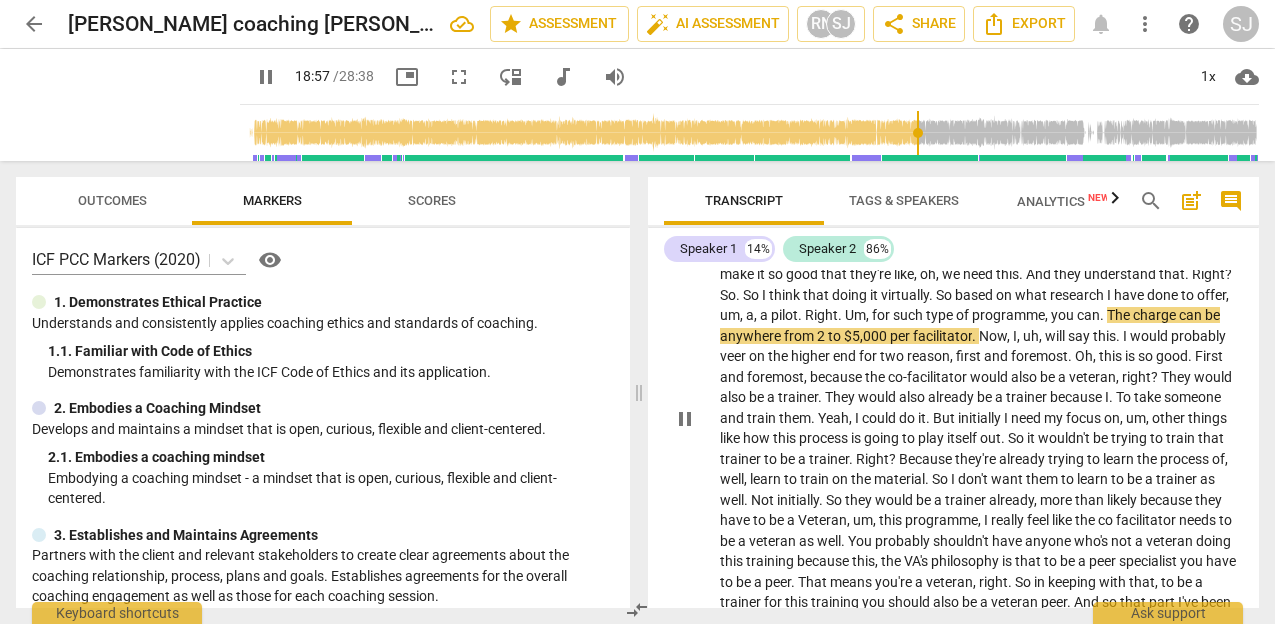 click on "The" at bounding box center (1120, 315) 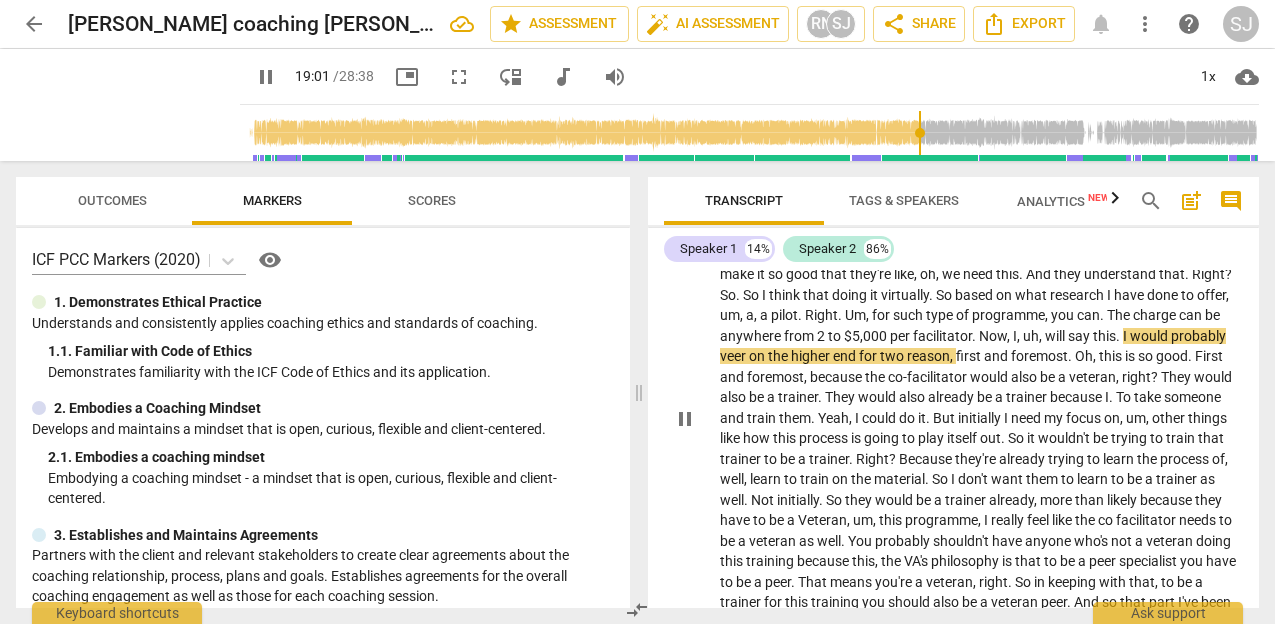 type on "1142" 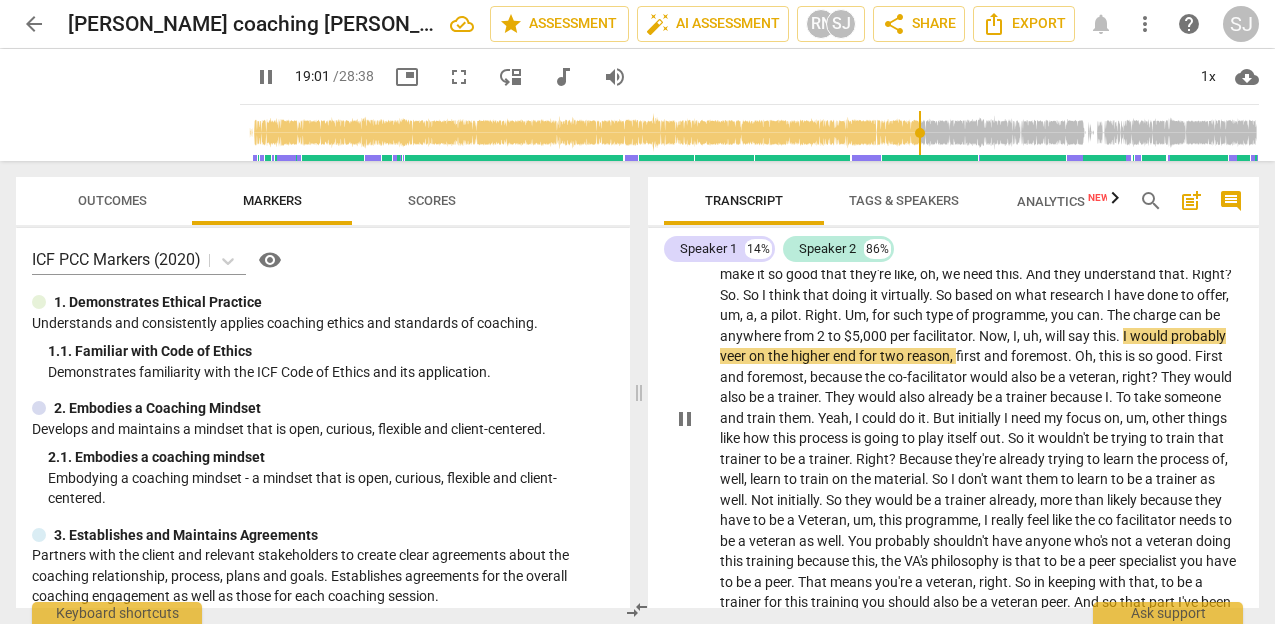 type 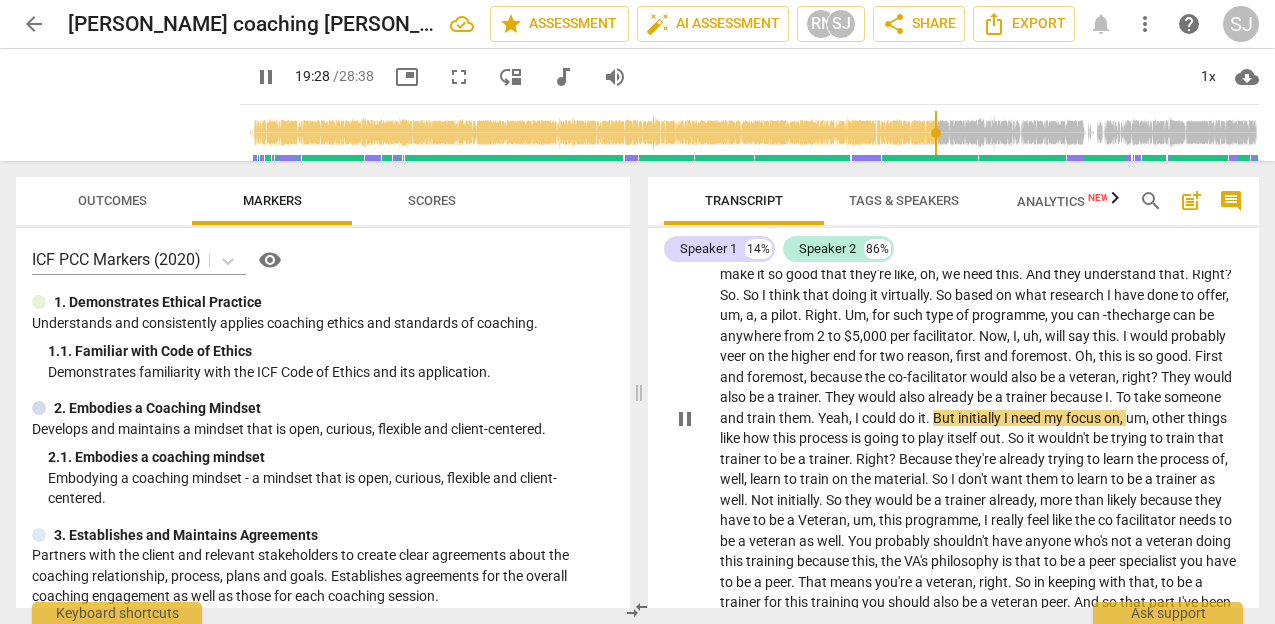 click on "To" at bounding box center [1125, 397] 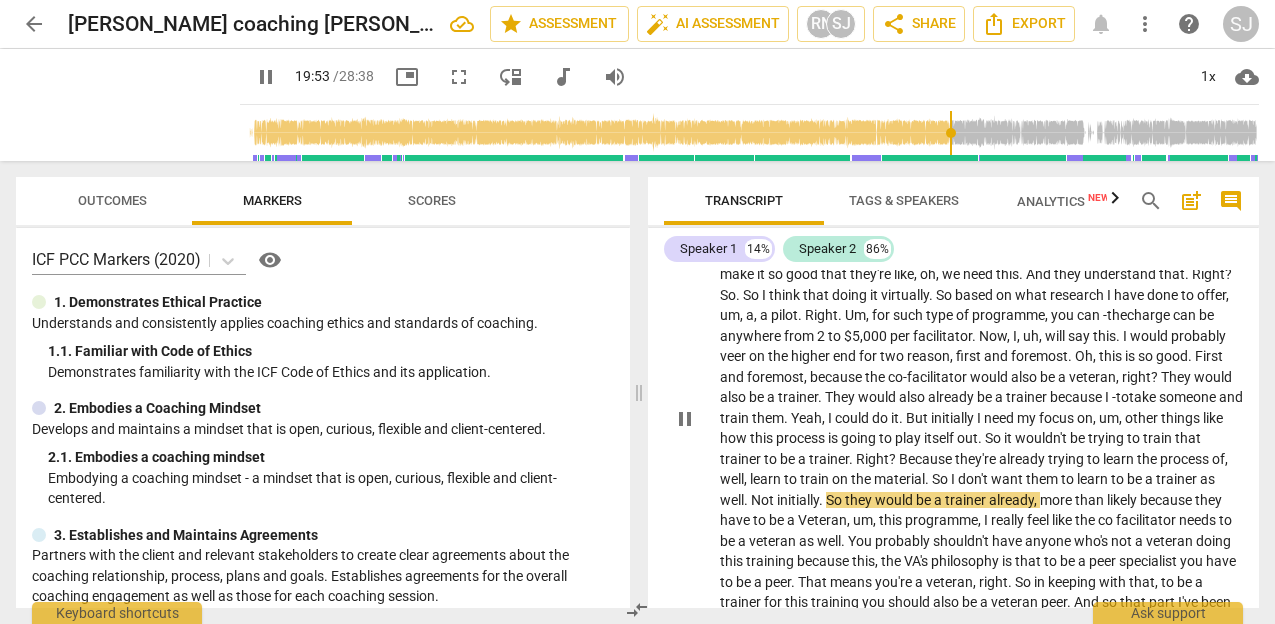 click on "." at bounding box center [747, 500] 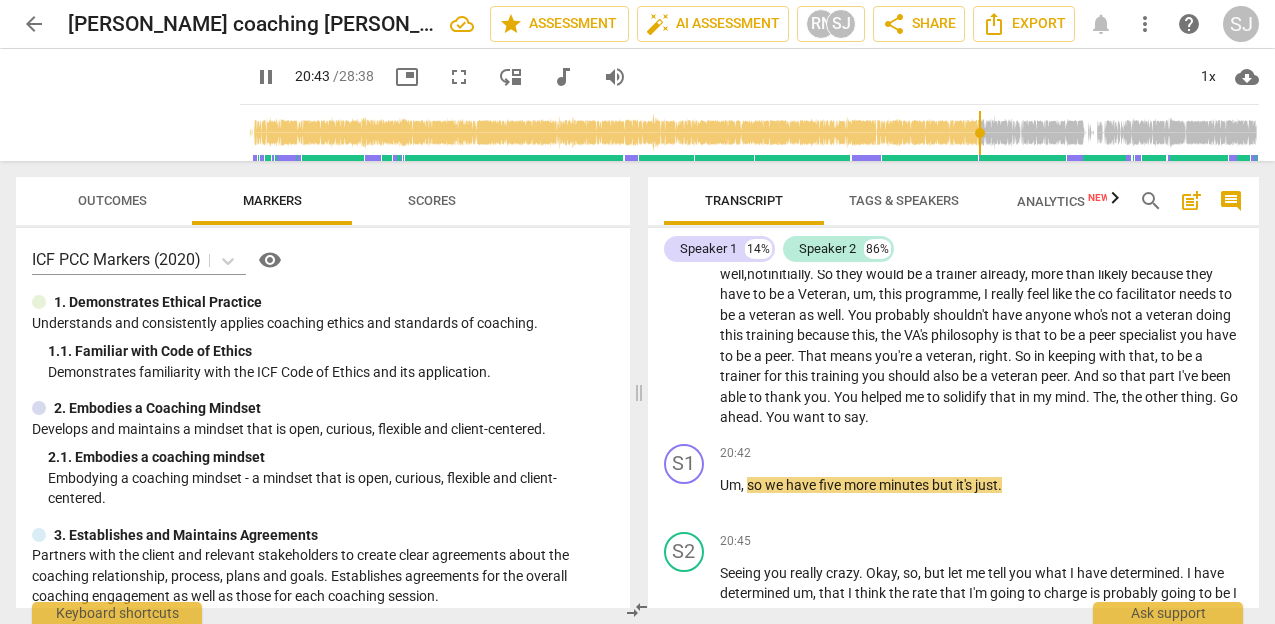 scroll, scrollTop: 5410, scrollLeft: 0, axis: vertical 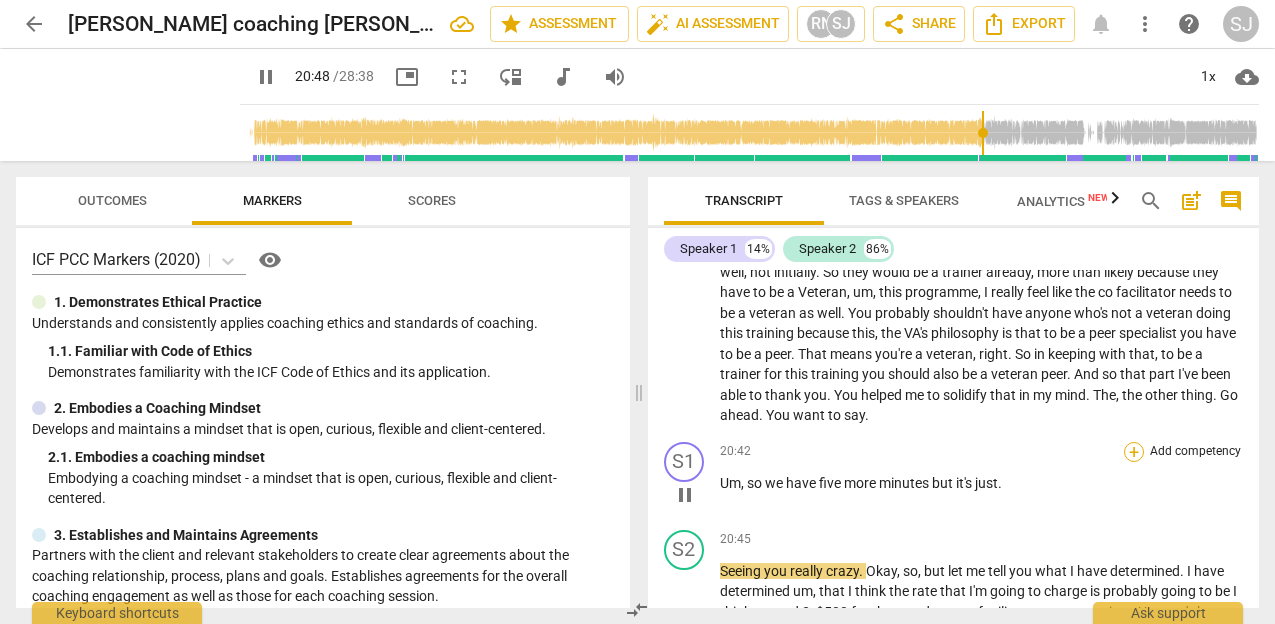 click on "+" at bounding box center (1134, 452) 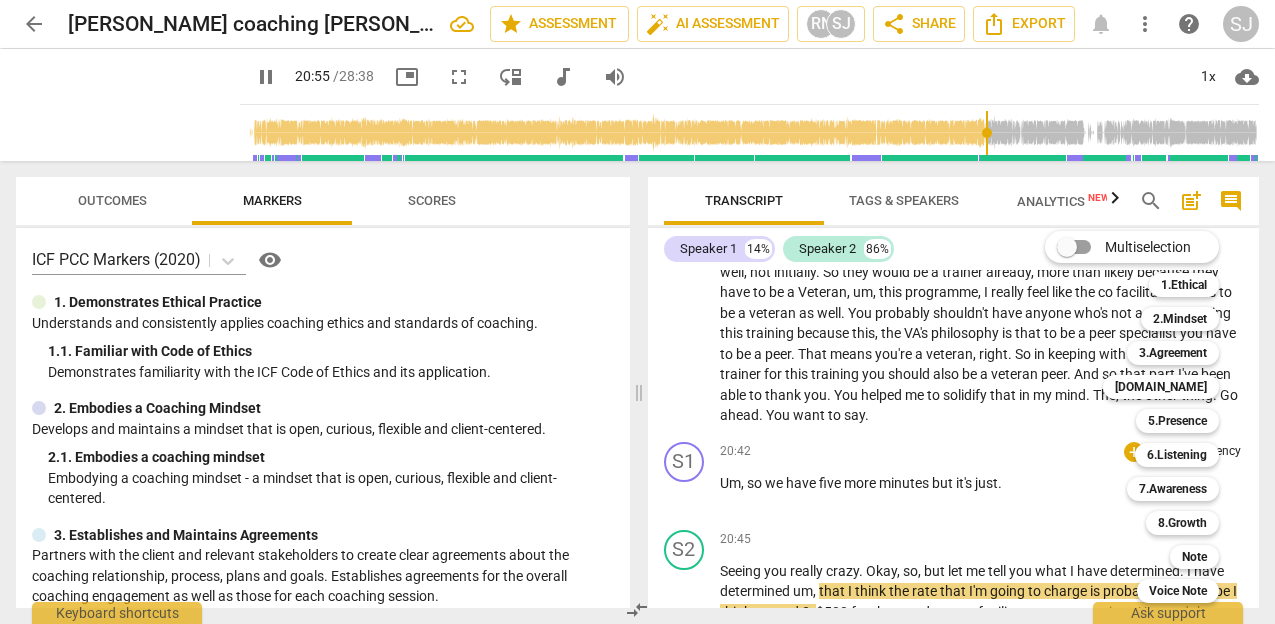 scroll, scrollTop: 5764, scrollLeft: 0, axis: vertical 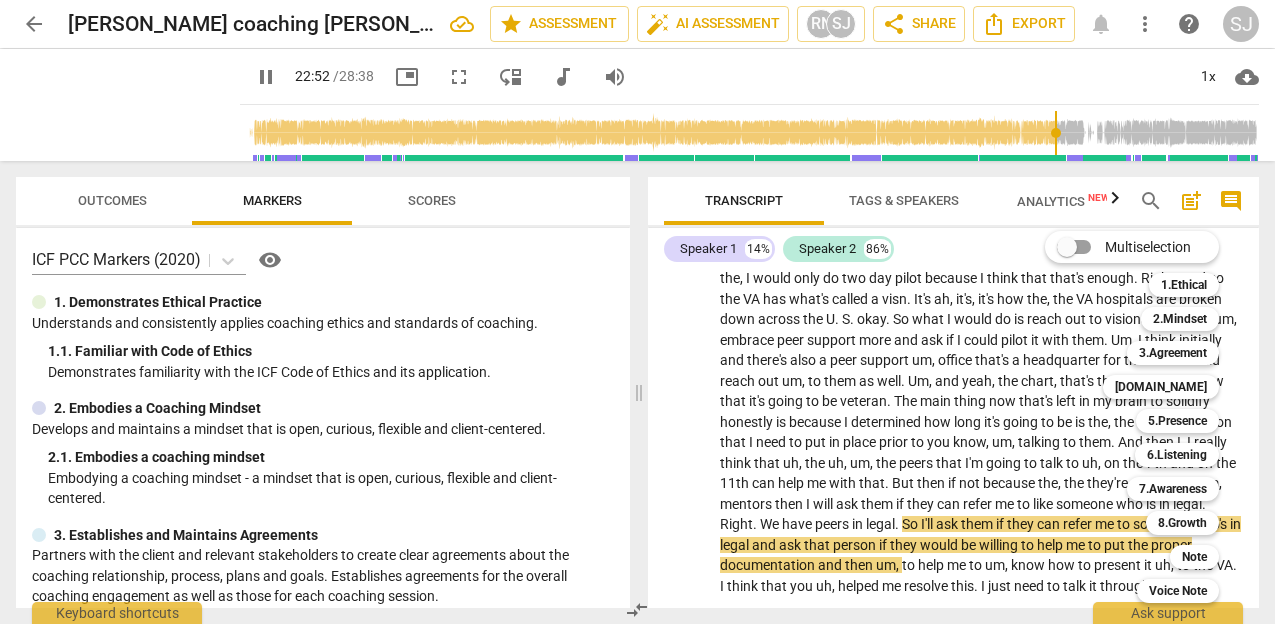 drag, startPoint x: 1254, startPoint y: 521, endPoint x: 1256, endPoint y: 543, distance: 22.090721 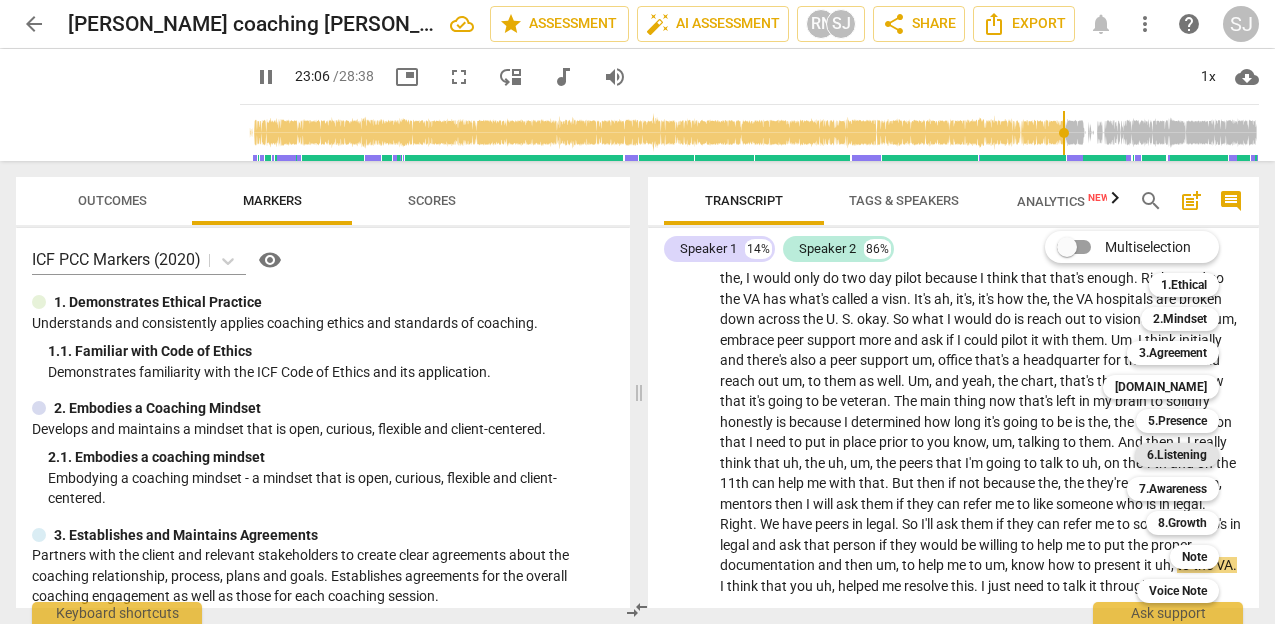 scroll, scrollTop: 6112, scrollLeft: 0, axis: vertical 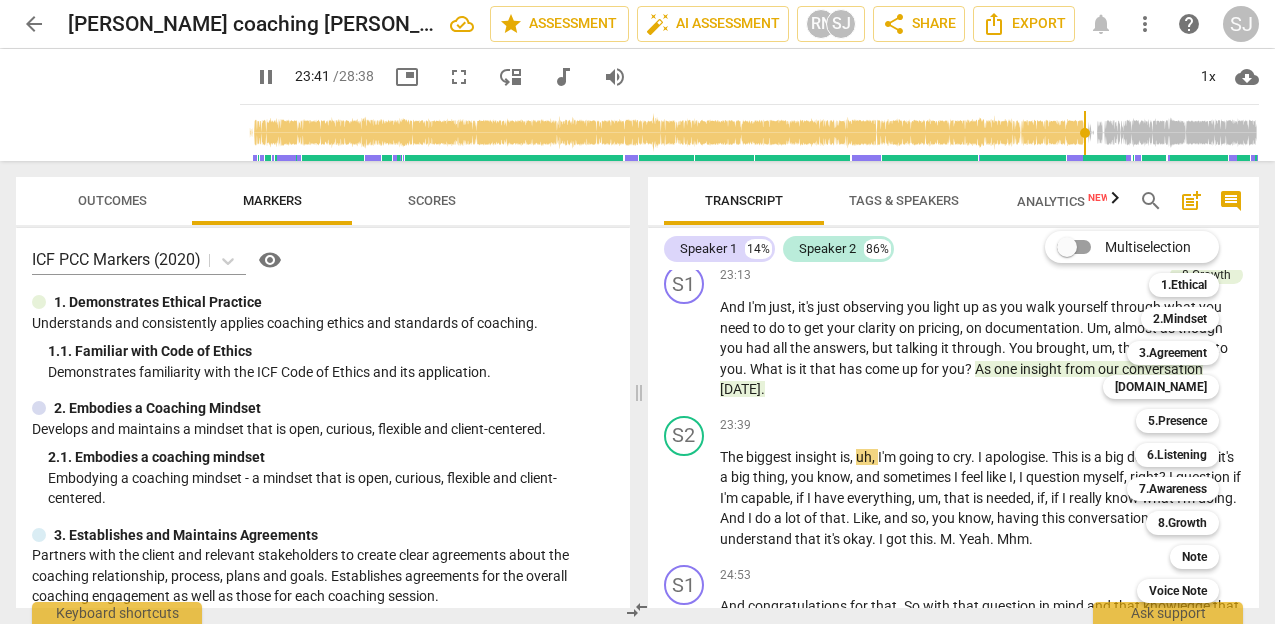 click at bounding box center [637, 312] 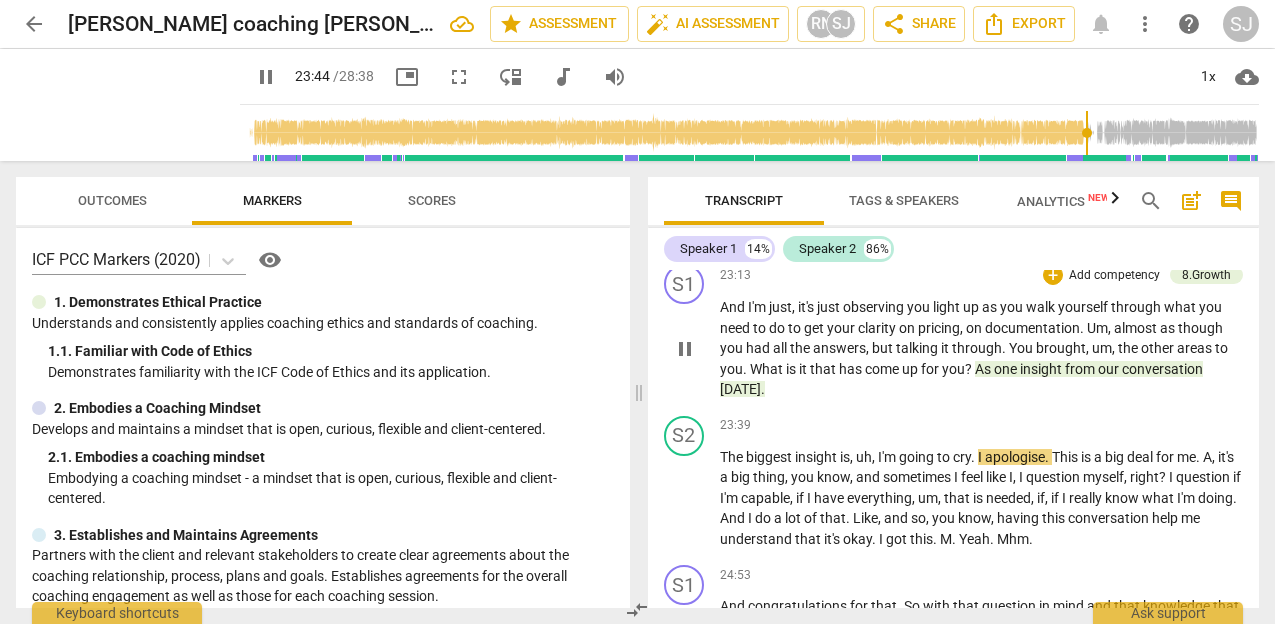 click on "observing" at bounding box center (875, 307) 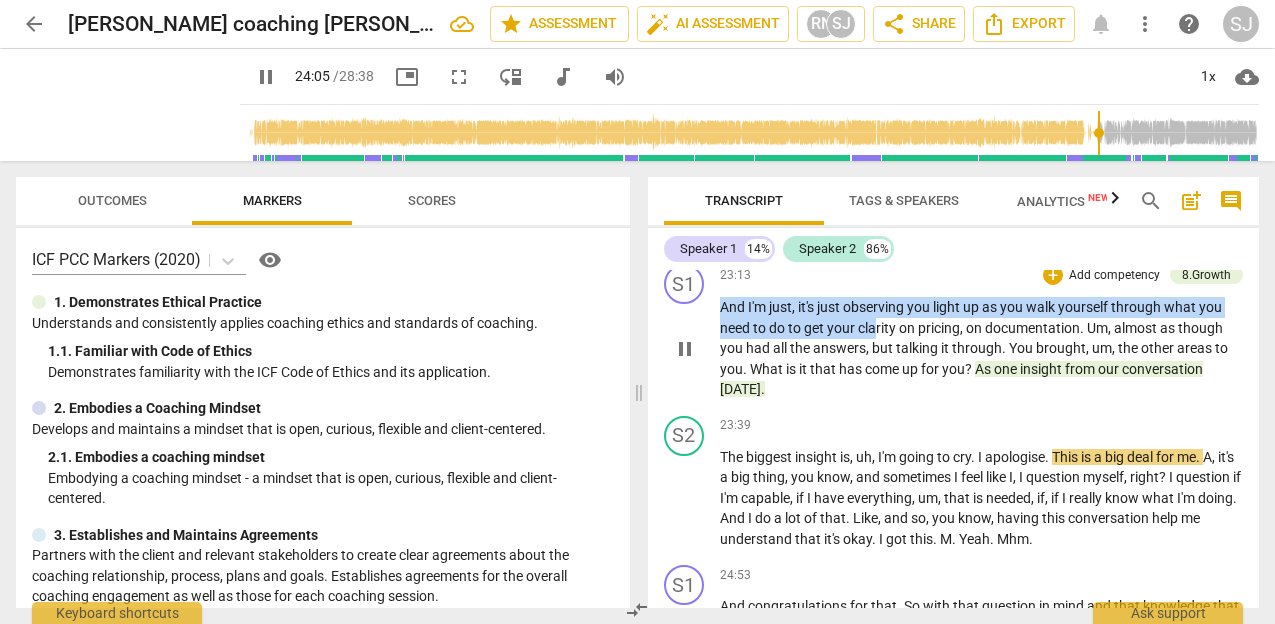 drag, startPoint x: 722, startPoint y: 369, endPoint x: 879, endPoint y: 388, distance: 158.14551 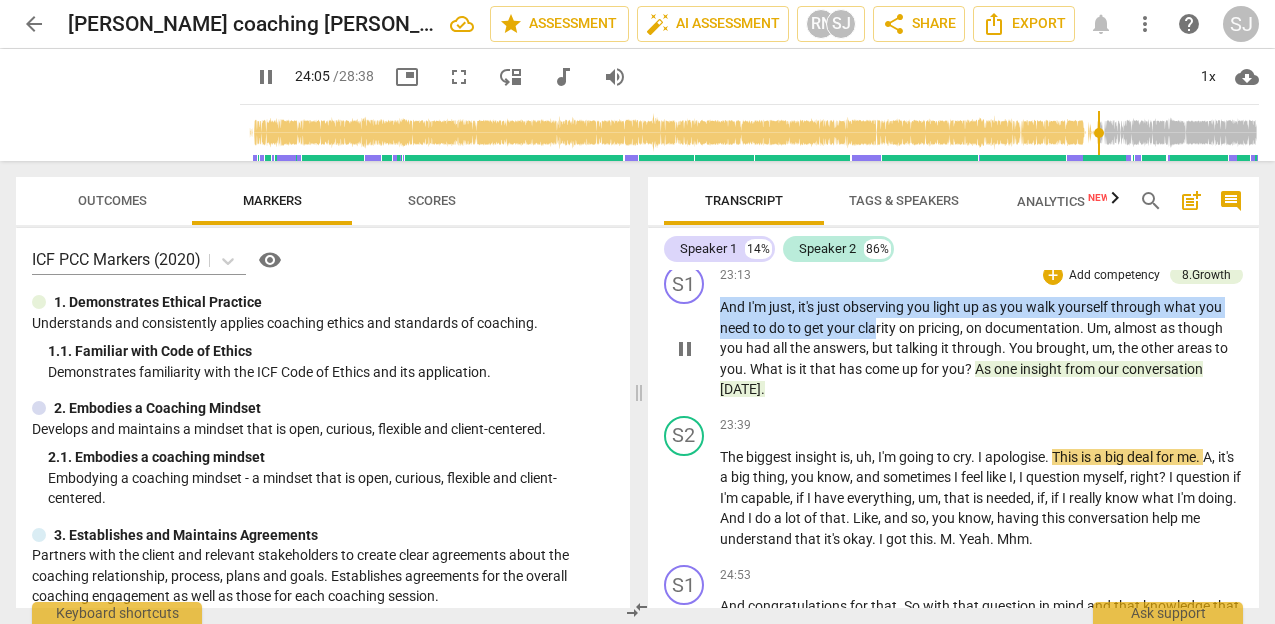 click on "And   I'm   just ,   it's   just   observing   you   light   up   as   you   walk   yourself   through   what   you   need   to   do   to   get   your   clarity   on   pricing ,   on   documentation .   Um ,   almost   as   though   you   had   all   the   answers ,   but   talking   it   through .   You   brought ,   um ,   the   other   areas   to   you .   What   is   it   that   has   come   up   for   you ?   As   one   insight   from   our   conversation   today ." at bounding box center (982, 348) 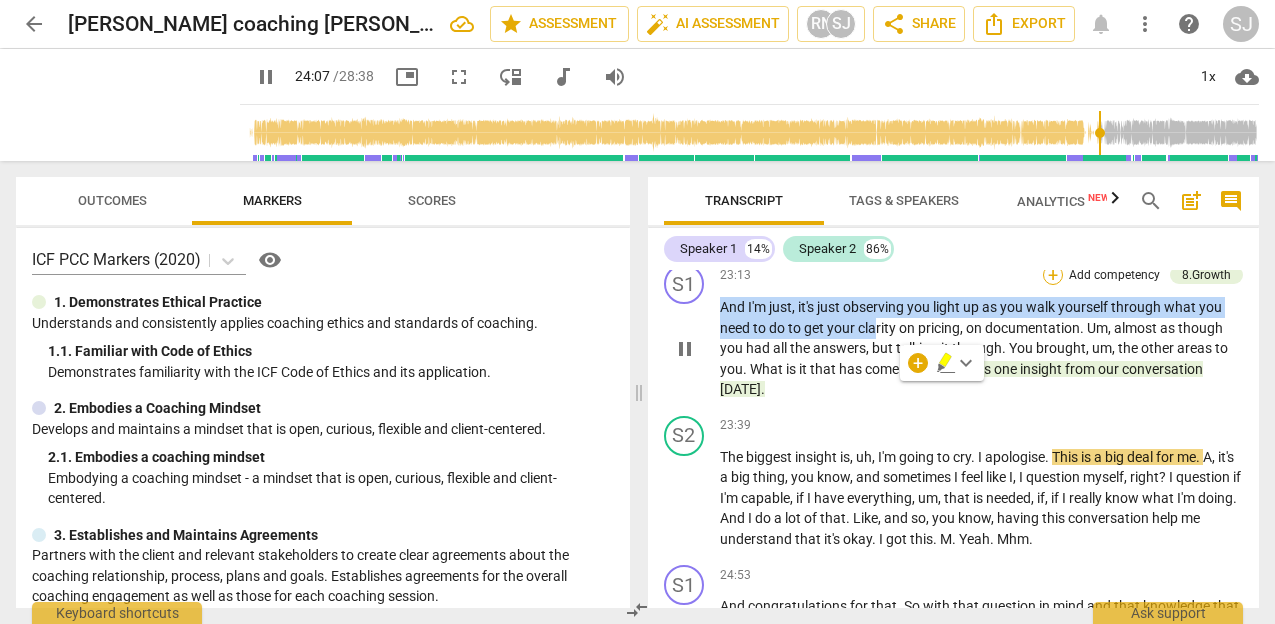 click on "+" at bounding box center (1053, 275) 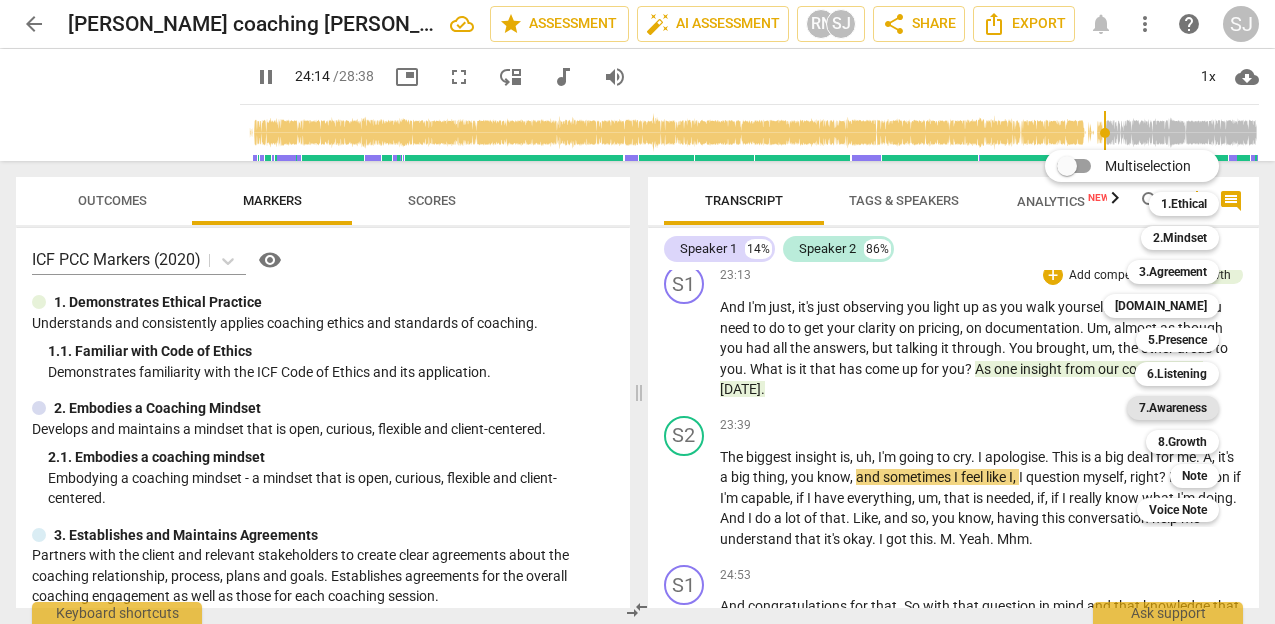click on "7.Awareness" at bounding box center [1173, 408] 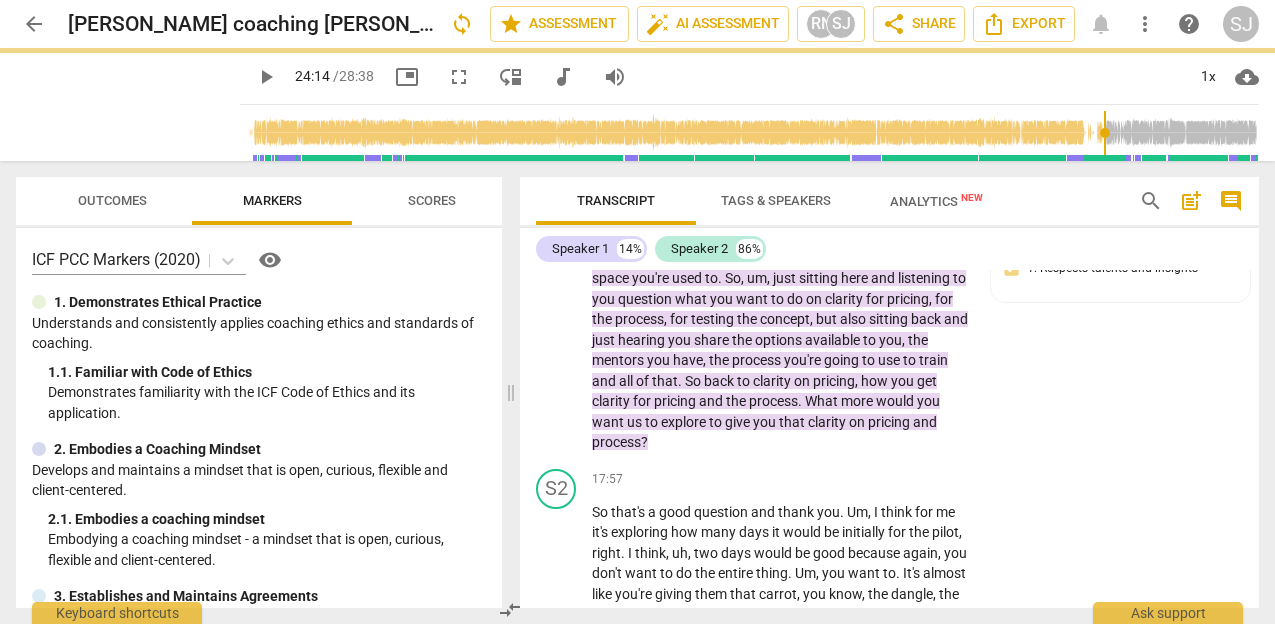 type on "1455" 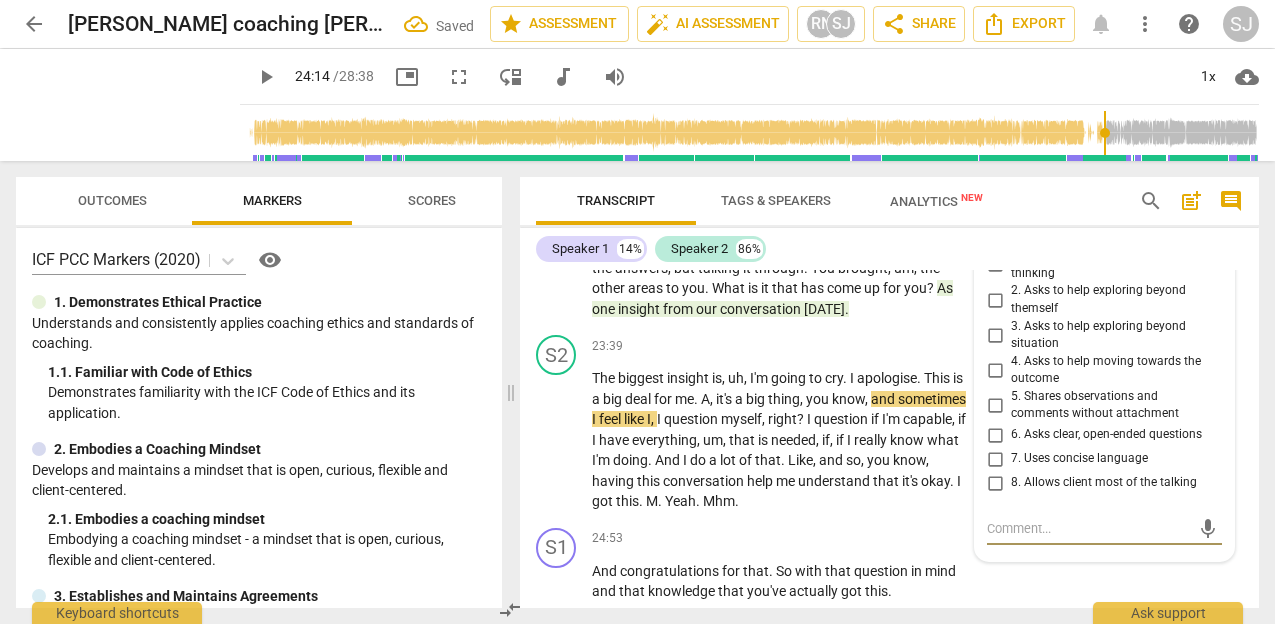 scroll, scrollTop: 7811, scrollLeft: 0, axis: vertical 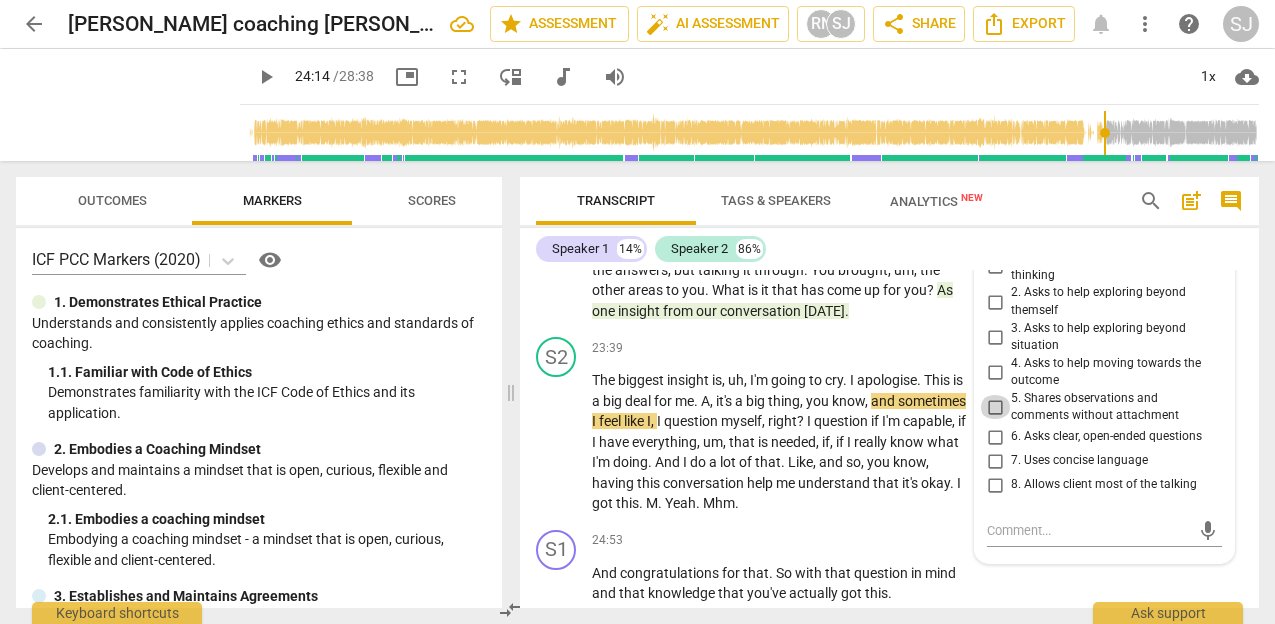 click on "5. Shares observations and comments without attachment" at bounding box center [995, 407] 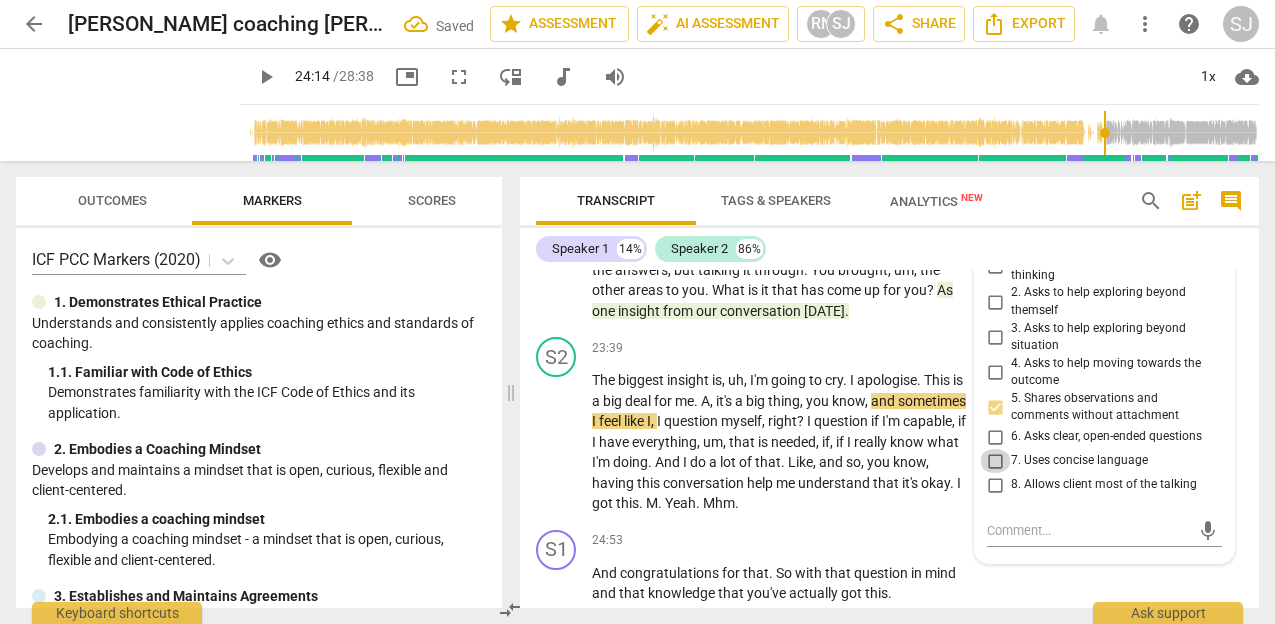 click on "7. Uses concise language" at bounding box center (995, 461) 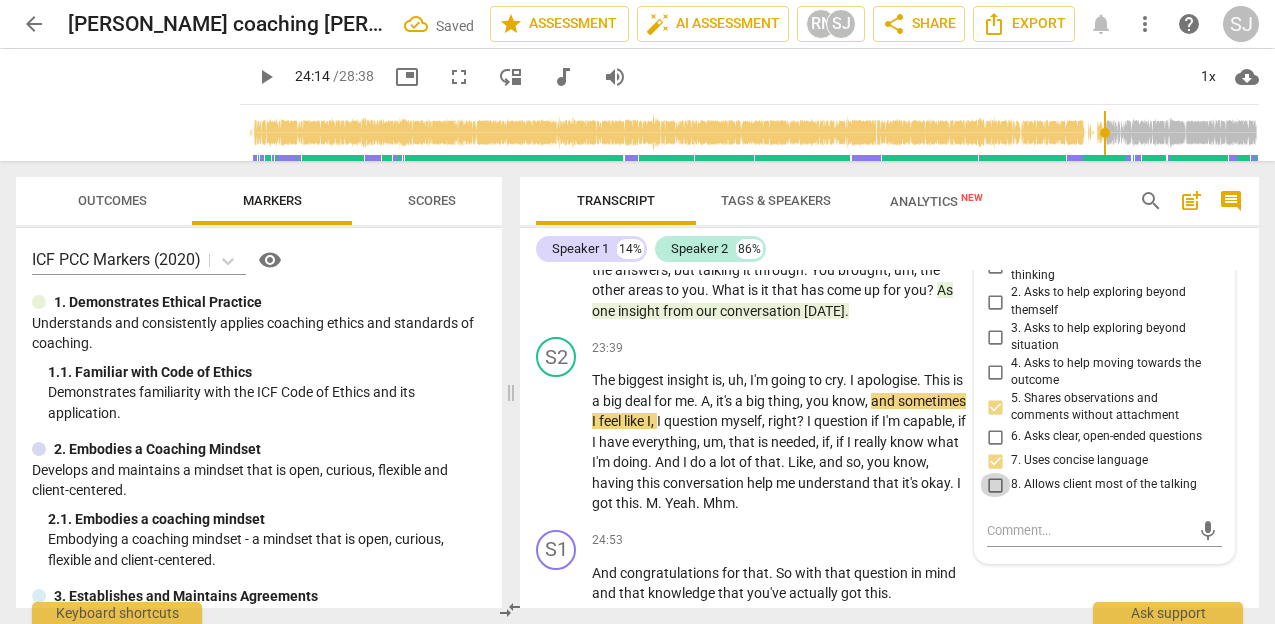 click on "8. Allows client most of the talking" at bounding box center (995, 485) 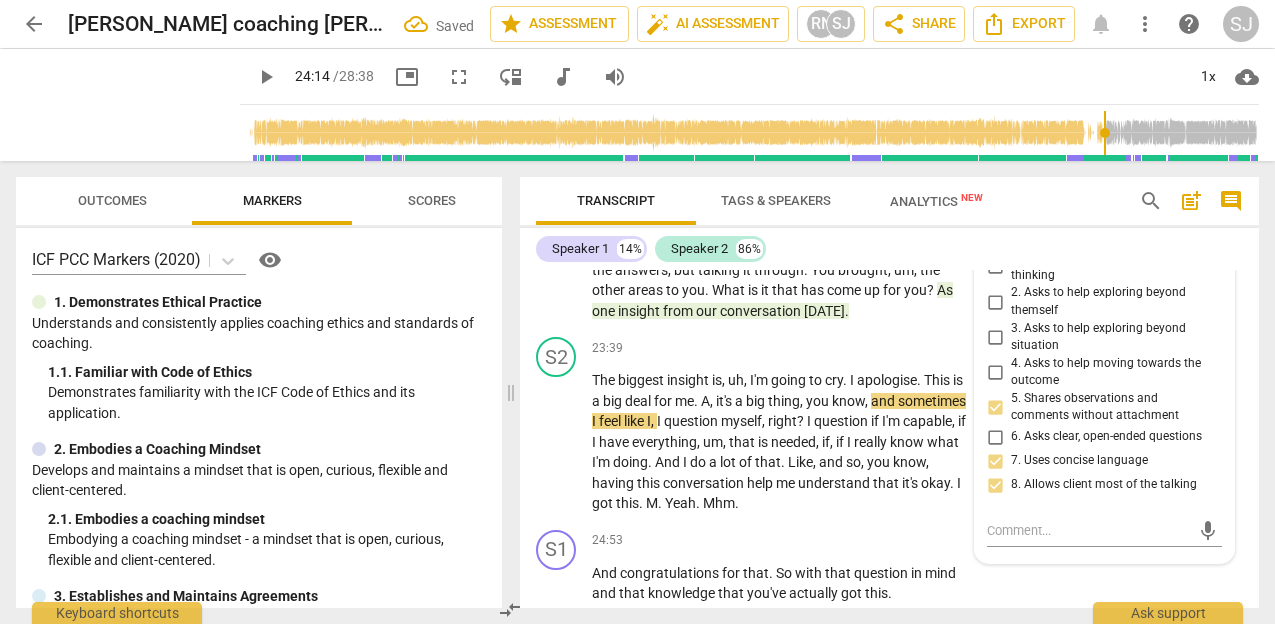 click on "3. Asks to help exploring beyond situation" at bounding box center (995, 337) 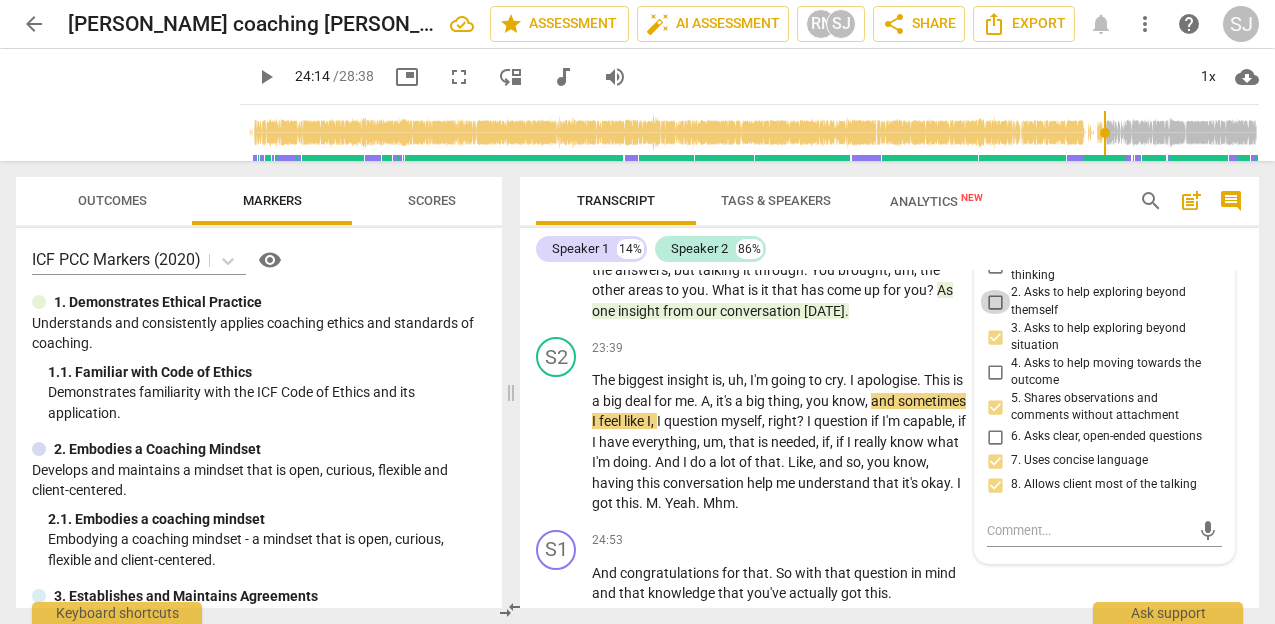 click on "2. Asks to help exploring beyond themself" at bounding box center (995, 302) 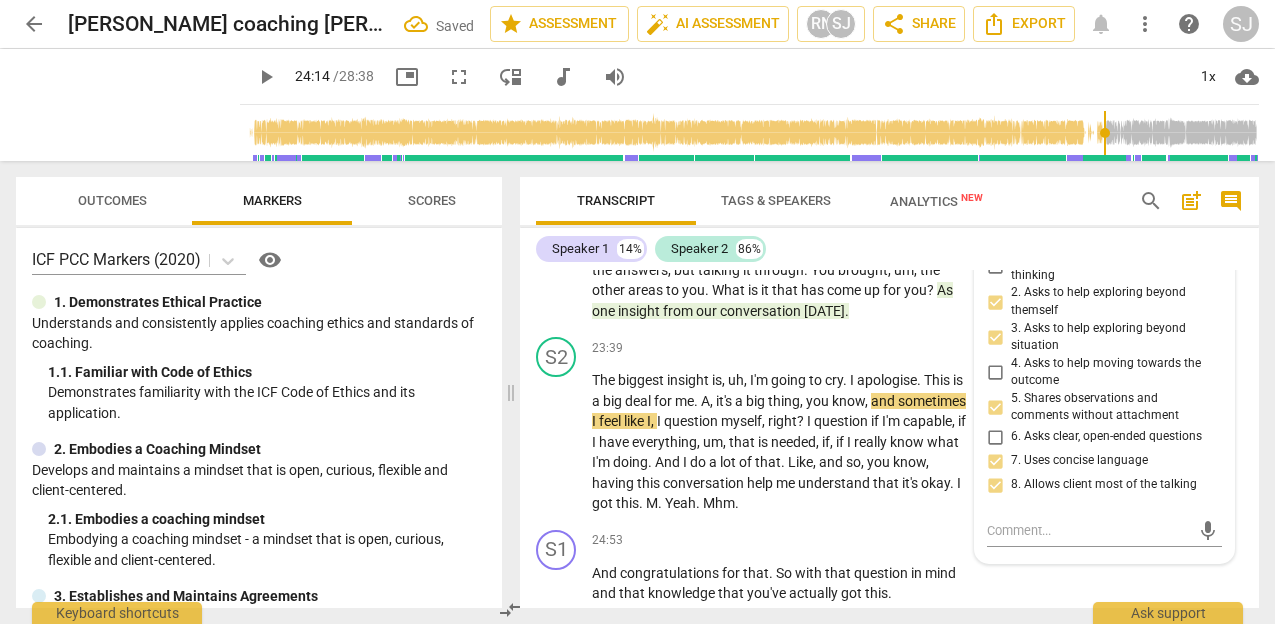 click on "1. Asks about a current way of thinking" at bounding box center [995, 267] 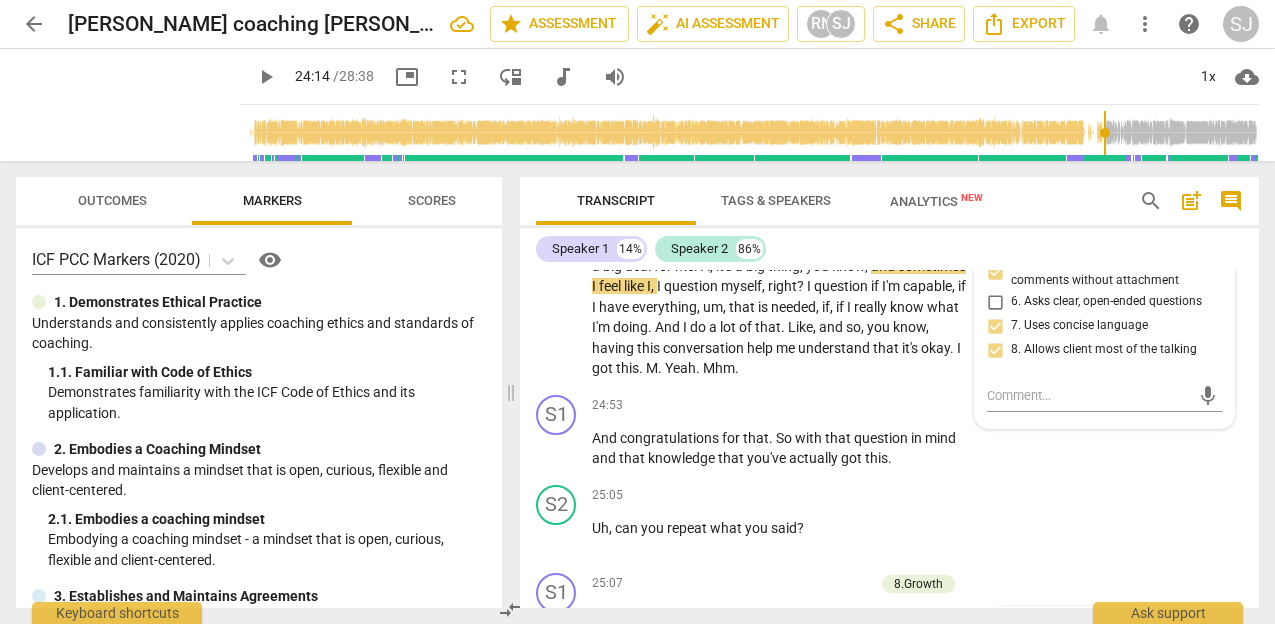 scroll, scrollTop: 7960, scrollLeft: 0, axis: vertical 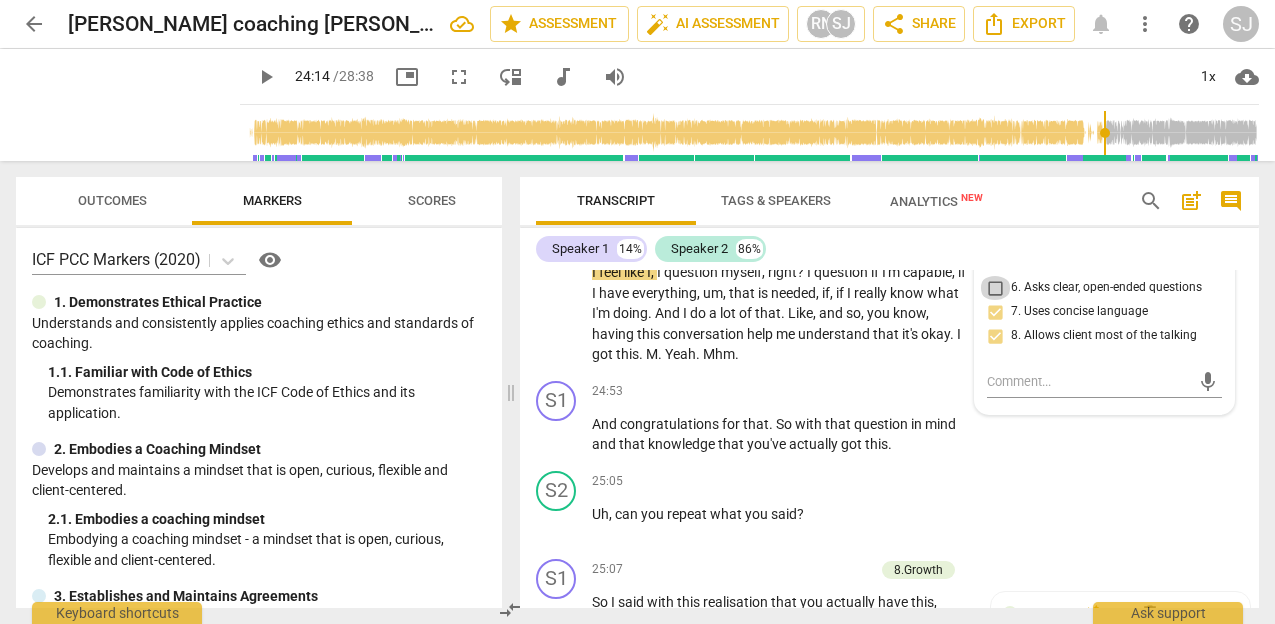 click on "6. Asks clear, open-ended questions" at bounding box center [995, 288] 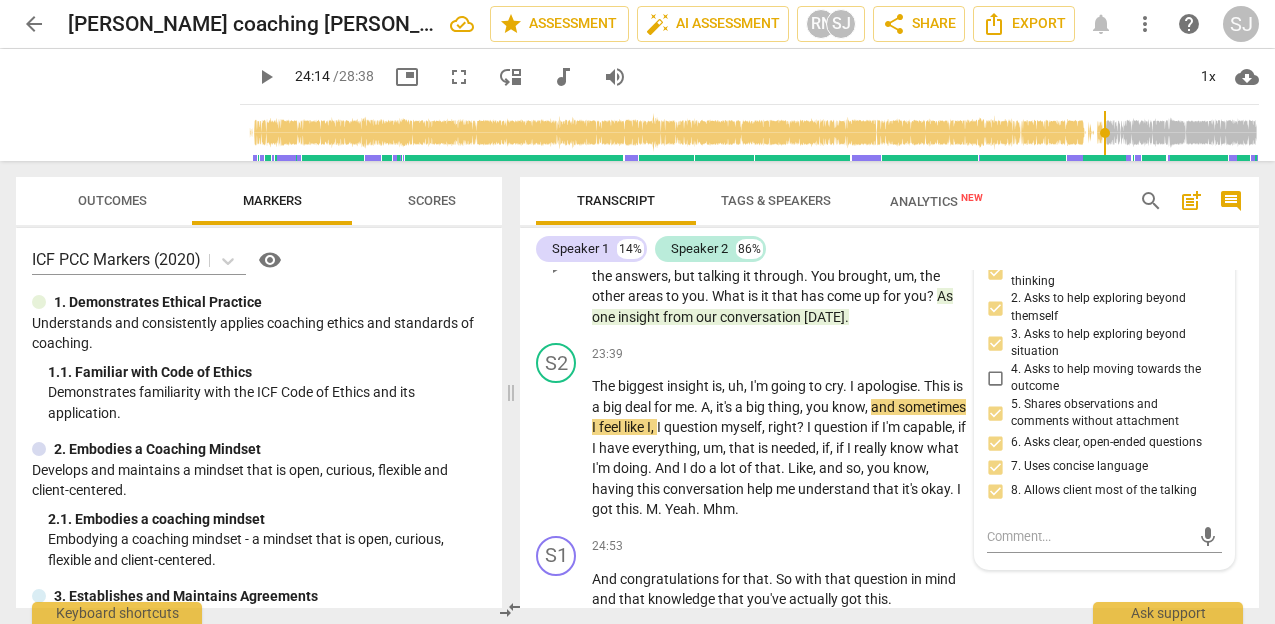 scroll, scrollTop: 7804, scrollLeft: 0, axis: vertical 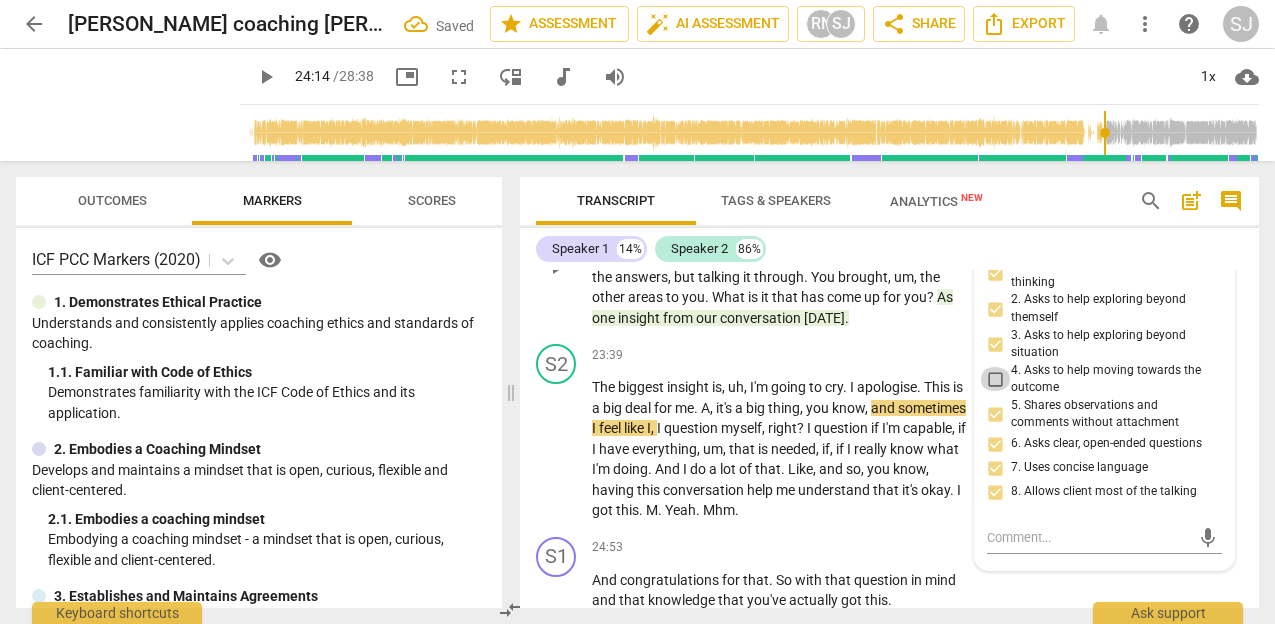 click on "4. Asks to help moving towards the outcome" at bounding box center [995, 379] 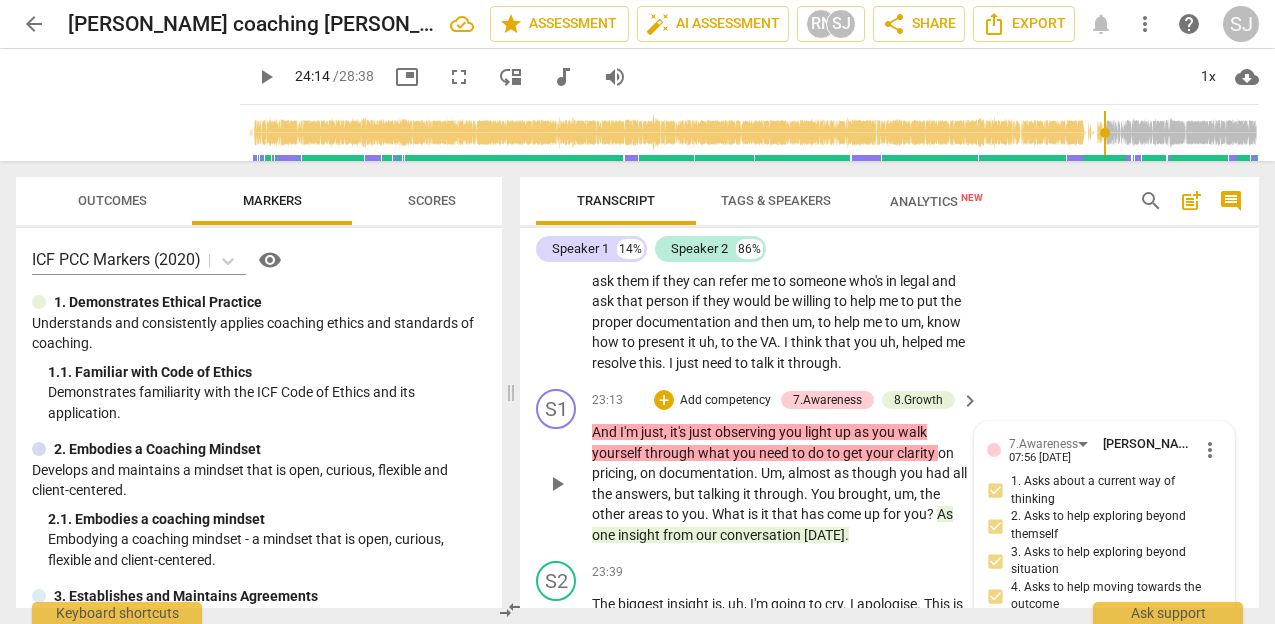 scroll, scrollTop: 7584, scrollLeft: 0, axis: vertical 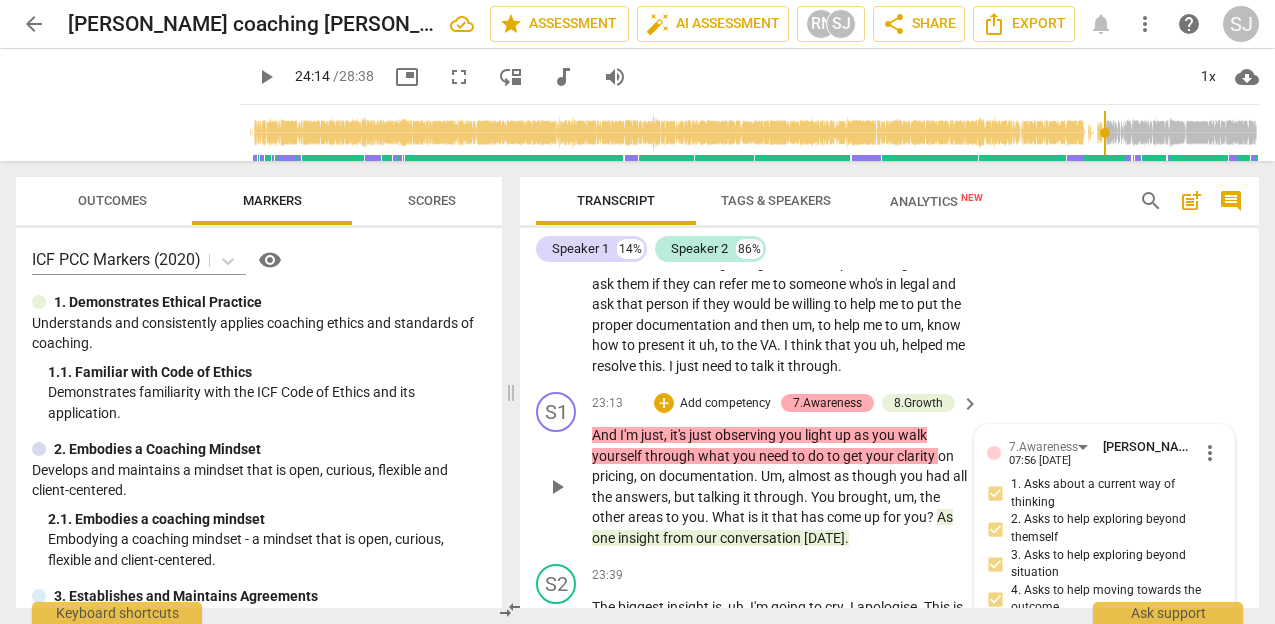 click on "7.Awareness" at bounding box center (827, 403) 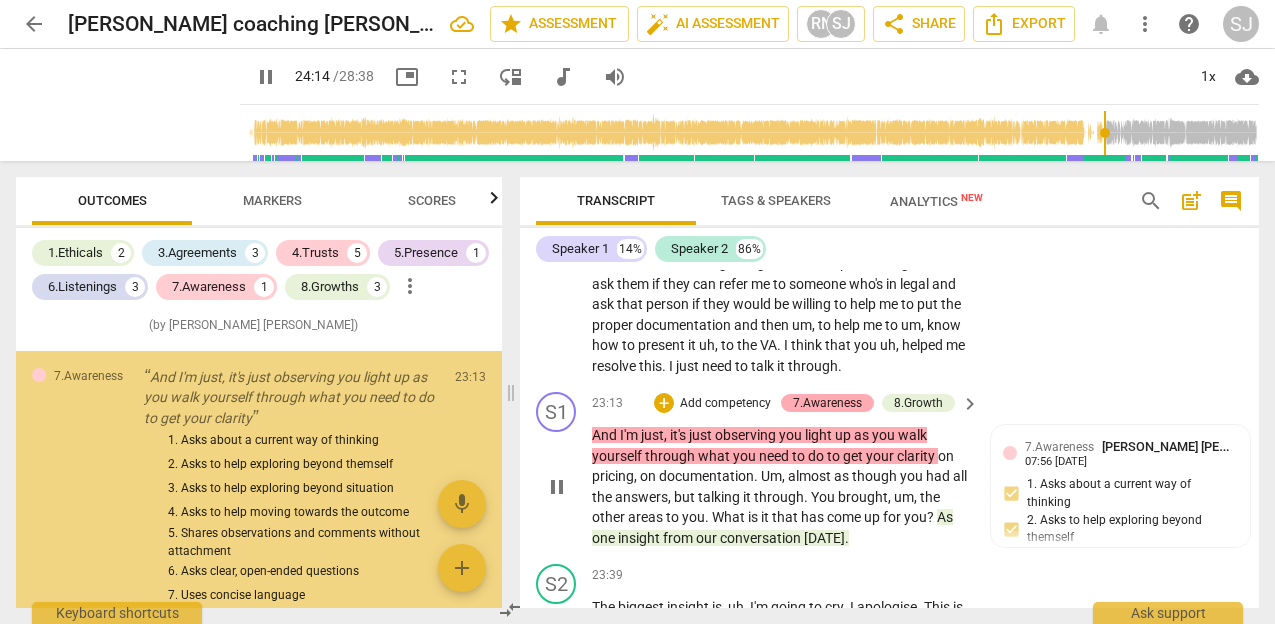 scroll, scrollTop: 2271, scrollLeft: 0, axis: vertical 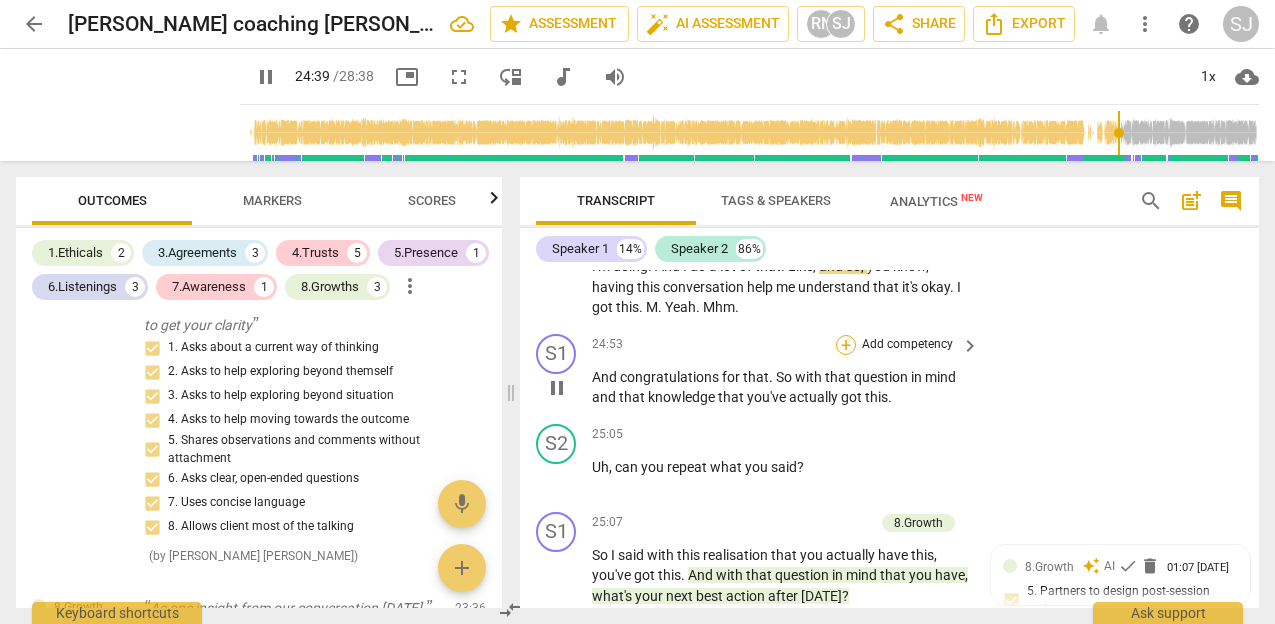 click on "+" at bounding box center [846, 345] 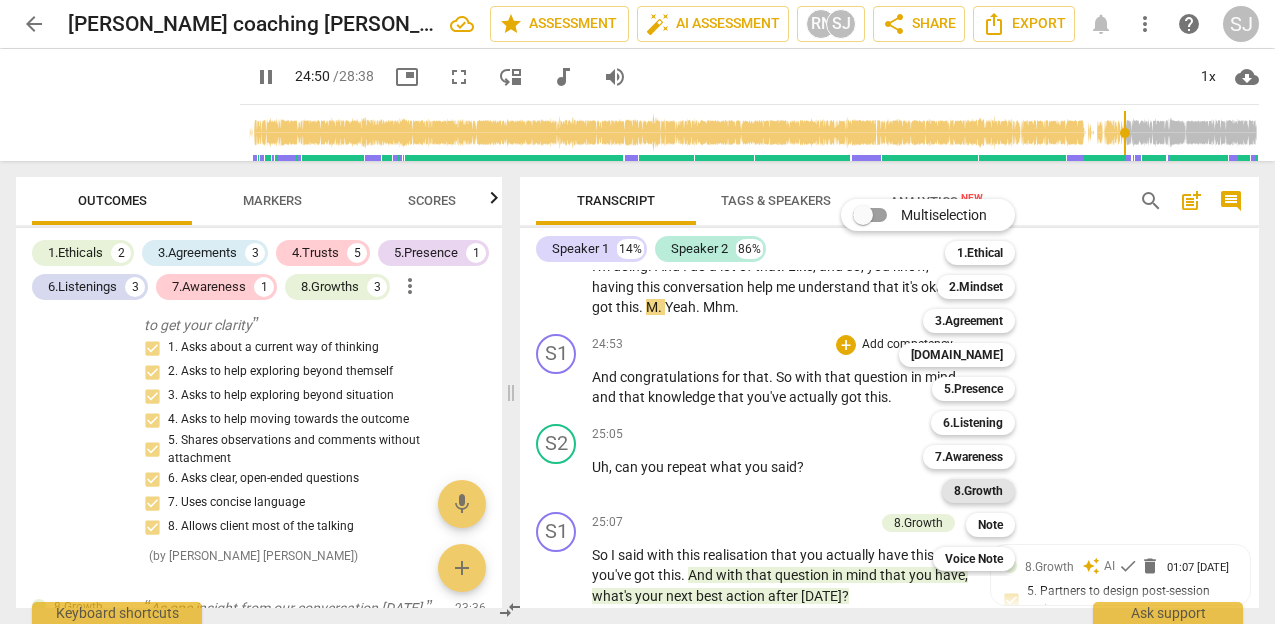 click on "8.Growth" at bounding box center [978, 491] 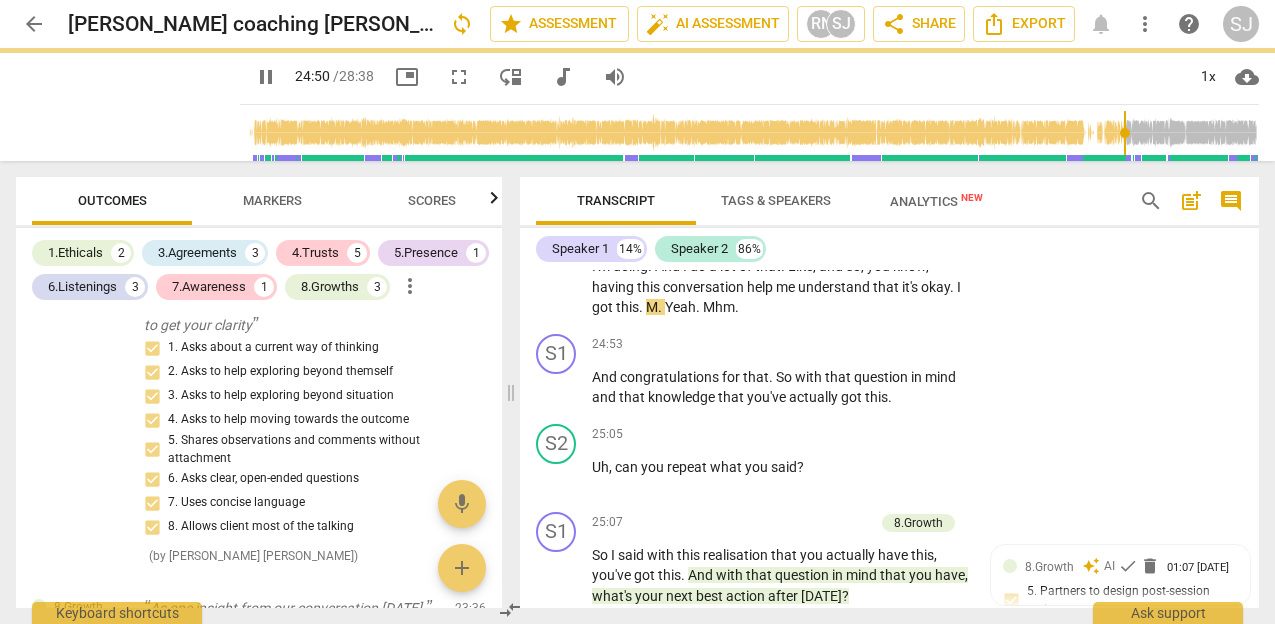 type on "1490" 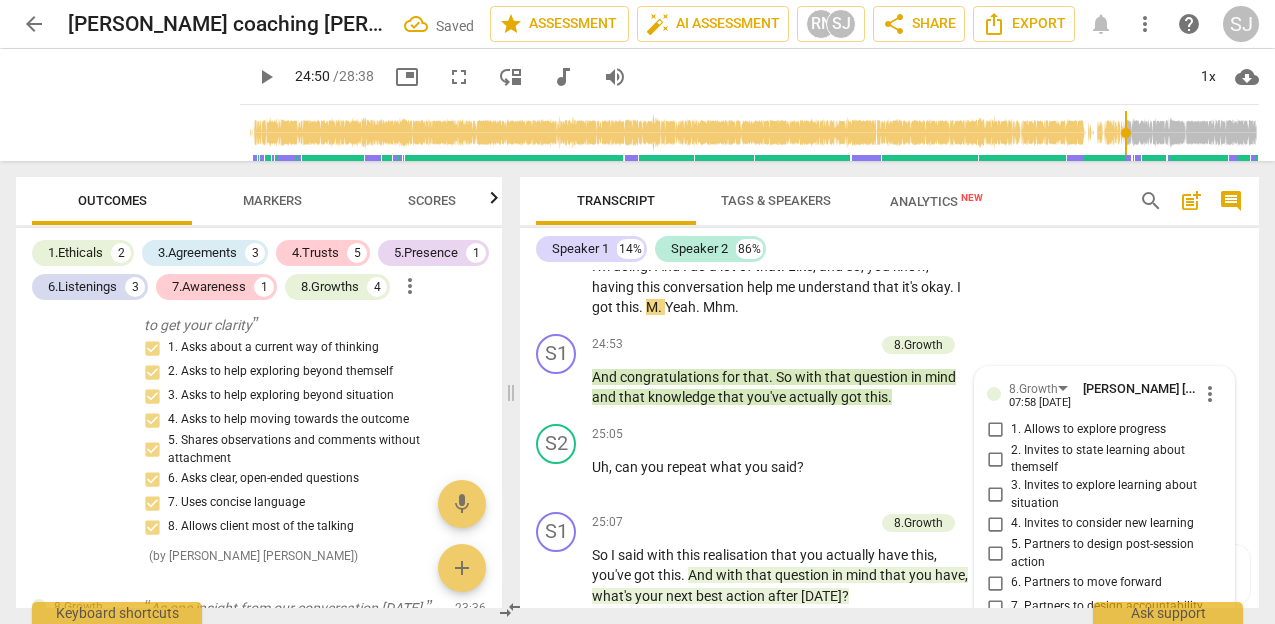 scroll, scrollTop: 8310, scrollLeft: 0, axis: vertical 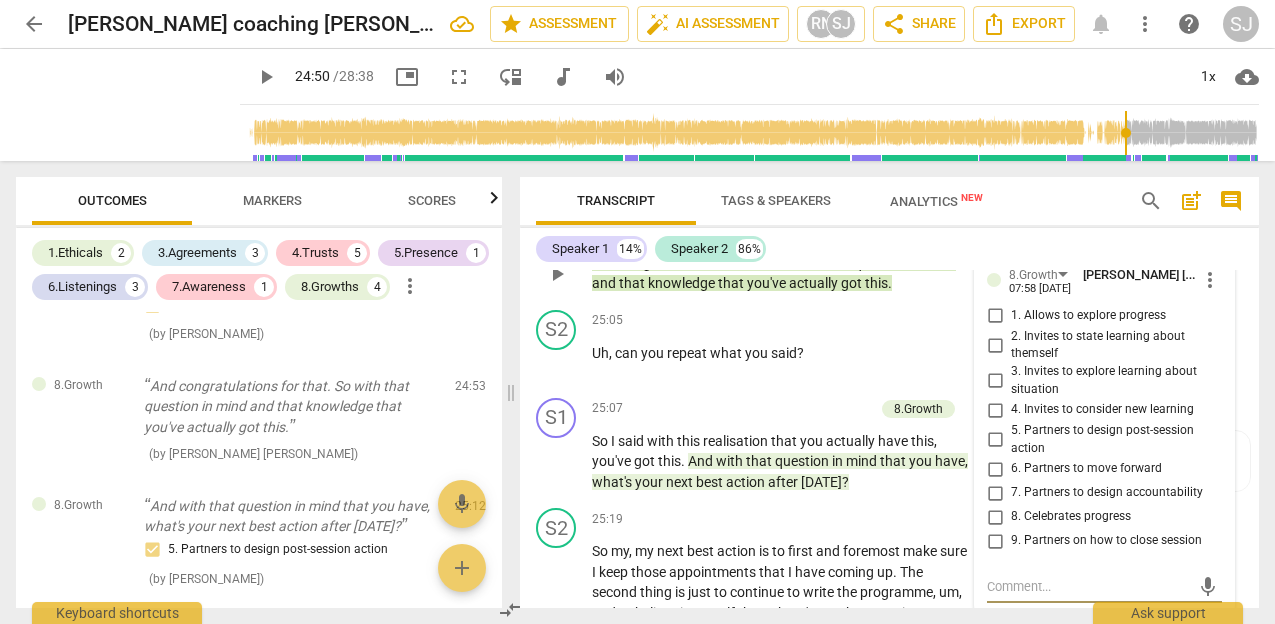 click on "8. Celebrates progress" at bounding box center (995, 517) 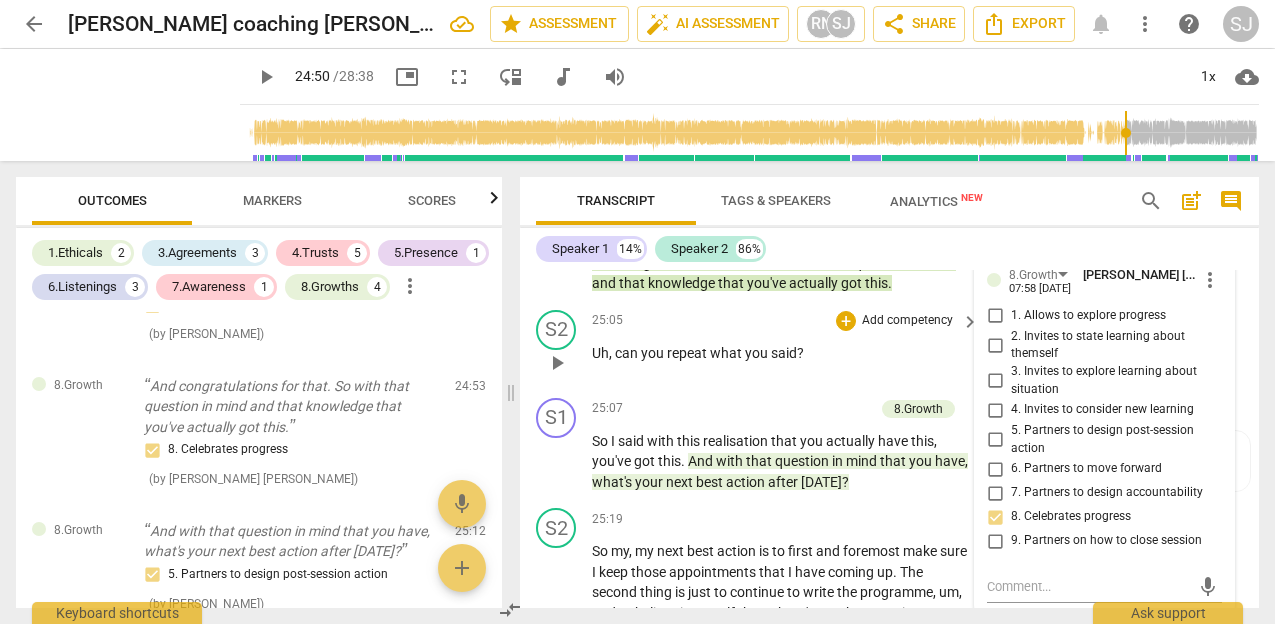click on "25:05 + Add competency keyboard_arrow_right Uh ,   can   you   repeat   what   you   said ?" at bounding box center (786, 346) 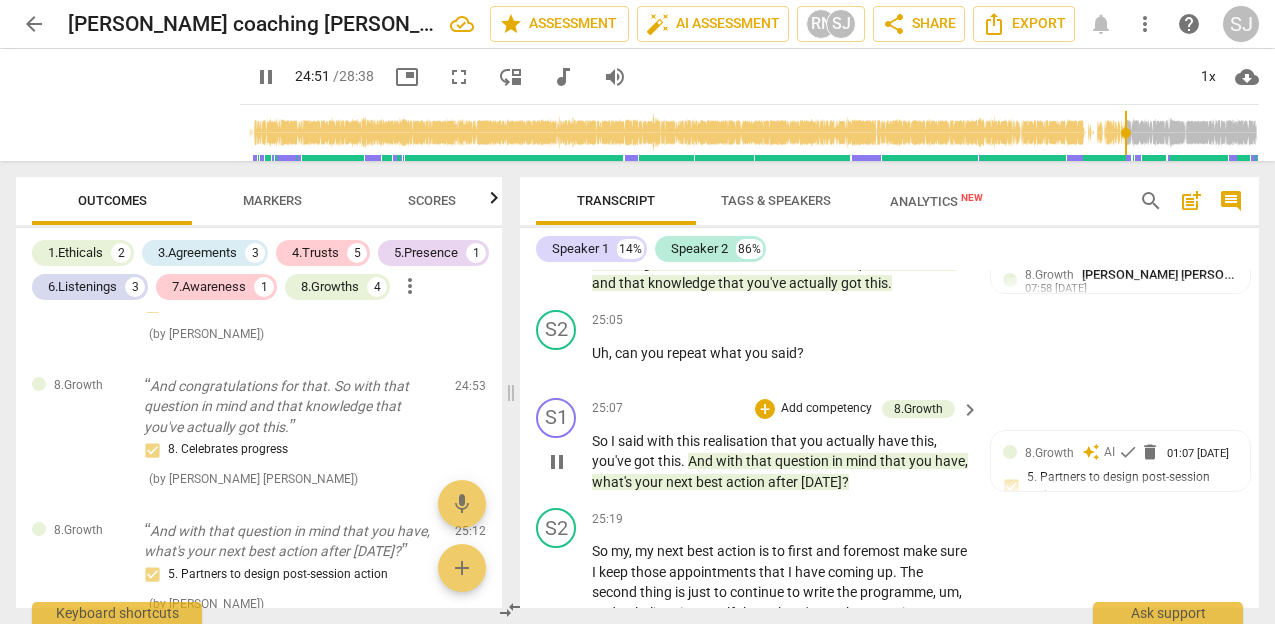 click on "+ Add competency 8.Growth" at bounding box center (855, 409) 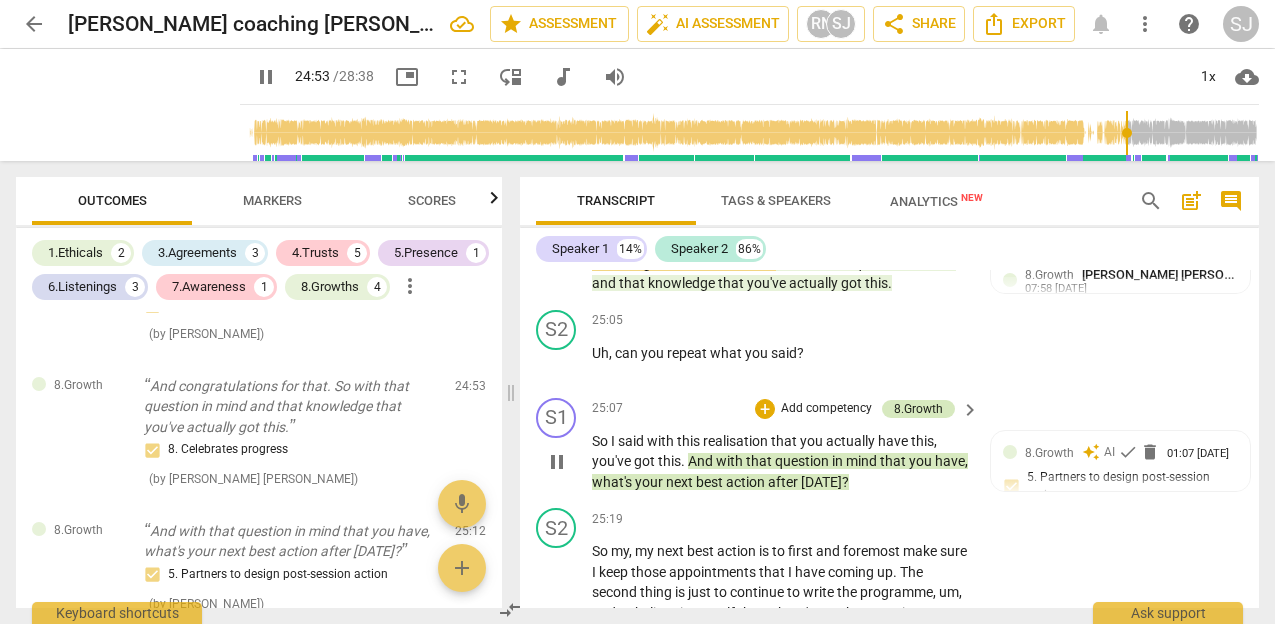 click on "8.Growth" at bounding box center [918, 409] 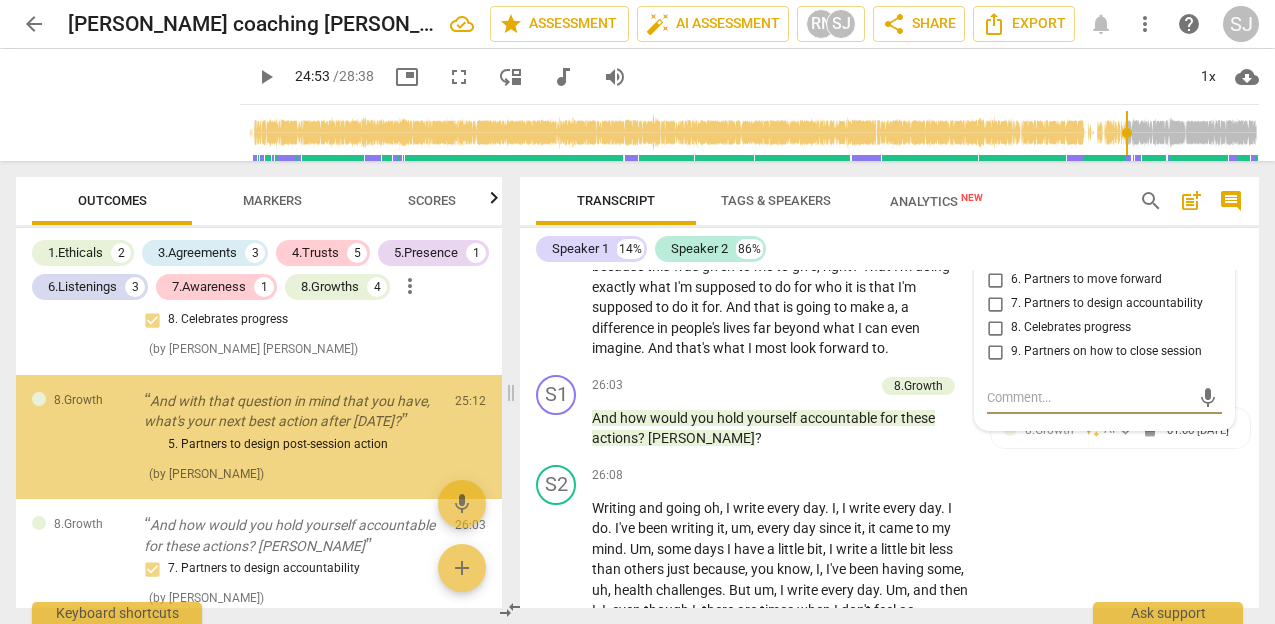scroll, scrollTop: 2745, scrollLeft: 0, axis: vertical 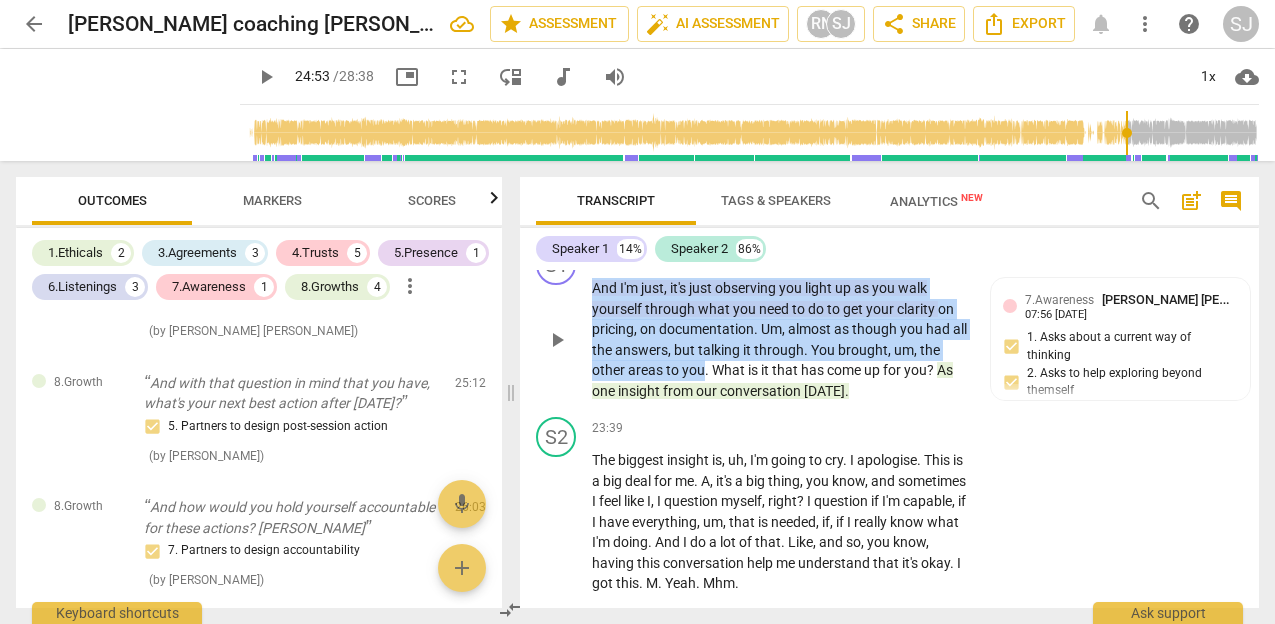 drag, startPoint x: 705, startPoint y: 414, endPoint x: 591, endPoint y: 332, distance: 140.42792 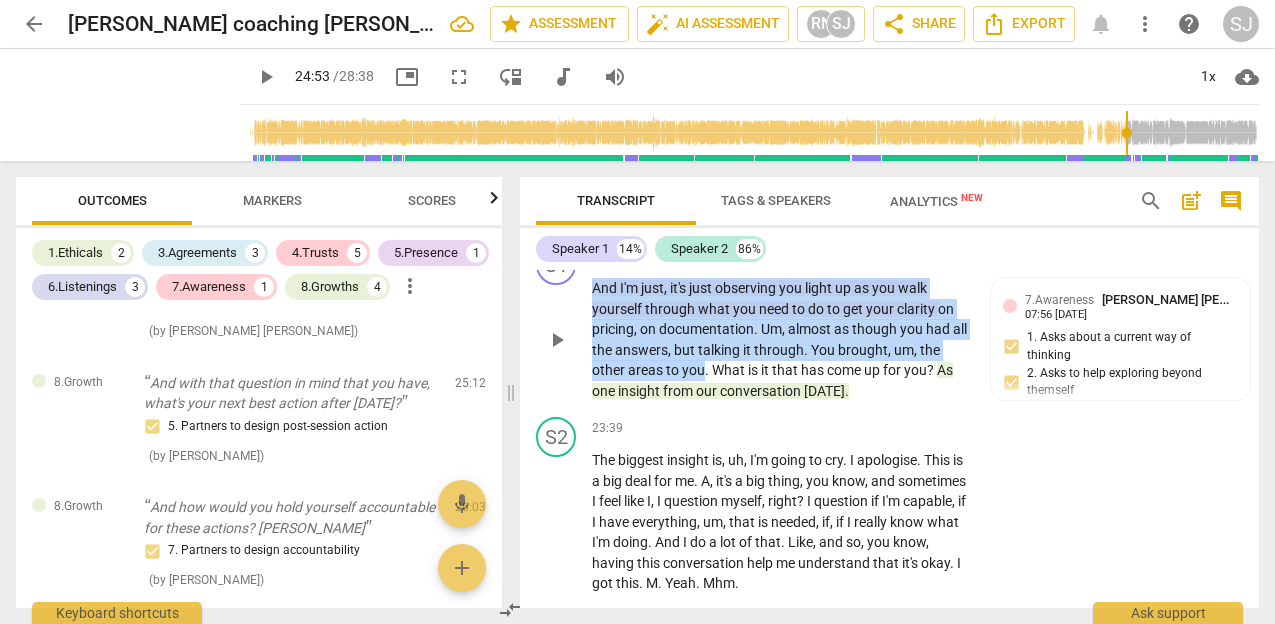 click on "And   I'm   just ,   it's   just   observing   you   light   up   as   you   walk   yourself   through   what   you   need   to   do   to   get   your   clarity   on   pricing ,   on   documentation .   Um ,   almost   as   though   you   had   all   the   answers ,   but   talking   it   through .   You   brought ,   um ,   the   other   areas   to   you .   What   is   it   that   has   come   up   for   you ?   As   one   insight   from   our   conversation   today ." at bounding box center [780, 339] 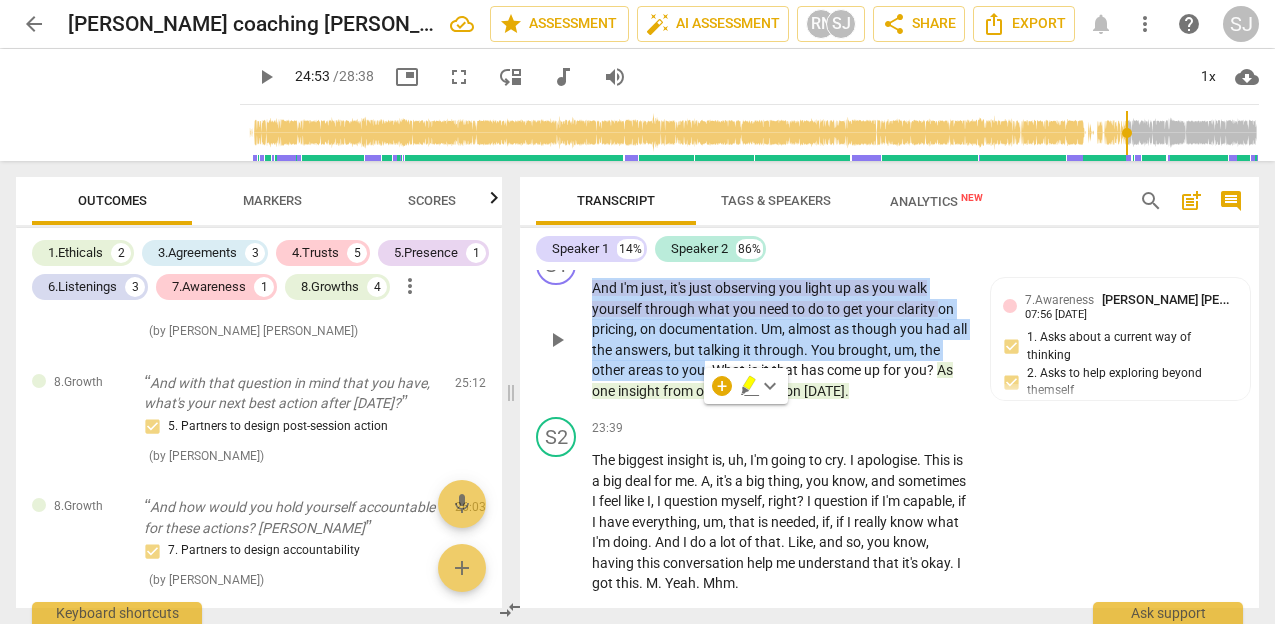 click on "7.Awareness" at bounding box center [827, 256] 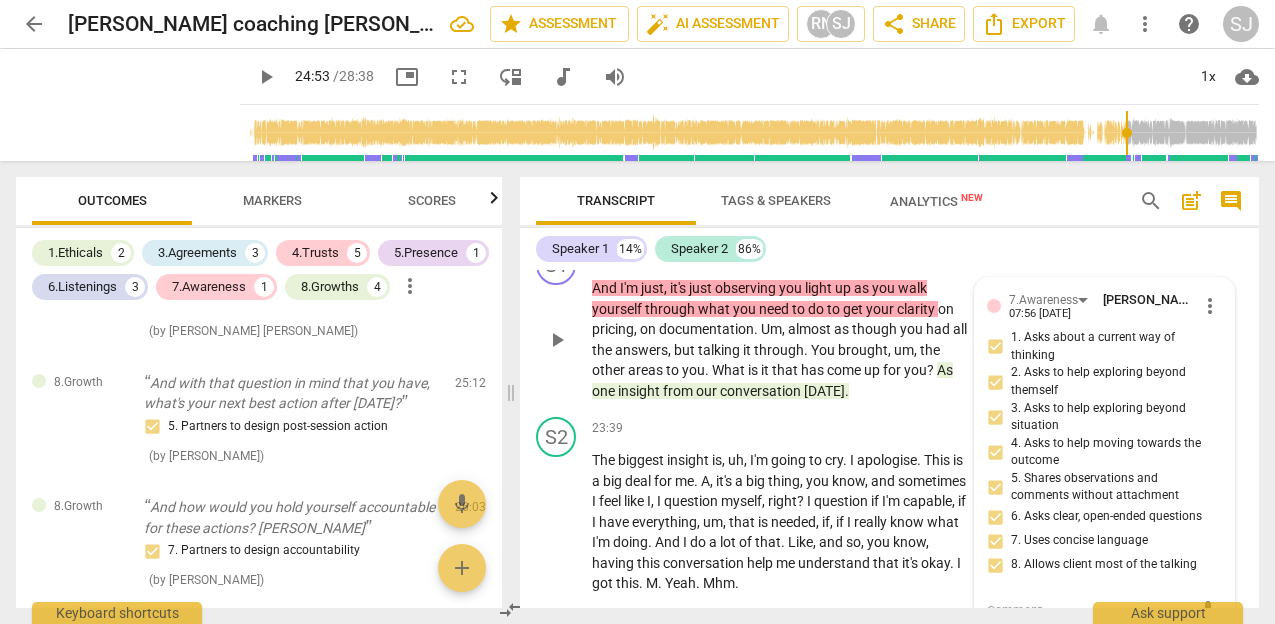 scroll, scrollTop: 7943, scrollLeft: 0, axis: vertical 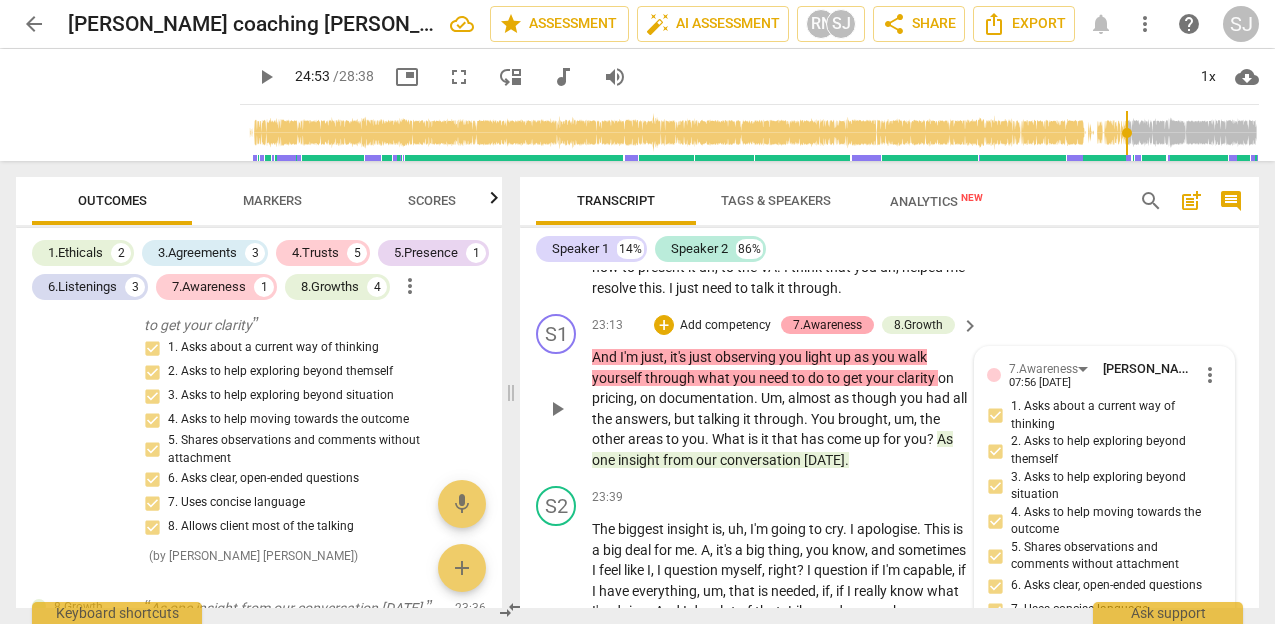click on "7.Awareness" at bounding box center (827, 325) 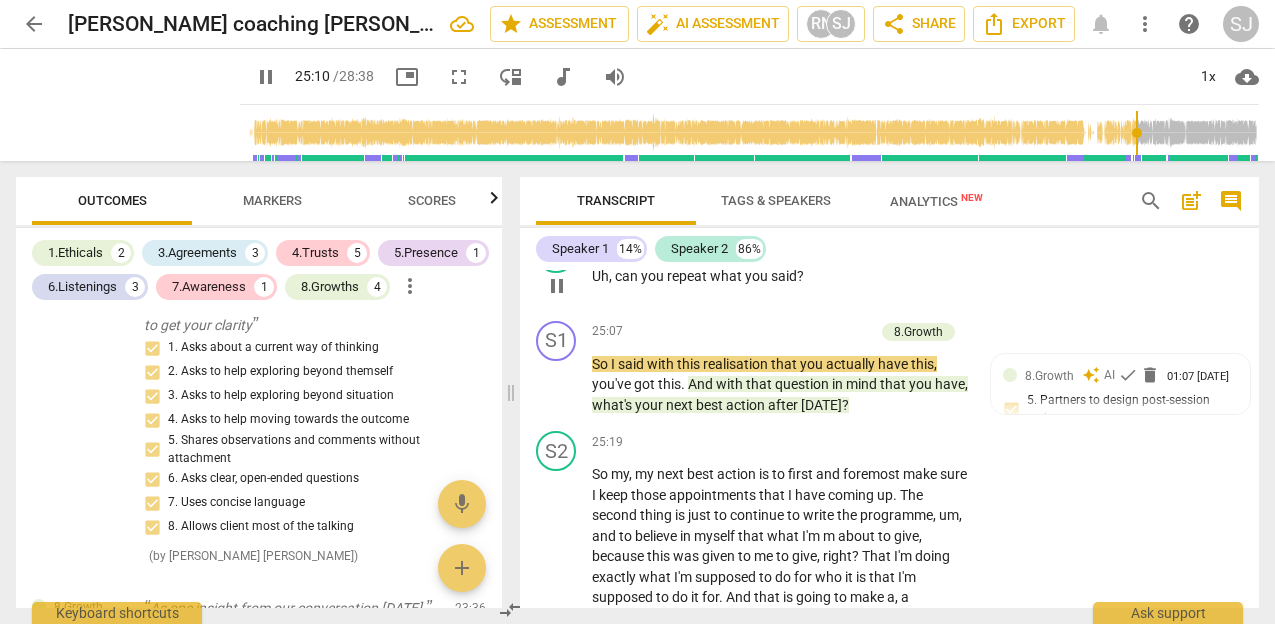 scroll, scrollTop: 8209, scrollLeft: 0, axis: vertical 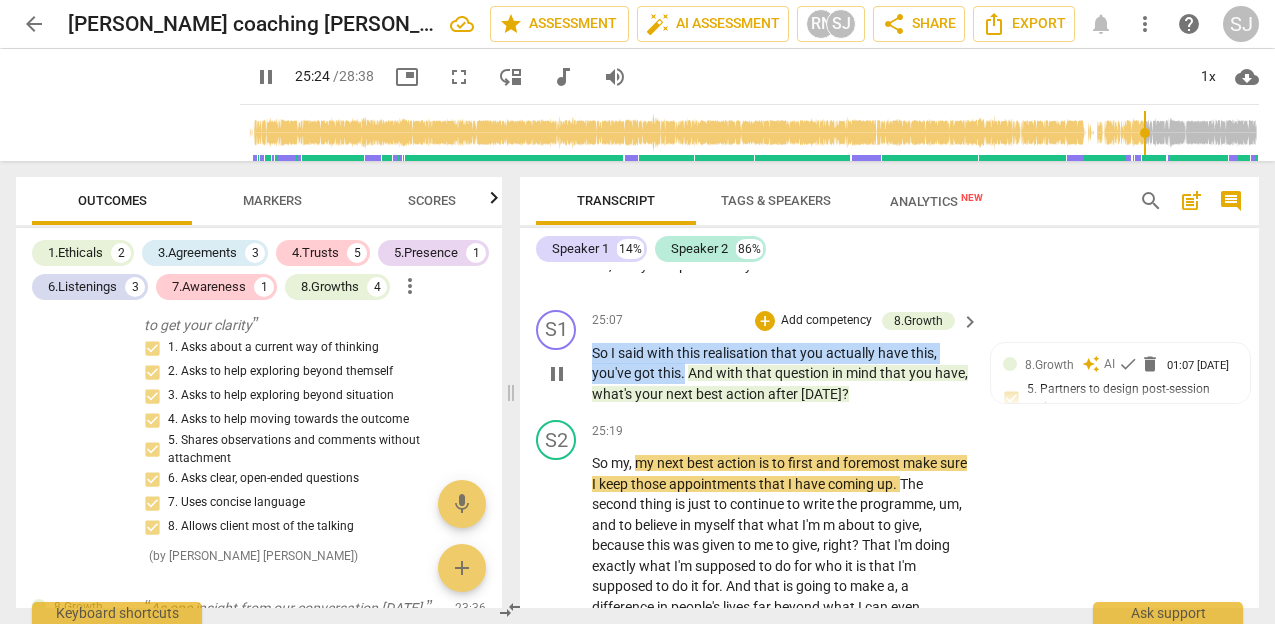 drag, startPoint x: 592, startPoint y: 392, endPoint x: 682, endPoint y: 413, distance: 92.417534 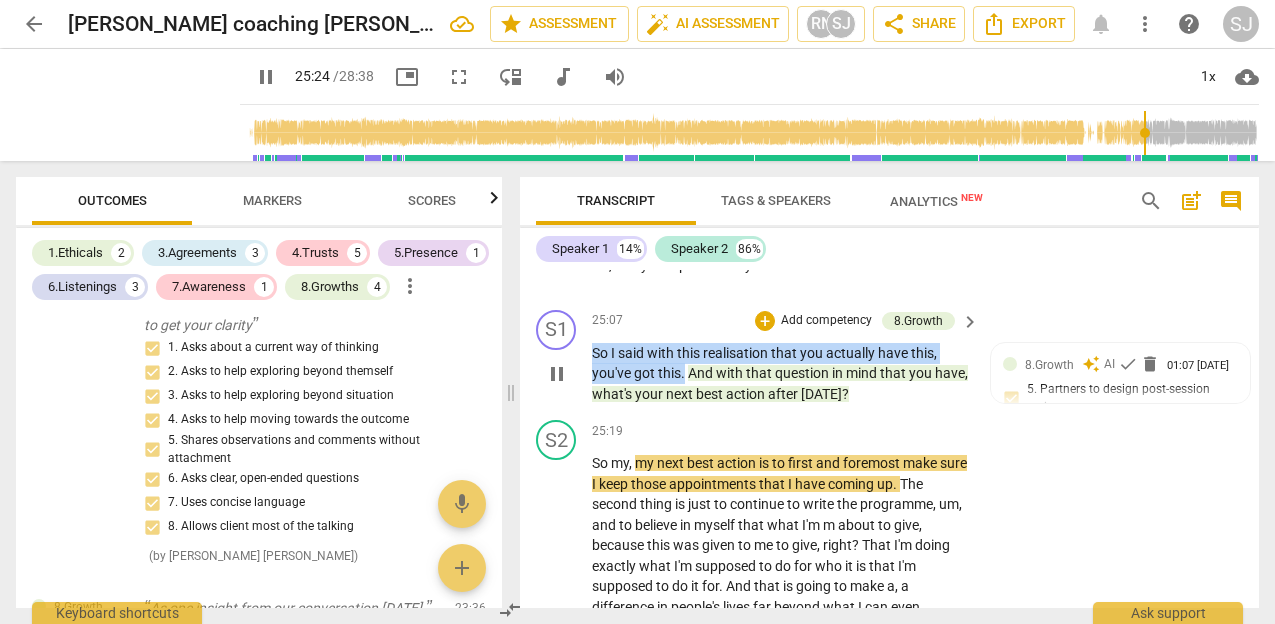 click on "So   I   said   with   this   realisation   that   you   actually   have   this ,   you've   got   this .   And   with   that   question   in   mind   that   you   have ,   what's   your   next   best   action   after   today ?" at bounding box center [780, 374] 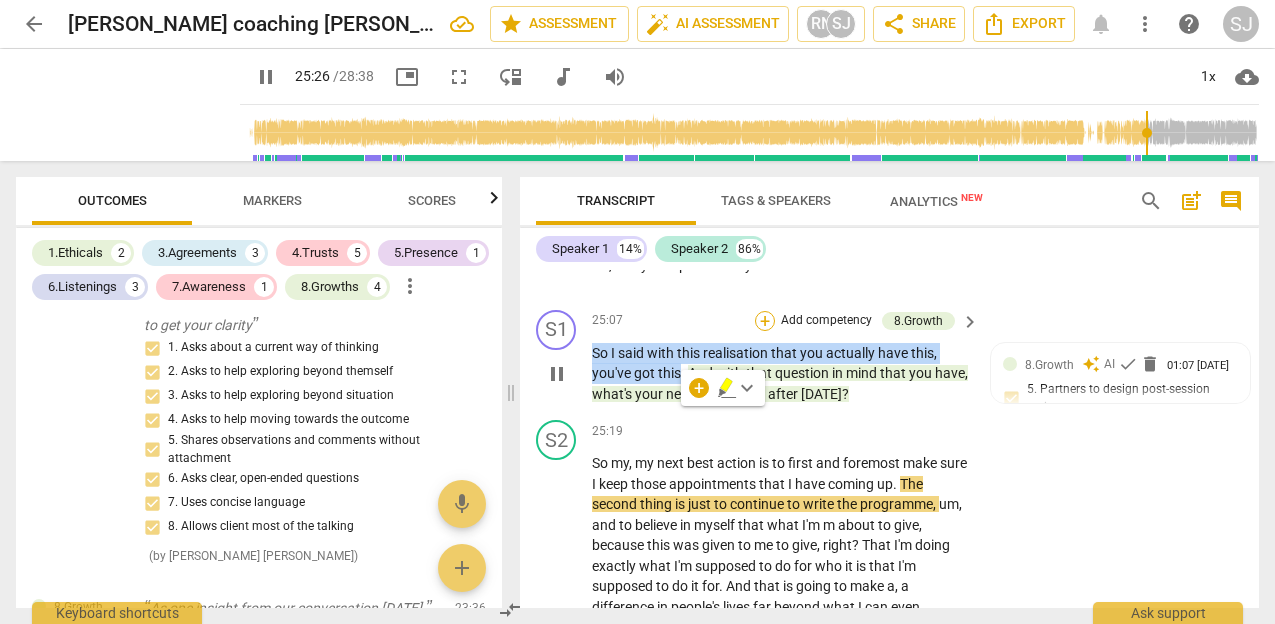 click on "+" at bounding box center (765, 321) 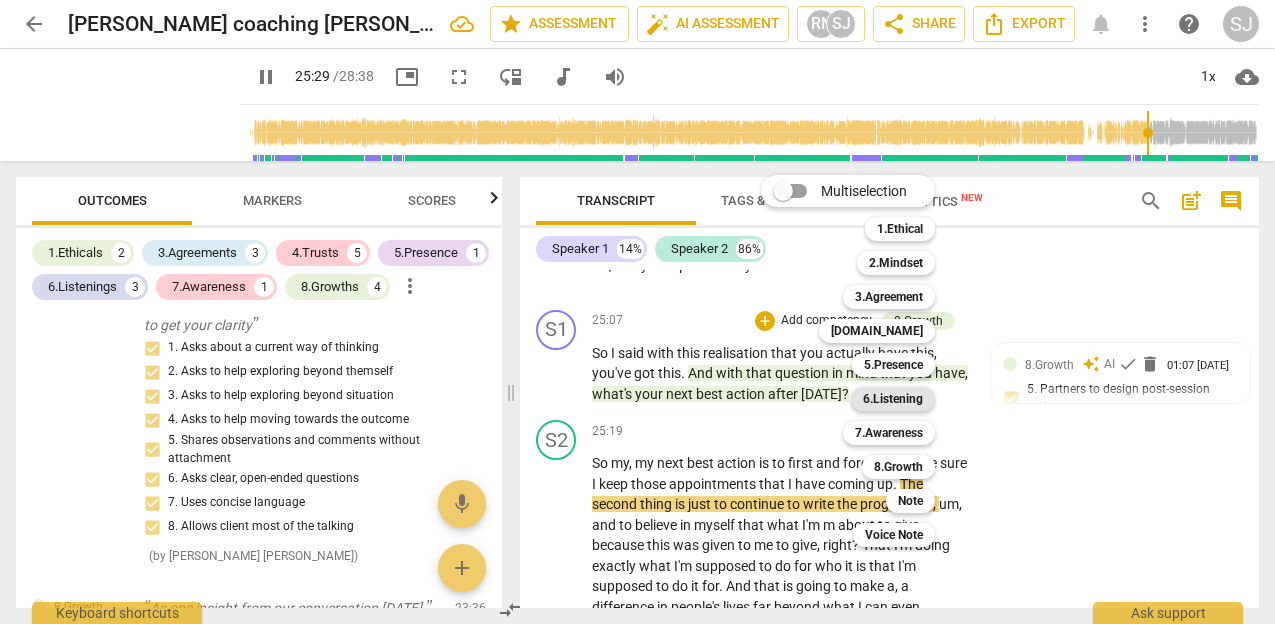 click on "6.Listening" at bounding box center [893, 399] 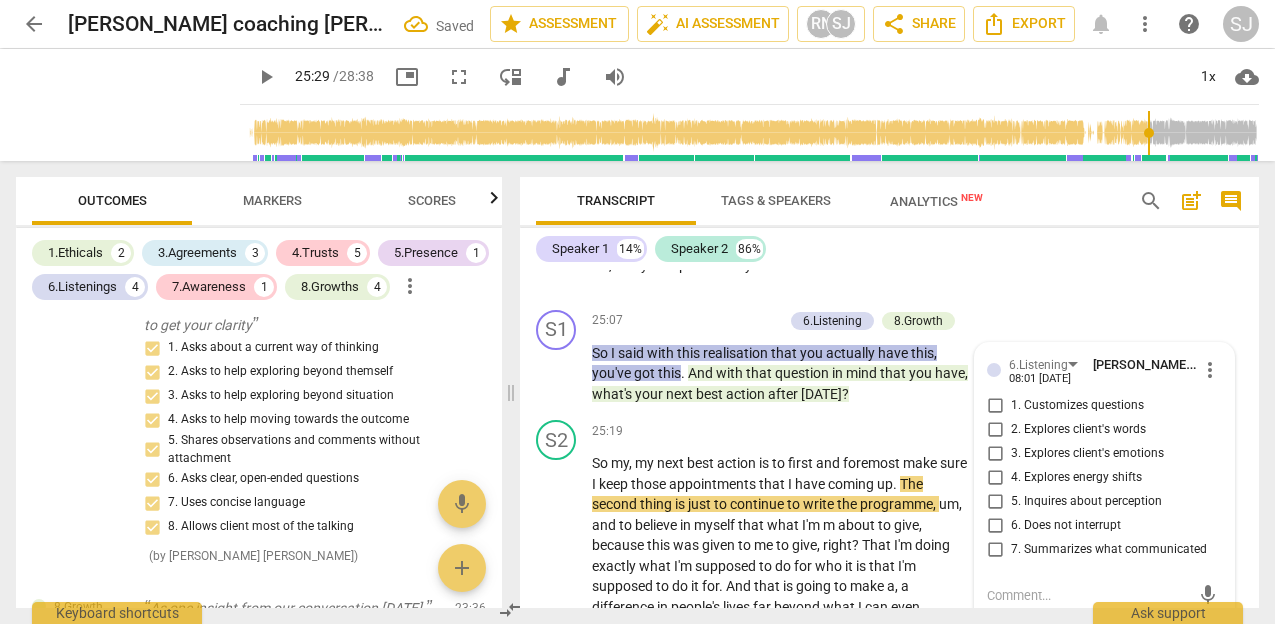 scroll, scrollTop: 8406, scrollLeft: 0, axis: vertical 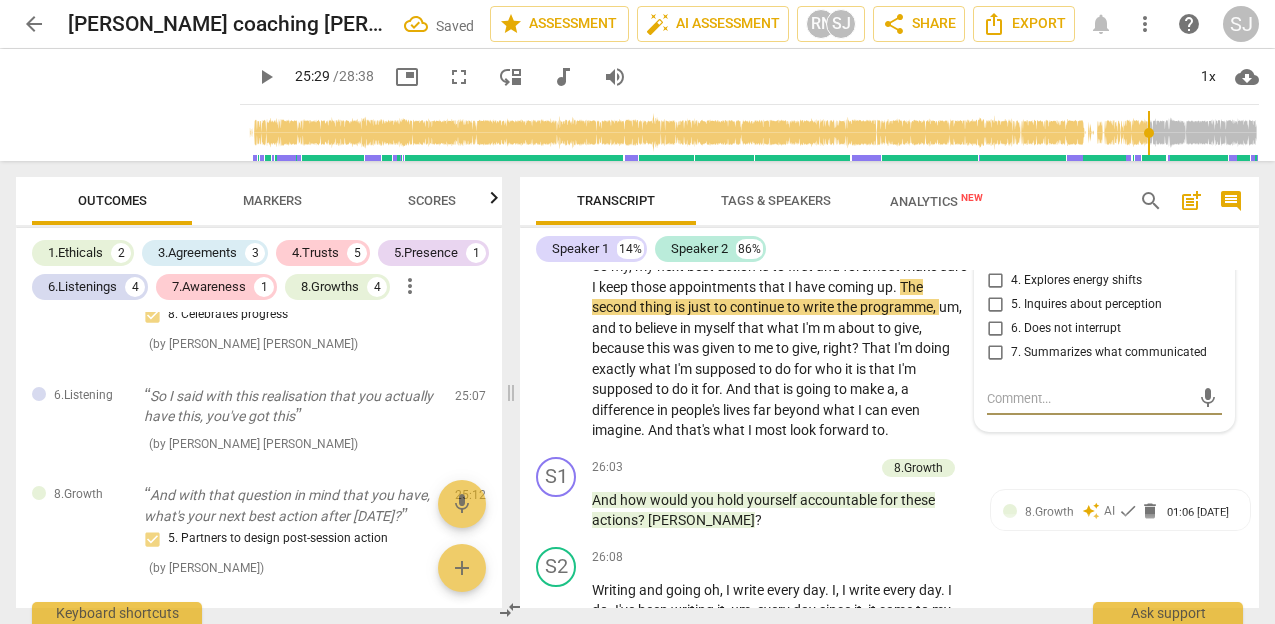 click on "7. Summarizes what communicated" at bounding box center [995, 353] 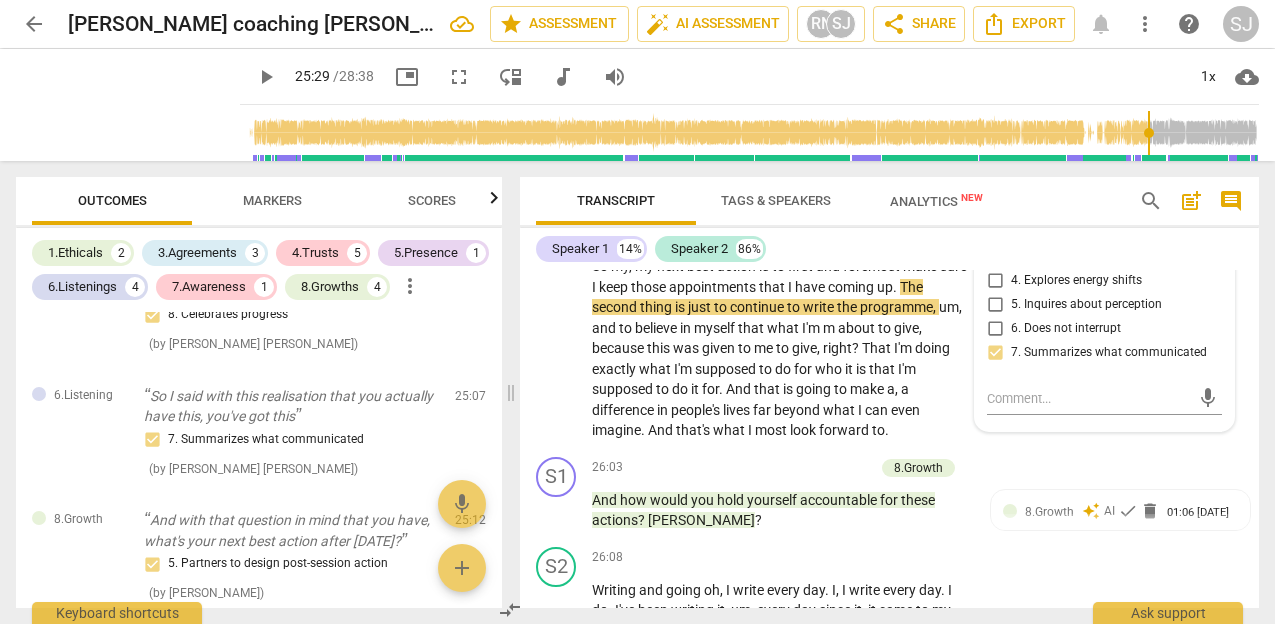 click on "2. Explores client's words" at bounding box center [995, 233] 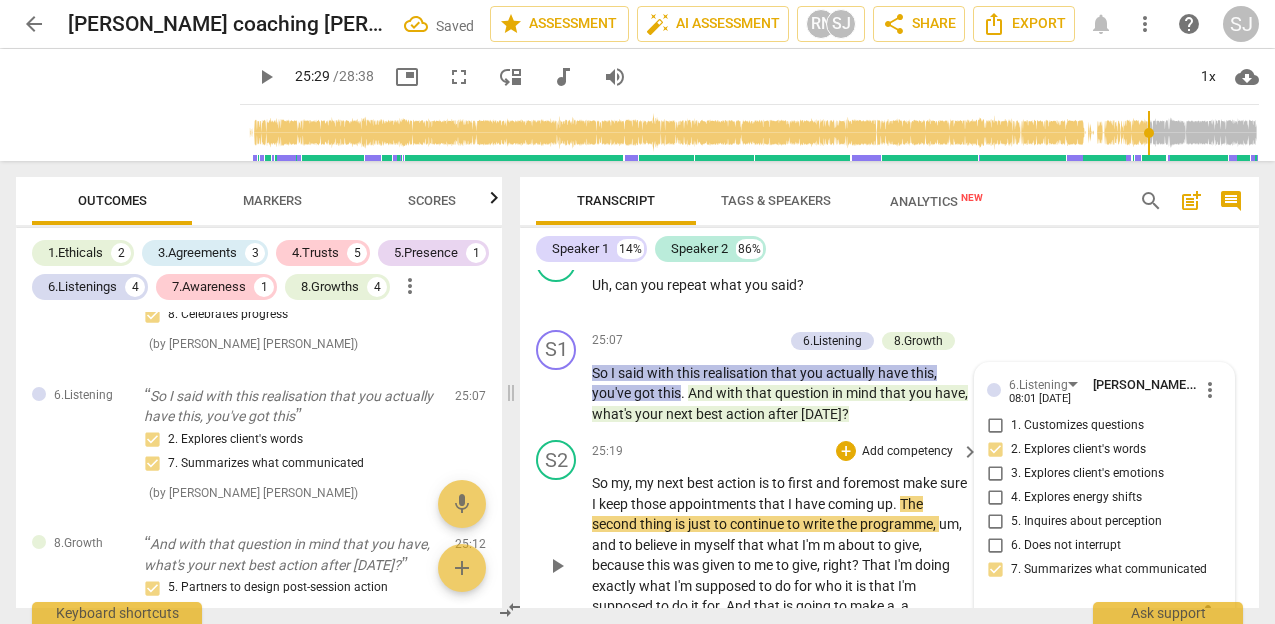scroll, scrollTop: 8188, scrollLeft: 0, axis: vertical 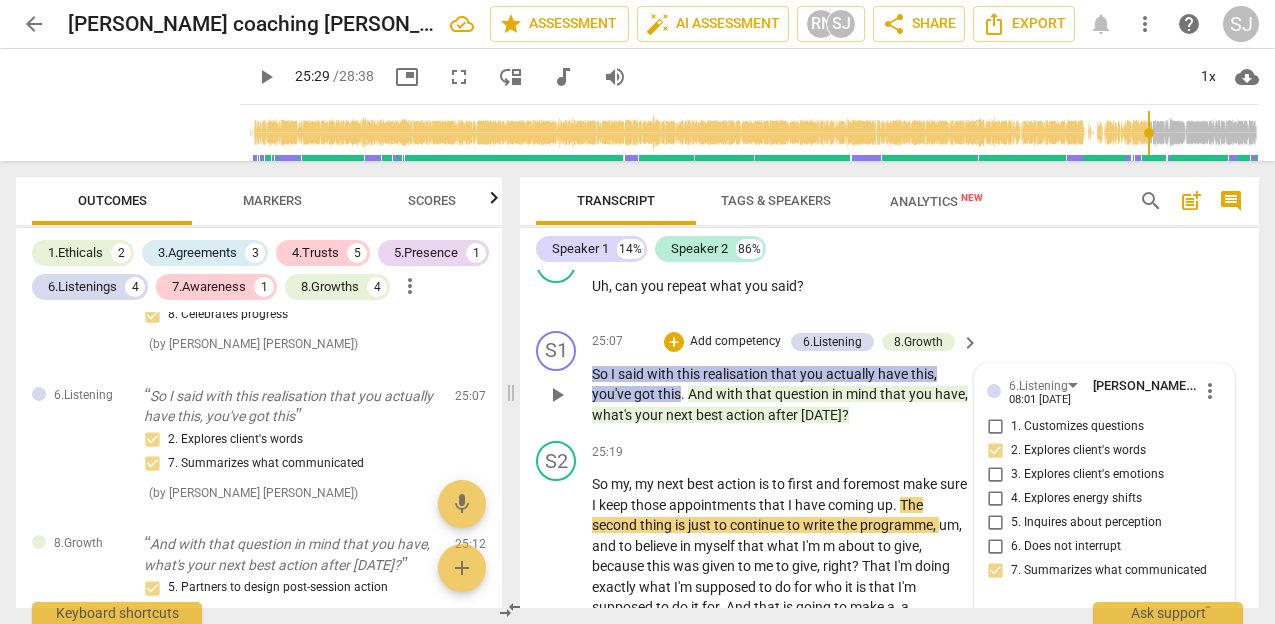click on "1. Customizes questions" at bounding box center [995, 427] 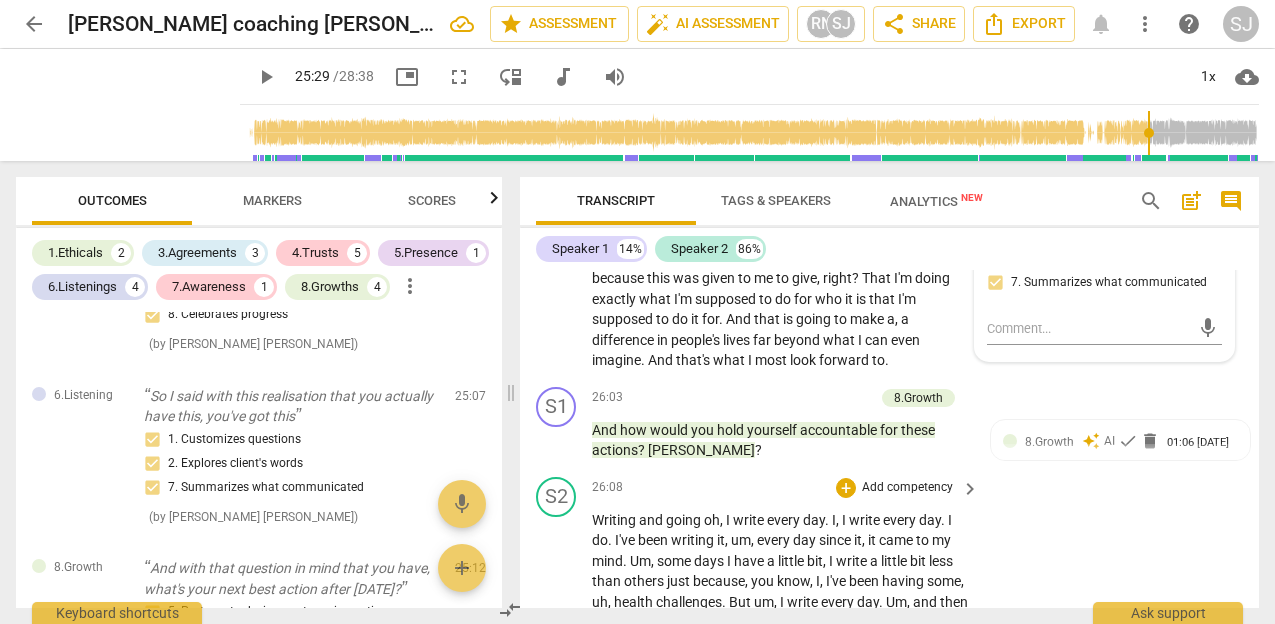 scroll, scrollTop: 8472, scrollLeft: 0, axis: vertical 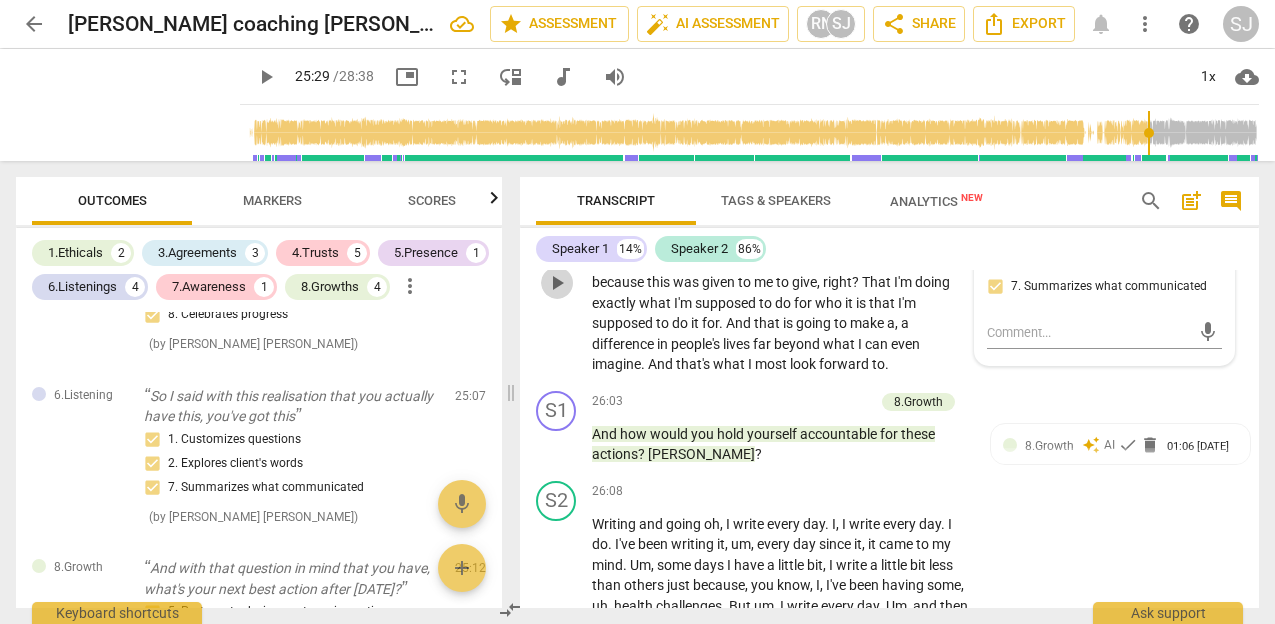 click on "play_arrow" at bounding box center (557, 283) 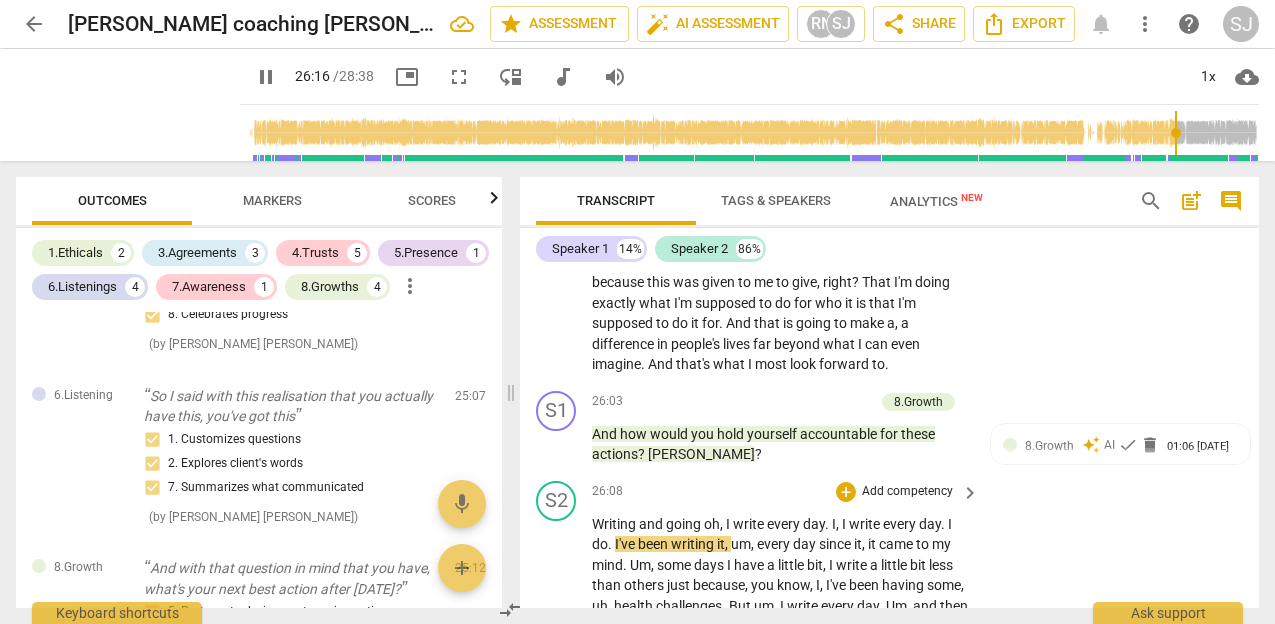 click on "Writing" at bounding box center (615, 524) 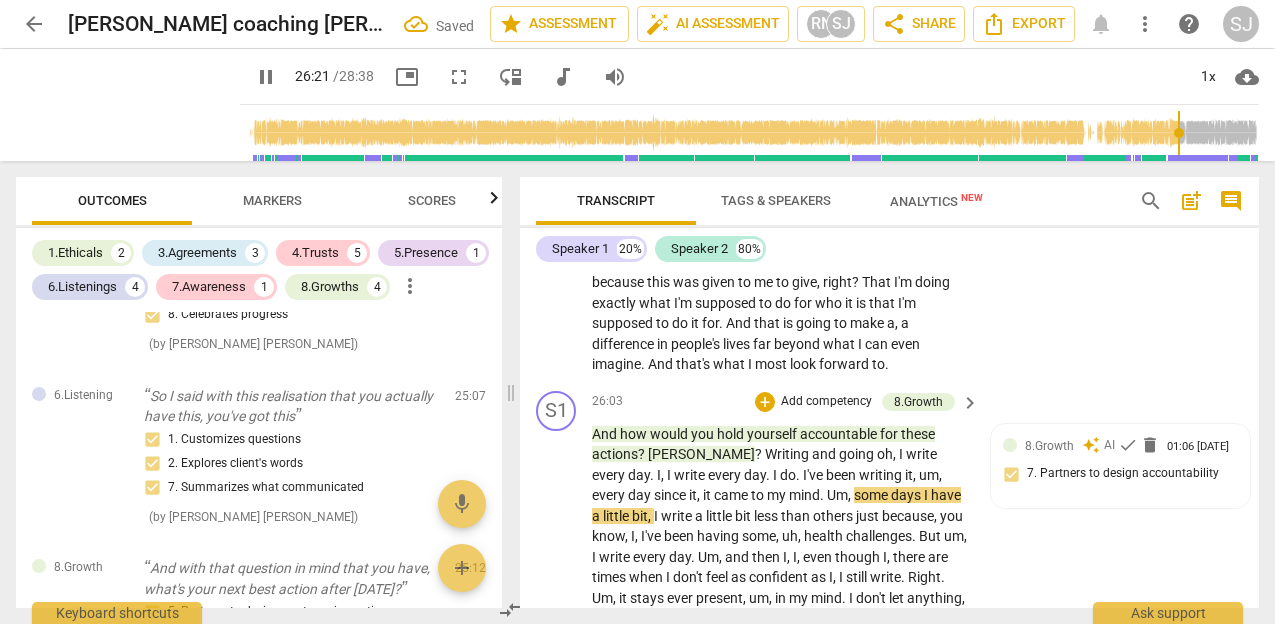 click on "oh" at bounding box center [885, 454] 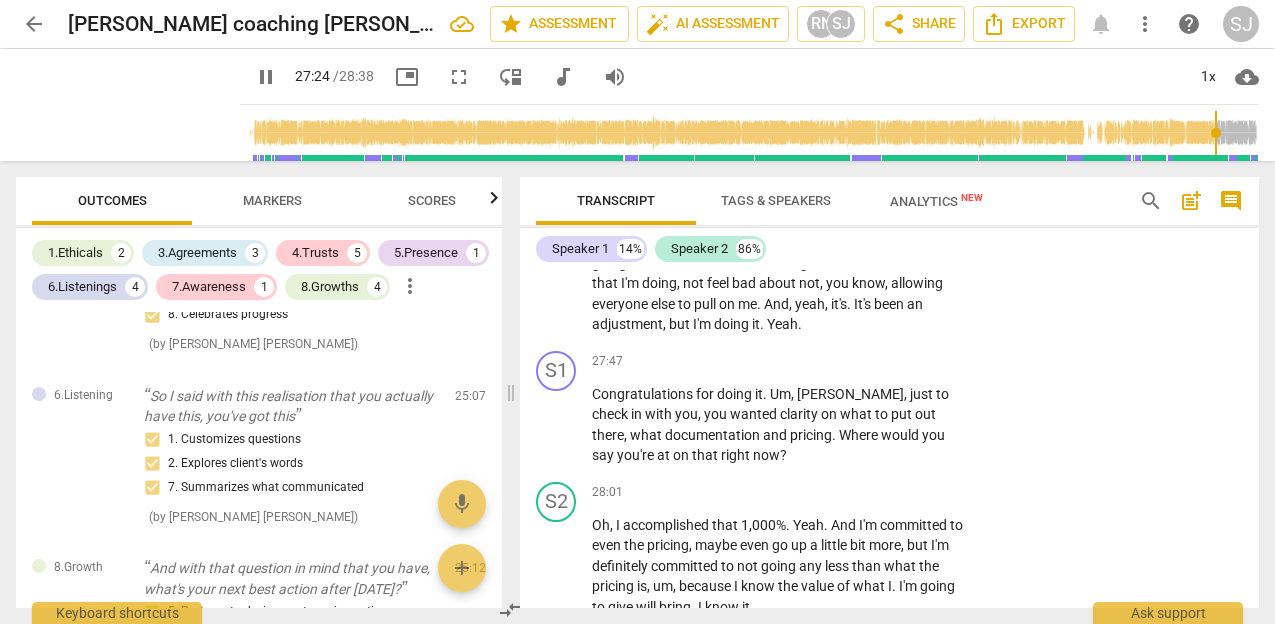 scroll, scrollTop: 9062, scrollLeft: 0, axis: vertical 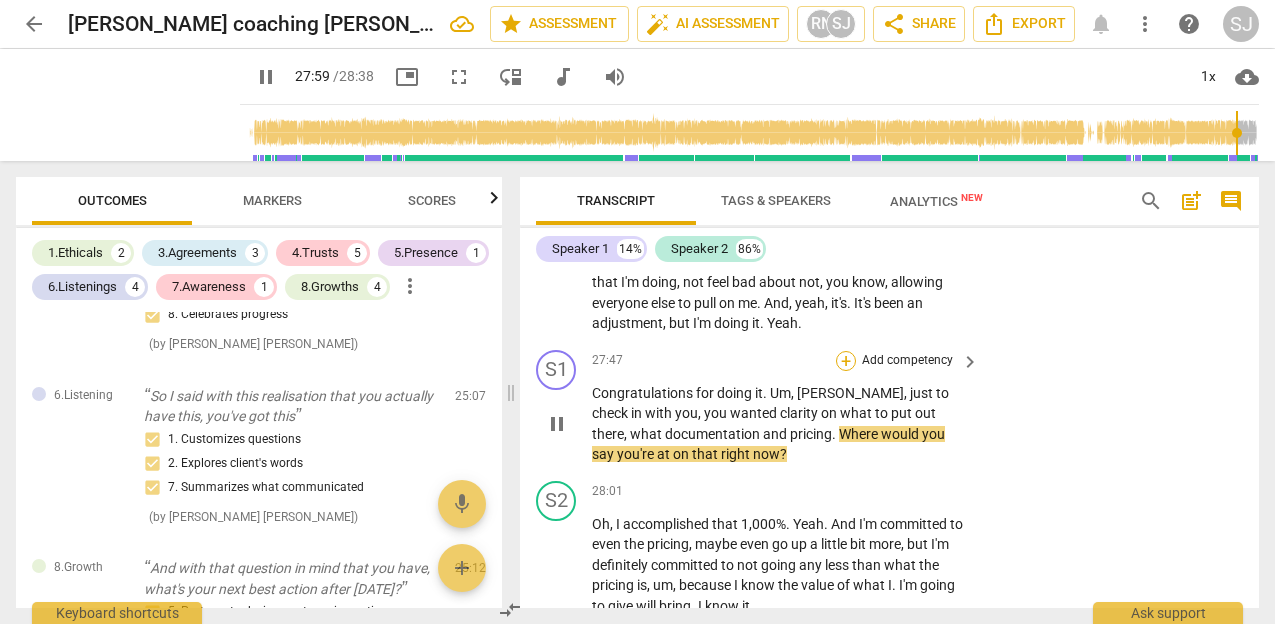 click on "+" at bounding box center (846, 361) 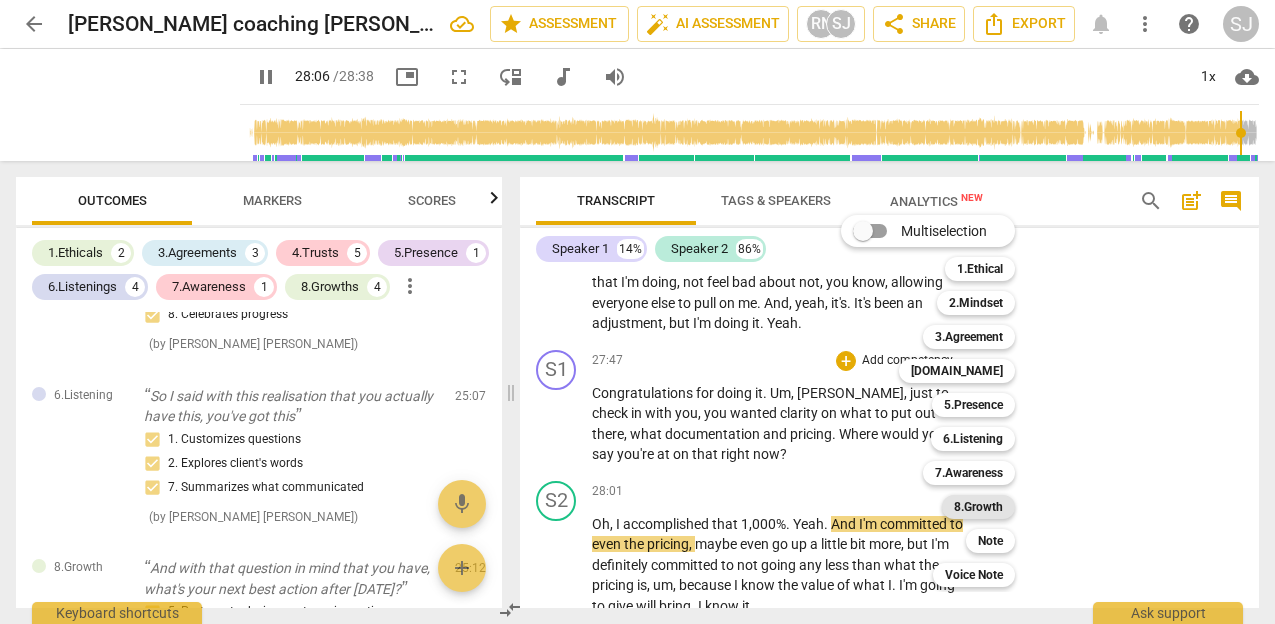 click on "8.Growth" at bounding box center (978, 507) 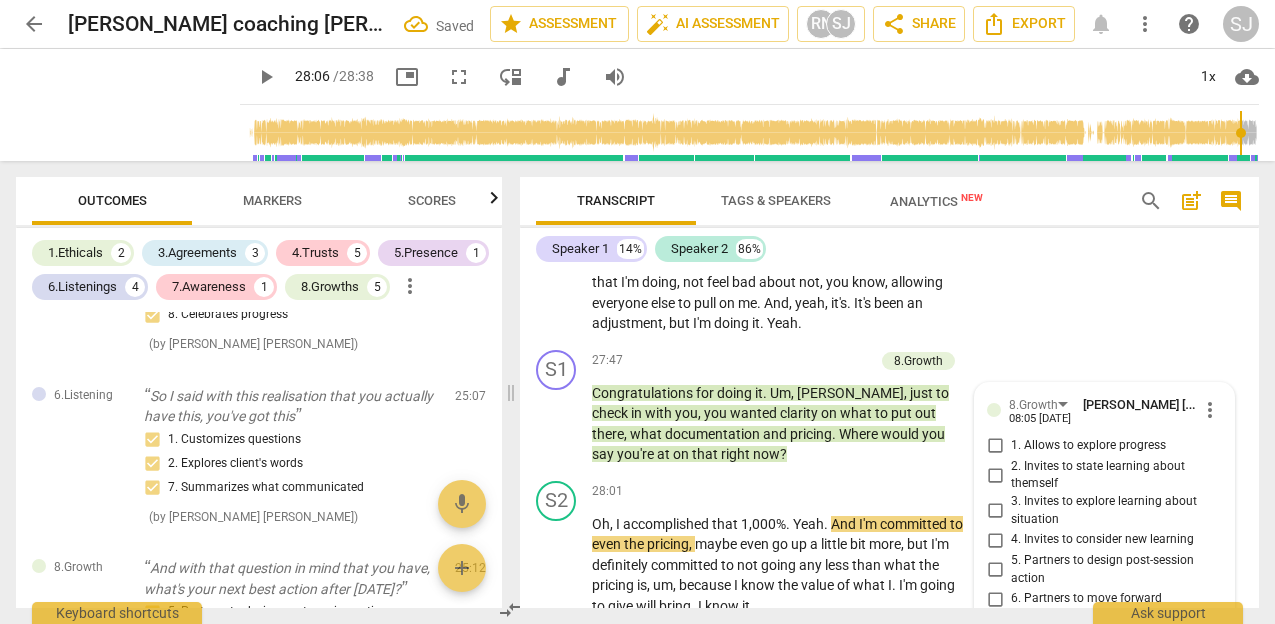 scroll, scrollTop: 9381, scrollLeft: 0, axis: vertical 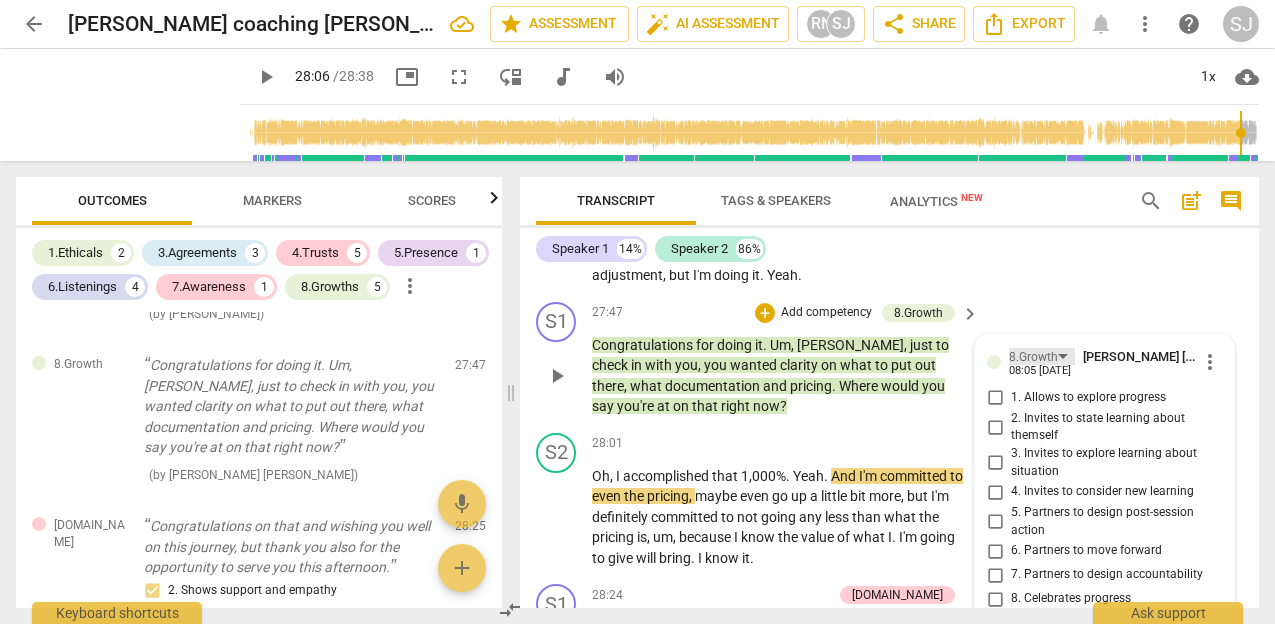 click on "8.Growth" at bounding box center (1042, 356) 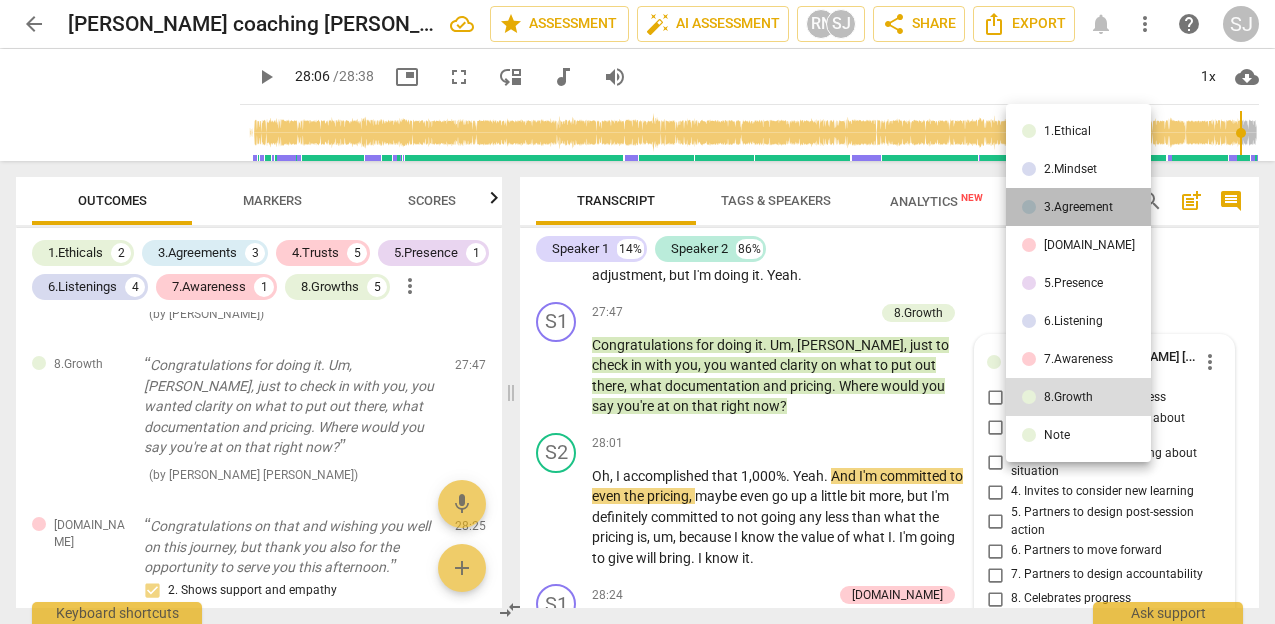 click on "3.Agreement" at bounding box center [1078, 207] 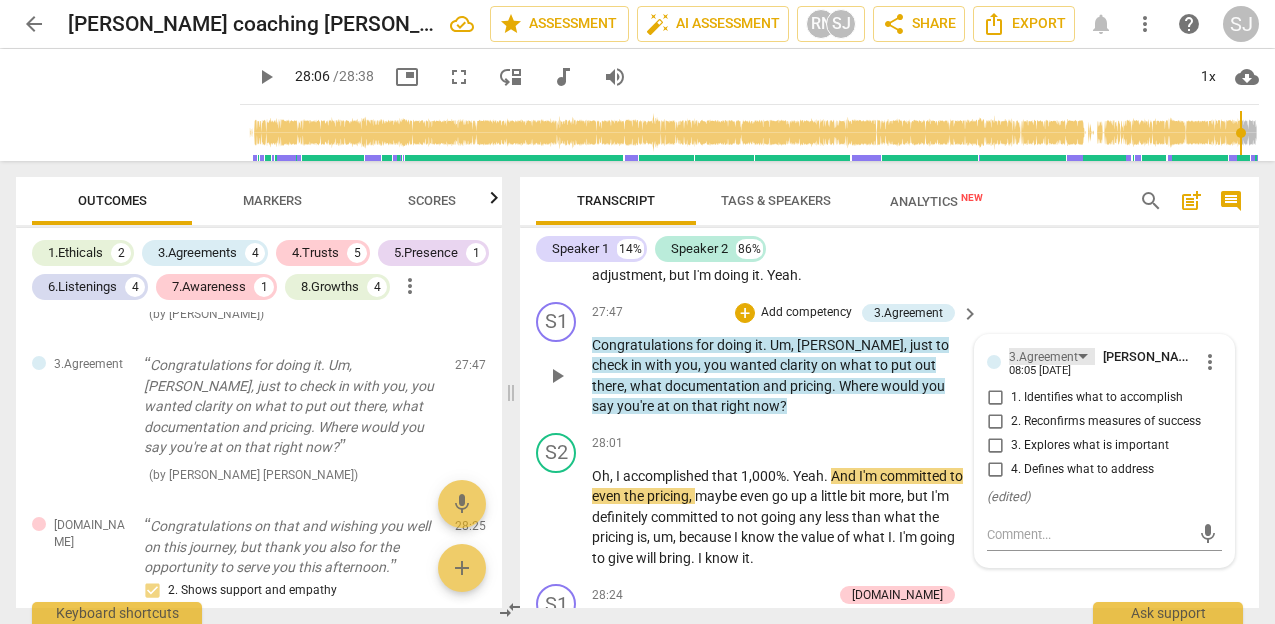 click on "3.Agreement" at bounding box center [1052, 356] 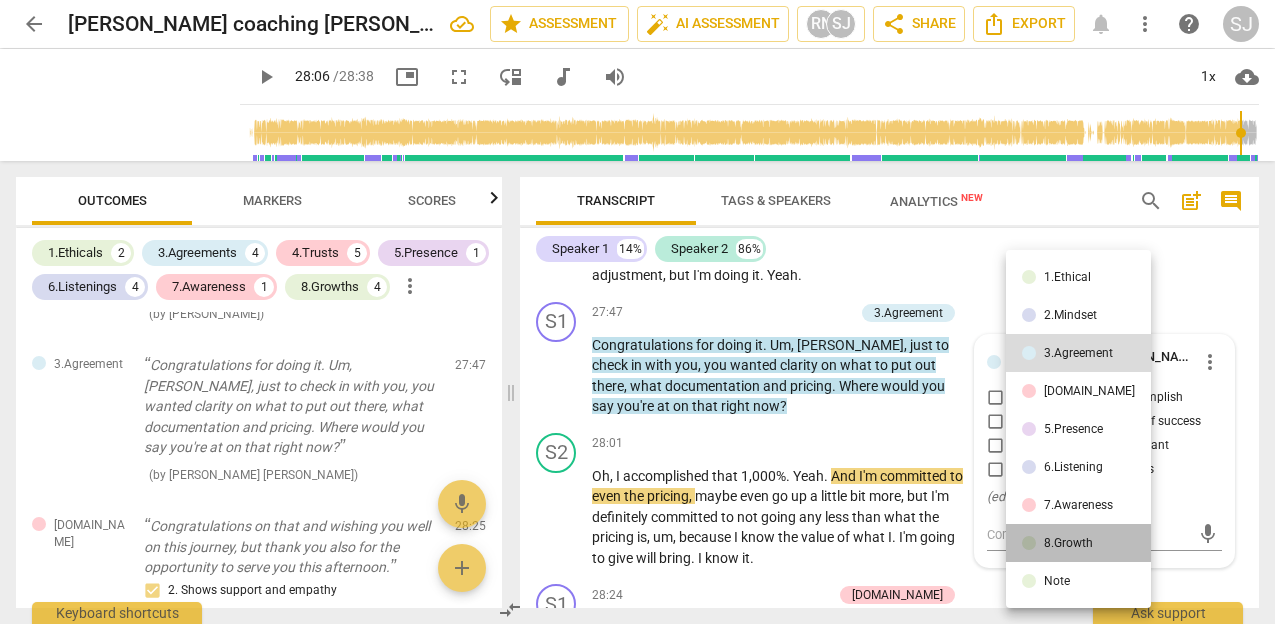 click on "8.Growth" at bounding box center (1068, 543) 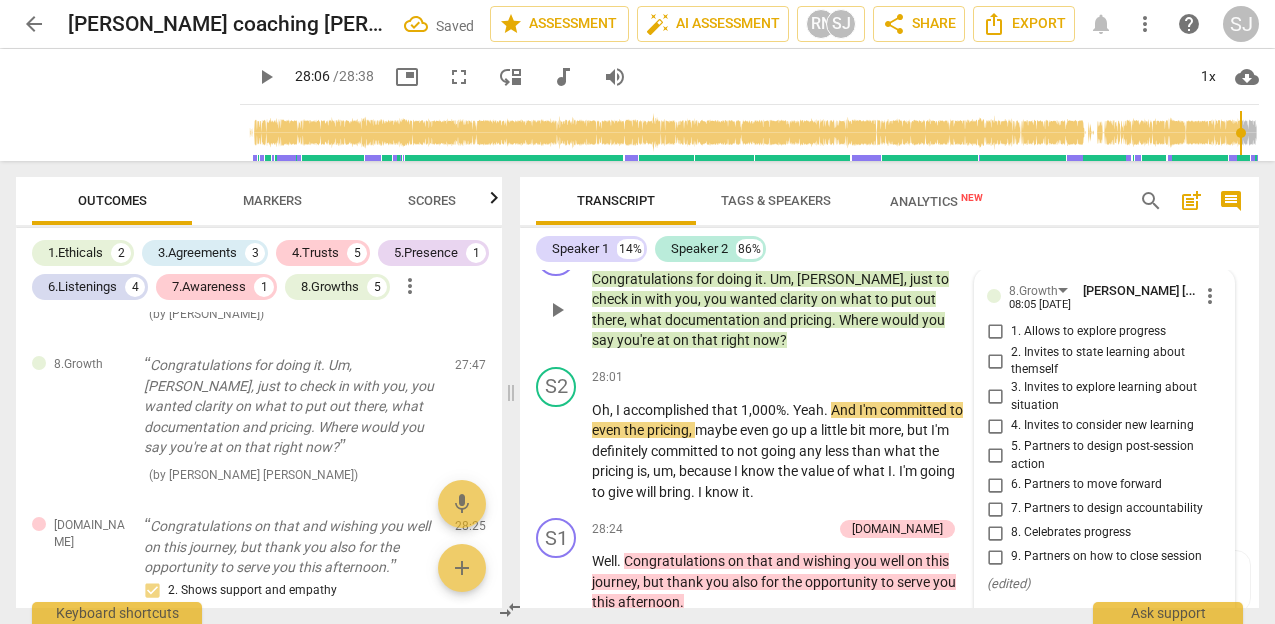 scroll, scrollTop: 9193, scrollLeft: 0, axis: vertical 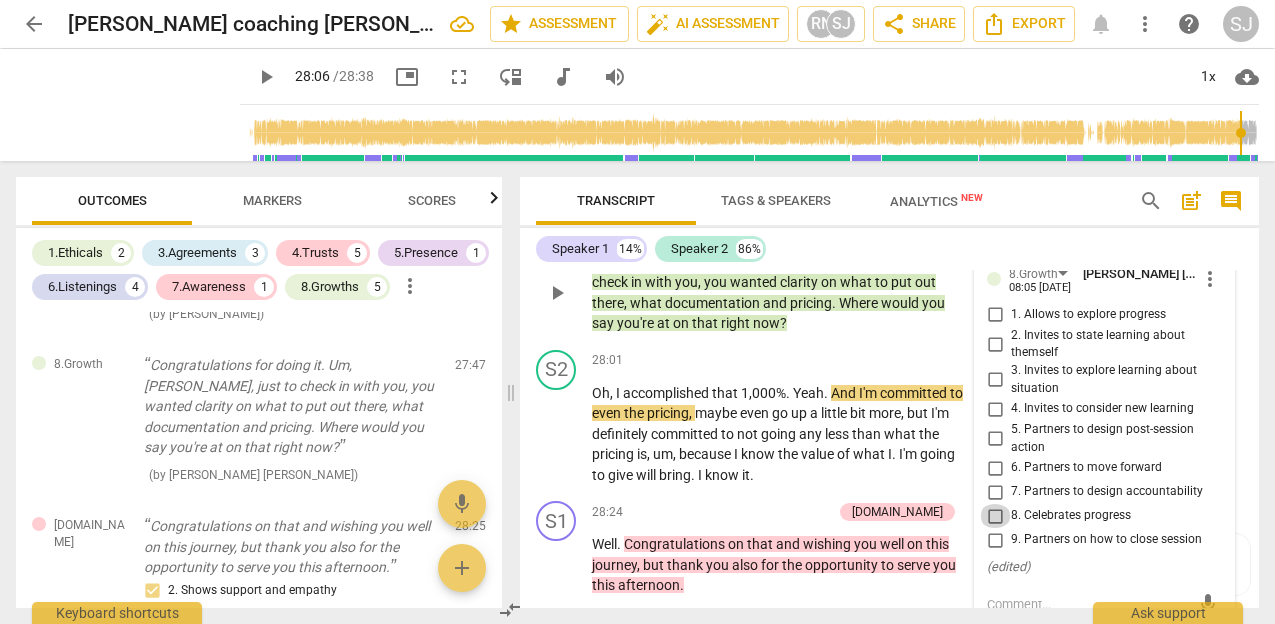 click on "8. Celebrates progress" at bounding box center (995, 516) 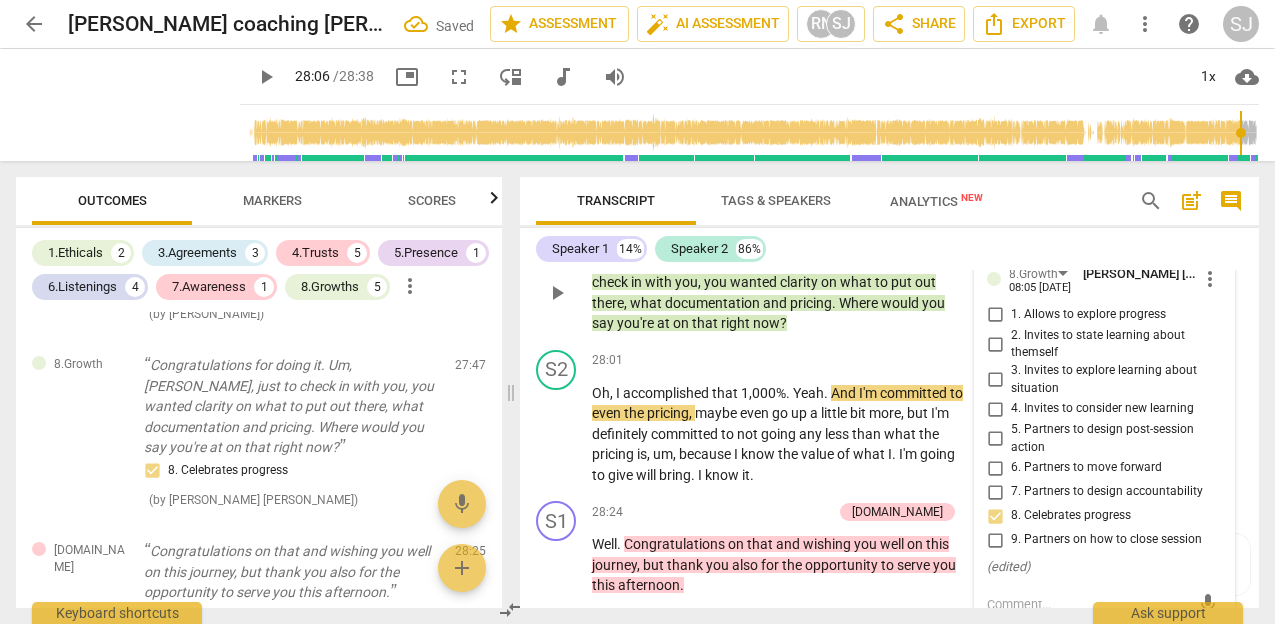 click on "Add competency" at bounding box center [826, 230] 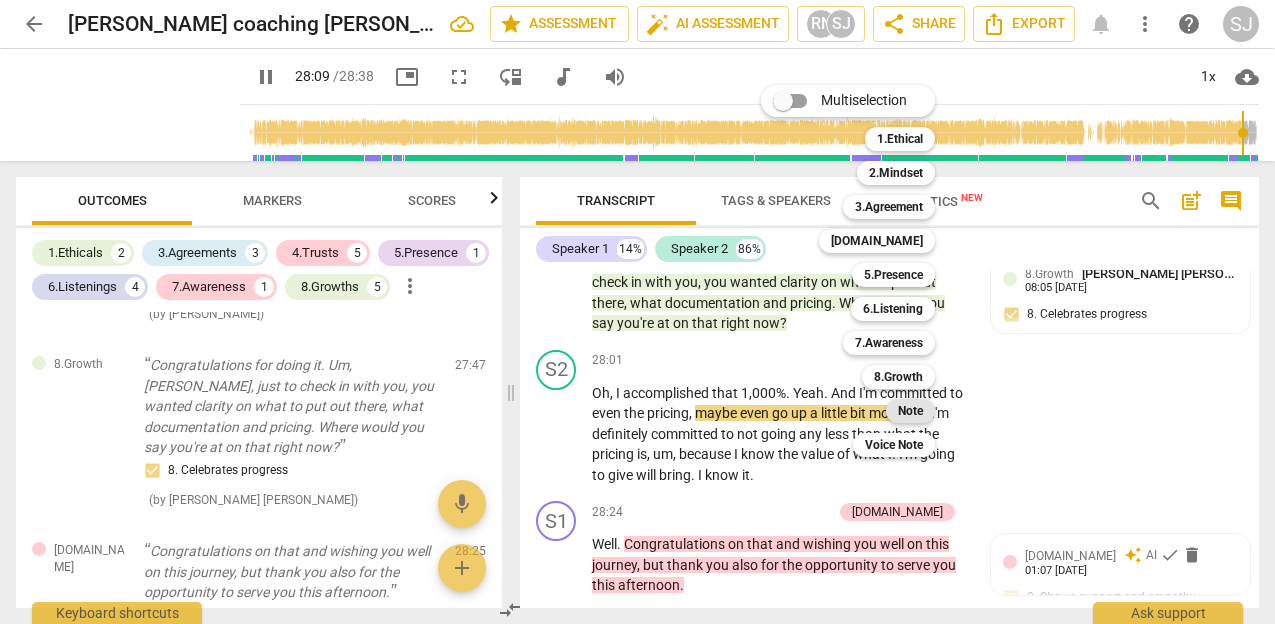 click on "Note" at bounding box center (910, 411) 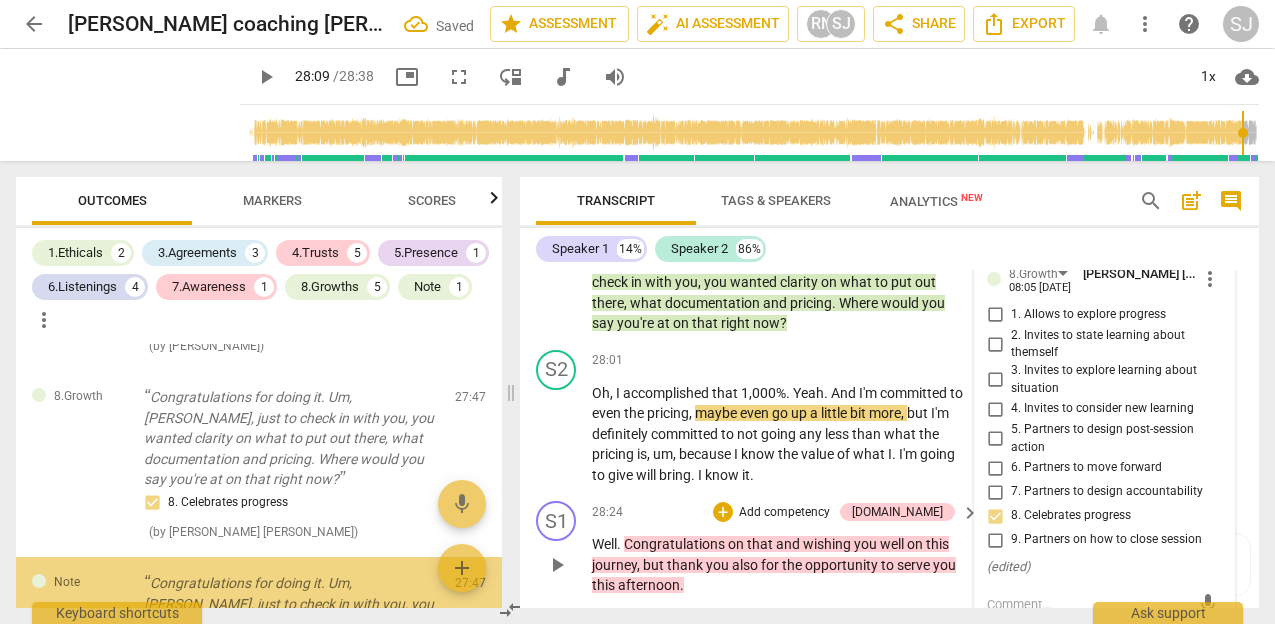 scroll, scrollTop: 9399, scrollLeft: 0, axis: vertical 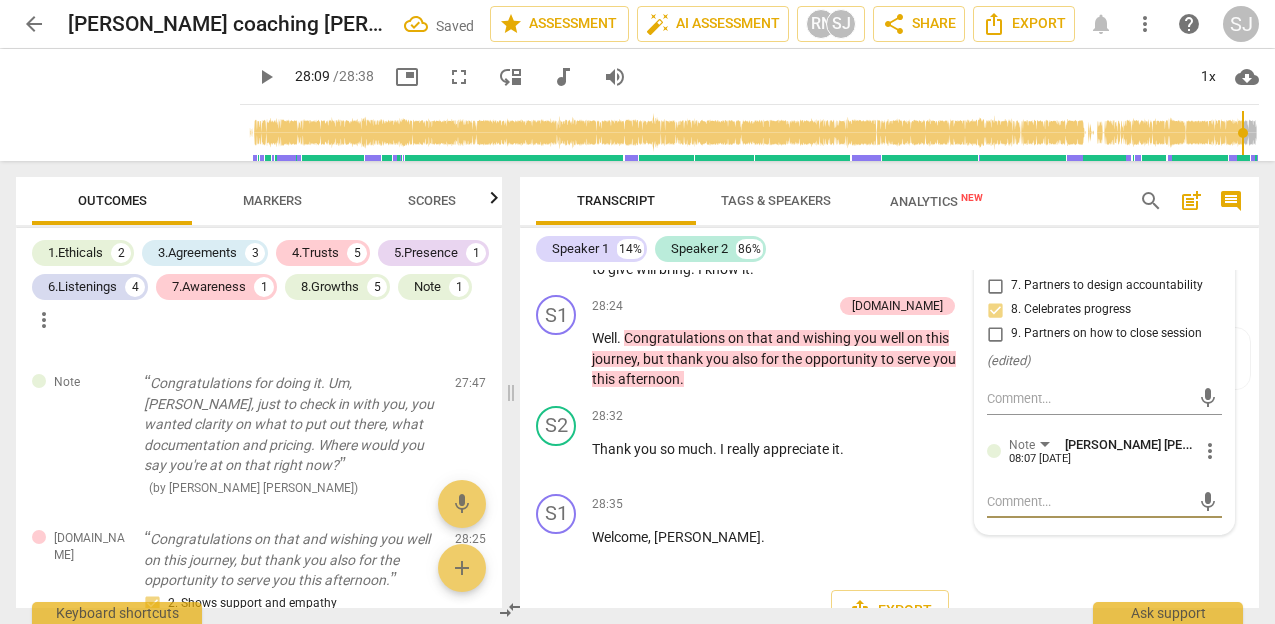 click at bounding box center (1088, 501) 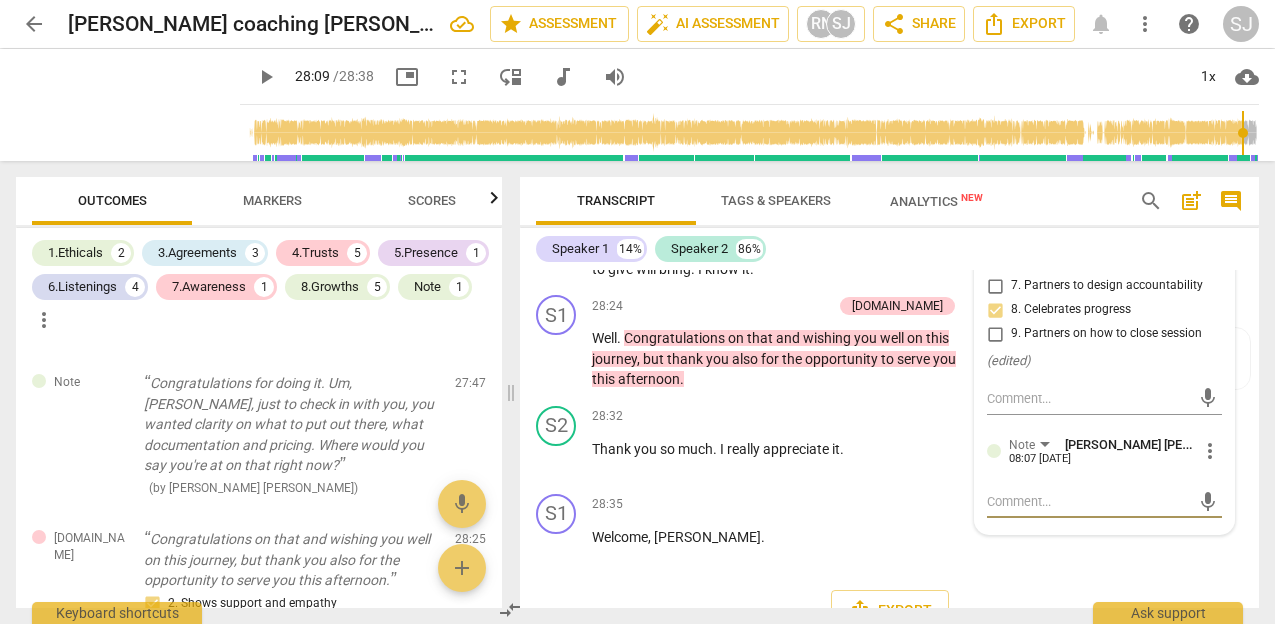 type on "W" 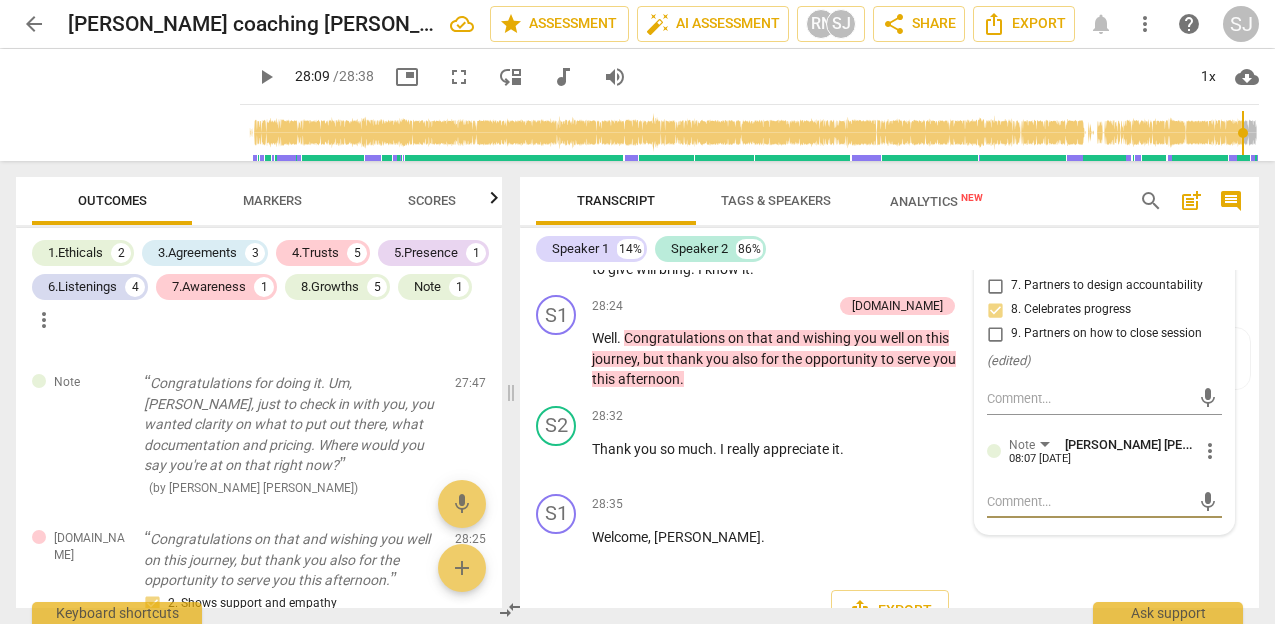type on "W" 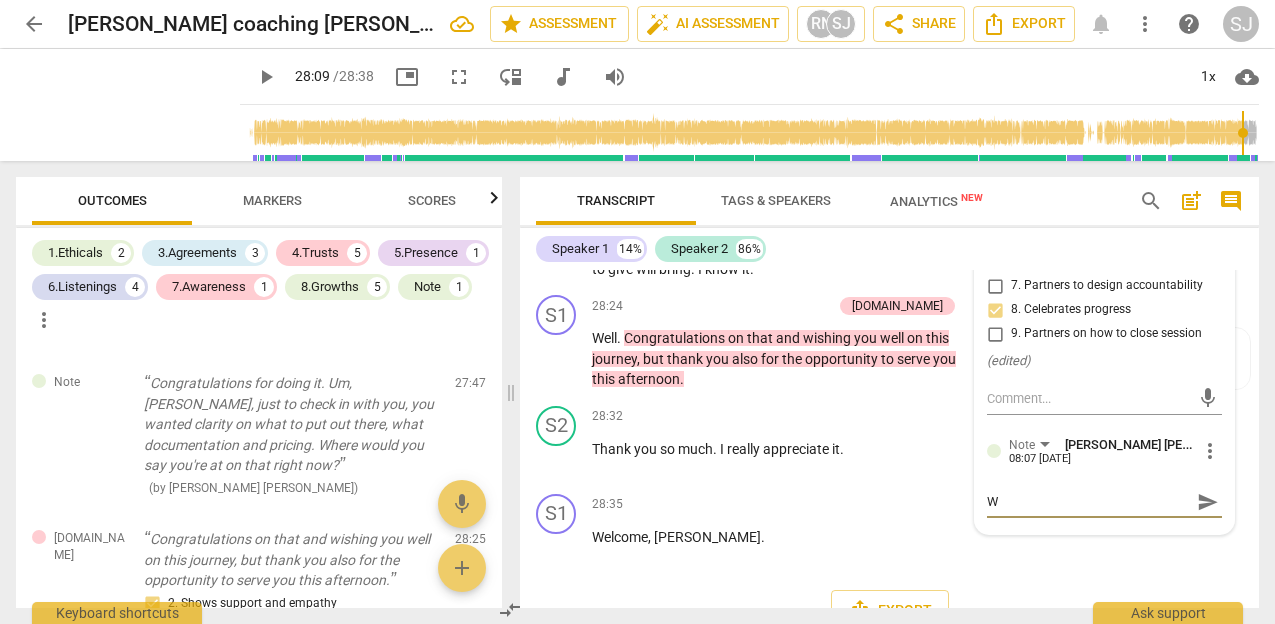type 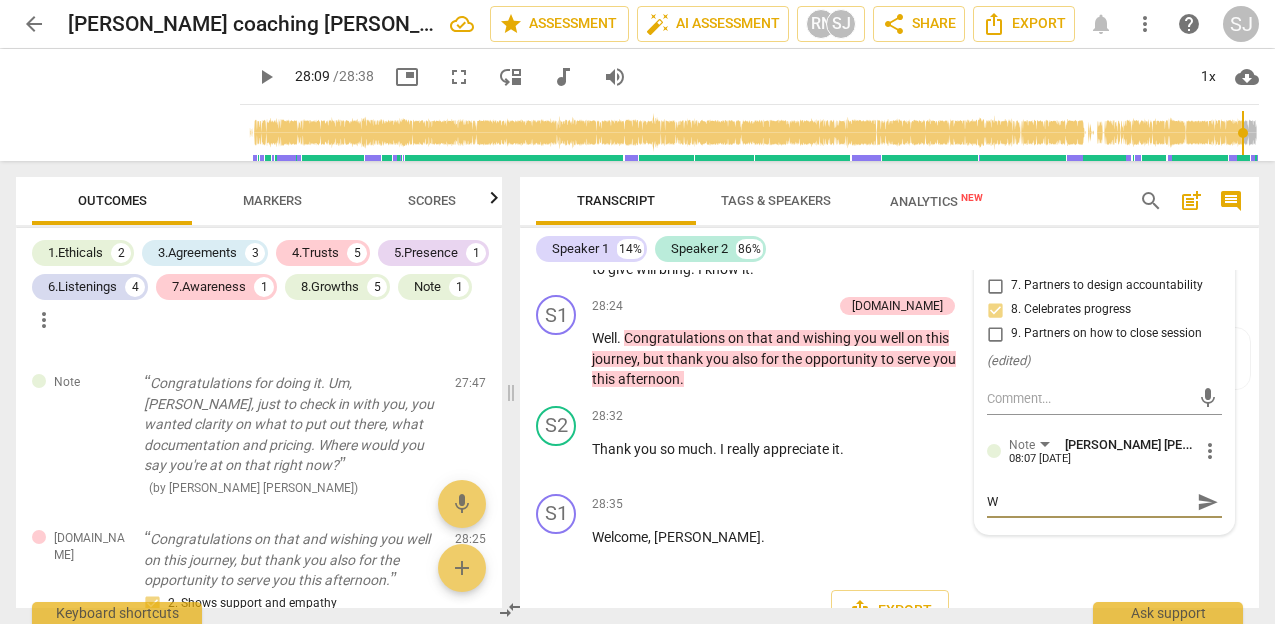 type 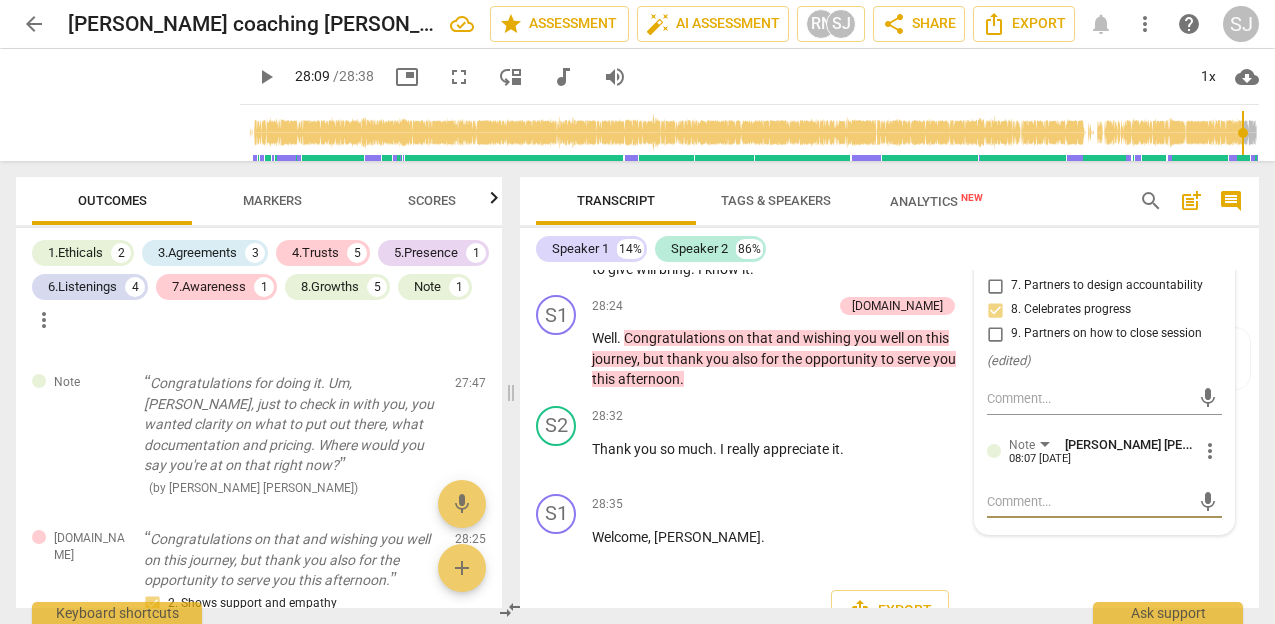 type on "C" 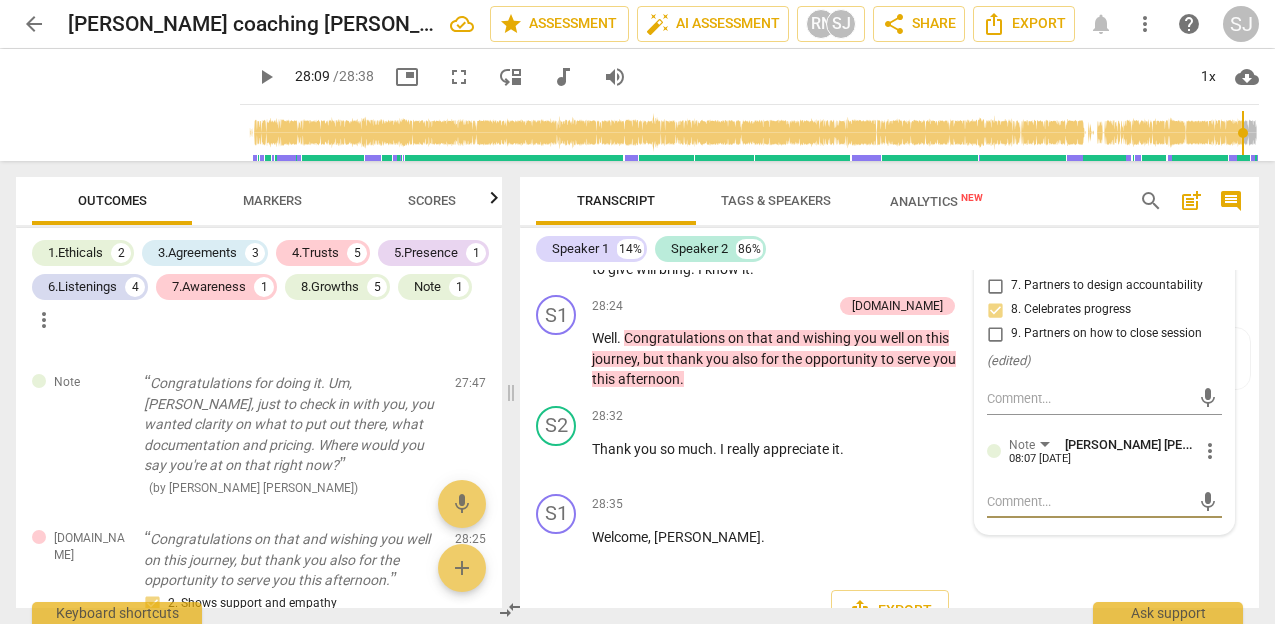 type on "C" 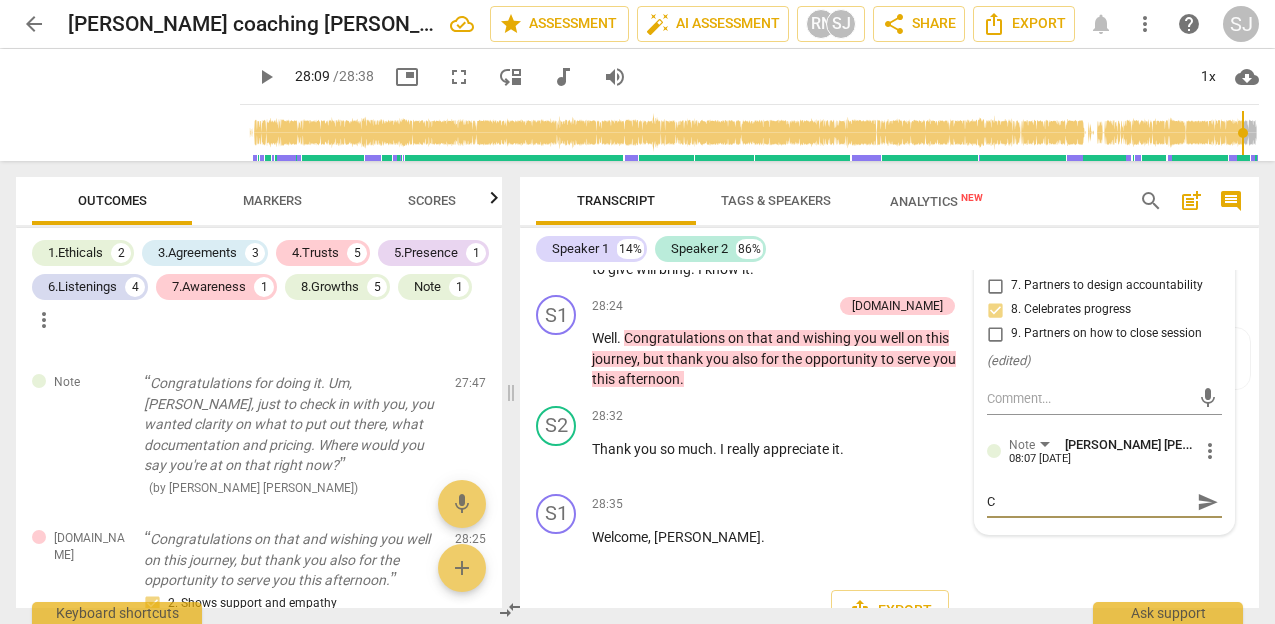 type on "Ci" 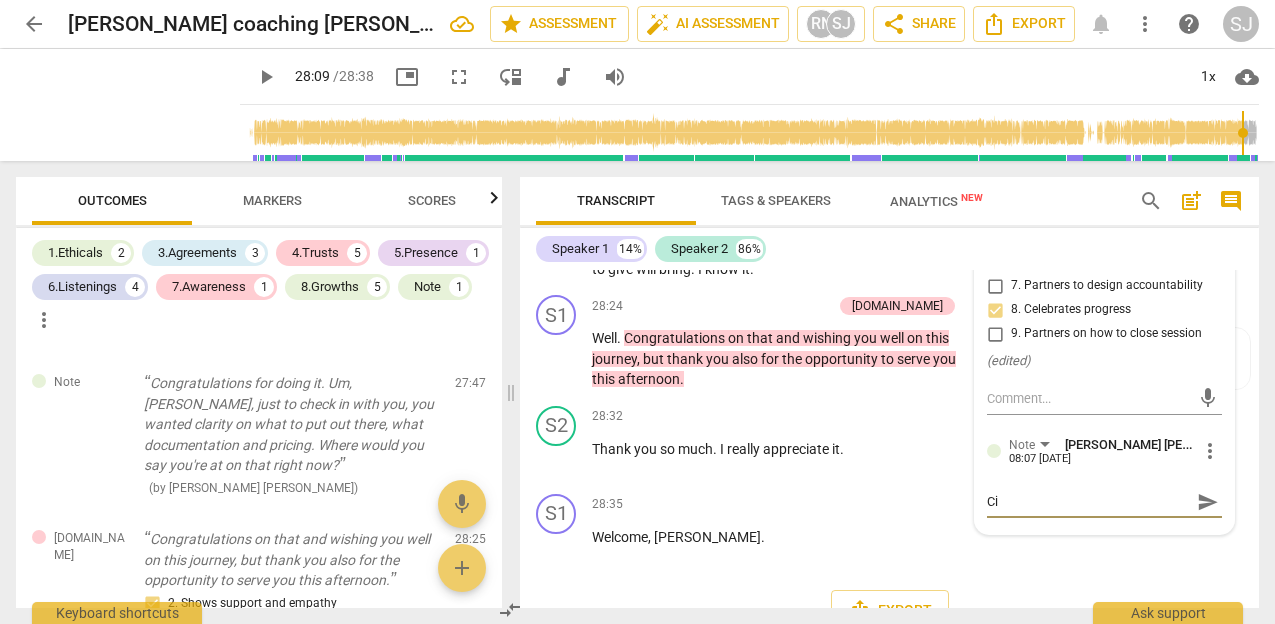 type on "Cir" 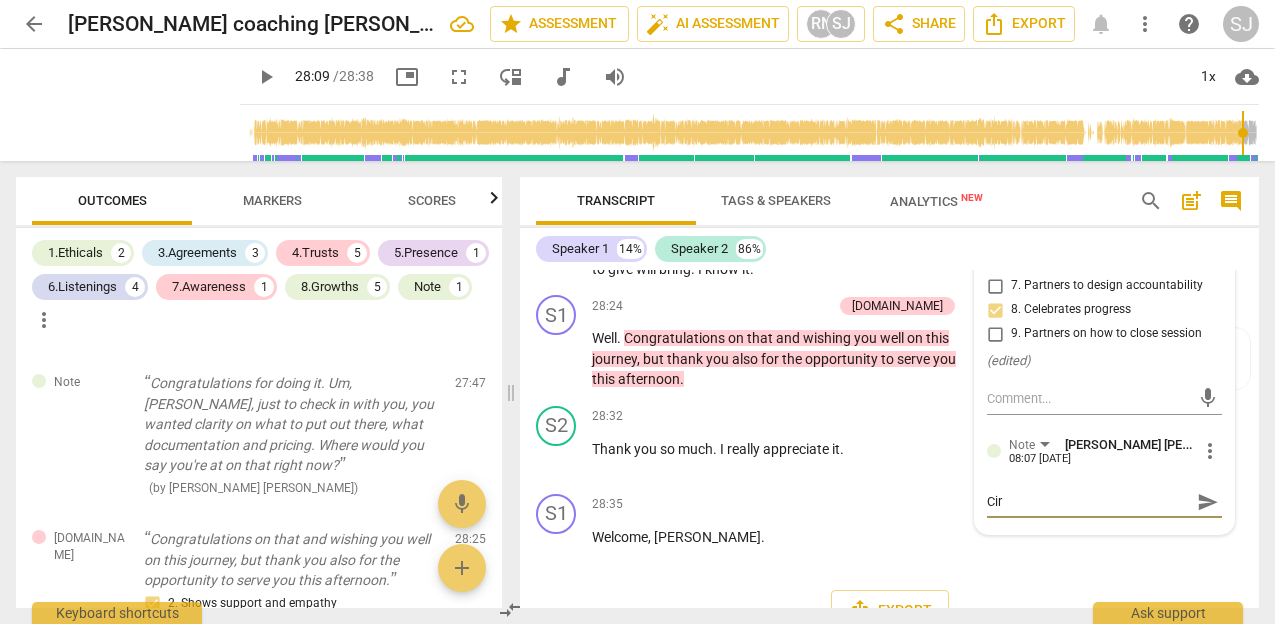 type on "Circ" 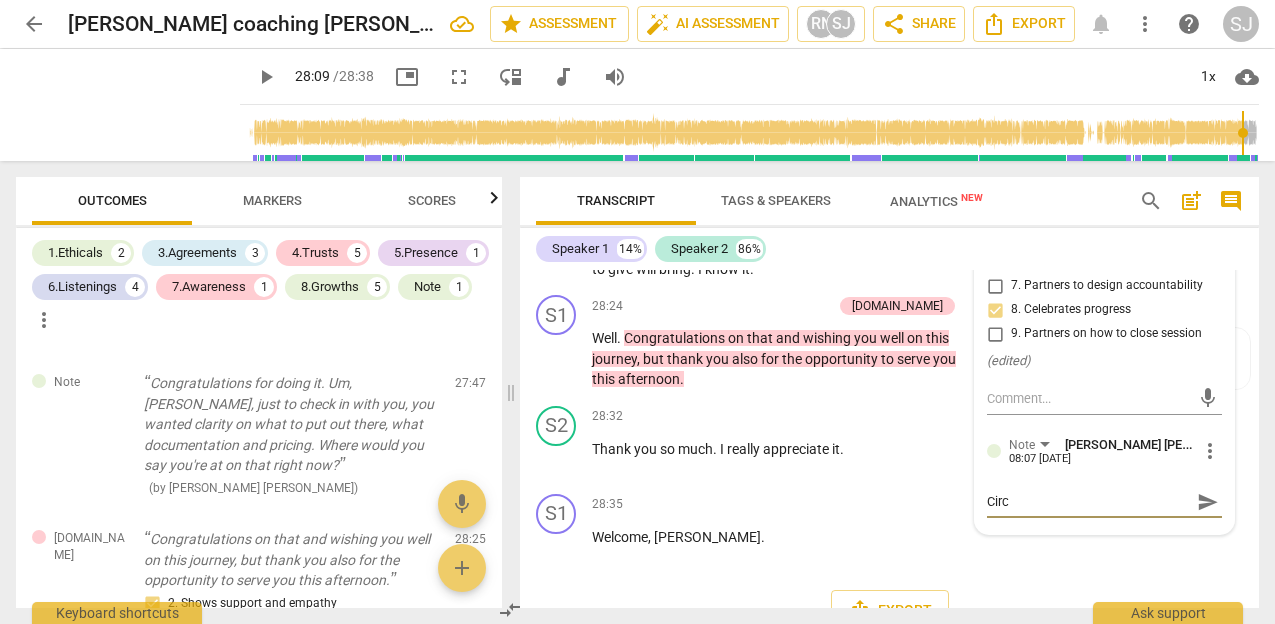 type on "Circl" 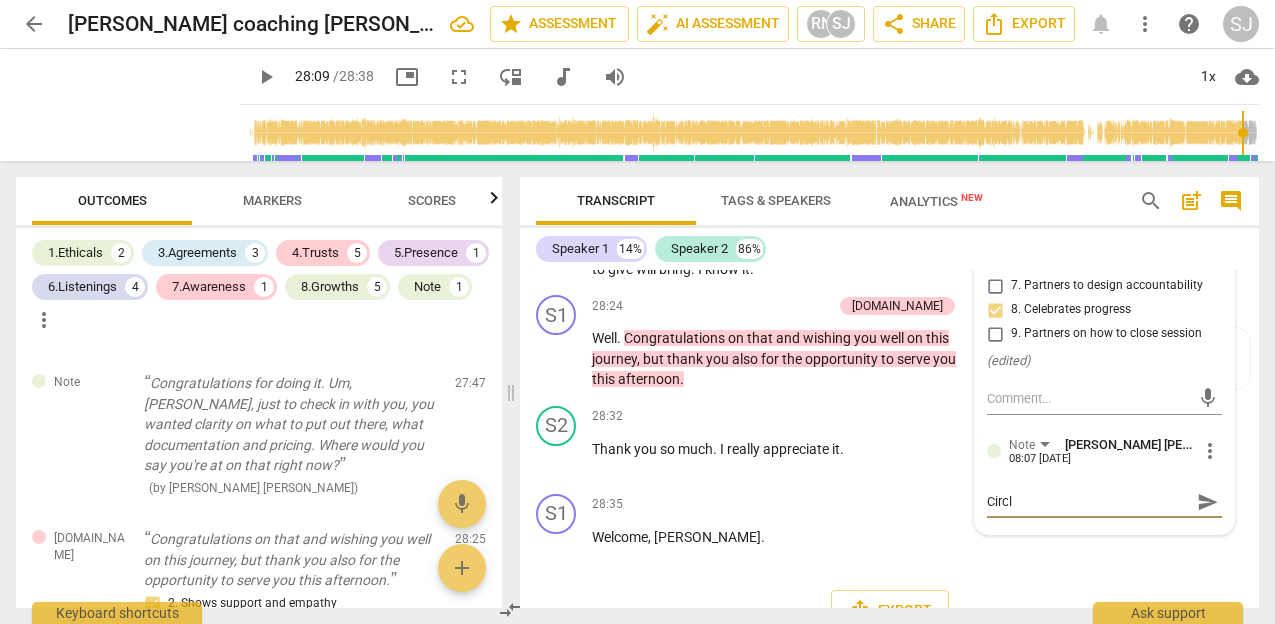 type on "Circli" 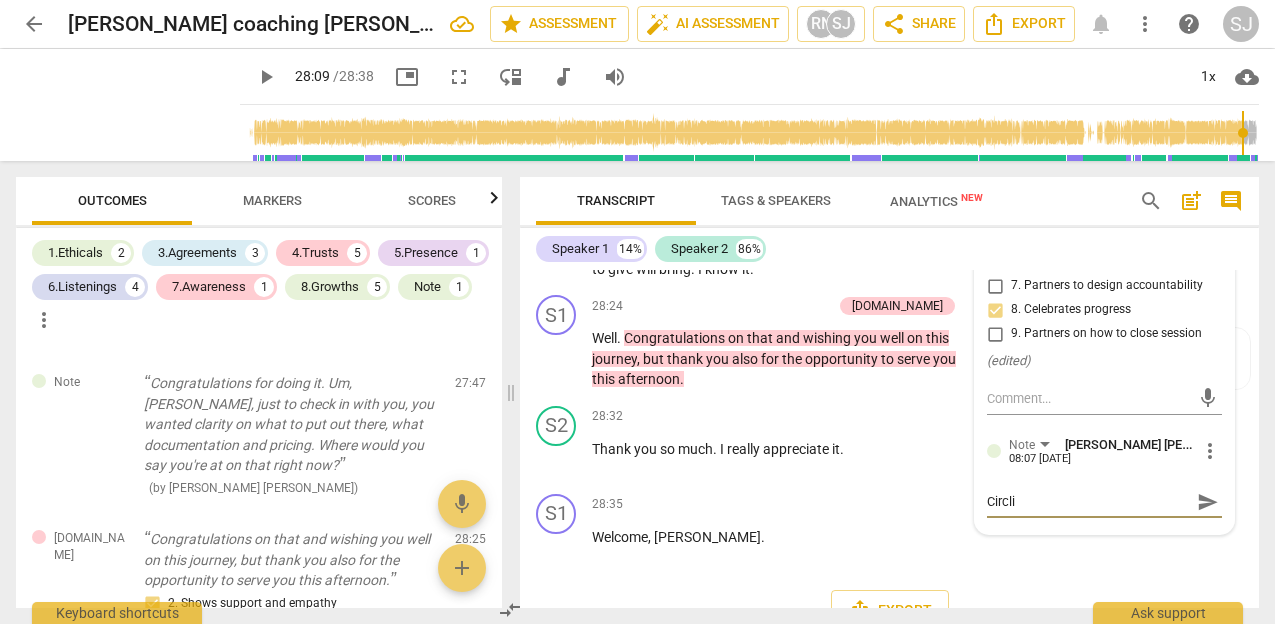 type on "Circlin" 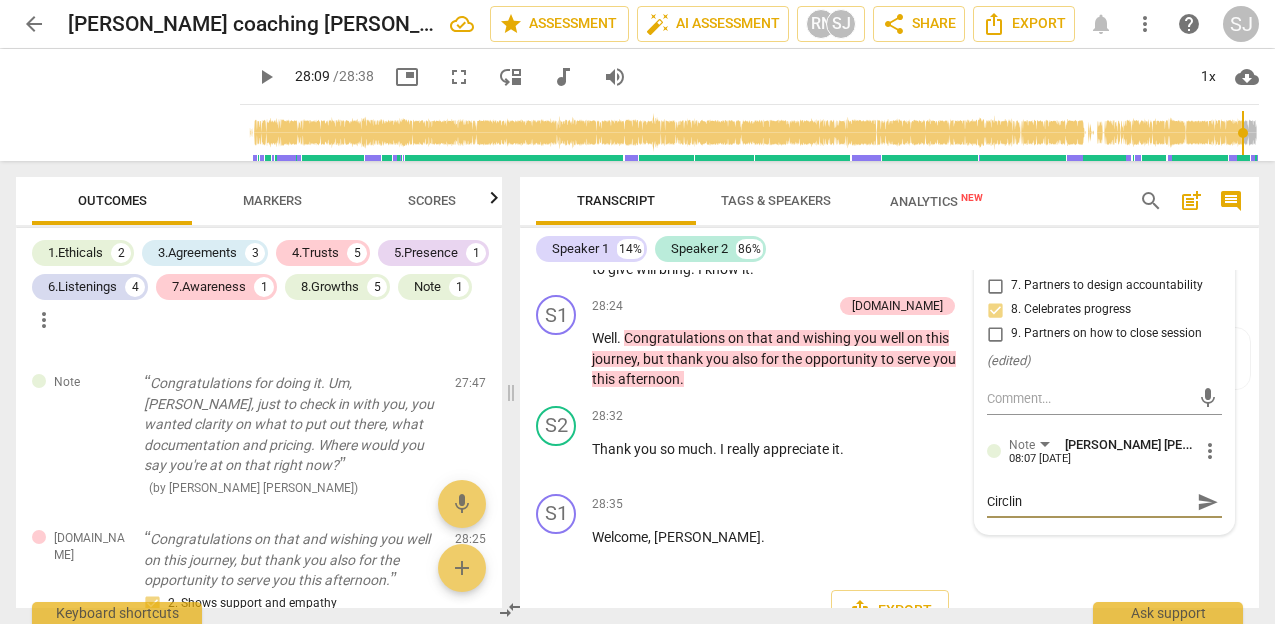 type on "Circling" 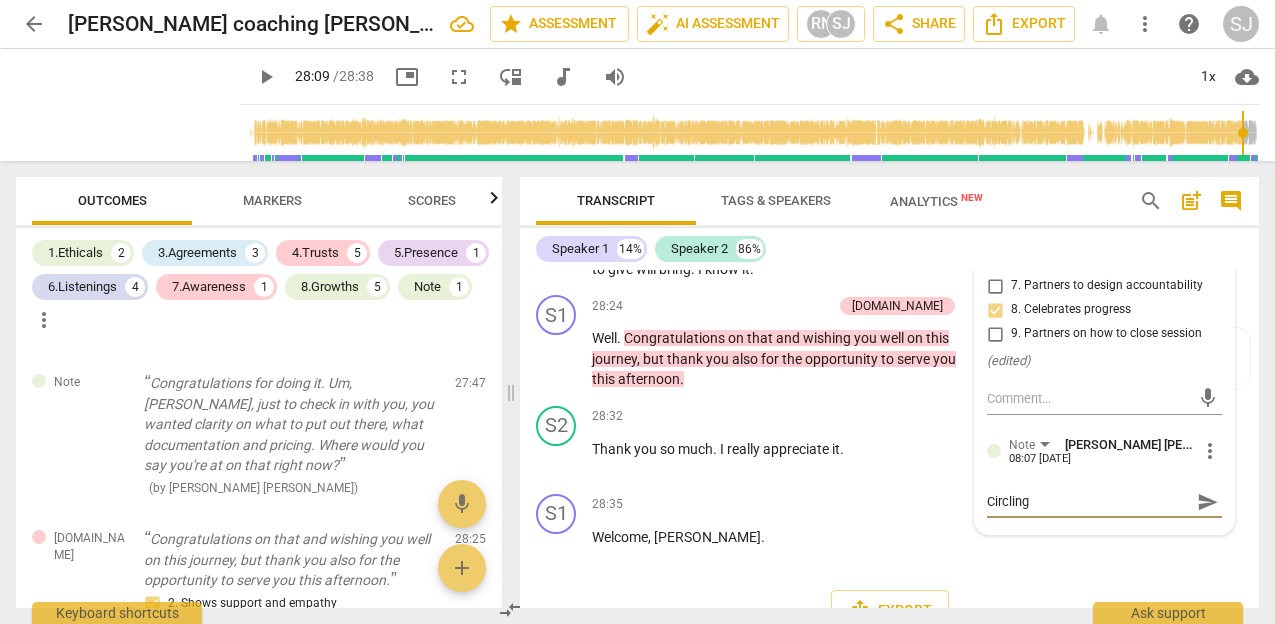 type on "Circling" 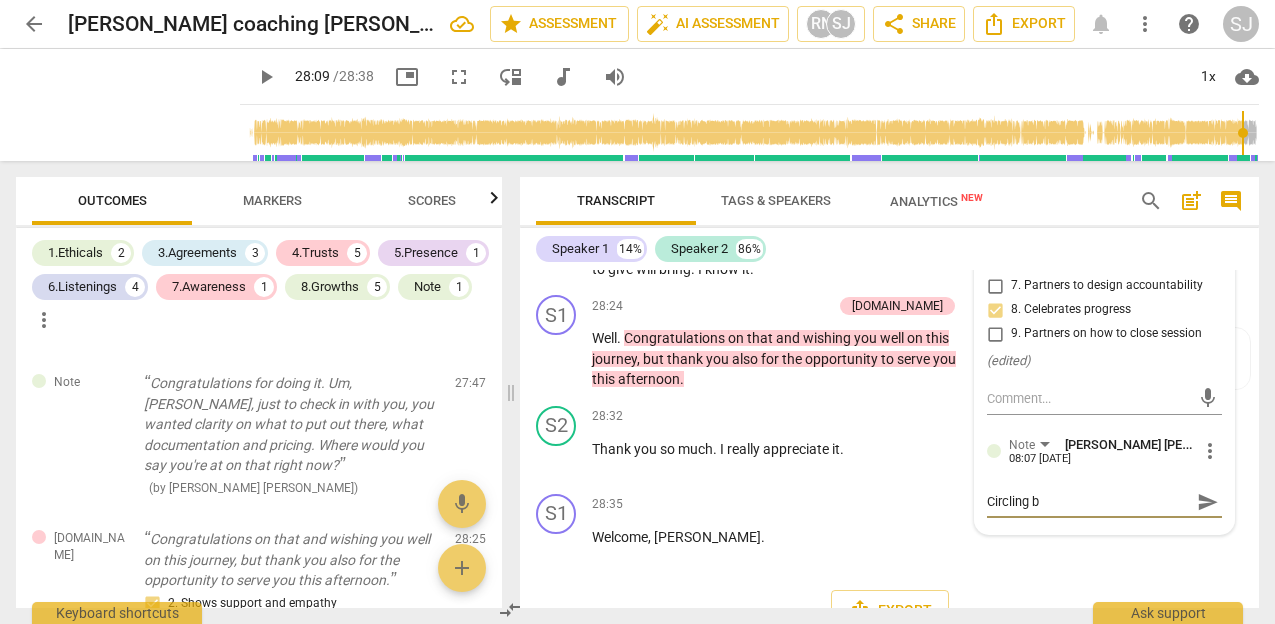 type on "Circling ba" 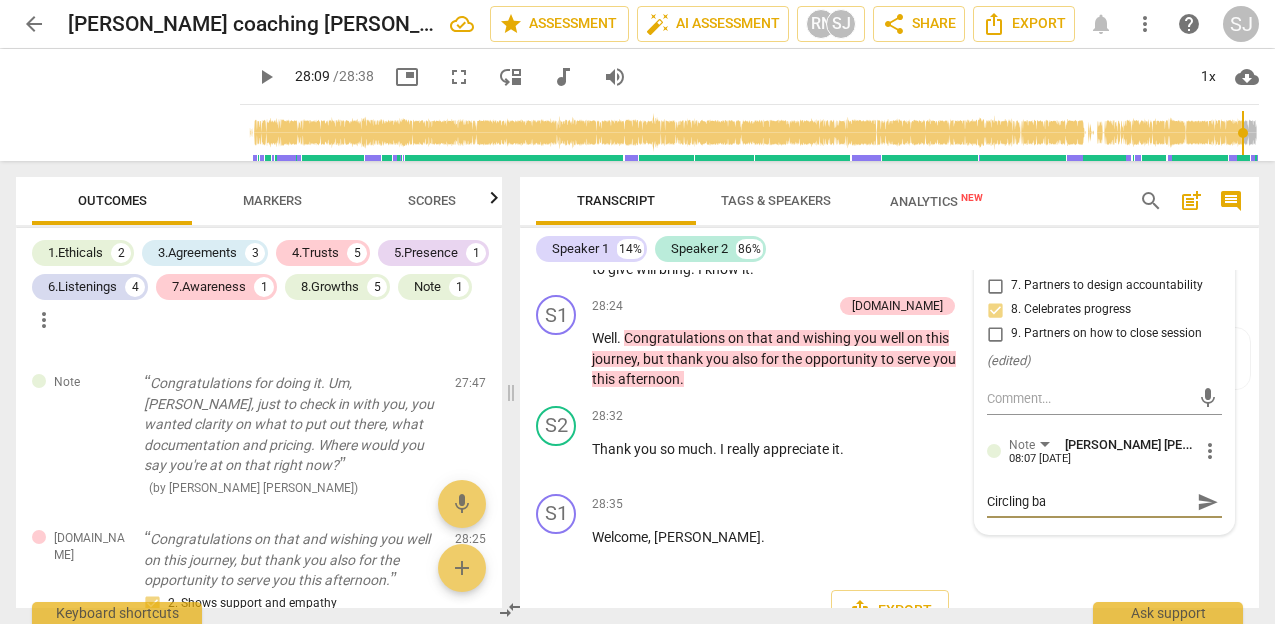 type on "Circling bac" 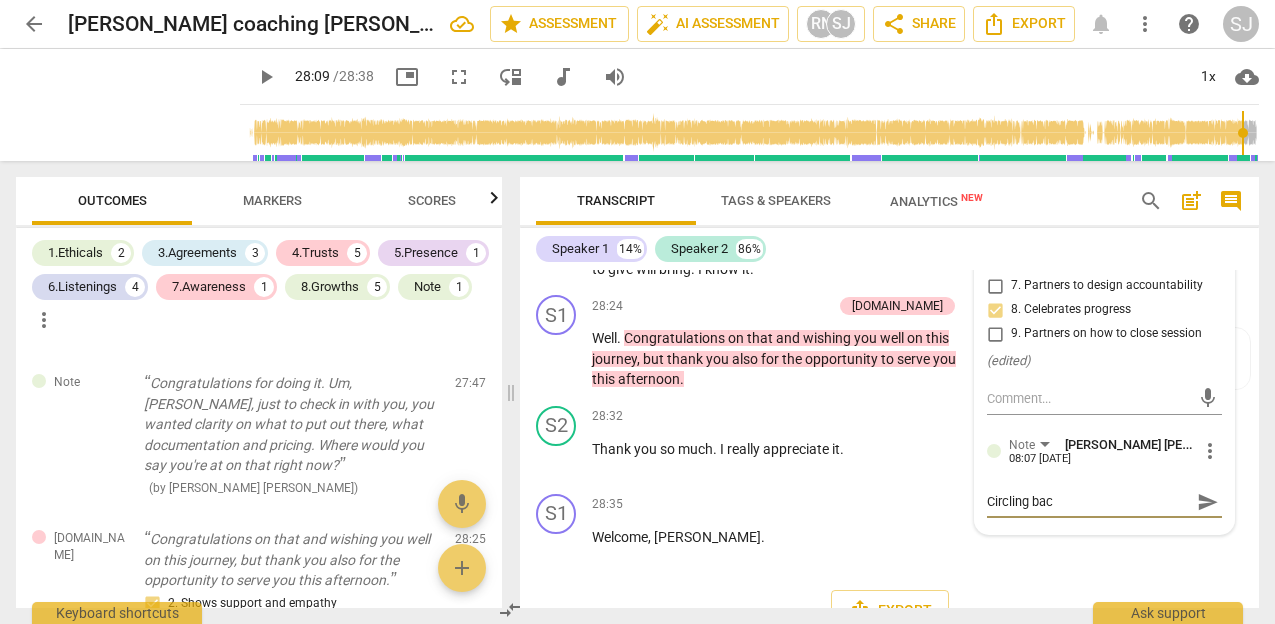 type on "Circling back" 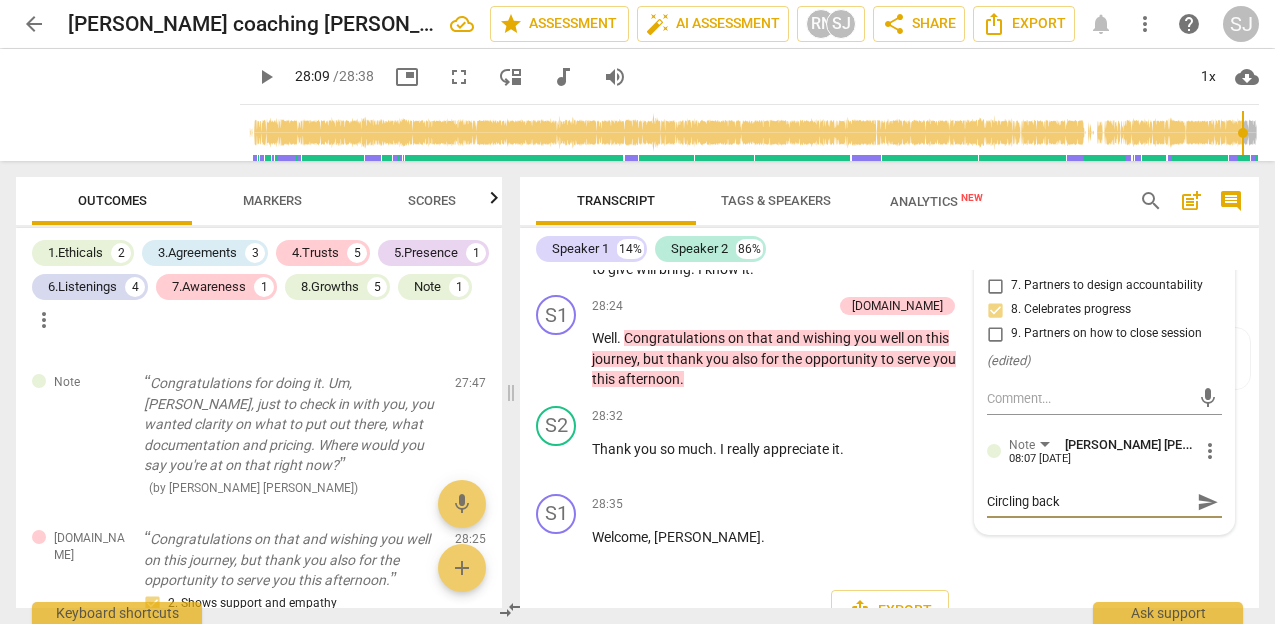 type on "Circling back" 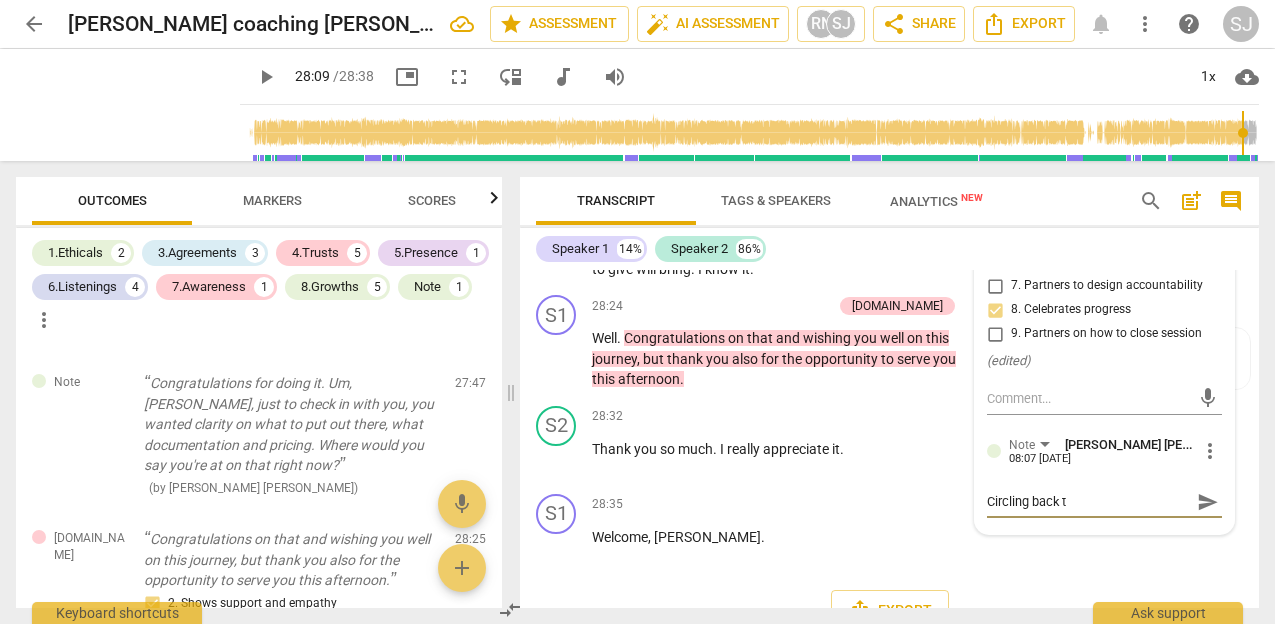 type on "Circling back to" 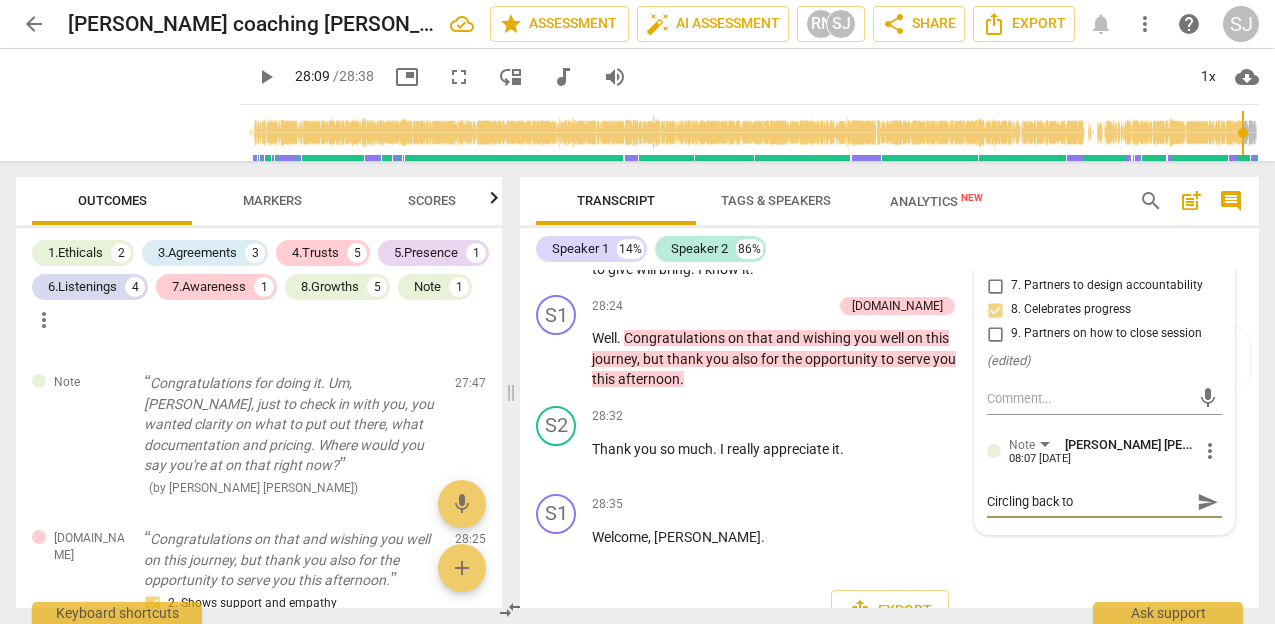 type on "Circling back to" 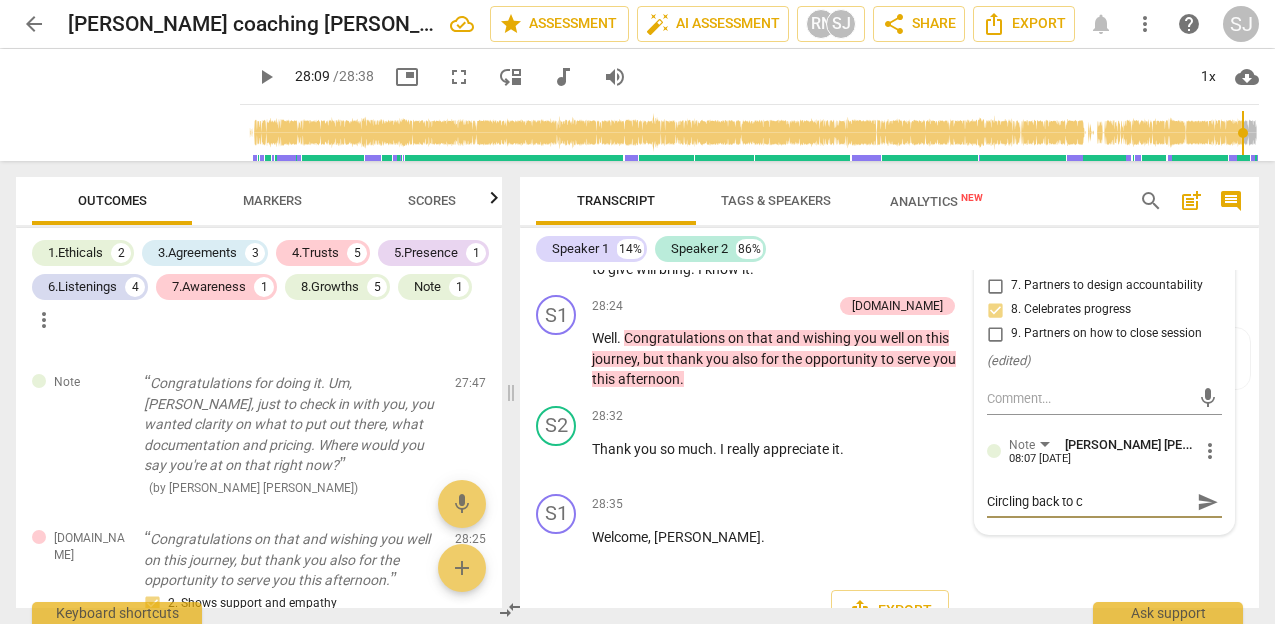 type on "Circling back to ch" 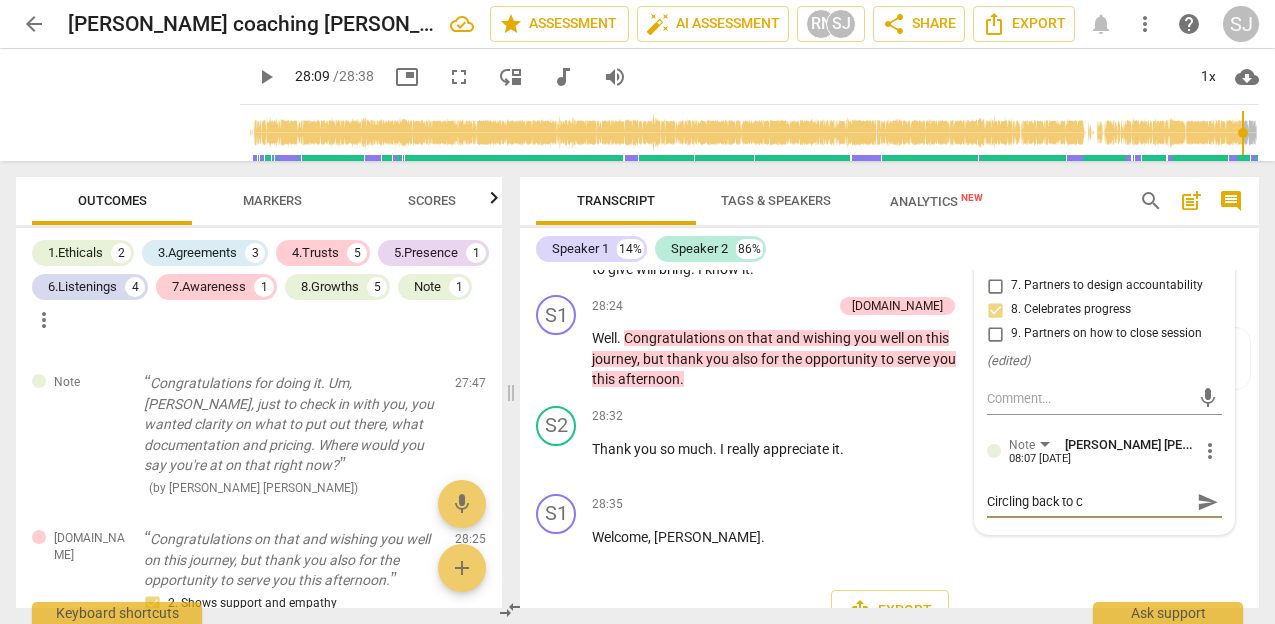 type on "Circling back to ch" 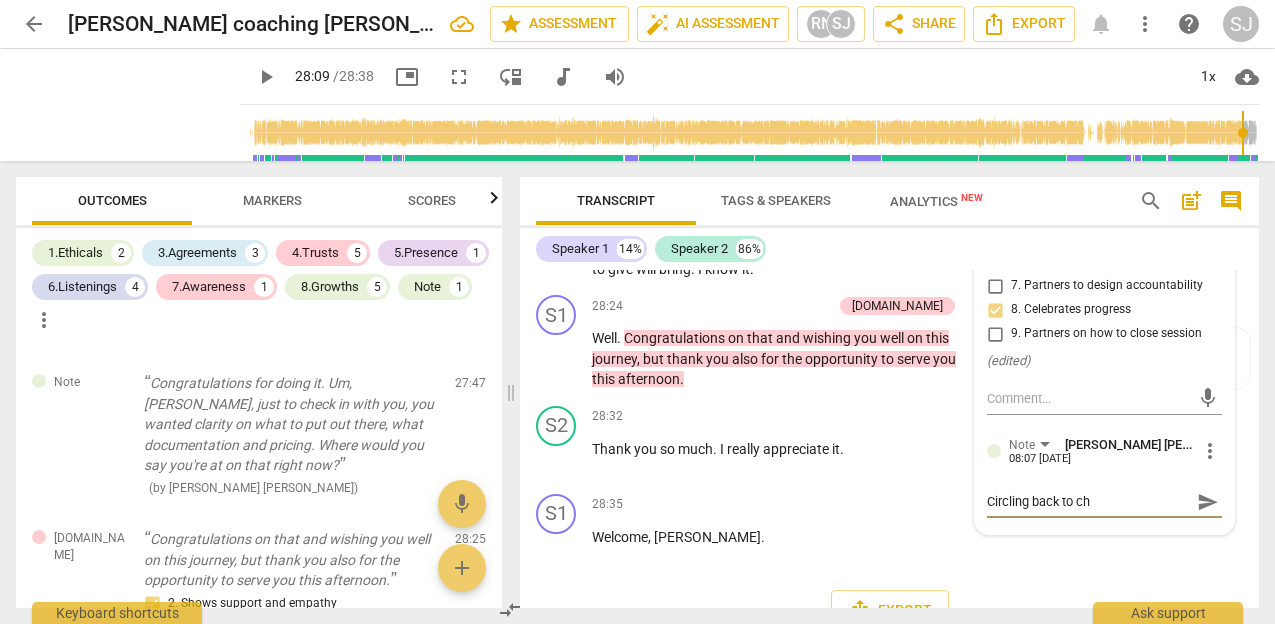 type on "Circling back to che" 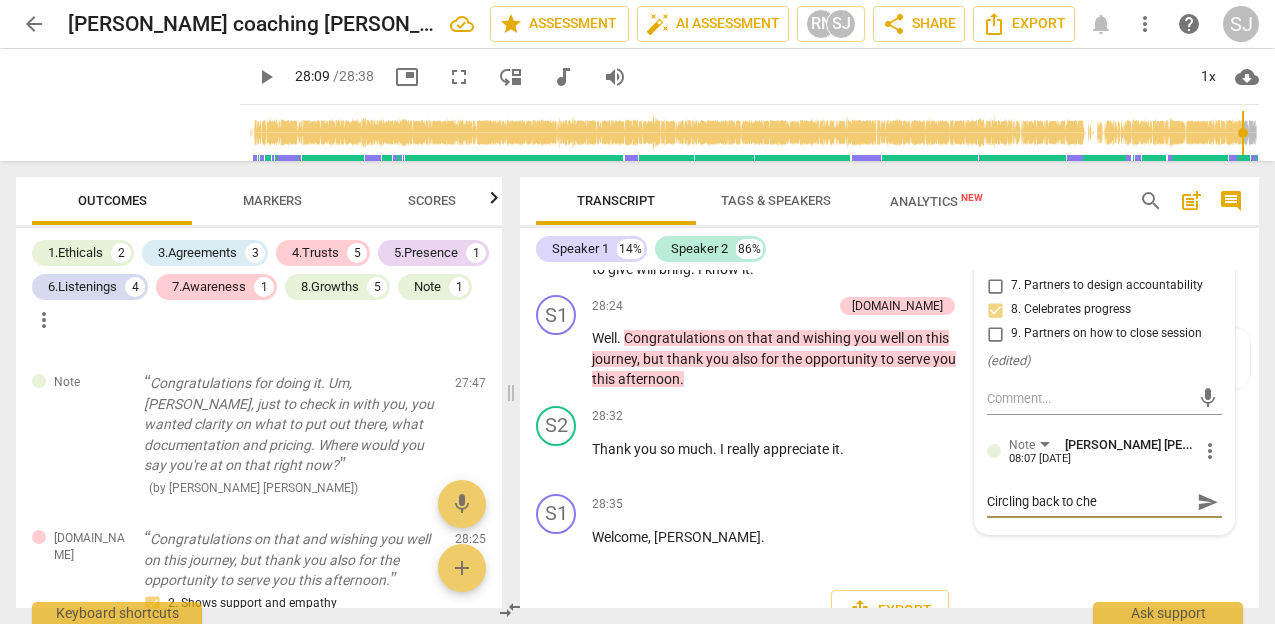type on "Circling back to chec" 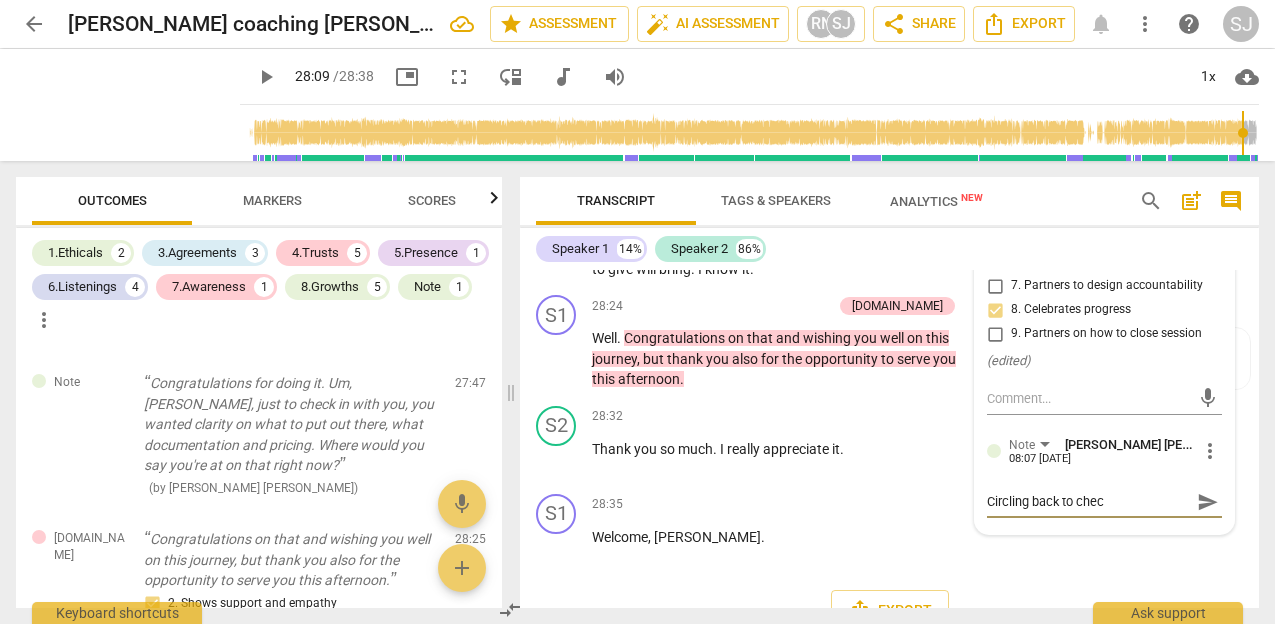 type on "Circling back to check" 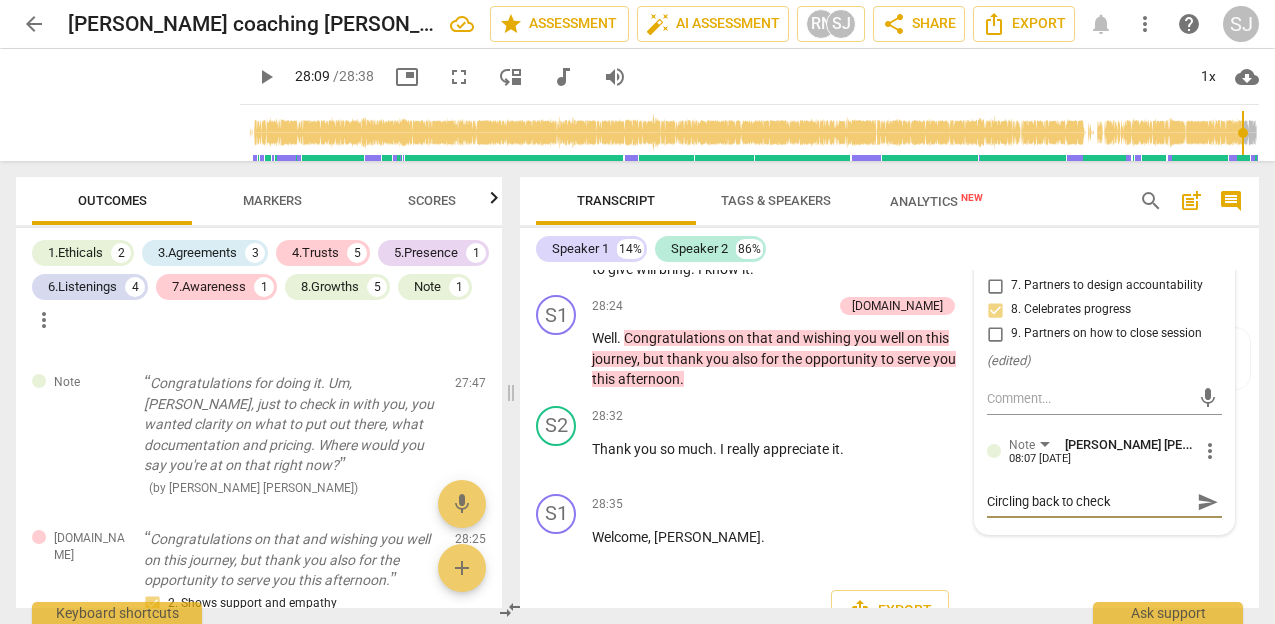 type on "Circling back to check" 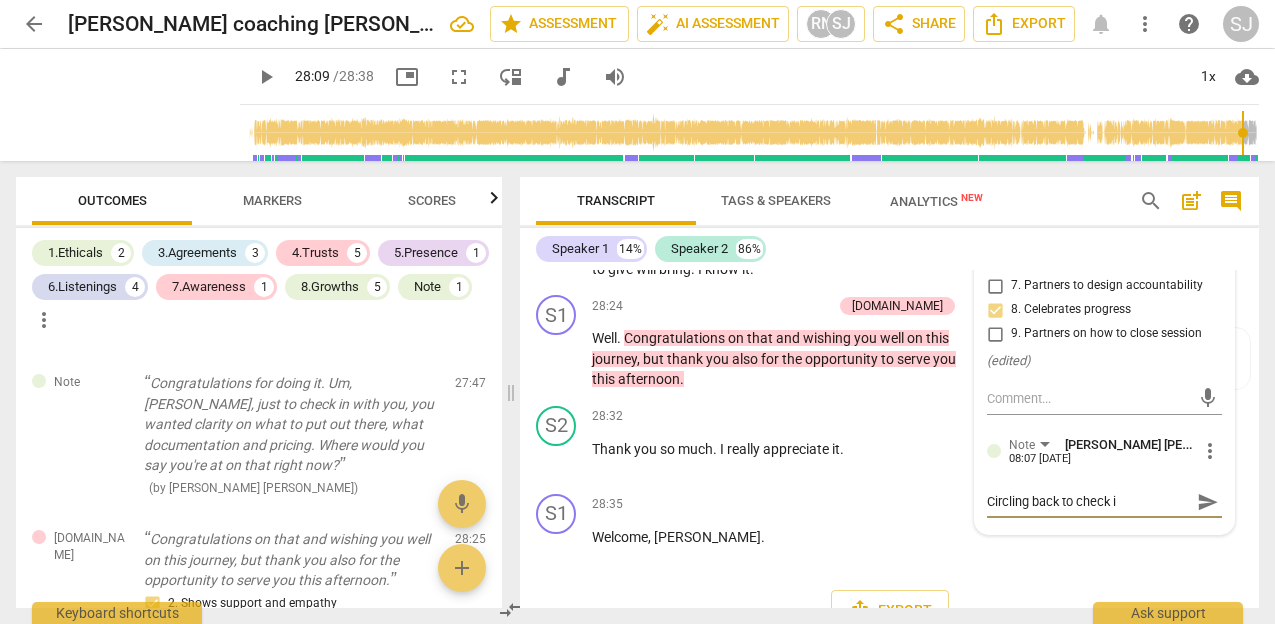 type on "Circling back to check in" 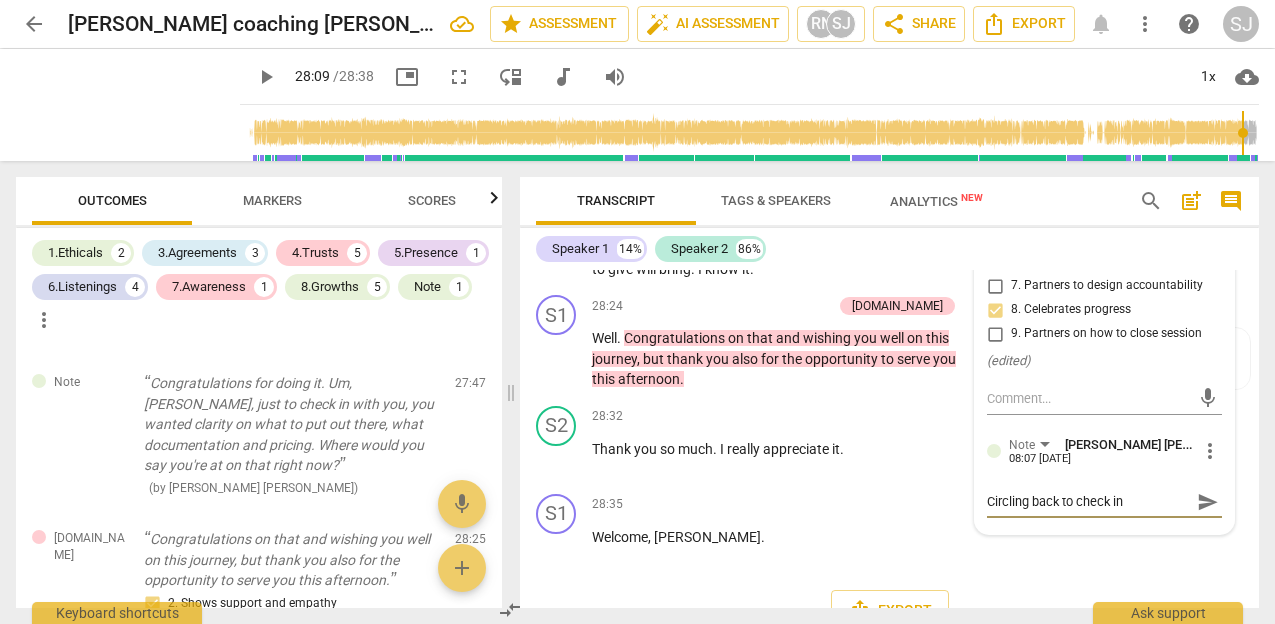 type on "Circling back to check in" 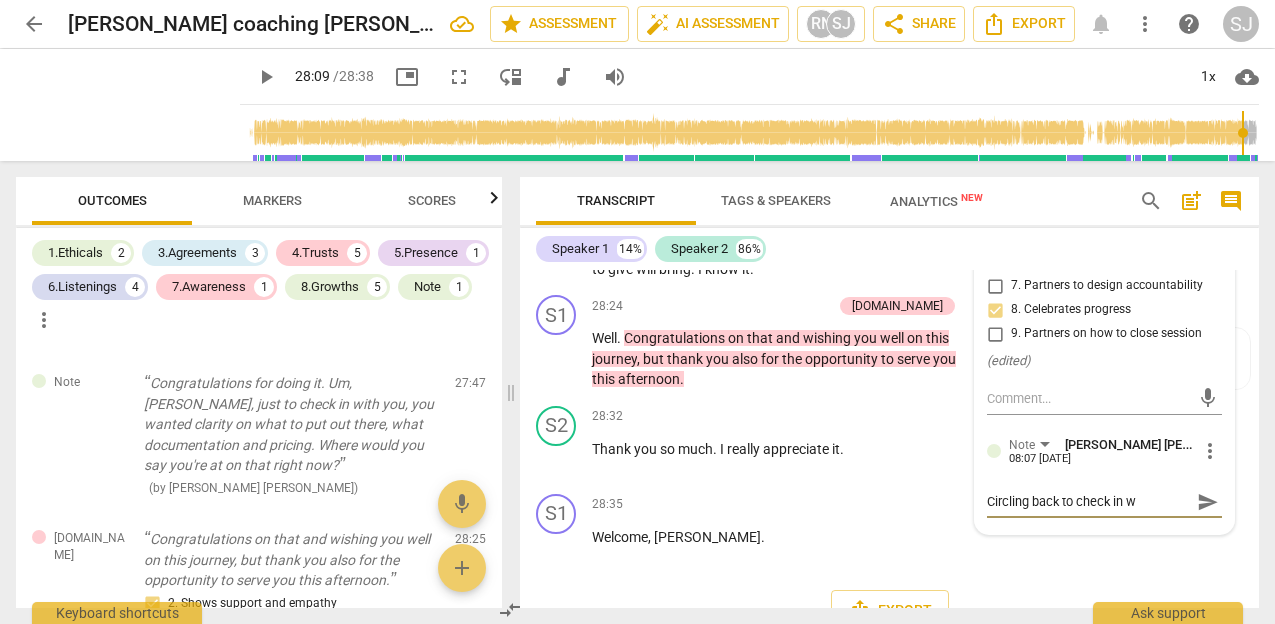 type on "Circling back to check in wi" 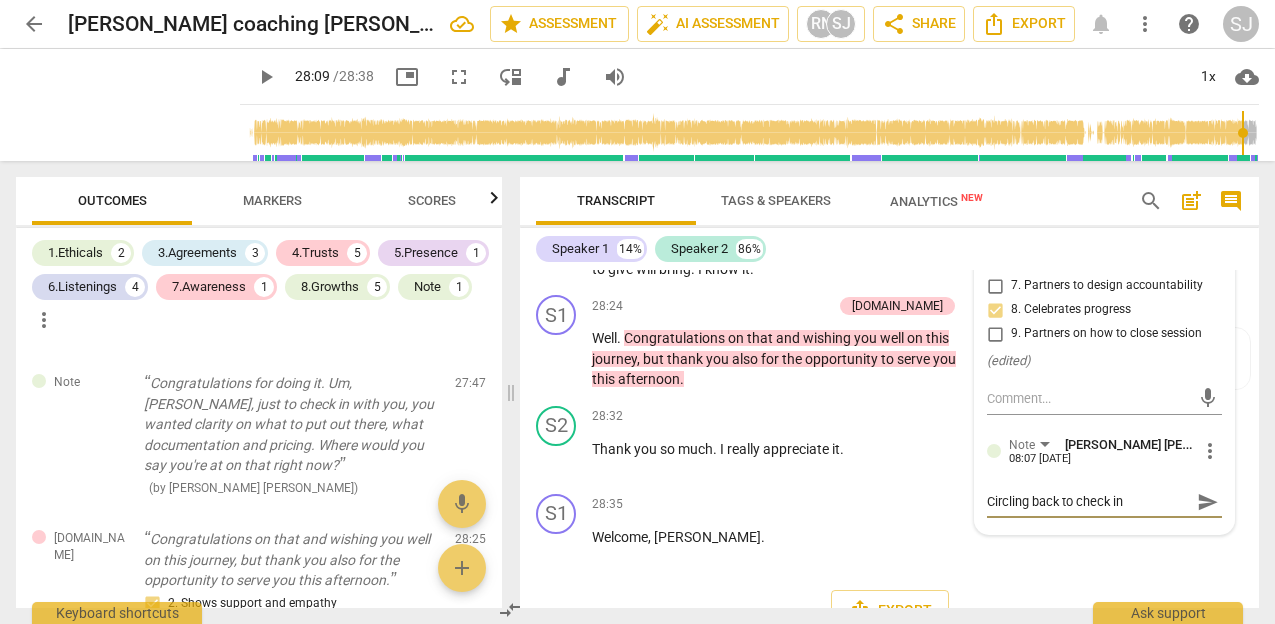type on "Circling back to check in wit" 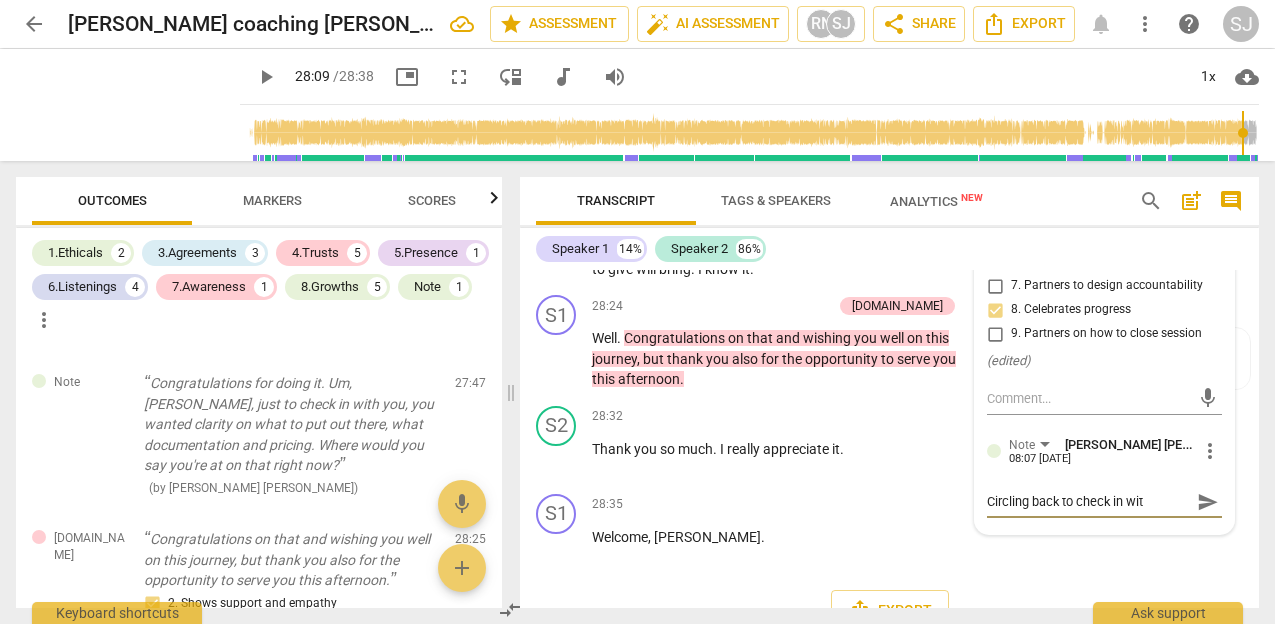 type on "Circling back to check in with" 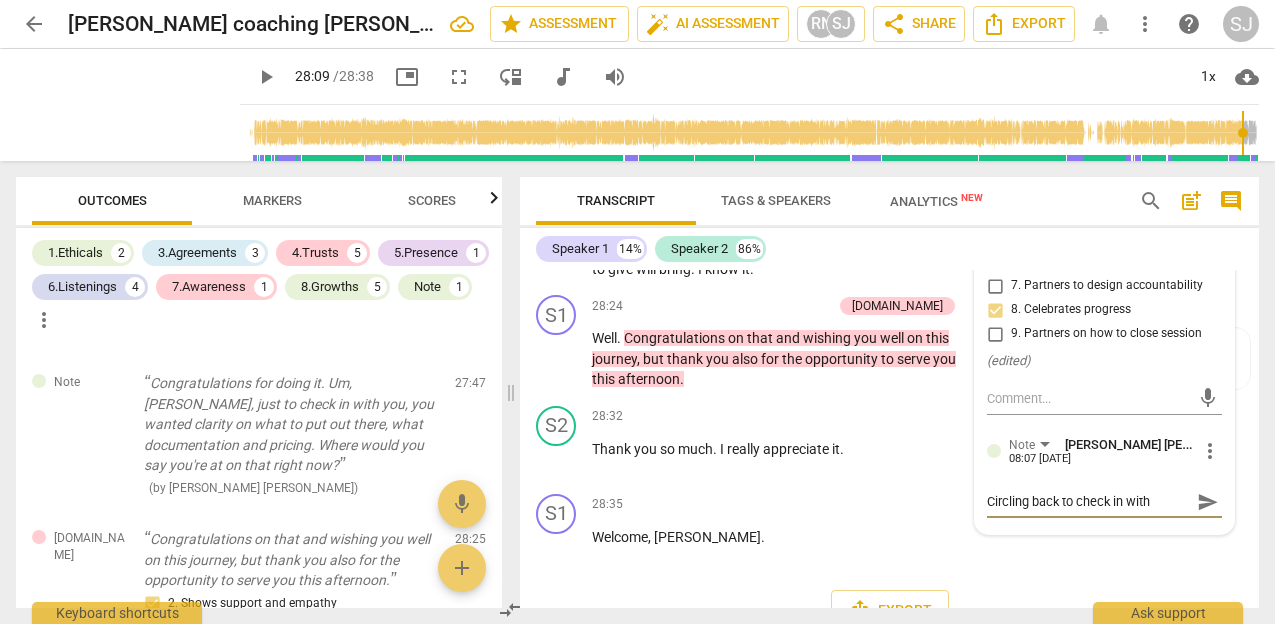 type on "Circling back to check in with" 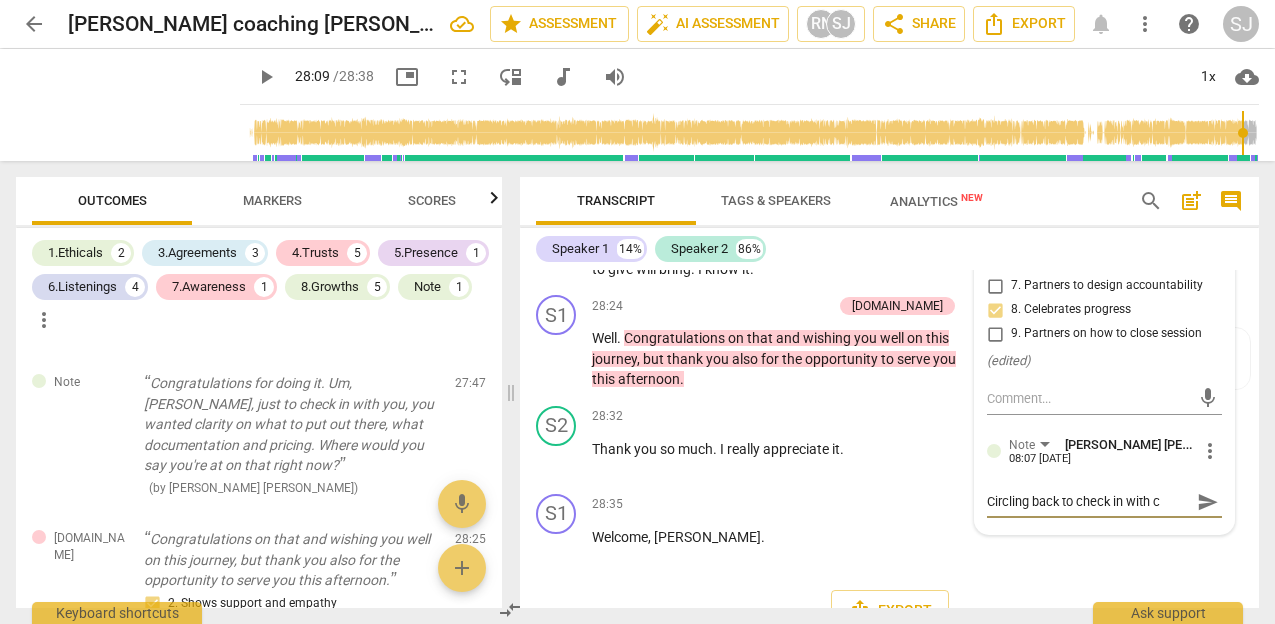 type on "Circling back to check in with cl" 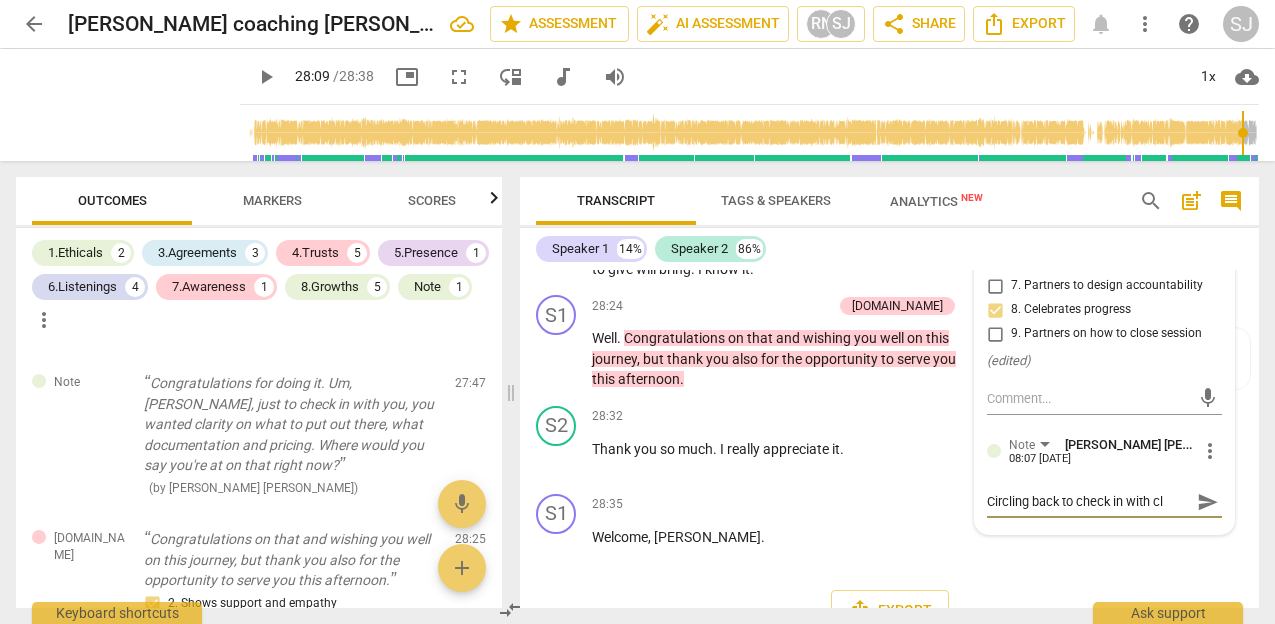 type on "Circling back to check in with cli" 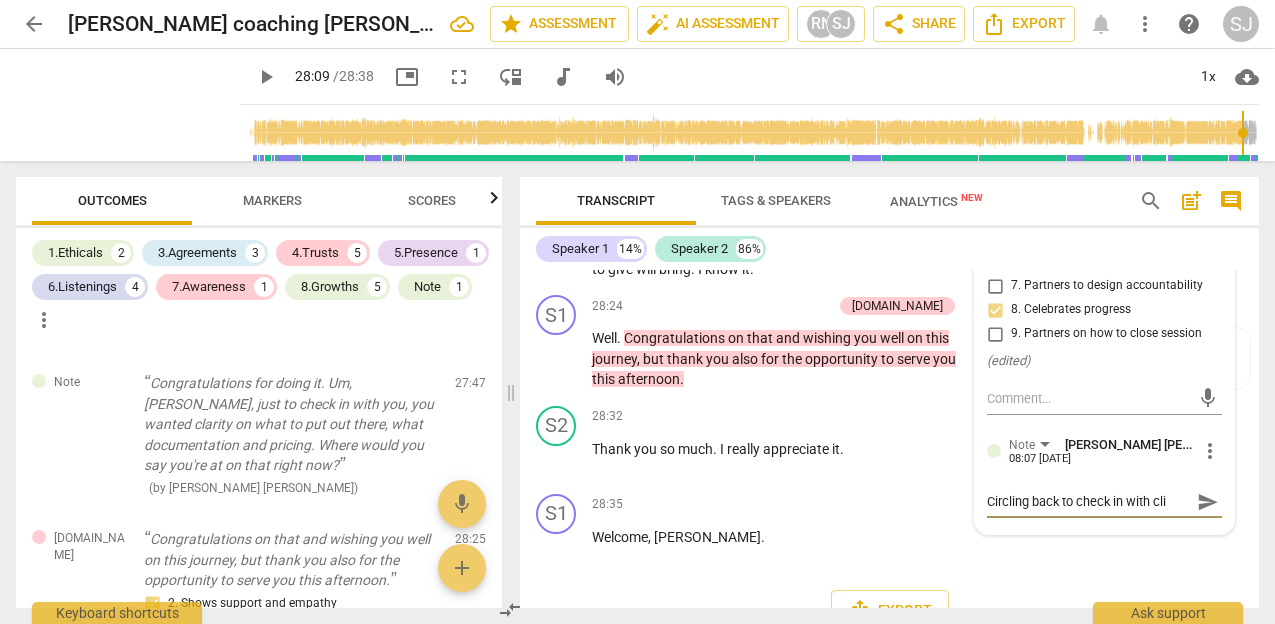 type on "Circling back to check in with clie" 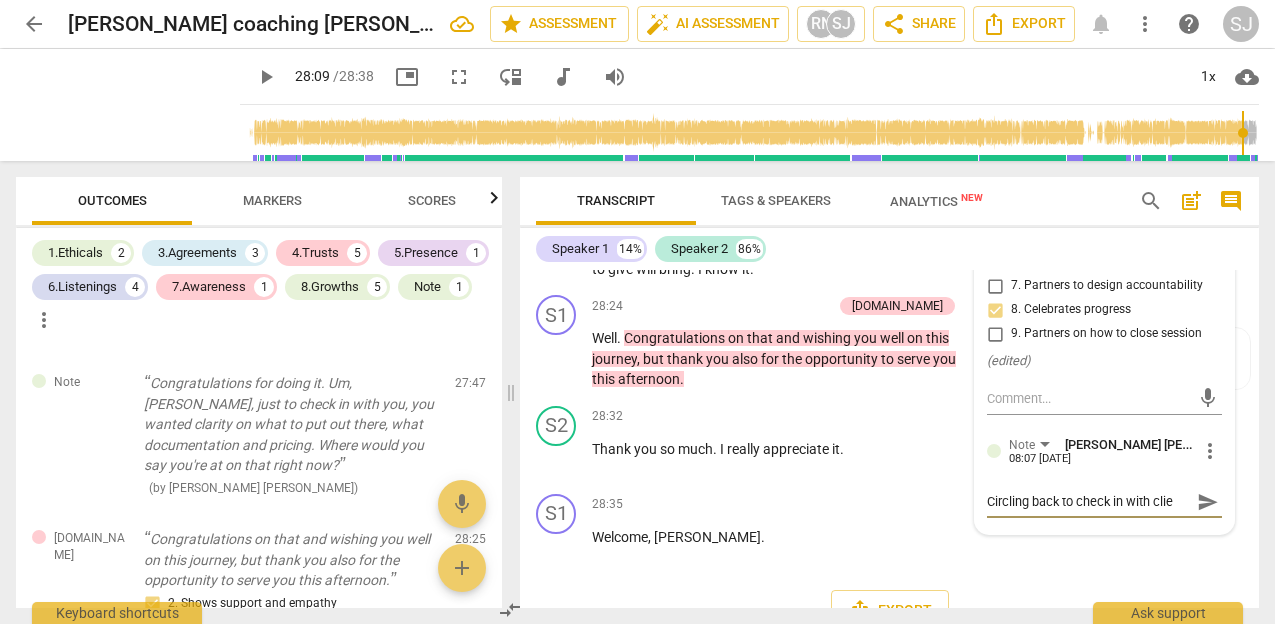 type on "Circling back to check in with clien" 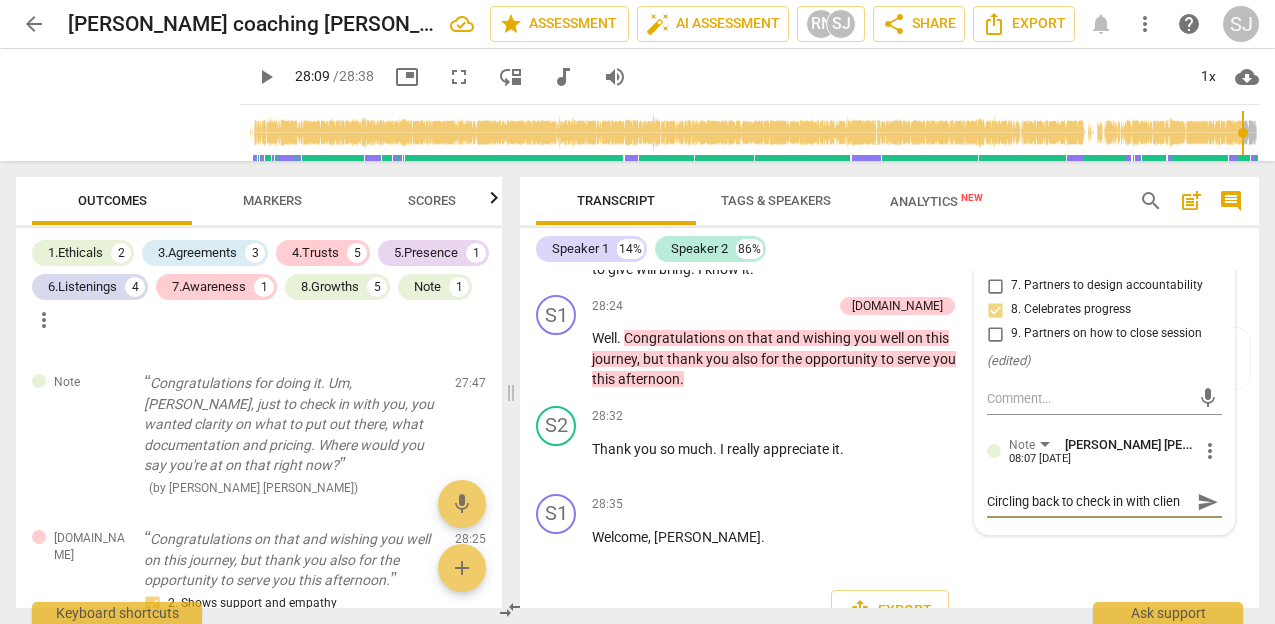 type on "Circling back to check in with client" 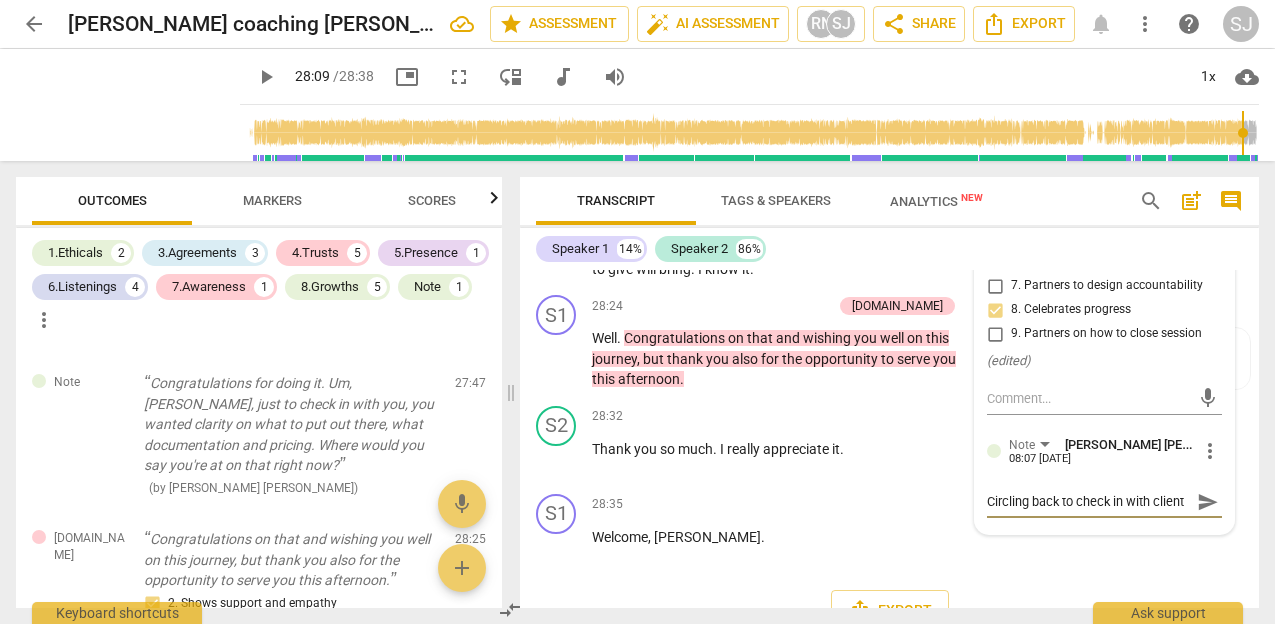 scroll, scrollTop: 17, scrollLeft: 0, axis: vertical 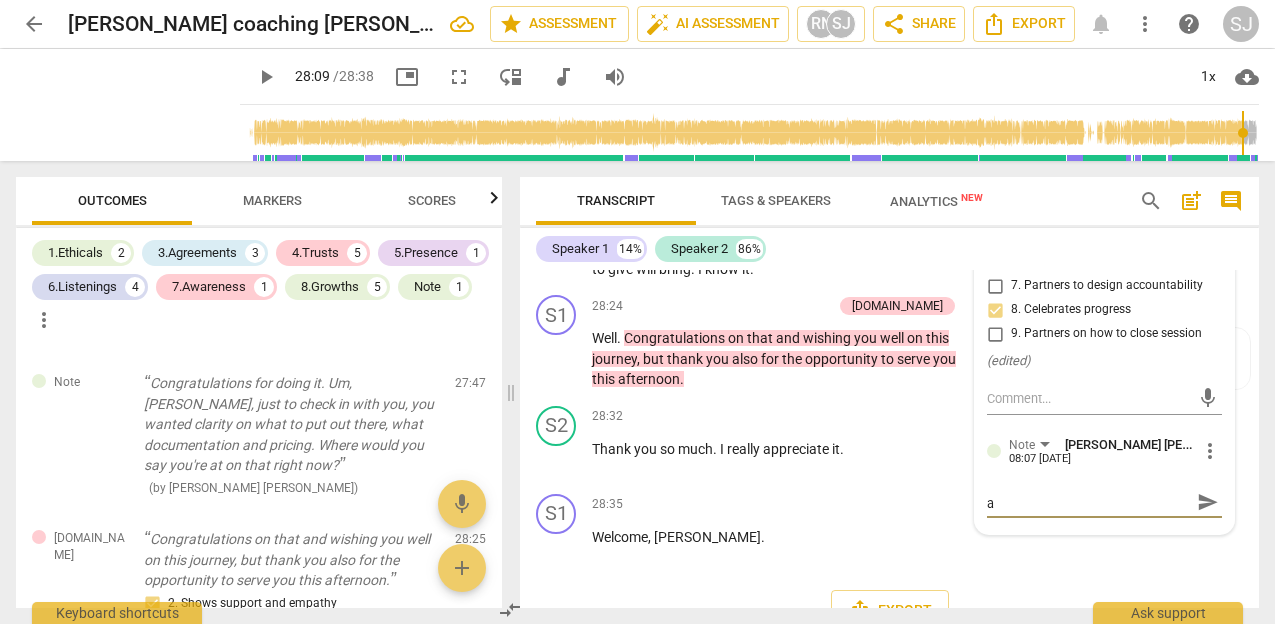 type on "Circling back to check in with client ab" 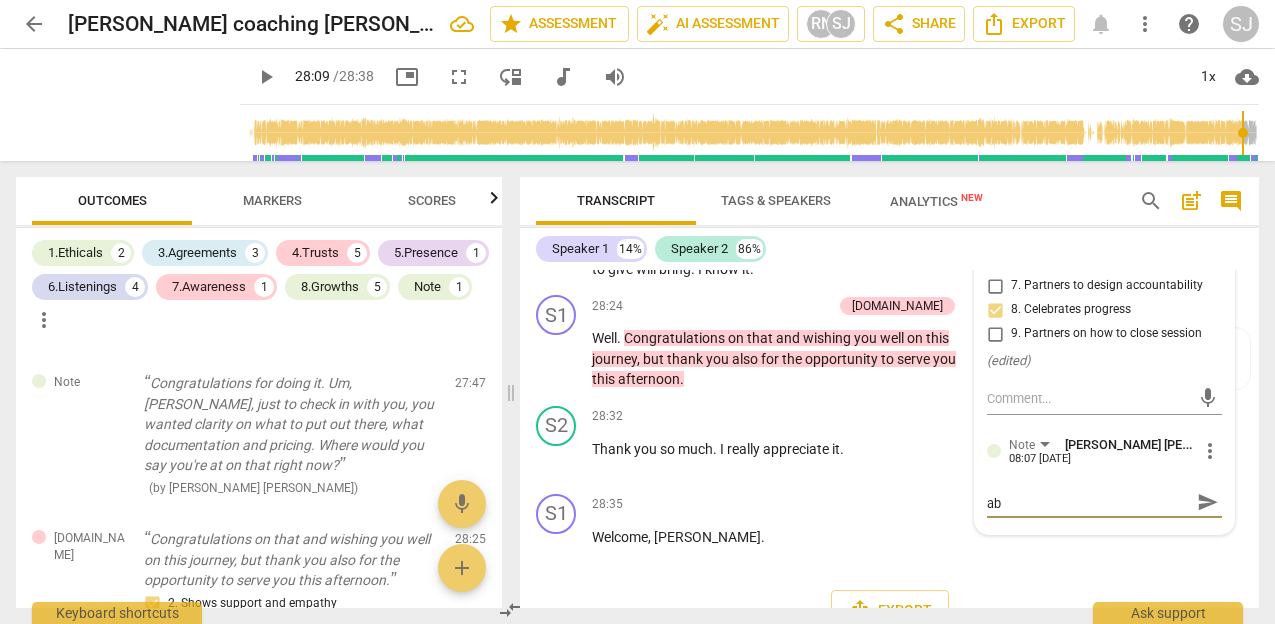 type on "Circling back to check in with client abo" 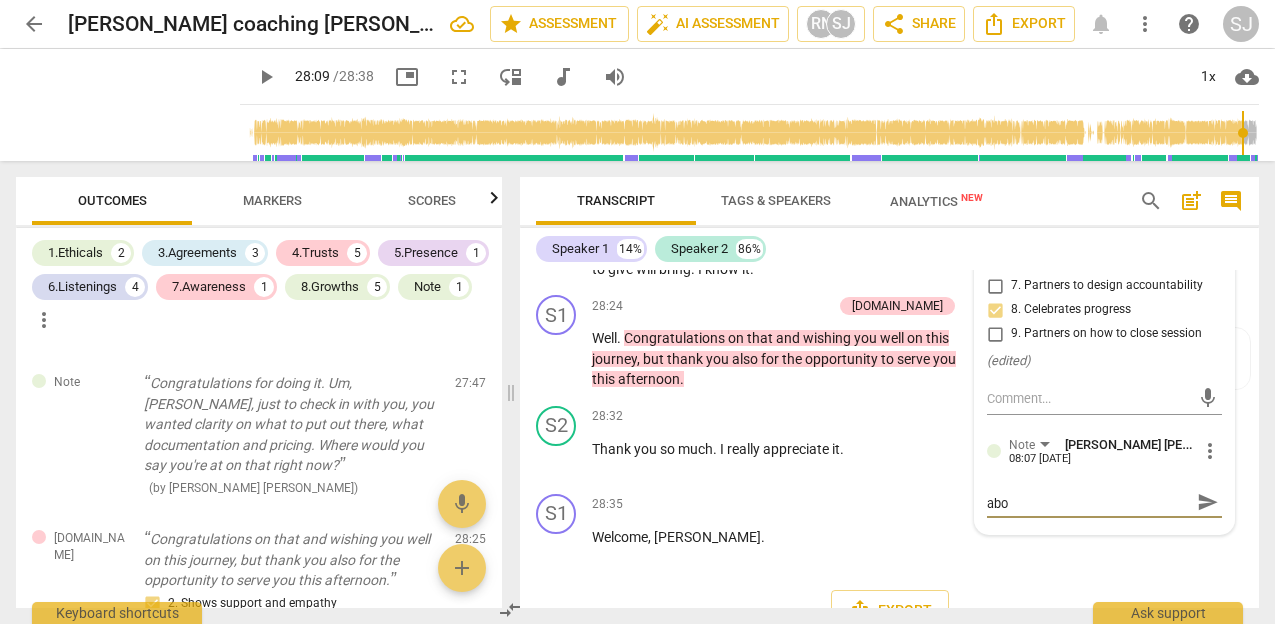 type on "Circling back to check in with client abou" 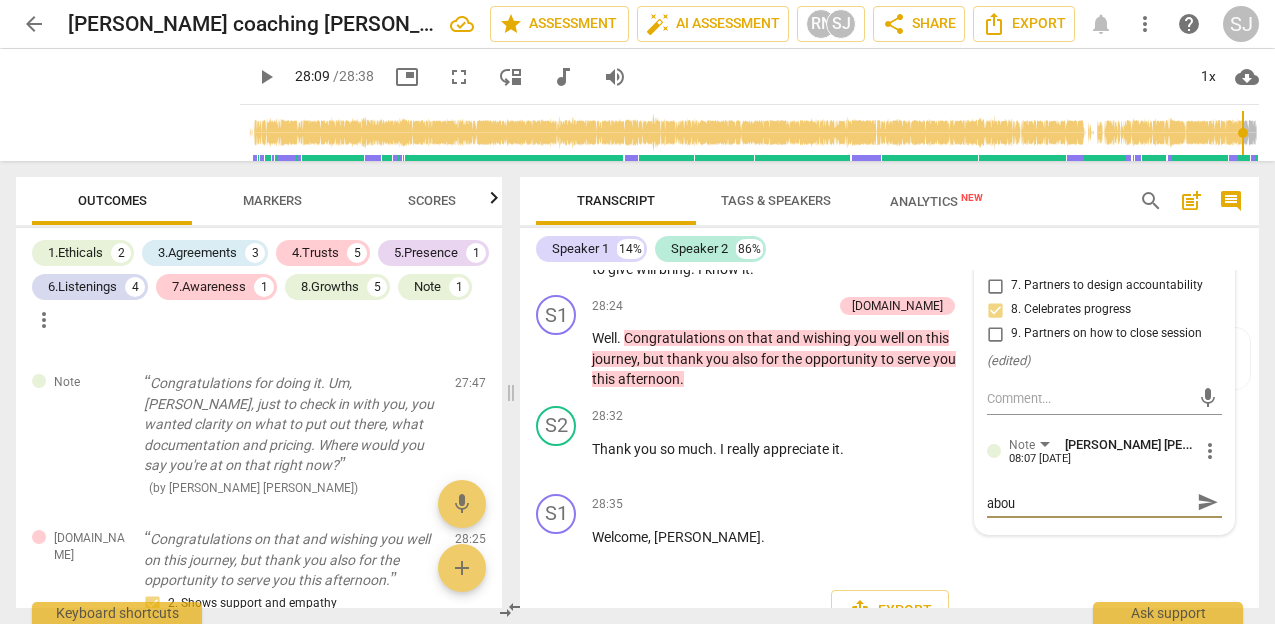 type on "Circling back to check in with client about" 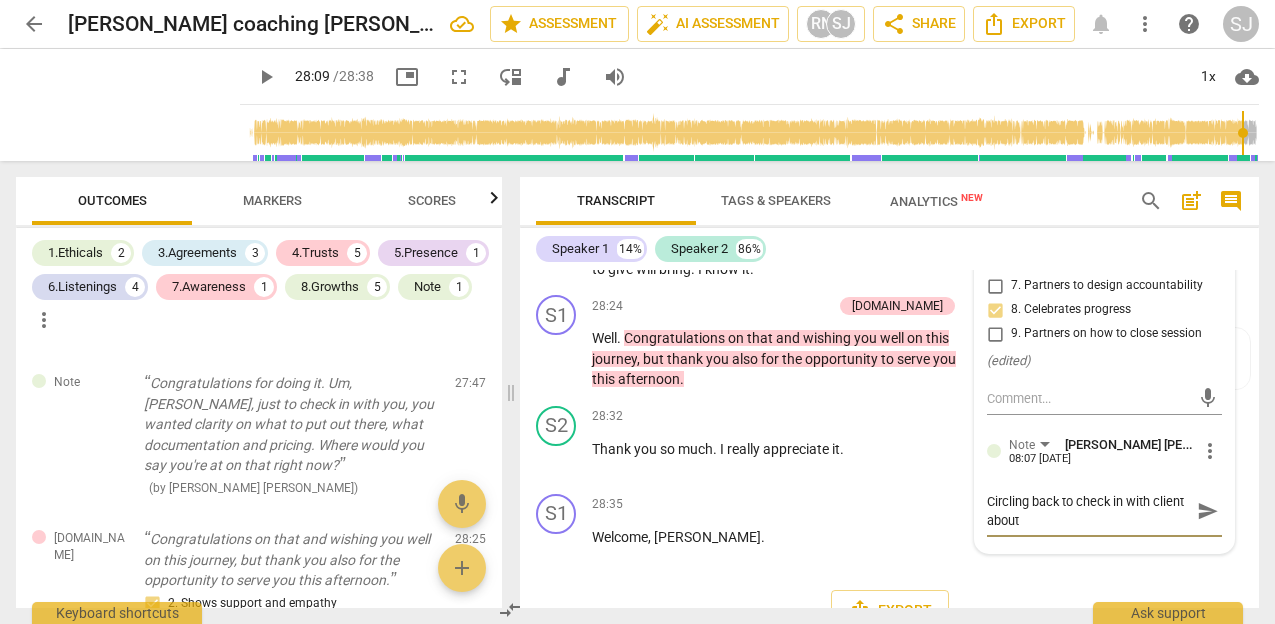 scroll, scrollTop: 0, scrollLeft: 0, axis: both 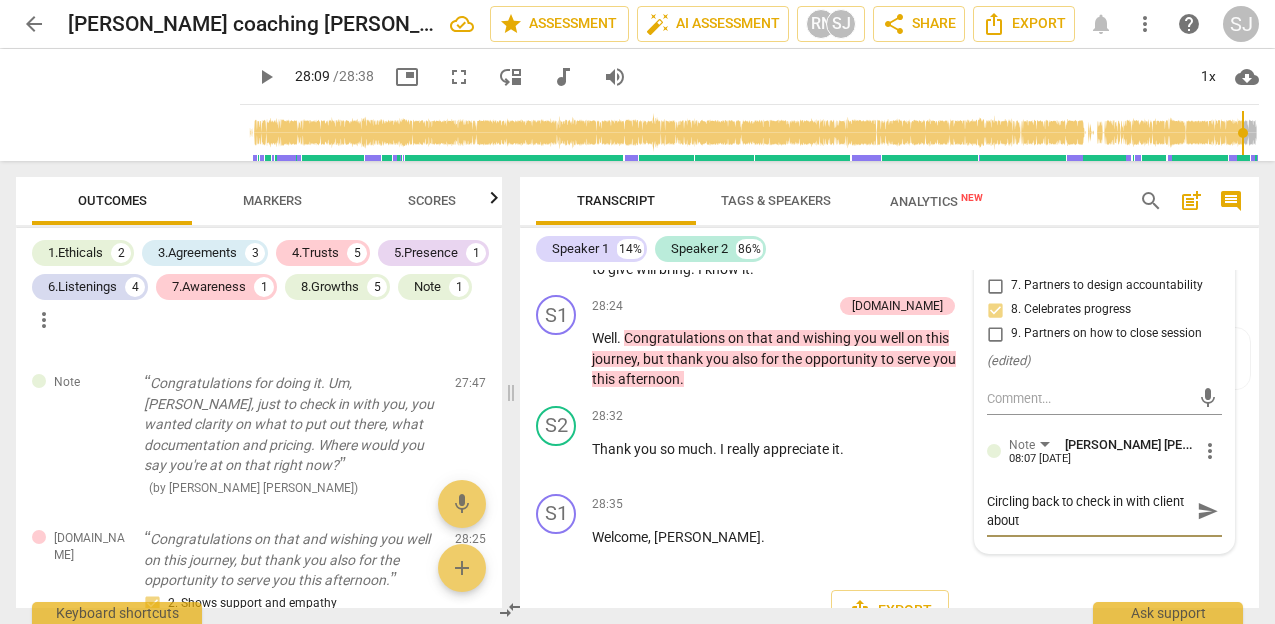 type on "Circling back to check in with client about" 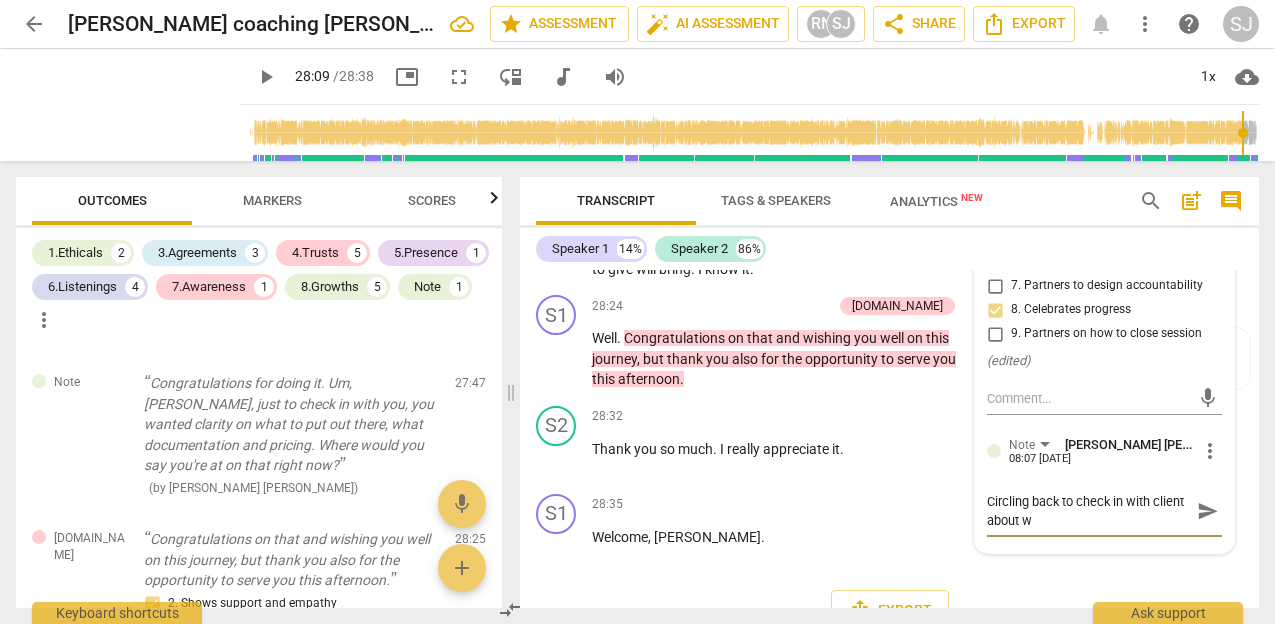type on "Circling back to check in with client about wh" 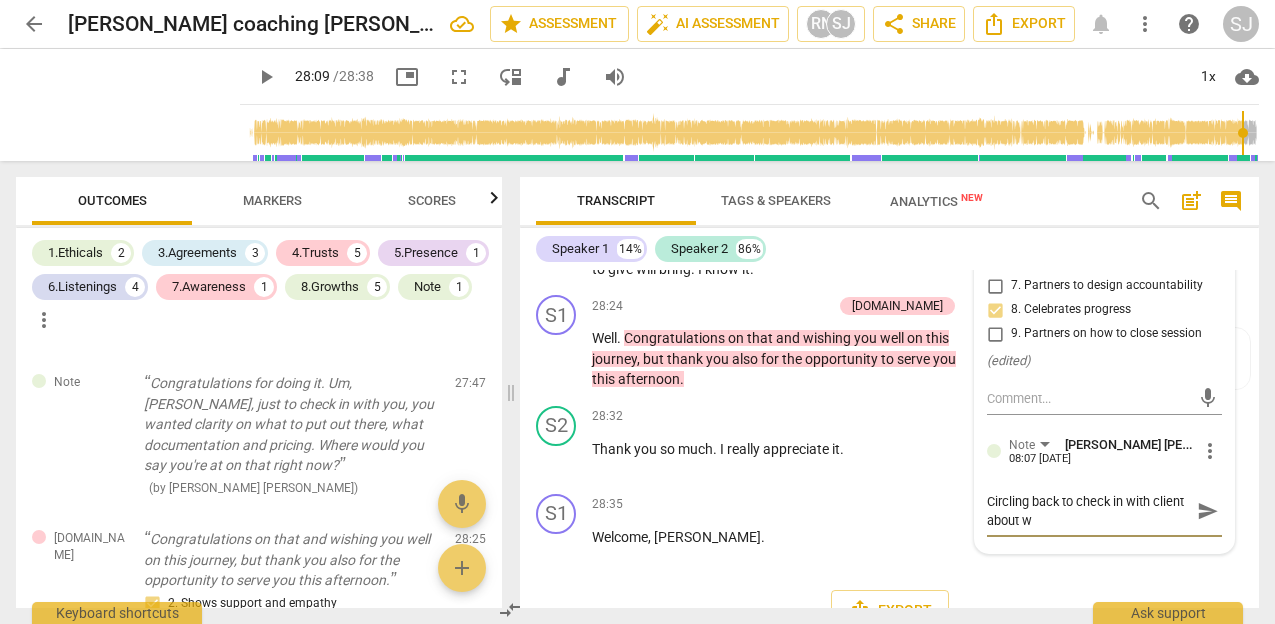 type on "Circling back to check in with client about wh" 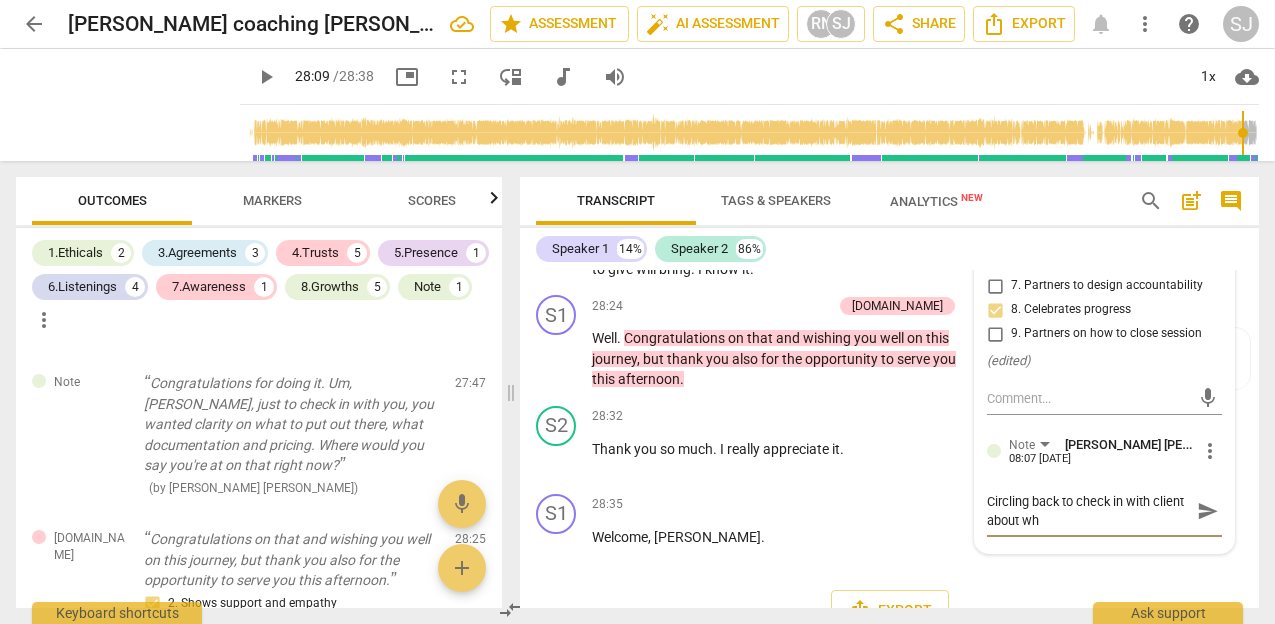 type on "Circling back to check in with client about whe" 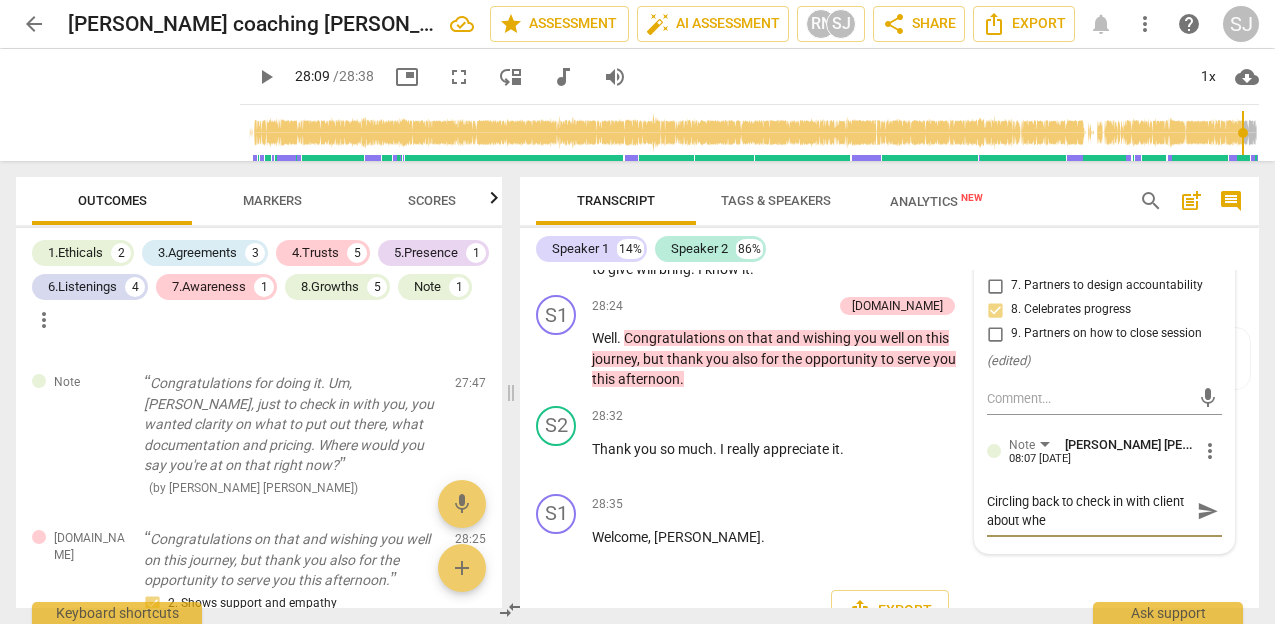 type on "Circling back to check in with client about wher" 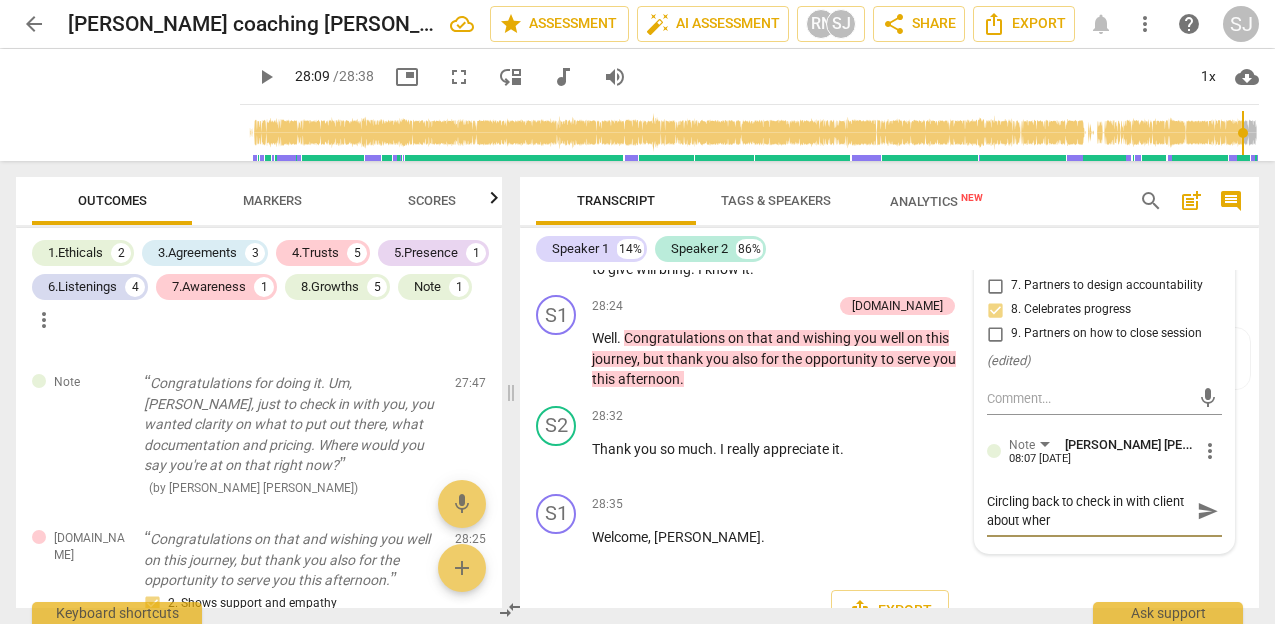 type on "Circling back to check in with client about whe" 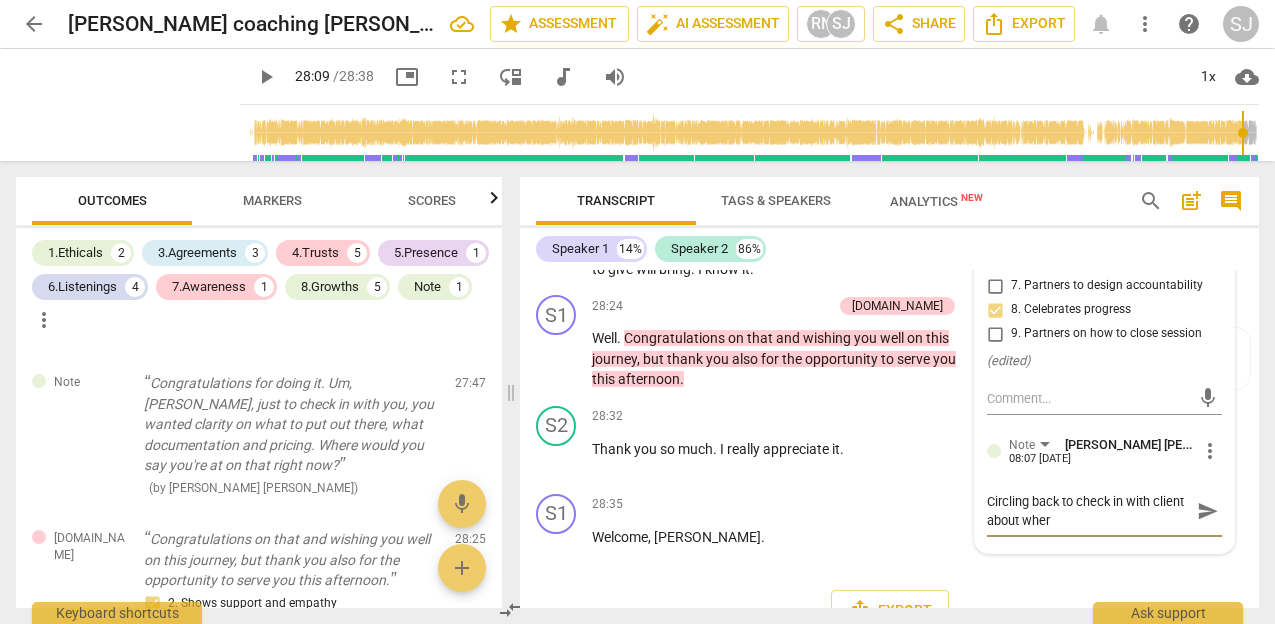 type on "Circling back to check in with client about whe" 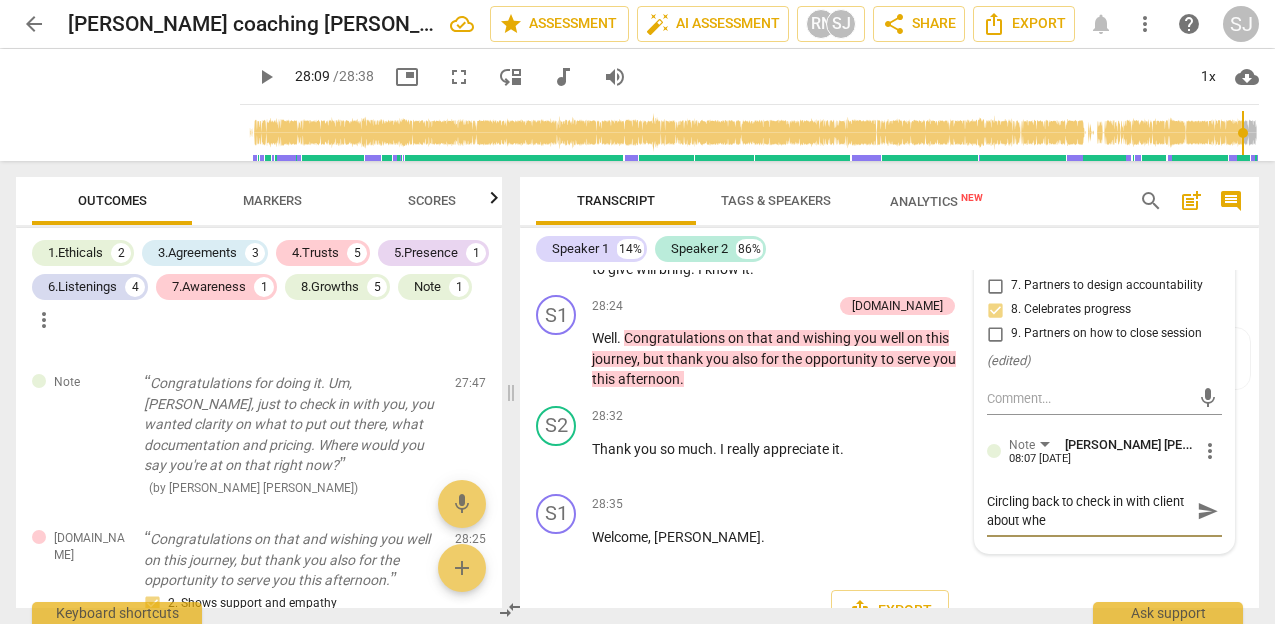 type on "Circling back to check in with client about whet" 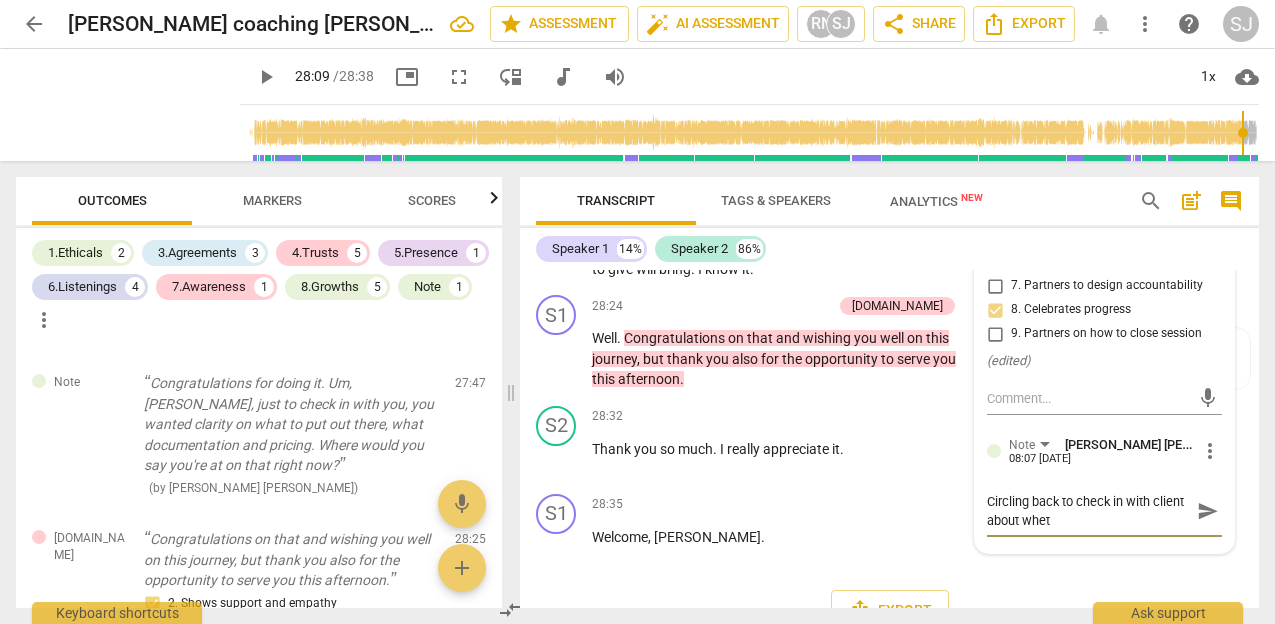 type on "Circling back to check in with client about wheth" 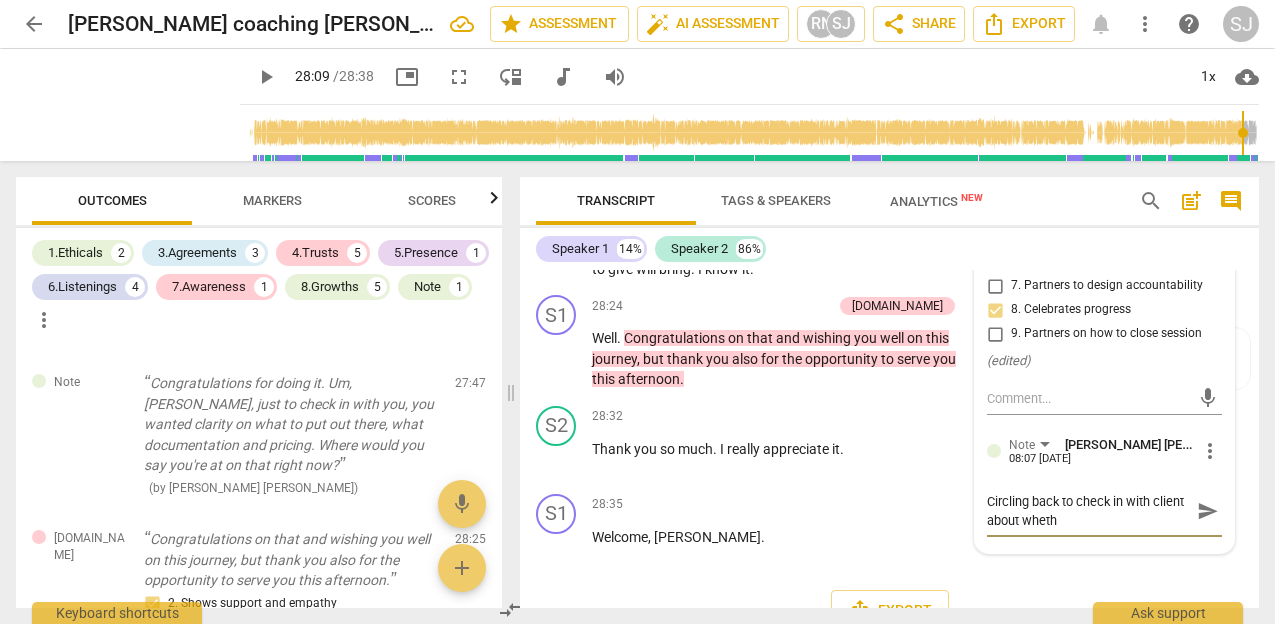 type on "Circling back to check in with client about whethe" 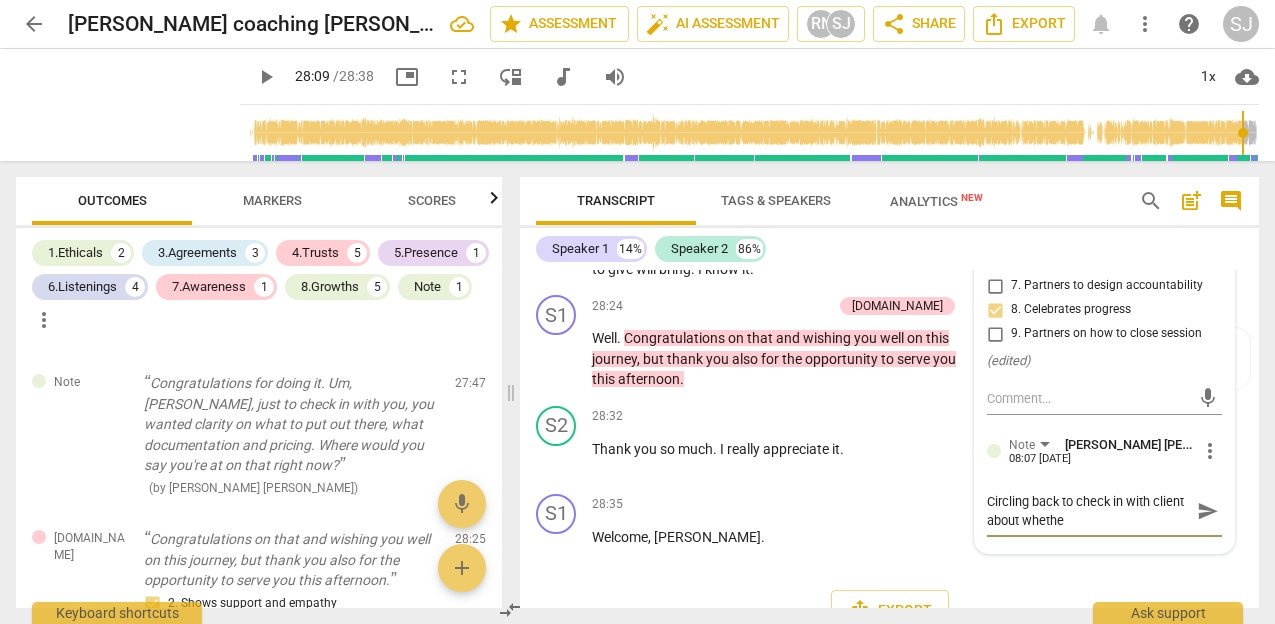 type on "Circling back to check in with client about whether" 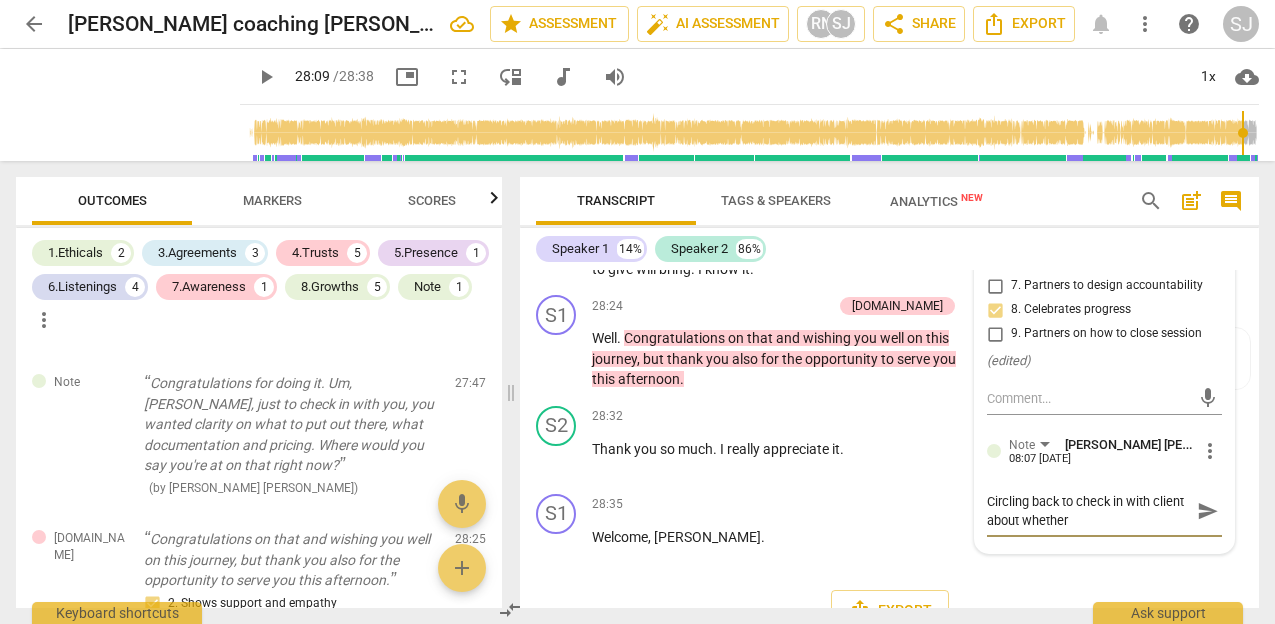 type on "Circling back to check in with client about whether" 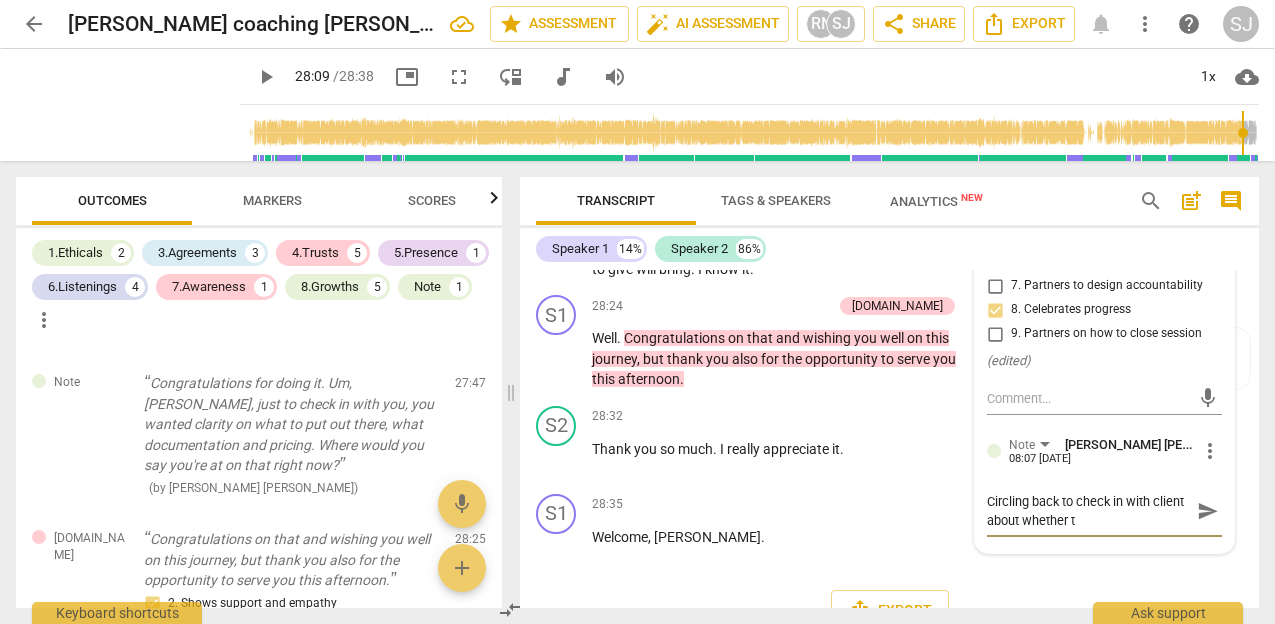type on "Circling back to check in with client about whether th" 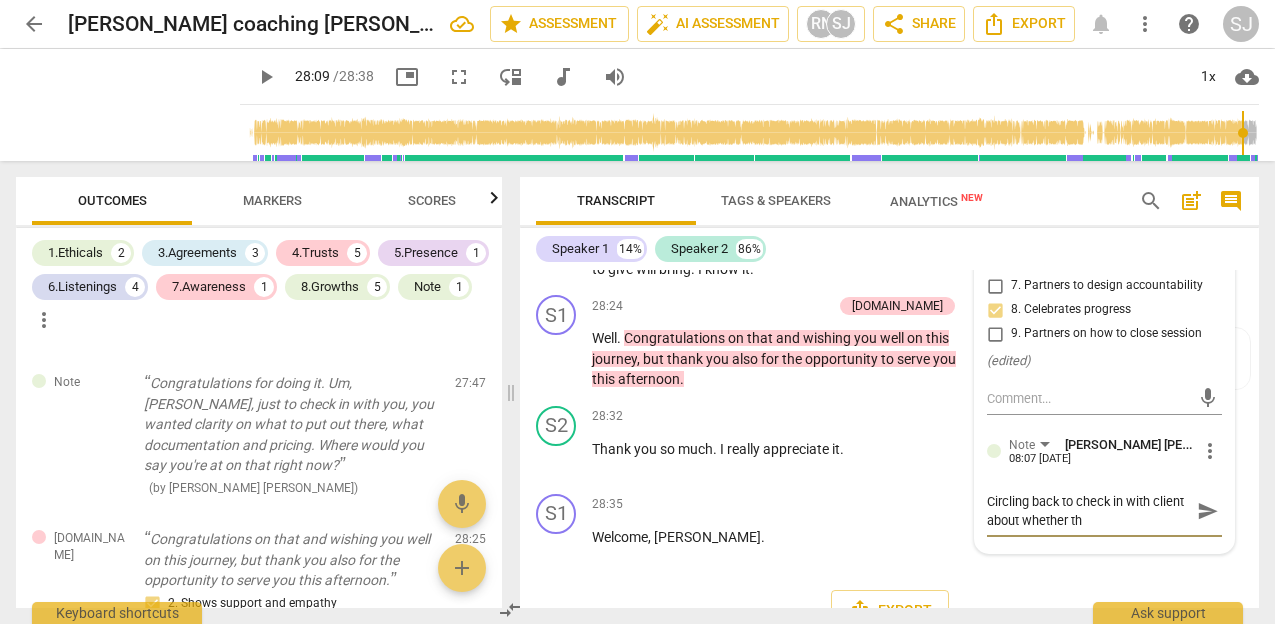 type on "Circling back to check in with client about whether the" 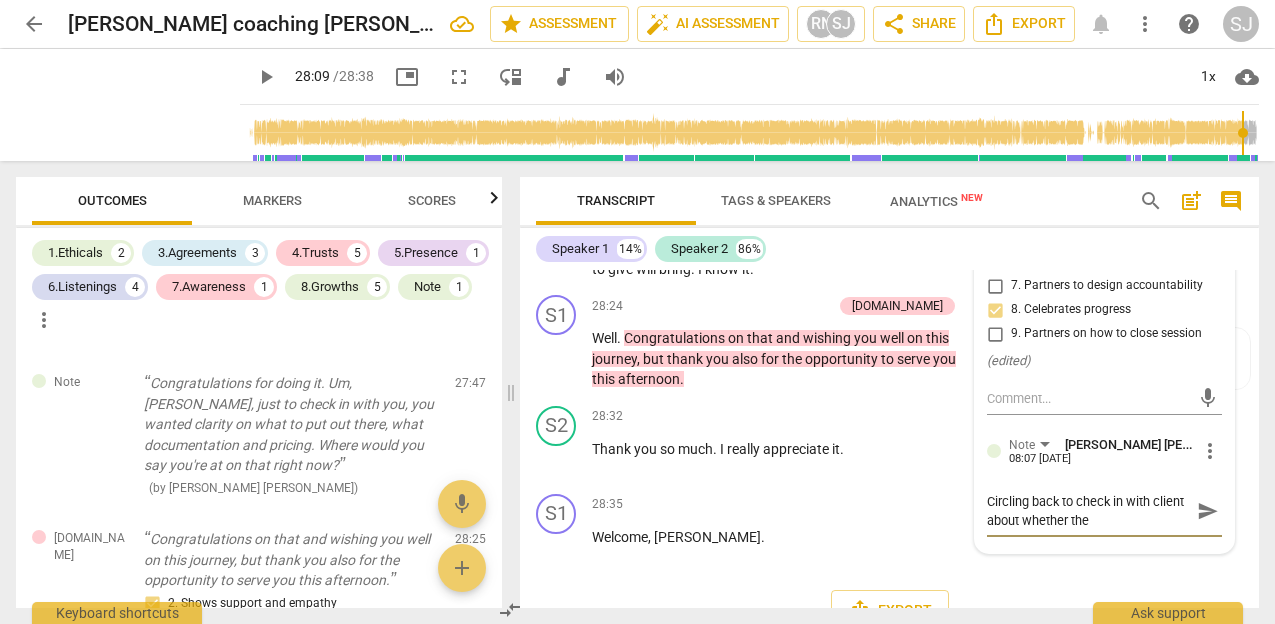 type on "Circling back to check in with client about whether the" 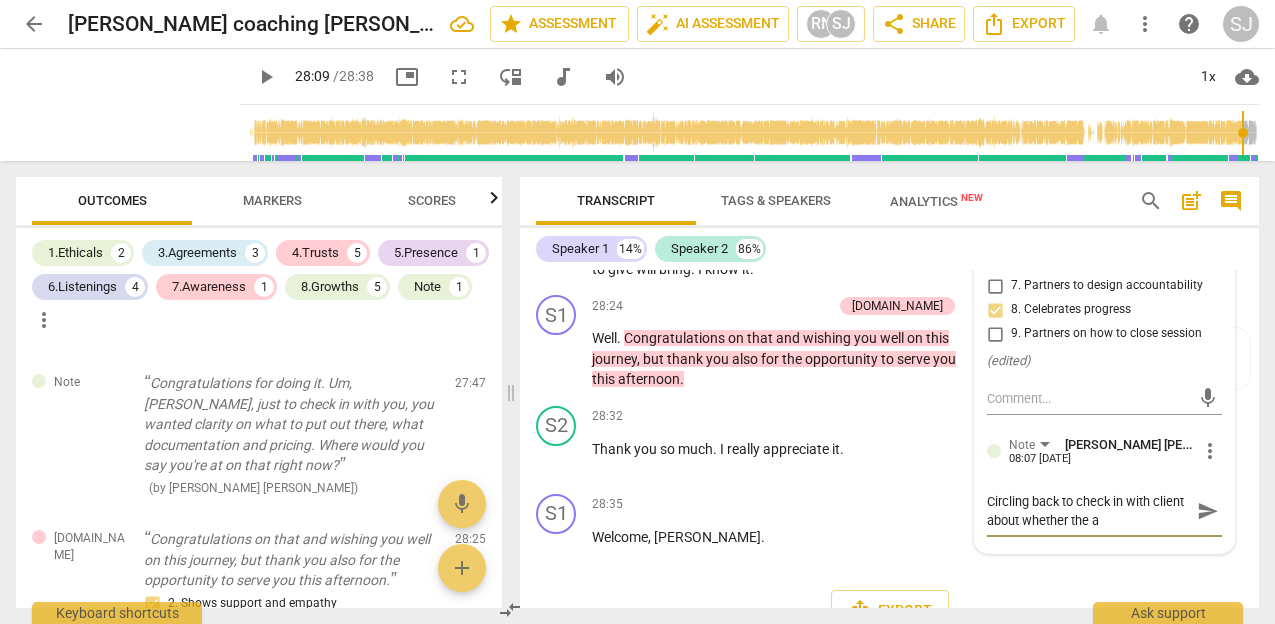 type on "Circling back to check in with client about whether the ag" 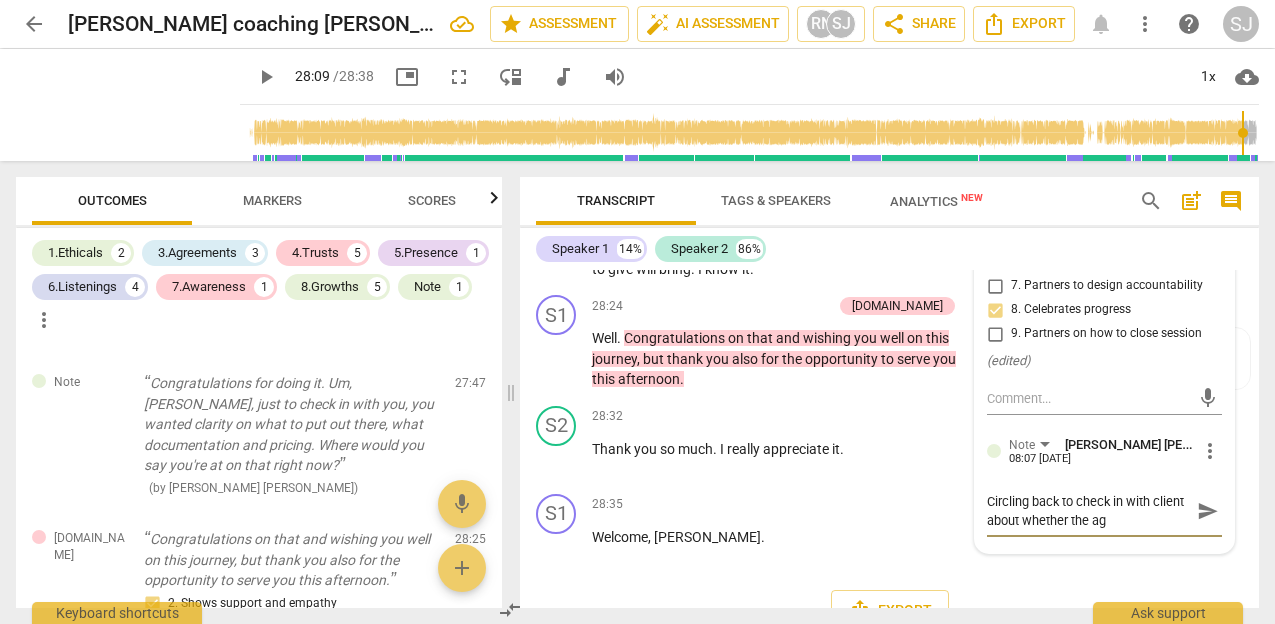 type on "Circling back to check in with client about whether the agr" 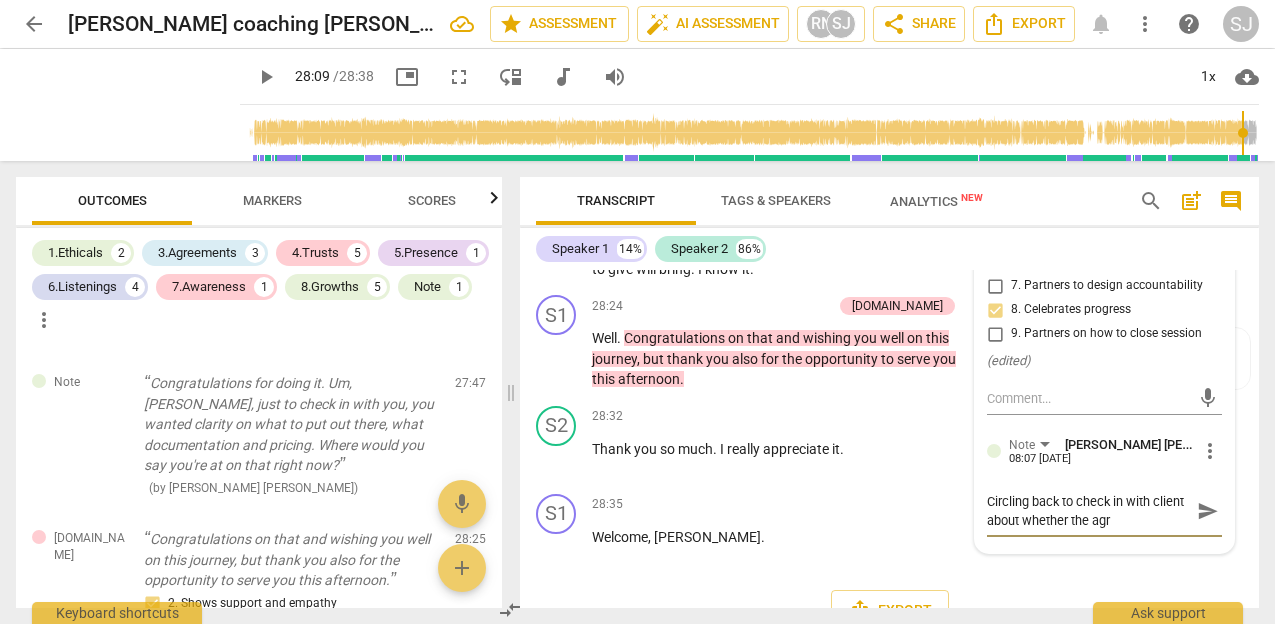 type on "Circling back to check in with client about whether the agre" 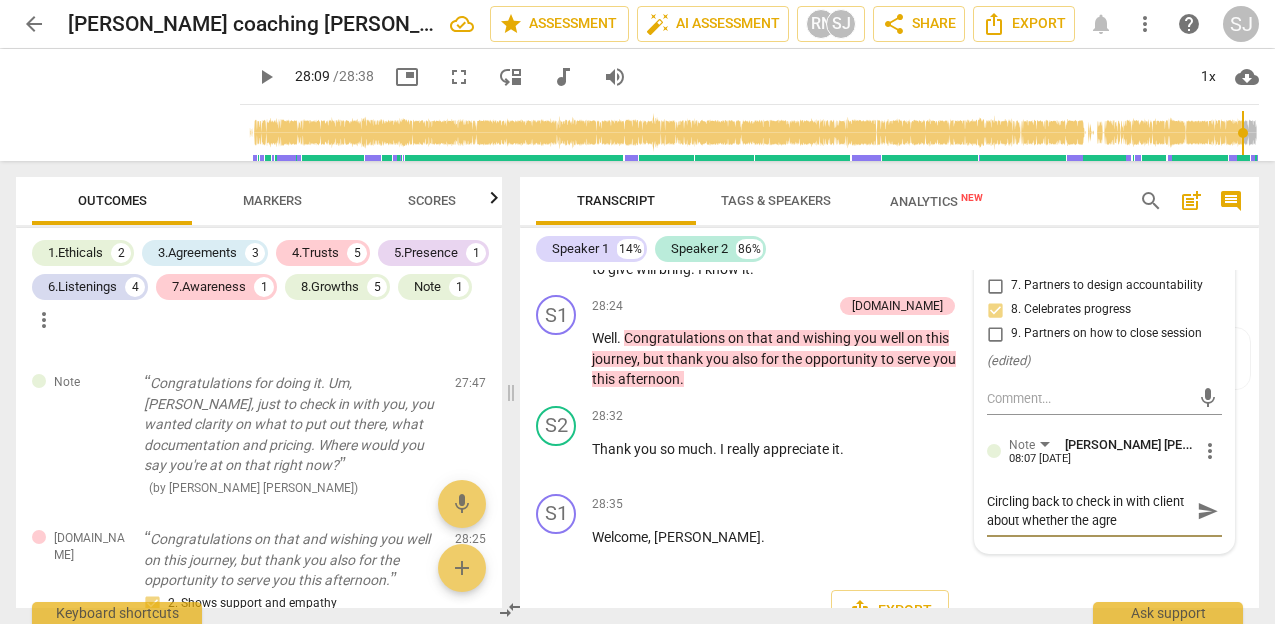 type on "Circling back to check in with client about whether the agree" 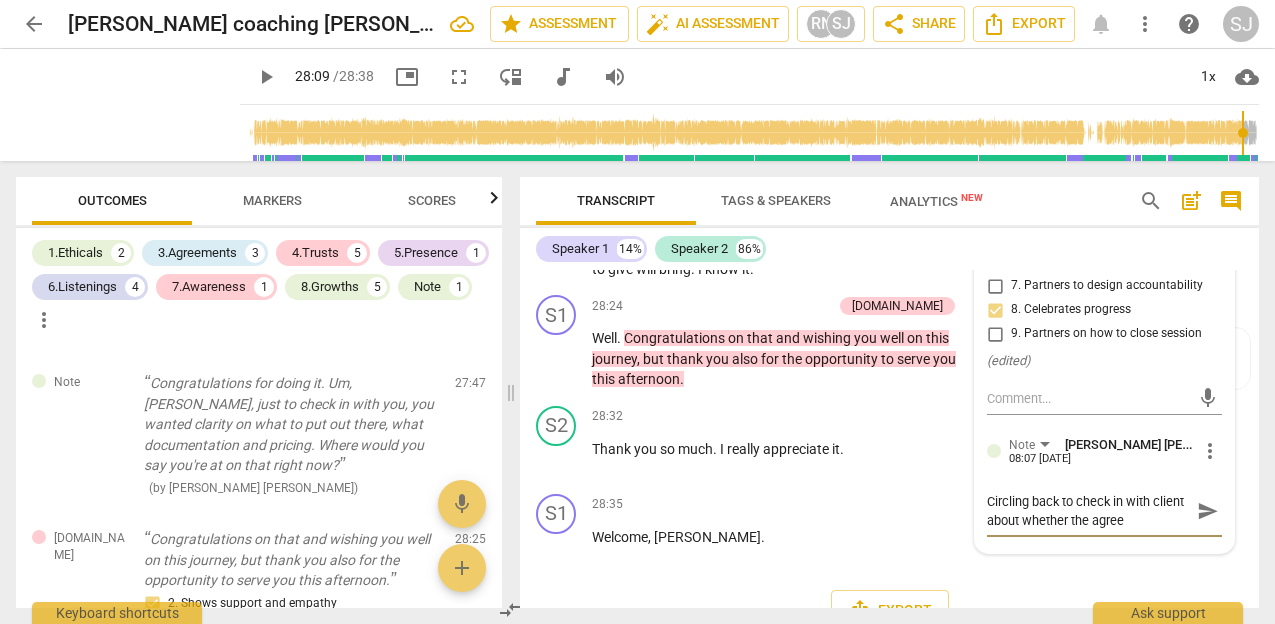 type on "Circling back to check in with client about whether the agreem" 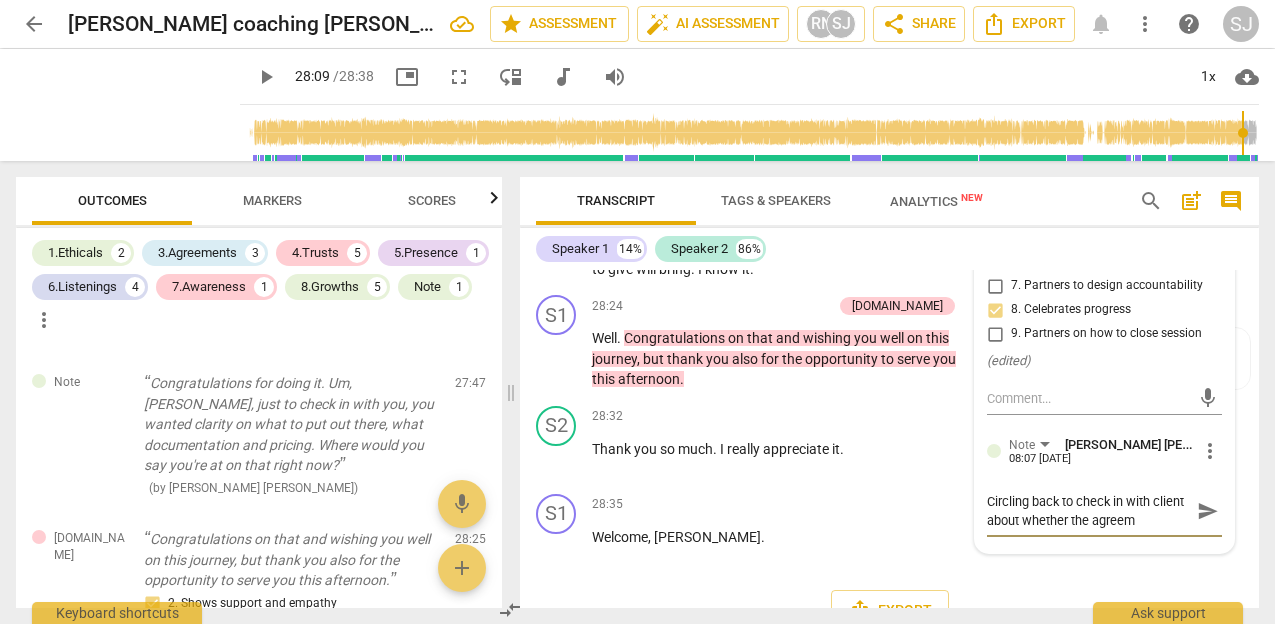type on "Circling back to check in with client about whether the agreeme" 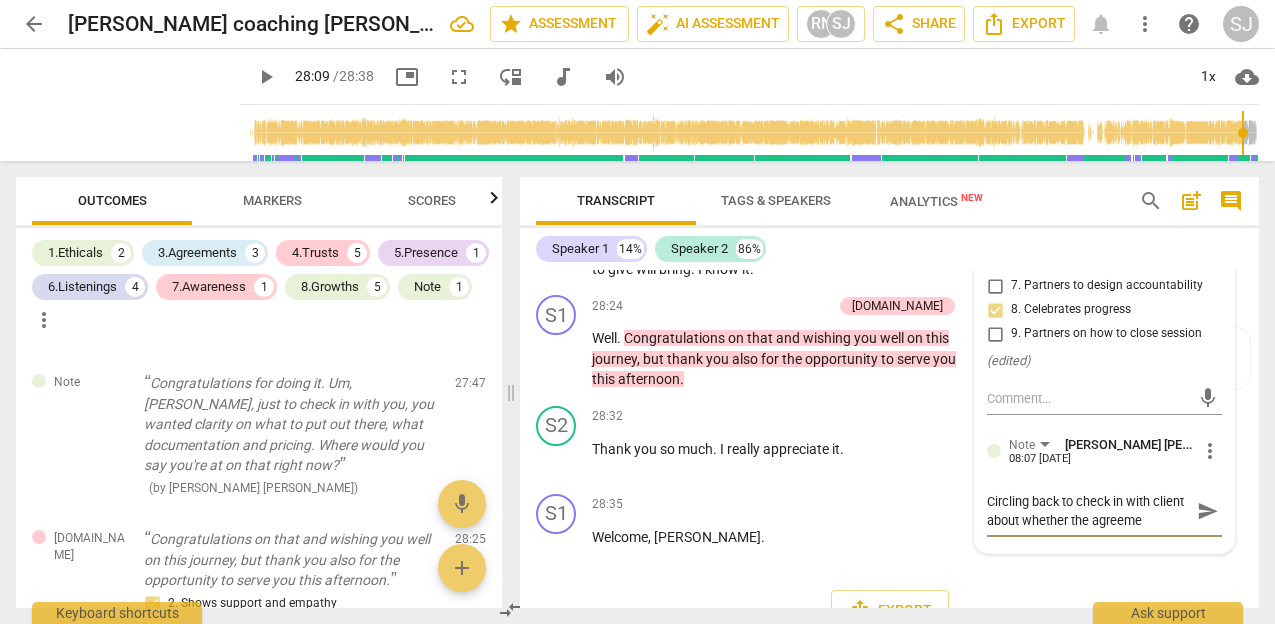 type on "Circling back to check in with client about whether the agreemen" 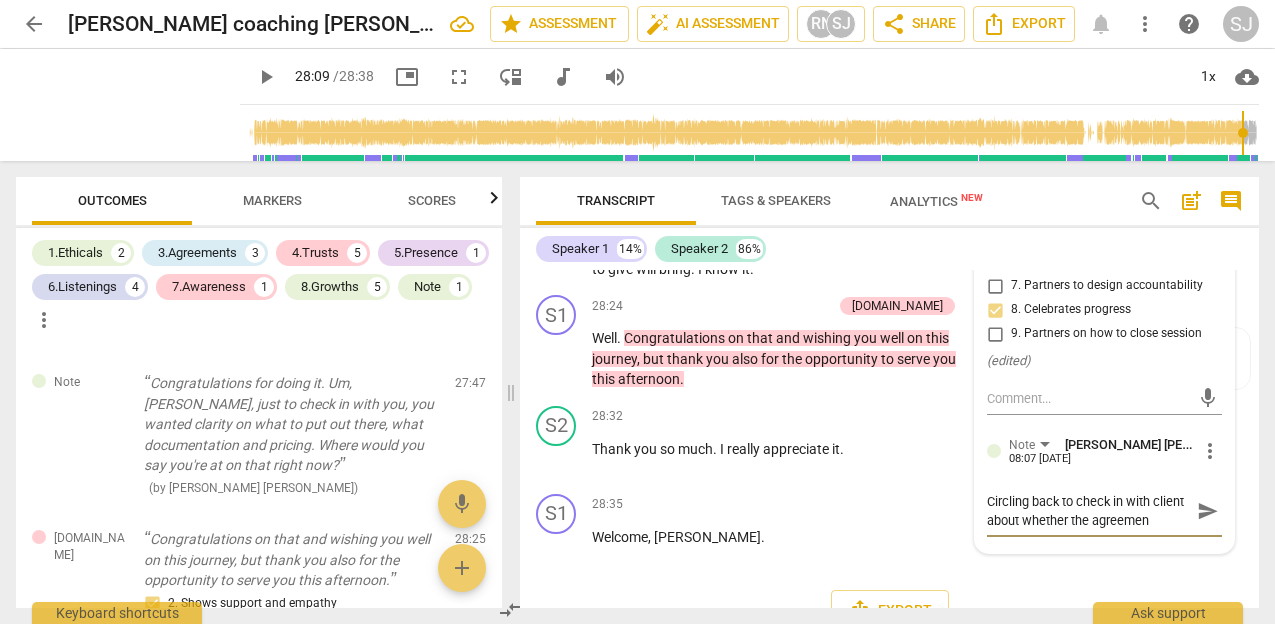 type on "Circling back to check in with client about whether the agreement" 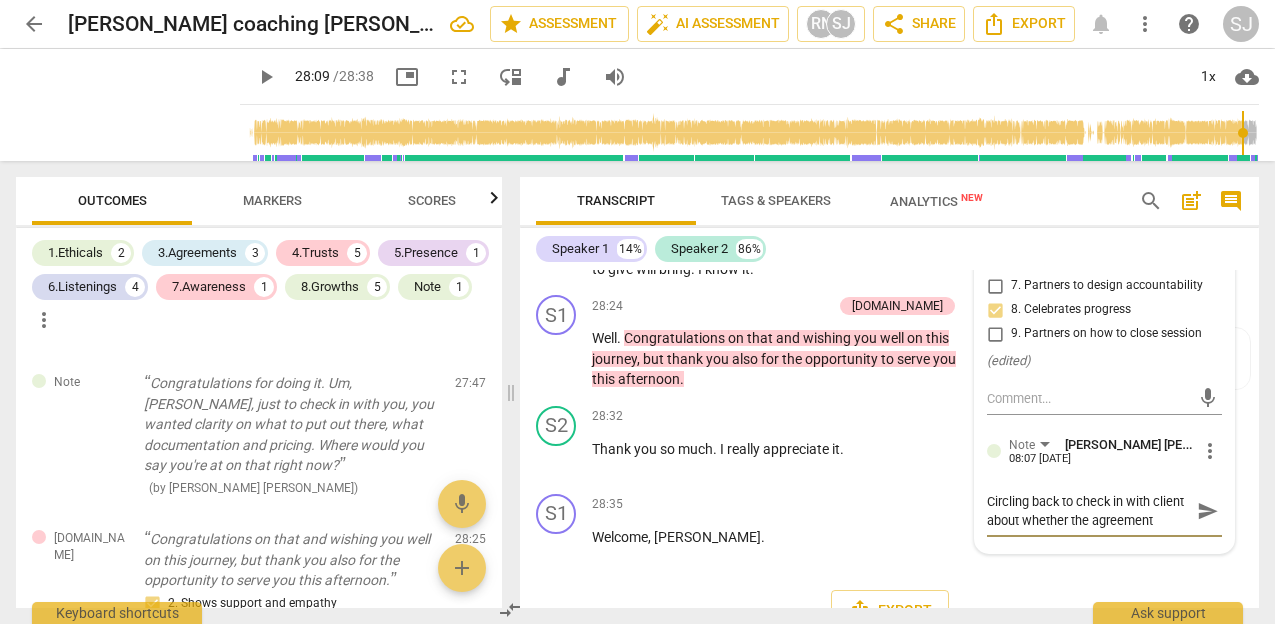 scroll, scrollTop: 17, scrollLeft: 0, axis: vertical 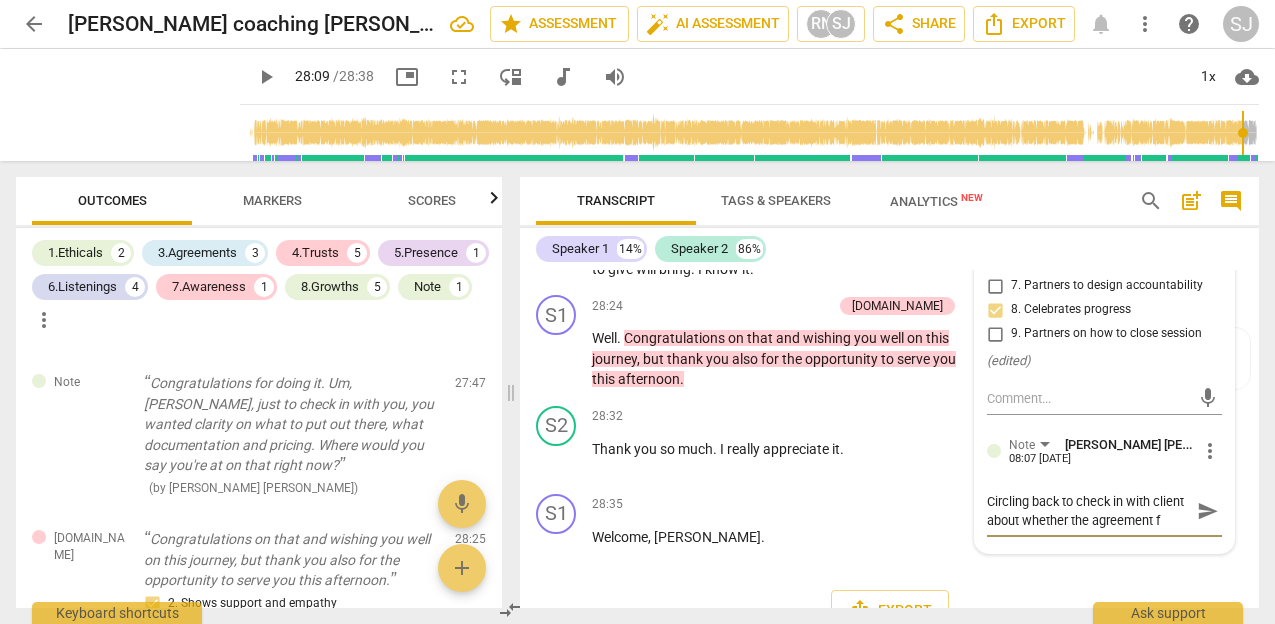 type on "Circling back to check in with client about whether the agreement fo" 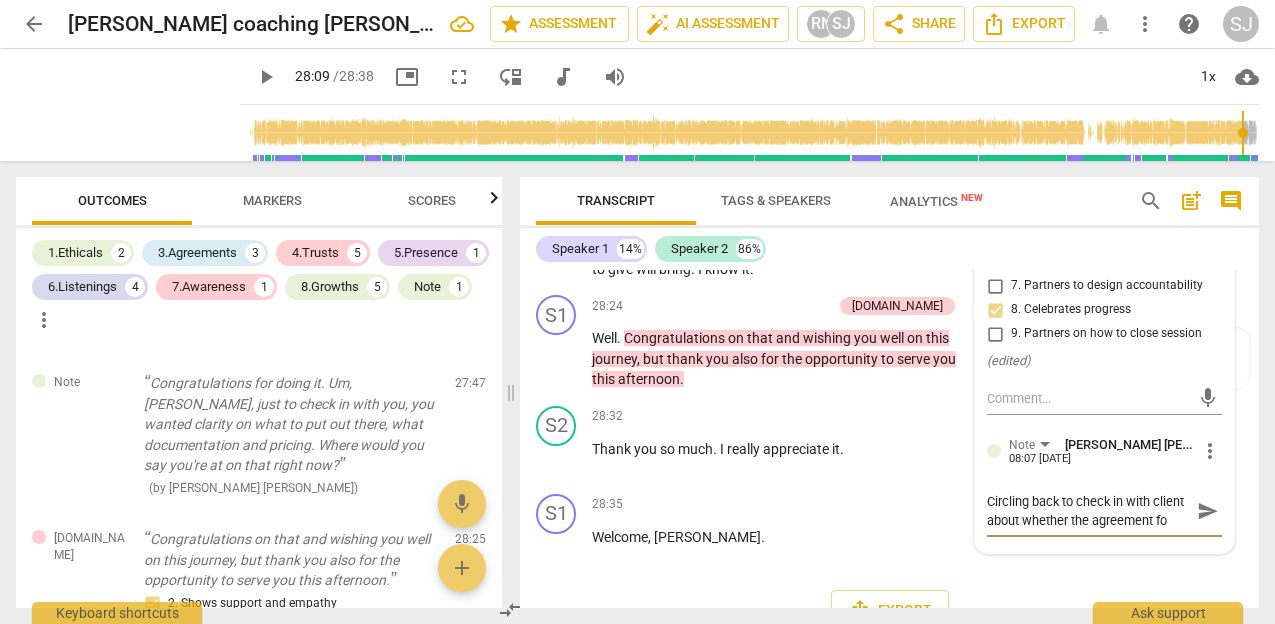 type on "Circling back to check in with client about whether the agreement for" 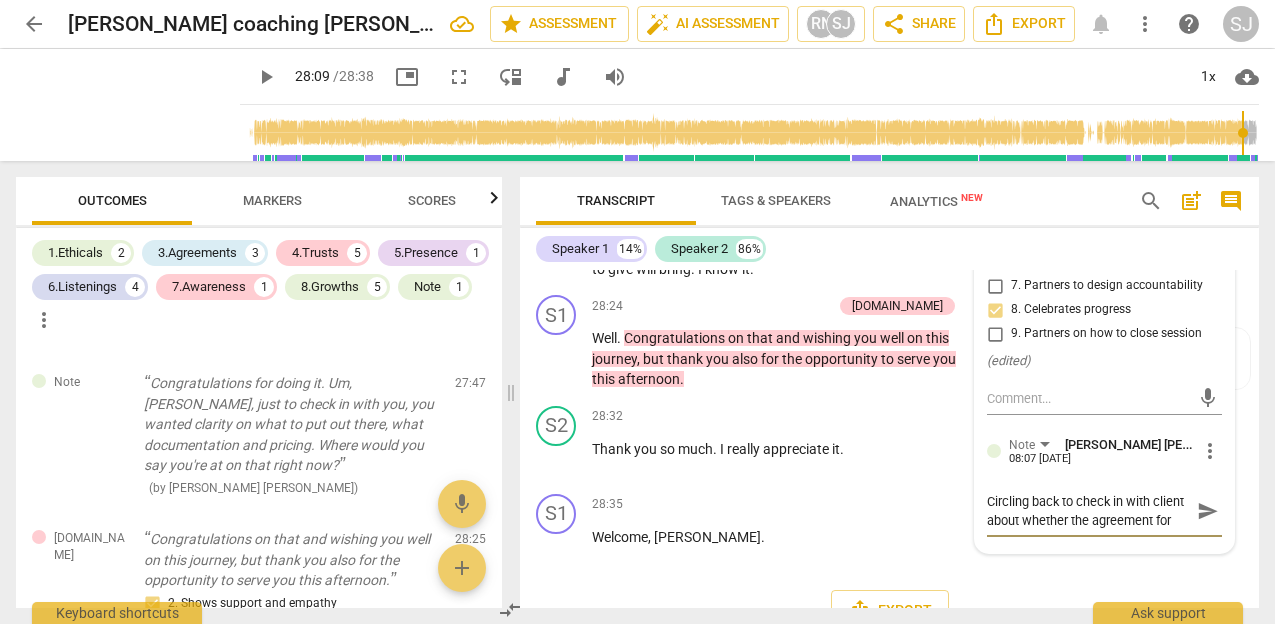 type on "Circling back to check in with client about whether the agreement for" 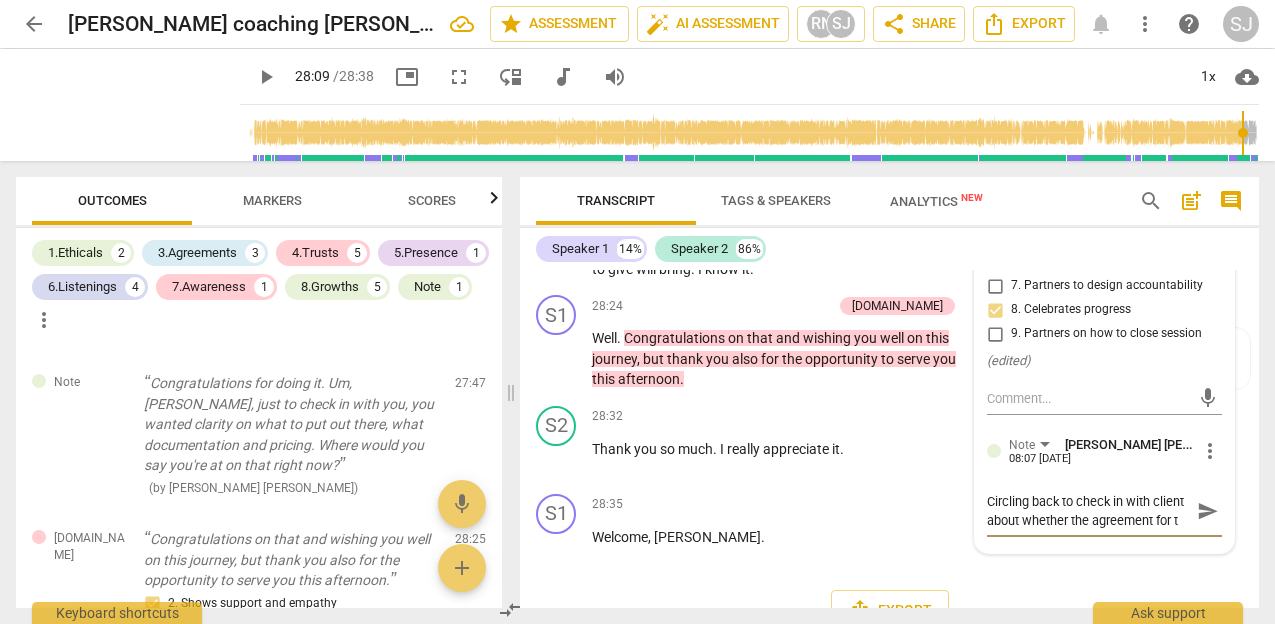 type on "Circling back to check in with client about whether the agreement for th" 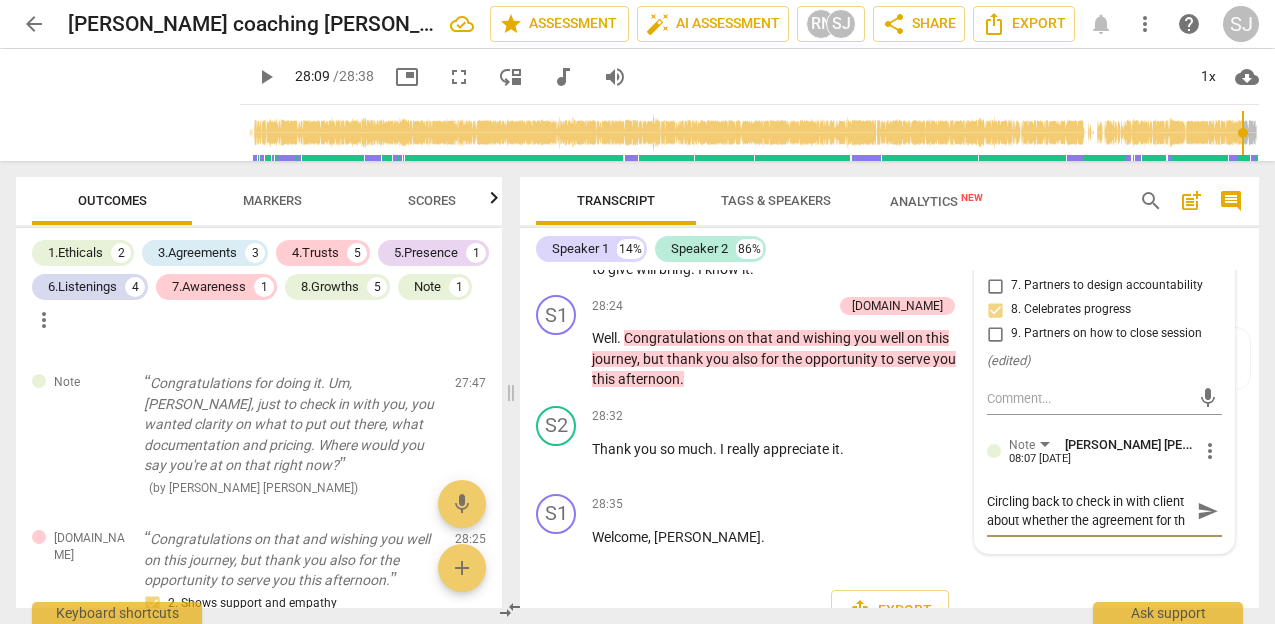 type on "Circling back to check in with client about whether the agreement for the" 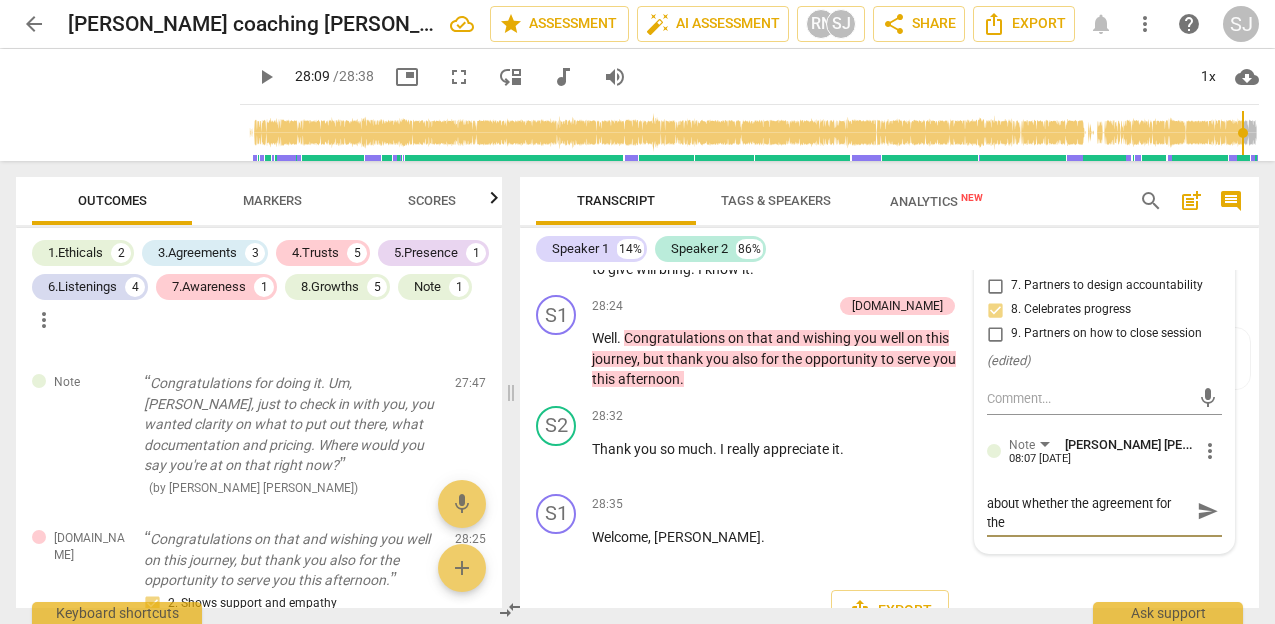 type on "Circling back to check in with client about whether the agreement for the" 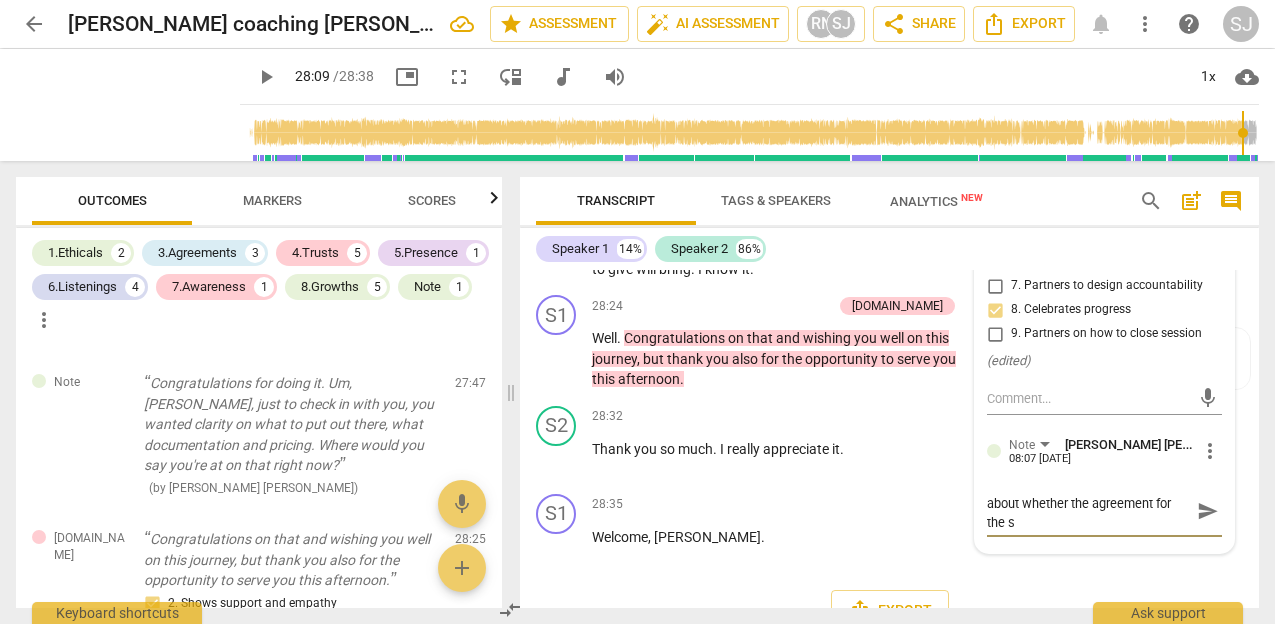 type on "Circling back to check in with client about whether the agreement for the se" 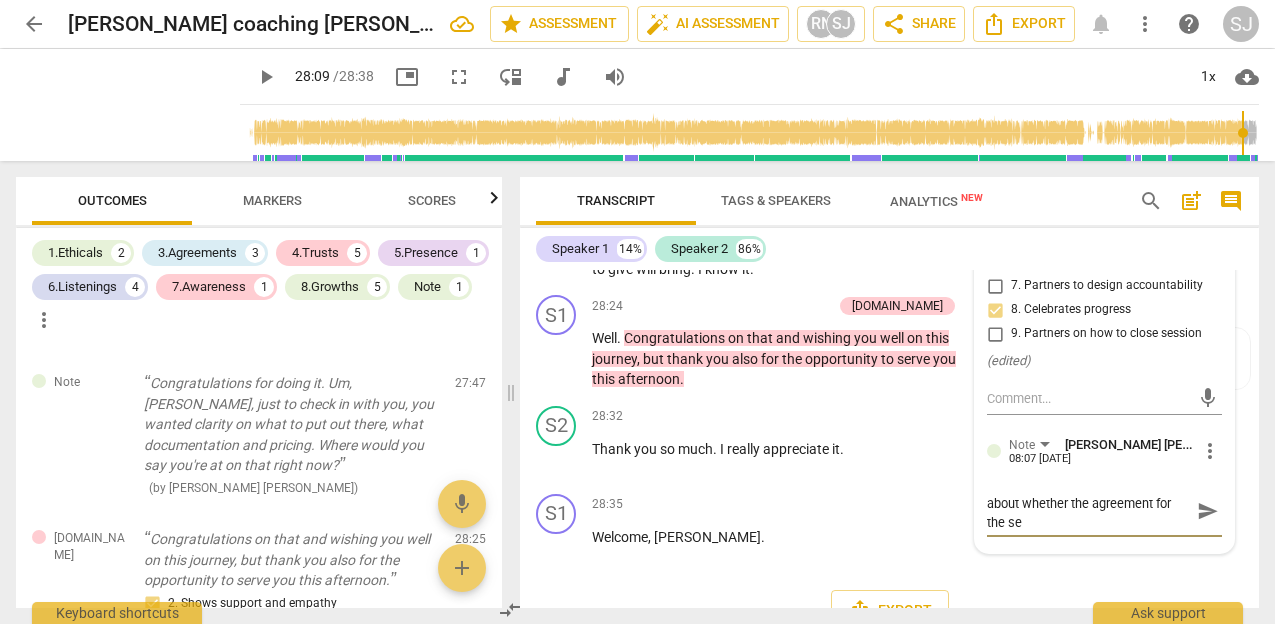 type on "Circling back to check in with client about whether the agreement for the ses" 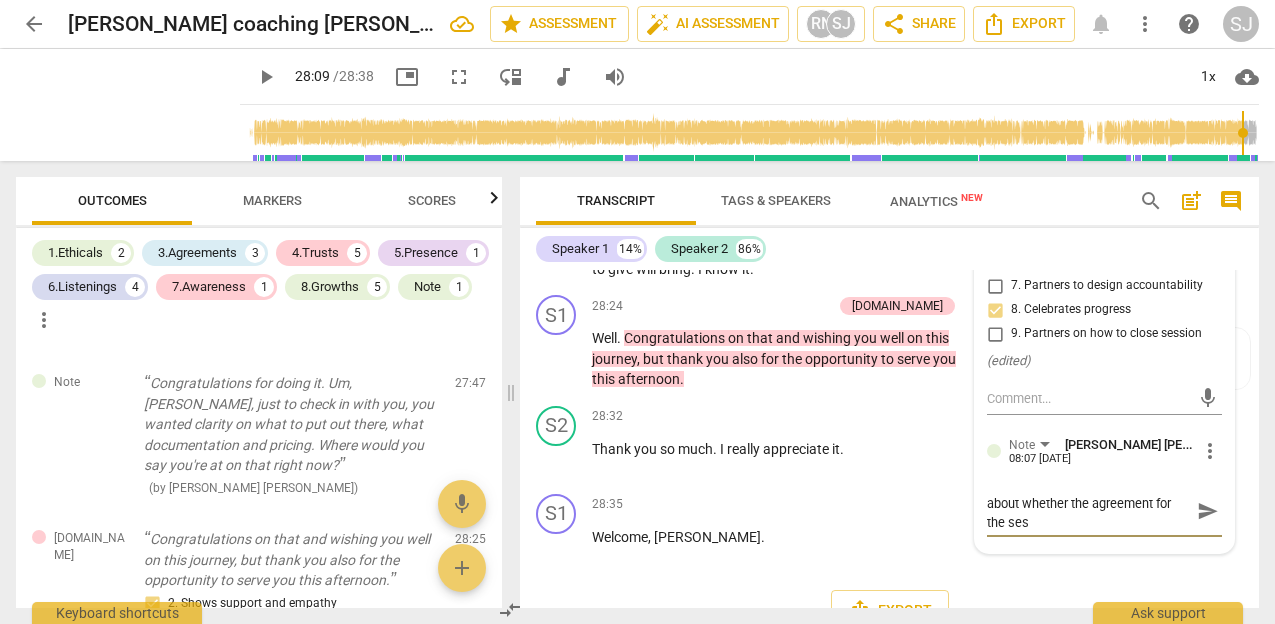 type on "Circling back to check in with client about whether the agreement for the sess" 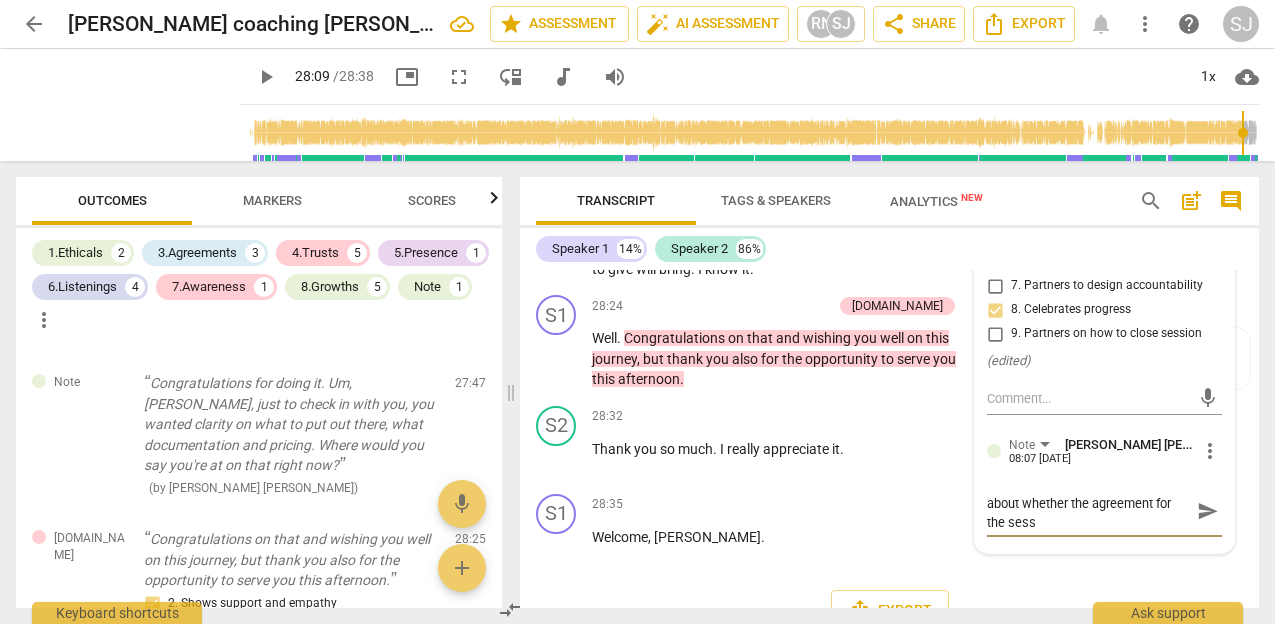 scroll, scrollTop: 0, scrollLeft: 0, axis: both 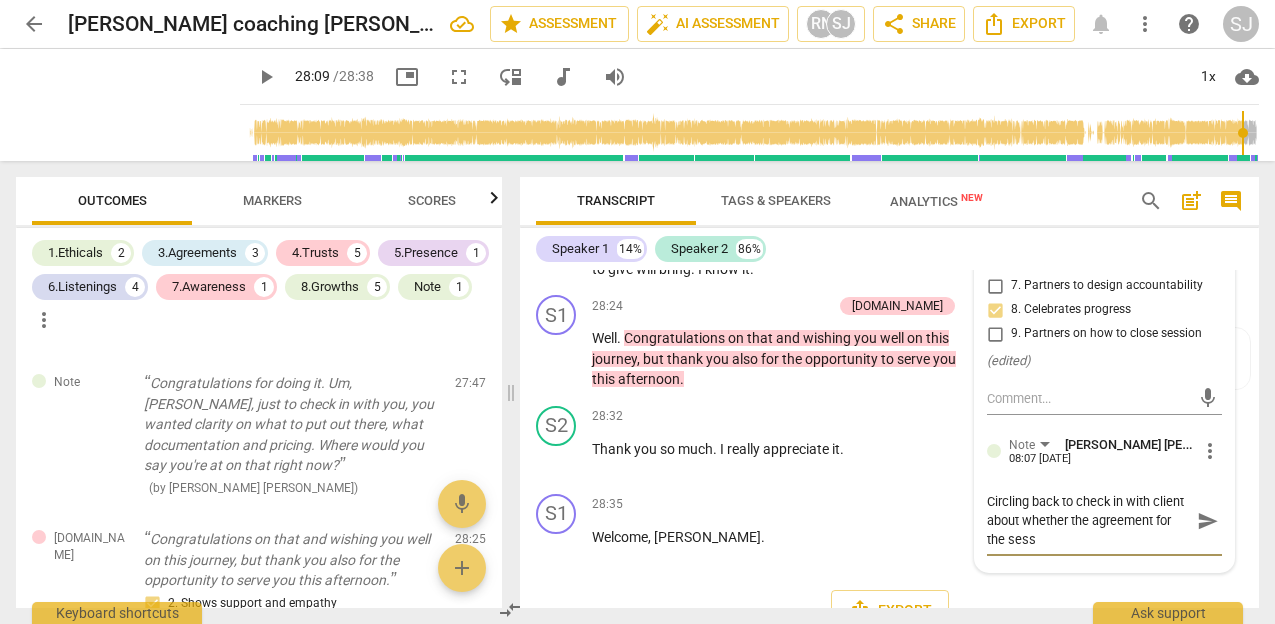 type on "Circling back to check in with client about whether the agreement for the sessi" 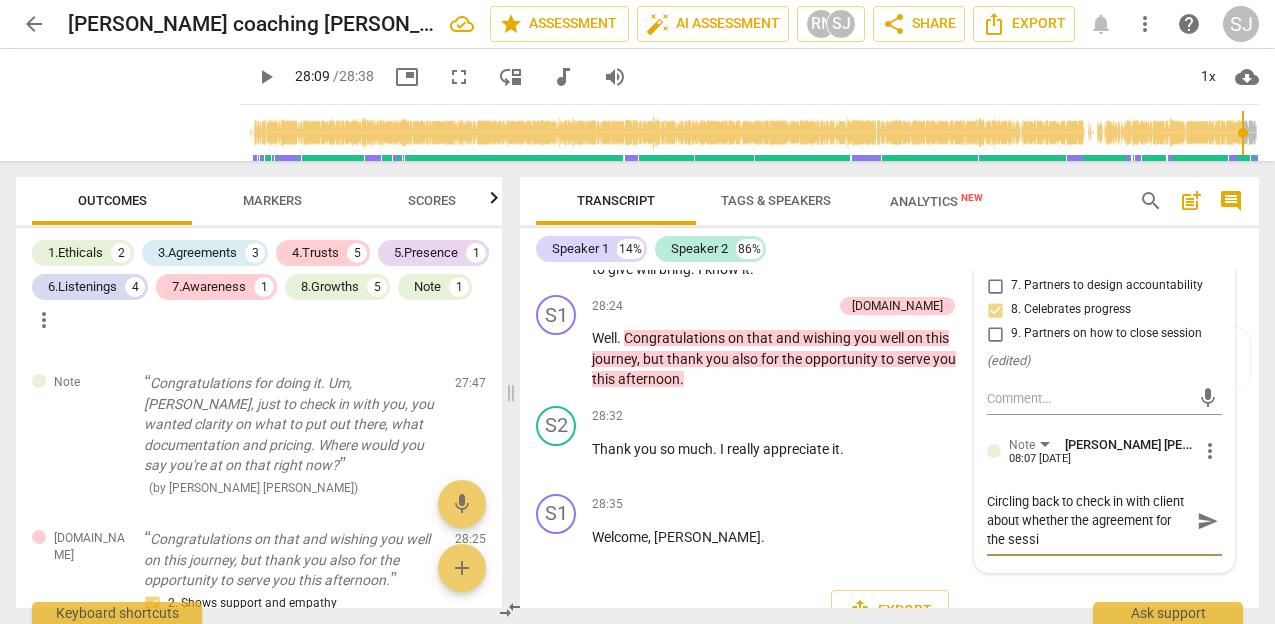 type on "Circling back to check in with client about whether the agreement for the sessio" 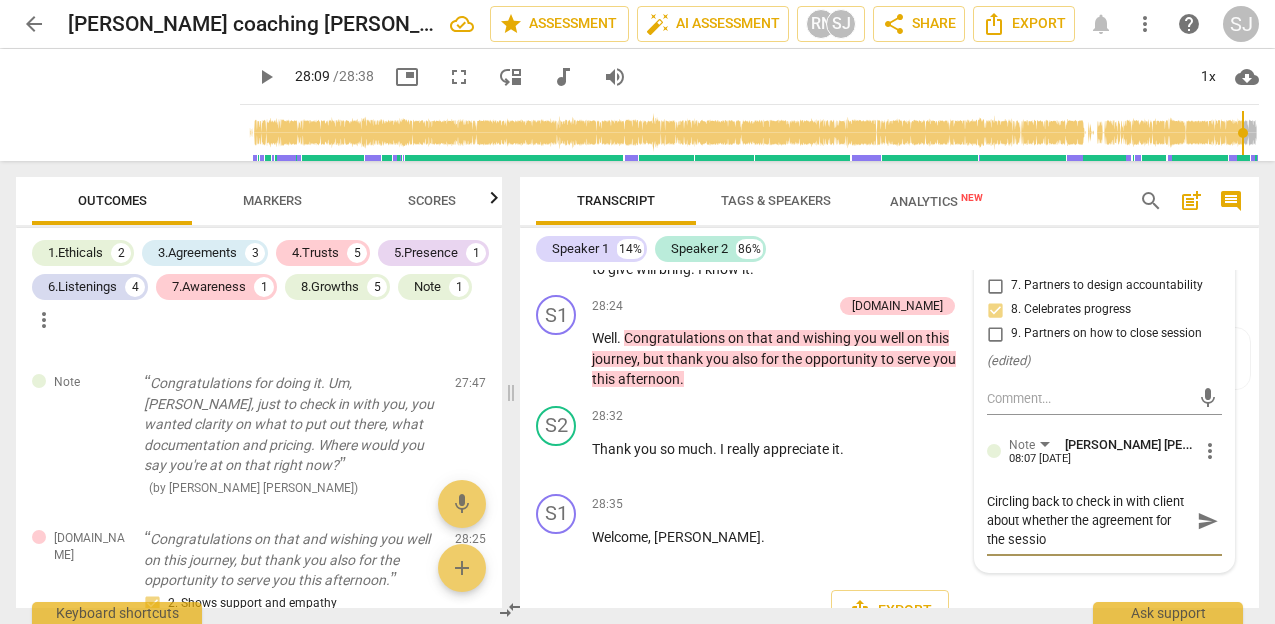 type on "Circling back to check in with client about whether the agreement for the session" 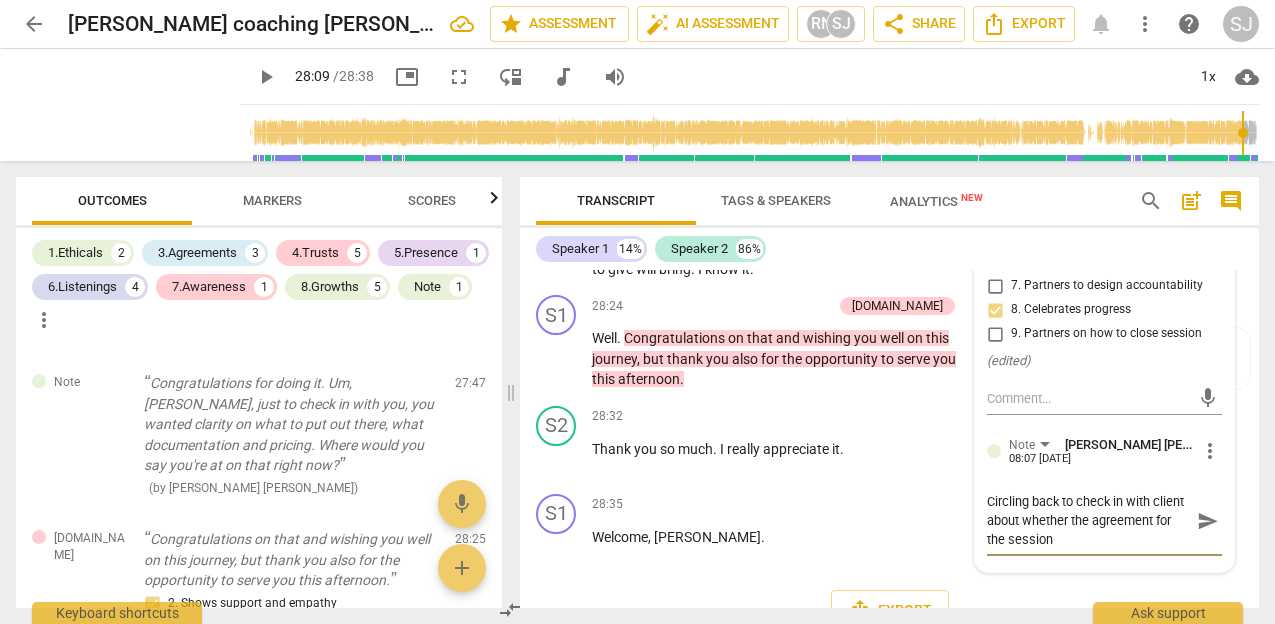 type on "Circling back to check in with client about whether the agreement for the session" 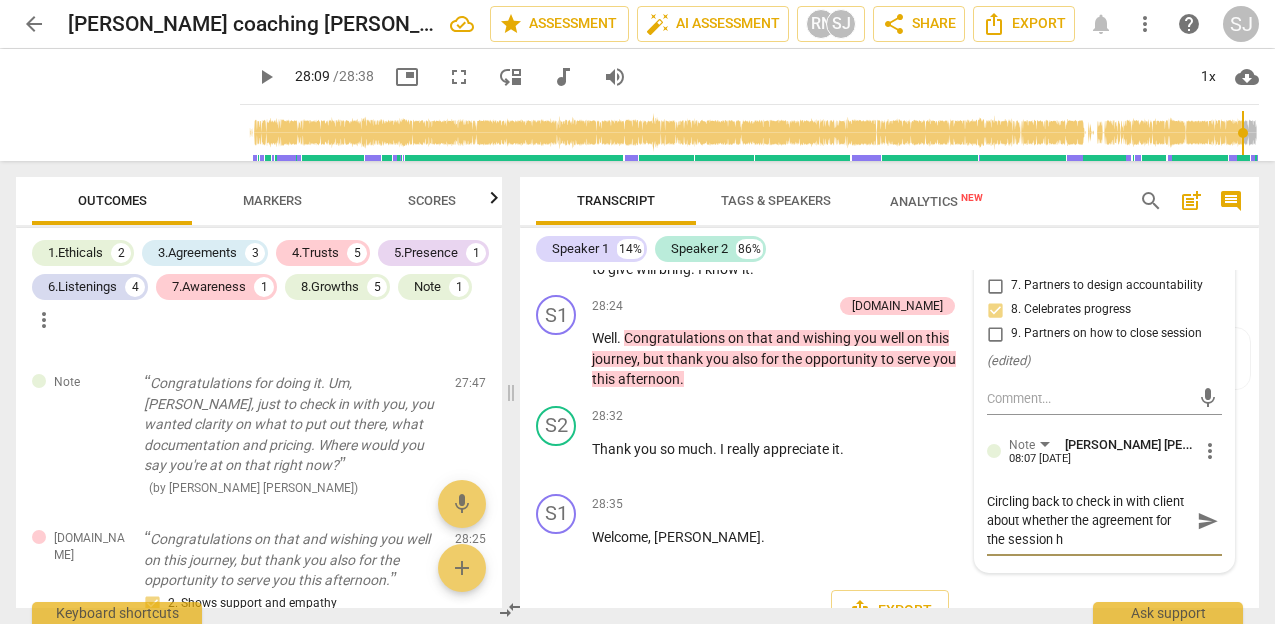 type on "Circling back to check in with client about whether the agreement for the session ha" 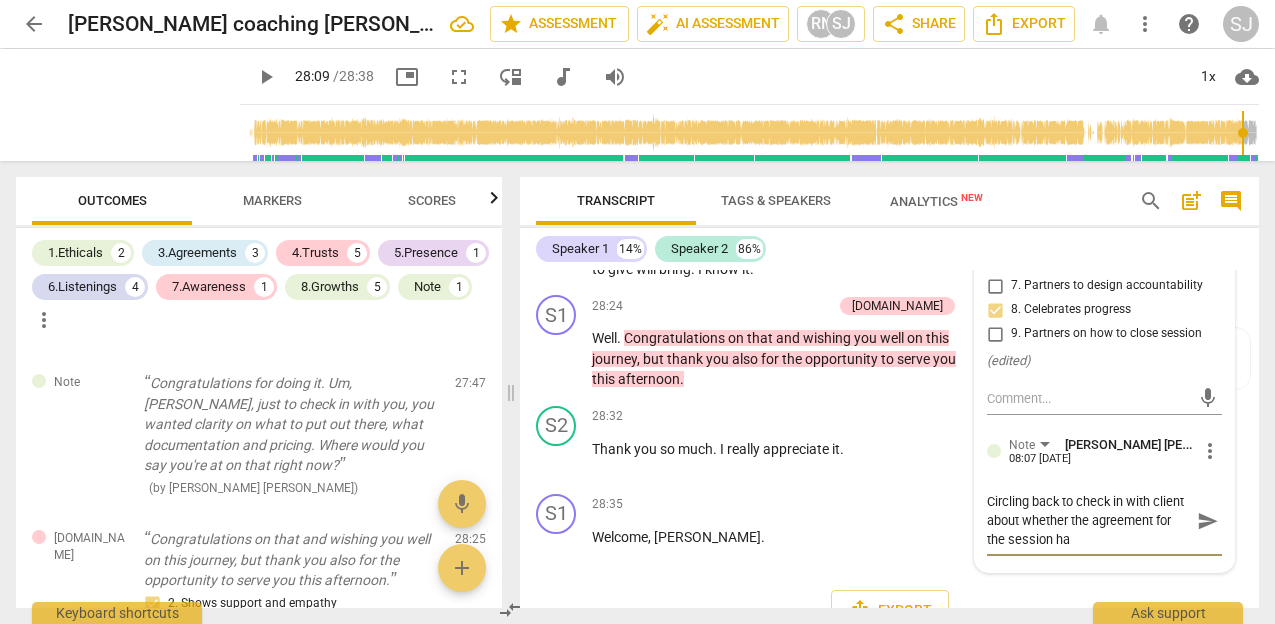 type on "Circling back to check in with client about whether the agreement for the session has" 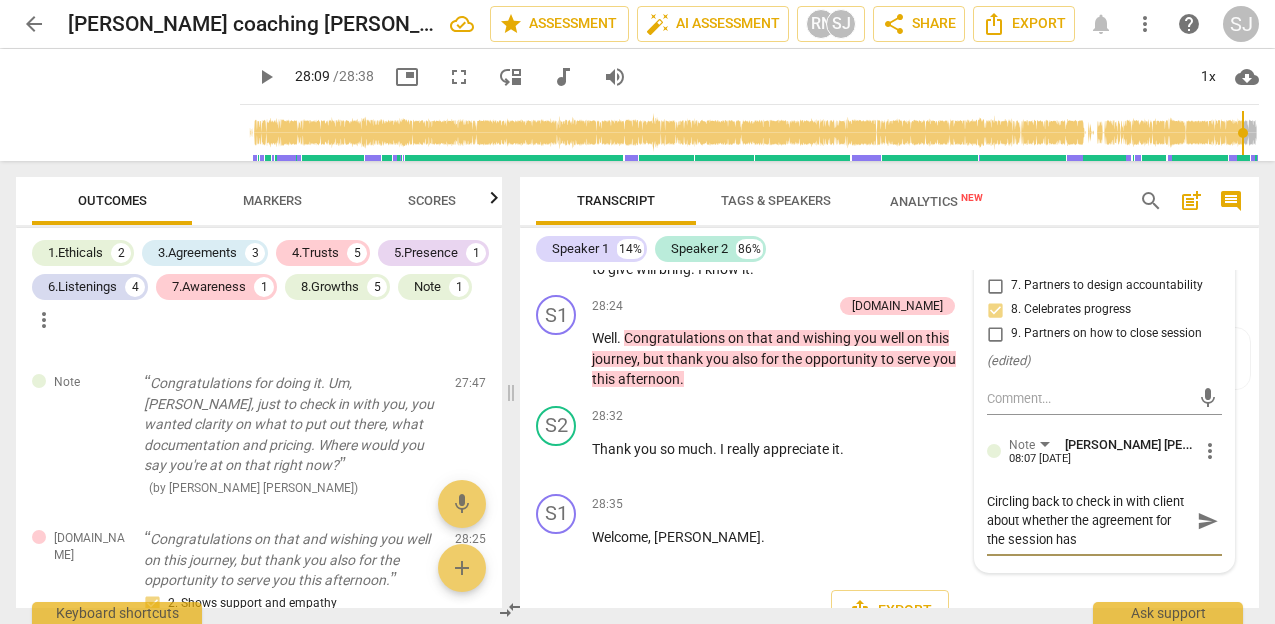 type 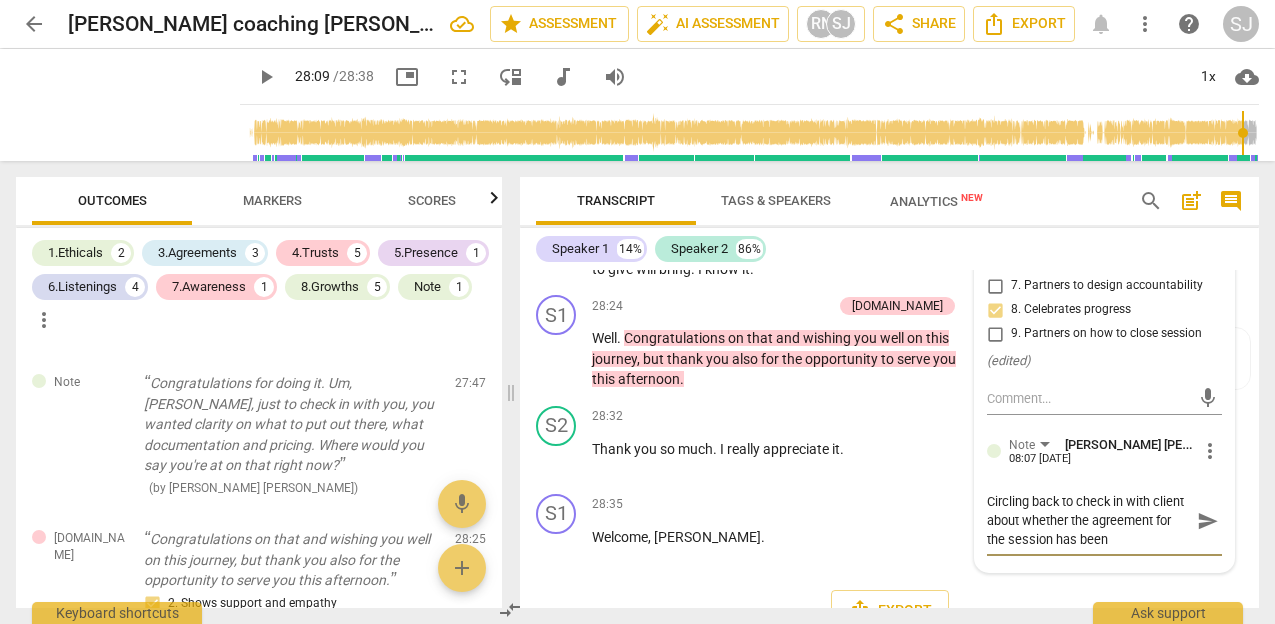 scroll, scrollTop: 17, scrollLeft: 0, axis: vertical 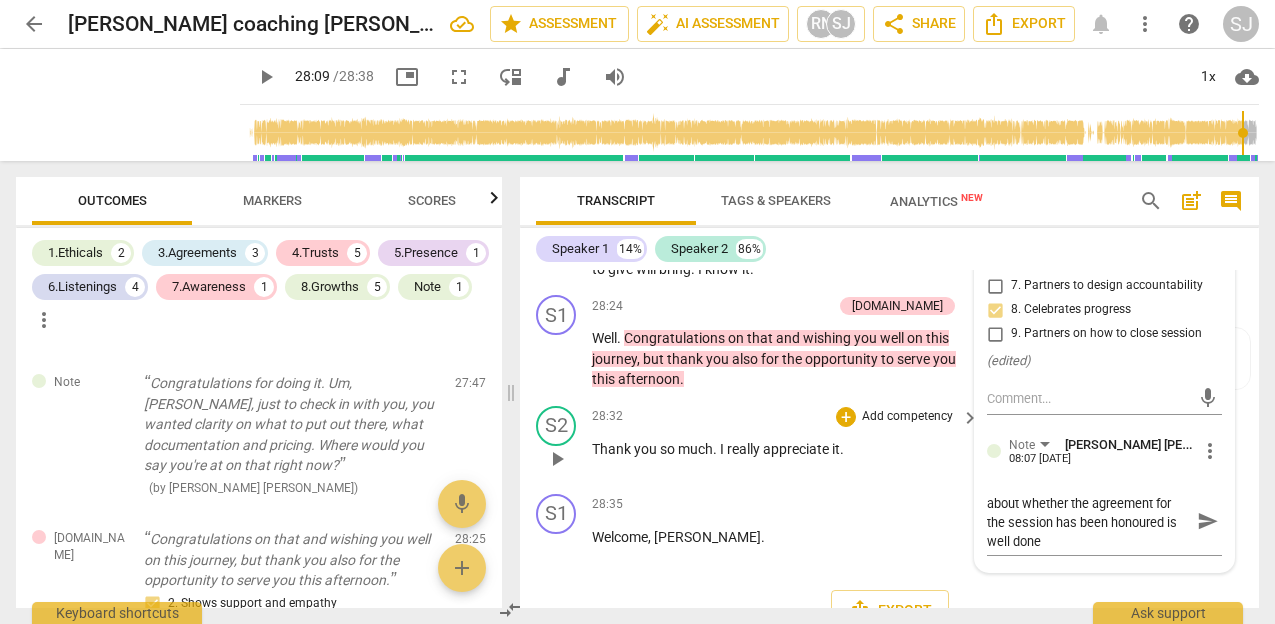 click on "S2 play_arrow pause 28:32 + Add competency keyboard_arrow_right Thank   you   so   much .   I   really   appreciate   it ." at bounding box center (889, 442) 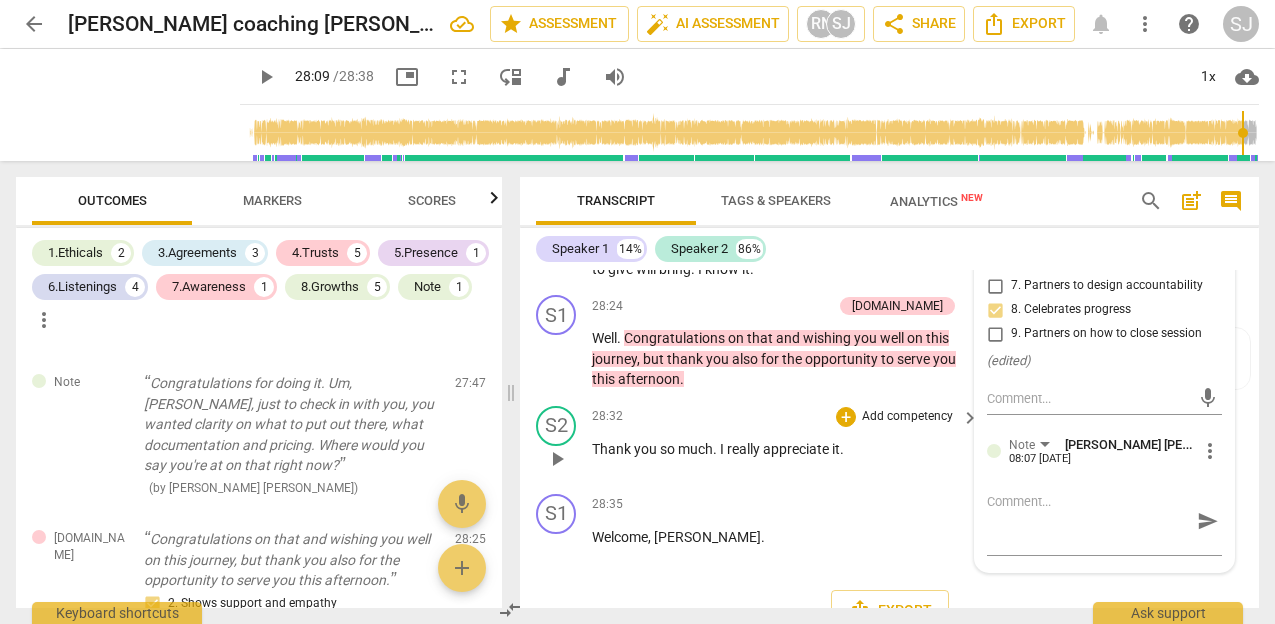 scroll, scrollTop: 0, scrollLeft: 0, axis: both 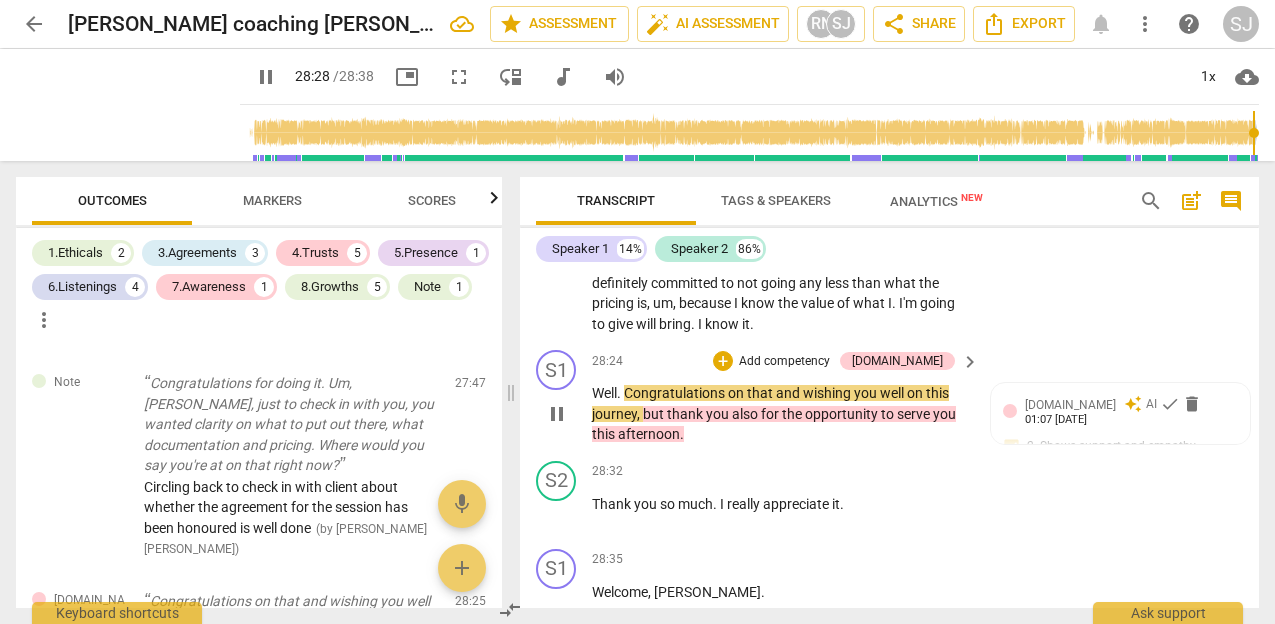 click on "+ Add competency" at bounding box center [772, 361] 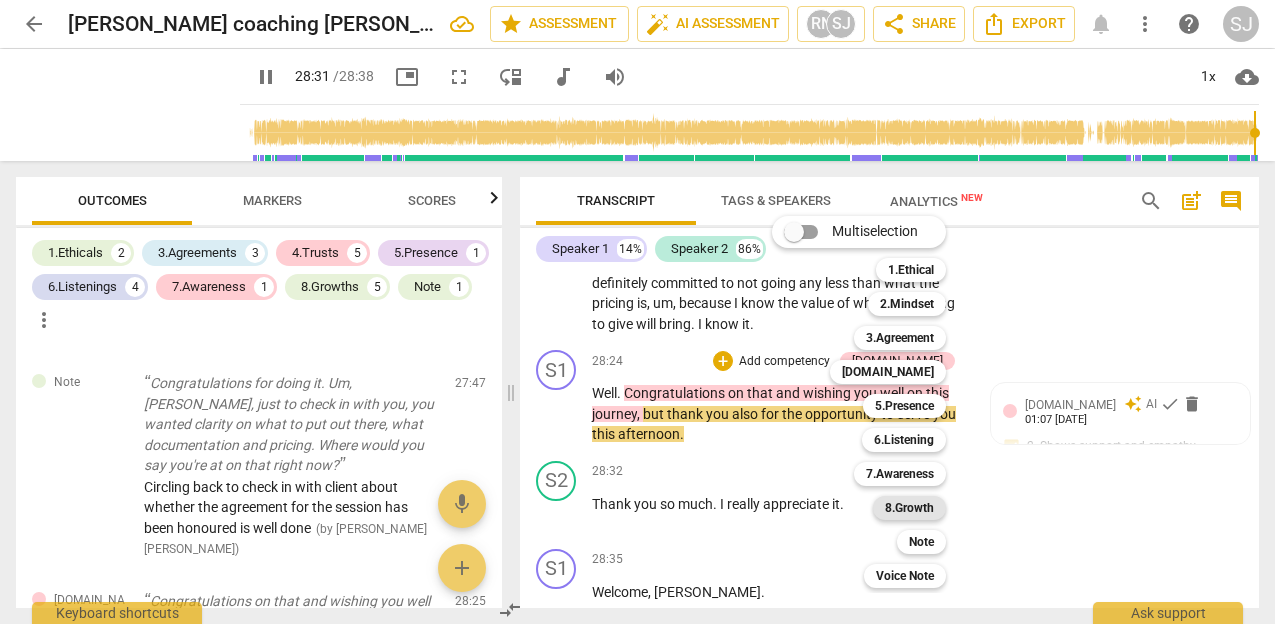 click on "8.Growth" at bounding box center [909, 508] 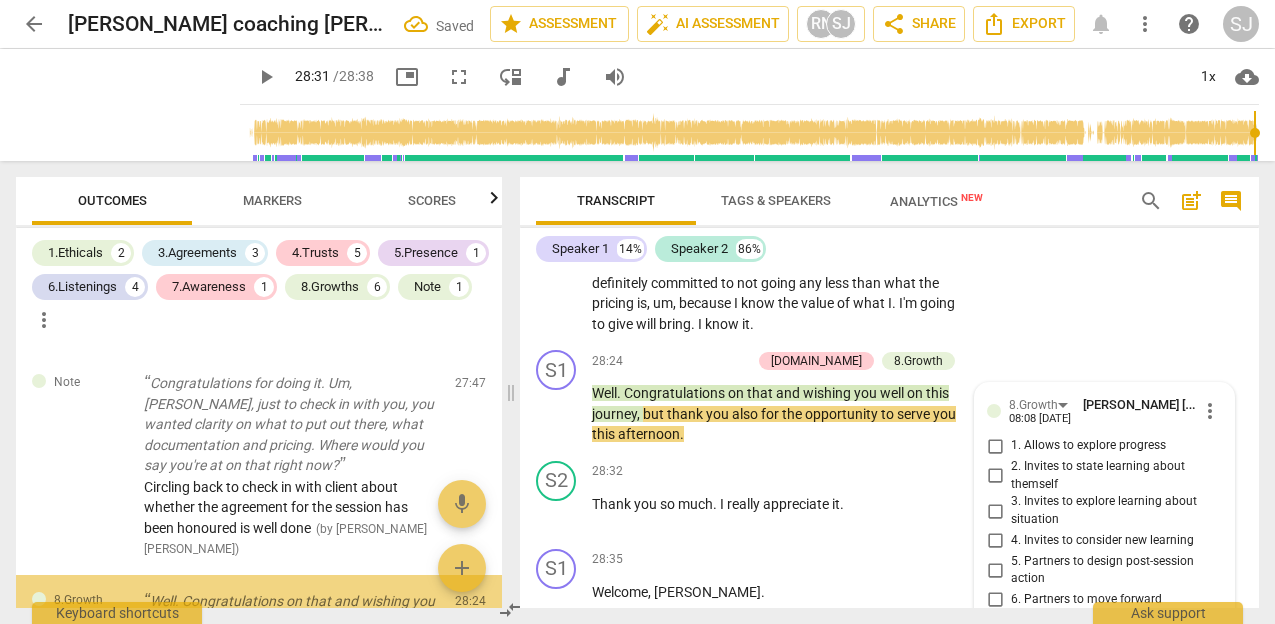 scroll, scrollTop: 9527, scrollLeft: 0, axis: vertical 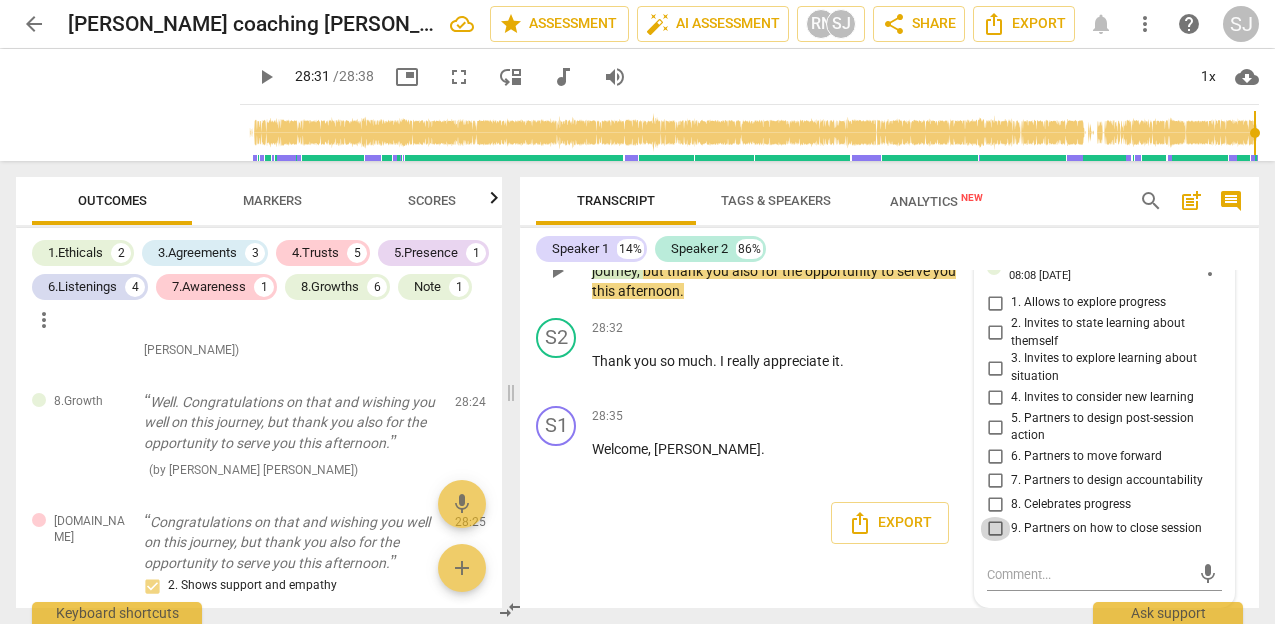click on "9. Partners on how to close session" at bounding box center [995, 529] 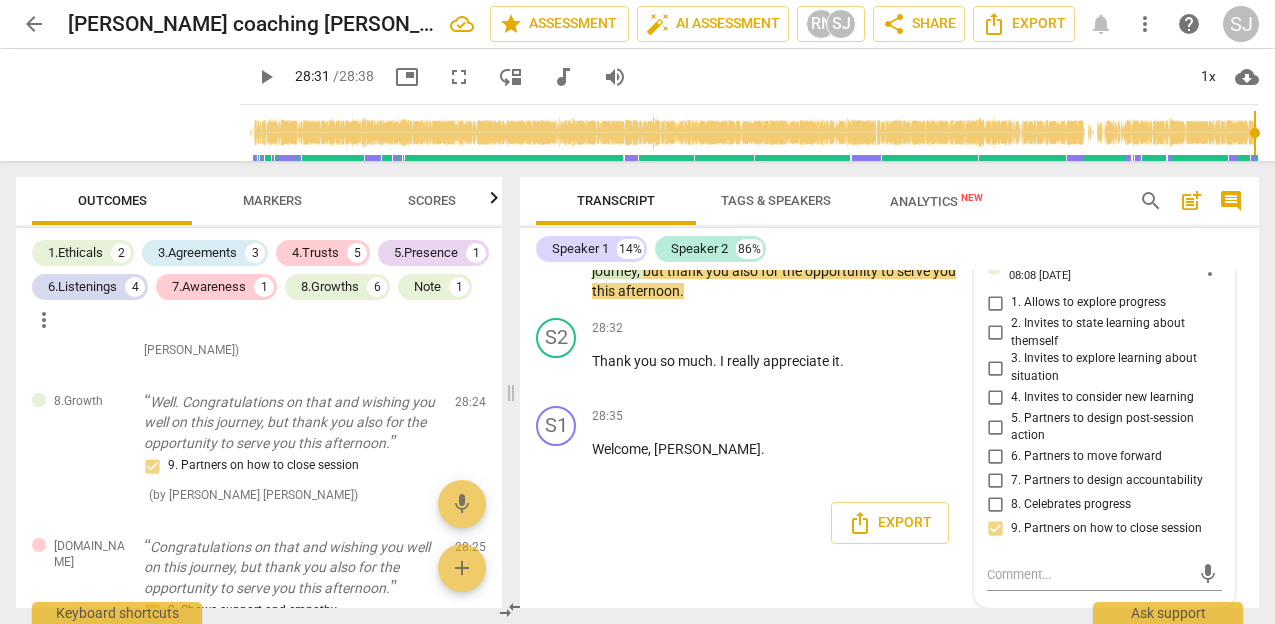 click on "Speaker 1 14% Speaker 2 86%" at bounding box center [889, 249] 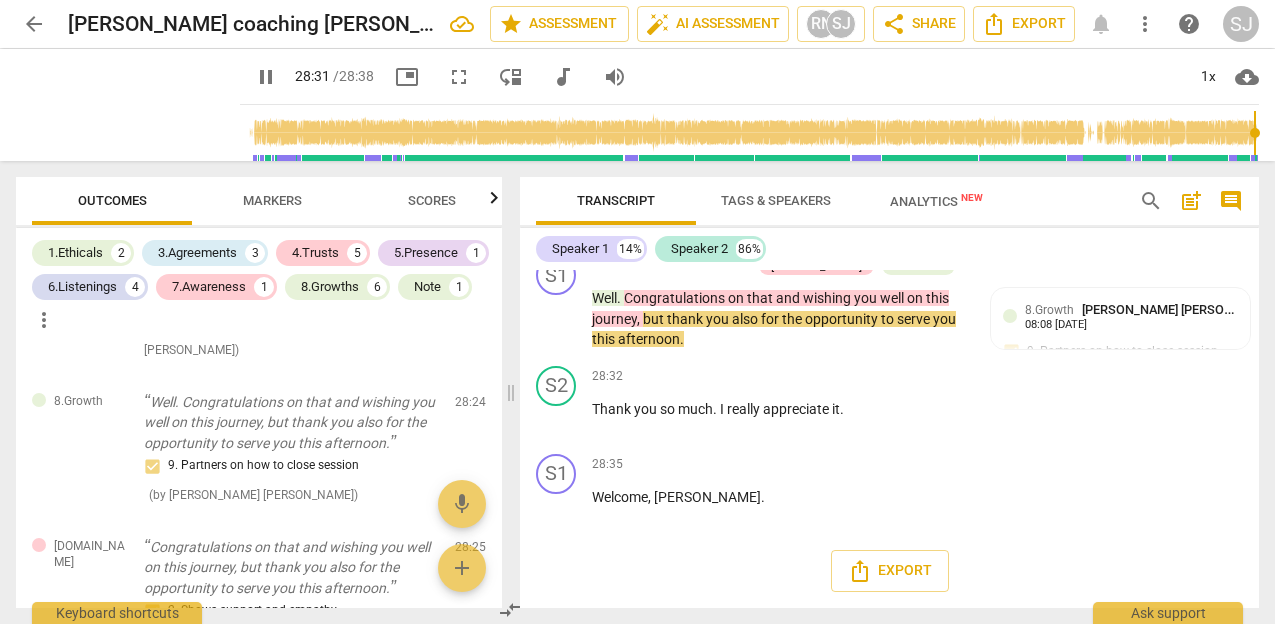 scroll, scrollTop: 9479, scrollLeft: 0, axis: vertical 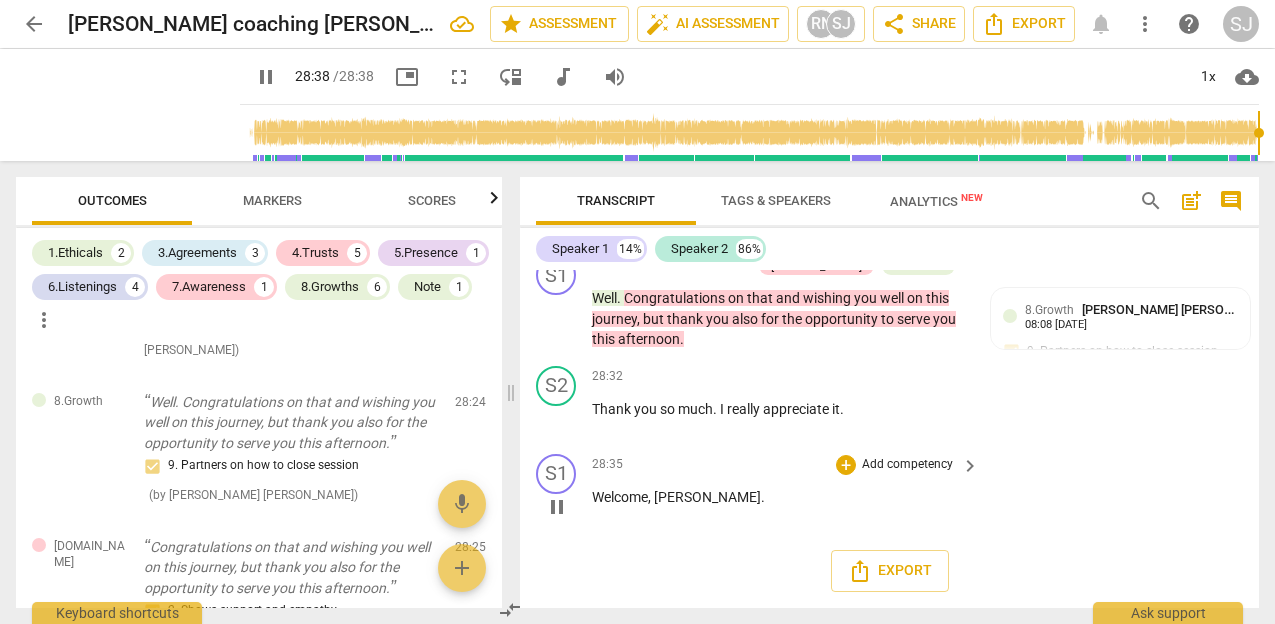 click on "Welcome" at bounding box center [620, 497] 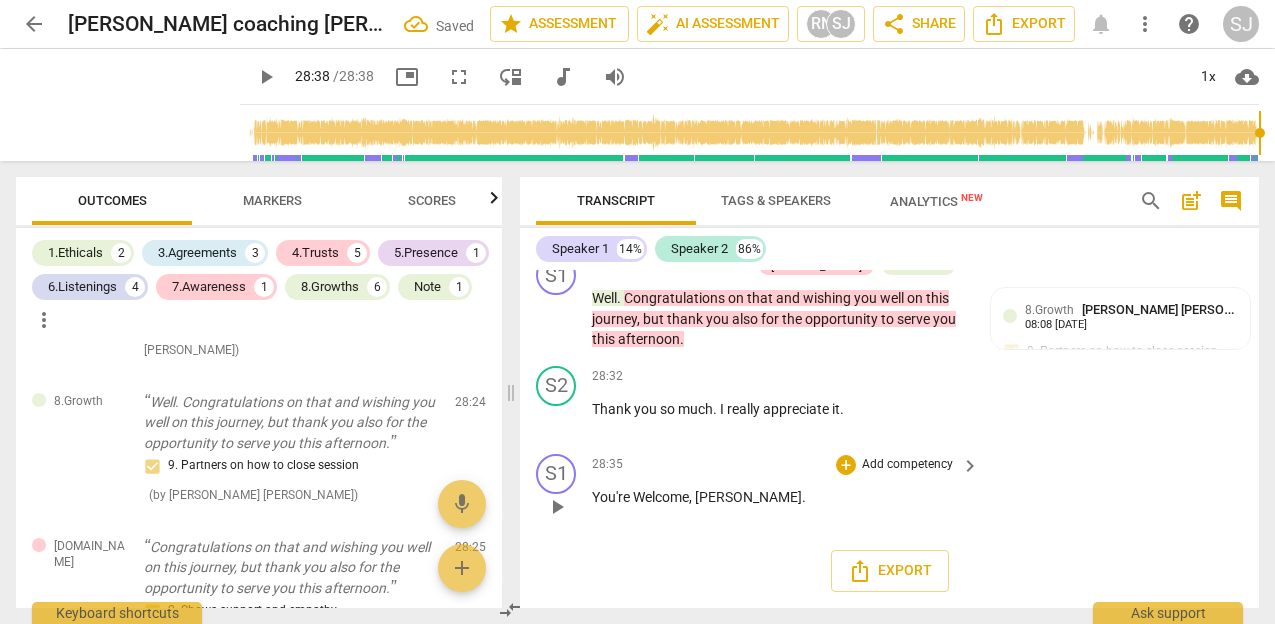 click on "You're Welcome" at bounding box center [640, 497] 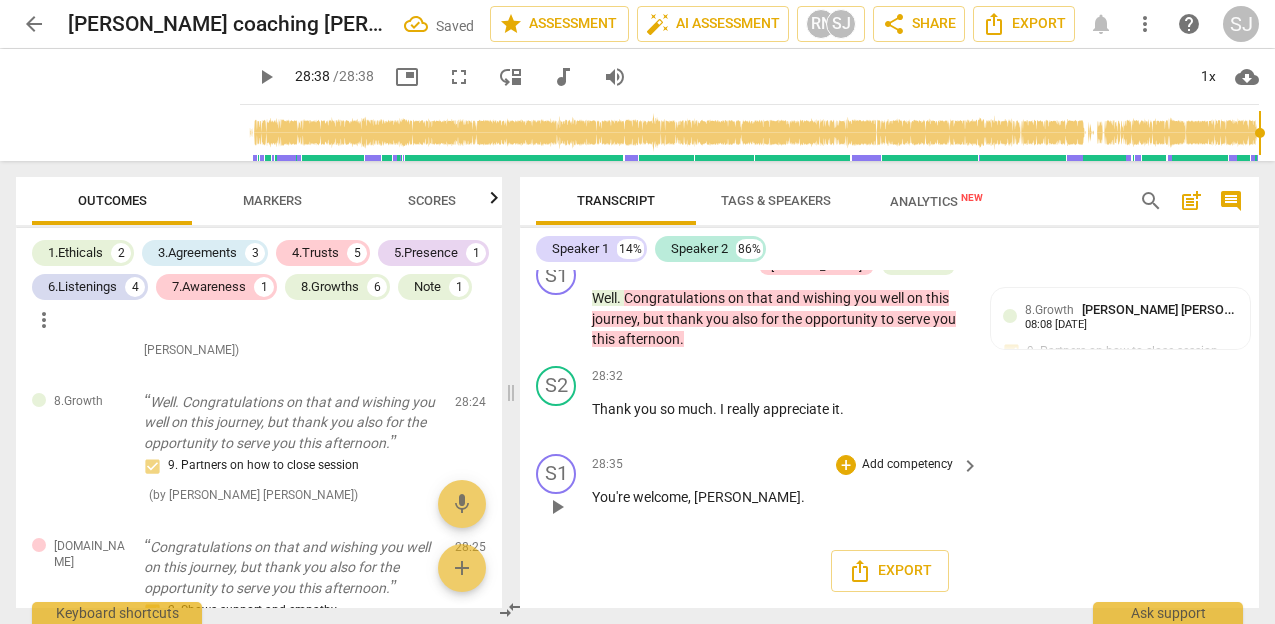 click on "+ Add competency" at bounding box center [895, 465] 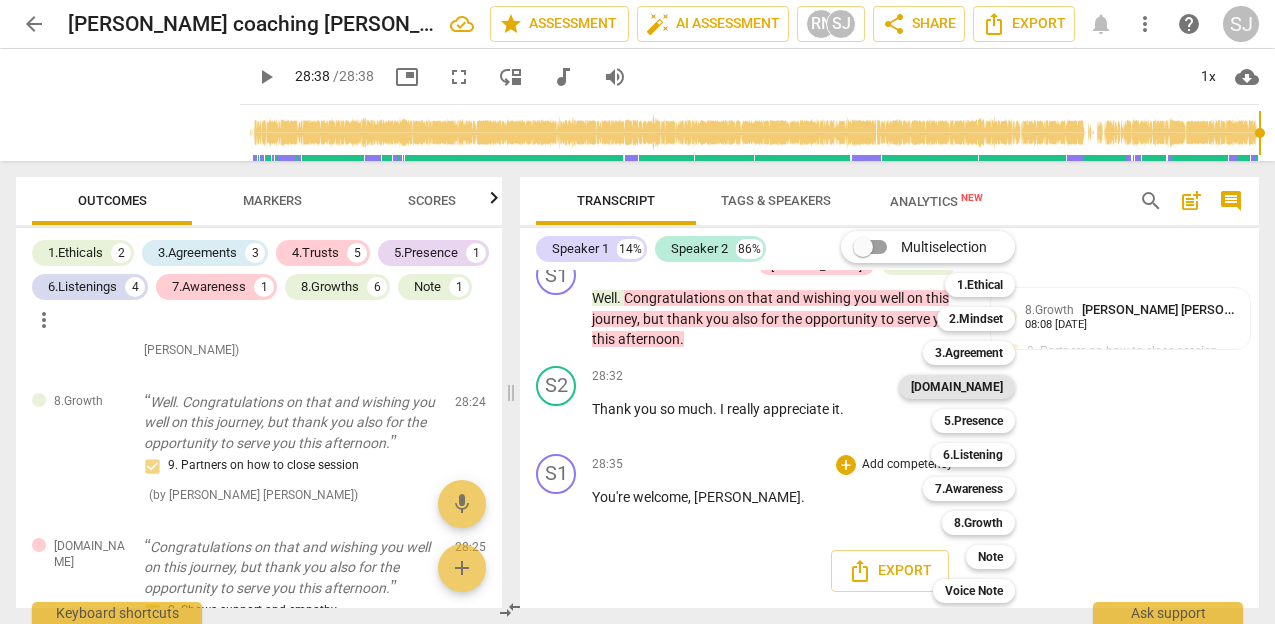 click on "[DOMAIN_NAME]" at bounding box center [957, 387] 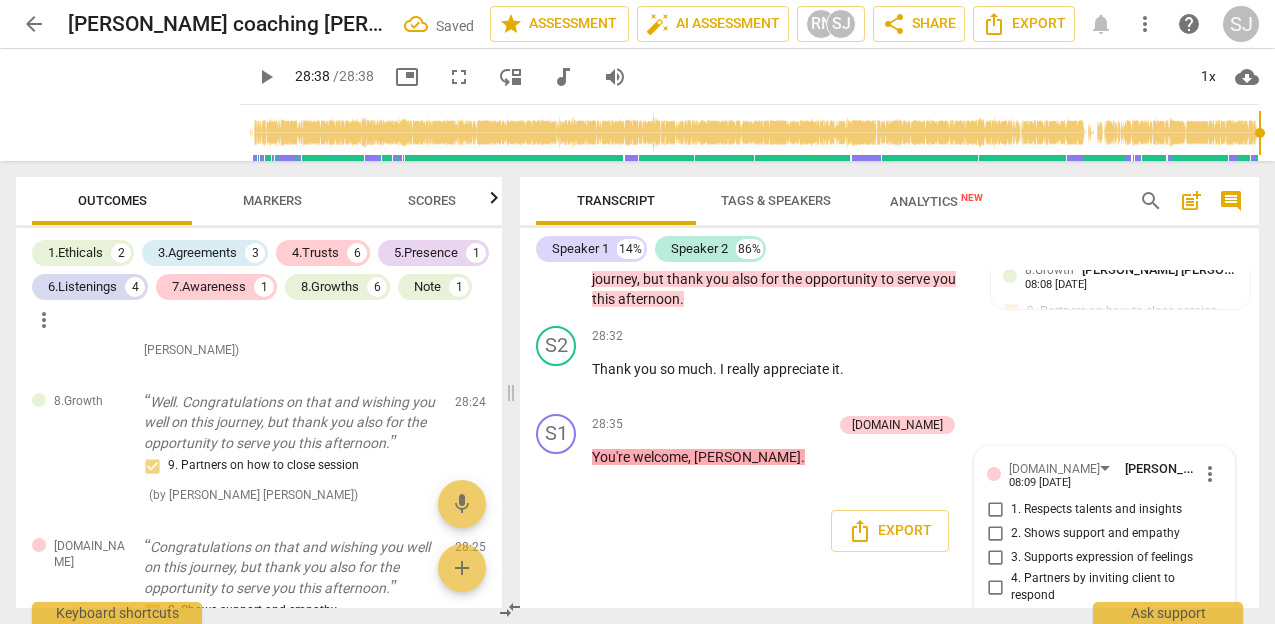 scroll, scrollTop: 9584, scrollLeft: 0, axis: vertical 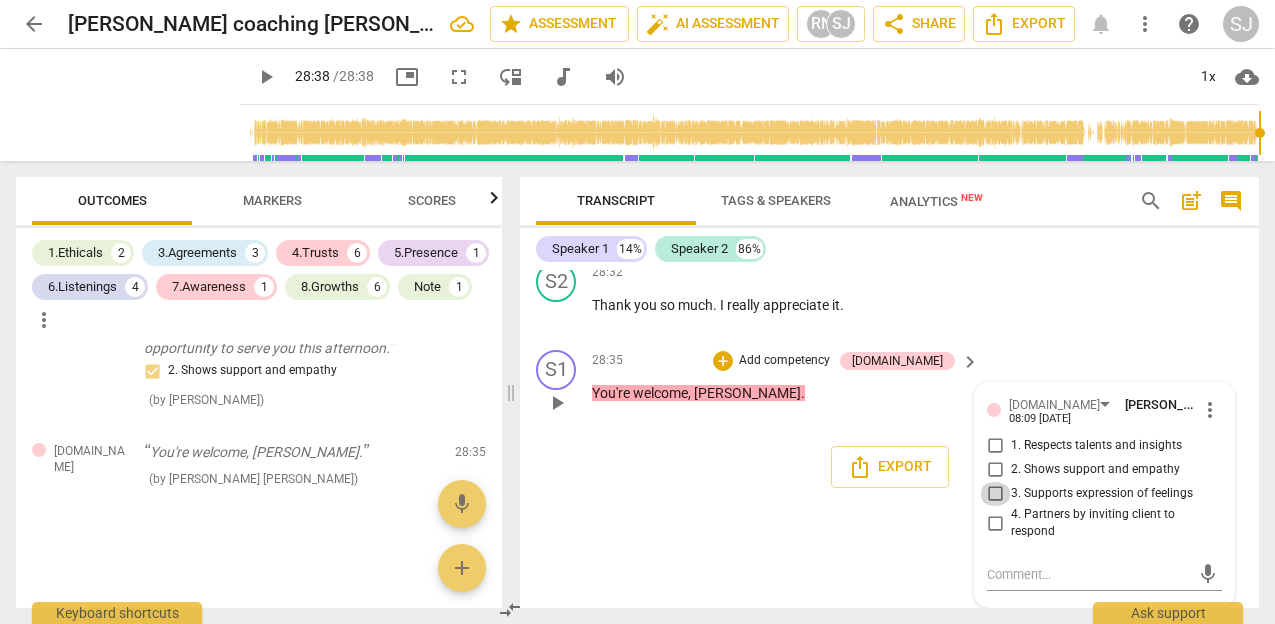 click on "3. Supports expression of feelings" at bounding box center (995, 494) 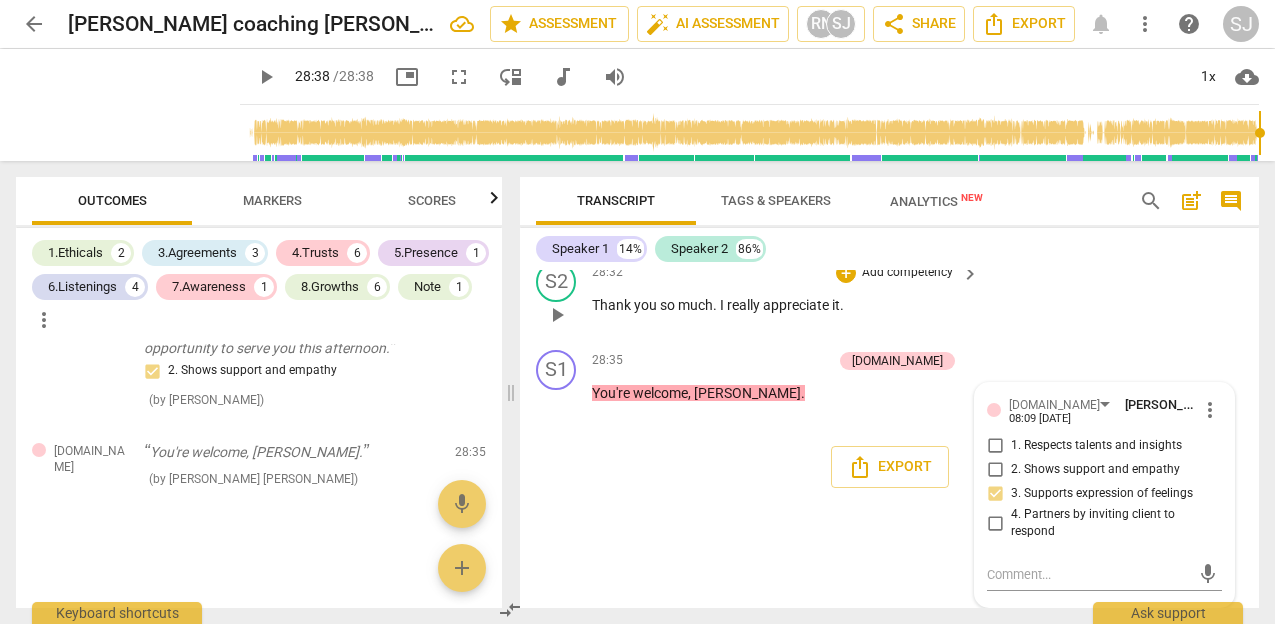 click on "S2 play_arrow pause 28:32 + Add competency keyboard_arrow_right Thank   you   so   much .   I   really   appreciate   it ." at bounding box center (889, 298) 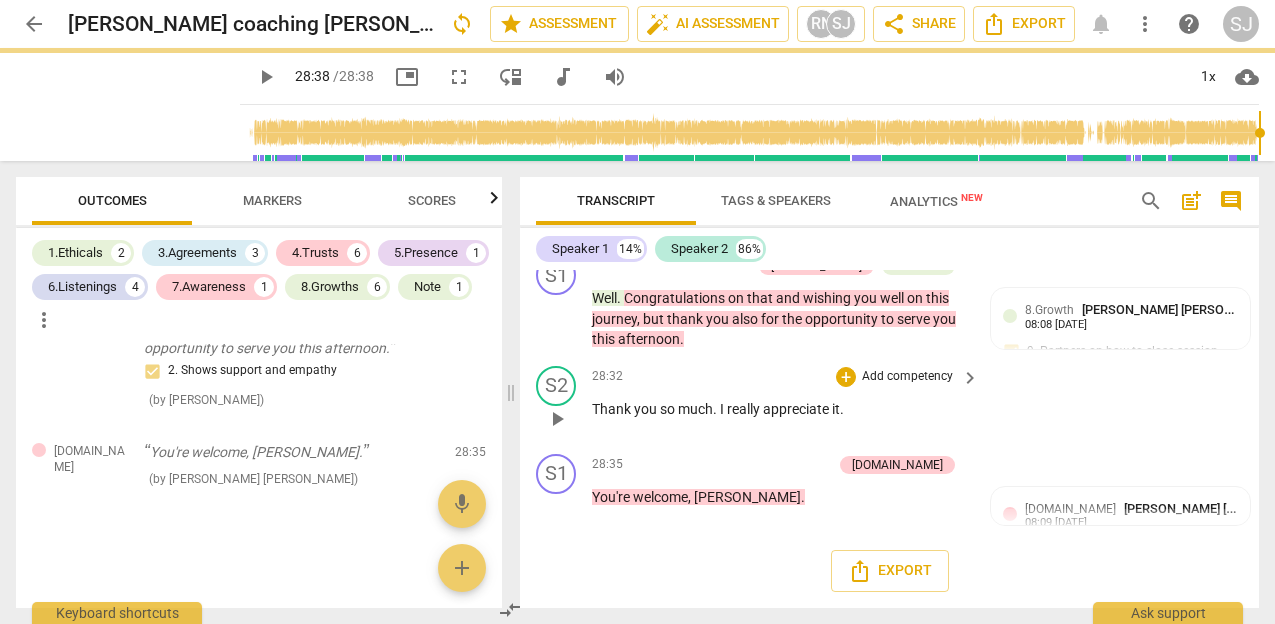 scroll, scrollTop: 9479, scrollLeft: 0, axis: vertical 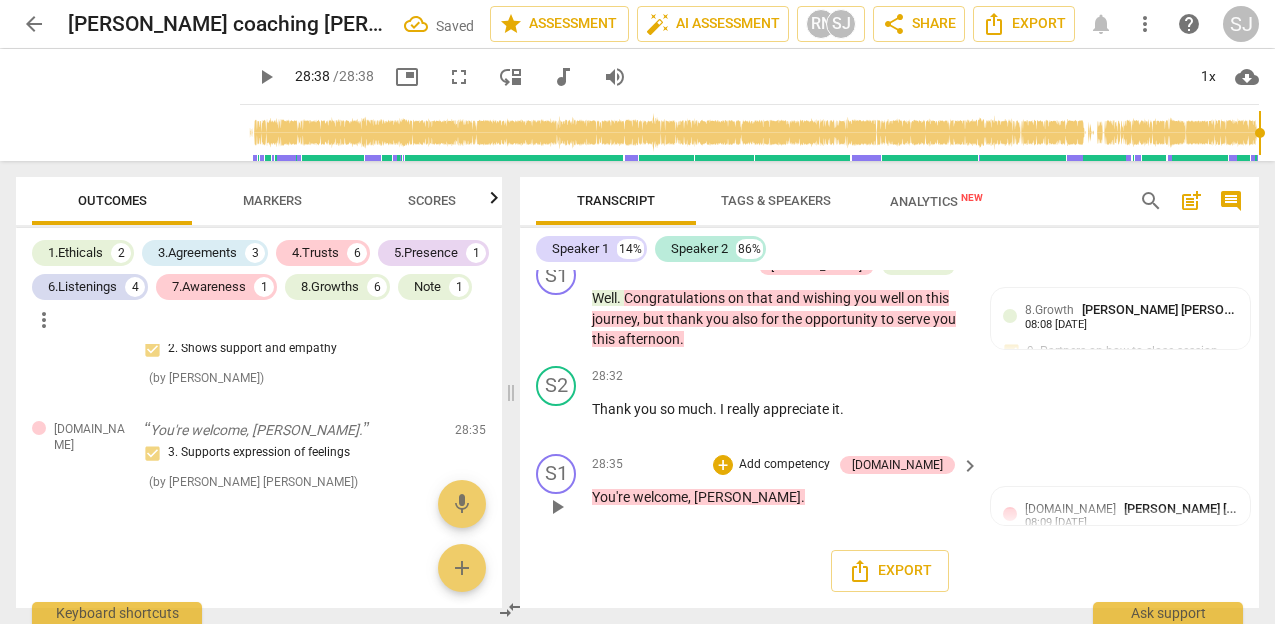 click on "Add competency" at bounding box center (784, 465) 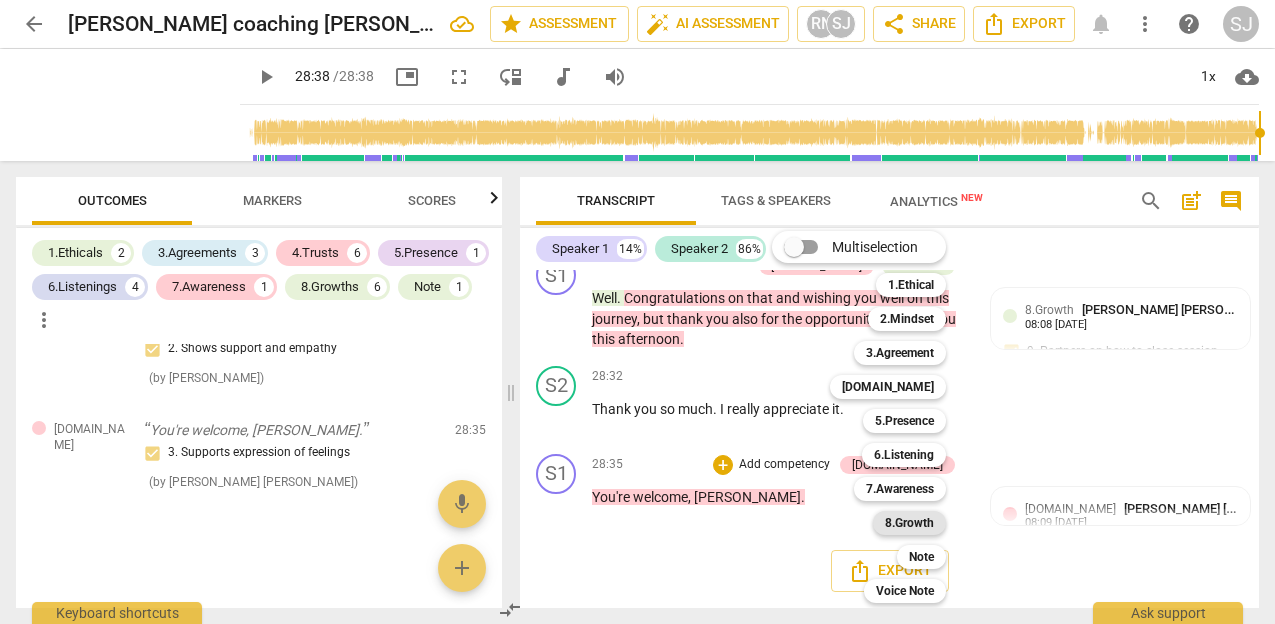 click on "8.Growth" at bounding box center [909, 523] 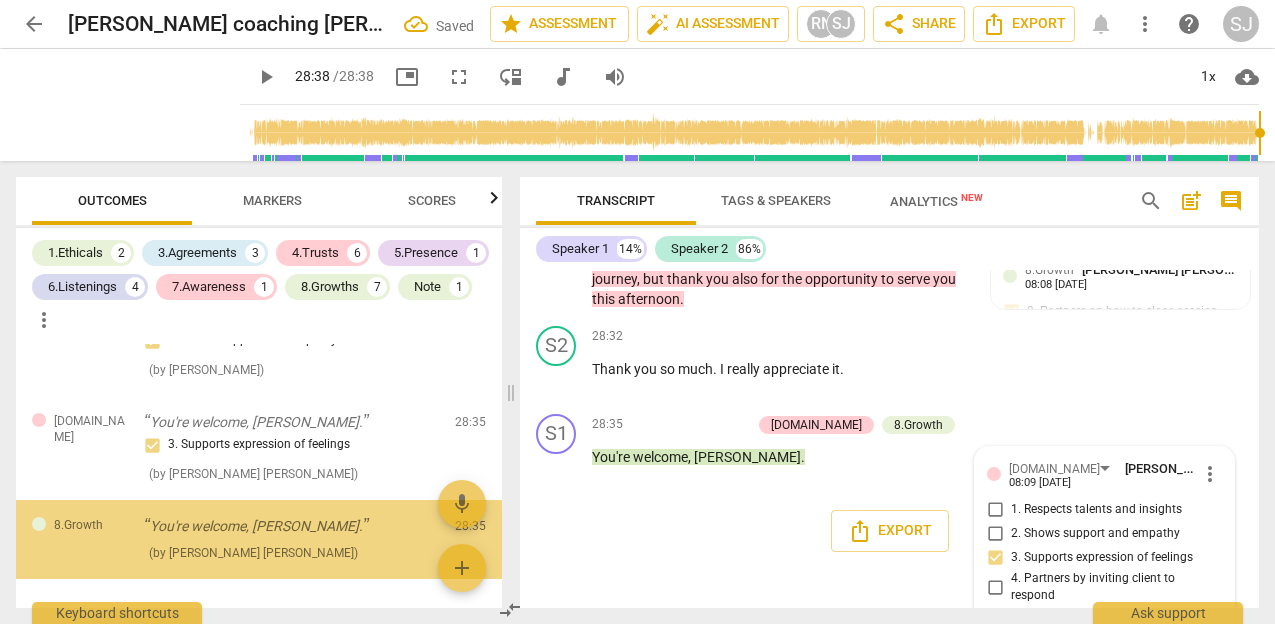 scroll, scrollTop: 9584, scrollLeft: 0, axis: vertical 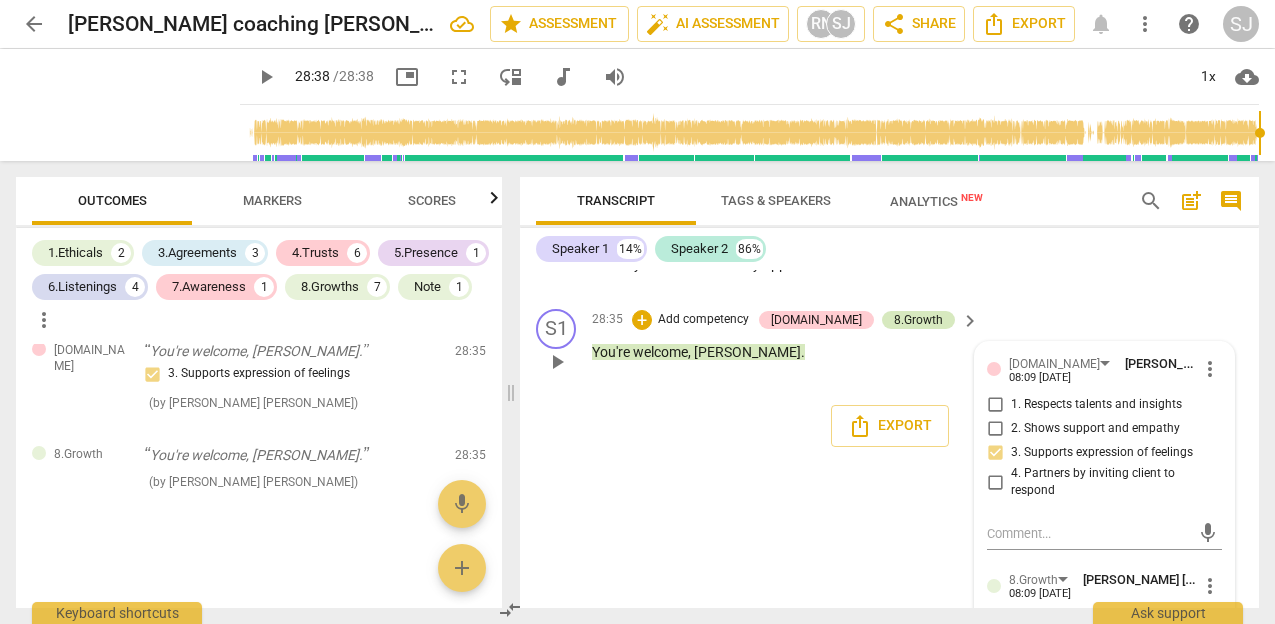 click on "8.Growth" at bounding box center [918, 320] 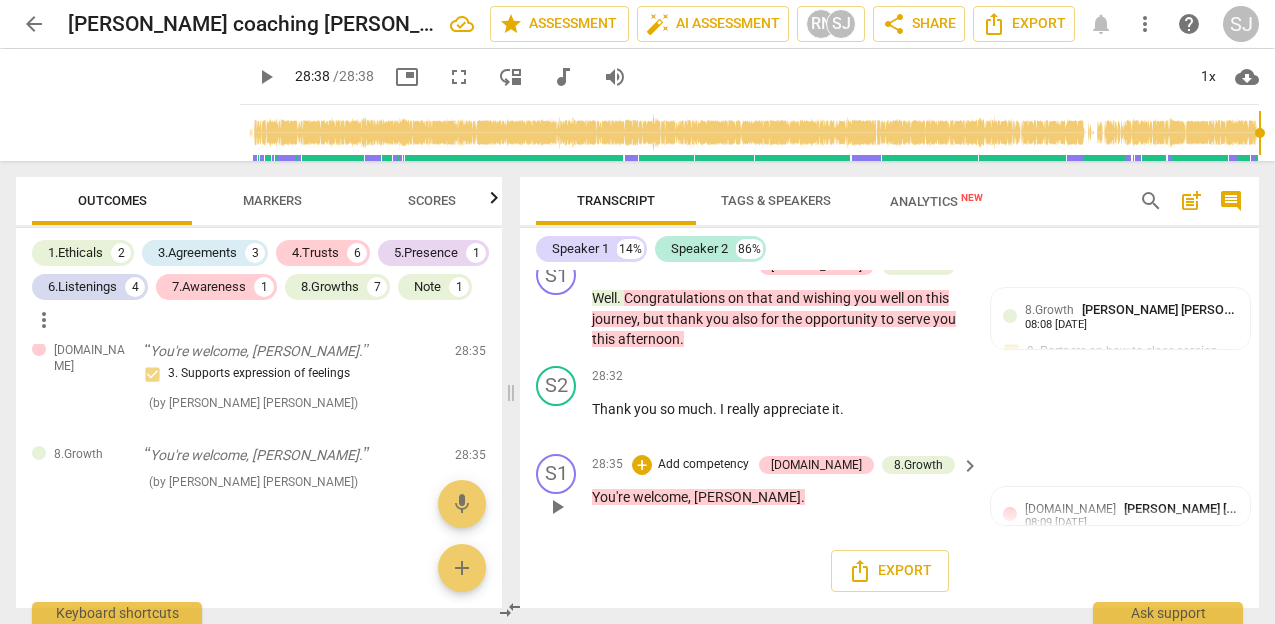 scroll, scrollTop: 9479, scrollLeft: 0, axis: vertical 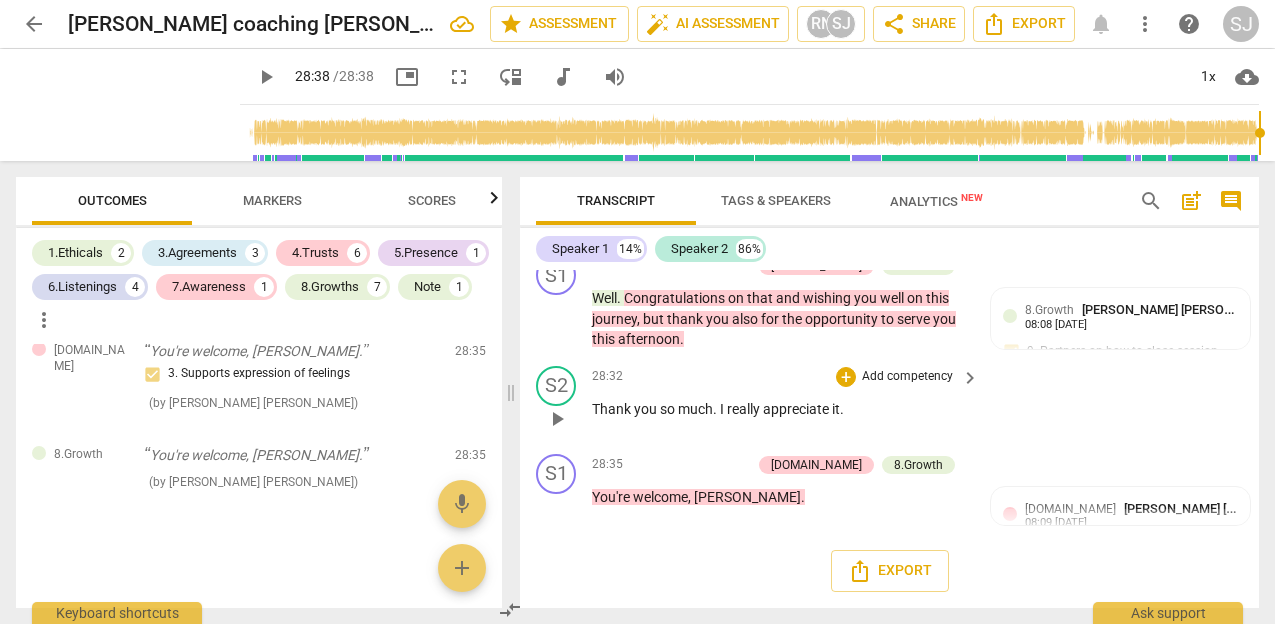 click on "S2 play_arrow pause 28:32 + Add competency keyboard_arrow_right Thank   you   so   much .   I   really   appreciate   it ." at bounding box center (889, 402) 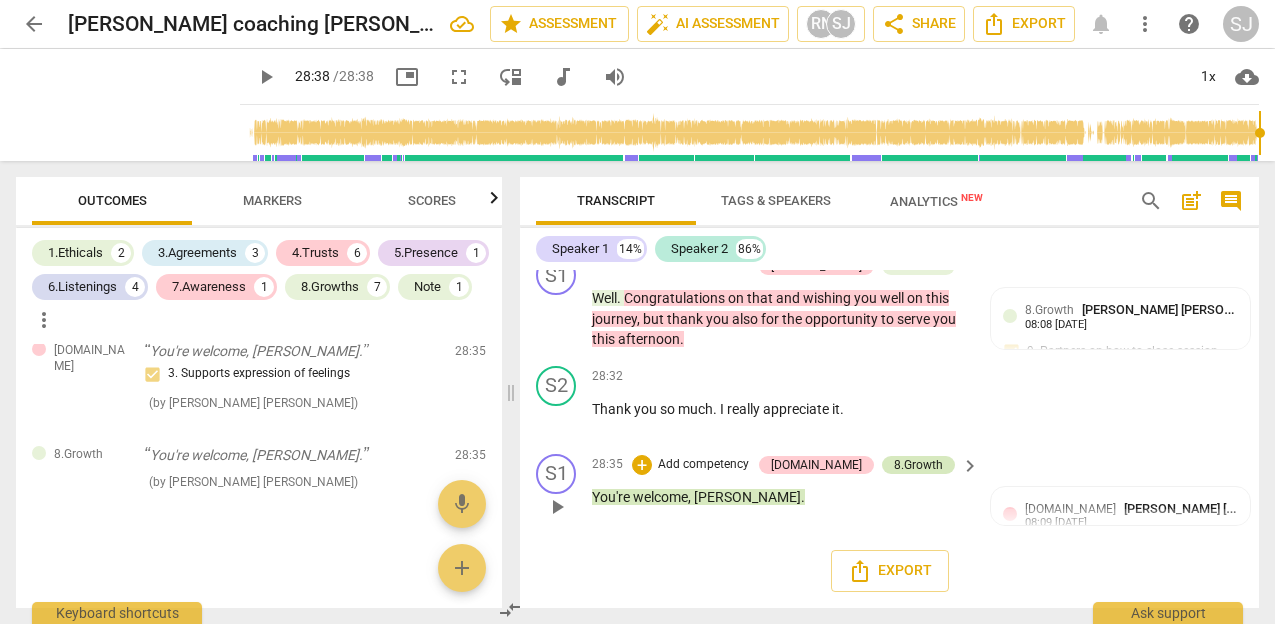 click on "8.Growth" at bounding box center [918, 465] 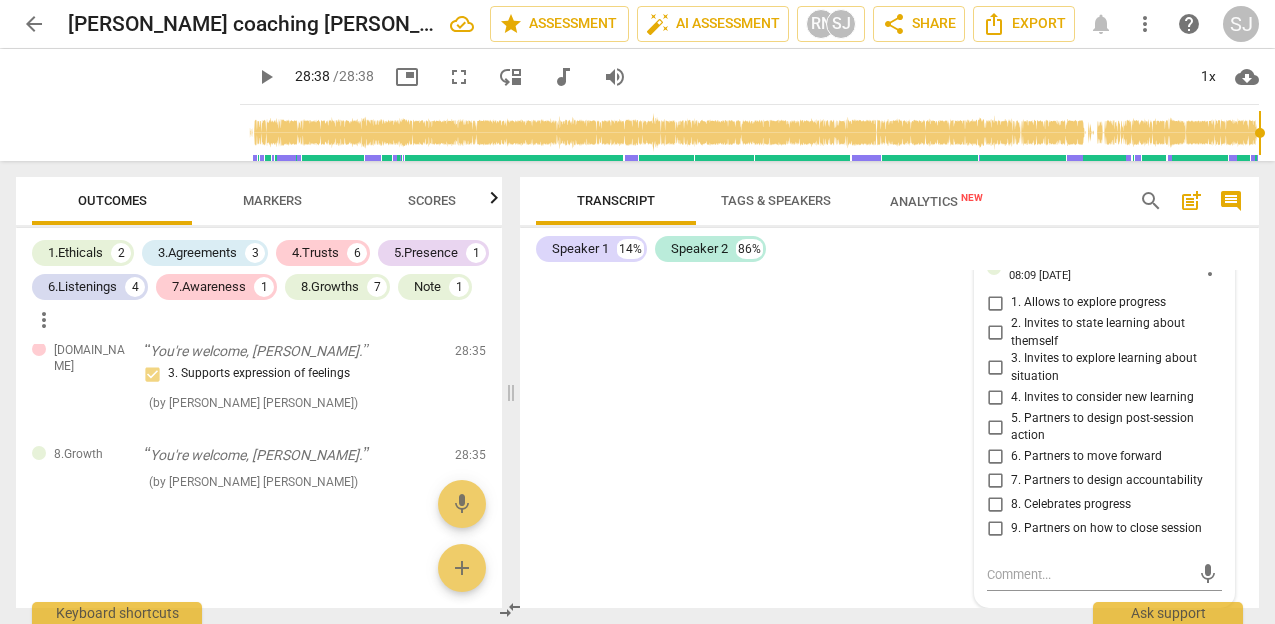 scroll, scrollTop: 9942, scrollLeft: 0, axis: vertical 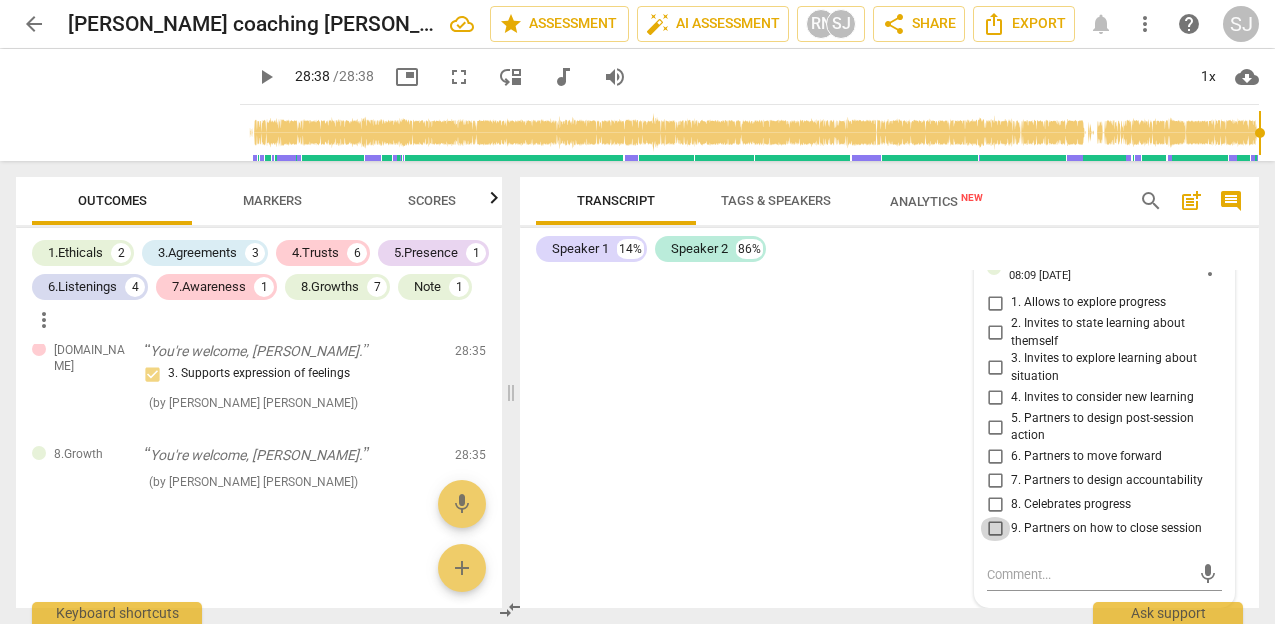 click on "9. Partners on how to close session" at bounding box center [995, 529] 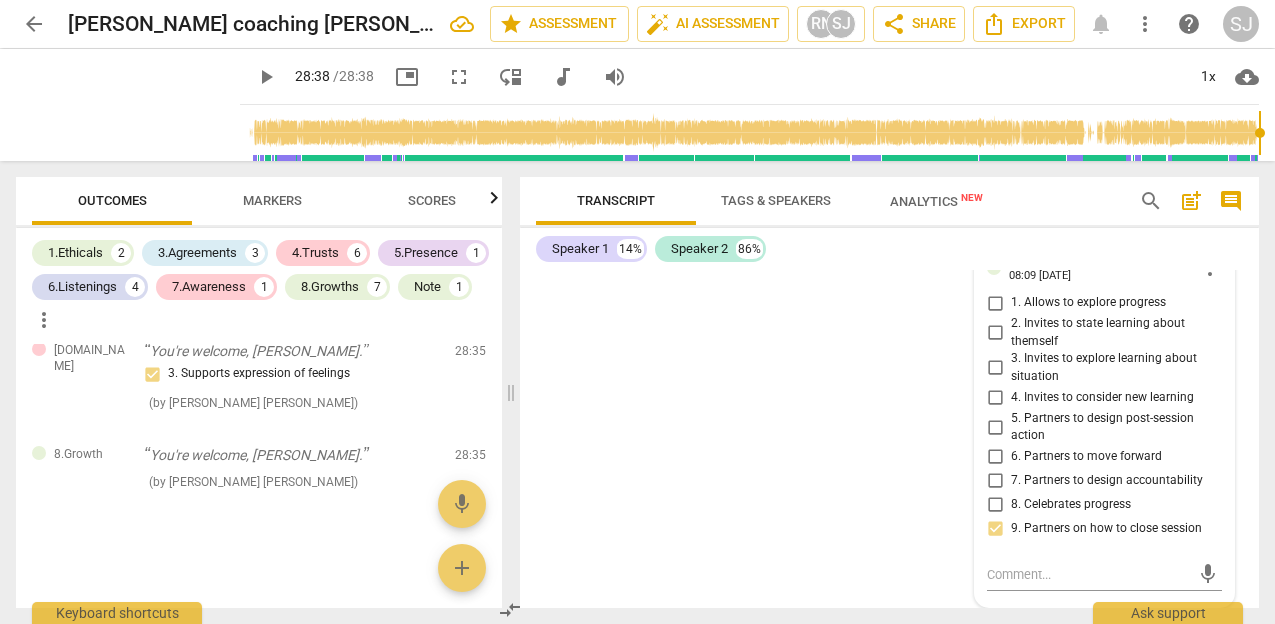 click on "Speaker 1 14% Speaker 2 86% S1 play_arrow pause 00:08 + Add competency 4.Trust keyboard_arrow_right Hi ,   Sherita .   I'm ,   um ,   good .   How   are   you ? 4.Trust auto_awesome AI check delete 01:06 07-11-2025 2. Shows support and empathy S2 play_arrow pause 00:16 + Add competency keyboard_arrow_right I'm   doing   okay   today .   I'm   doing   okay . S1 play_arrow pause 00:20 + Add competency 4.Trust keyboard_arrow_right Awesome .   Uh ,   and   just   want   to   say   thank   you   for   the   opportunity   to   partner   with   you   again   in   the   session . 4.Trust auto_awesome AI check delete 01:06 07-11-2025 1. Respects talents and insights S2 play_arrow pause 00:29 + Add competency keyboard_arrow_right Uh ,   thank   you   for   allowing   the .   The   partnership .   I   appreciate   it .   I   always   come   with   these ,   like ,   astronomical   things .   Right . S1 play_arrow pause 00:41 + Add competency keyboard_arrow_right I   guess   it .   It   is   what   it   is ,   isn't   it" at bounding box center (889, 418) 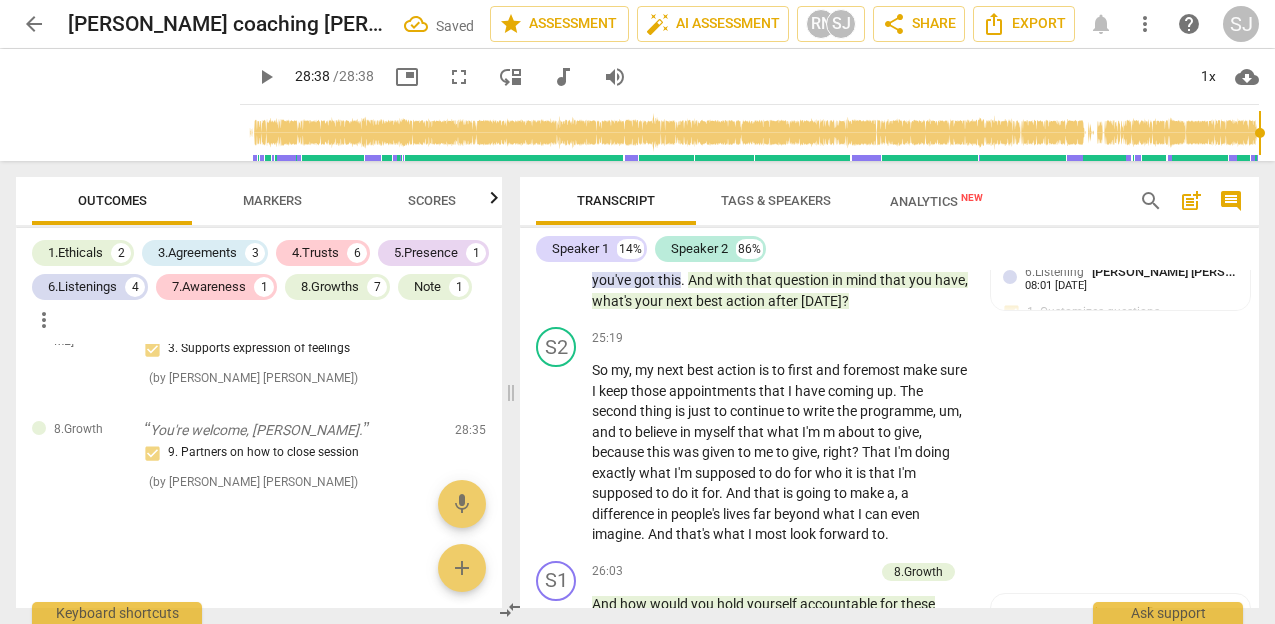 scroll, scrollTop: 8272, scrollLeft: 0, axis: vertical 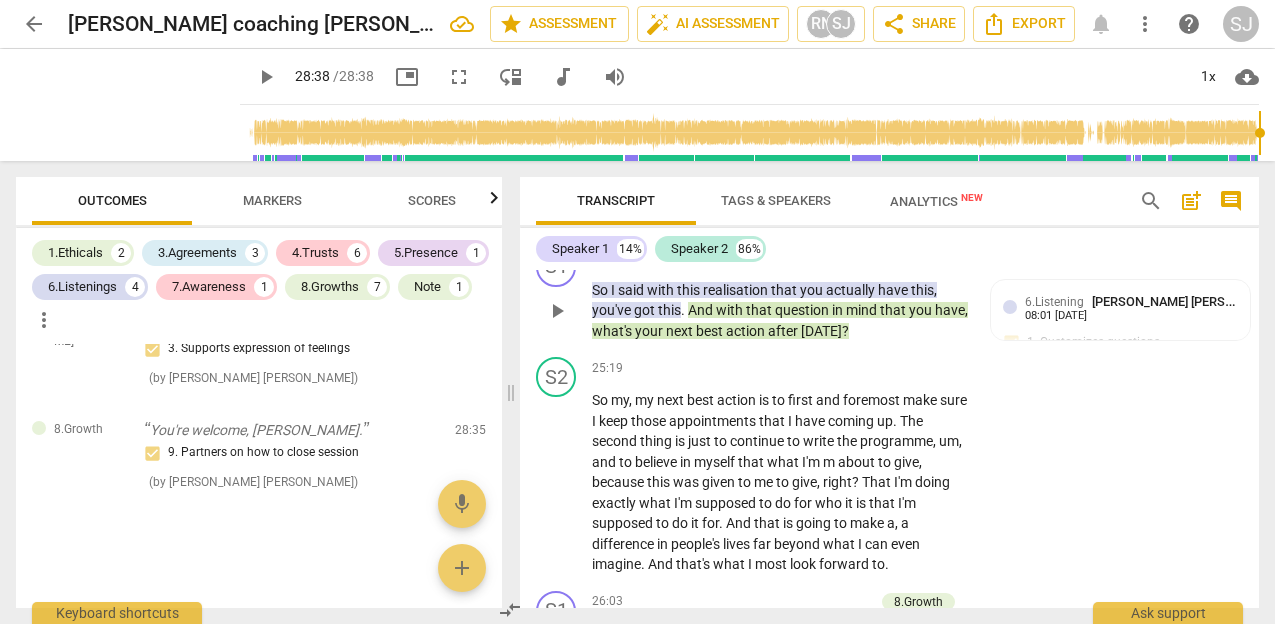 click on "8.Growth" at bounding box center [918, 258] 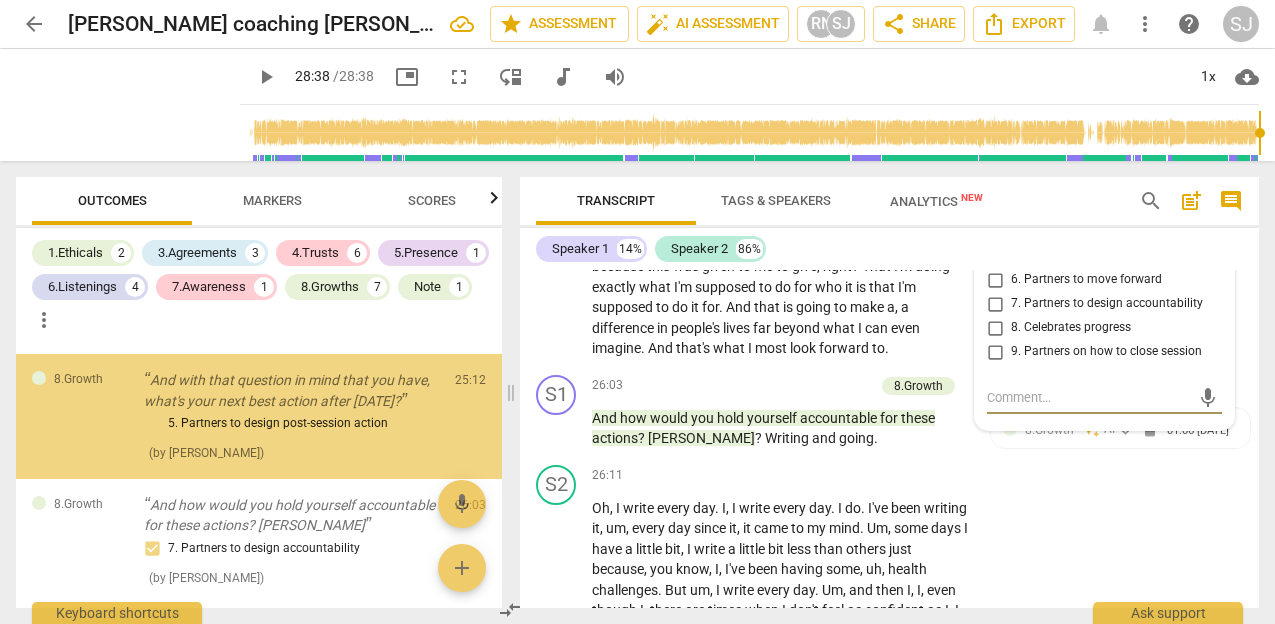 scroll, scrollTop: 2933, scrollLeft: 0, axis: vertical 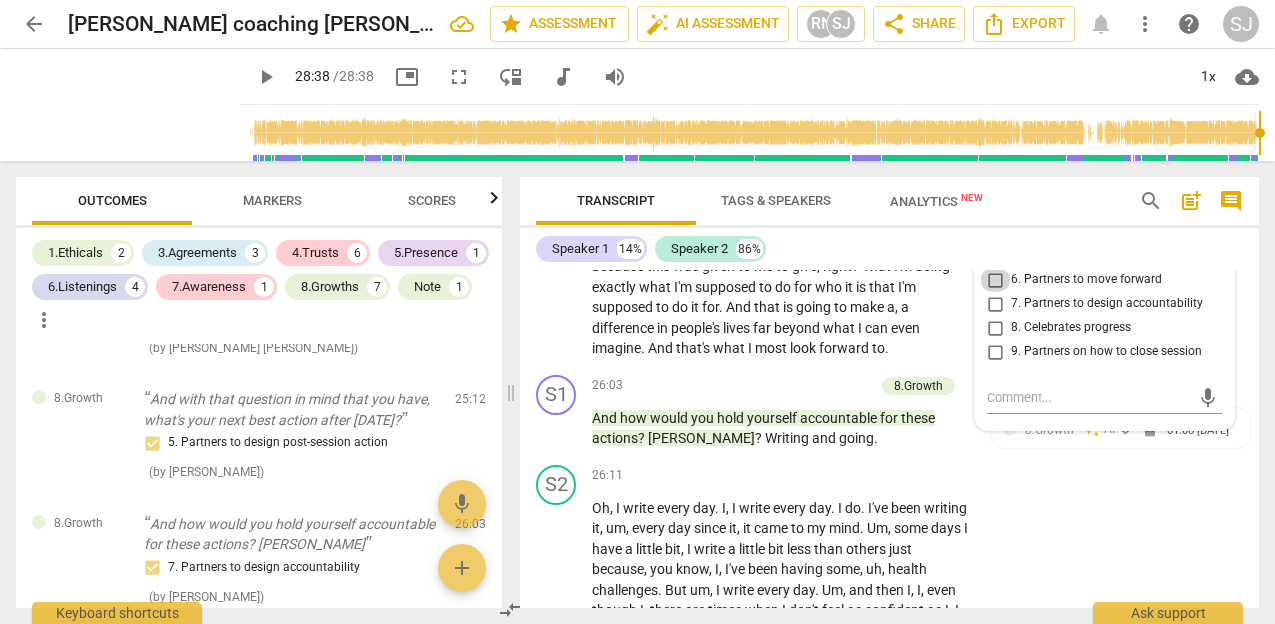 click on "6. Partners to move forward" at bounding box center (995, 280) 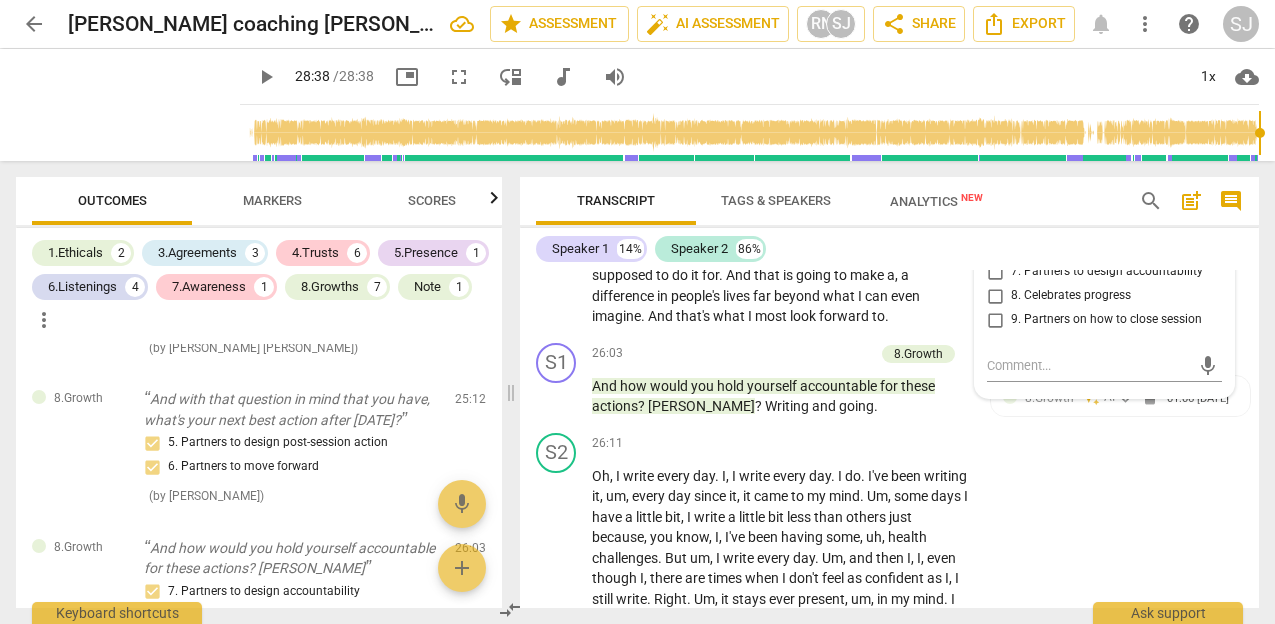 scroll, scrollTop: 8522, scrollLeft: 0, axis: vertical 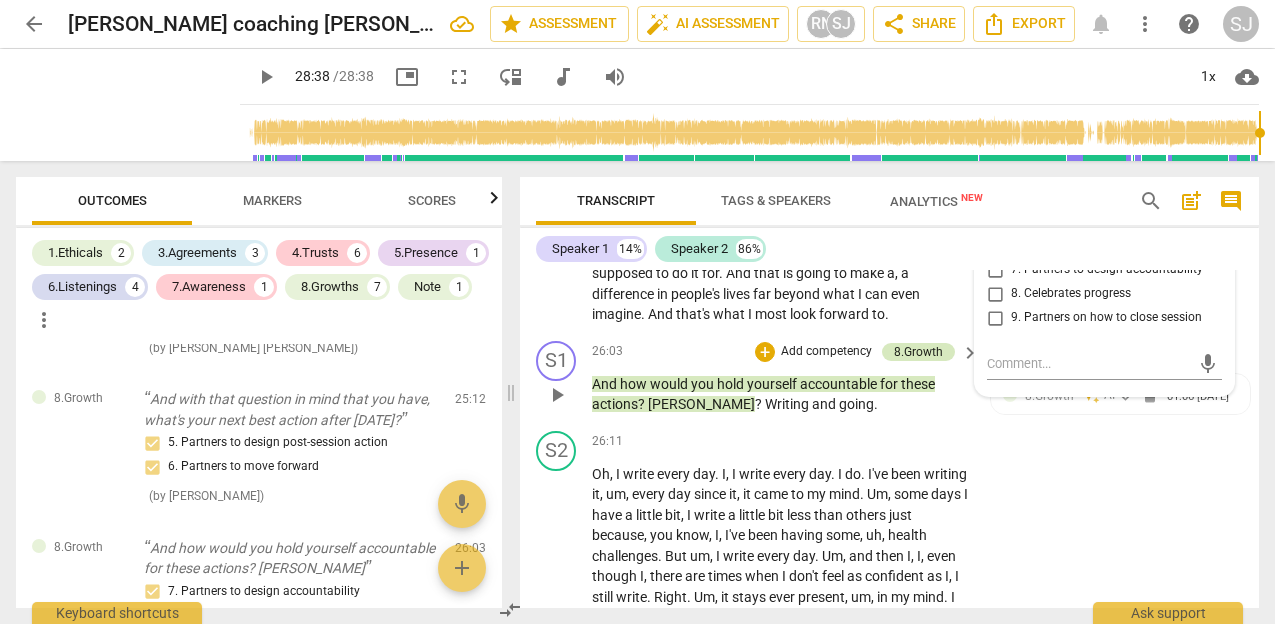 click on "8.Growth" at bounding box center (918, 352) 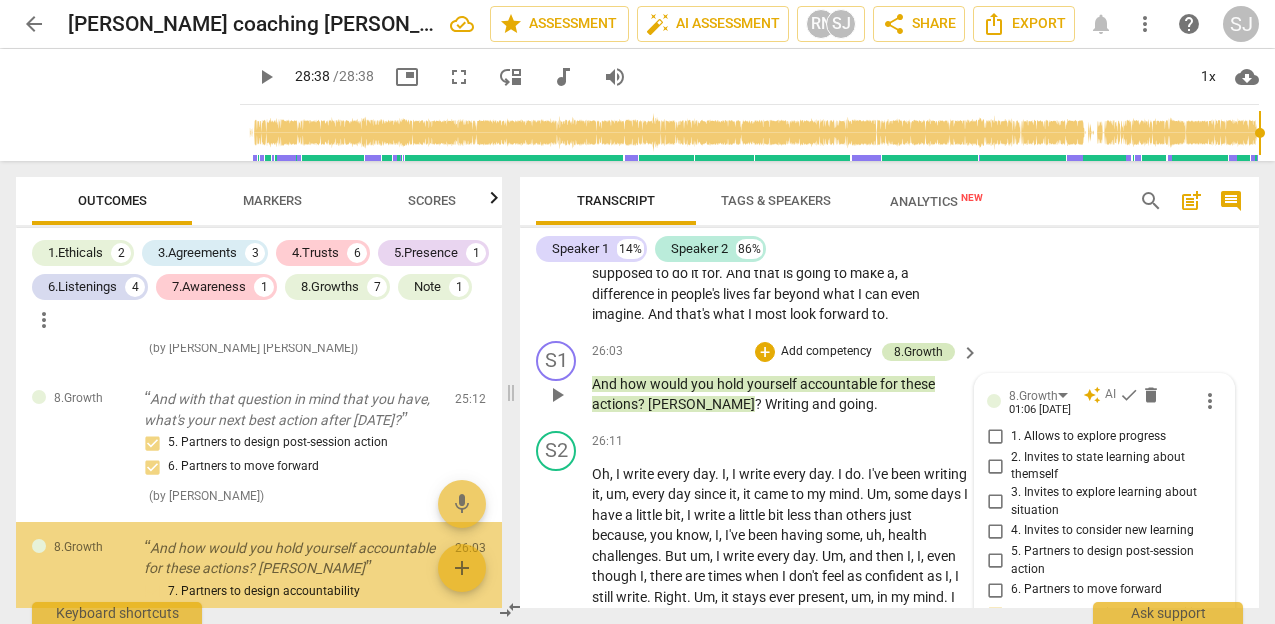 scroll, scrollTop: 8832, scrollLeft: 0, axis: vertical 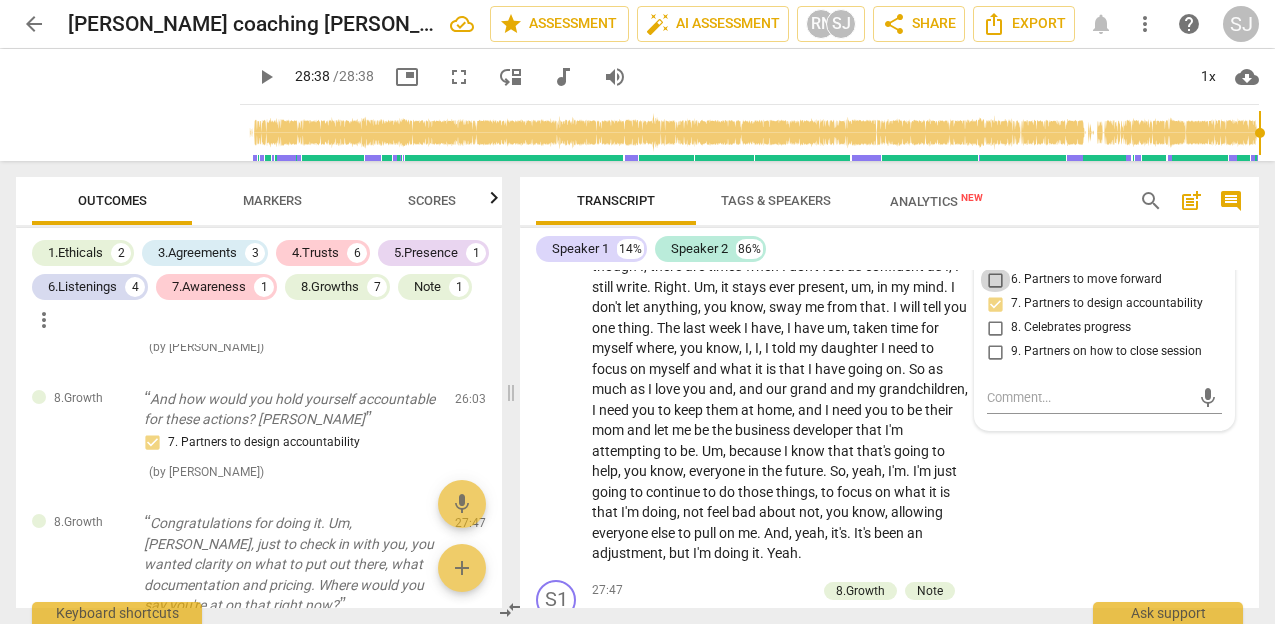 click on "6. Partners to move forward" at bounding box center (995, 280) 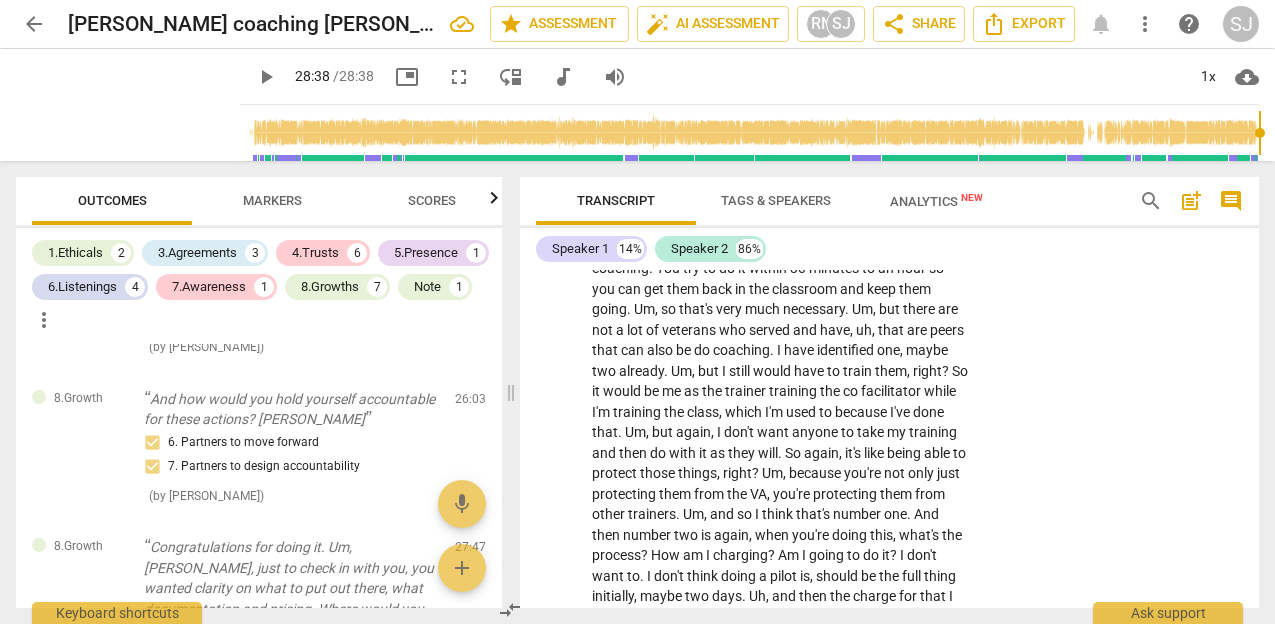 scroll, scrollTop: 5282, scrollLeft: 0, axis: vertical 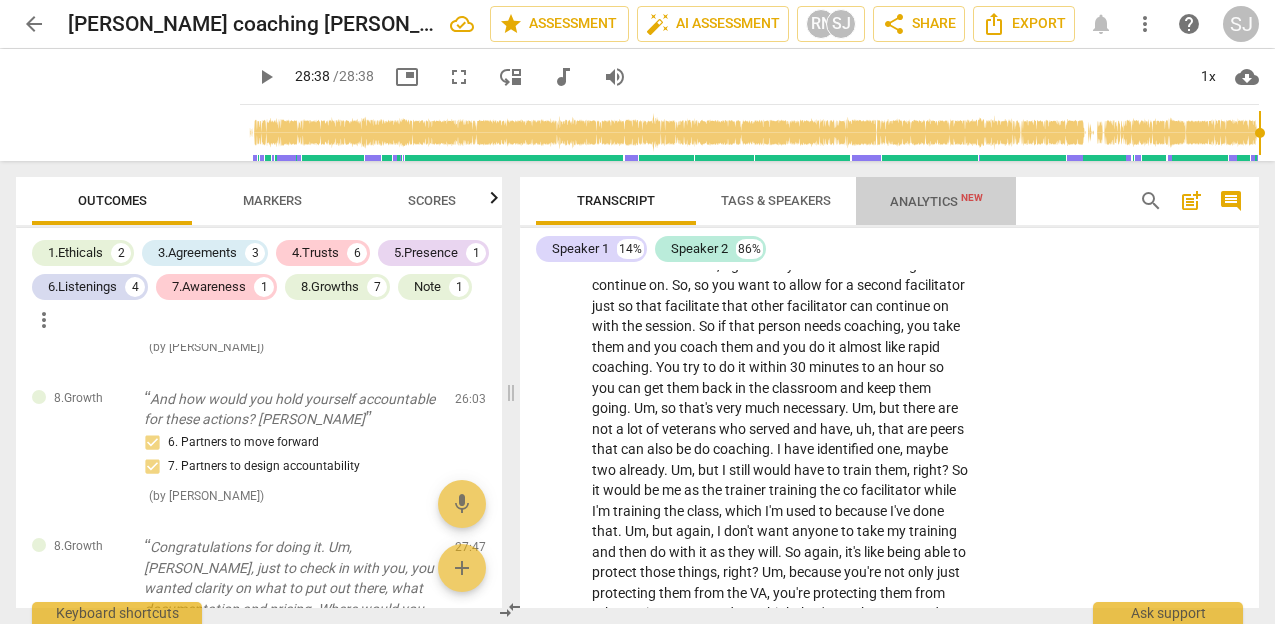 click on "Analytics   New" at bounding box center (936, 201) 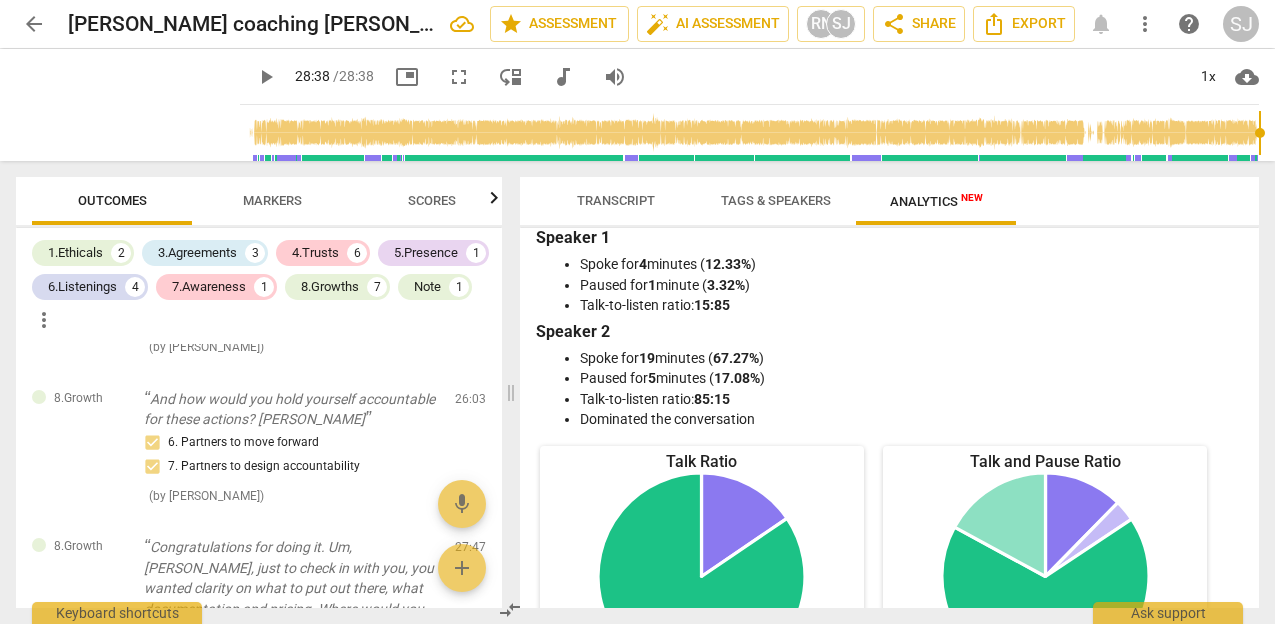 scroll, scrollTop: 0, scrollLeft: 0, axis: both 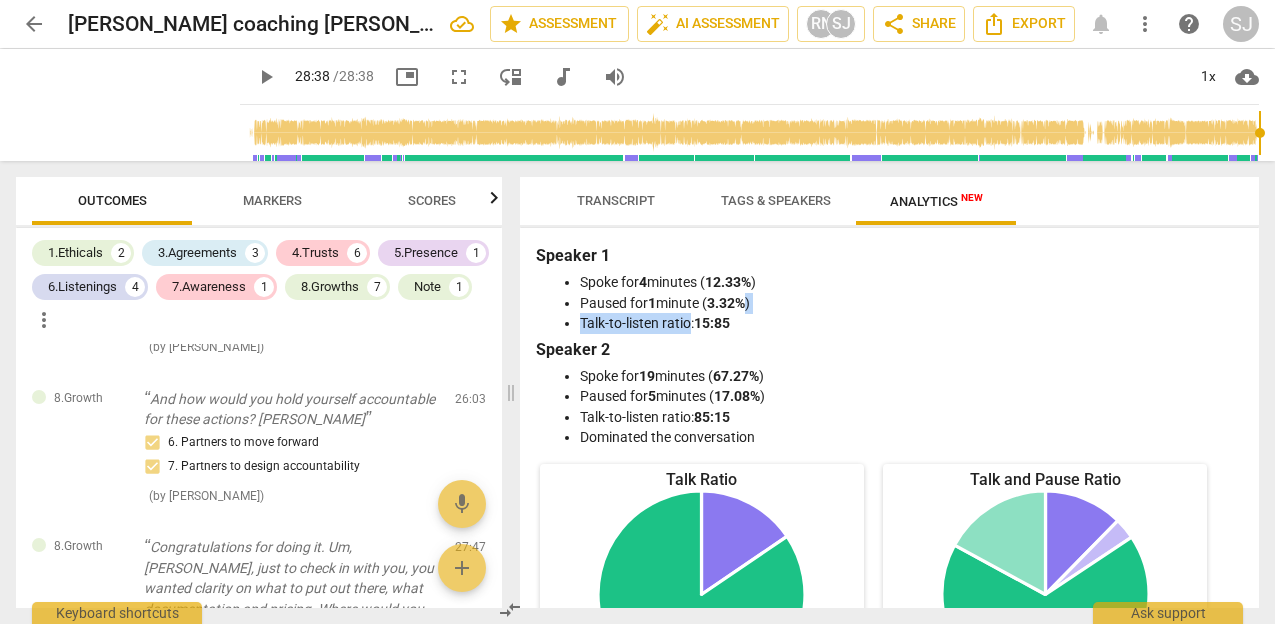 drag, startPoint x: 749, startPoint y: 311, endPoint x: 691, endPoint y: 328, distance: 60.440052 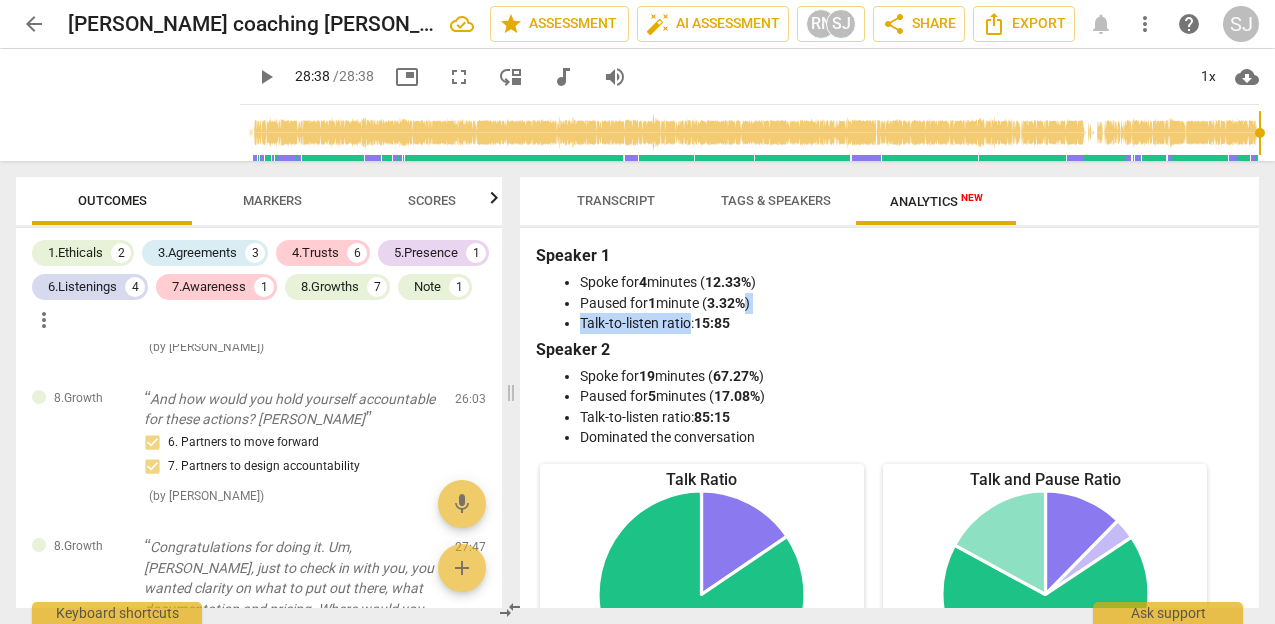 click on "Spoke for  4  minutes ( 12.33% ) Paused for  1  minute ( 3.32% ) Talk-to-listen ratio:  15:85" at bounding box center (889, 303) 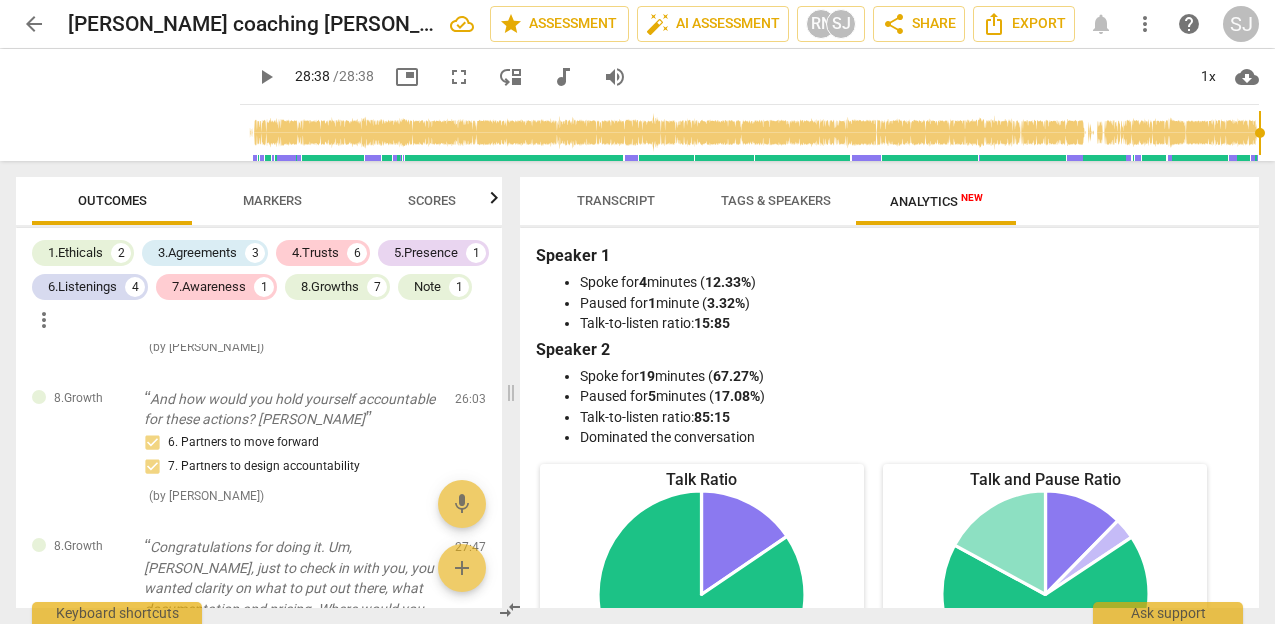 click on "Talk-to-listen ratio:  15:85" at bounding box center [909, 323] 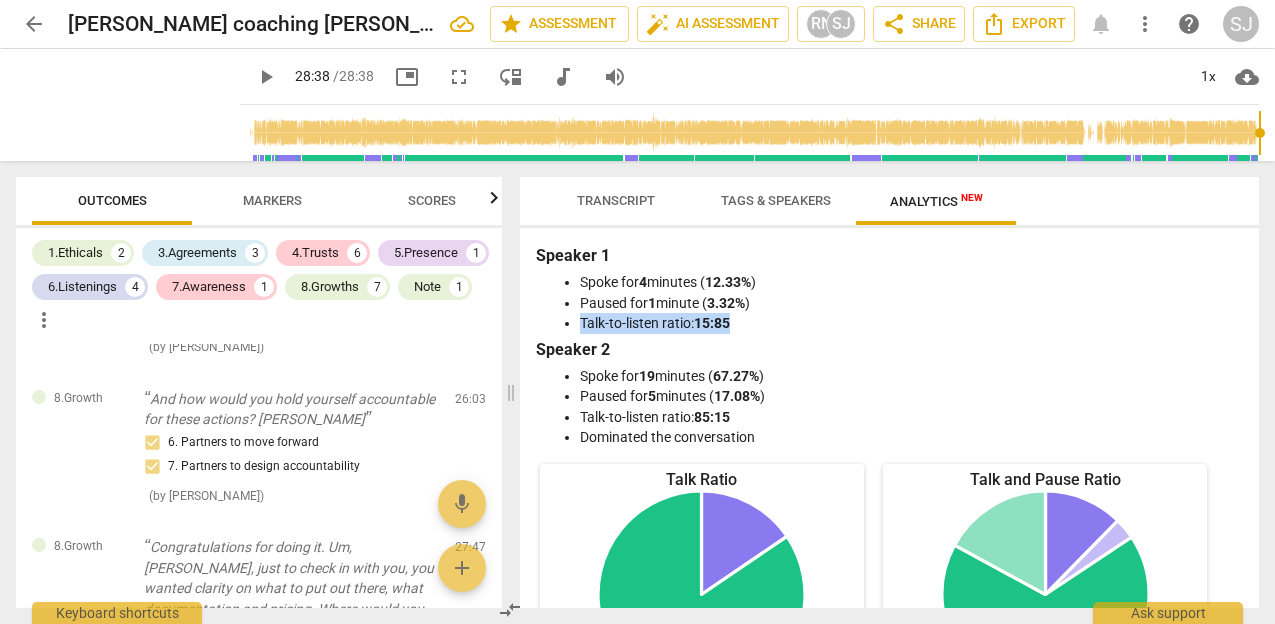 drag, startPoint x: 746, startPoint y: 320, endPoint x: 579, endPoint y: 323, distance: 167.02695 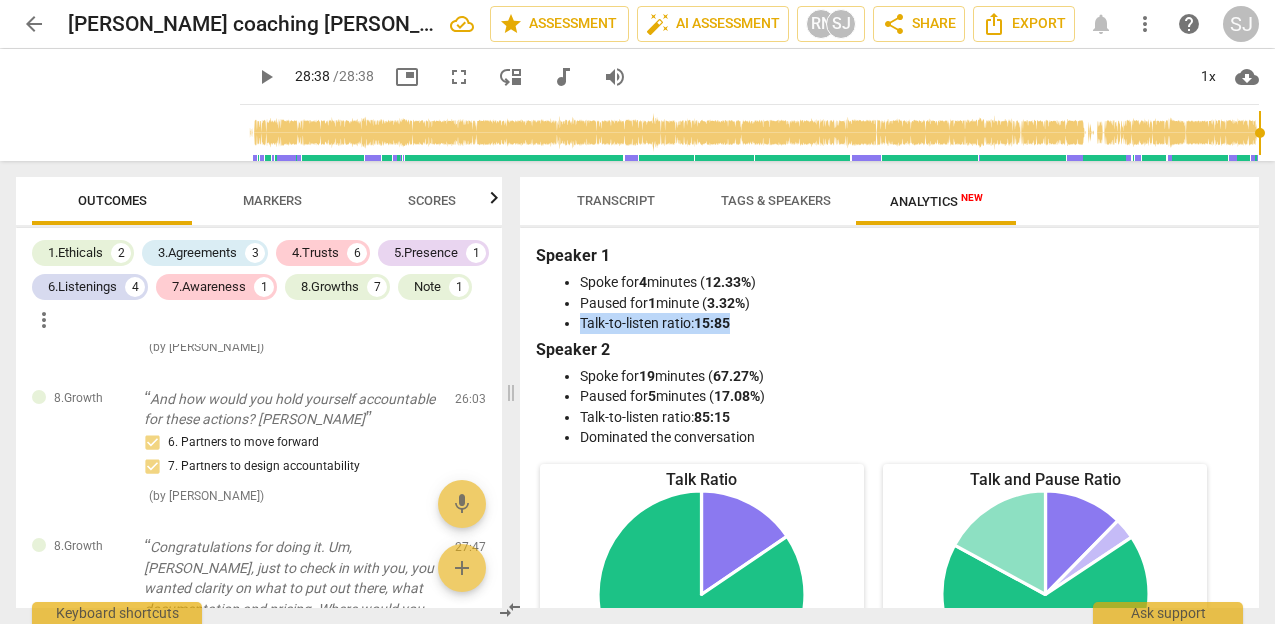 click on "Spoke for  4  minutes ( 12.33% ) Paused for  1  minute ( 3.32% ) Talk-to-listen ratio:  15:85" at bounding box center (889, 303) 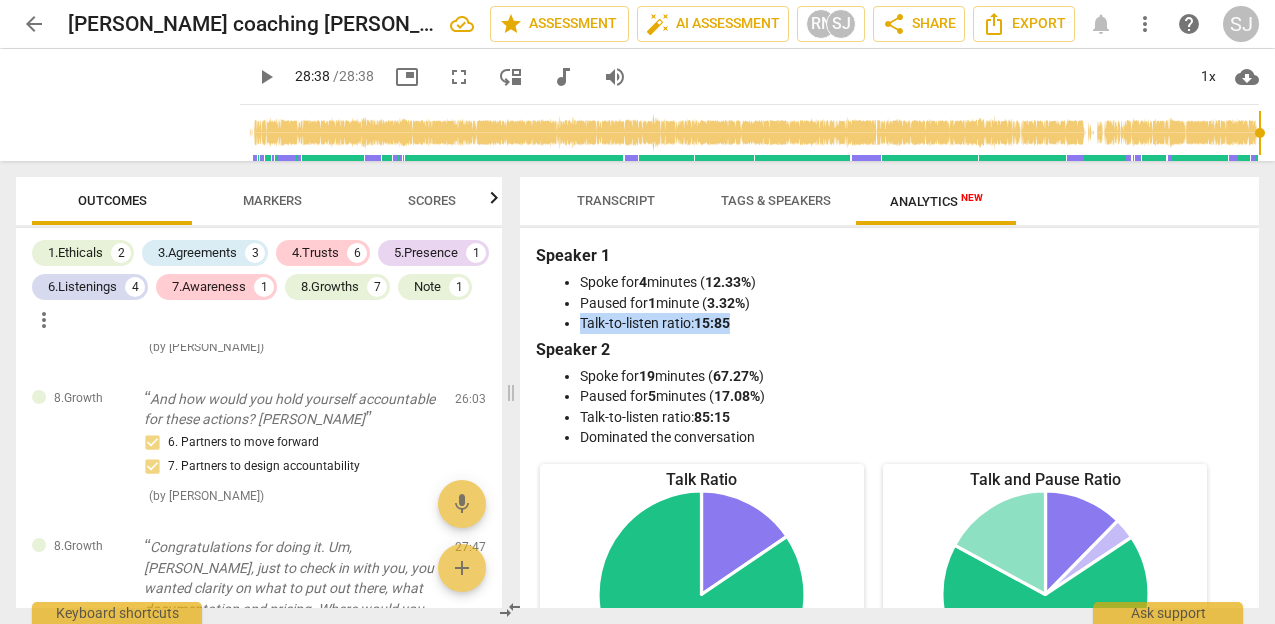 copy on "Talk-to-listen ratio:  15:85" 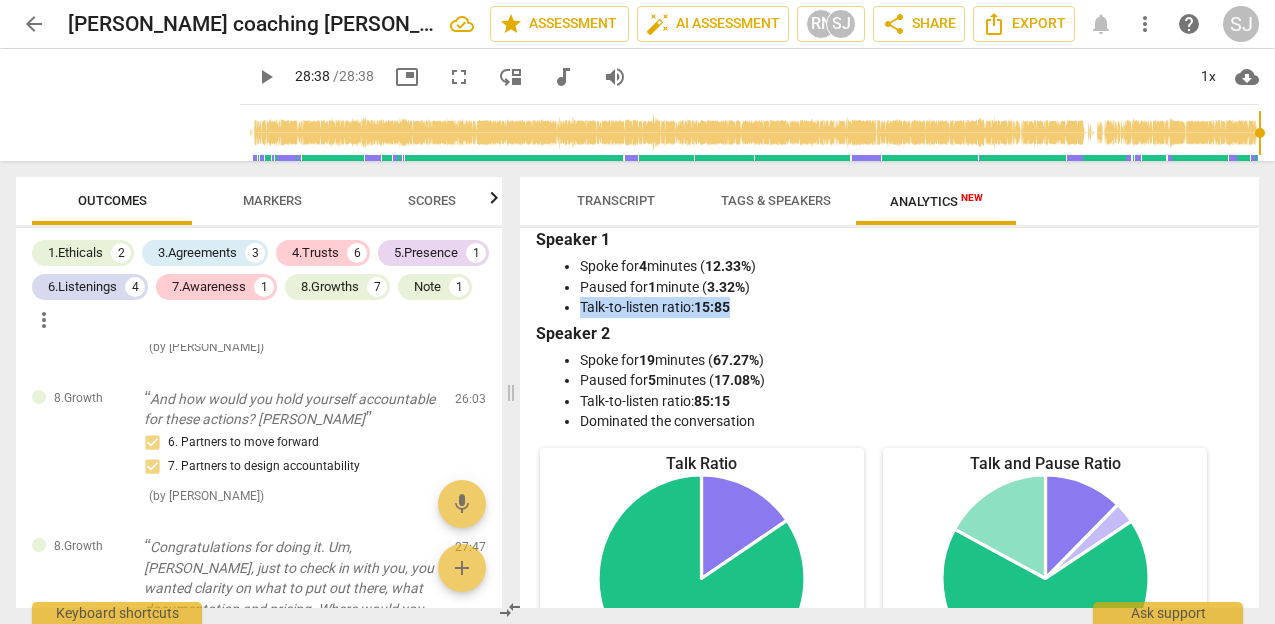 scroll, scrollTop: 0, scrollLeft: 0, axis: both 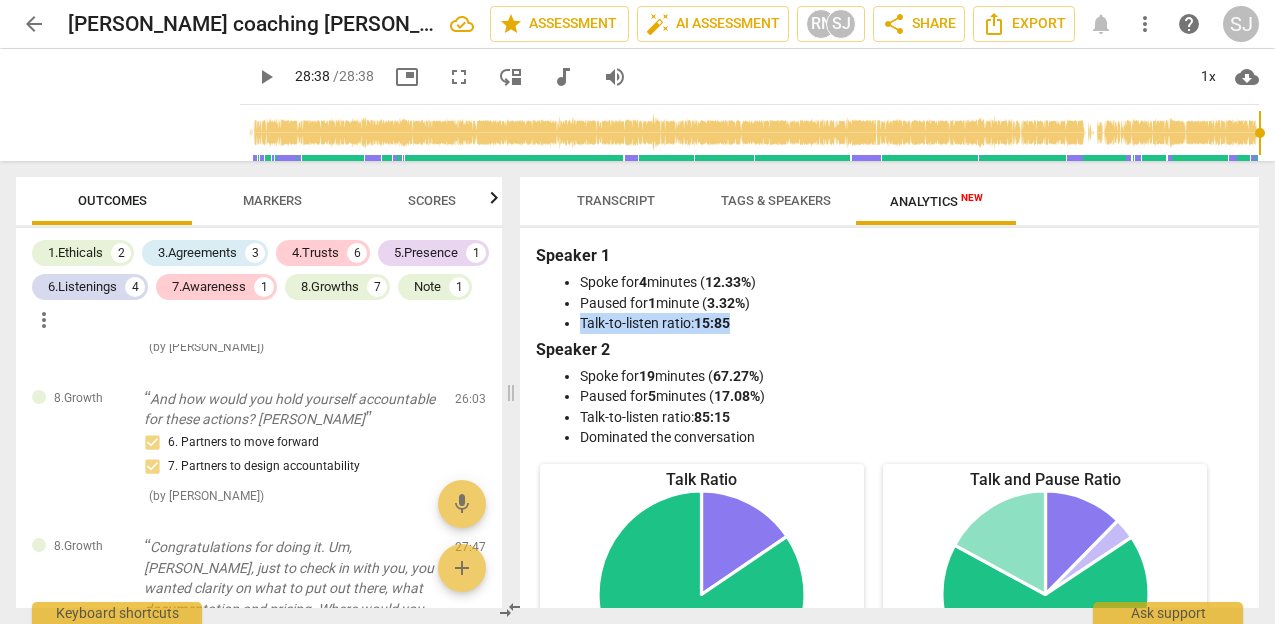 click on "Transcript" at bounding box center (616, 200) 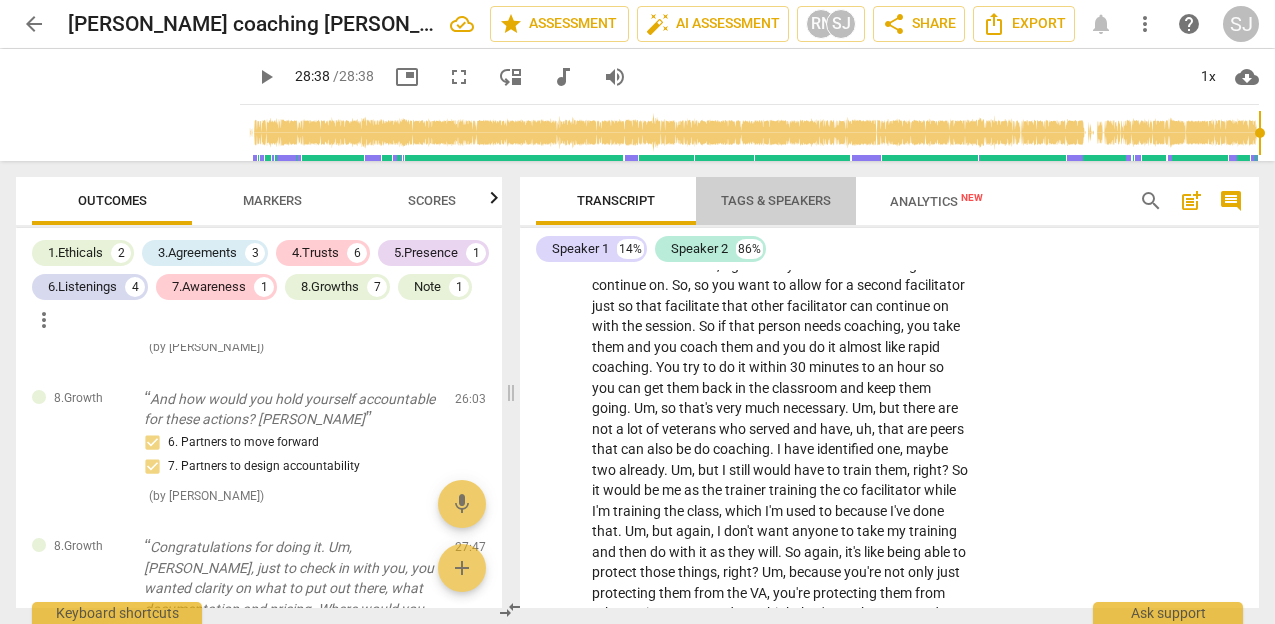 click on "Tags & Speakers" at bounding box center [776, 200] 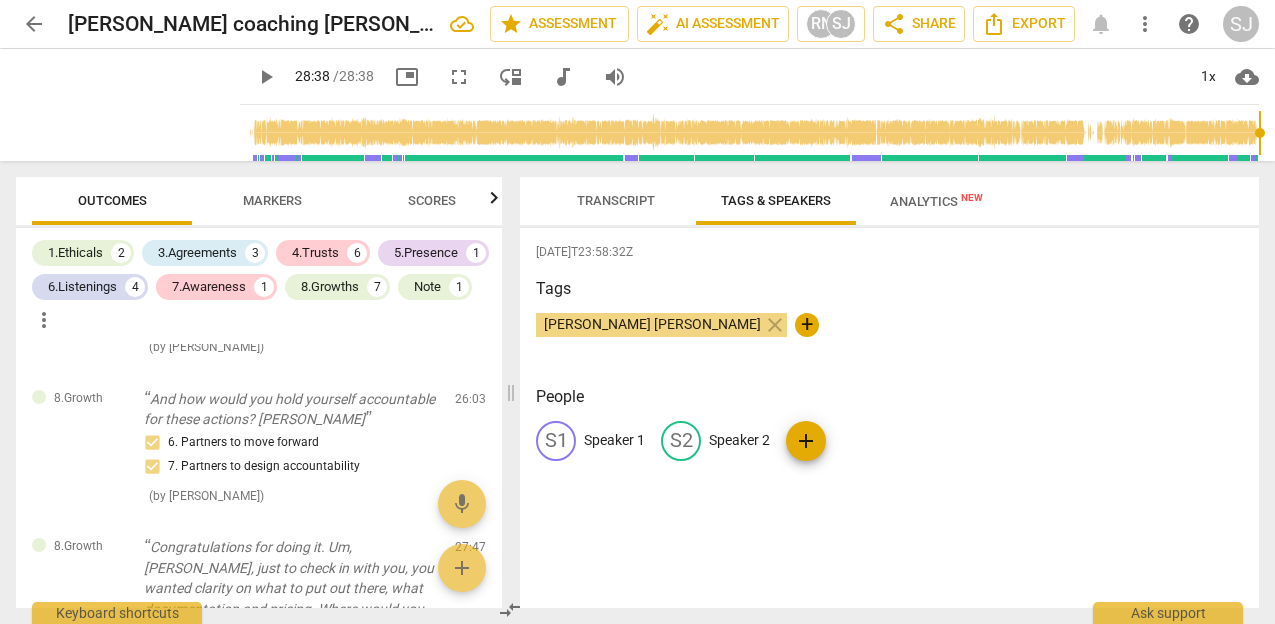 click on "Transcript" at bounding box center [616, 201] 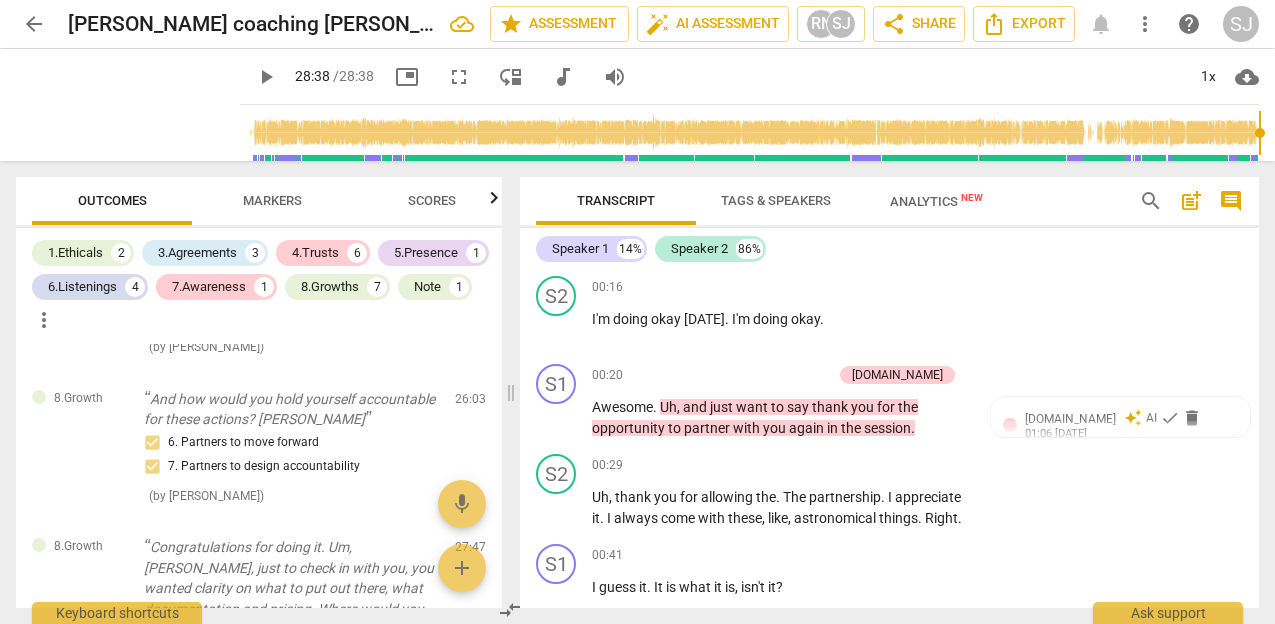 scroll, scrollTop: 0, scrollLeft: 0, axis: both 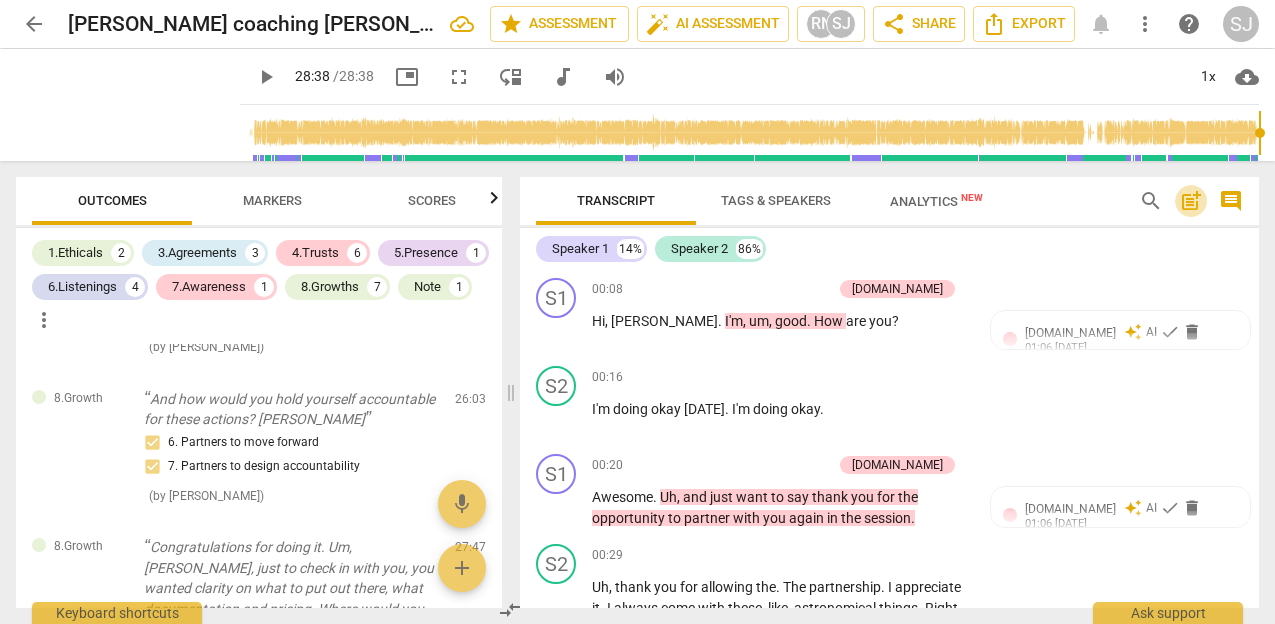 click on "post_add" at bounding box center [1191, 201] 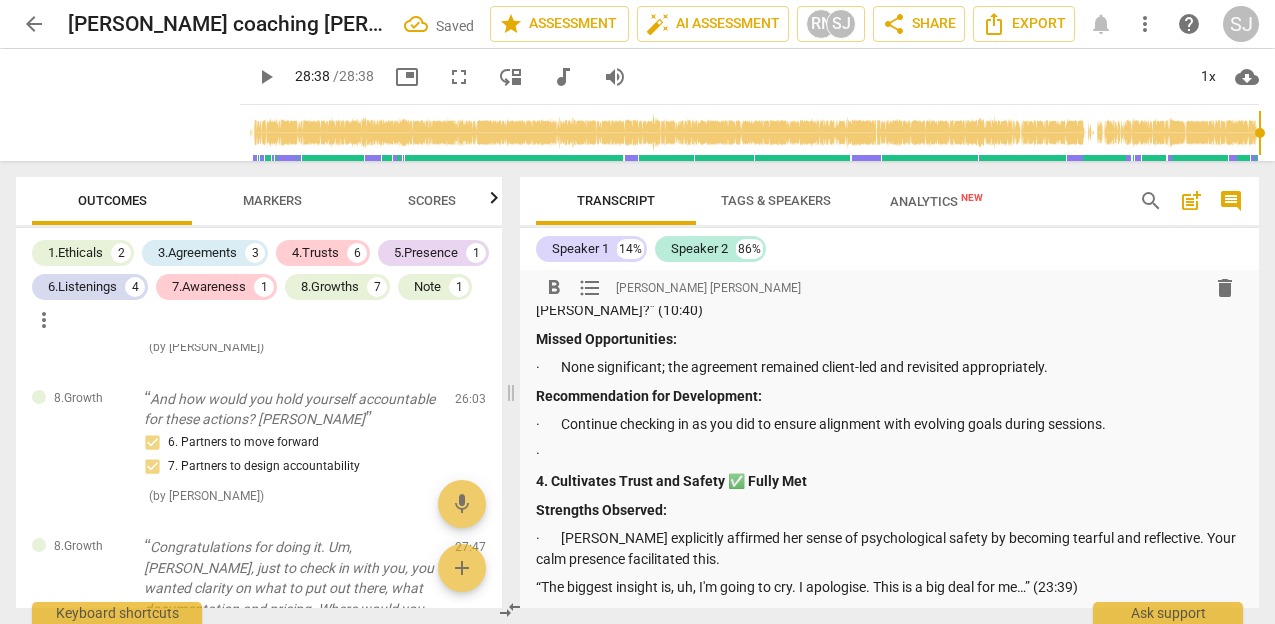 scroll, scrollTop: 0, scrollLeft: 0, axis: both 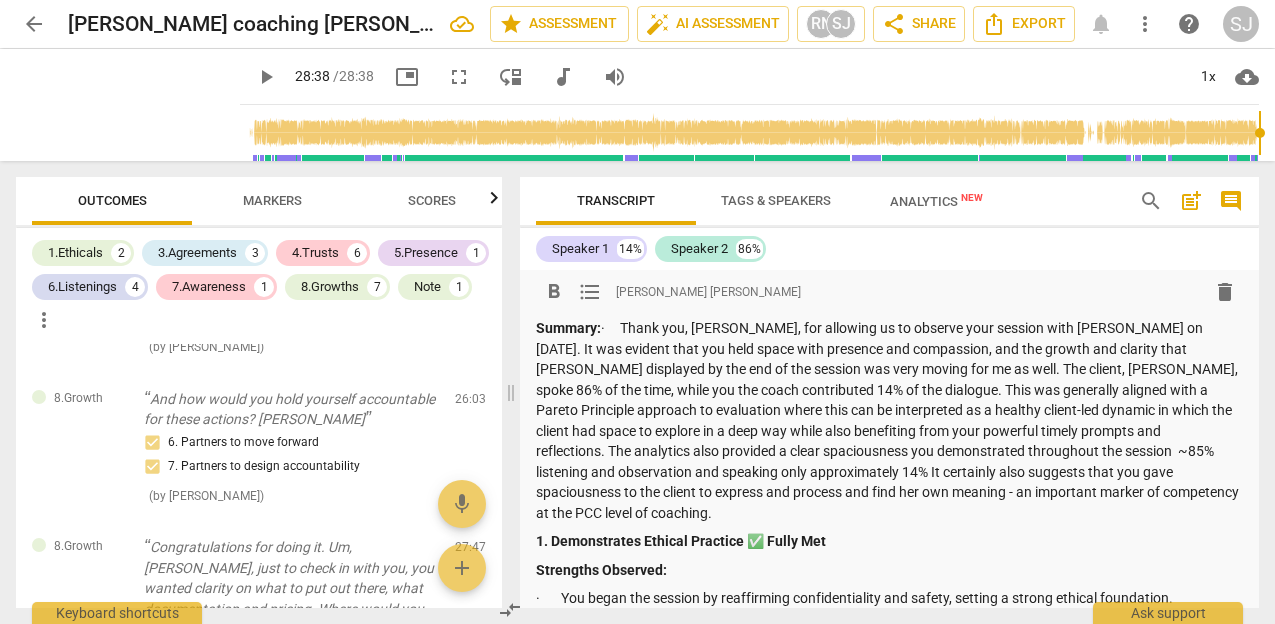 click on "Summary:   ·     Thank you, Doreen, for allowing us to observe your session with Sherita on July 1, 2025. It was evident that you held space with presence and compassion, and the growth and clarity that Sherita displayed by the end of the session was very moving for me as well. The client, Sherita, spoke 86% of the time, while you the coach contributed 14% of the dialogue. This was generally aligned with a Pareto Principle approach to evaluation where this can be interpreted as a healthy client-led dynamic in which the client had space to explore in a deep way while also benefiting from your powerful timely prompts and reflections. The analytics also provided a clear spaciousness you demonstrated throughout the session  ~85% listening and observation and speaking only approximately 14% It certainly also suggests that you gave spaciousness to the client to express and process and find her own meaning - an important marker of competency at the PCC level of coaching." at bounding box center [889, 420] 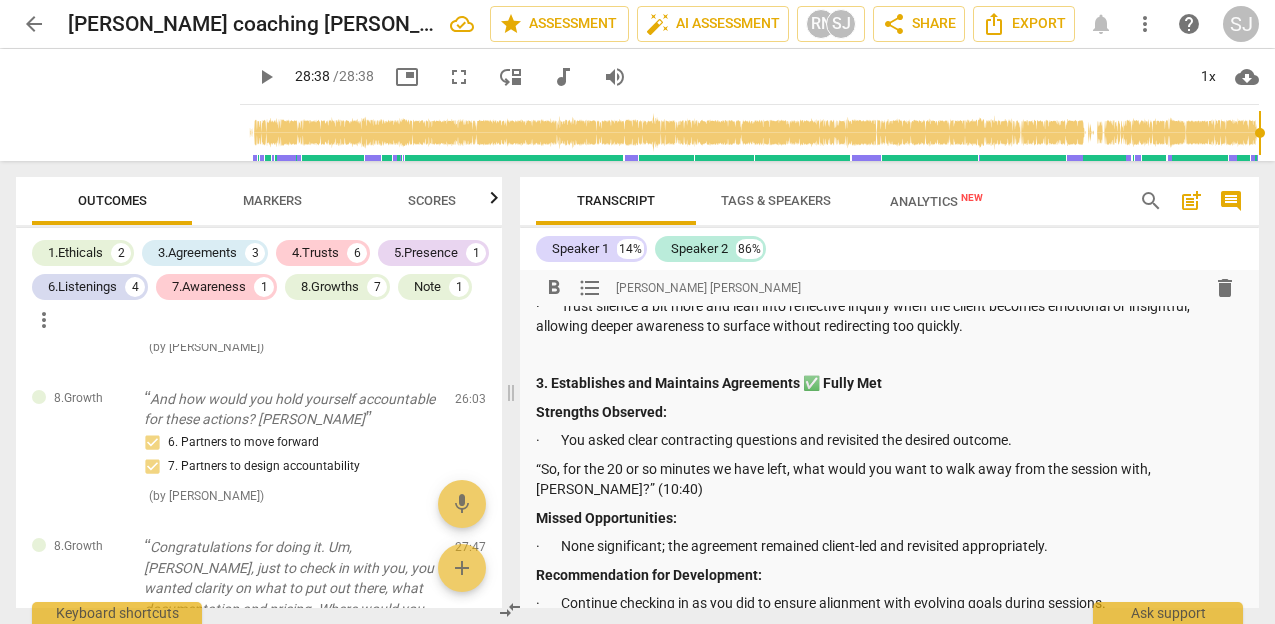 scroll, scrollTop: 825, scrollLeft: 0, axis: vertical 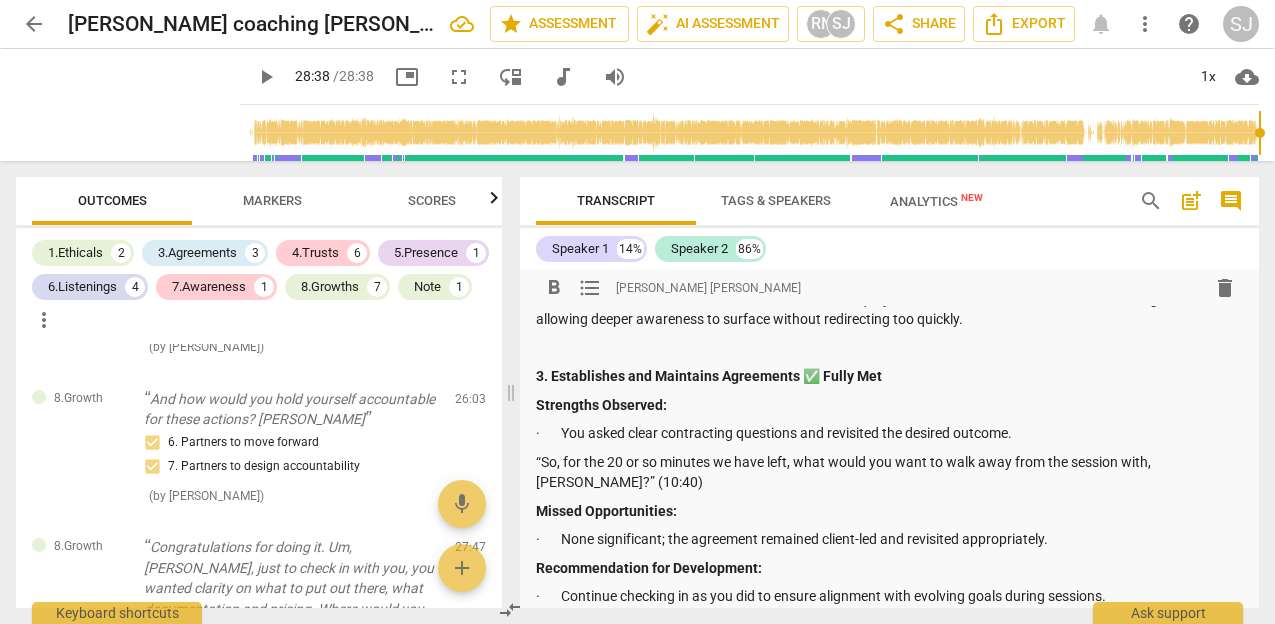 click at bounding box center (889, 348) 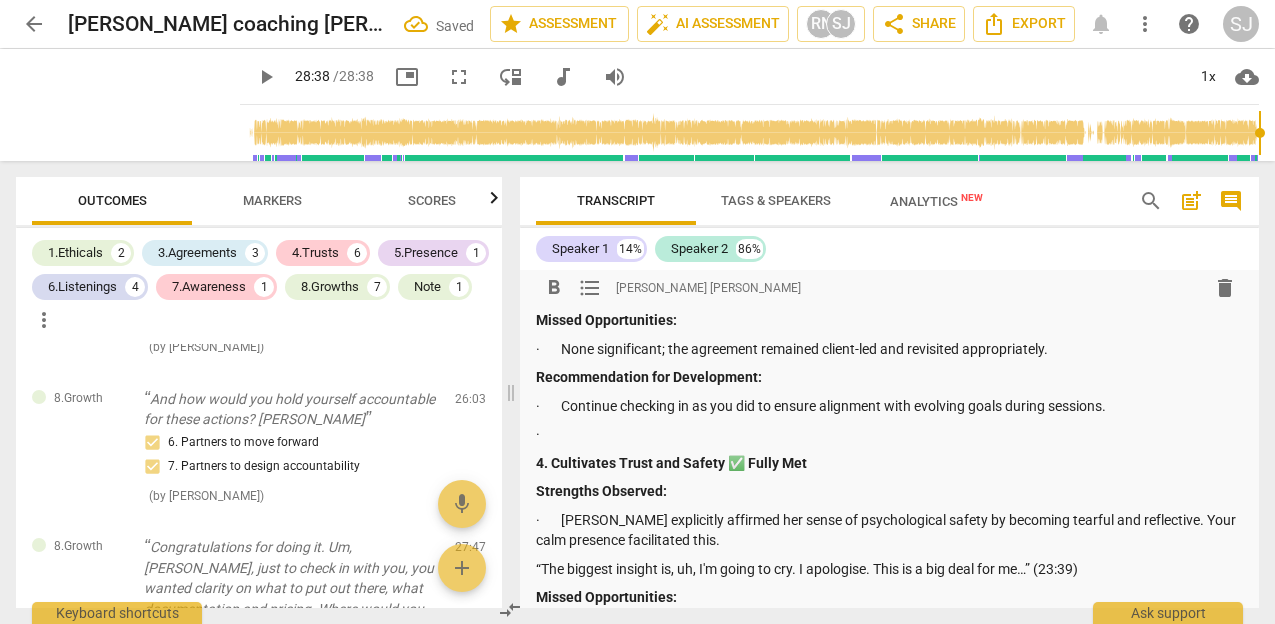 scroll, scrollTop: 989, scrollLeft: 0, axis: vertical 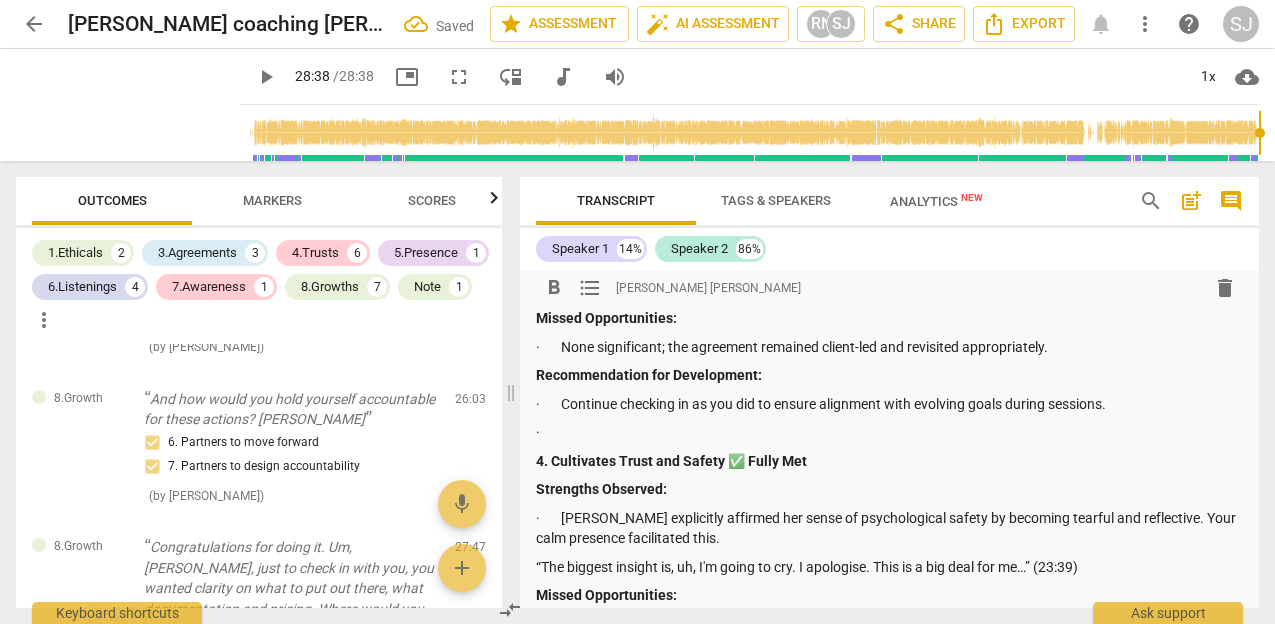 click on "format_bold format_list_bulleted Sarah Jessie Appiah delete Summary:   ·      1. Demonstrates Ethical Practice ✅ Fully Met Strengths Observed: ·       You began the session by reaffirming confidentiality and safety, setting a strong ethical foundation. “So before we get started, Sherita… this is a very confidential session… it's a safe space.” (00:50) Missed Opportunities: ·       None observed. Recommendation for Development: ·       Maintain this strong ethical stance, ensuring you continue reinforcing boundaries and trust at each session’s start.   2. Embodies a Coaching Mindset ⚠️ Partially Met Strengths Observed: ·       You showed emotional presence and curiosity throughout the session. ·       You offered affirmations with warmth, holding Sherita in high regard. “It’s beautiful to sit and observe you question yourself, but also the process.” (17:07) Missed Opportunities: Recommendation for Development: Strengths Observed:" at bounding box center [889, 810] 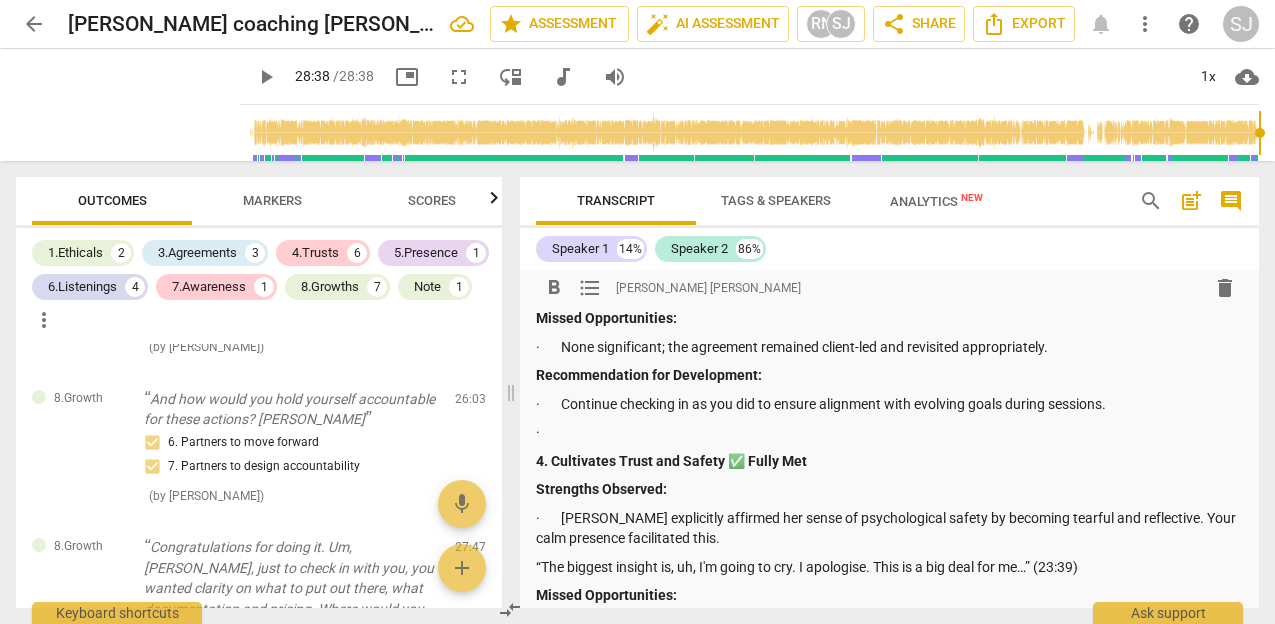click on "·" at bounding box center [889, 432] 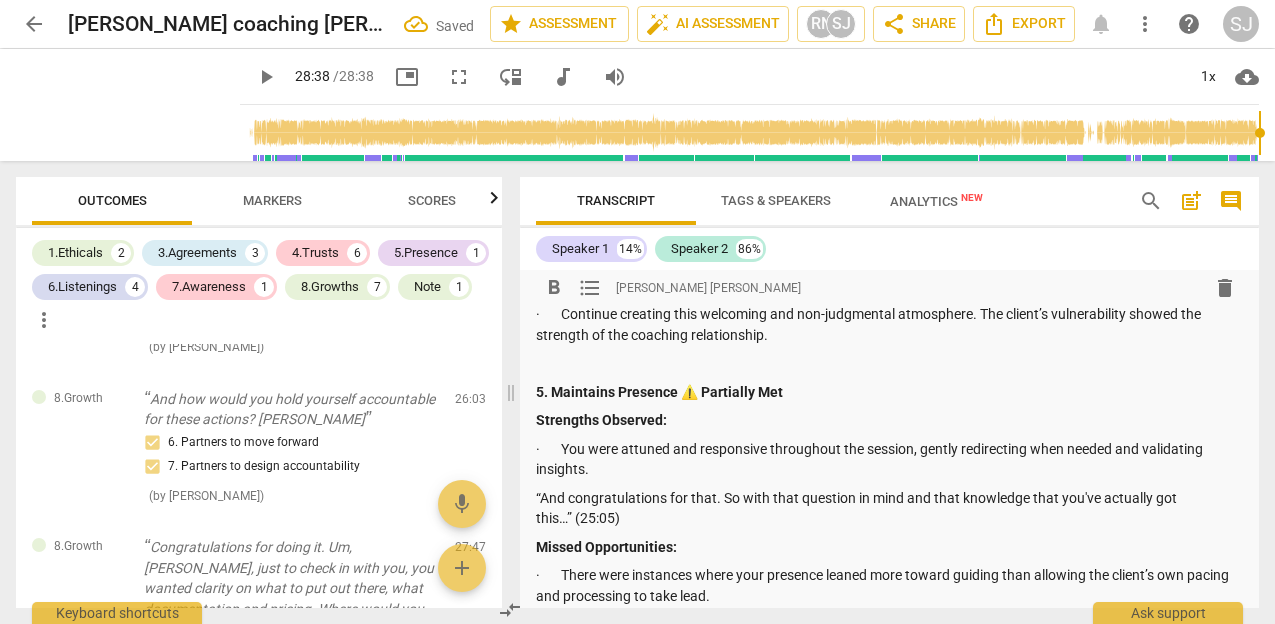 scroll, scrollTop: 1319, scrollLeft: 0, axis: vertical 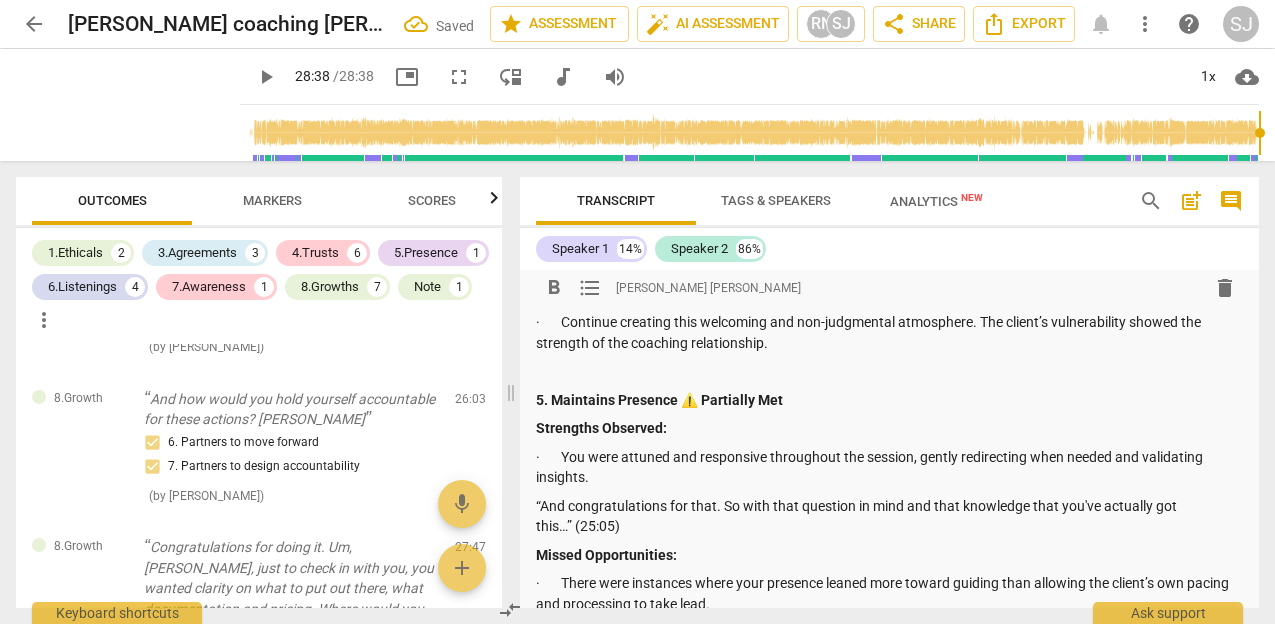 click at bounding box center (889, 371) 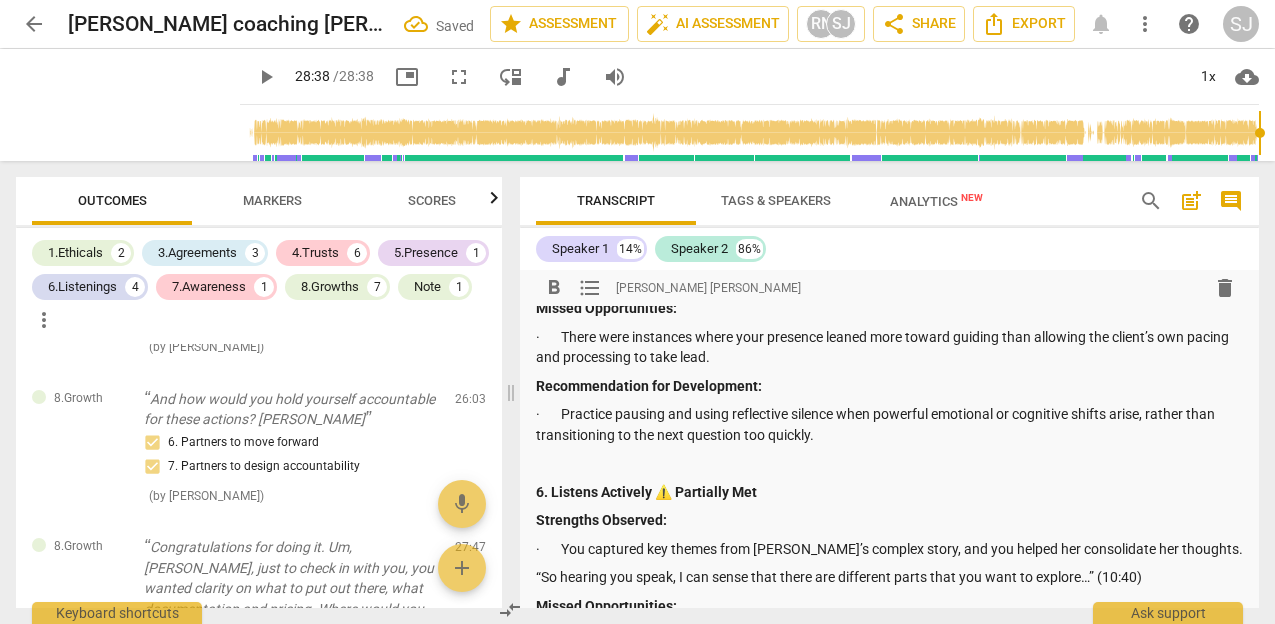 scroll, scrollTop: 1541, scrollLeft: 0, axis: vertical 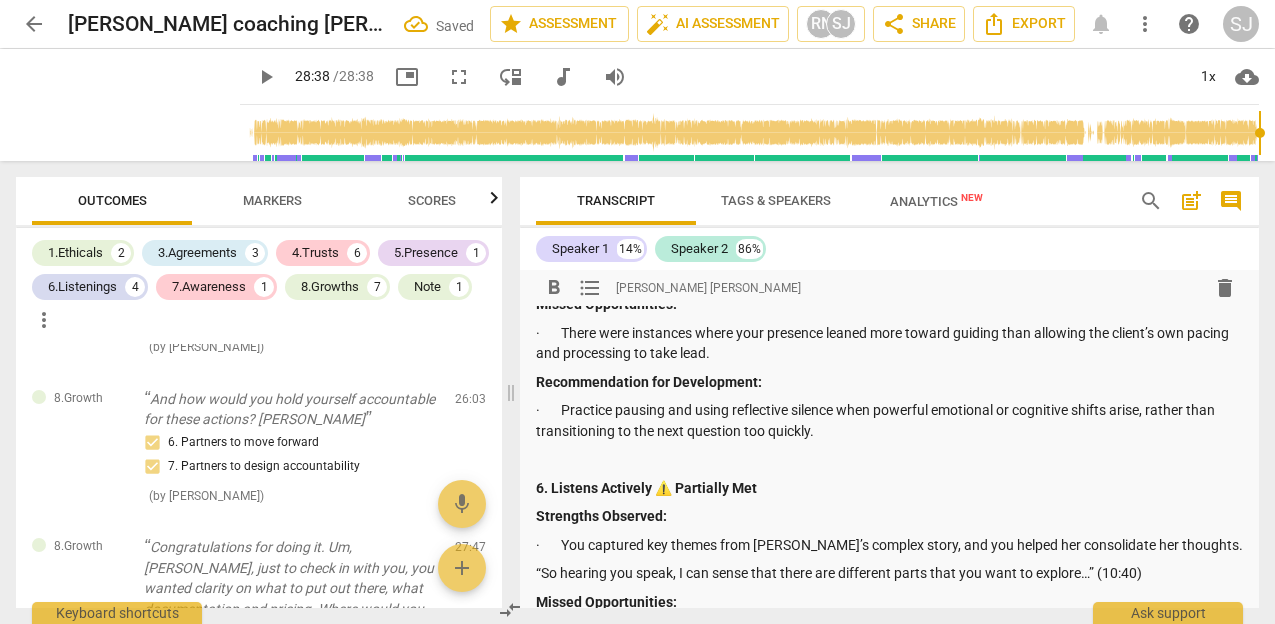 click at bounding box center [889, 459] 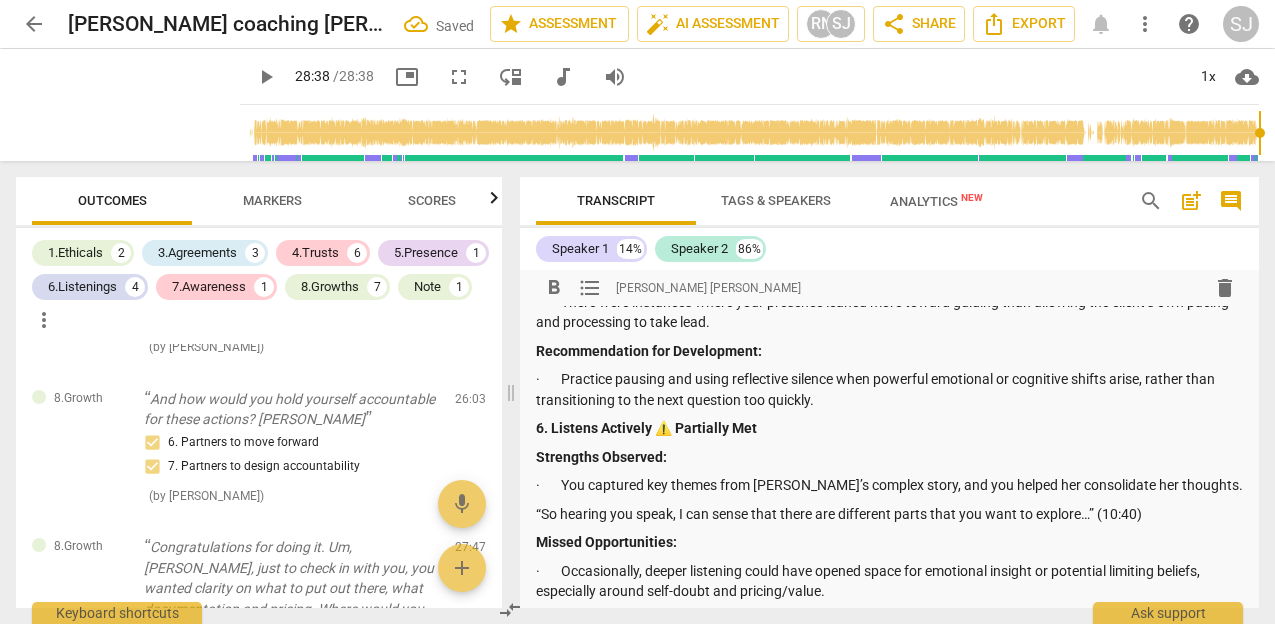 scroll, scrollTop: 1586, scrollLeft: 0, axis: vertical 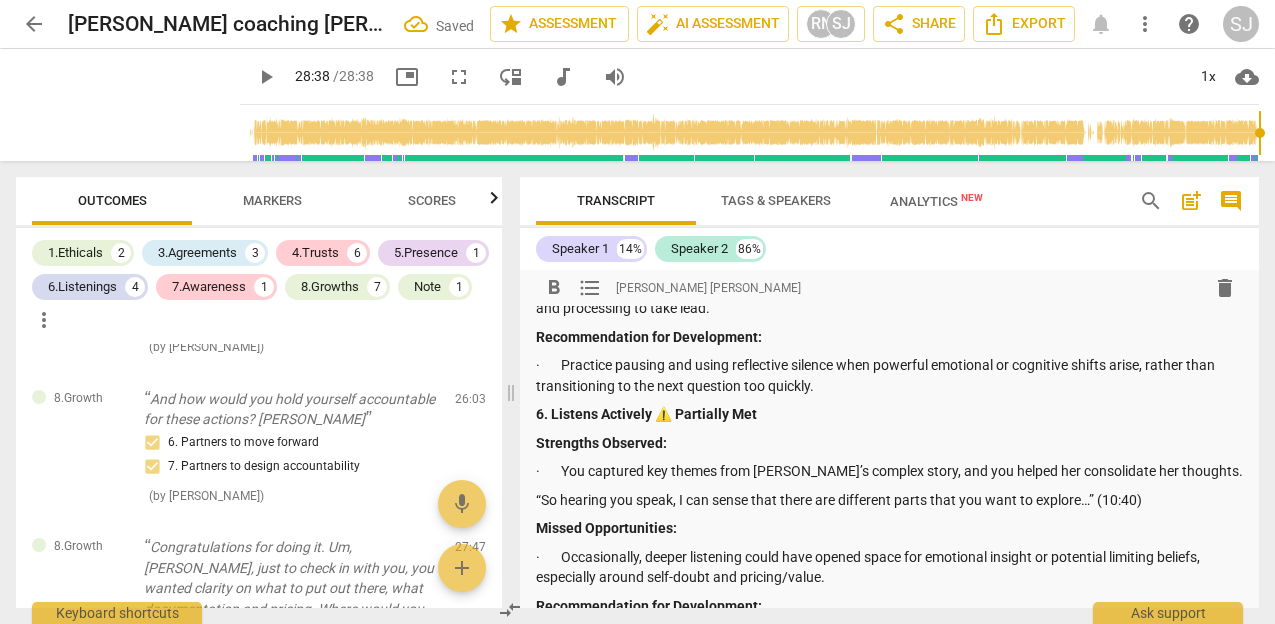 click on "·       You captured key themes from Sherita’s complex story, and you helped her consolidate her thoughts." at bounding box center [889, 471] 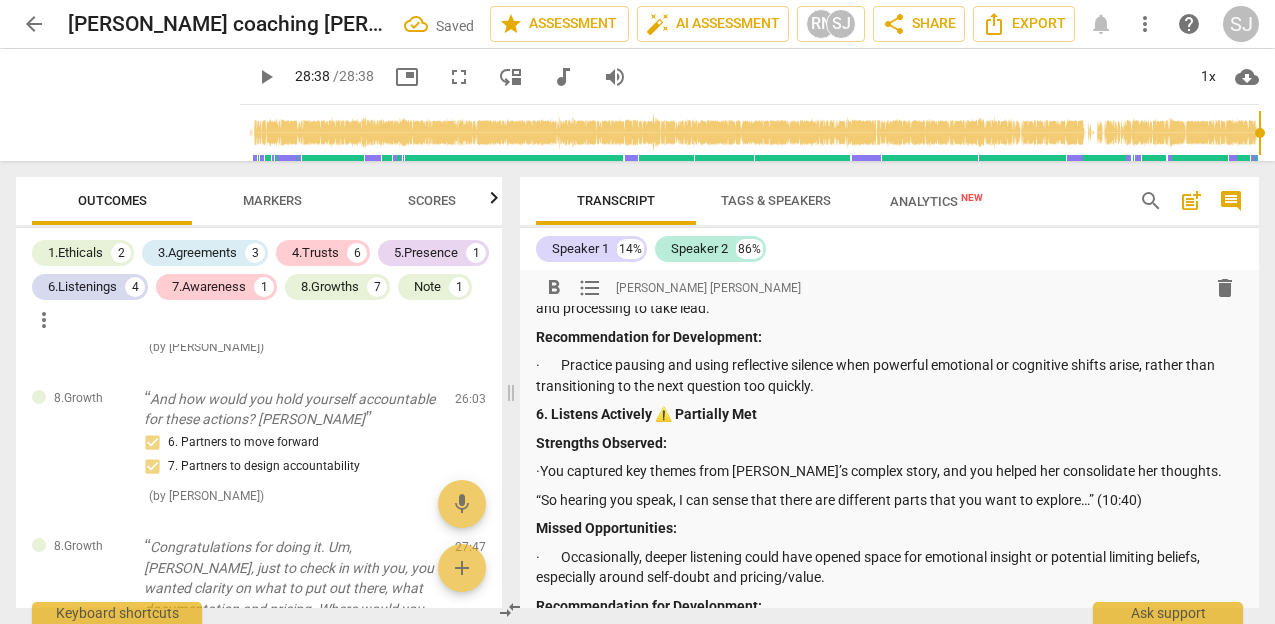 click on "·       Practice pausing and using reflective silence when powerful emotional or cognitive shifts arise, rather than transitioning to the next question too quickly." at bounding box center [889, 375] 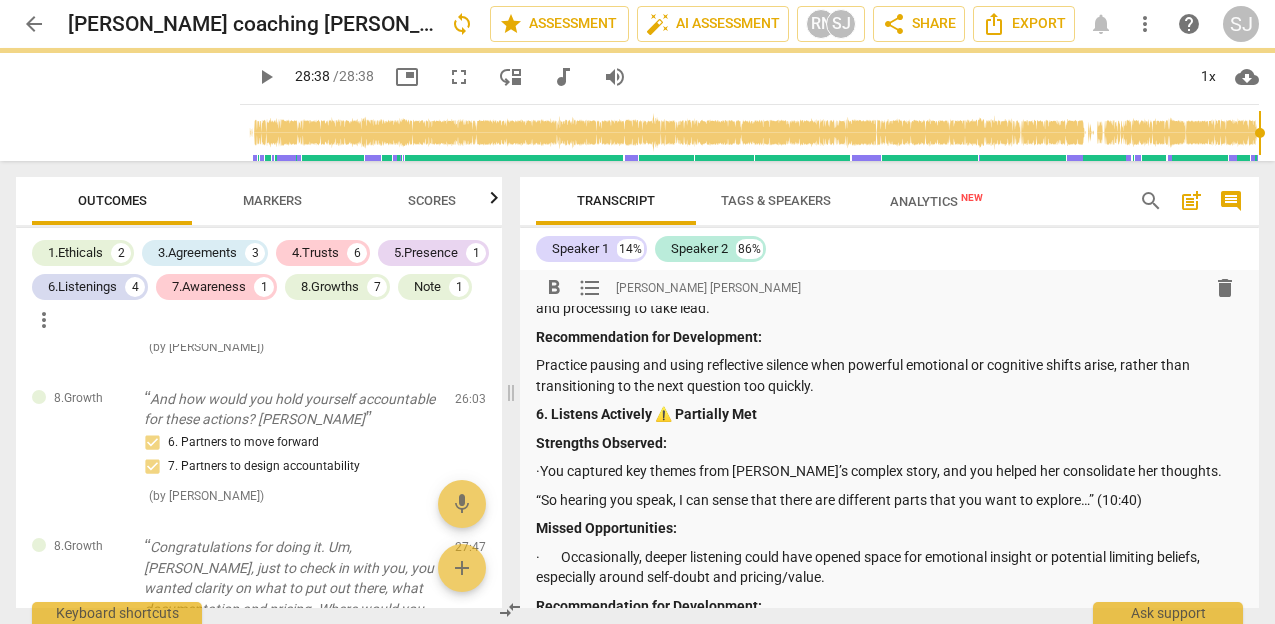 click on "·       Occasionally, deeper listening could have opened space for emotional insight or potential limiting beliefs, especially around self-doubt and pricing/value." at bounding box center (889, 567) 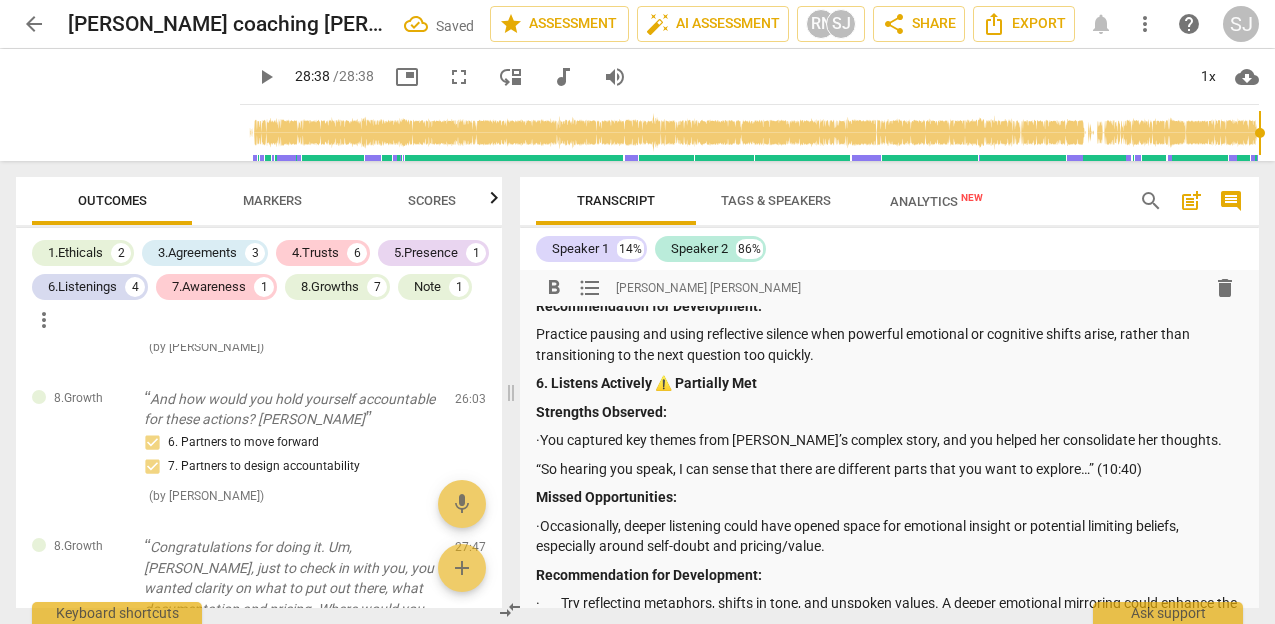 scroll, scrollTop: 1623, scrollLeft: 0, axis: vertical 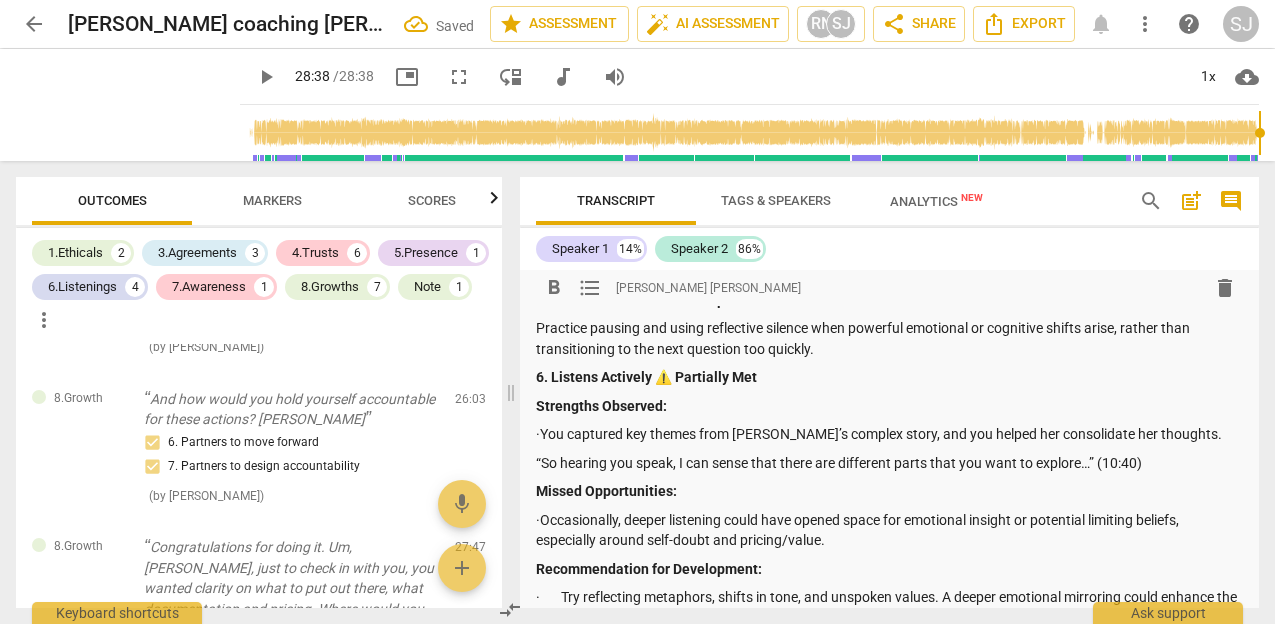 click on "·       Try reflecting metaphors, shifts in tone, and unspoken values. A deeper emotional mirroring could enhance the richness of client exploration." at bounding box center (889, 607) 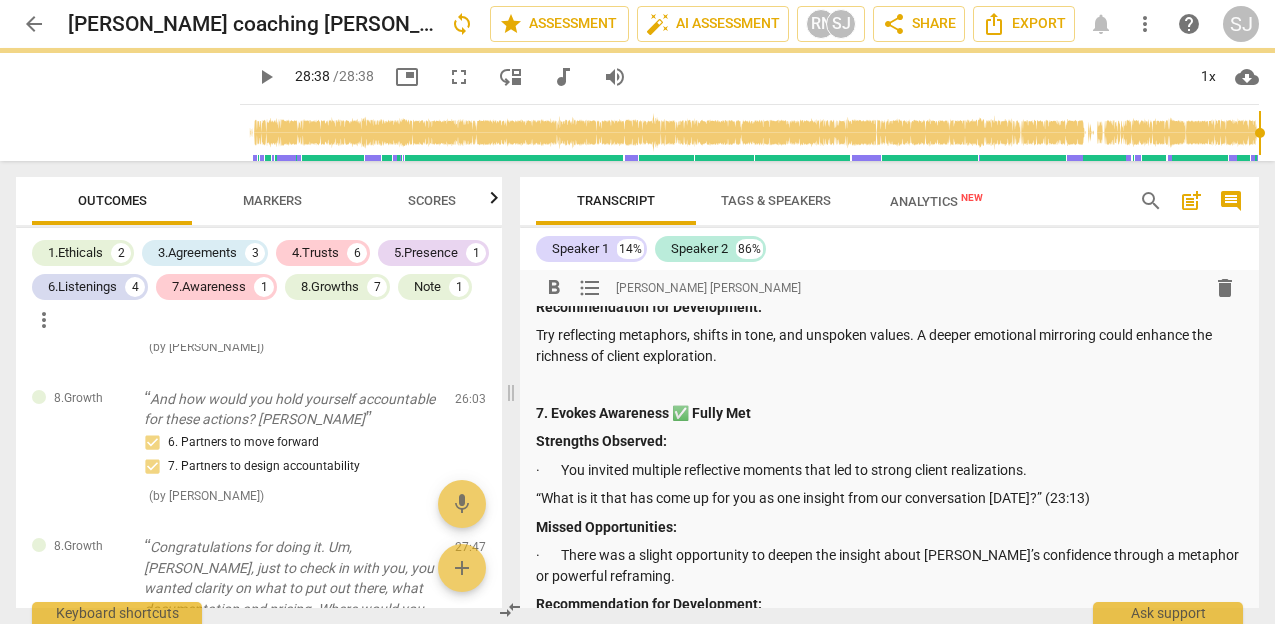 scroll, scrollTop: 1889, scrollLeft: 0, axis: vertical 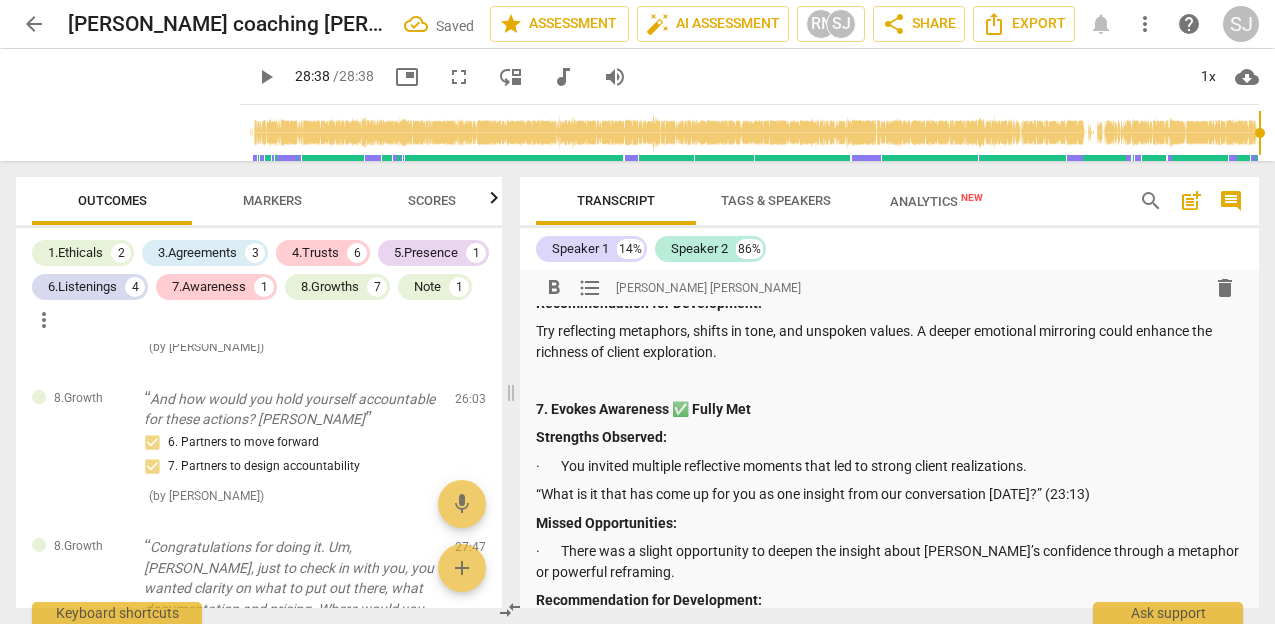 click on "·       You invited multiple reflective moments that led to strong client realizations." at bounding box center (889, 466) 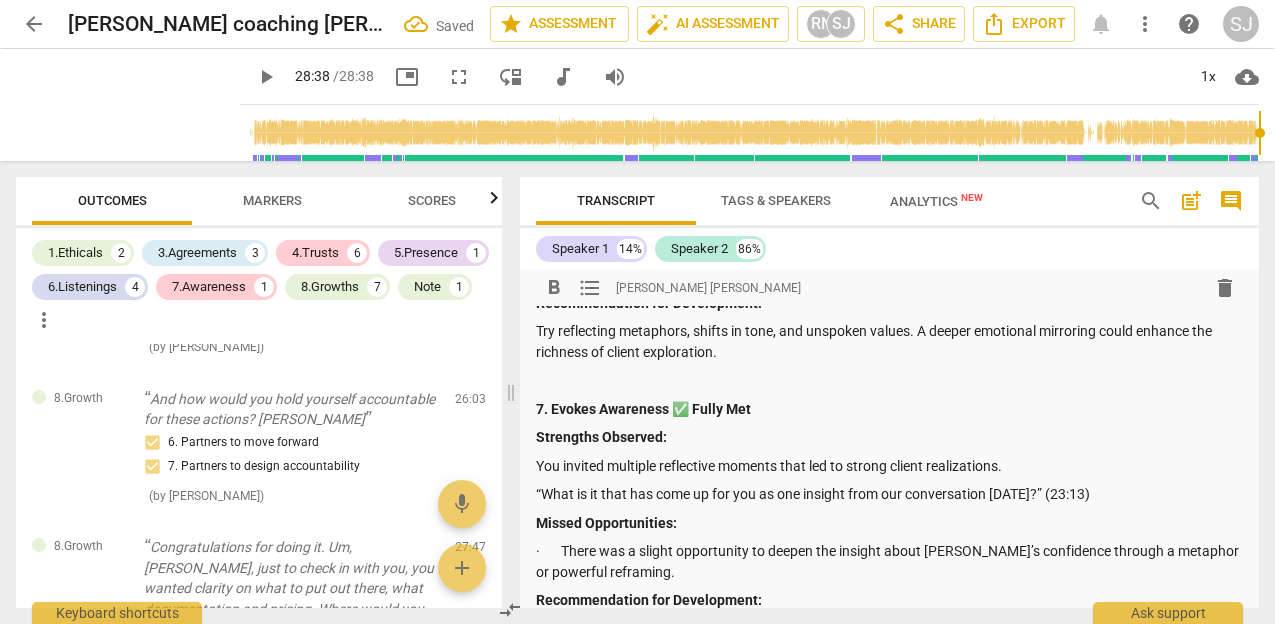 click on "·       There was a slight opportunity to deepen the insight about Sherita’s confidence through a metaphor or powerful reframing." at bounding box center (889, 561) 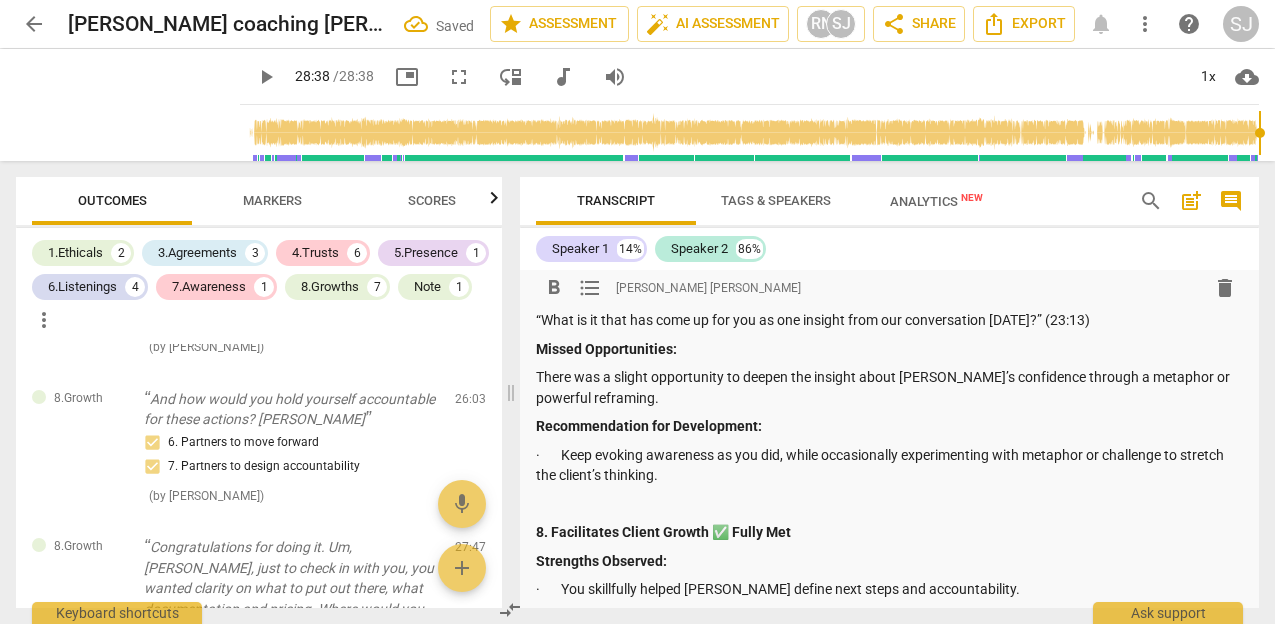 scroll, scrollTop: 2056, scrollLeft: 0, axis: vertical 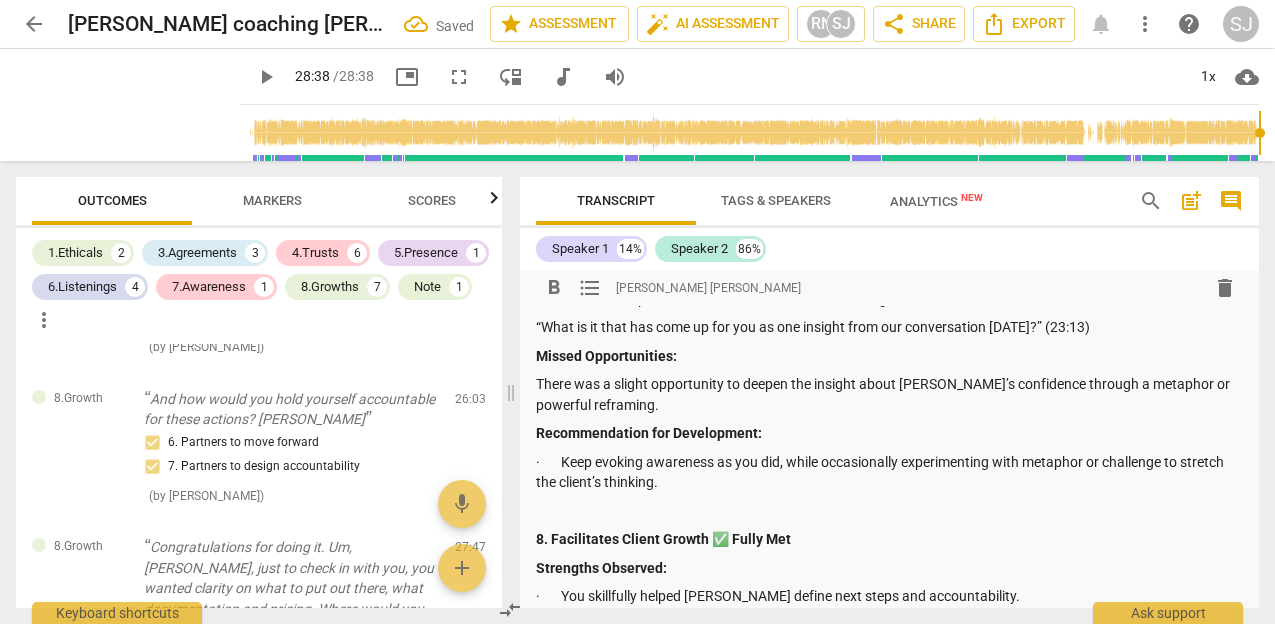 click on "·       Keep evoking awareness as you did, while occasionally experimenting with metaphor or challenge to stretch the client’s thinking." at bounding box center (889, 472) 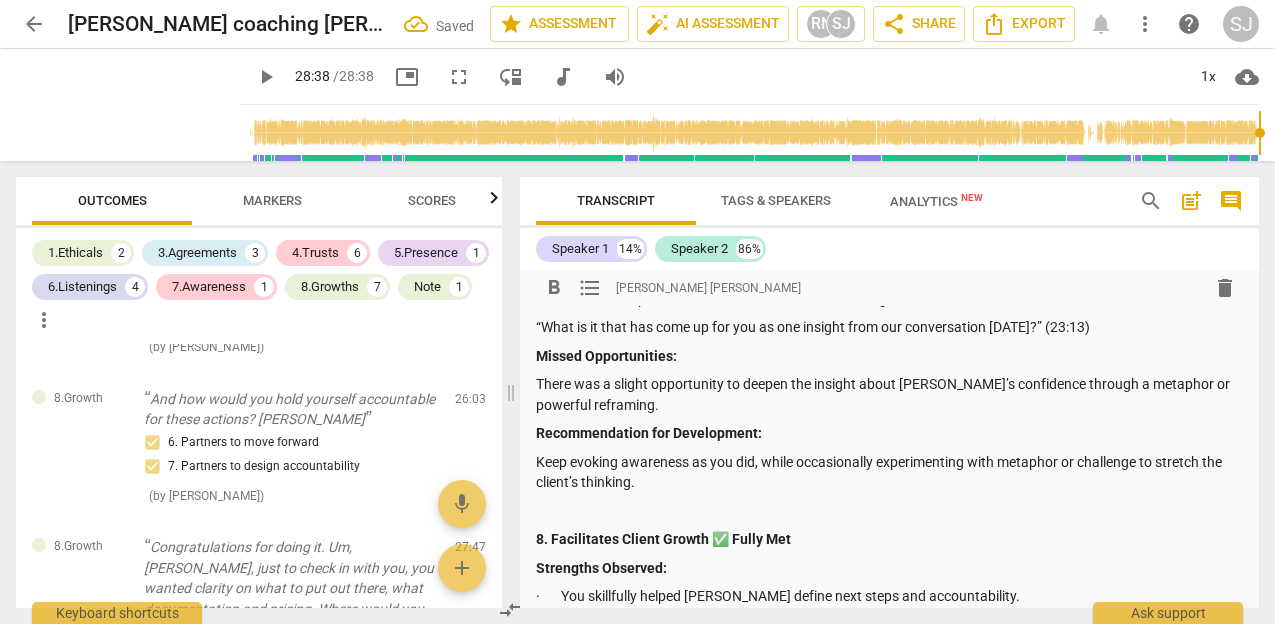 click on "Summary:   ·      Thank you, Doreen, for allowing us to observe your session with Sherita on July 1, 2025. It was evident that you held space with presence and compassion, and the growth and clarity that Sherita displayed by the end of the session was very moving for me as well. The client, Sherita, spoke 86% of the time, while you the coach contributed 14% of the dialogue. This was generally aligned with a Pareto Principle approach to evaluation where this can be interpreted as a healthy client-led dynamic in which the client had space to explore in a deep way while also benefiting from your powerful timely prompts and reflections. The analytics also provided a clear spaciousness you demonstrated throughout the session  ~85% listening and observation and speaking only approximately 14% It certainly also suggests that you gave spaciousness to the client to express and process and find her own meaning - an important marker of competency at the PCC level of coaching. Strengths Observed:" at bounding box center (889, -282) 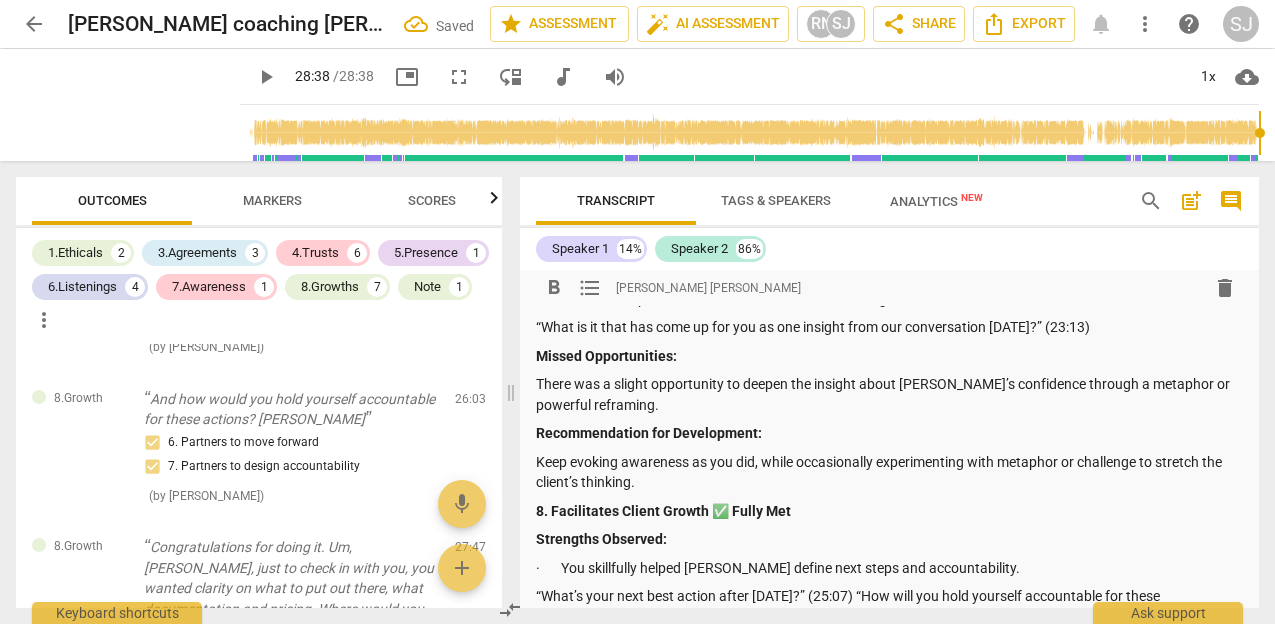 scroll, scrollTop: 2096, scrollLeft: 0, axis: vertical 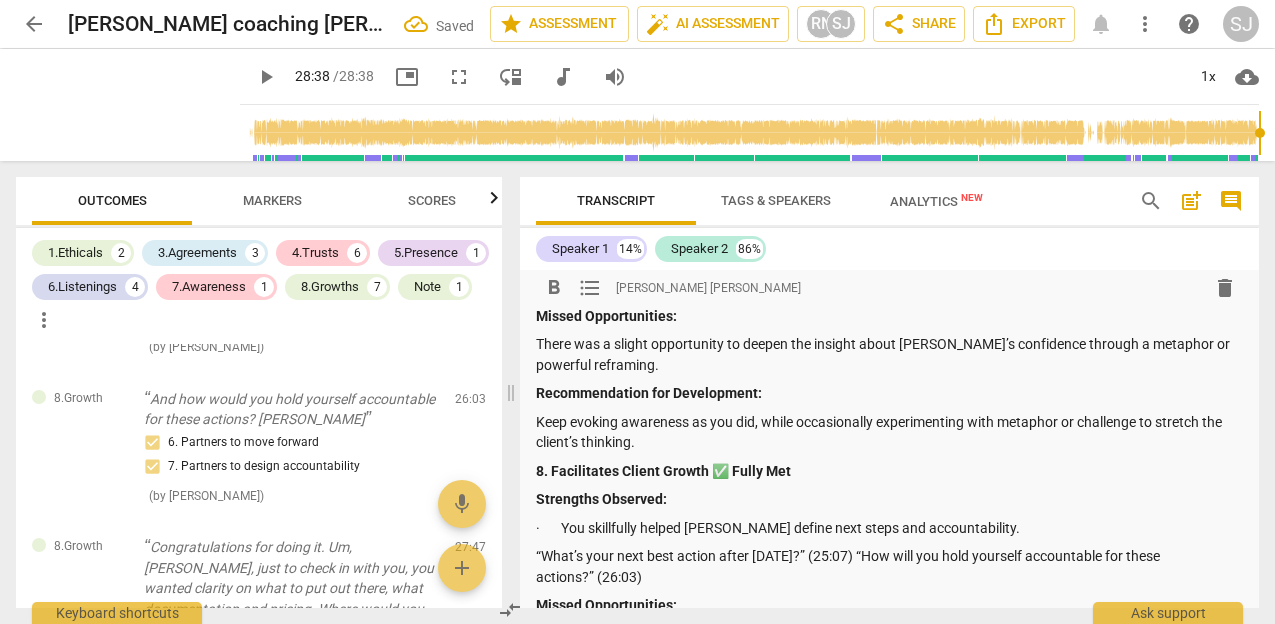 click on "·       You skillfully helped Sherita define next steps and accountability." at bounding box center (889, 528) 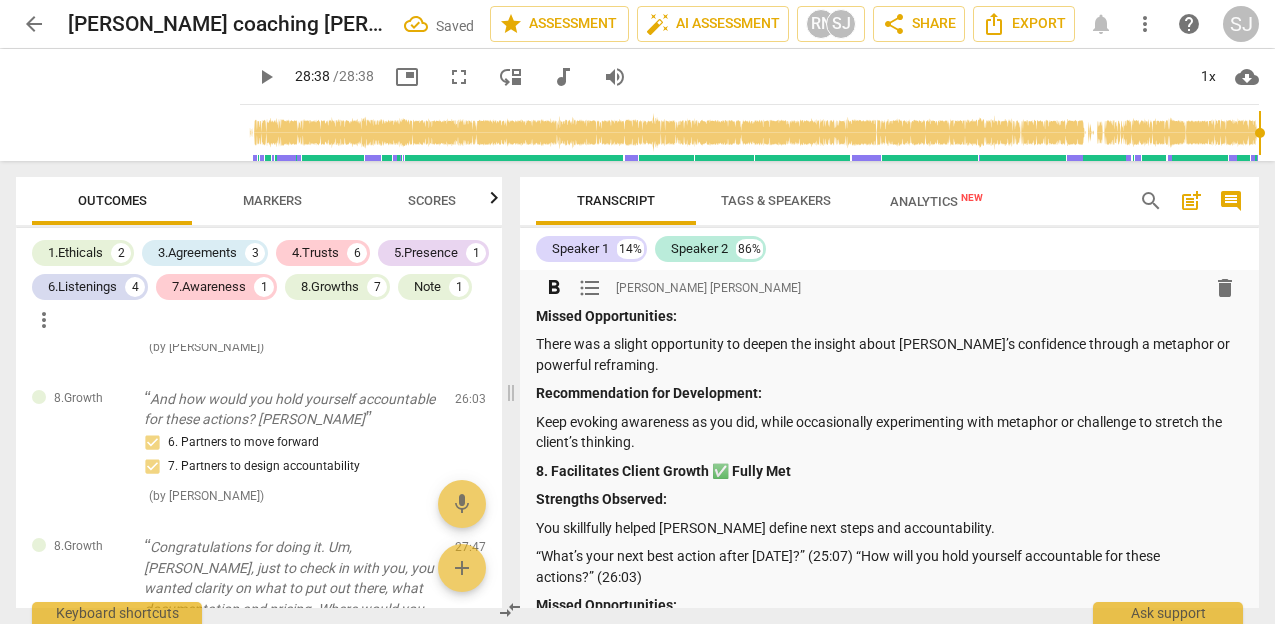 click on "You skillfully helped Sherita define next steps and accountability." at bounding box center (889, 528) 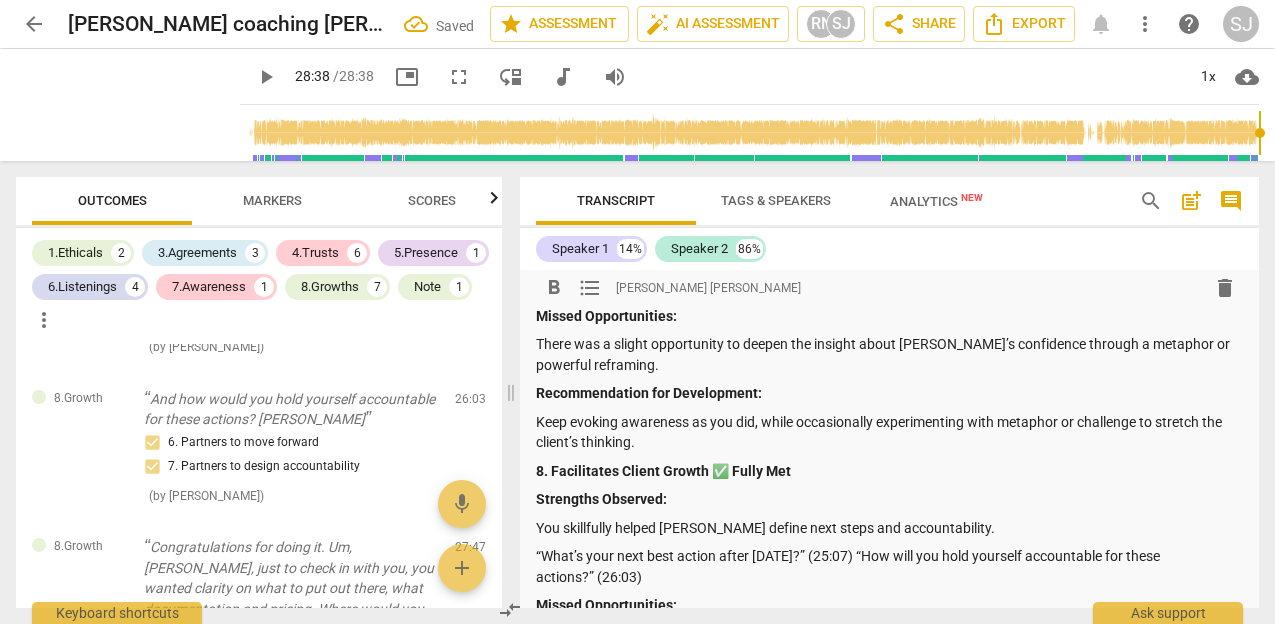 click on "ski lf ully" 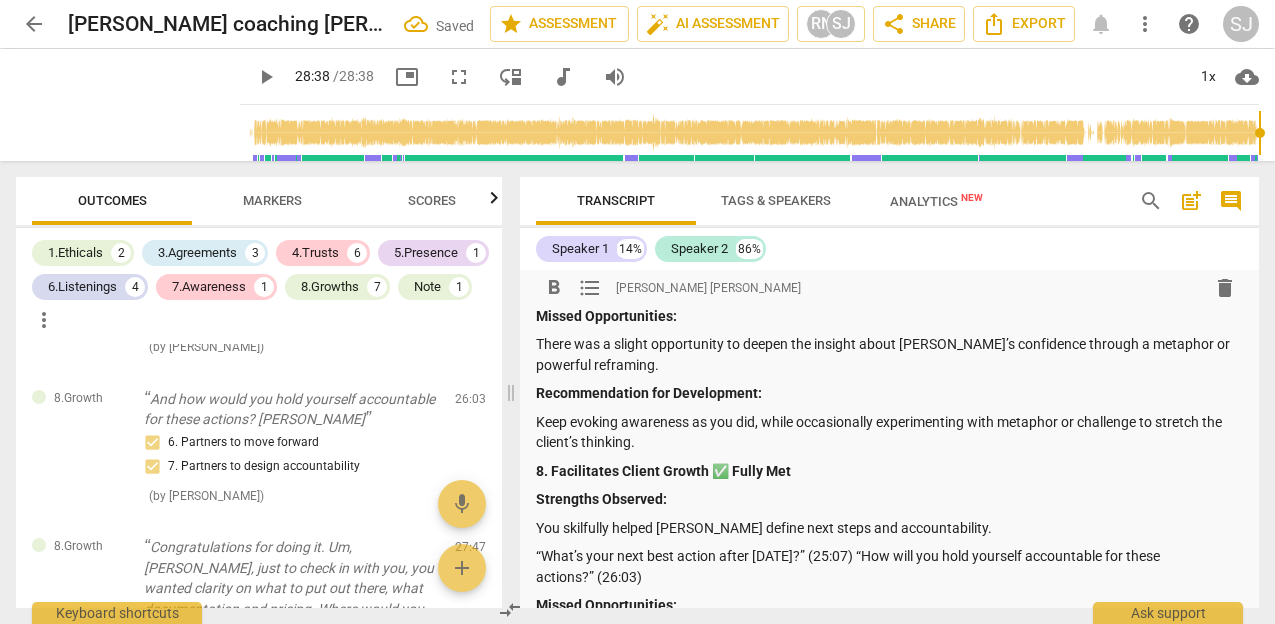 click on "You skilfully helped Sherita define next steps and accountability." at bounding box center [889, 528] 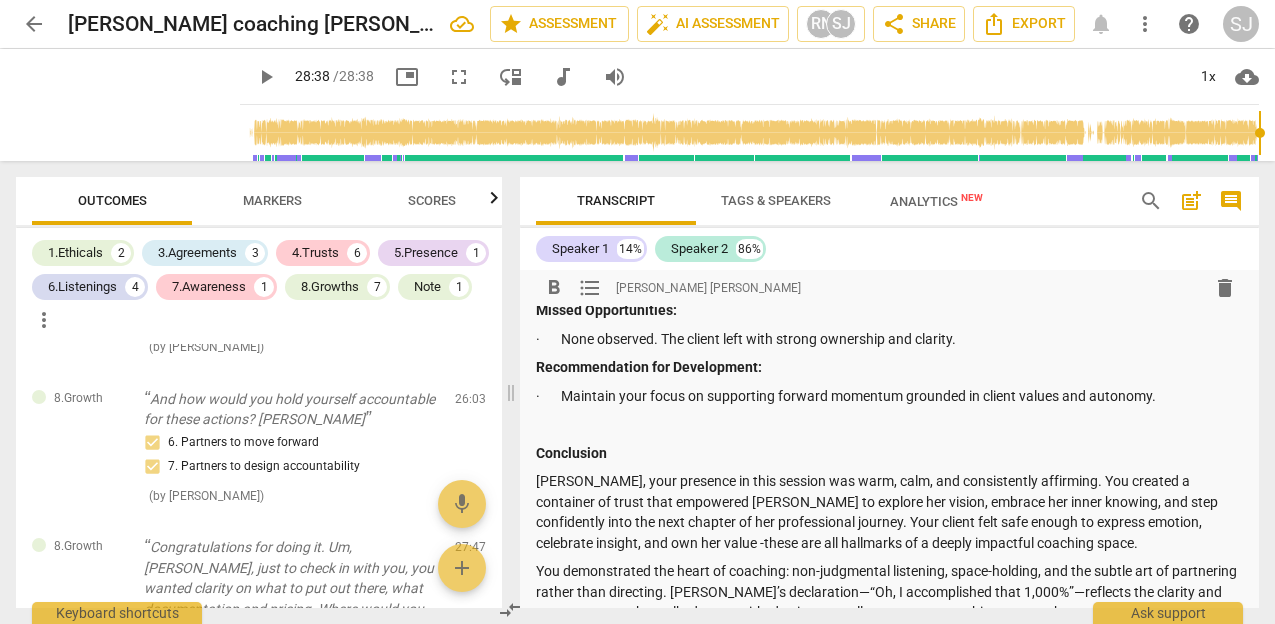 scroll, scrollTop: 2382, scrollLeft: 0, axis: vertical 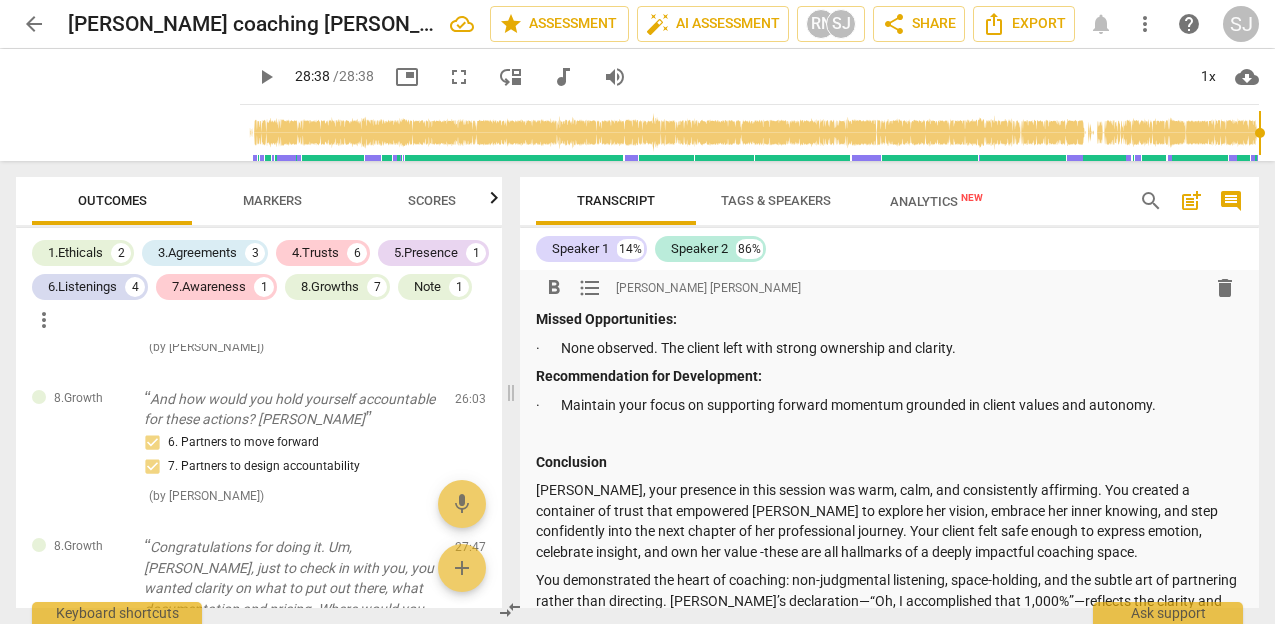 click on "·       Maintain your focus on supporting forward momentum grounded in client values and autonomy." at bounding box center (889, 405) 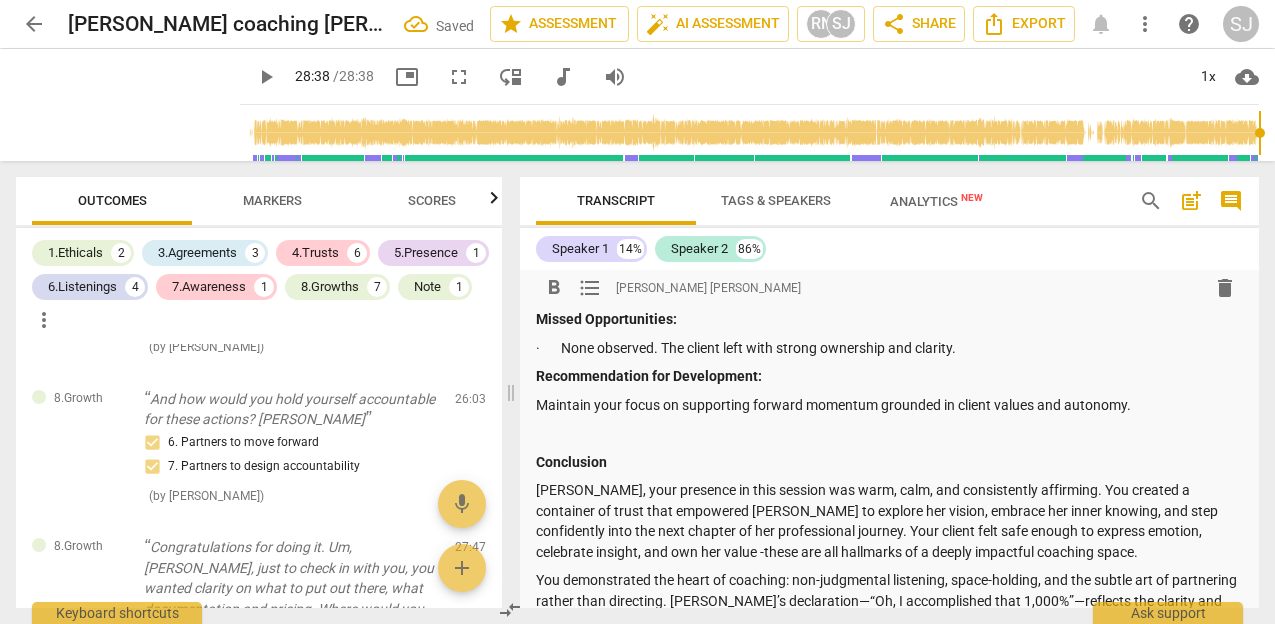 click on "·       None observed. The client left with strong ownership and clarity." at bounding box center (889, 348) 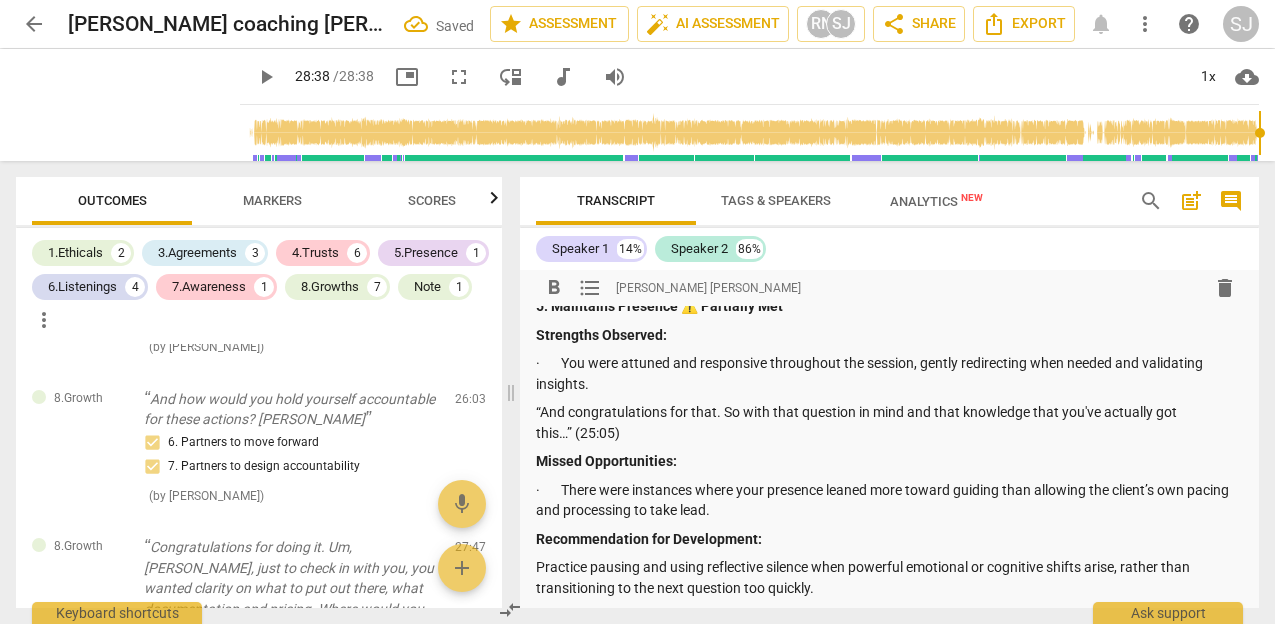 scroll, scrollTop: 1339, scrollLeft: 0, axis: vertical 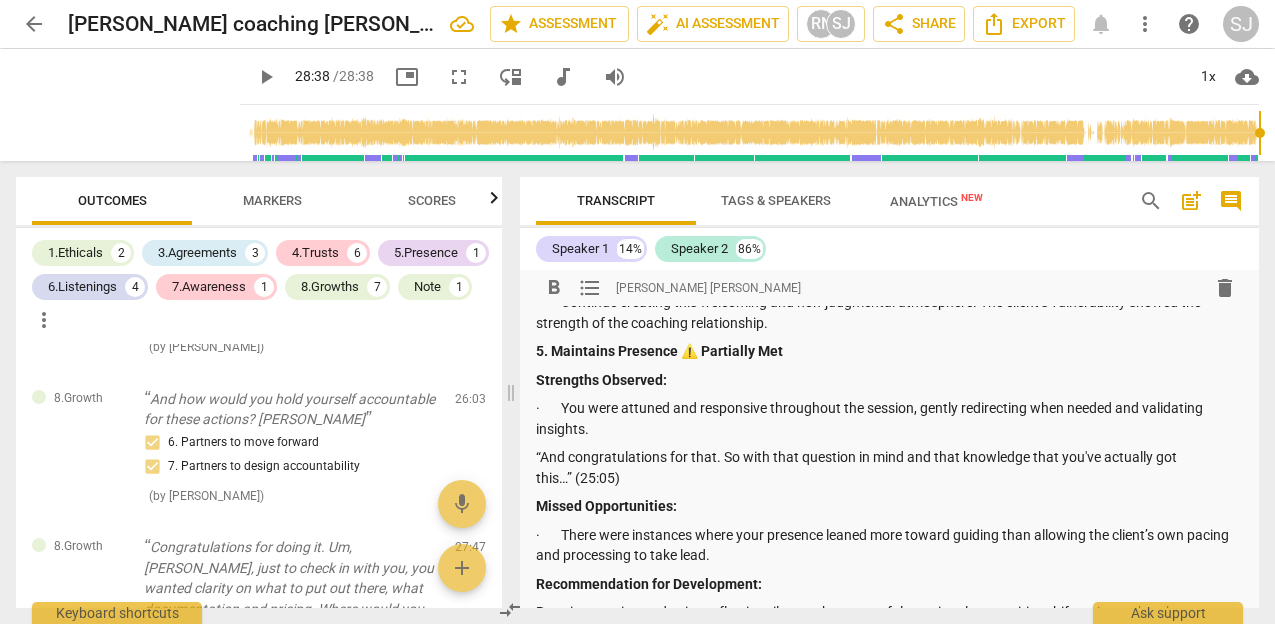 click on "Summary:   ·      Thank you, Doreen, for allowing us to observe your session with Sherita on July 1, 2025. It was evident that you held space with presence and compassion, and the growth and clarity that Sherita displayed by the end of the session was very moving for me as well. The client, Sherita, spoke 86% of the time, while you the coach contributed 14% of the dialogue. This was generally aligned with a Pareto Principle approach to evaluation where this can be interpreted as a healthy client-led dynamic in which the client had space to explore in a deep way while also benefiting from your powerful timely prompts and reflections. The analytics also provided a clear spaciousness you demonstrated throughout the session  ~85% listening and observation and speaking only approximately 14% It certainly also suggests that you gave spaciousness to the client to express and process and find her own meaning - an important marker of competency at the PCC level of coaching. Strengths Observed:" at bounding box center [889, 421] 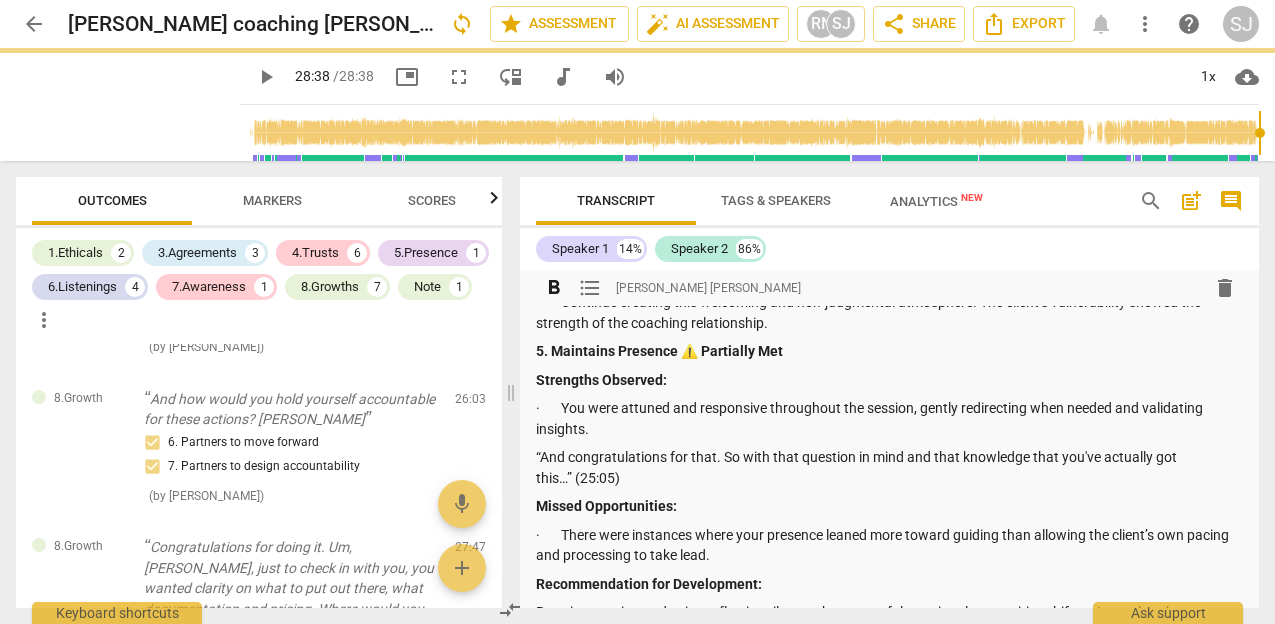 click on "·       You were attuned and responsive throughout the session, gently redirecting when needed and validating insights." at bounding box center [889, 418] 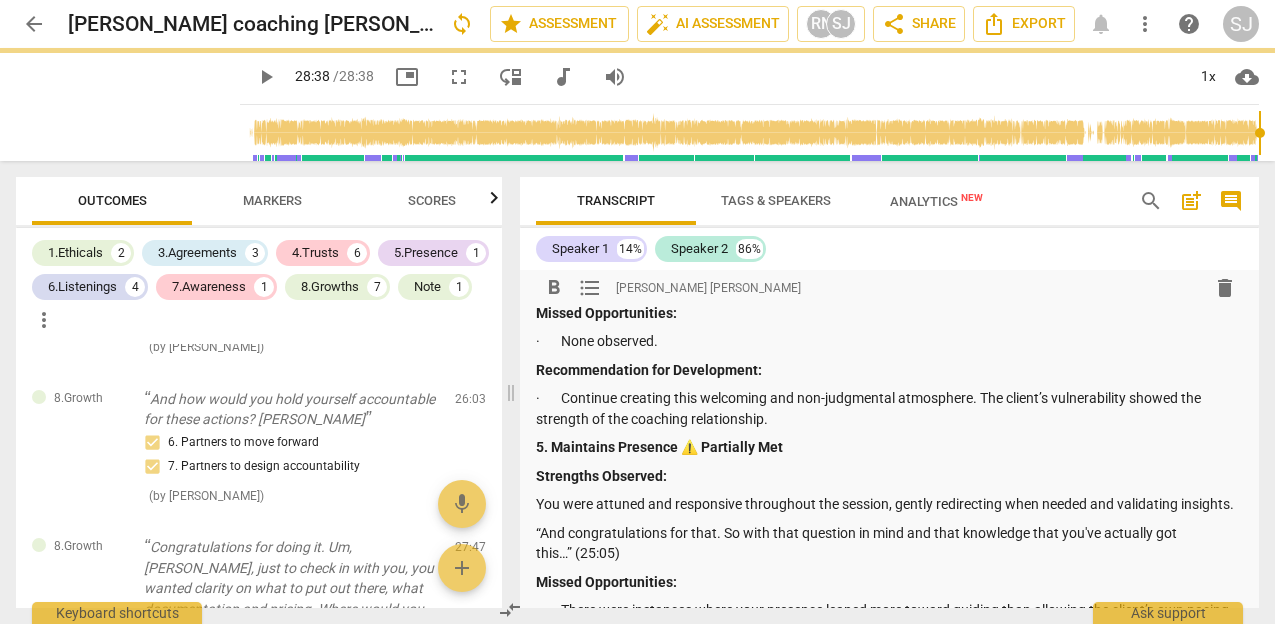 scroll, scrollTop: 1238, scrollLeft: 0, axis: vertical 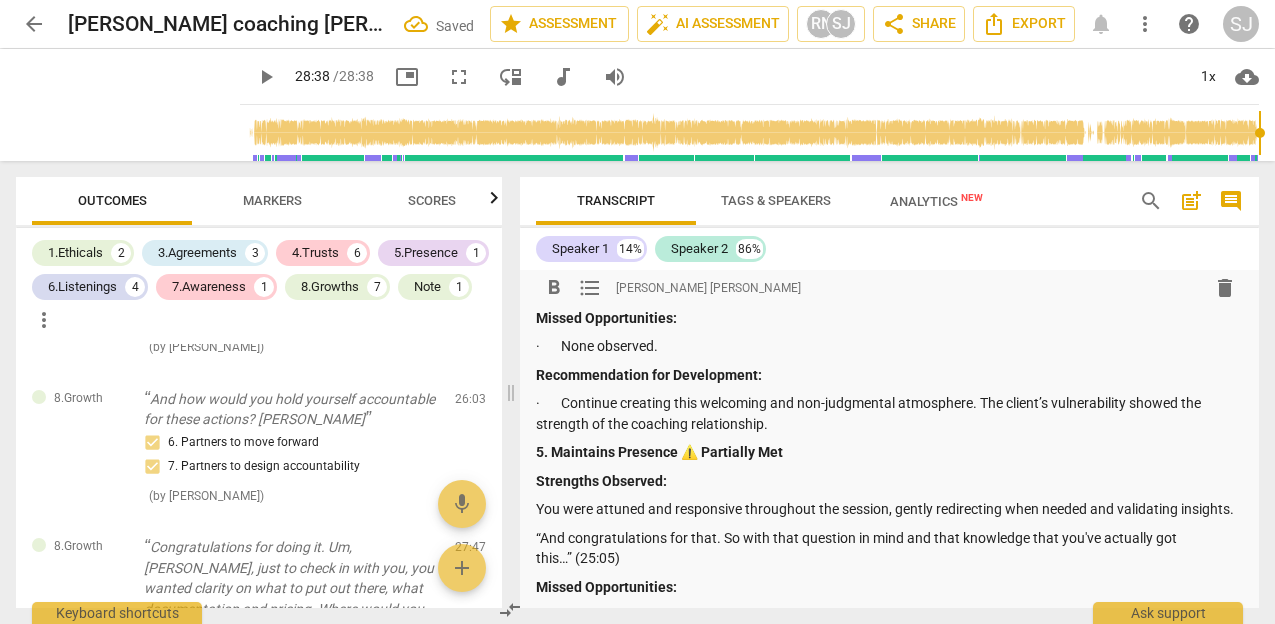 click on "·       Continue creating this welcoming and non-judgmental atmosphere. The client’s vulnerability showed the strength of the coaching relationship." at bounding box center (889, 413) 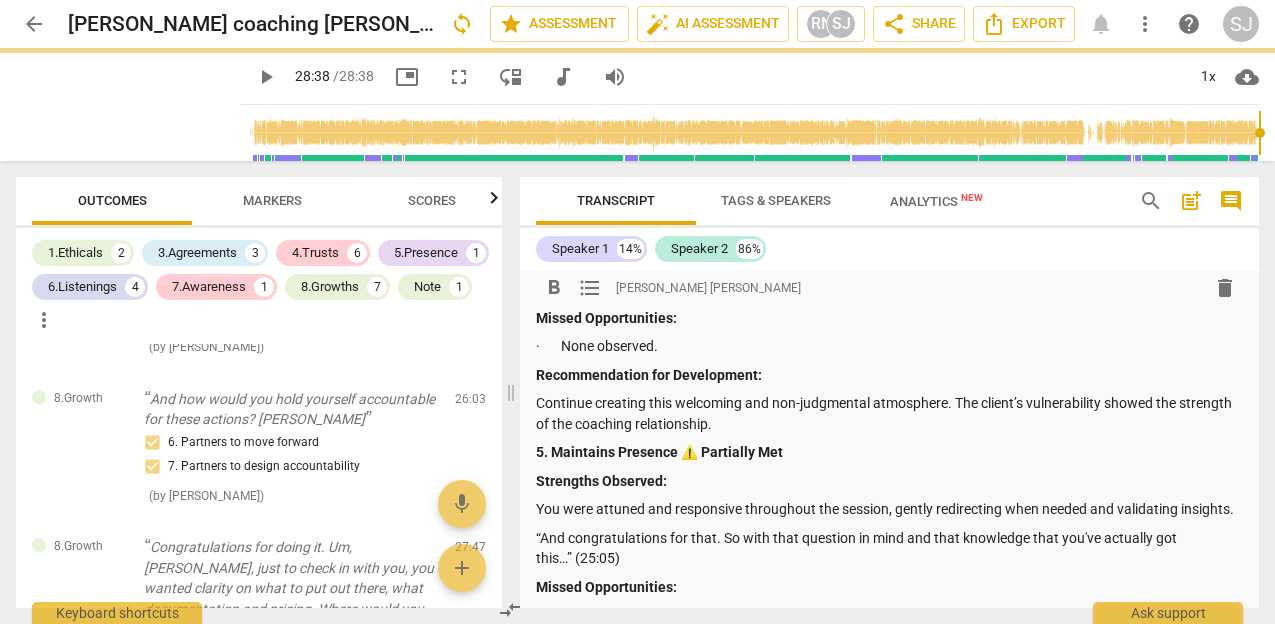 click on "·       None observed." at bounding box center (889, 346) 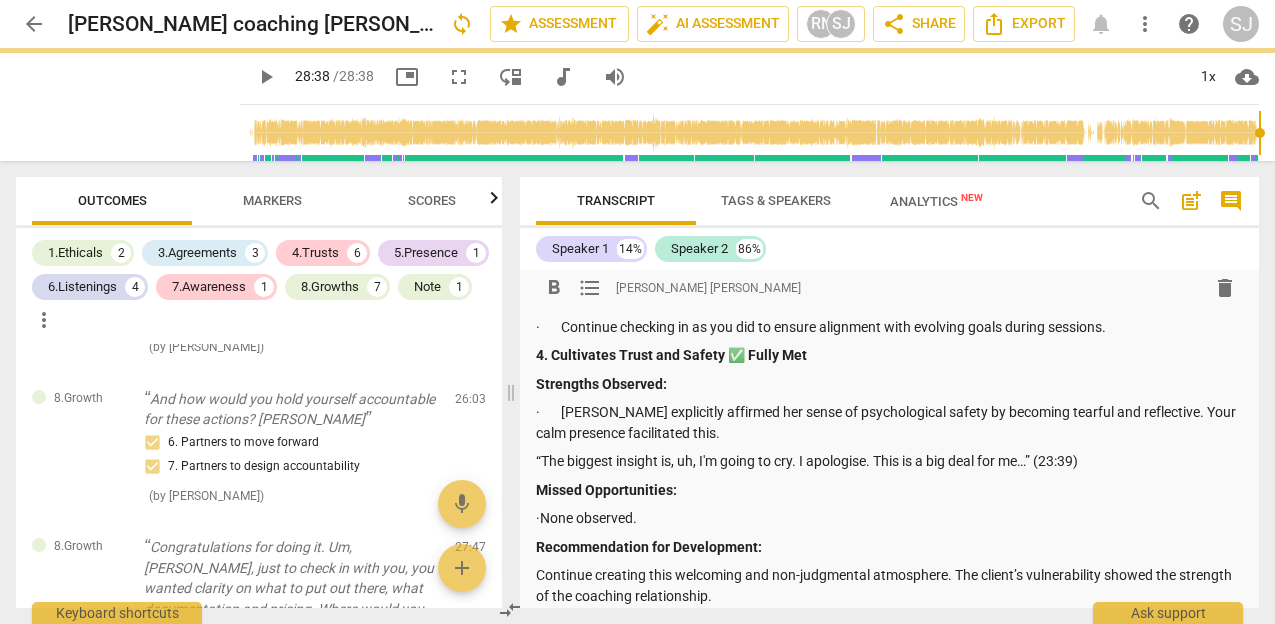 scroll, scrollTop: 1065, scrollLeft: 0, axis: vertical 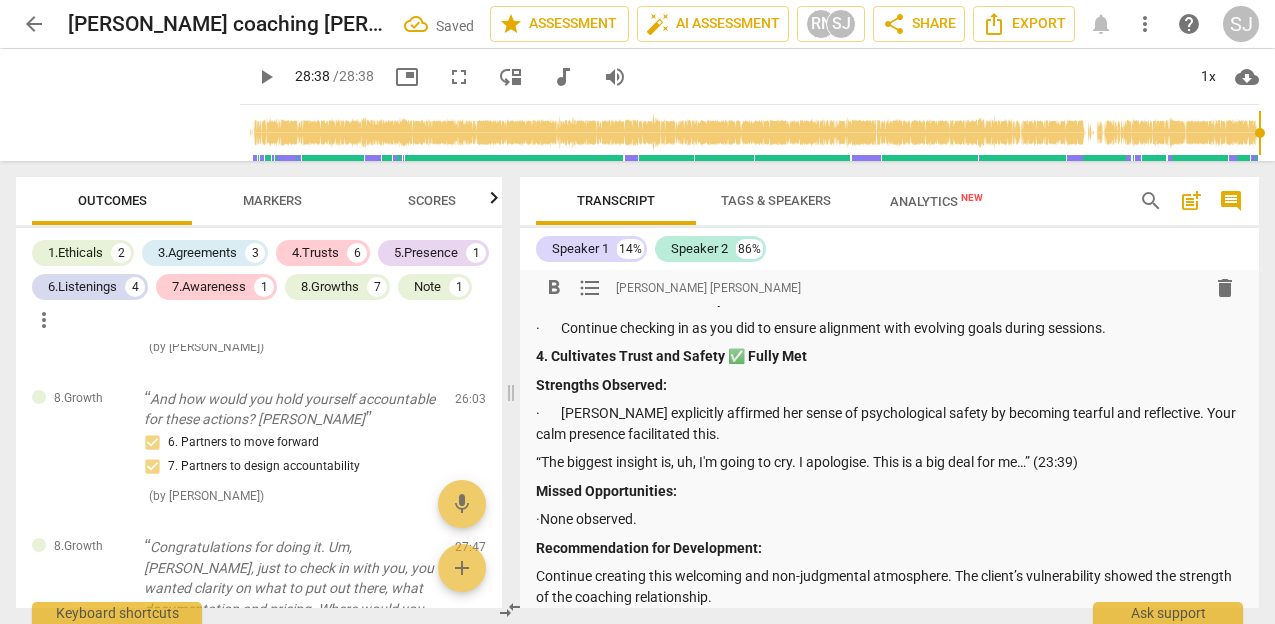 click on "·       Sherita explicitly affirmed her sense of psychological safety by becoming tearful and reflective. Your calm presence facilitated this." at bounding box center (889, 423) 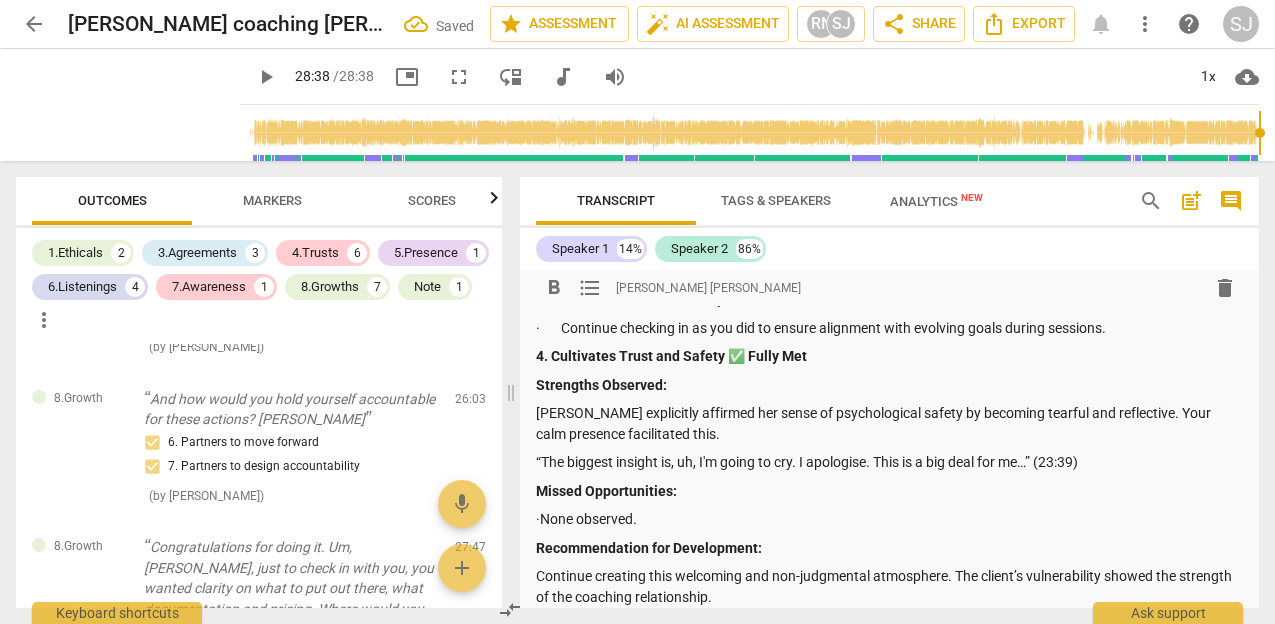 click on "·       Continue checking in as you did to ensure alignment with evolving goals during sessions." at bounding box center [889, 328] 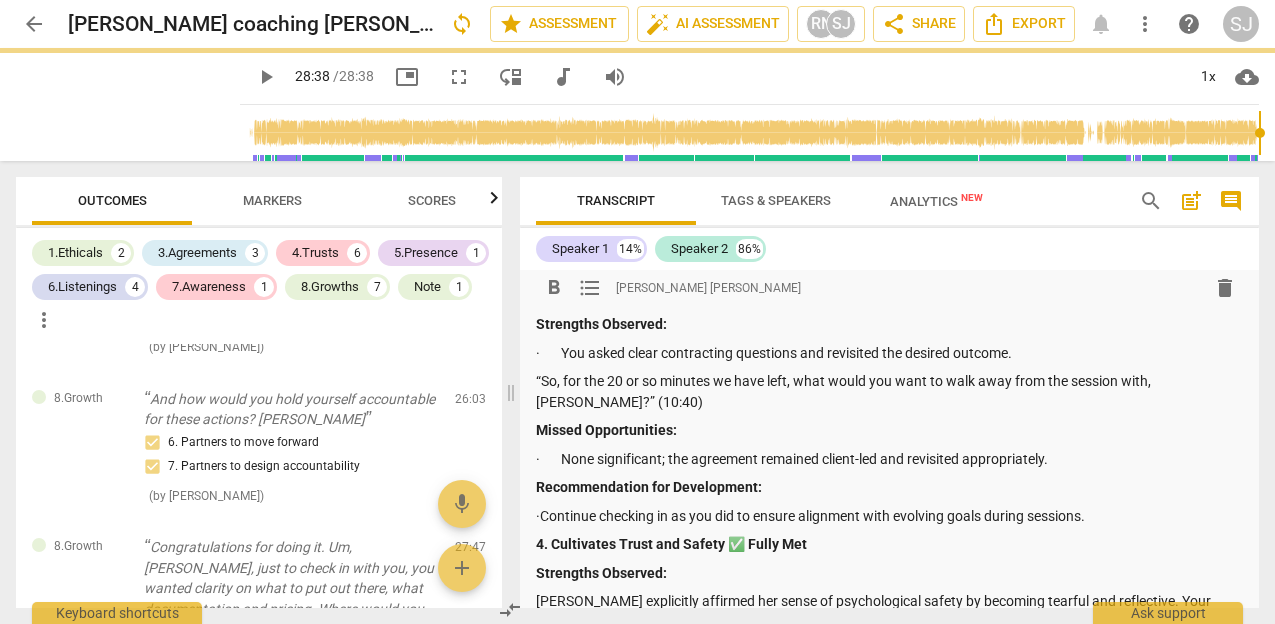 scroll, scrollTop: 854, scrollLeft: 0, axis: vertical 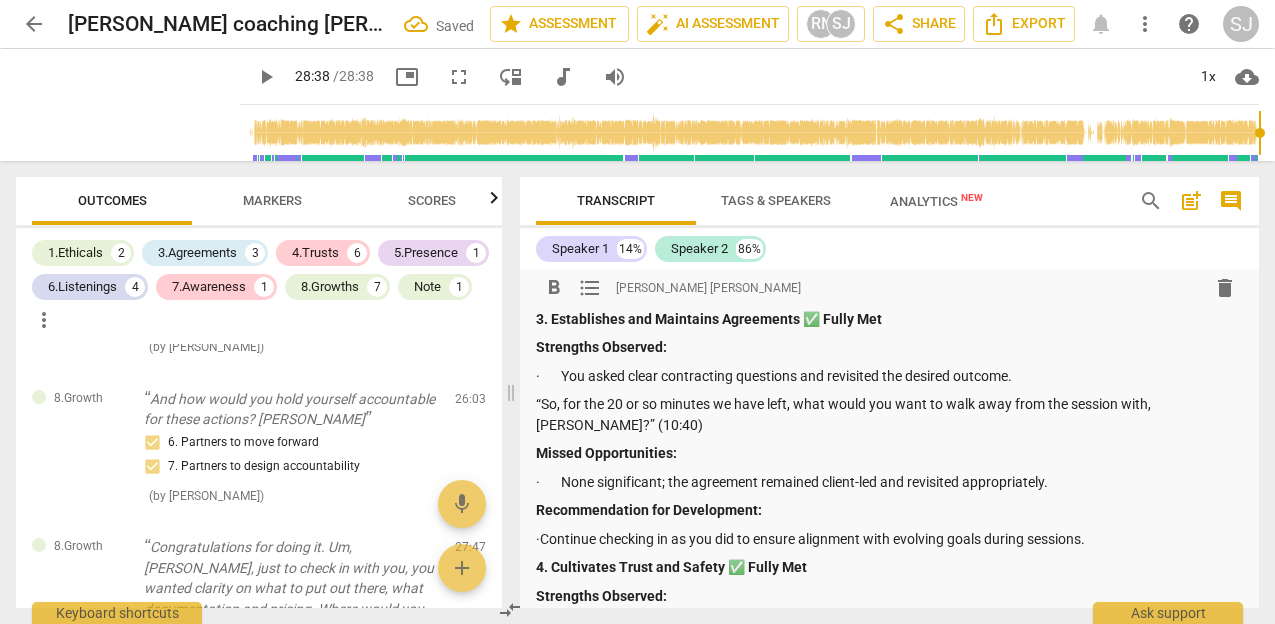 click on "·       None significant; the agreement remained client-led and revisited appropriately." at bounding box center [889, 482] 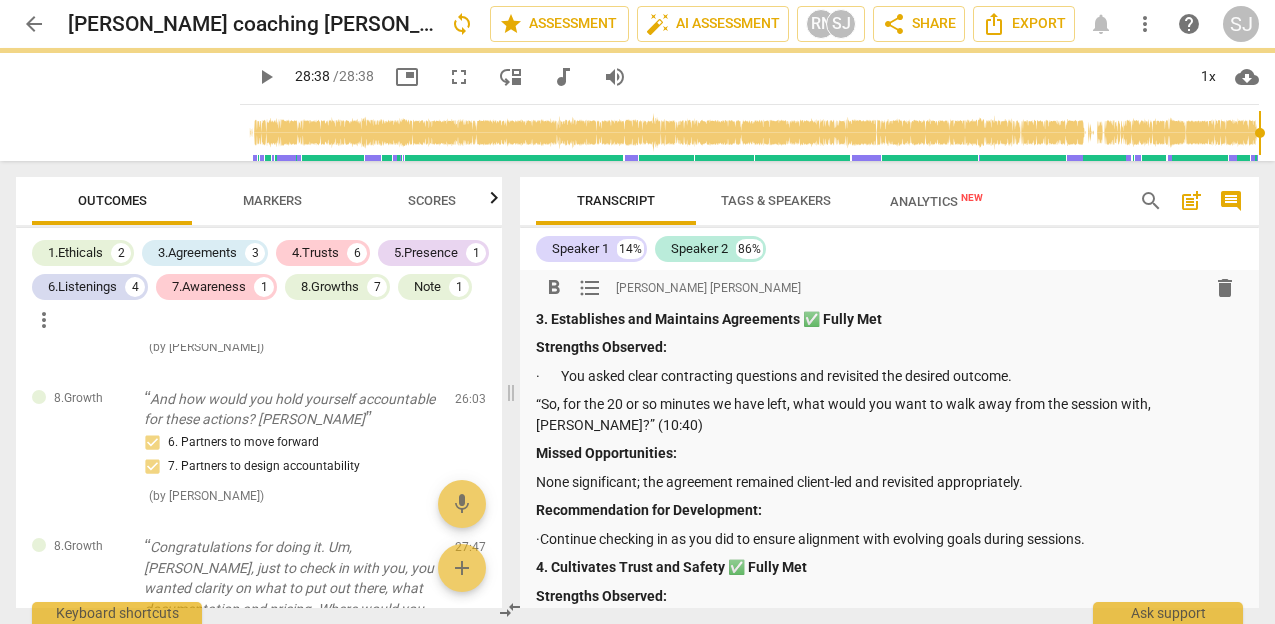 click on "·       You asked clear contracting questions and revisited the desired outcome." at bounding box center [889, 376] 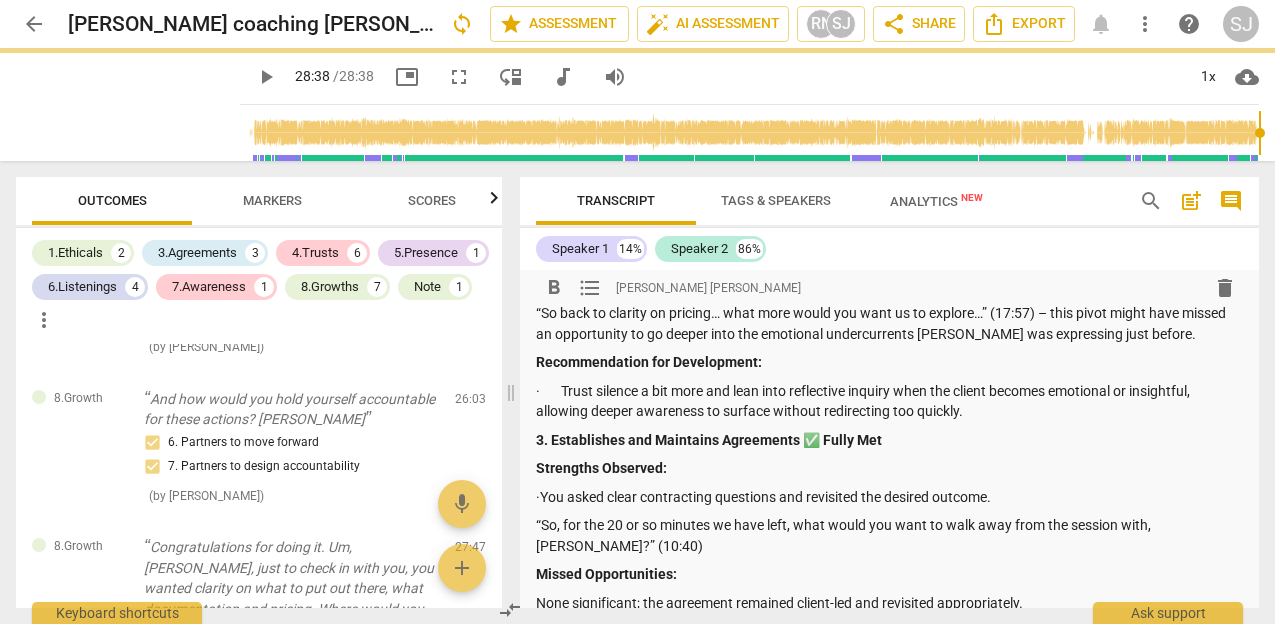scroll, scrollTop: 730, scrollLeft: 0, axis: vertical 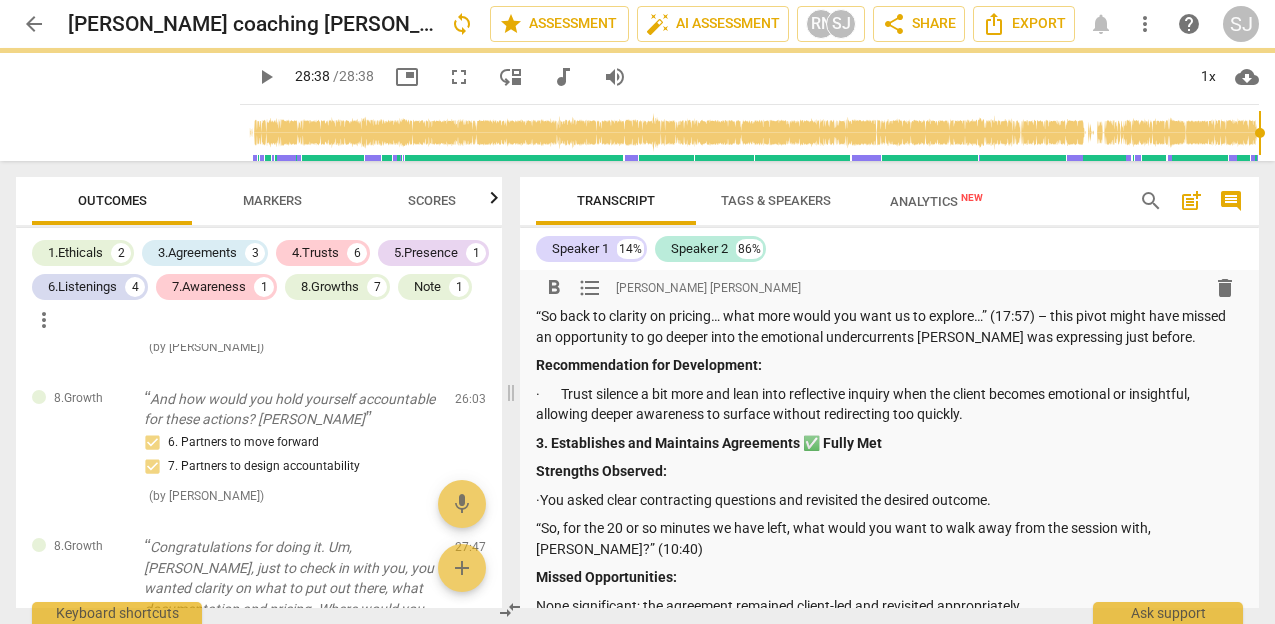 click on "·       Trust silence a bit more and lean into reflective inquiry when the client becomes emotional or insightful, allowing deeper awareness to surface without redirecting too quickly." at bounding box center (889, 404) 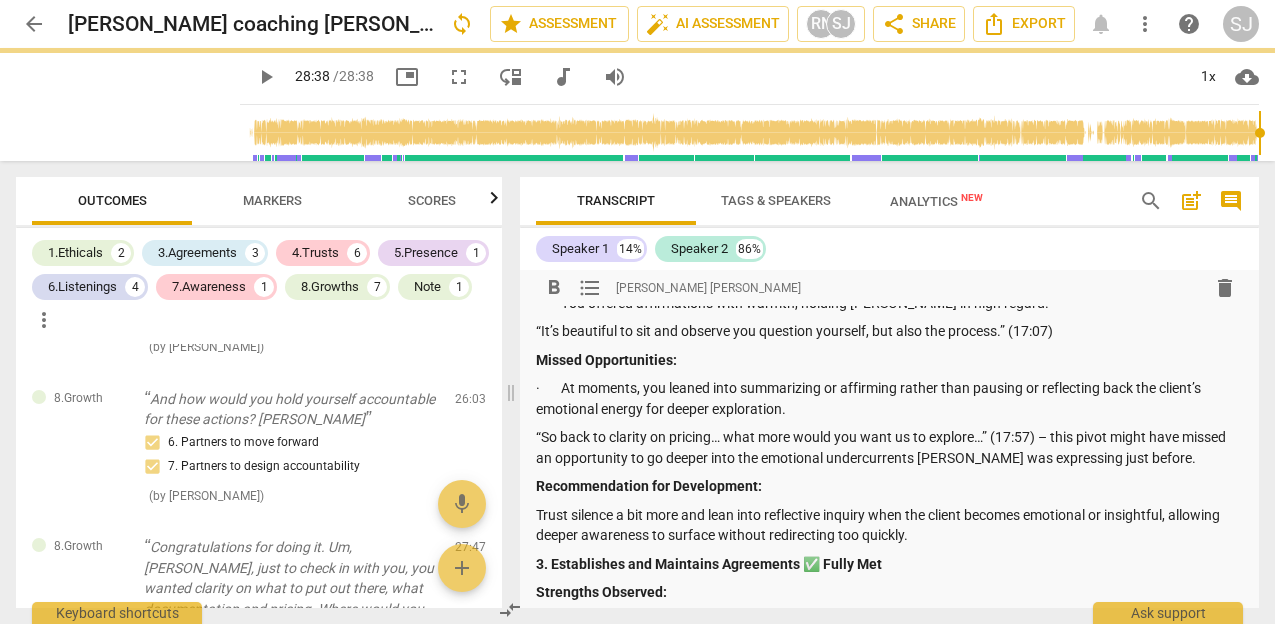 scroll, scrollTop: 608, scrollLeft: 0, axis: vertical 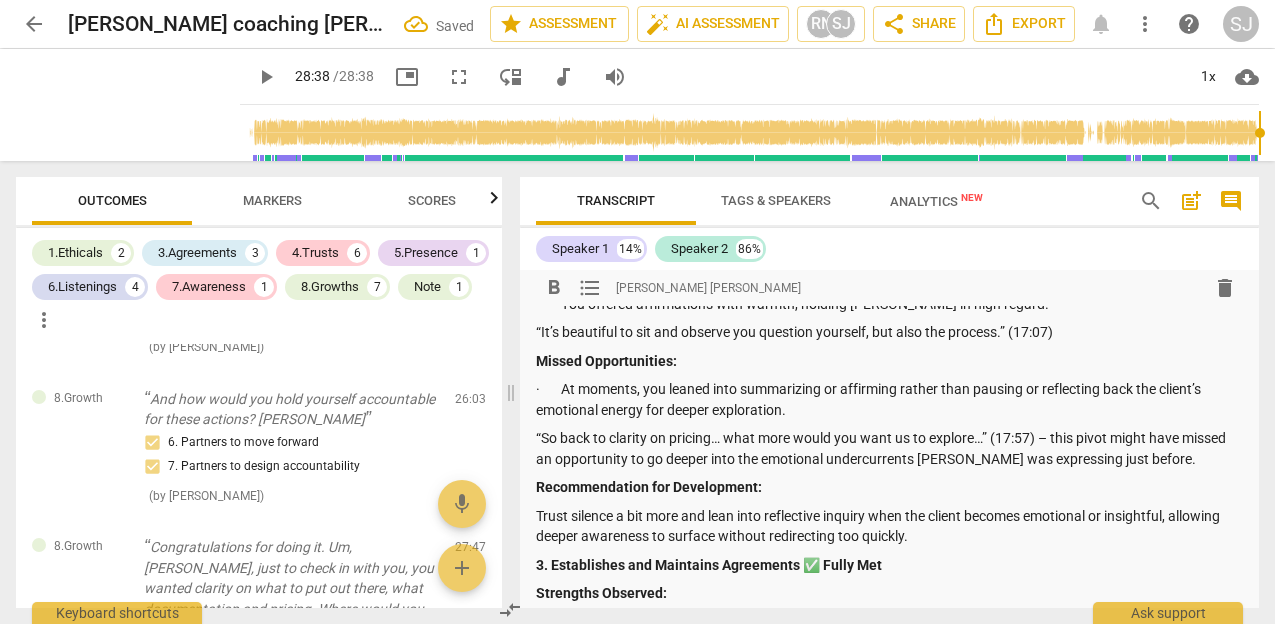 click on "·       At moments, you leaned into summarizing or affirming rather than pausing or reflecting back the client’s emotional energy for deeper exploration." at bounding box center [889, 399] 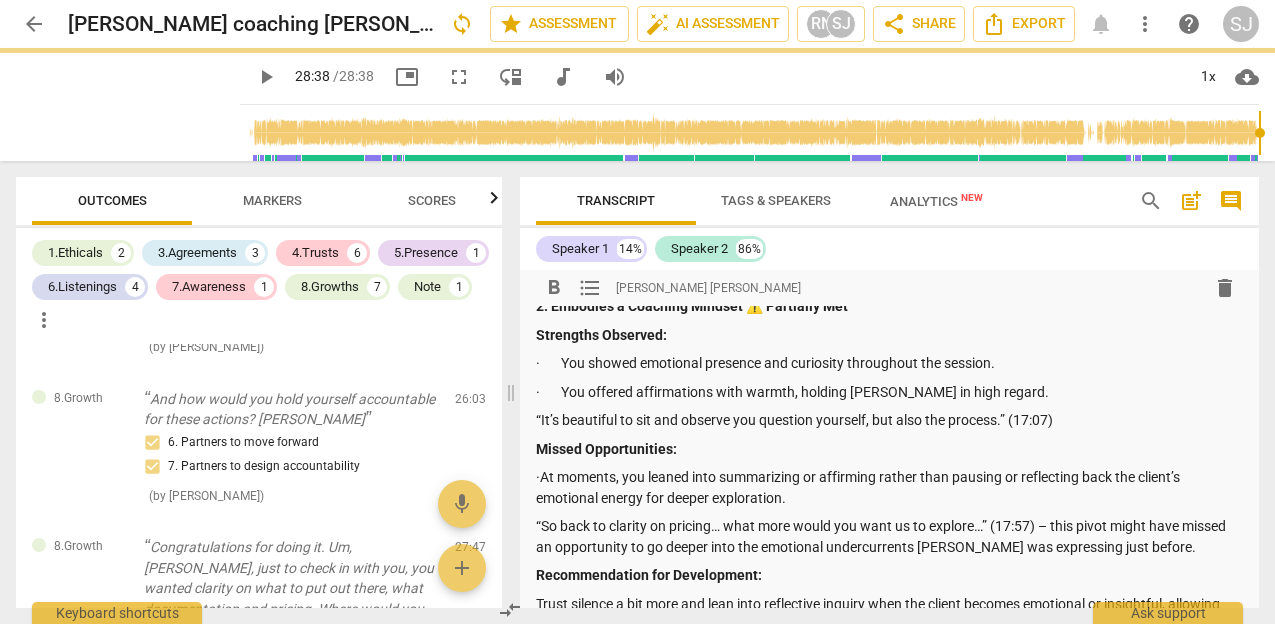 scroll, scrollTop: 518, scrollLeft: 0, axis: vertical 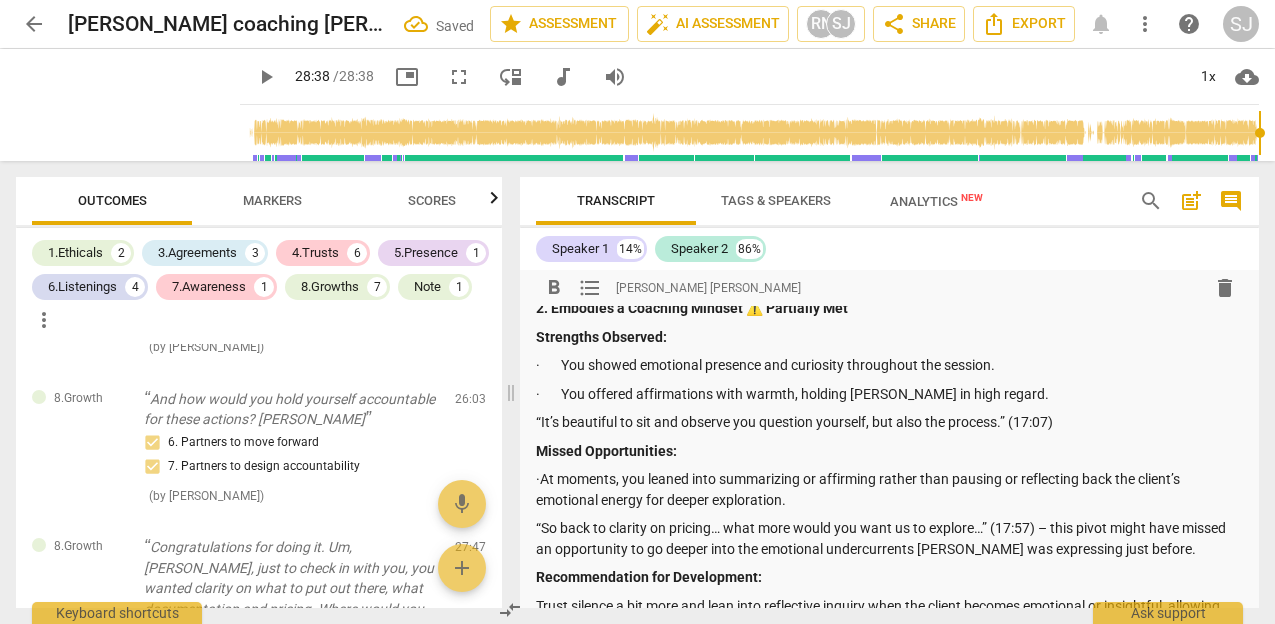 click on "·       You offered affirmations with warmth, holding Sherita in high regard." at bounding box center [889, 394] 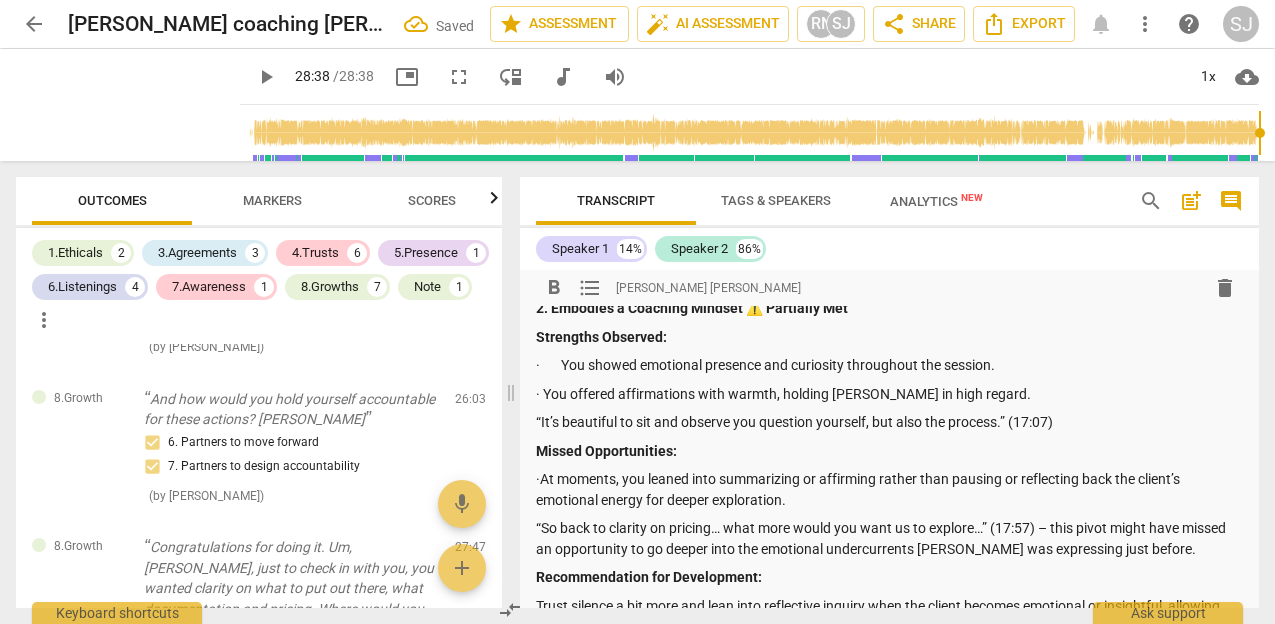 click on "·       You showed emotional presence and curiosity throughout the session." at bounding box center [889, 365] 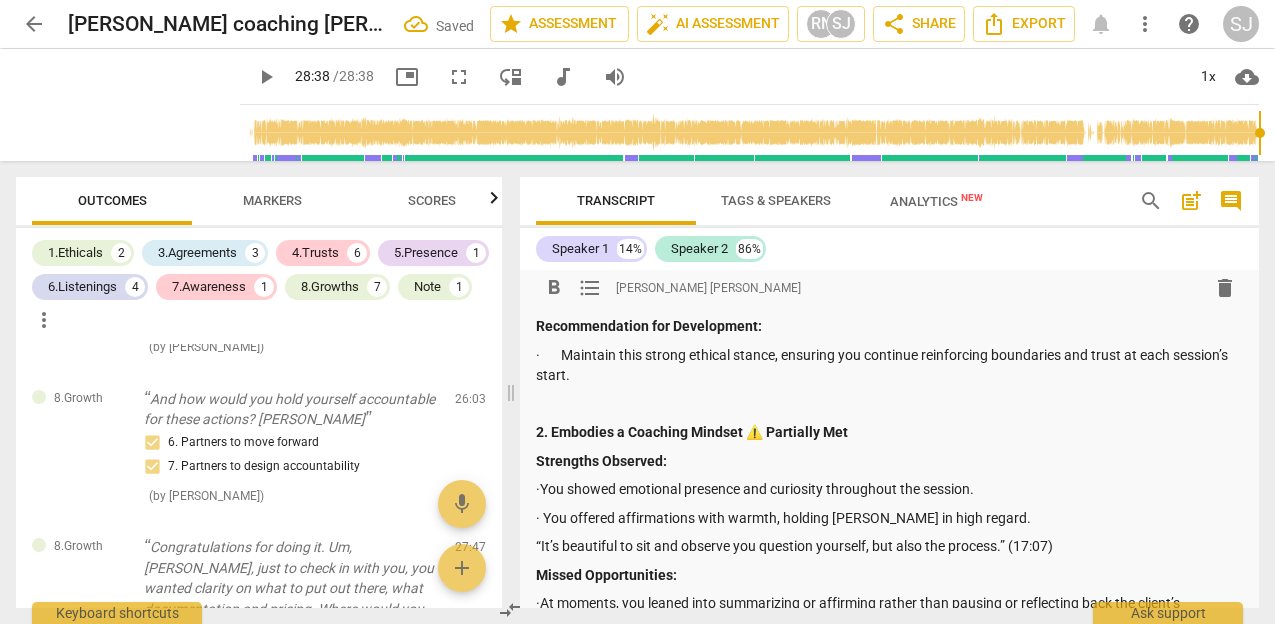 scroll, scrollTop: 400, scrollLeft: 0, axis: vertical 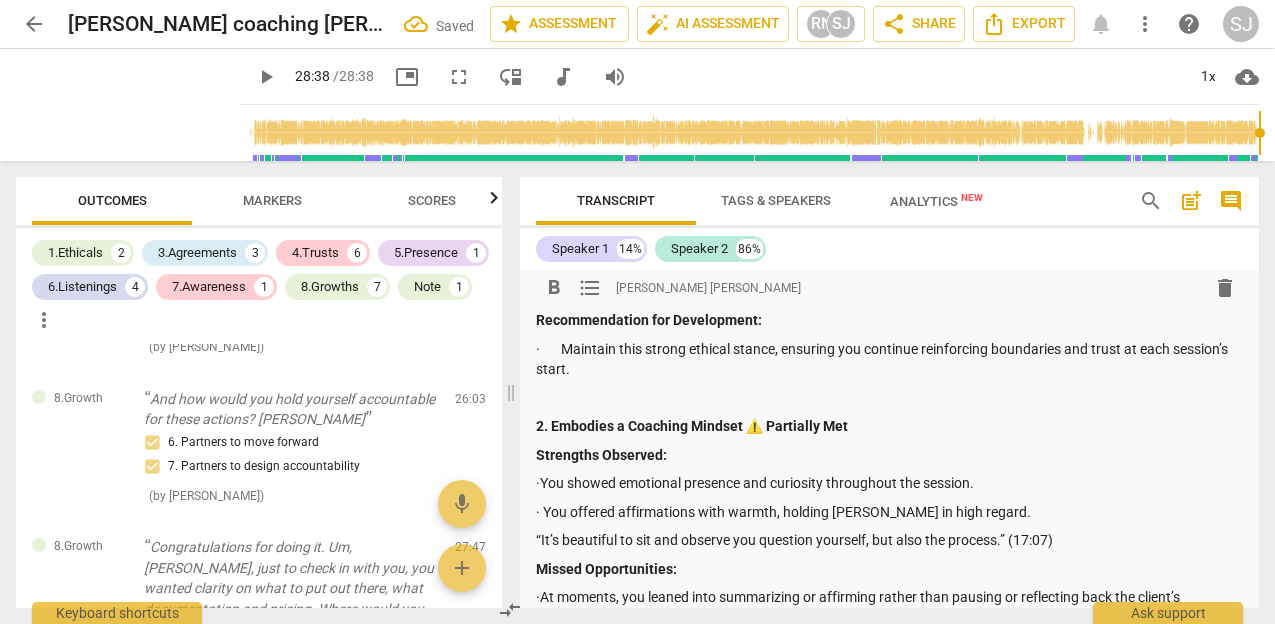 click at bounding box center [889, 398] 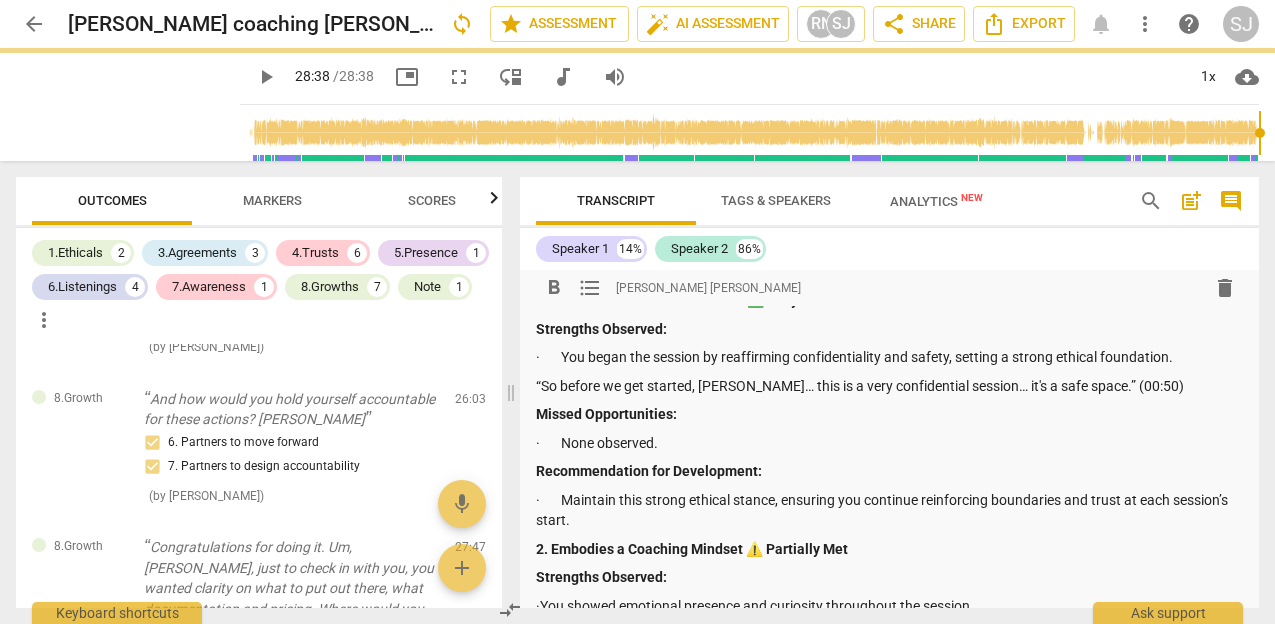 scroll, scrollTop: 247, scrollLeft: 0, axis: vertical 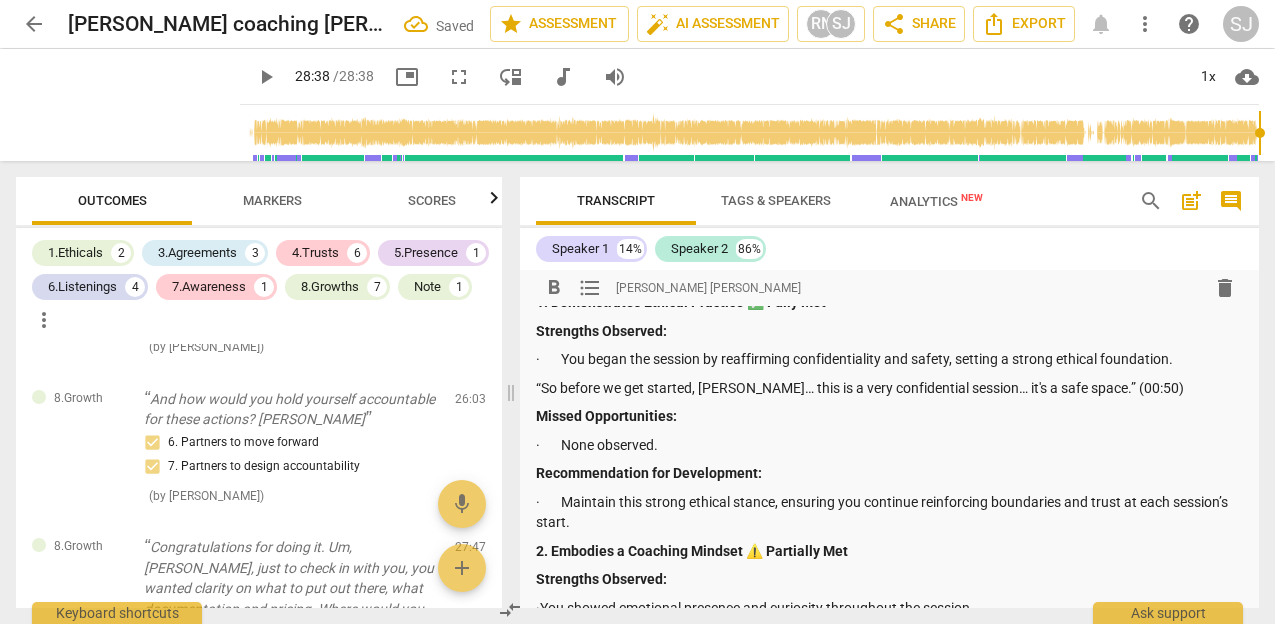 click on "·       Maintain this strong ethical stance, ensuring you continue reinforcing boundaries and trust at each session’s start." at bounding box center (889, 512) 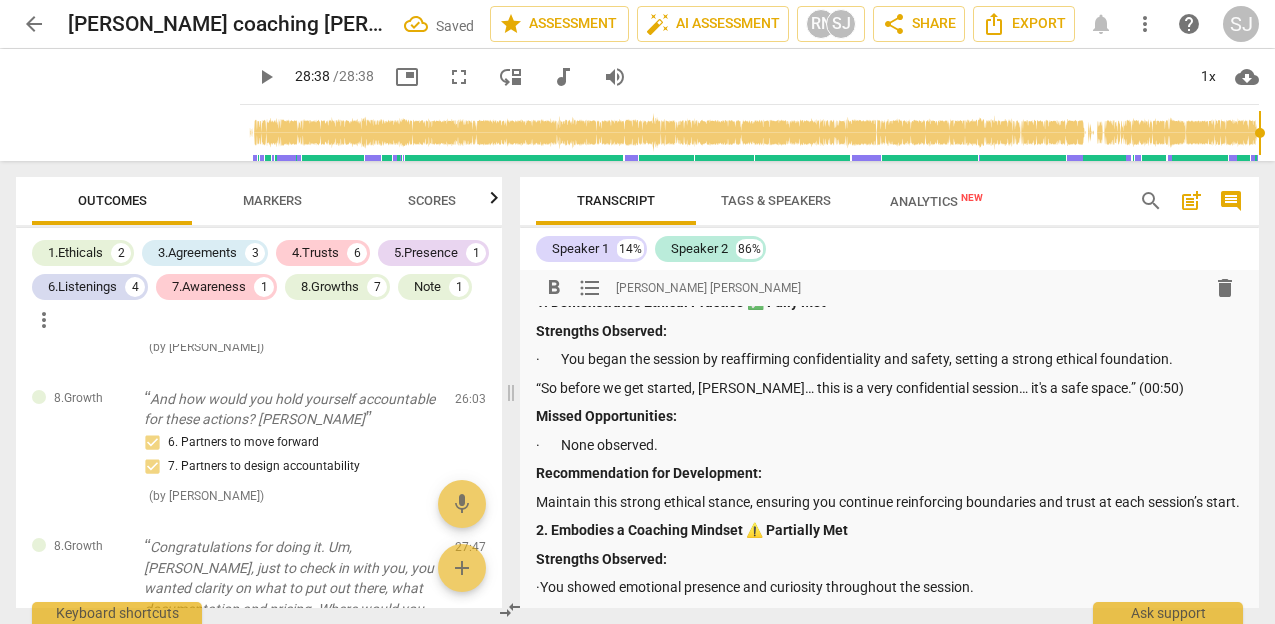 click on "·       You began the session by reaffirming confidentiality and safety, setting a strong ethical foundation." at bounding box center [889, 359] 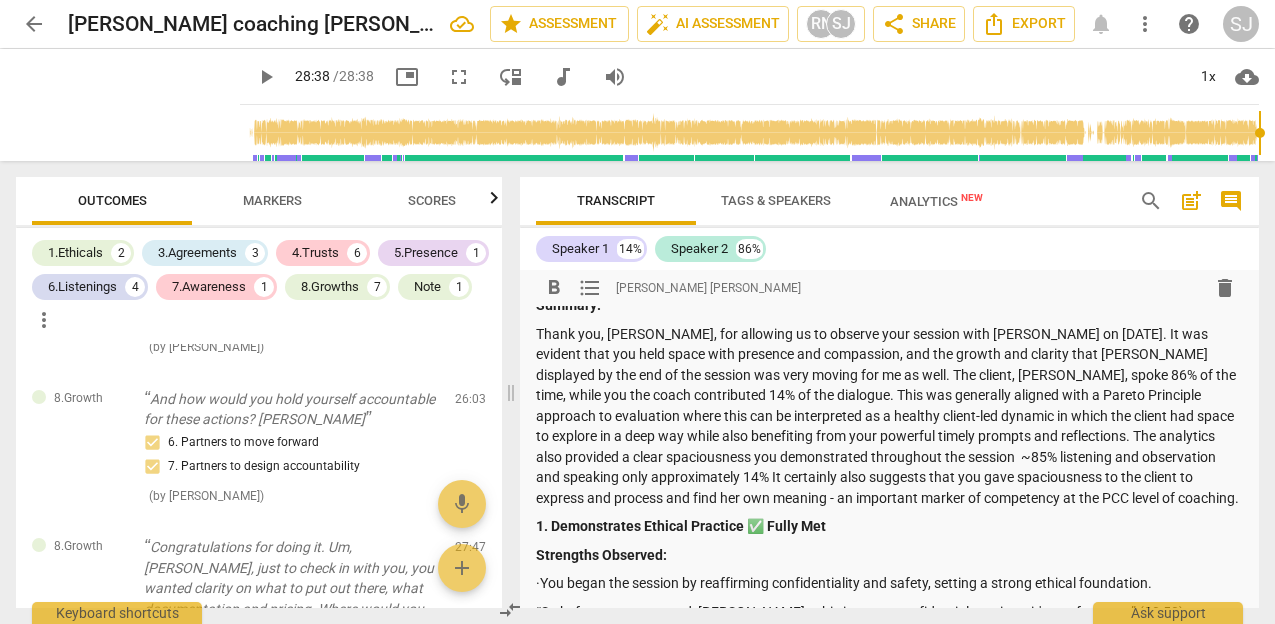 scroll, scrollTop: 0, scrollLeft: 0, axis: both 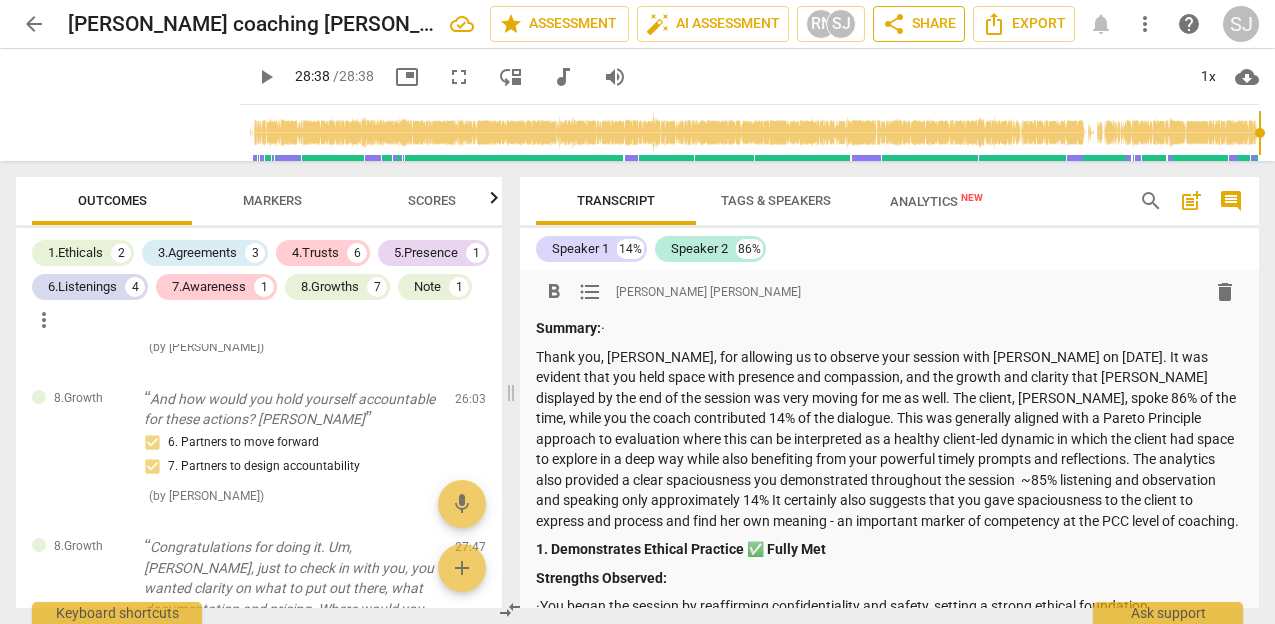 click on "share    Share" at bounding box center (919, 24) 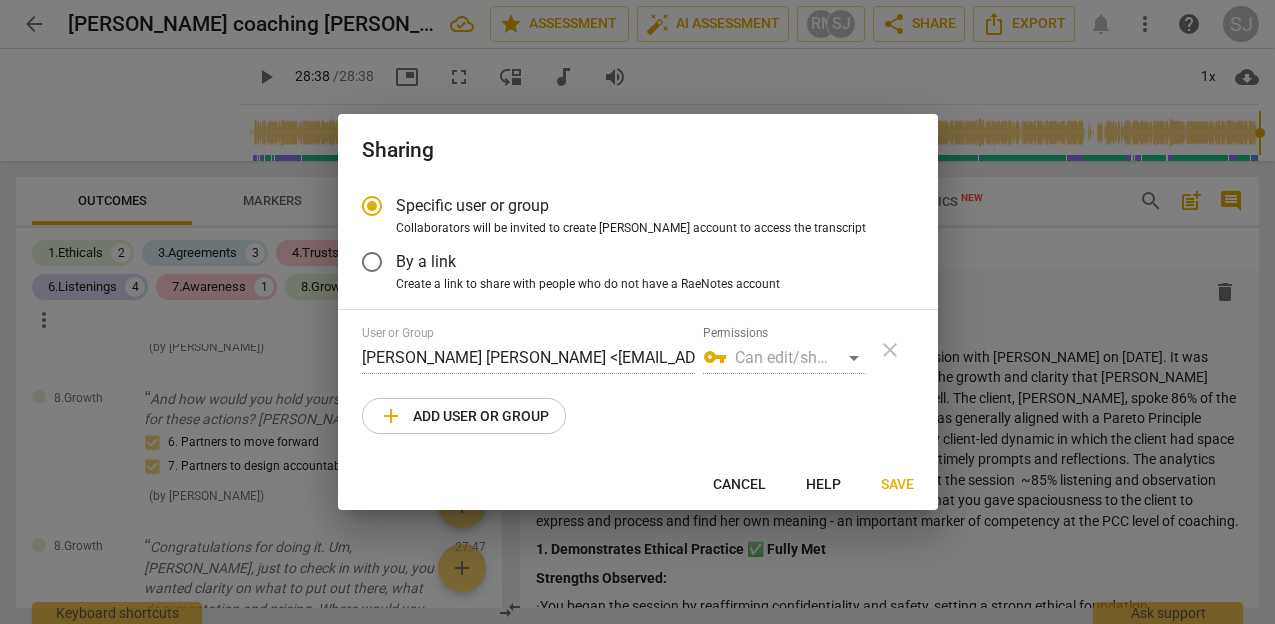 click on "add Add user or group" at bounding box center (464, 416) 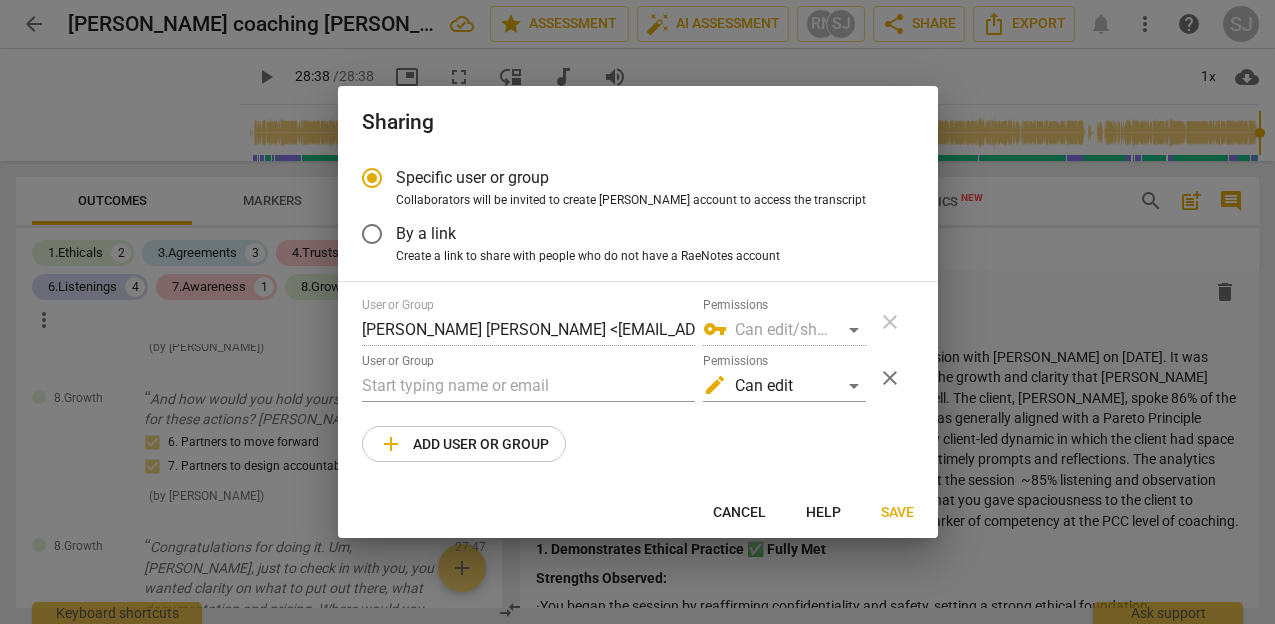 click on "Specific user or group" at bounding box center [472, 177] 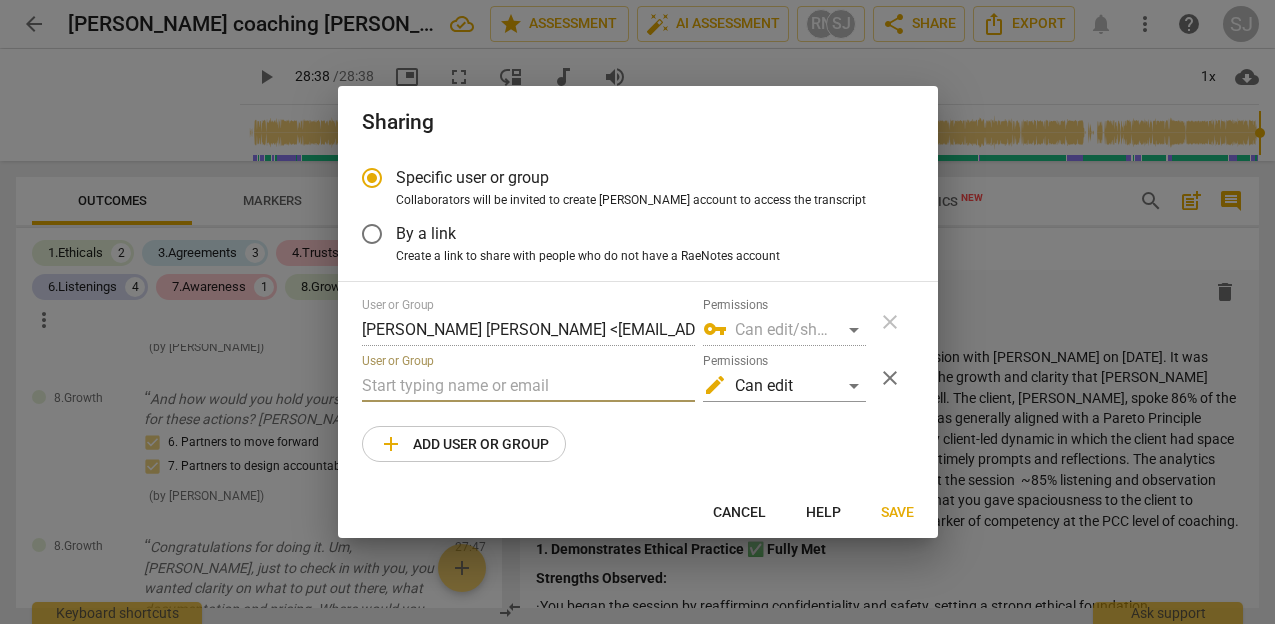 click at bounding box center [528, 386] 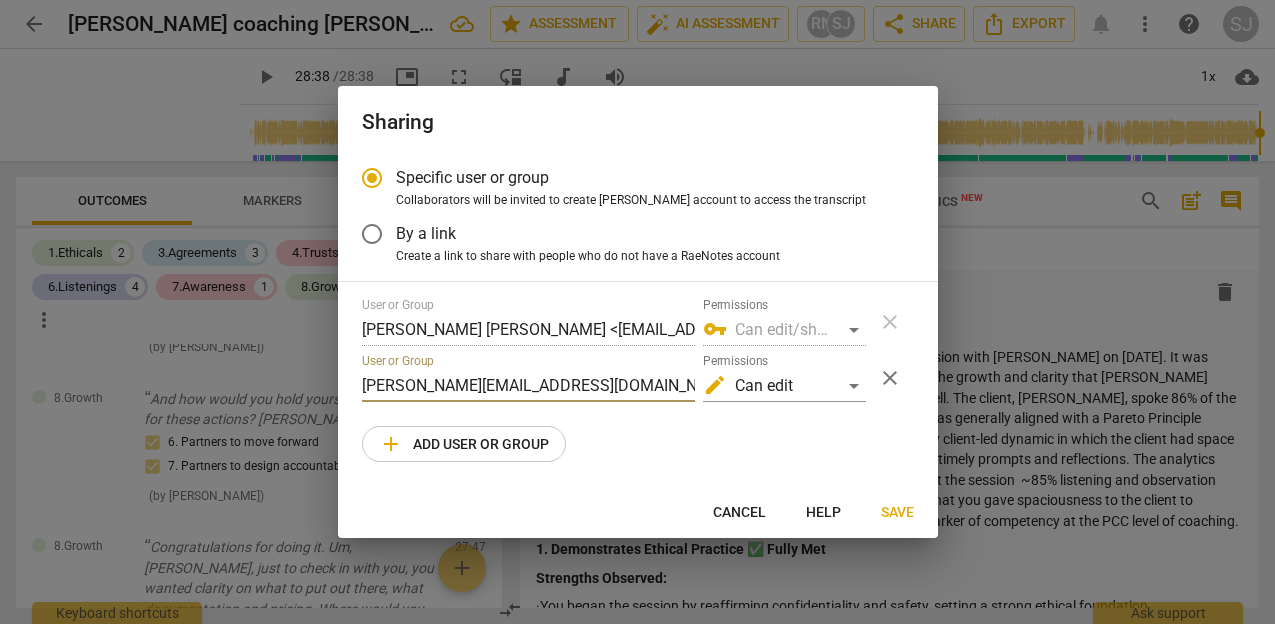 click on "Save" at bounding box center [897, 513] 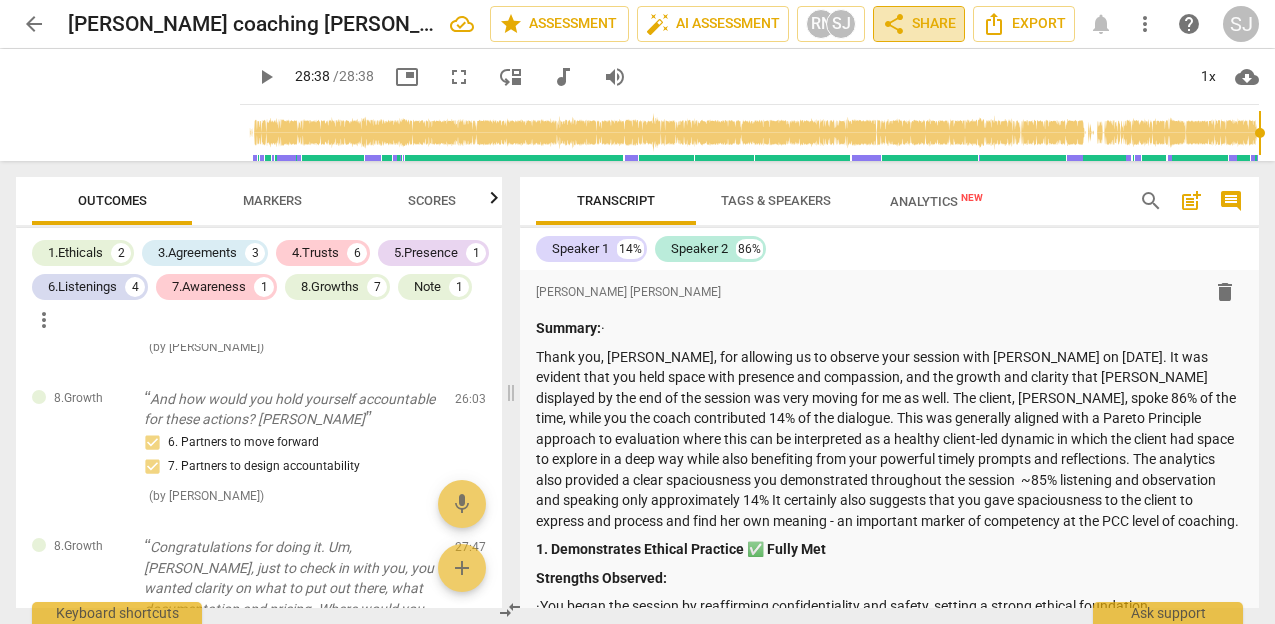 click on "share    Share" at bounding box center (919, 24) 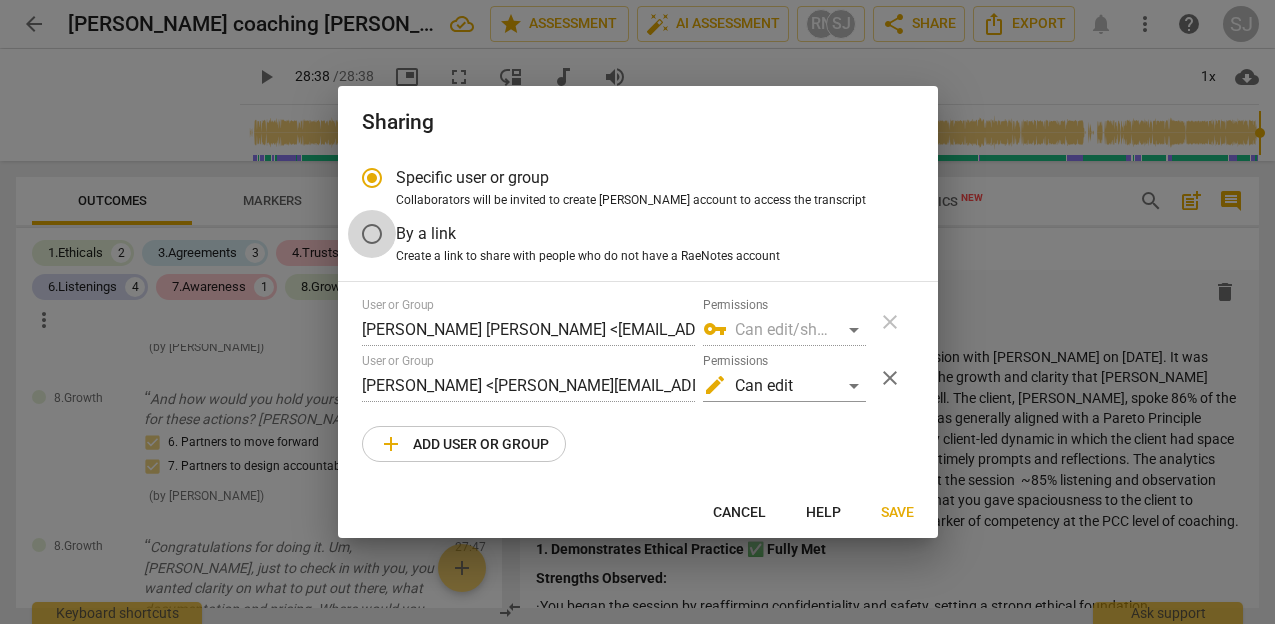 click on "By a link" at bounding box center [372, 234] 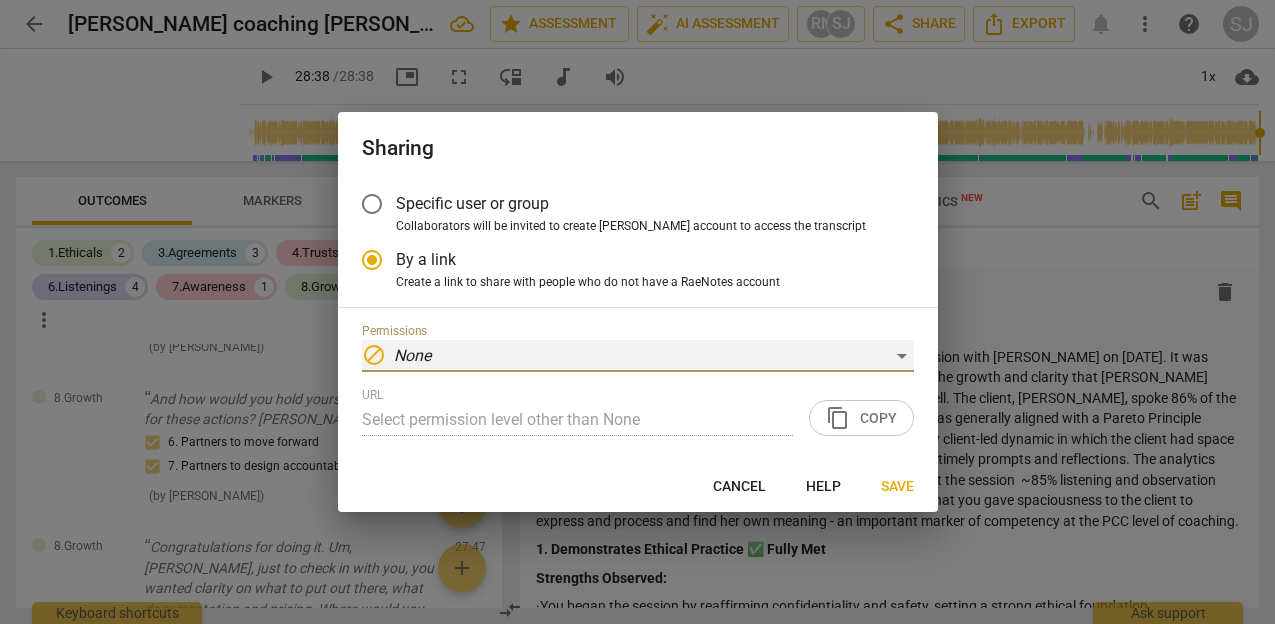 click on "block None" at bounding box center [638, 356] 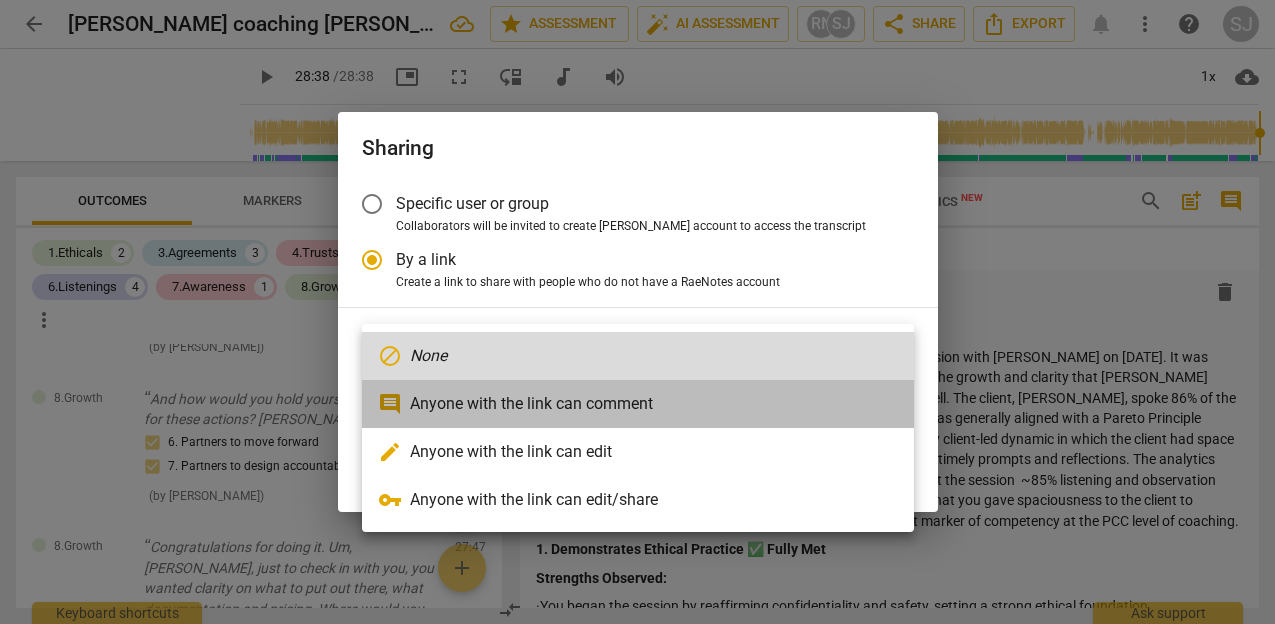 click on "comment Anyone with the link can comment" at bounding box center [638, 404] 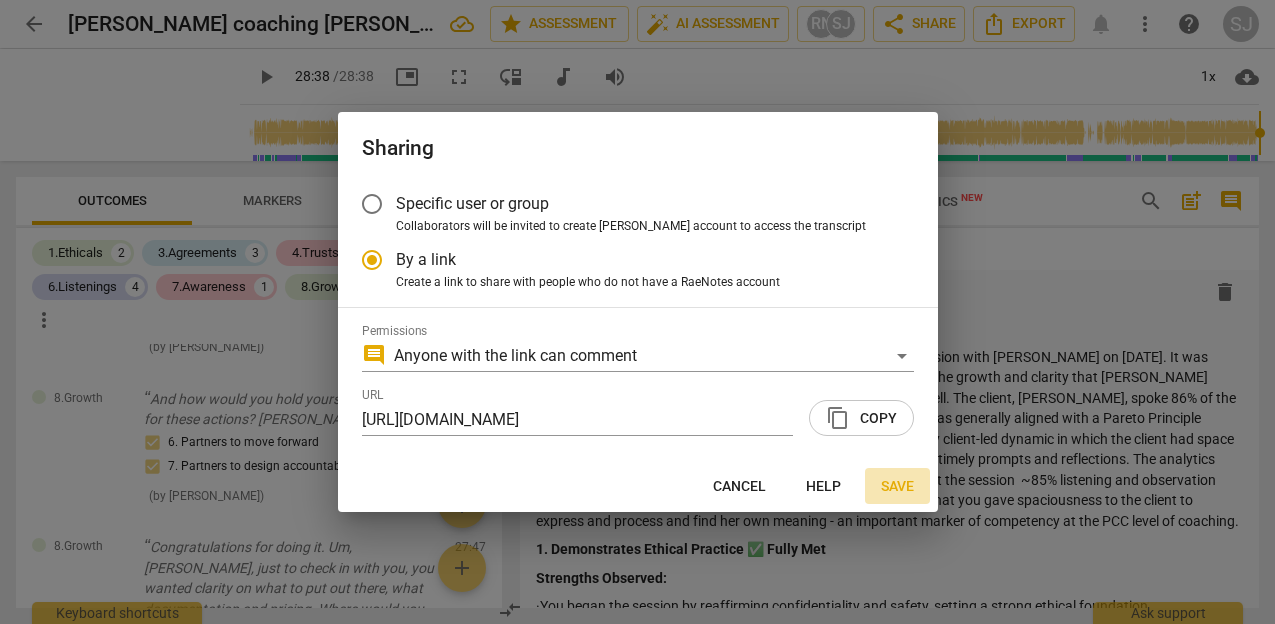 click on "Save" at bounding box center [897, 487] 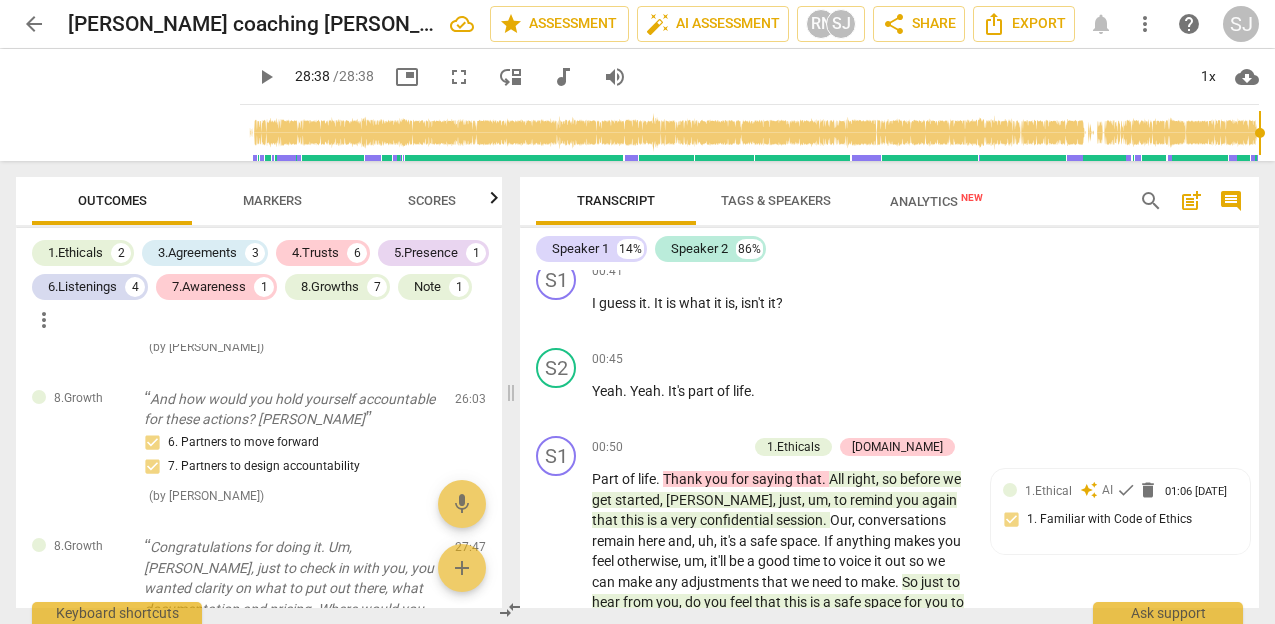 scroll, scrollTop: 3262, scrollLeft: 0, axis: vertical 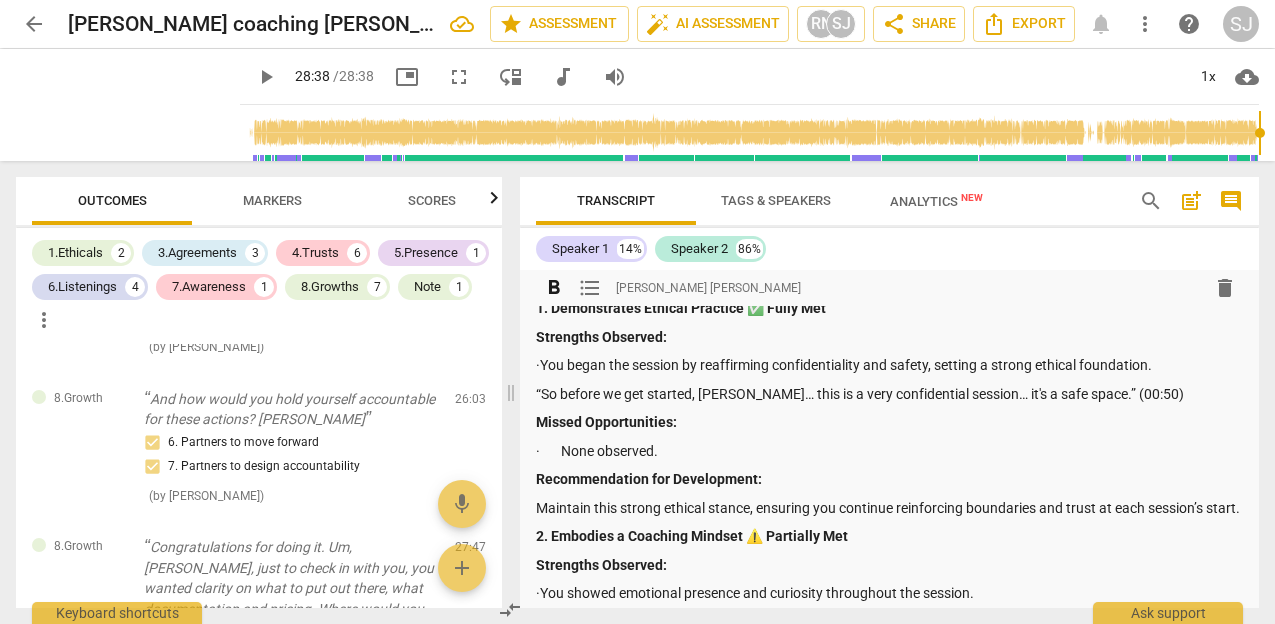 click on "Recommendation for Development:" at bounding box center [649, 479] 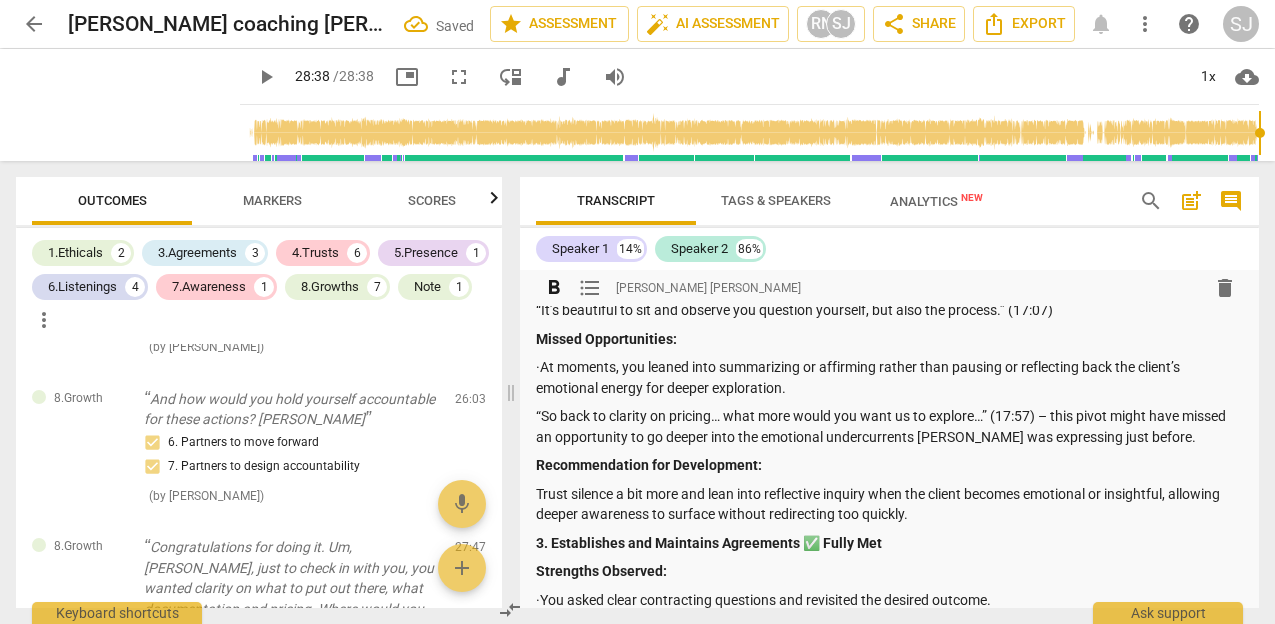 scroll, scrollTop: 583, scrollLeft: 0, axis: vertical 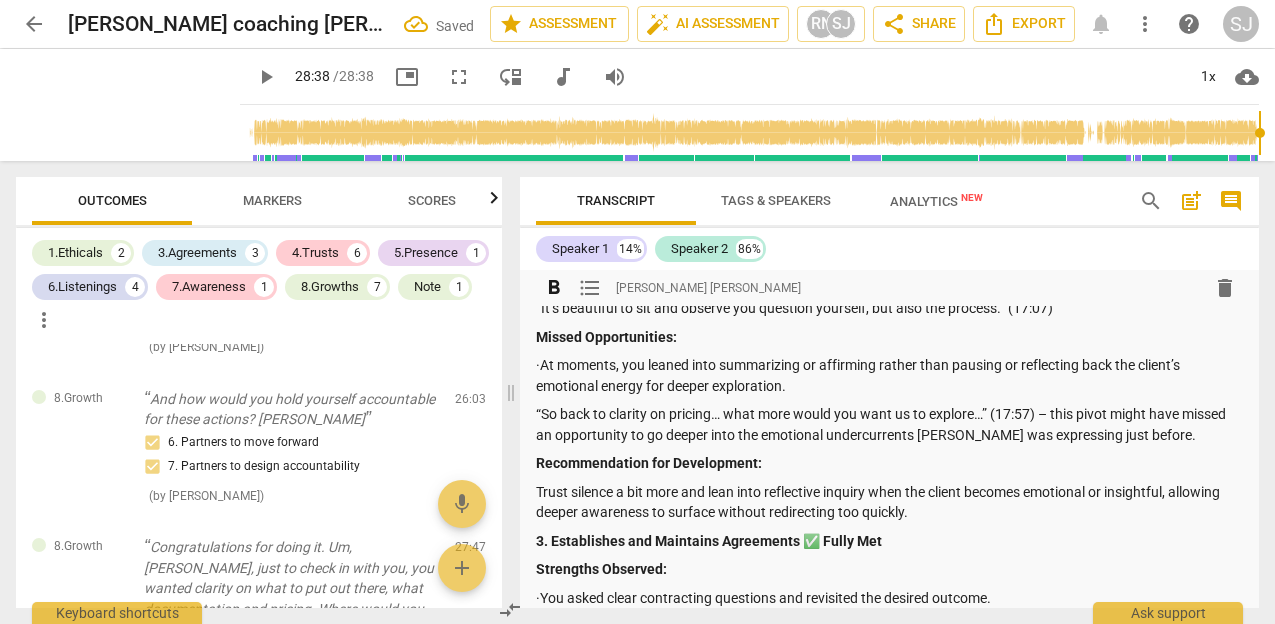 click on "Recommendation for Development:" at bounding box center (649, 463) 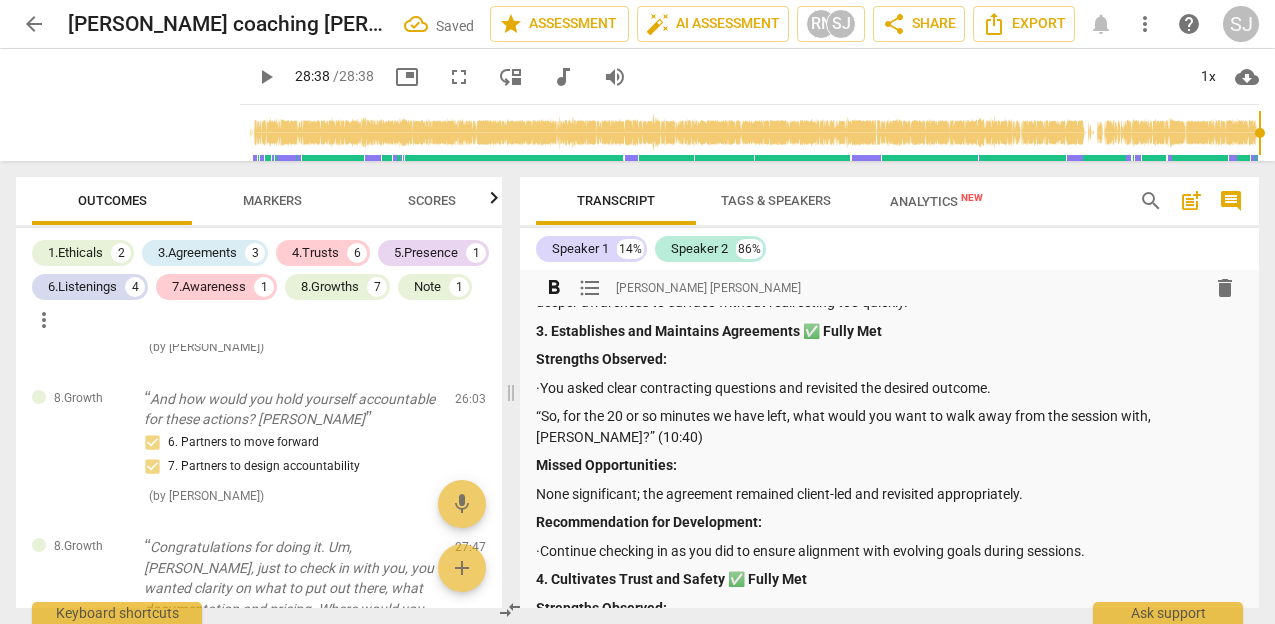 scroll, scrollTop: 818, scrollLeft: 0, axis: vertical 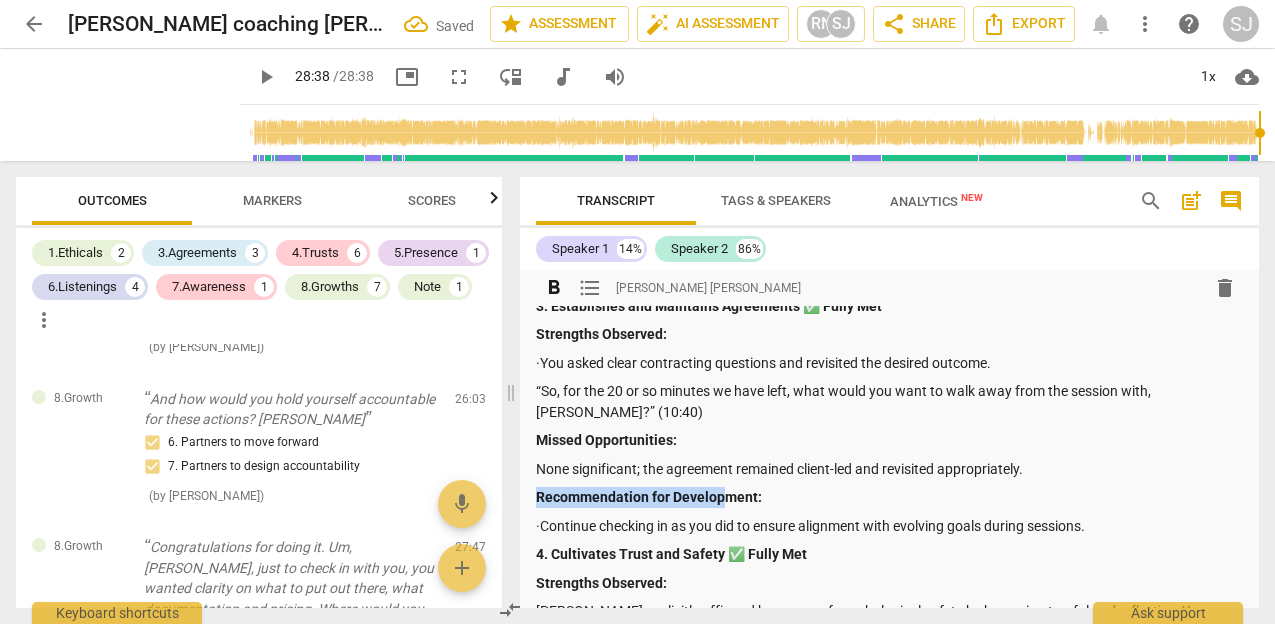 drag, startPoint x: 722, startPoint y: 518, endPoint x: 518, endPoint y: 519, distance: 204.00246 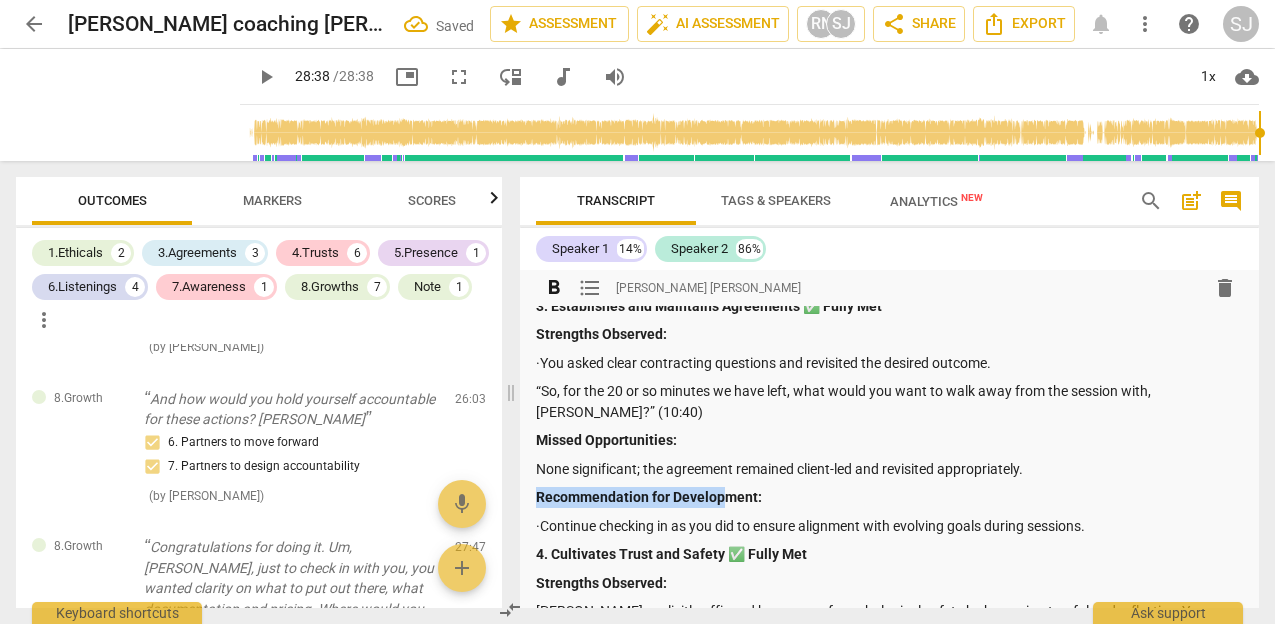 click on "Outcomes Markers Scores 1.Ethicals 2 3.Agreements 3 4.Trusts 6 5.Presence 1 6.Listenings 4 7.Awareness 1 8.Growths 7 Note 1 more_vert 4.Trust I'm, um, good. How 2. Shows support and empathy ( by RaeNotes ) 00:14 edit delete 4.Trust Uh, and just want to say thank you for the opportunity to partner with you again in the session. 1. Respects talents and insights ( by RaeNotes ) 00:20 edit delete 4.Trust Thank you for saying that. 2. Shows support and empathy ( by RaeNotes ) 00:51 edit delete 1.Ethical All right, so before we get started, Sherita, just, um, to remind you again that this is a very confidential session. 1. Familiar with Code of Ethics ( by RaeNotes ) 00:53 edit delete 1.Ethical So just to hear from you, do you feel that this is a safe space for you to explore whatever you want to bring into the session? 1. Familiar with Code of Ethics ( by RaeNotes ) 01:14 edit delete 3.Agreement So, Sherita, what would you want to bring into our session today? 1. Identifies what to accomplish ( by RaeNotes ) 01:27" at bounding box center [637, 392] 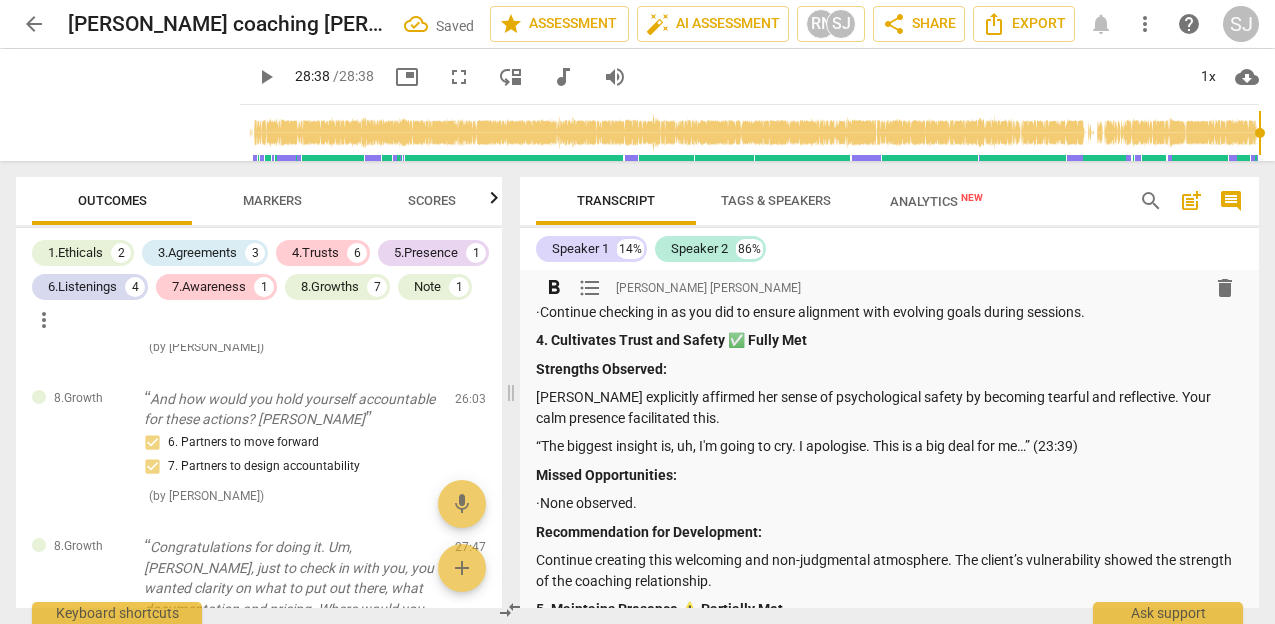 scroll, scrollTop: 1038, scrollLeft: 0, axis: vertical 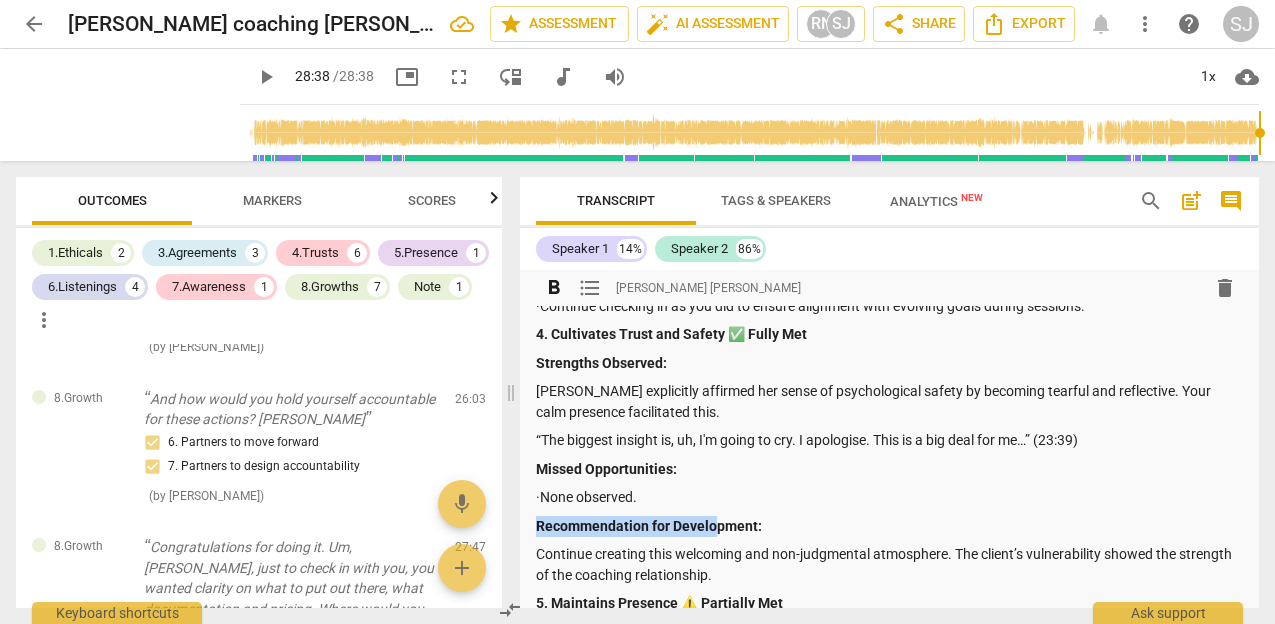 drag, startPoint x: 717, startPoint y: 540, endPoint x: 525, endPoint y: 537, distance: 192.02344 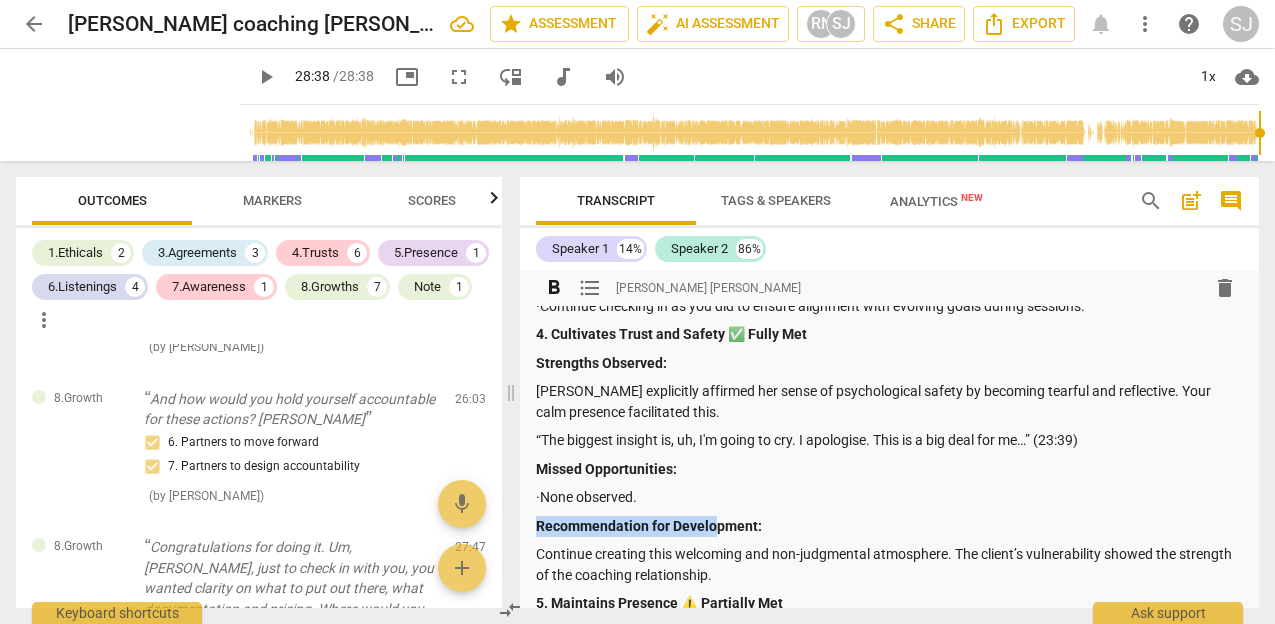 click on "format_bold format_list_bulleted Sarah Jessie Appiah delete Summary:   ·      1. Demonstrates Ethical Practice ✅ Fully Met Strengths Observed: ·You began the session by reaffirming confidentiality and safety, setting a strong ethical foundation. “So before we get started, Sherita… this is a very confidential session… it's a safe space.” (00:50) Missed Opportunities: ·       None observed. Suggested Enhancement: Maintain this strong ethical stance, ensuring you continue reinforcing boundaries and trust at each session’s start. 2. Embodies a Coaching Mindset ⚠️ Partially Met Strengths Observed: ·You showed emotional presence and curiosity throughout the session. · You offered affirmations with warmth, holding Sherita in high regard. “It’s beautiful to sit and observe you question yourself, but also the process.” (17:07) Missed Opportunities: Suggested Enhancement: 3. Establishes and Maintains Agreements ✅ Fully Met Strengths Observed: Missed Opportunities:" at bounding box center [889, 669] 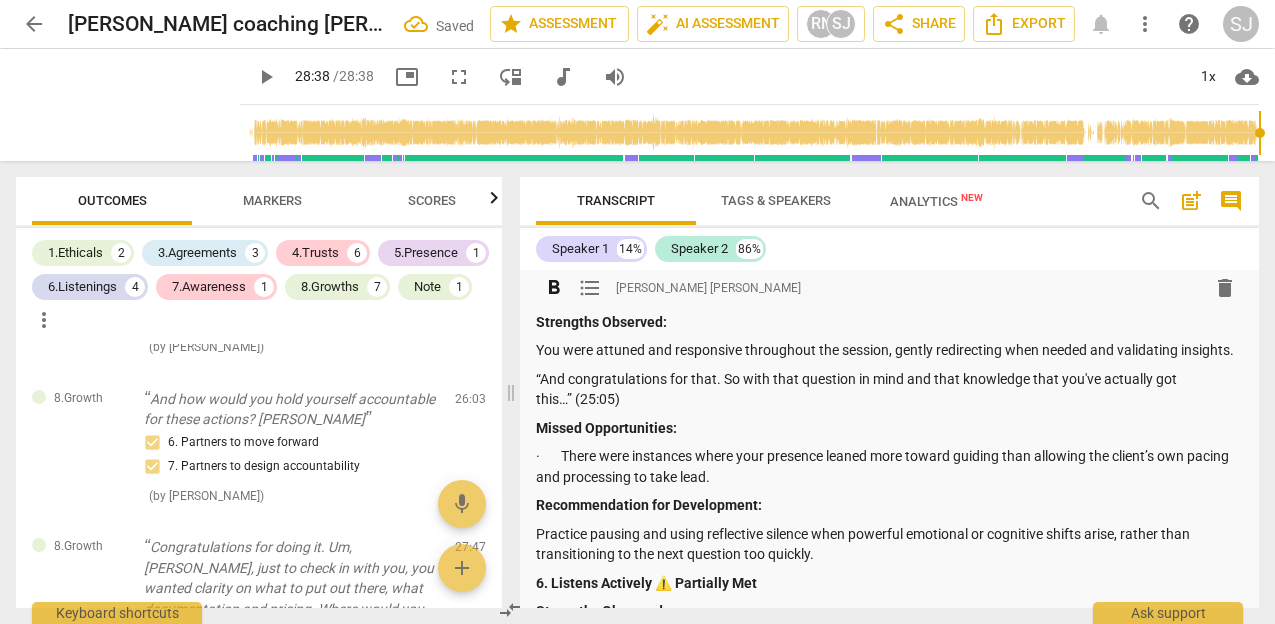 scroll, scrollTop: 1362, scrollLeft: 0, axis: vertical 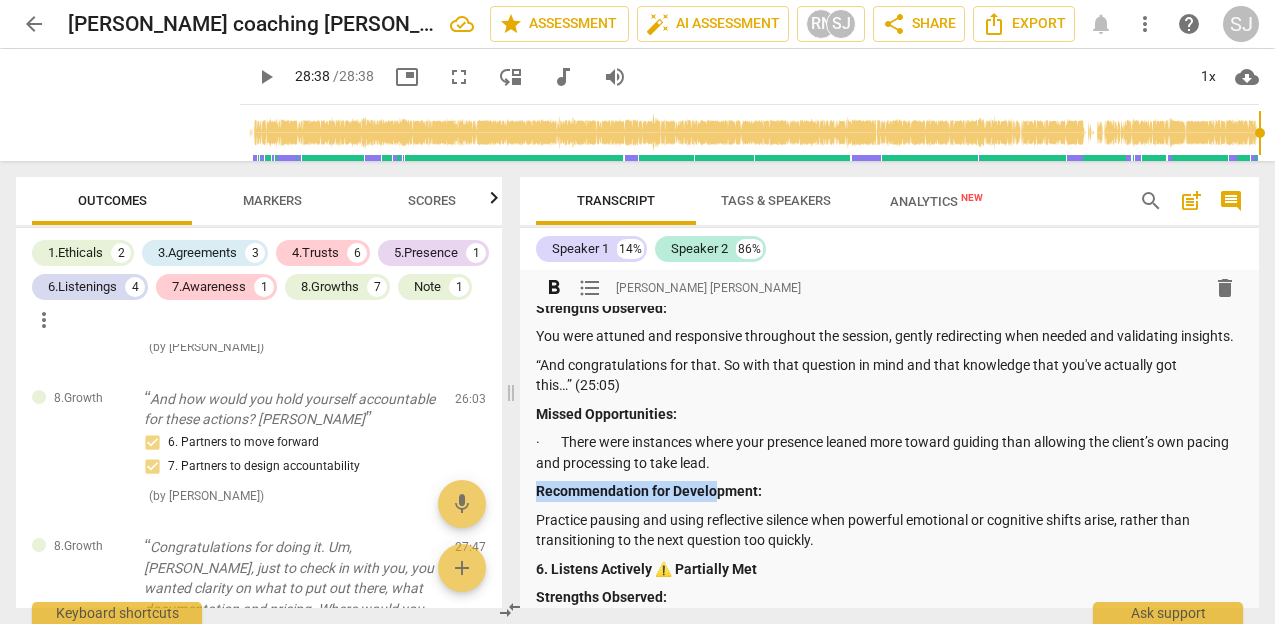 drag, startPoint x: 717, startPoint y: 508, endPoint x: 534, endPoint y: 500, distance: 183.17477 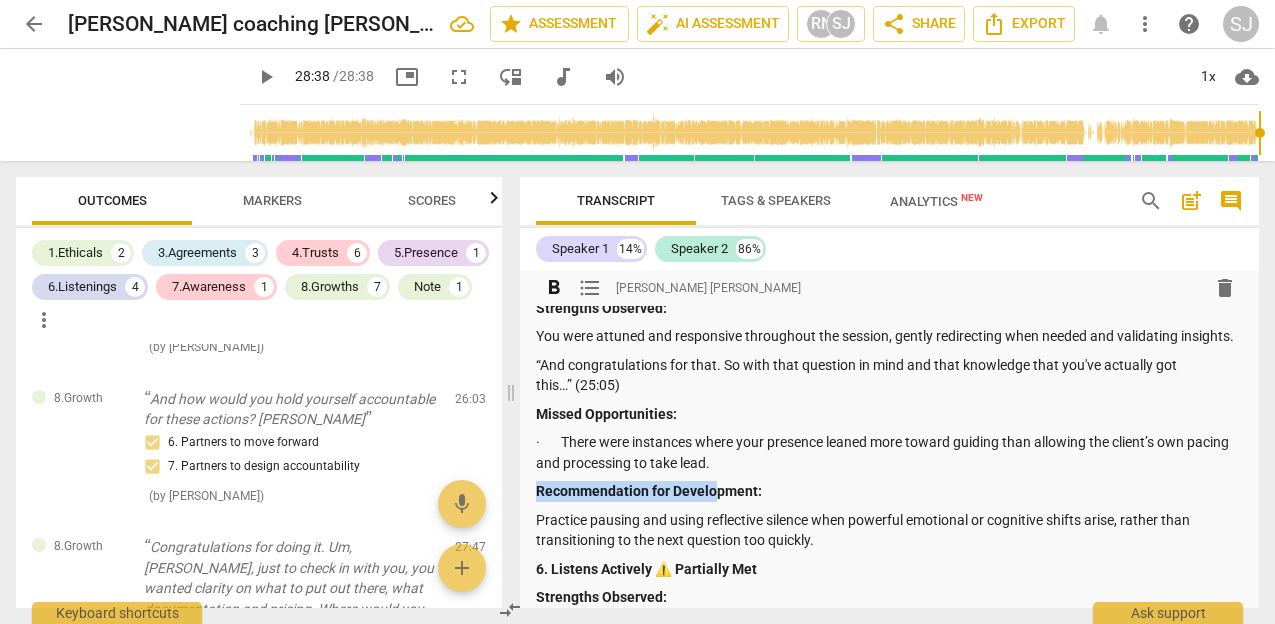 click on "format_bold format_list_bulleted Sarah Jessie Appiah delete Summary:   ·      1. Demonstrates Ethical Practice ✅ Fully Met Strengths Observed: ·You began the session by reaffirming confidentiality and safety, setting a strong ethical foundation. “So before we get started, Sherita… this is a very confidential session… it's a safe space.” (00:50) Missed Opportunities: ·       None observed. Suggested Enhancement: Maintain this strong ethical stance, ensuring you continue reinforcing boundaries and trust at each session’s start. 2. Embodies a Coaching Mindset ⚠️ Partially Met Strengths Observed: ·You showed emotional presence and curiosity throughout the session. · You offered affirmations with warmth, holding Sherita in high regard. “It’s beautiful to sit and observe you question yourself, but also the process.” (17:07) Missed Opportunities: Suggested Enhancement: 3. Establishes and Maintains Agreements ✅ Fully Met Strengths Observed: Missed Opportunities:" at bounding box center [889, 345] 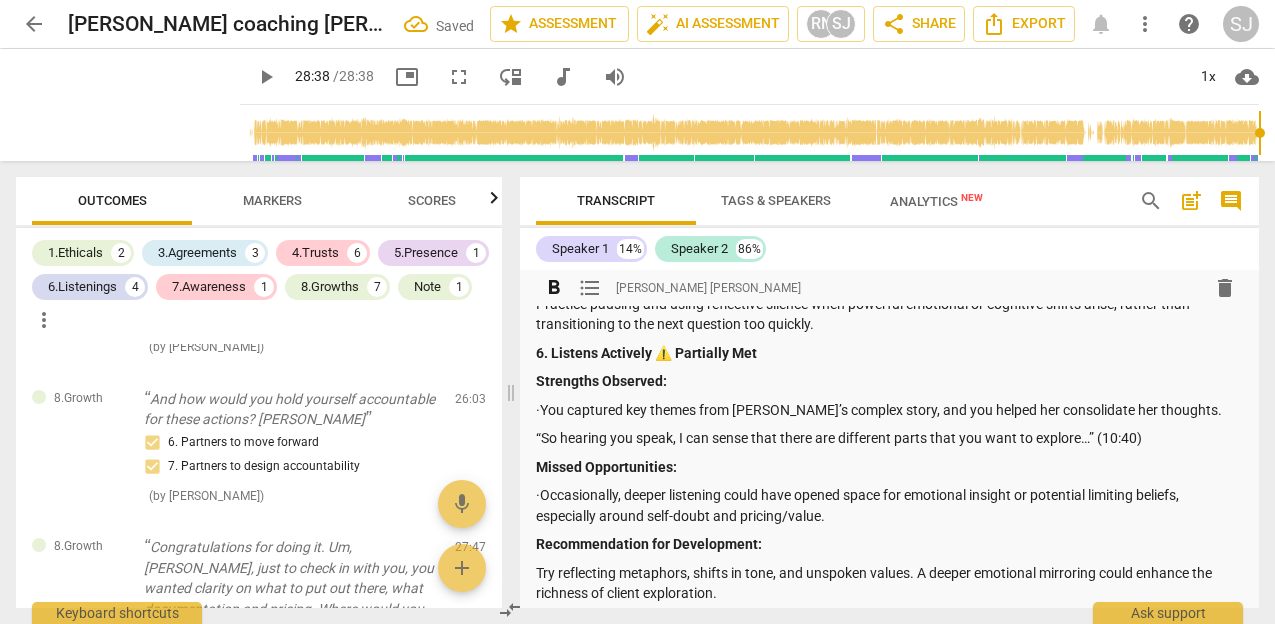 scroll, scrollTop: 1584, scrollLeft: 0, axis: vertical 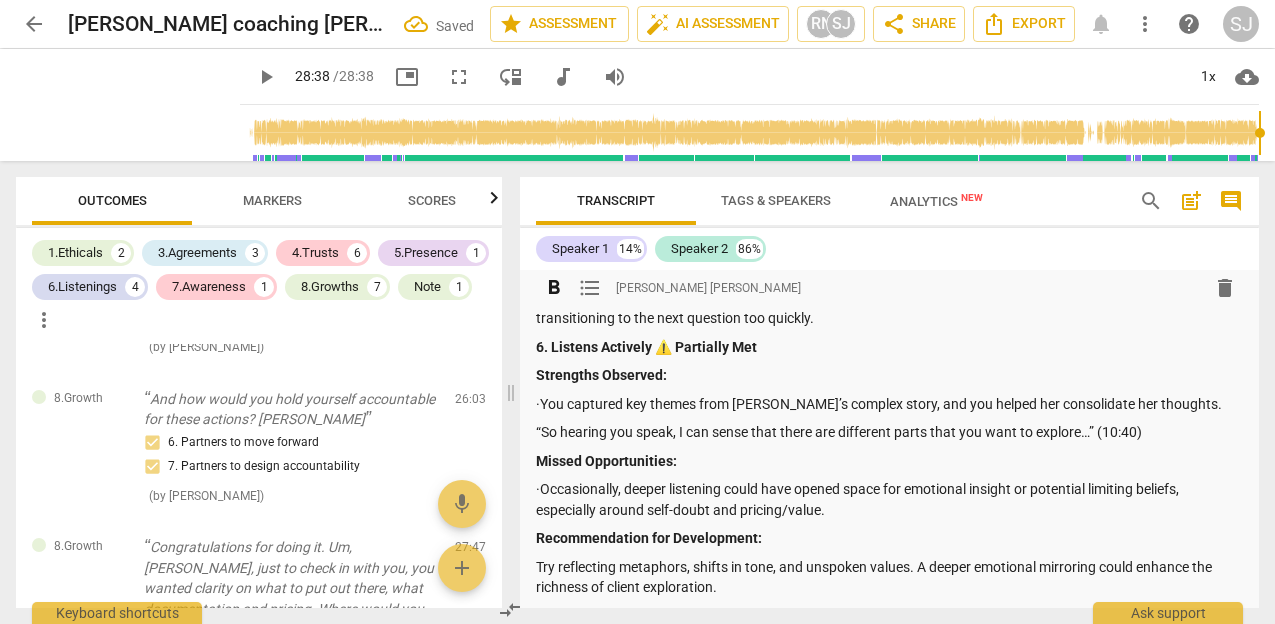 click on "Recommendation for Development:" at bounding box center [649, 538] 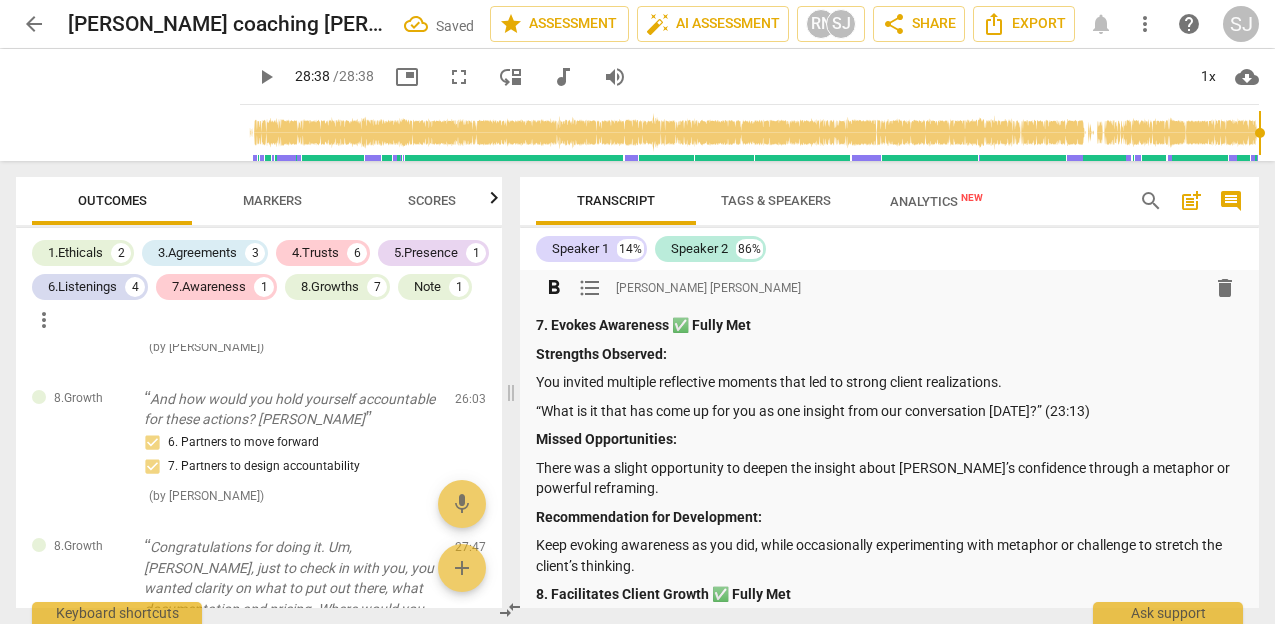 scroll, scrollTop: 1904, scrollLeft: 0, axis: vertical 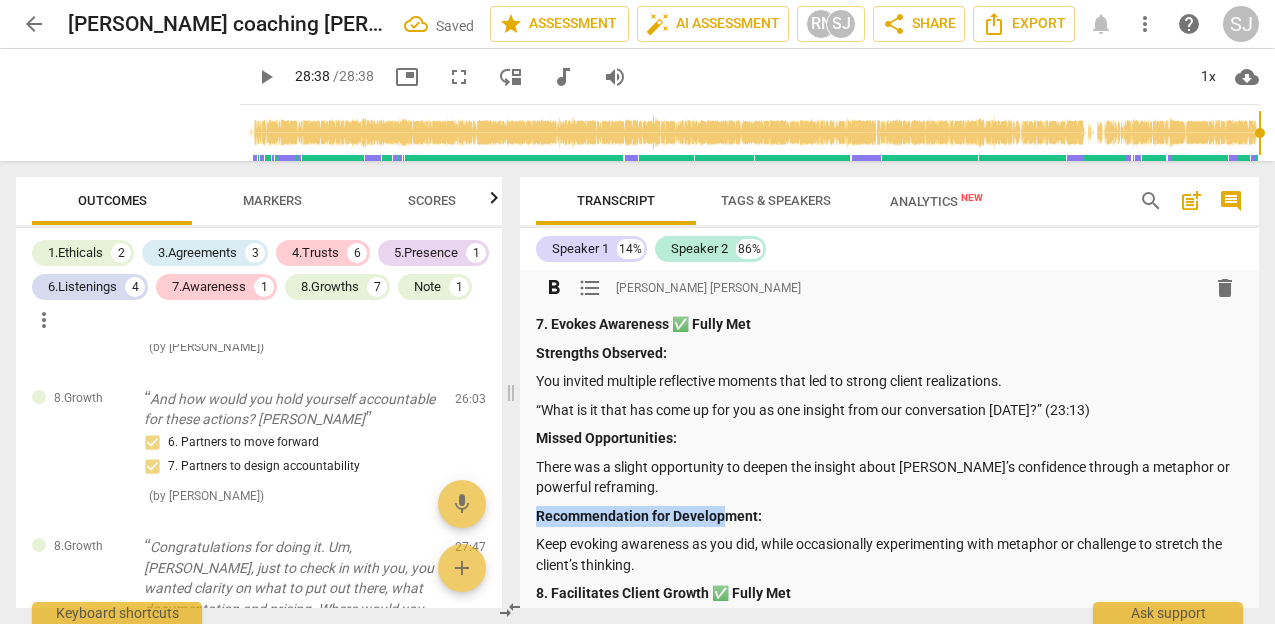 drag, startPoint x: 721, startPoint y: 540, endPoint x: 530, endPoint y: 534, distance: 191.09422 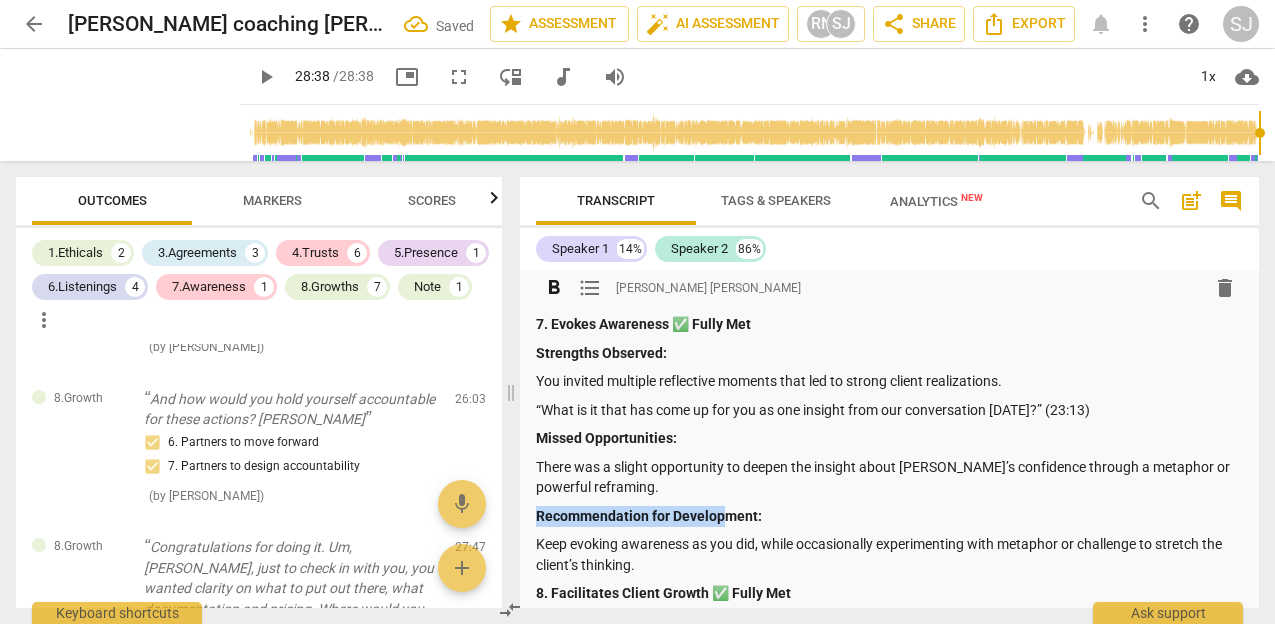click on "format_bold format_list_bulleted Sarah Jessie Appiah delete Summary:   ·      1. Demonstrates Ethical Practice ✅ Fully Met Strengths Observed: ·You began the session by reaffirming confidentiality and safety, setting a strong ethical foundation. “So before we get started, Sherita… this is a very confidential session… it's a safe space.” (00:50) Missed Opportunities: ·       None observed. Suggested Enhancement: Maintain this strong ethical stance, ensuring you continue reinforcing boundaries and trust at each session’s start. 2. Embodies a Coaching Mindset ⚠️ Partially Met Strengths Observed: ·You showed emotional presence and curiosity throughout the session. · You offered affirmations with warmth, holding Sherita in high regard. “It’s beautiful to sit and observe you question yourself, but also the process.” (17:07) Missed Opportunities: Suggested Enhancement: 3. Establishes and Maintains Agreements ✅ Fully Met Strengths Observed: Missed Opportunities:" at bounding box center [889, -197] 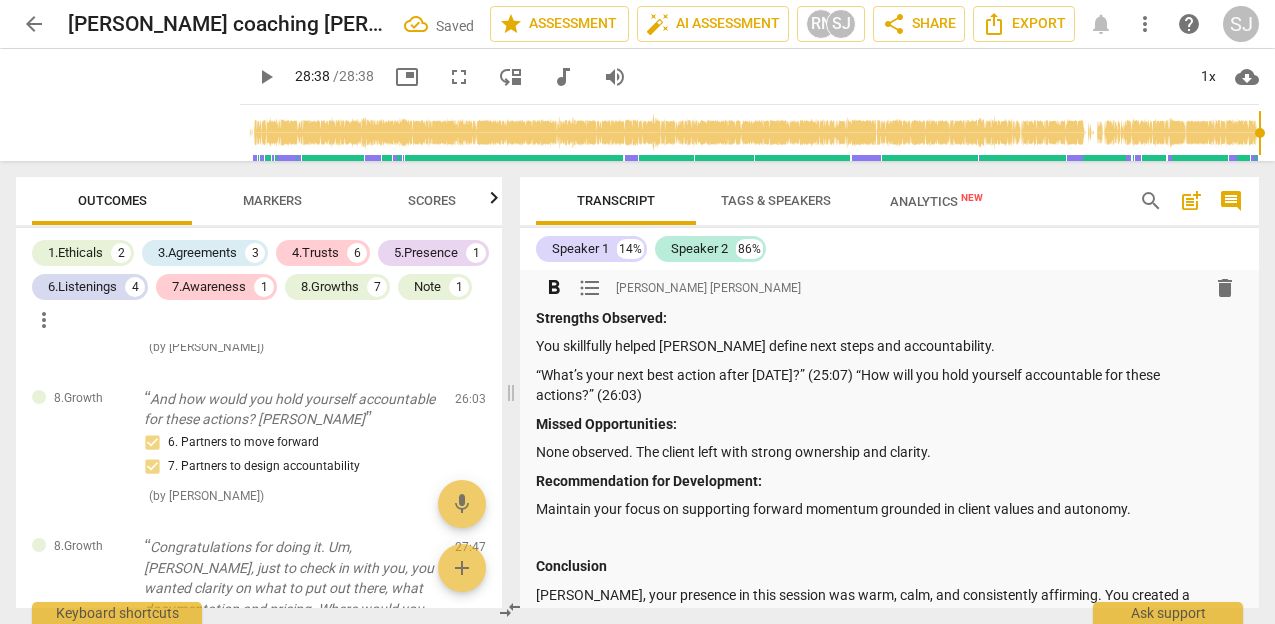 scroll, scrollTop: 2187, scrollLeft: 0, axis: vertical 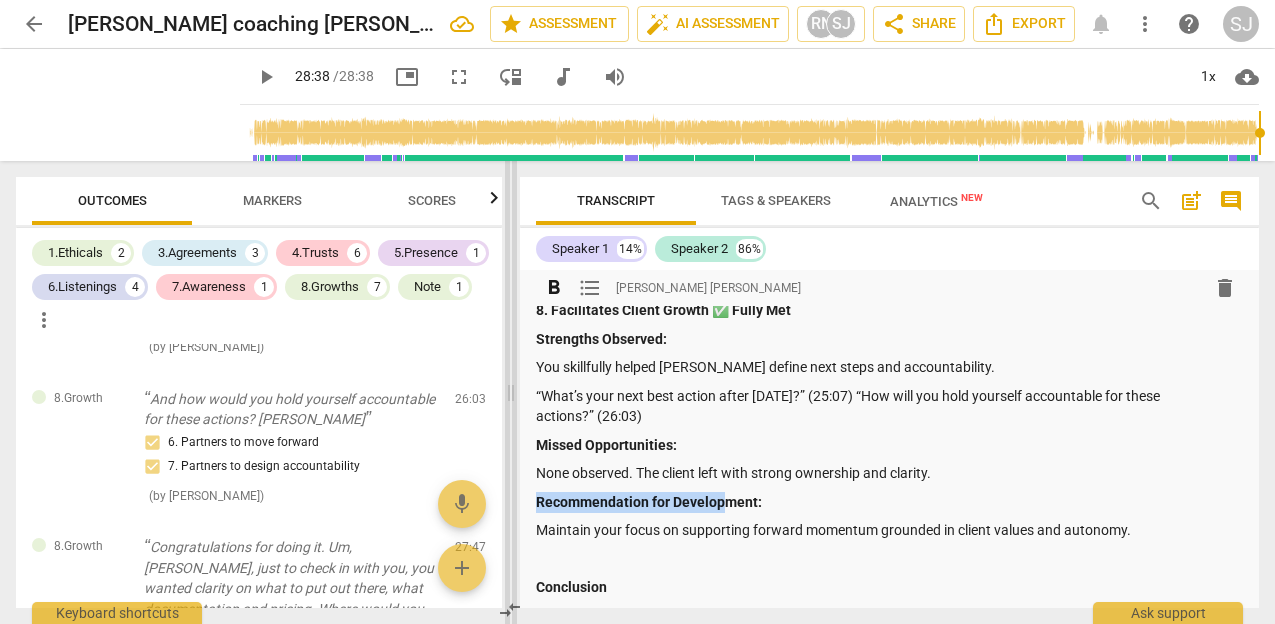 drag, startPoint x: 721, startPoint y: 516, endPoint x: 508, endPoint y: 506, distance: 213.23462 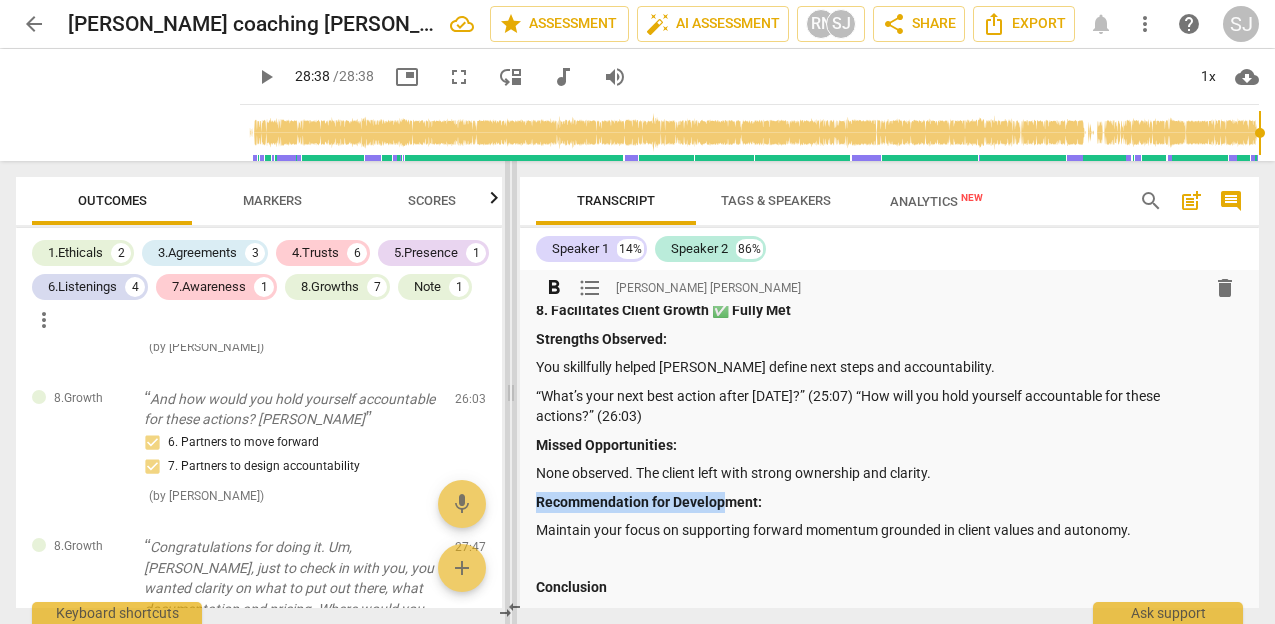 click on "Outcomes Markers Scores 1.Ethicals 2 3.Agreements 3 4.Trusts 6 5.Presence 1 6.Listenings 4 7.Awareness 1 8.Growths 7 Note 1 more_vert 4.Trust I'm, um, good. How 2. Shows support and empathy ( by RaeNotes ) 00:14 edit delete 4.Trust Uh, and just want to say thank you for the opportunity to partner with you again in the session. 1. Respects talents and insights ( by RaeNotes ) 00:20 edit delete 4.Trust Thank you for saying that. 2. Shows support and empathy ( by RaeNotes ) 00:51 edit delete 1.Ethical All right, so before we get started, Sherita, just, um, to remind you again that this is a very confidential session. 1. Familiar with Code of Ethics ( by RaeNotes ) 00:53 edit delete 1.Ethical So just to hear from you, do you feel that this is a safe space for you to explore whatever you want to bring into the session? 1. Familiar with Code of Ethics ( by RaeNotes ) 01:14 edit delete 3.Agreement So, Sherita, what would you want to bring into our session today? 1. Identifies what to accomplish ( by RaeNotes ) 01:27" at bounding box center (637, 392) 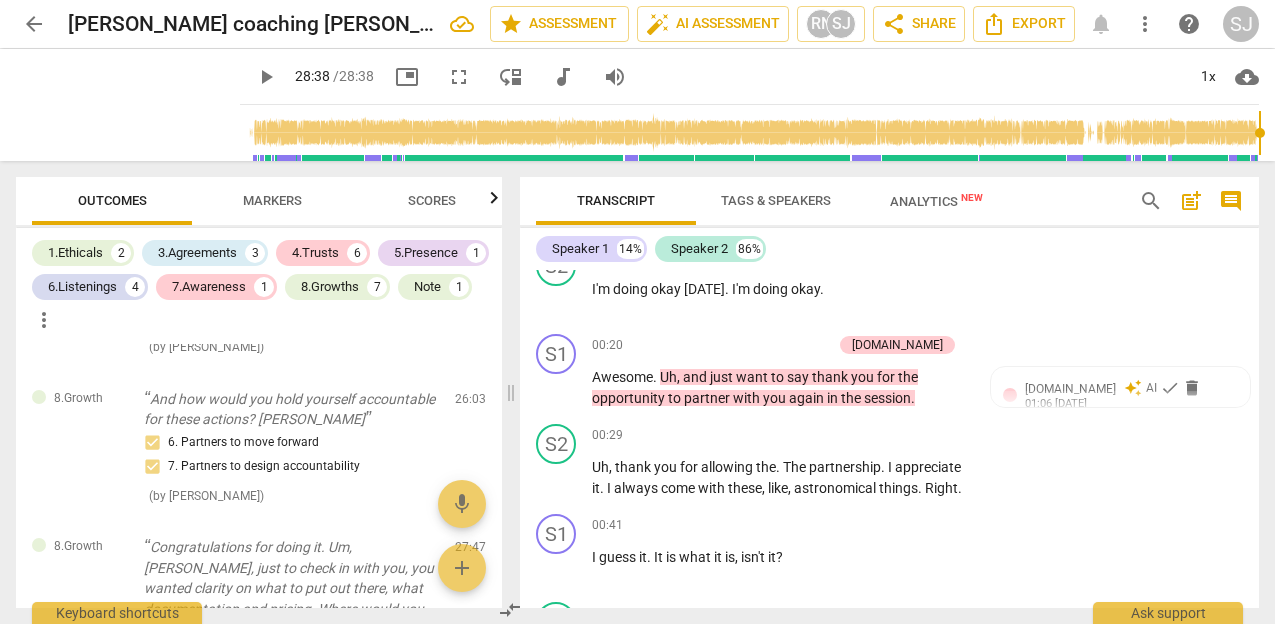scroll, scrollTop: 2996, scrollLeft: 0, axis: vertical 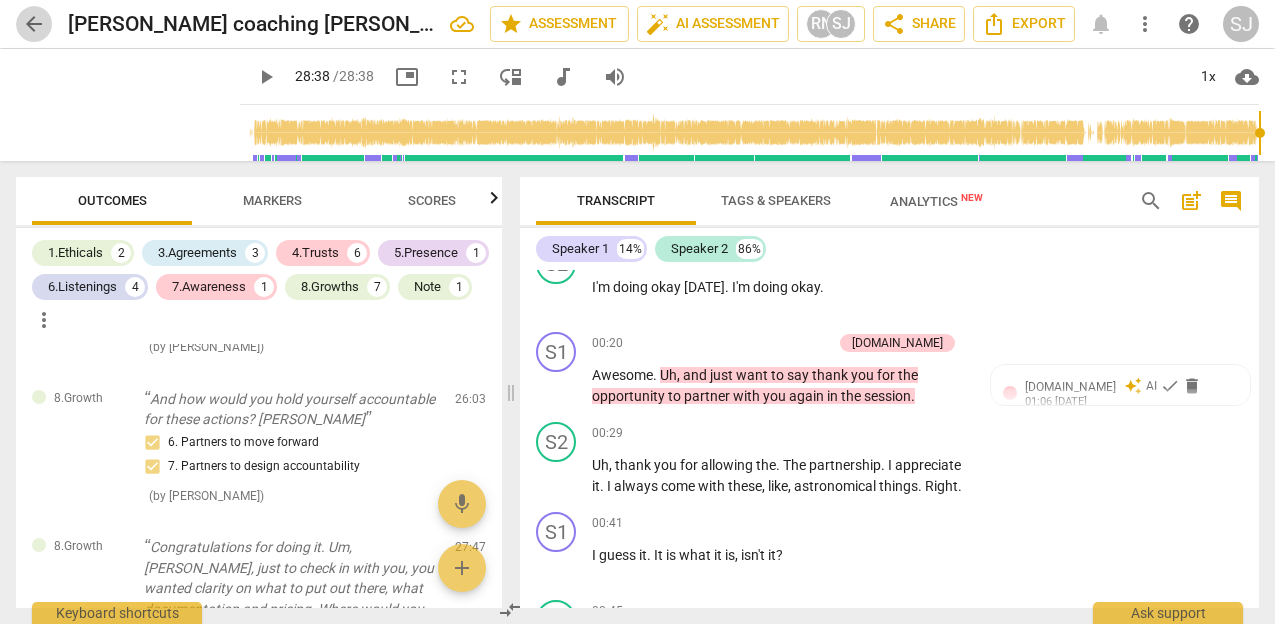click on "arrow_back" at bounding box center (34, 24) 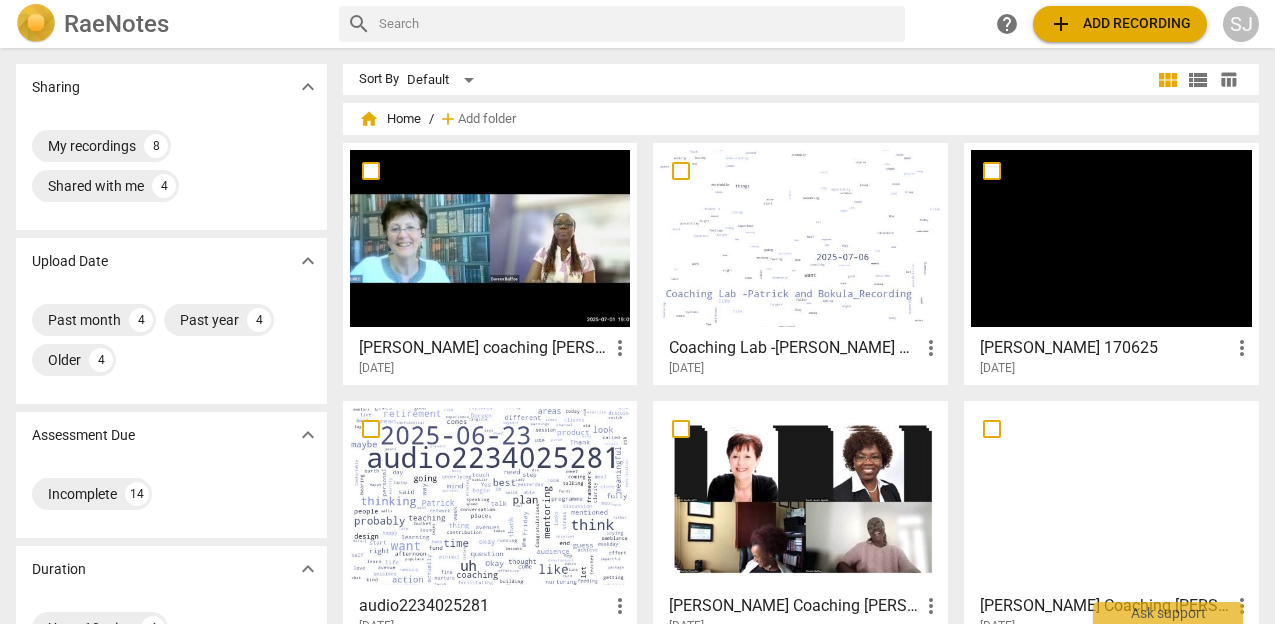 click at bounding box center (800, 238) 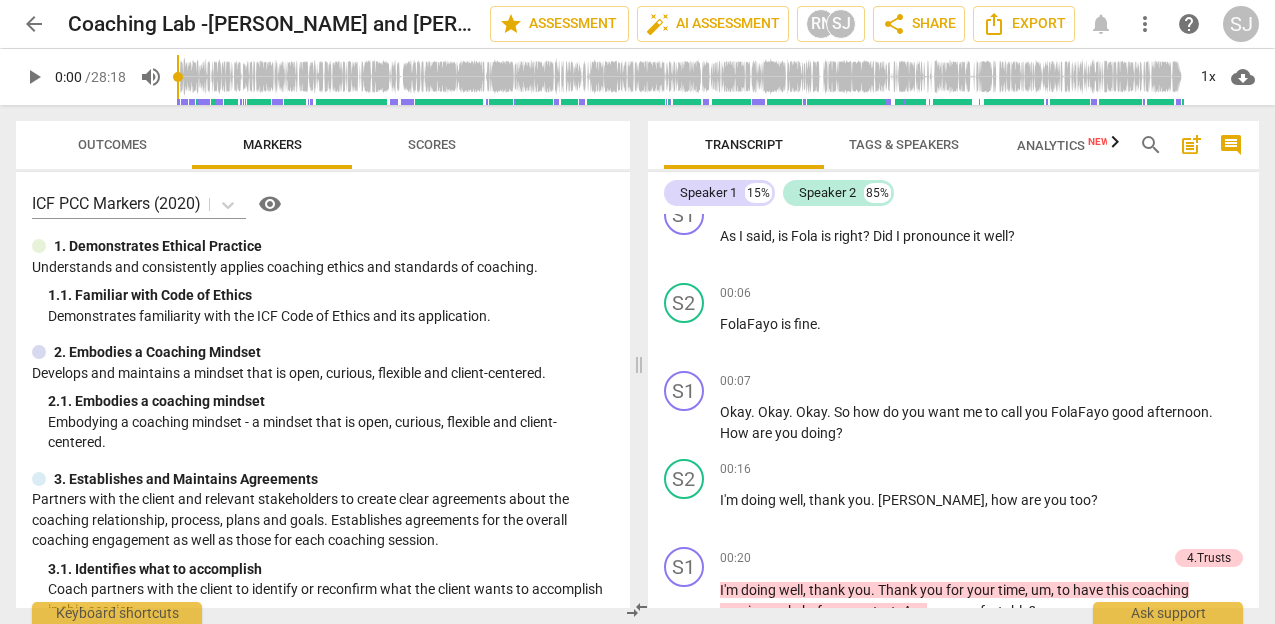 scroll, scrollTop: 0, scrollLeft: 0, axis: both 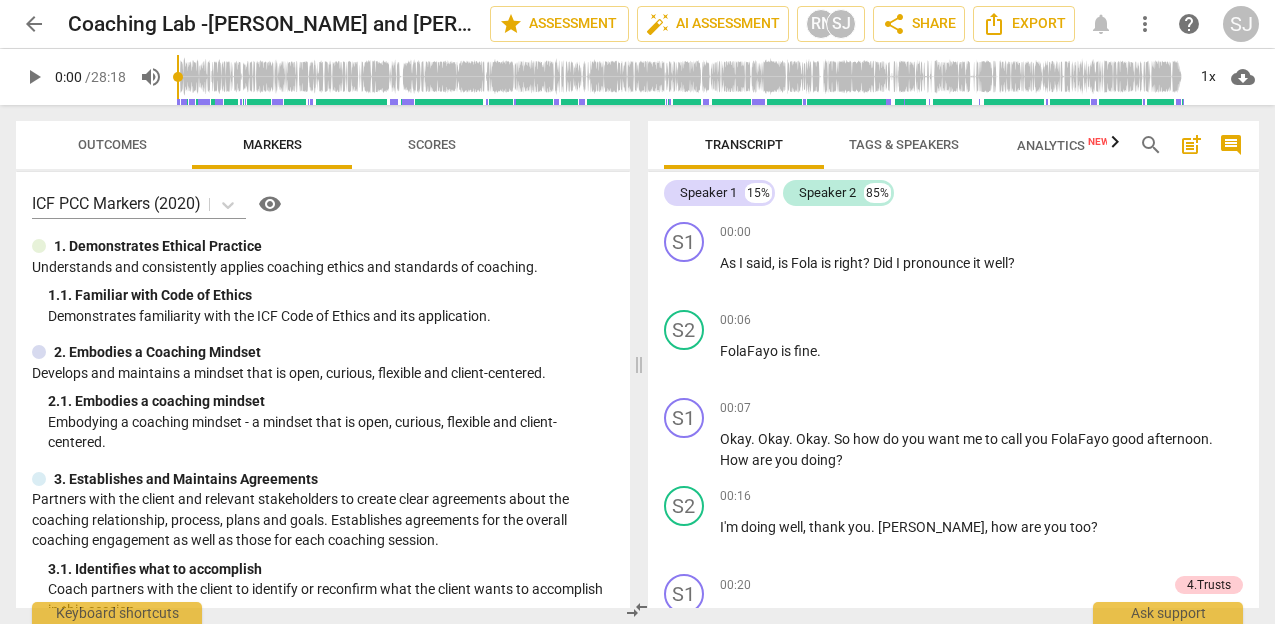 click on "post_add" at bounding box center [1191, 145] 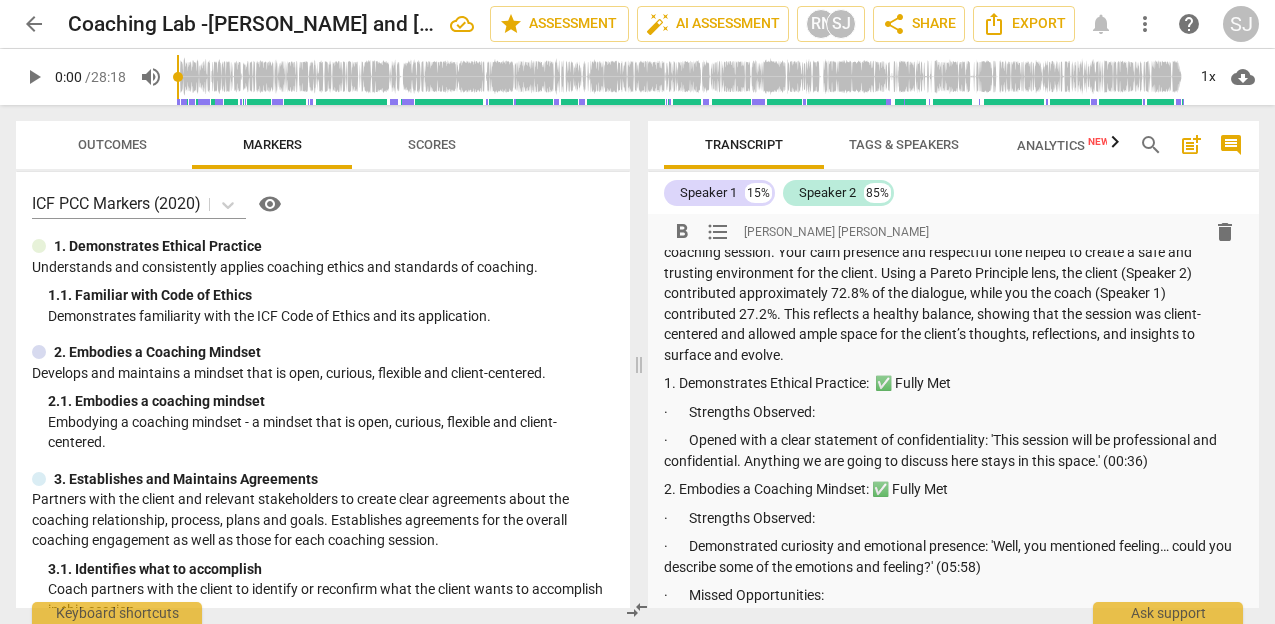 scroll, scrollTop: 0, scrollLeft: 0, axis: both 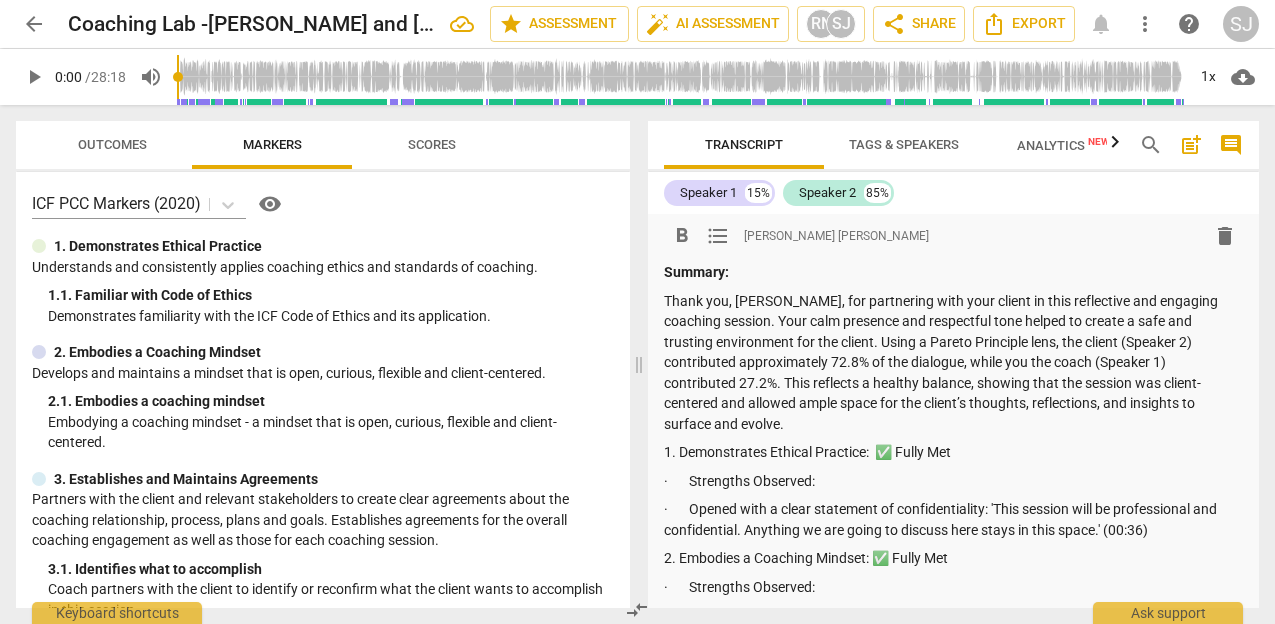click on "Thank you, Patrick, for partnering with your client in this reflective and engaging coaching session. Your calm presence and respectful tone helped to create a safe and trusting environment for the client. Using a Pareto Principle lens, the client (Speaker 2) contributed approximately 72.8% of the dialogue, while you the coach (Speaker 1) contributed 27.2%. This reflects a healthy balance, showing that the session was client-centered and allowed ample space for the client’s thoughts, reflections, and insights to surface and evolve." at bounding box center (954, 363) 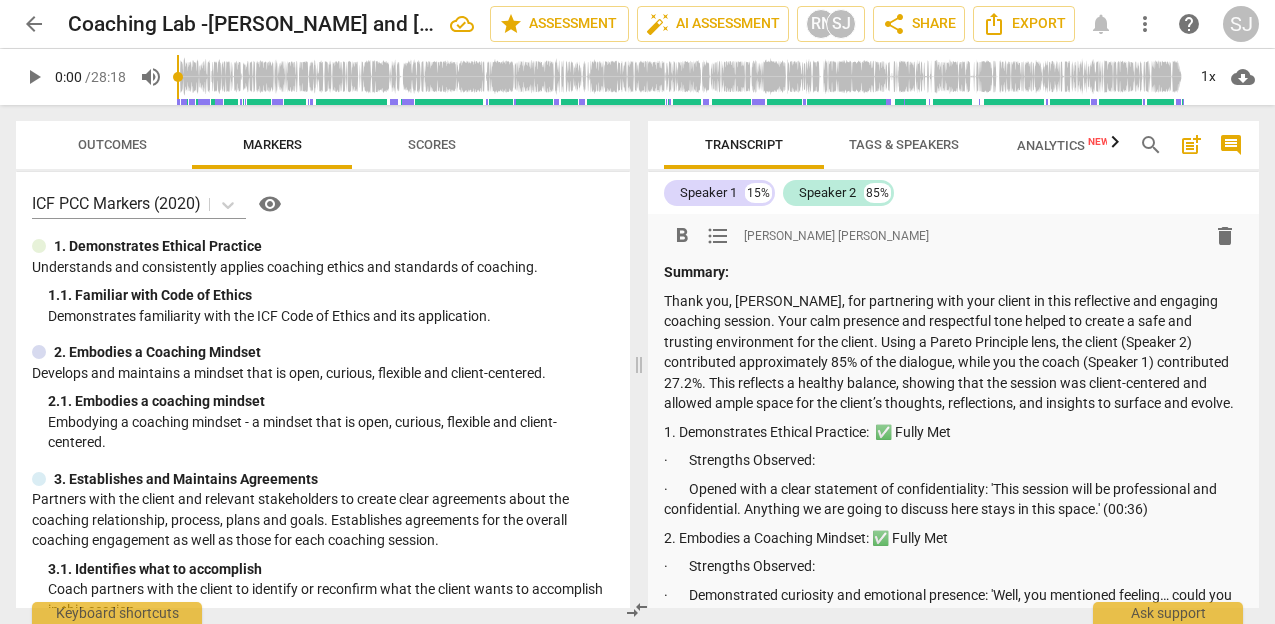 click on "Thank you, Patrick, for partnering with your client in this reflective and engaging coaching session. Your calm presence and respectful tone helped to create a safe and trusting environment for the client. Using a Pareto Principle lens, the client (Speaker 2) contributed approximately 85% of the dialogue, while you the coach (Speaker 1) contributed 27.2%. This reflects a healthy balance, showing that the session was client-centered and allowed ample space for the client’s thoughts, reflections, and insights to surface and evolve." at bounding box center [954, 352] 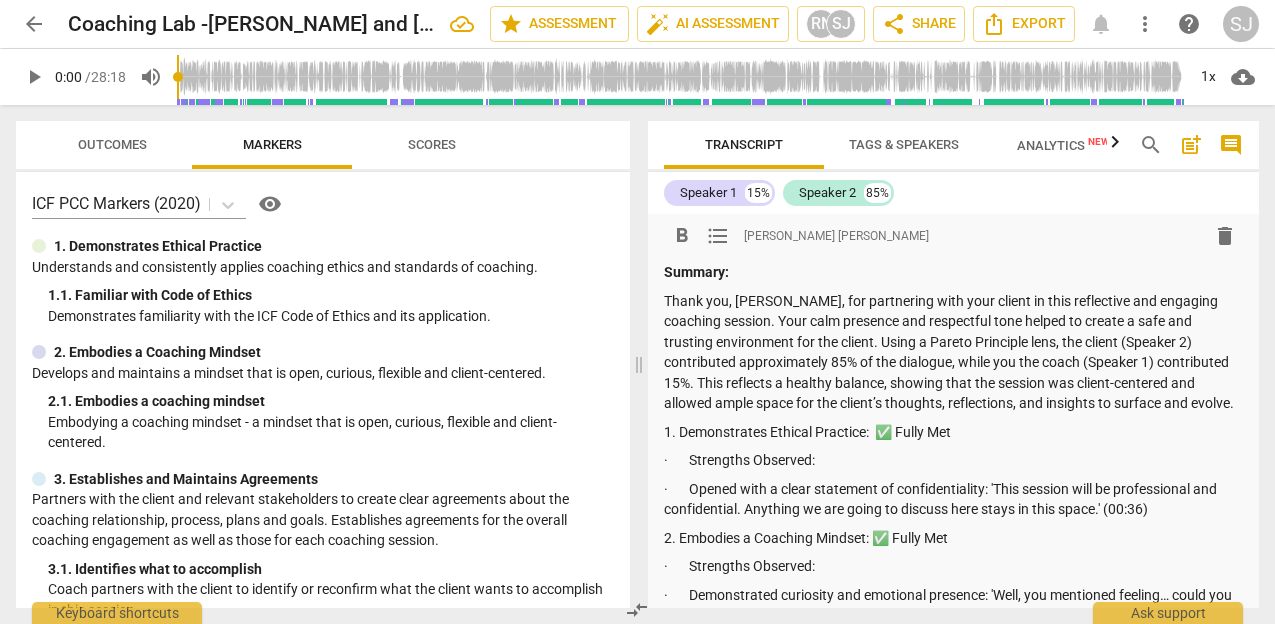 click on "Thank you, [PERSON_NAME], for partnering with your client in this reflective and engaging coaching session. Your calm presence and respectful tone helped to create a safe and trusting environment for the client. Using a Pareto Principle lens, the client (Speaker 2) contributed approximately 85% of the dialogue, while you the coach (Speaker 1) contributed 15%. This reflects a healthy balance, showing that the session was client-centered and allowed ample space for the client’s thoughts, reflections, and insights to surface and evolve." at bounding box center [954, 352] 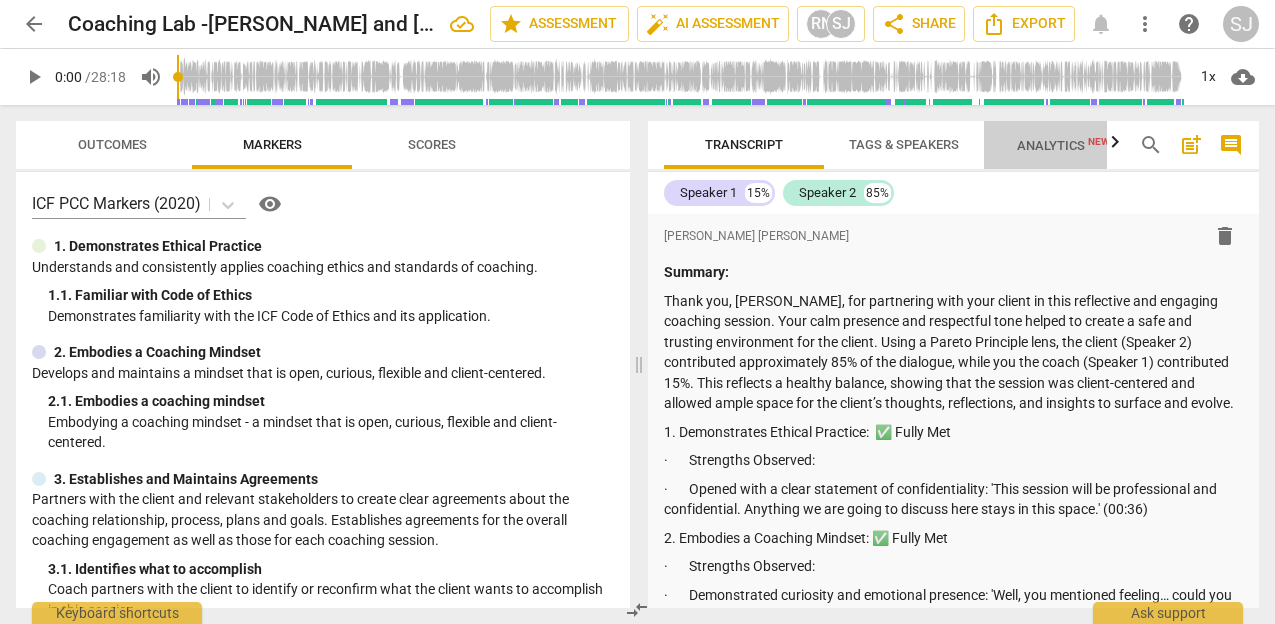 click on "Analytics   New" at bounding box center [1063, 145] 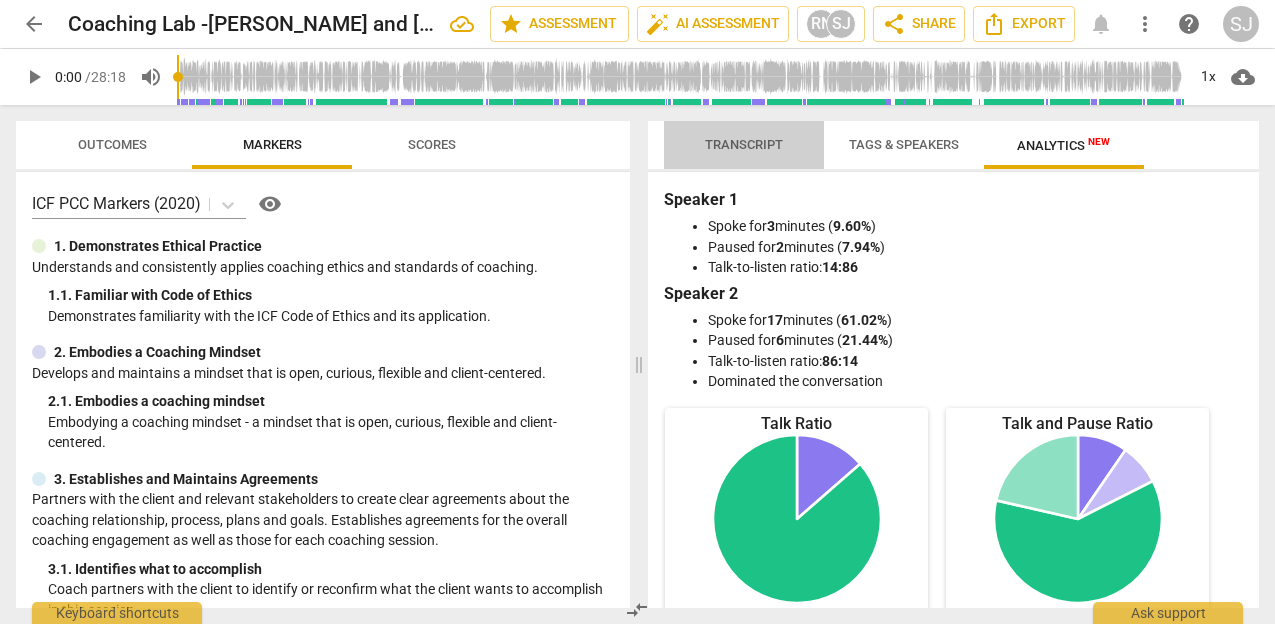 click on "Transcript" at bounding box center (744, 144) 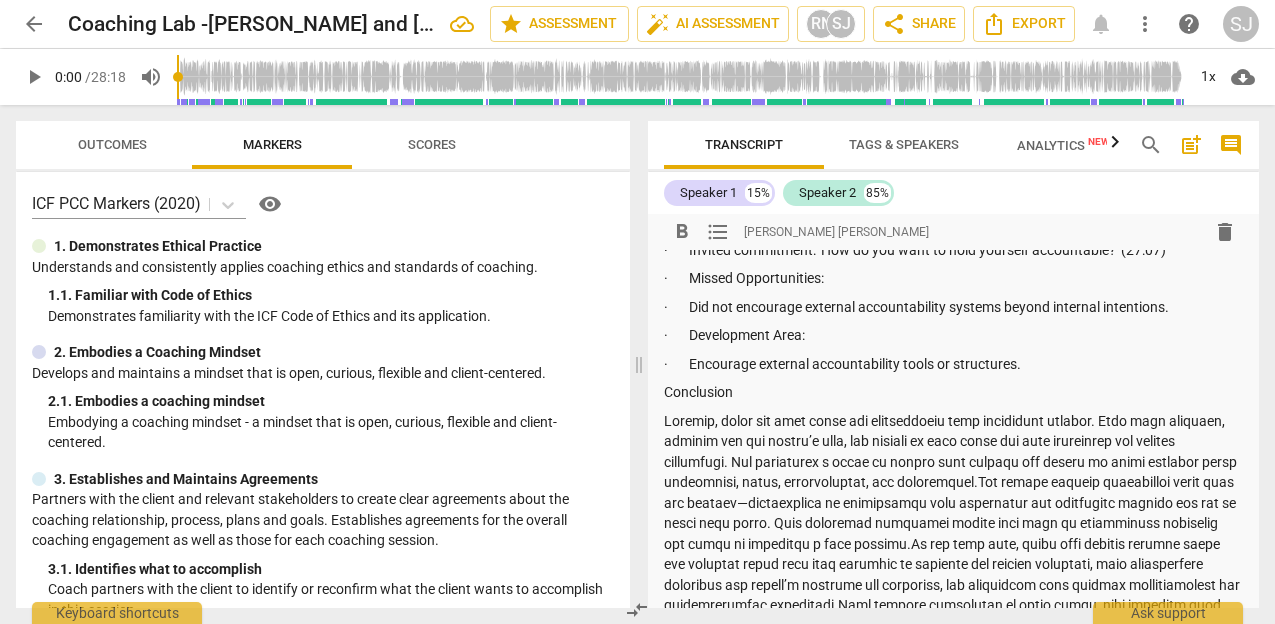 scroll, scrollTop: 1614, scrollLeft: 0, axis: vertical 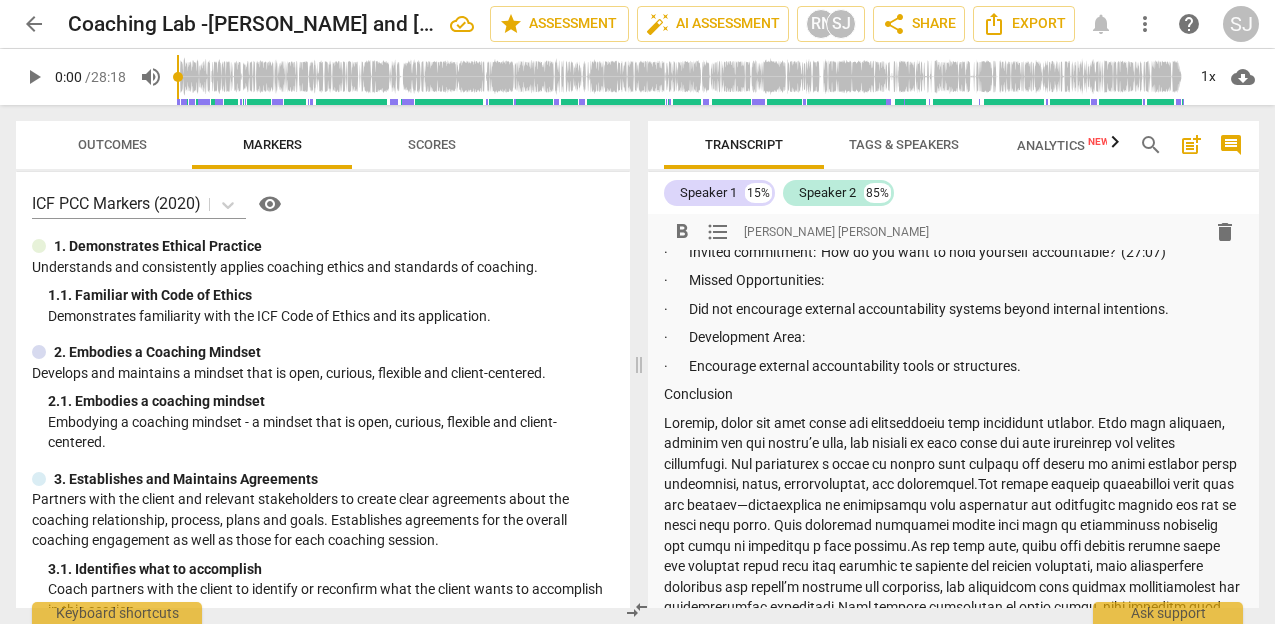 click on "·       Development Area:" at bounding box center (954, 337) 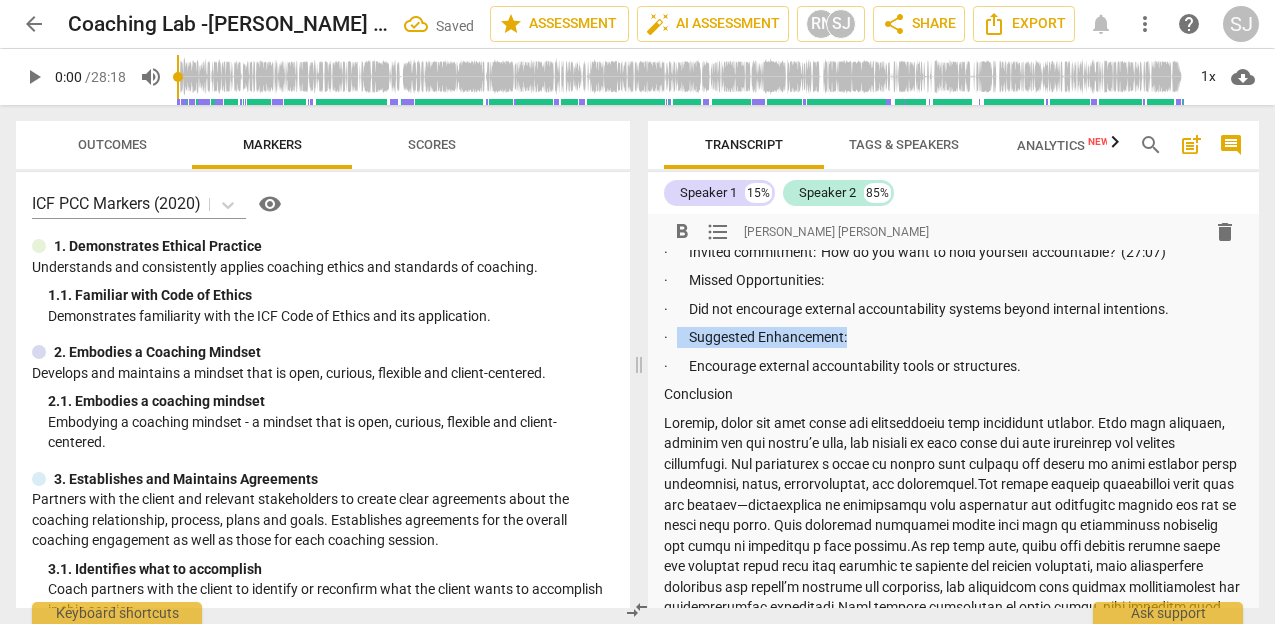 drag, startPoint x: 858, startPoint y: 336, endPoint x: 677, endPoint y: 343, distance: 181.13531 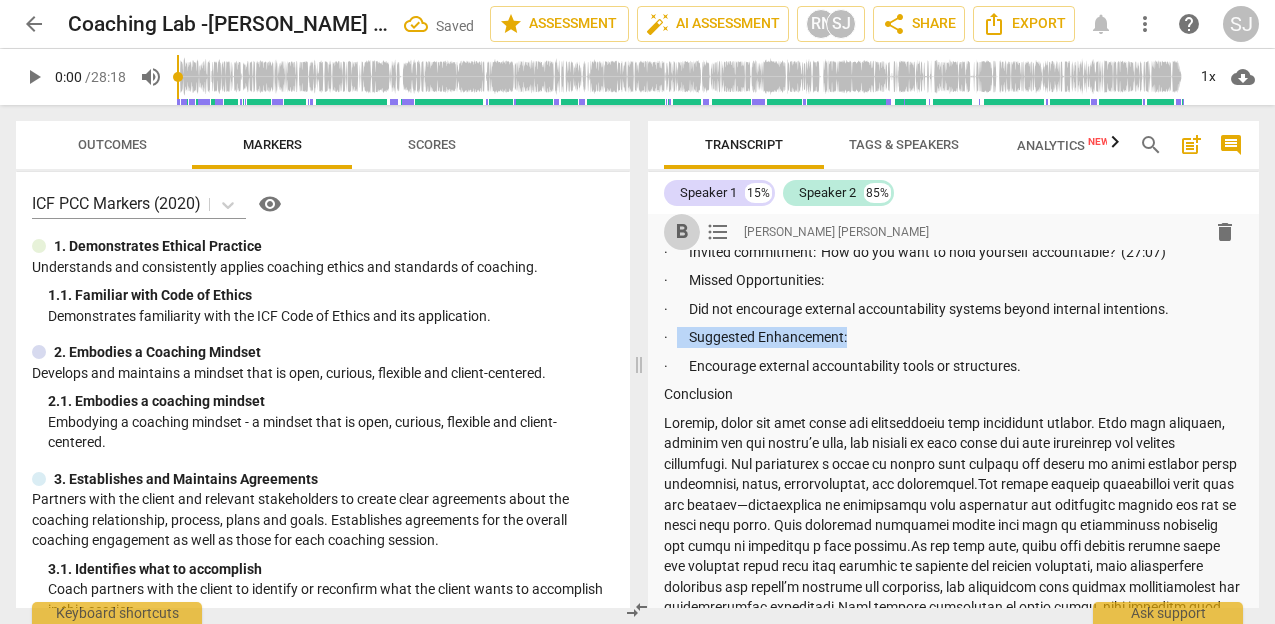 click on "format_bold" at bounding box center [682, 232] 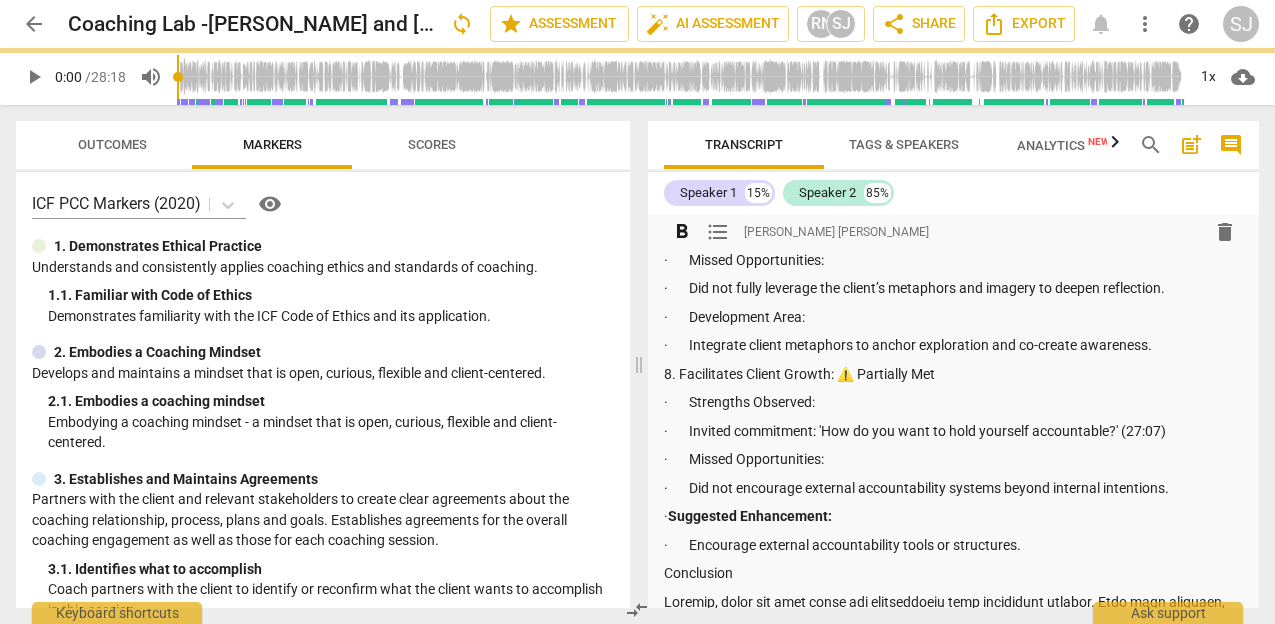 scroll, scrollTop: 1431, scrollLeft: 0, axis: vertical 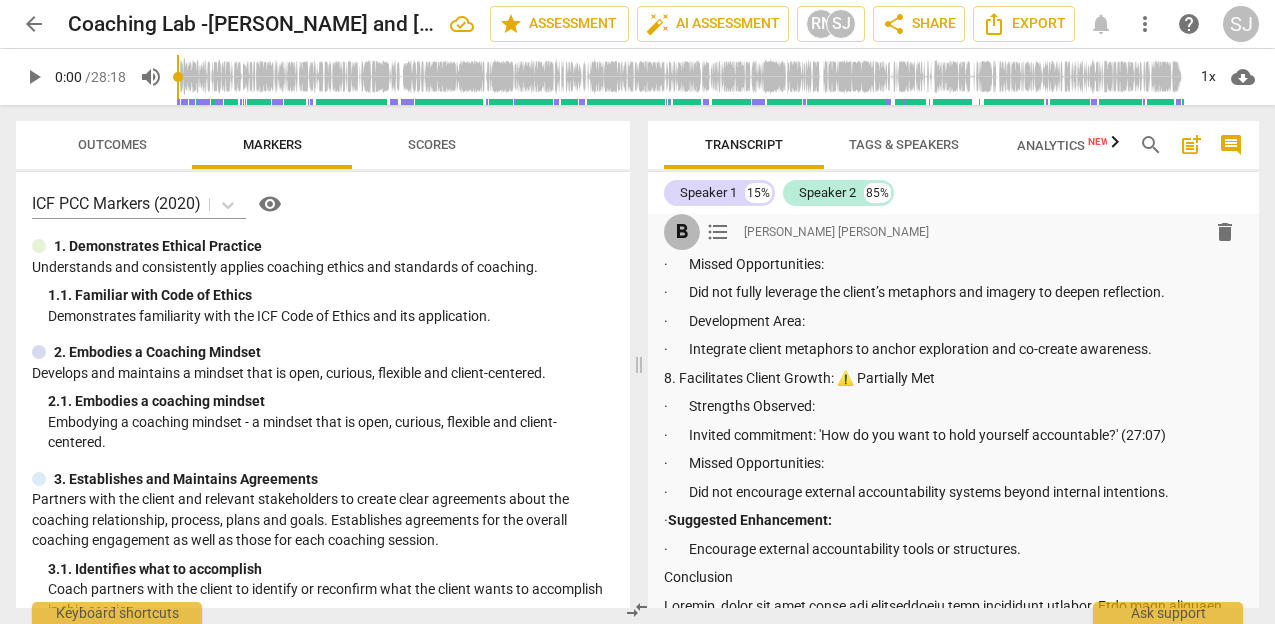 click on "format_bold" at bounding box center [682, 232] 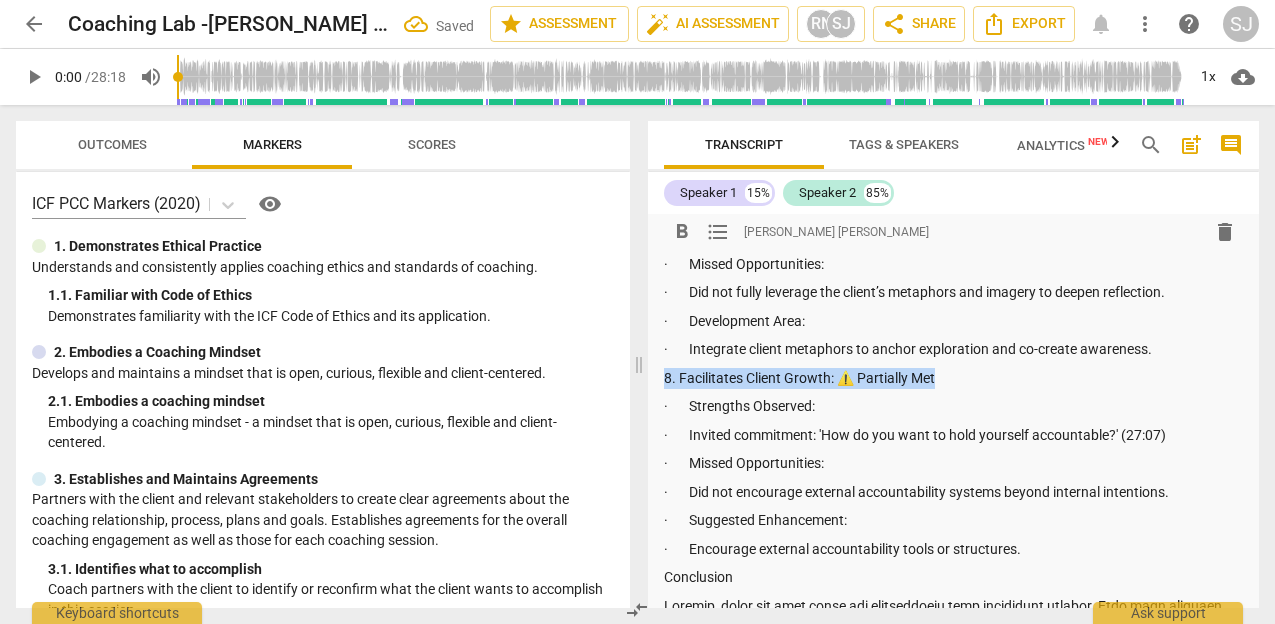 drag, startPoint x: 947, startPoint y: 383, endPoint x: 653, endPoint y: 379, distance: 294.02722 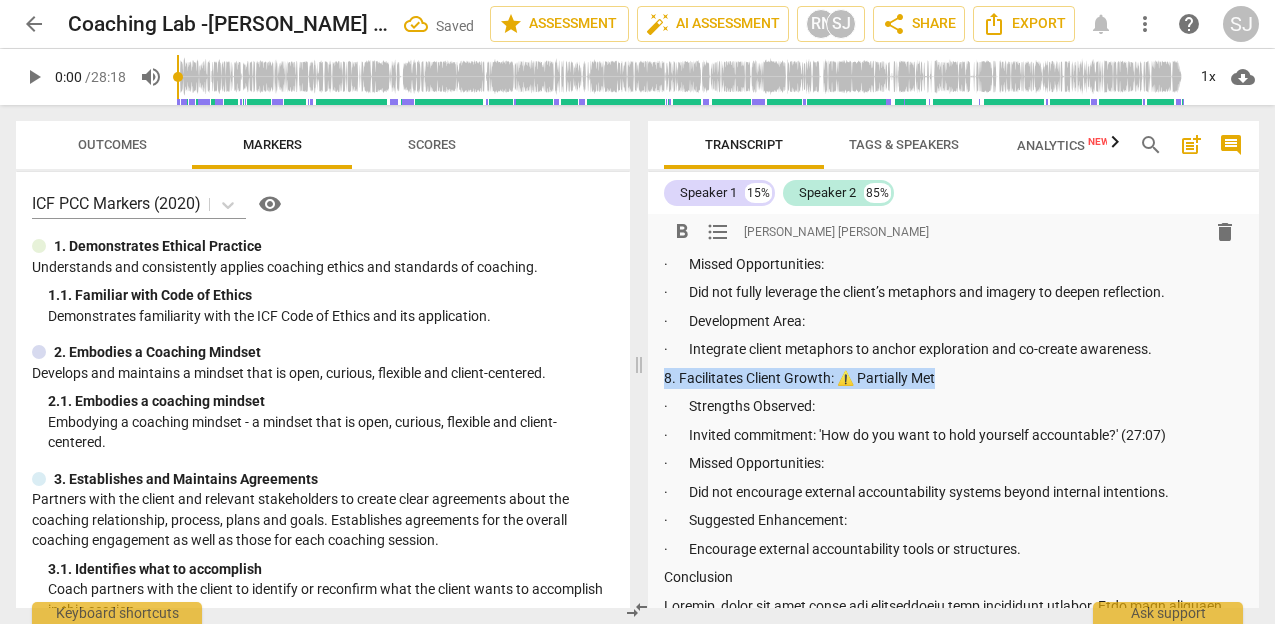 click on "format_bold format_list_bulleted Sarah Jessie Appiah delete Summary:    Thank you, Patrick, for partnering with your client in this reflective and engaging coaching session. Your calm presence and respectful tone helped to create a safe and trusting environment for the client. Using a Pareto Principle lens, the client (Speaker 2) contributed approximately 85% of the dialogue, while you the coach (Speaker 1) contributed 15%. This reflects a healthy balance, showing that the session was client-centered and allowed ample space for the client’s thoughts, reflections, and insights to surface and evolve.  1. Demonstrates Ethical Practice:  ✅ Fully Met ·       Strengths Observed: ·       Opened with a clear statement of confidentiality: 'This session will be professional and confidential. Anything we are going to discuss here stays in this space.' (00:36) 2. Embodies a Coaching Mindset: ✅ Fully Met ·       Strengths Observed: ·       Missed Opportunities: Conclusion" at bounding box center [954, -161] 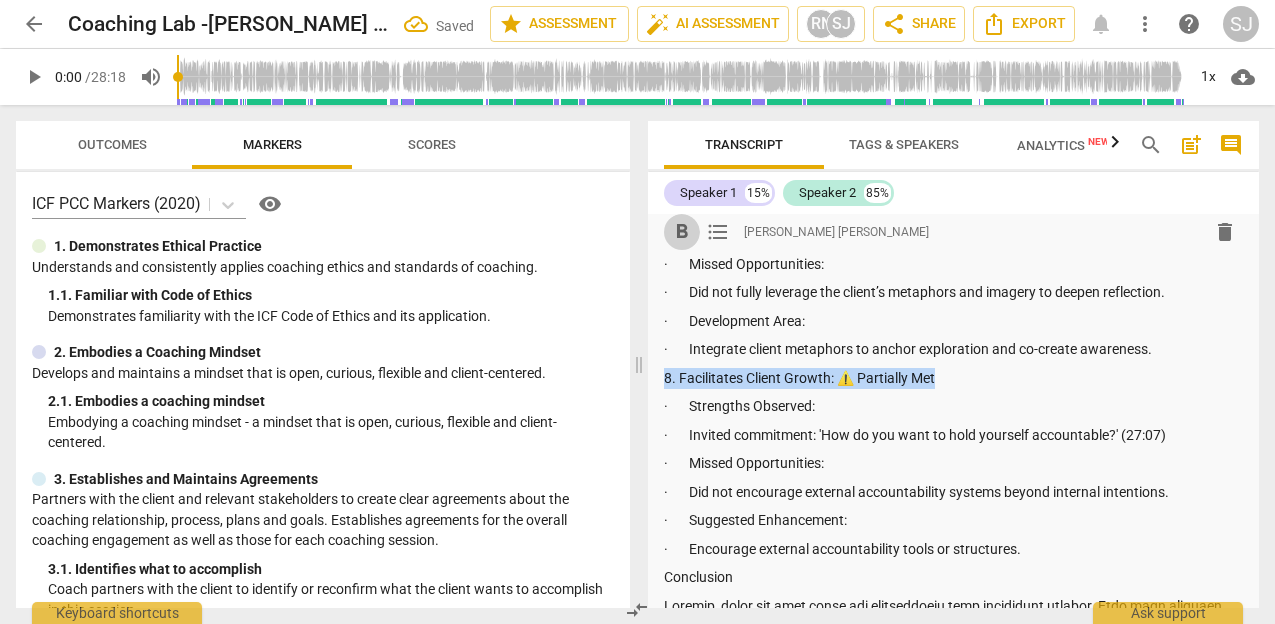 click on "format_bold" at bounding box center (682, 232) 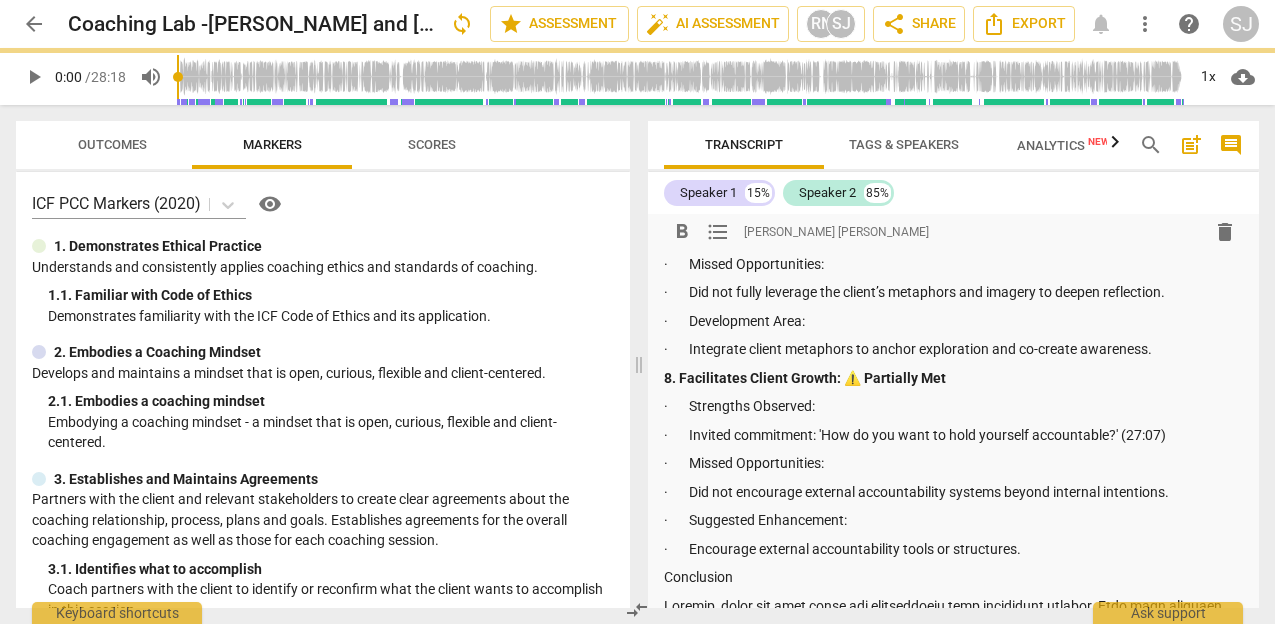 click on "·       Development Area:" at bounding box center [954, 321] 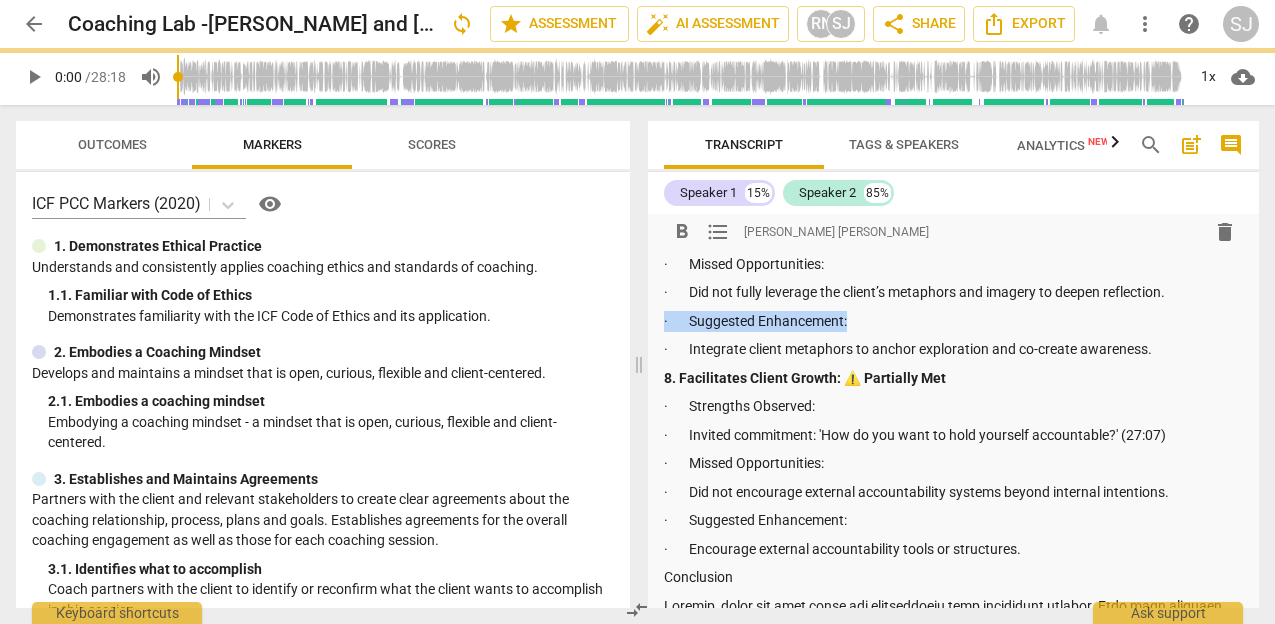 drag, startPoint x: 856, startPoint y: 326, endPoint x: 686, endPoint y: 305, distance: 171.29214 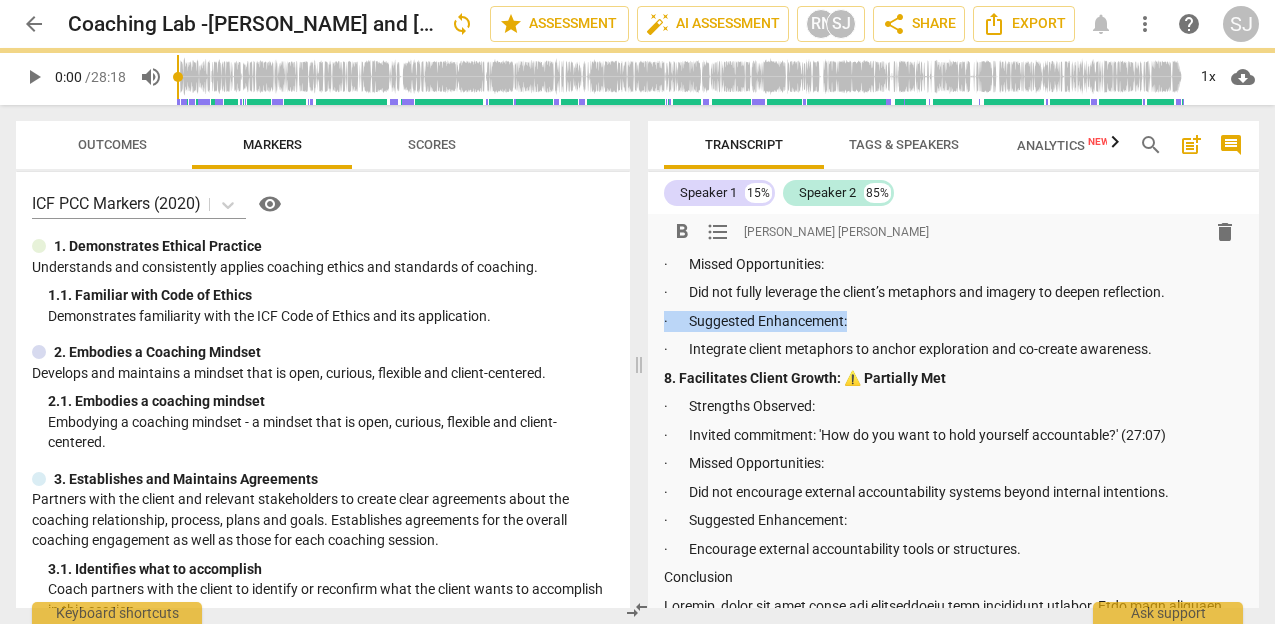 click on "Summary:    Thank you, Patrick, for partnering with your client in this reflective and engaging coaching session. Your calm presence and respectful tone helped to create a safe and trusting environment for the client. Using a Pareto Principle lens, the client (Speaker 2) contributed approximately 85% of the dialogue, while you the coach (Speaker 1) contributed 15%. This reflects a healthy balance, showing that the session was client-centered and allowed ample space for the client’s thoughts, reflections, and insights to surface and evolve.  1. Demonstrates Ethical Practice:  ✅ Fully Met ·       Strengths Observed: ·       Opened with a clear statement of confidentiality: 'This session will be professional and confidential. Anything we are going to discuss here stays in this space.' (00:36) 2. Embodies a Coaching Mindset: ✅ Fully Met ·       Strengths Observed: ·       Missed Opportunities: ·       Development Area: ·       Strengths Observed: Conclusion" at bounding box center (954, -143) 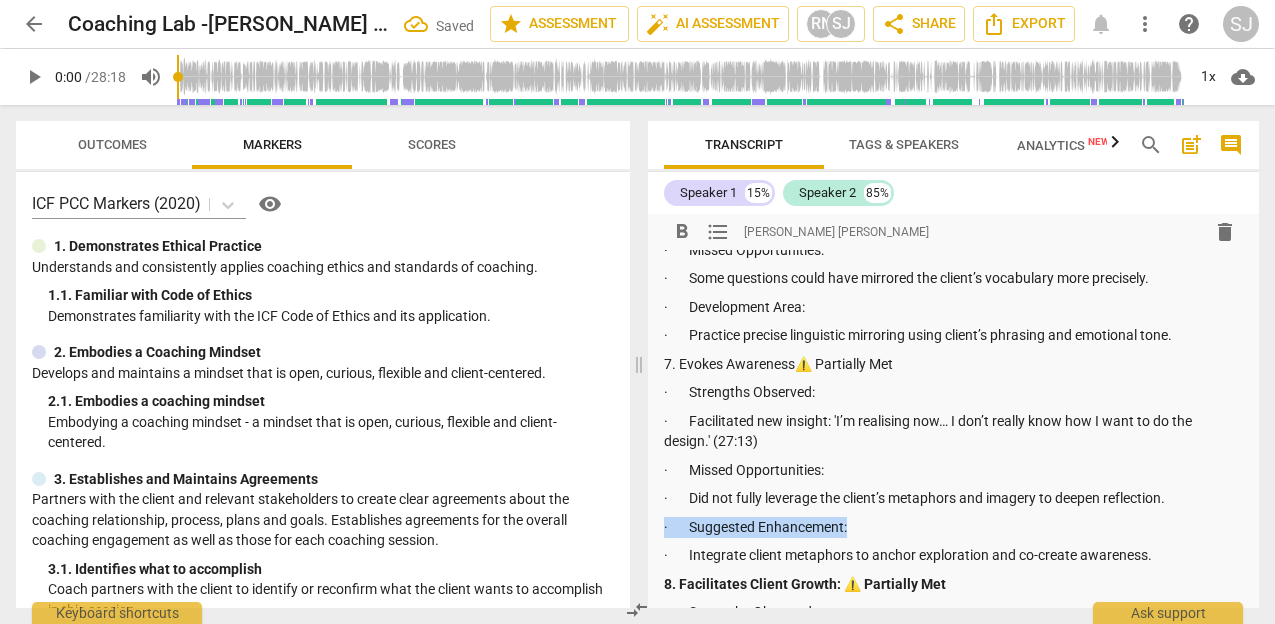 scroll, scrollTop: 1224, scrollLeft: 0, axis: vertical 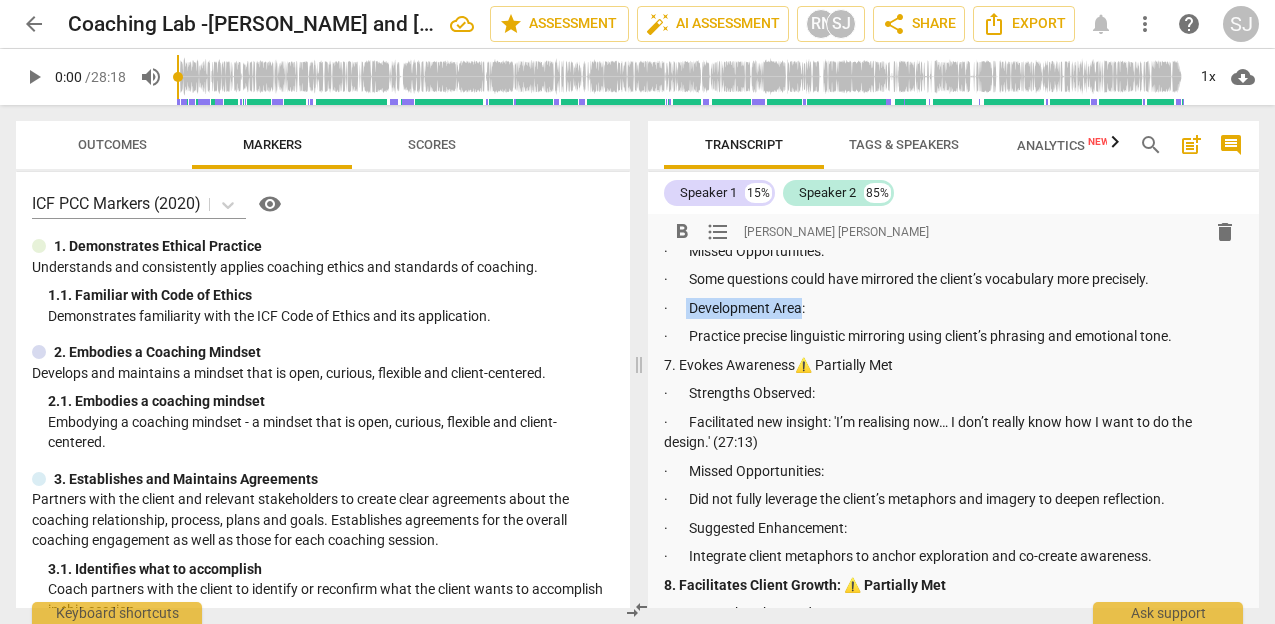 drag, startPoint x: 805, startPoint y: 308, endPoint x: 690, endPoint y: 304, distance: 115.06954 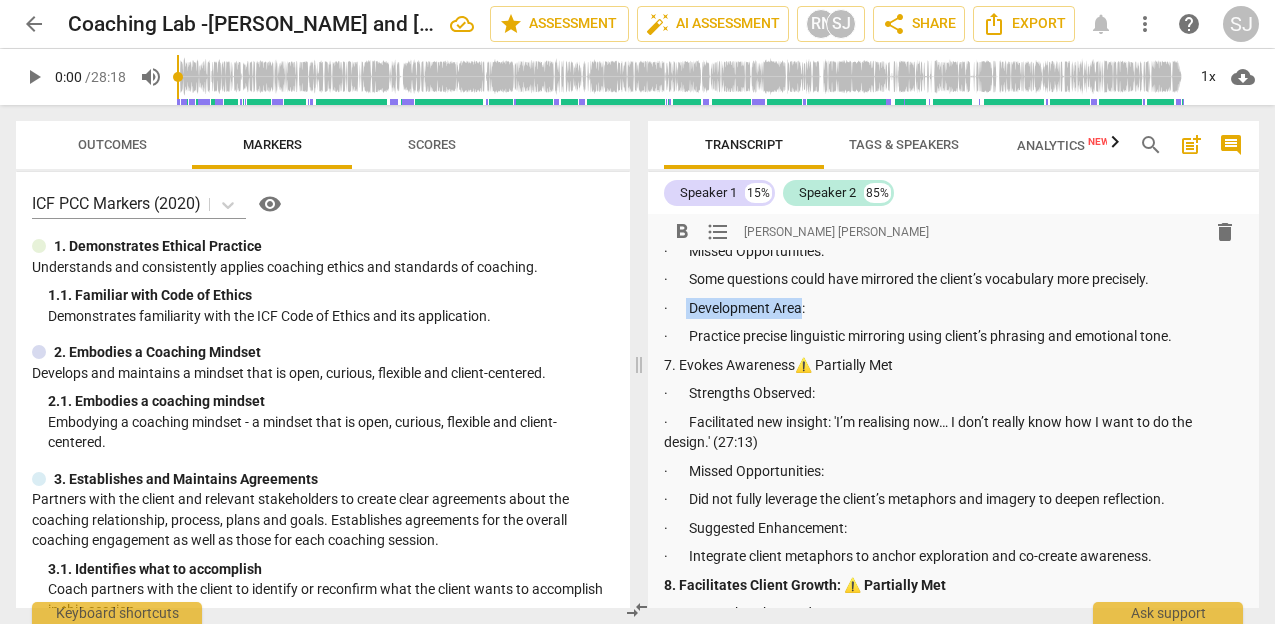 click on "·       Development Area:" at bounding box center (954, 308) 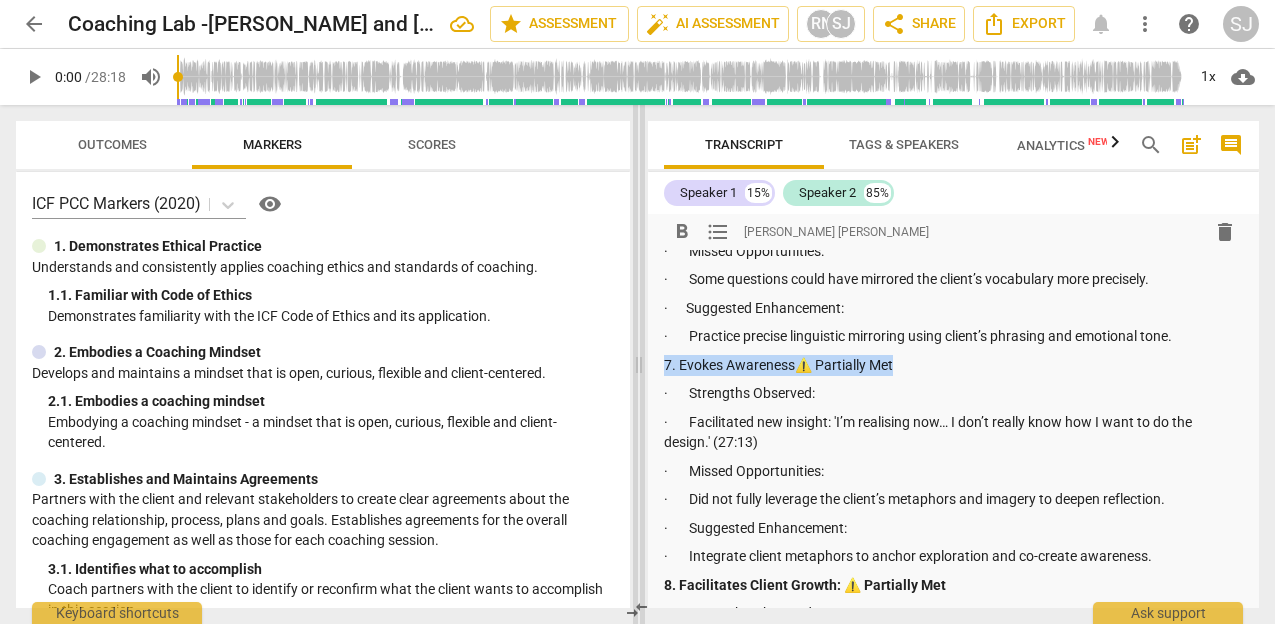 drag, startPoint x: 911, startPoint y: 364, endPoint x: 642, endPoint y: 368, distance: 269.02972 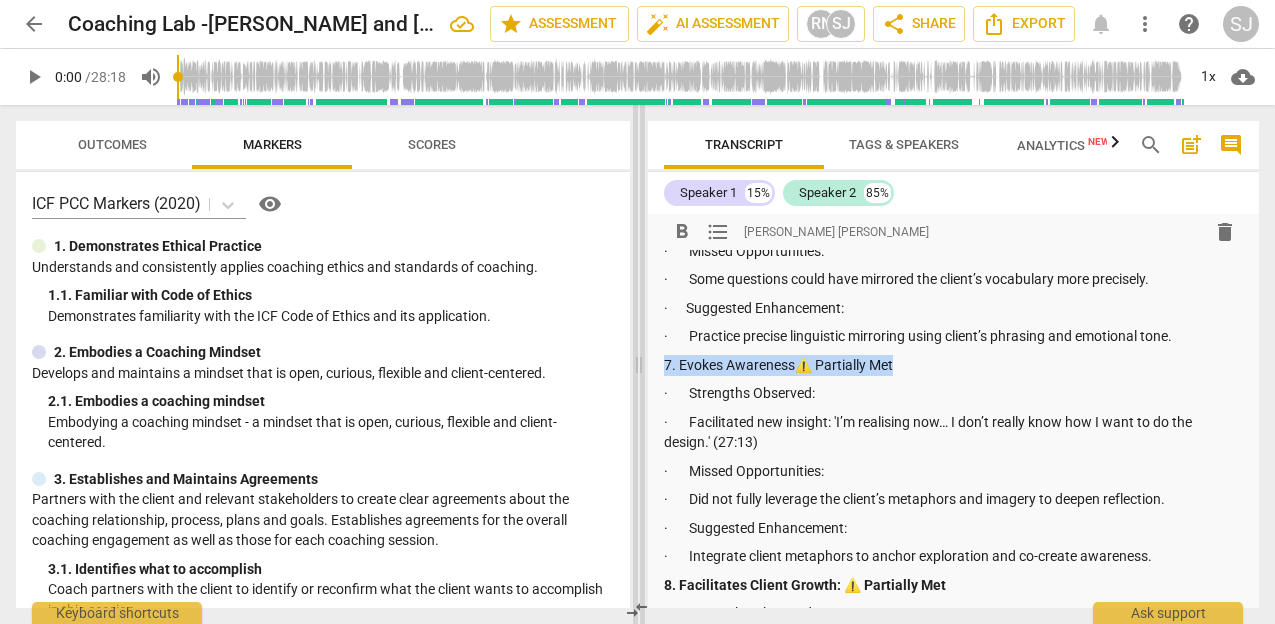 click on "Outcomes Markers Scores ICF PCC Markers (2020) visibility 1. Demonstrates Ethical Practice Understands and consistently applies coaching ethics and standards of coaching. 1. 1. Familiar with Code of Ethics Demonstrates familiarity with the ICF Code of Ethics and its application. 2. Embodies a Coaching Mindset Develops and maintains a mindset that is open, curious, flexible and client-centered. 2. 1. Embodies a coaching mindset Embodying a coaching mindset - a mindset that is open, curious, flexible and client-centered. 3. Establishes and Maintains Agreements Partners with the client and relevant stakeholders to create clear agreements about the coaching relationship, process, plans and goals. Establishes agreements for the overall coaching engagement as well as those for each coaching session. 3. 1. Identifies what to accomplish Coach partners with the client to identify or reconfirm what the client wants to accomplish in this session. 3. 2. Reconfirms measures of success 3. 3. Explores what is important 3." at bounding box center [637, 364] 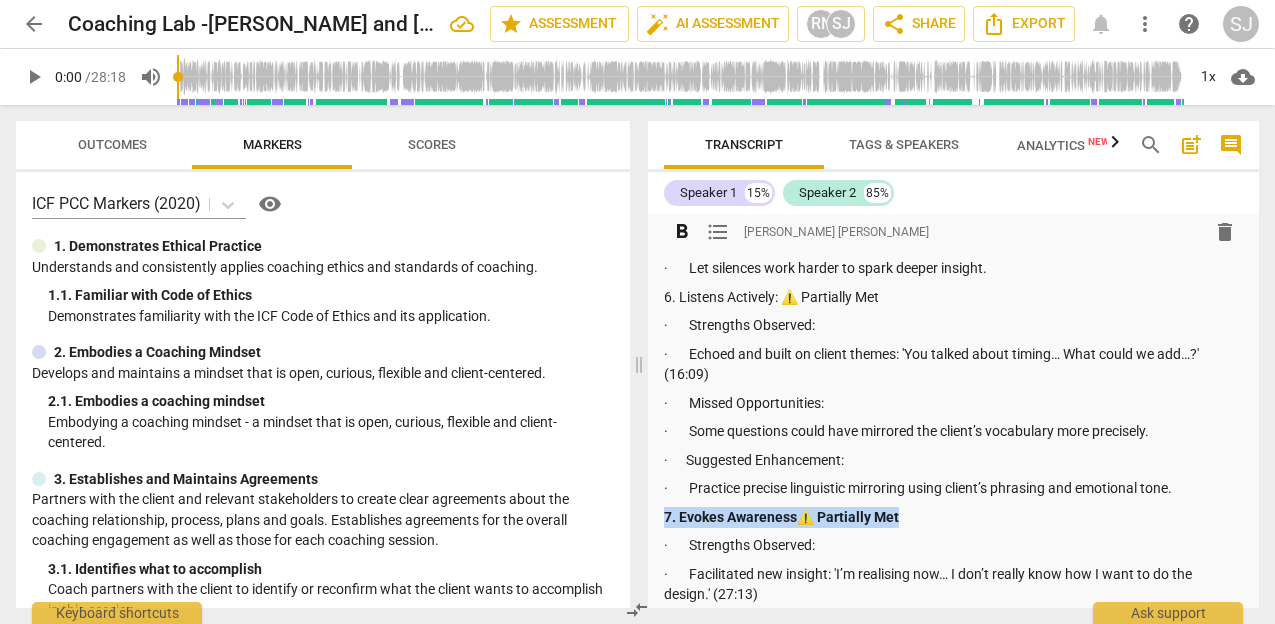 scroll, scrollTop: 1056, scrollLeft: 0, axis: vertical 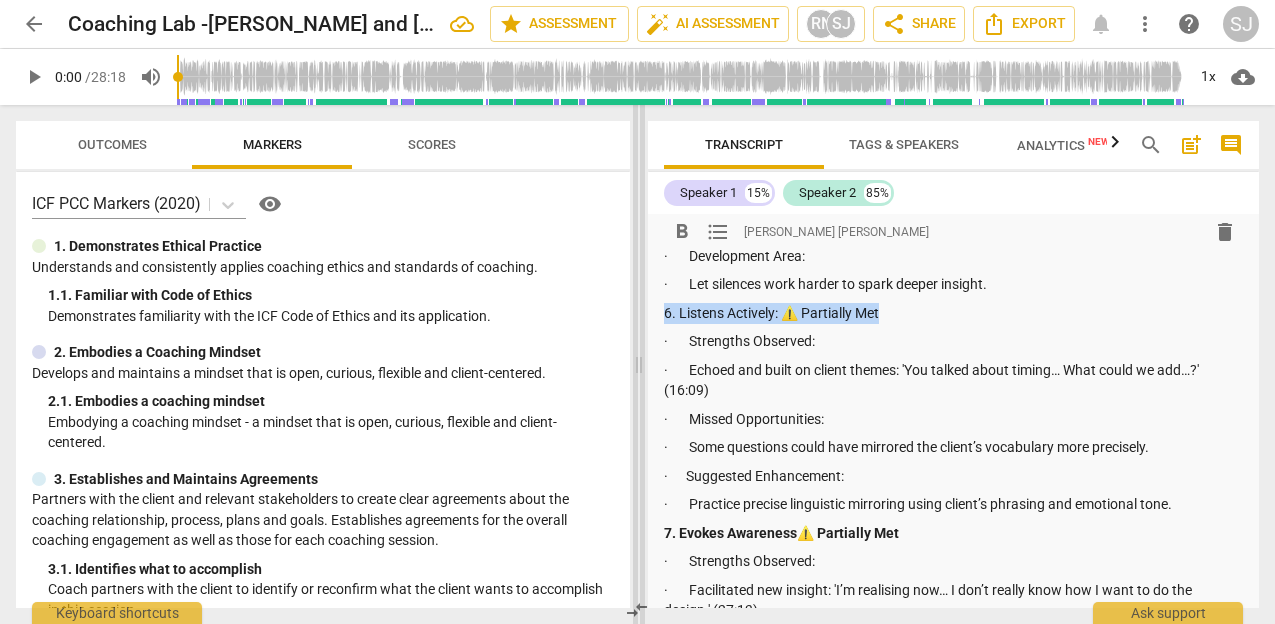 drag, startPoint x: 902, startPoint y: 310, endPoint x: 633, endPoint y: 311, distance: 269.00186 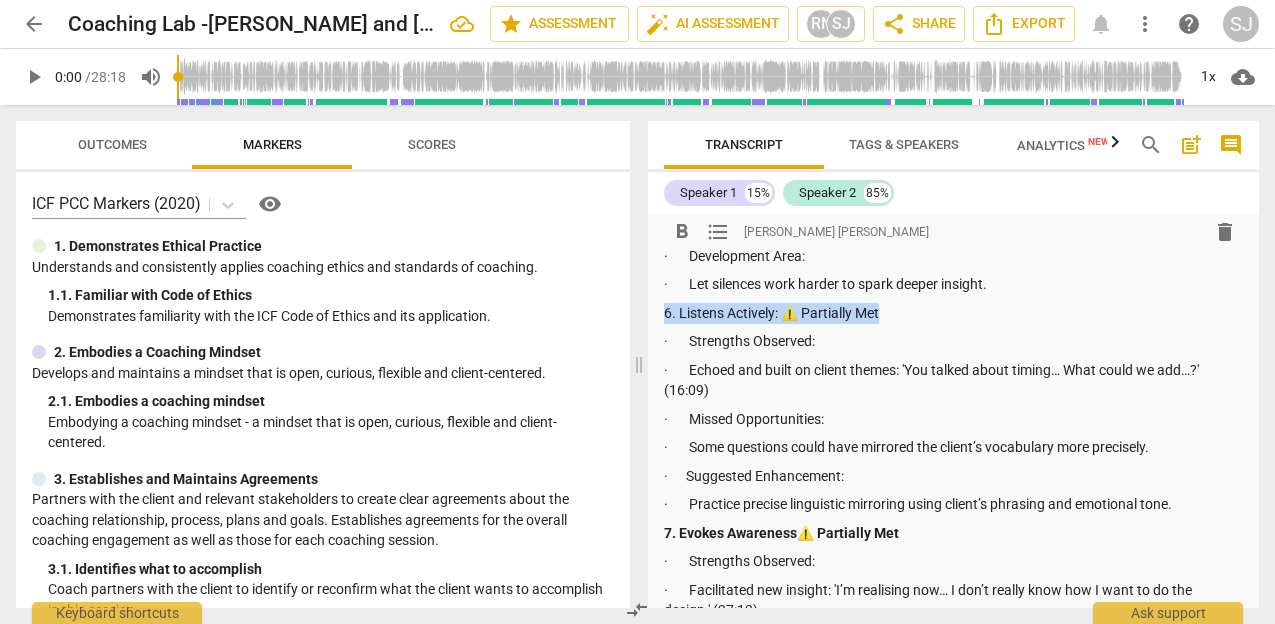 click on "format_bold" at bounding box center (682, 232) 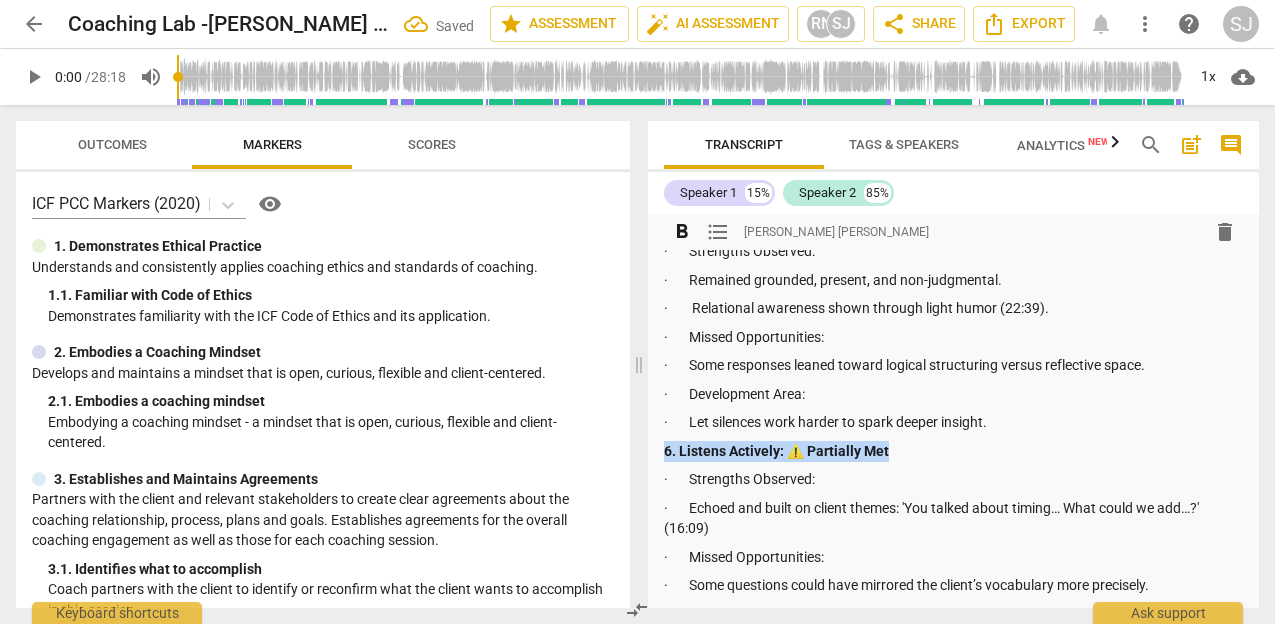 scroll, scrollTop: 906, scrollLeft: 0, axis: vertical 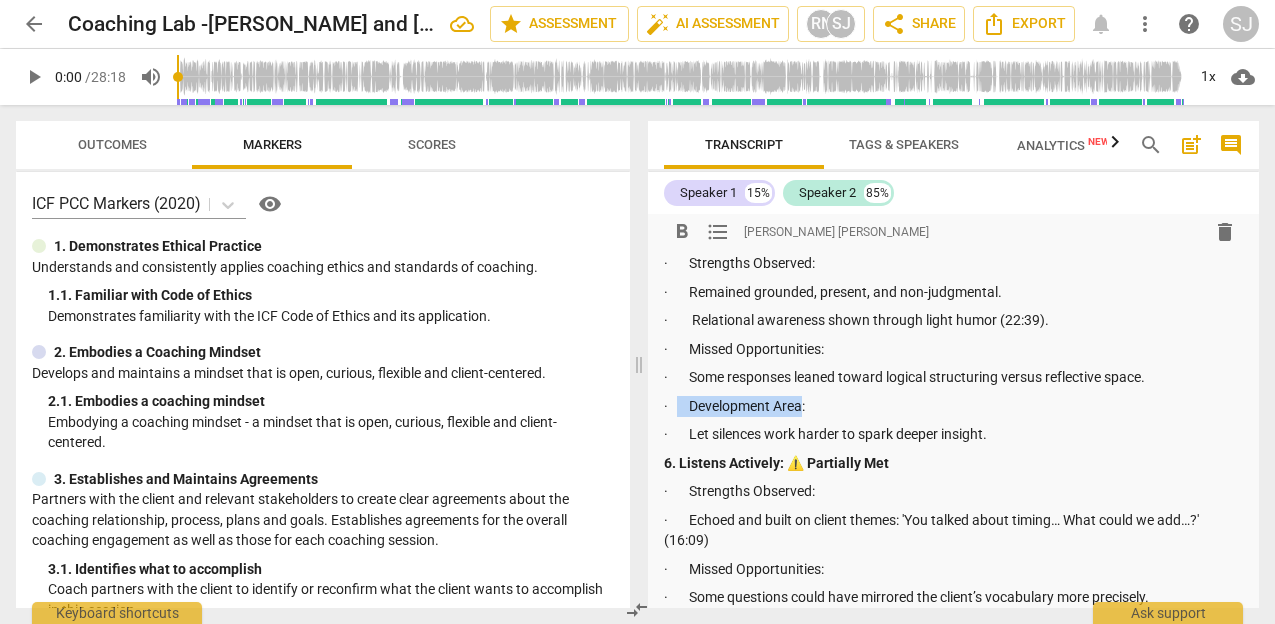drag, startPoint x: 806, startPoint y: 399, endPoint x: 678, endPoint y: 395, distance: 128.06248 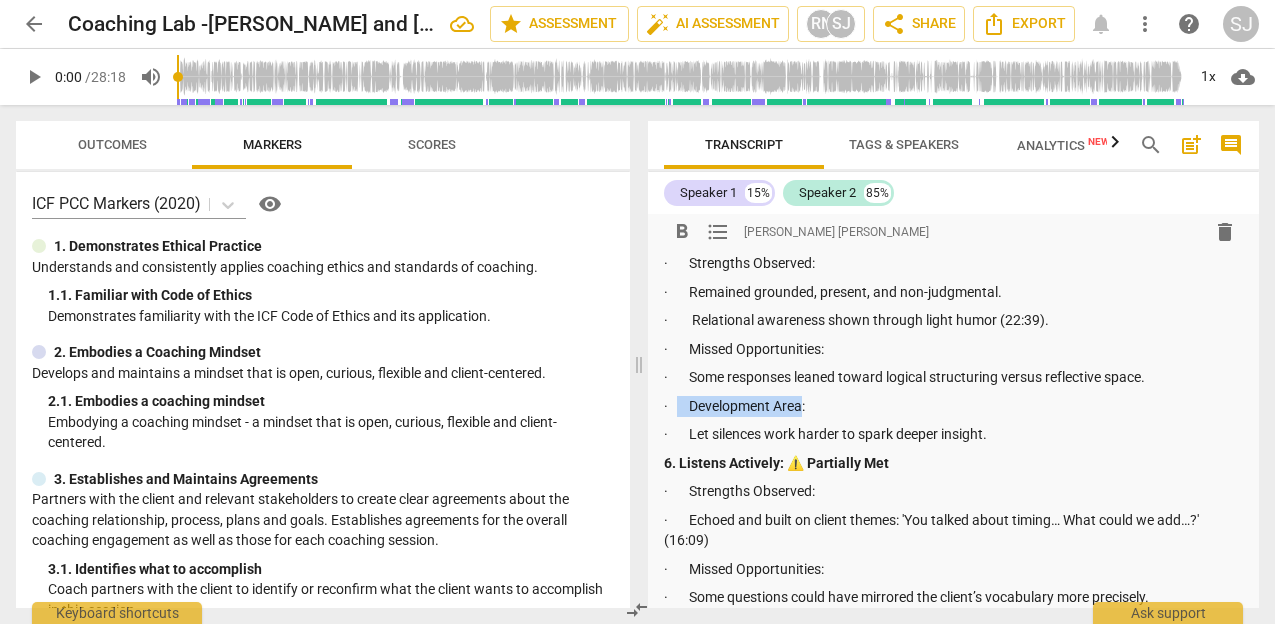 click on "·       Development Area:" at bounding box center (954, 406) 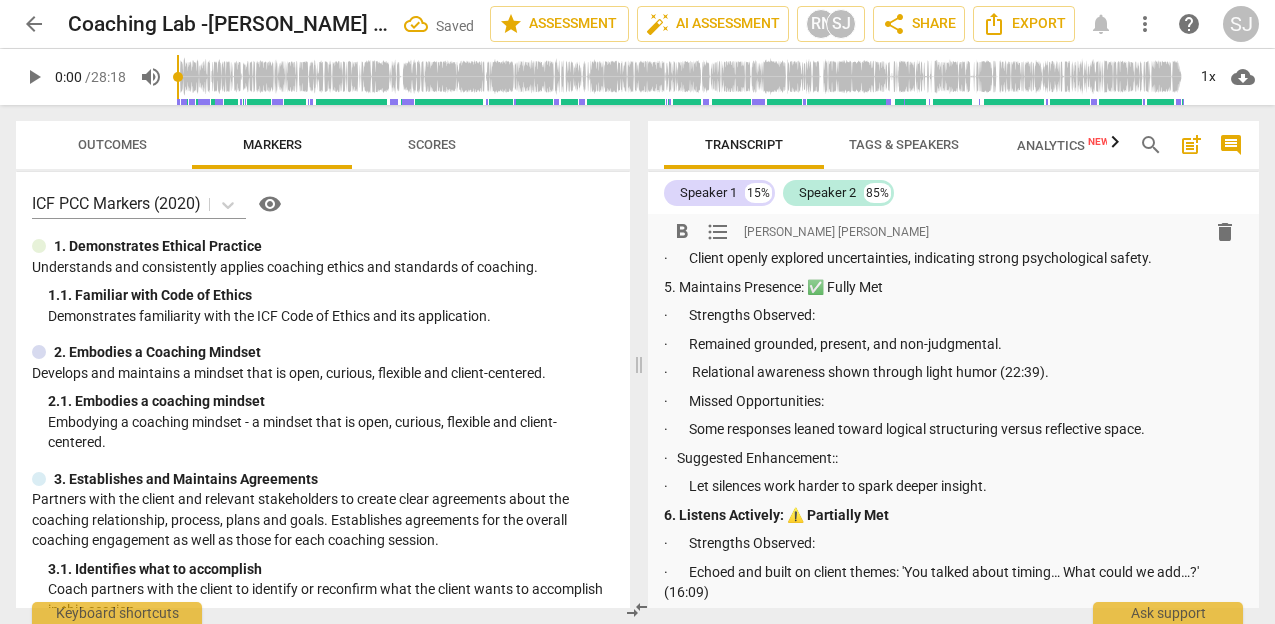 scroll, scrollTop: 841, scrollLeft: 0, axis: vertical 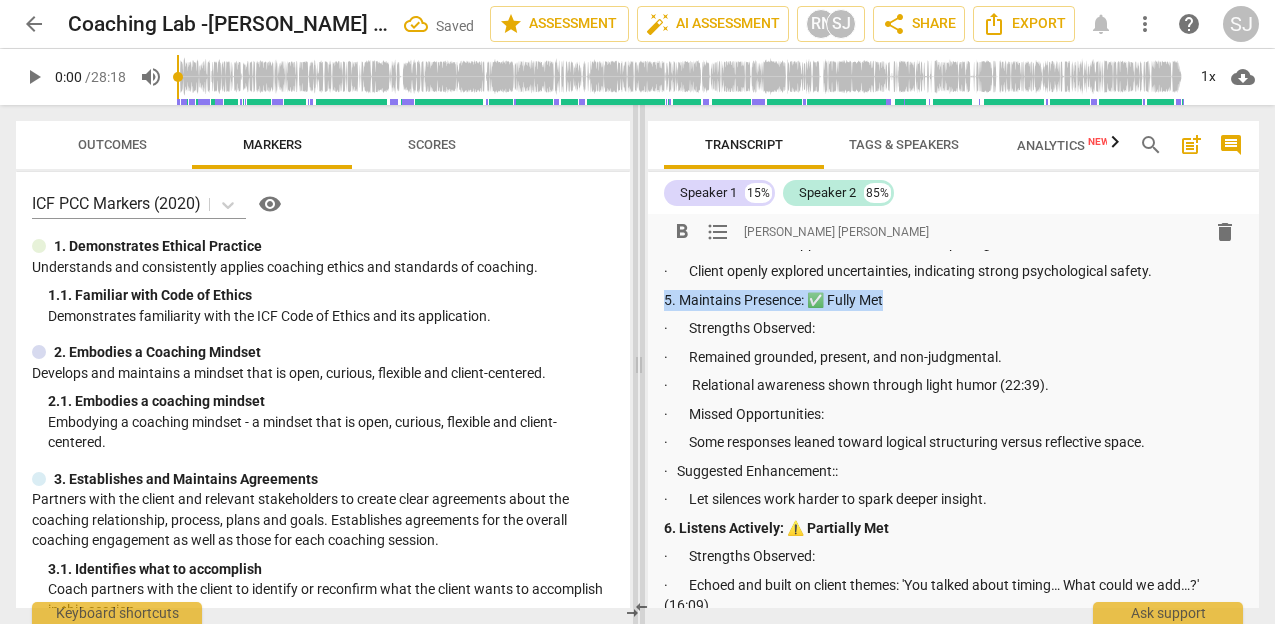 drag, startPoint x: 899, startPoint y: 295, endPoint x: 643, endPoint y: 298, distance: 256.01758 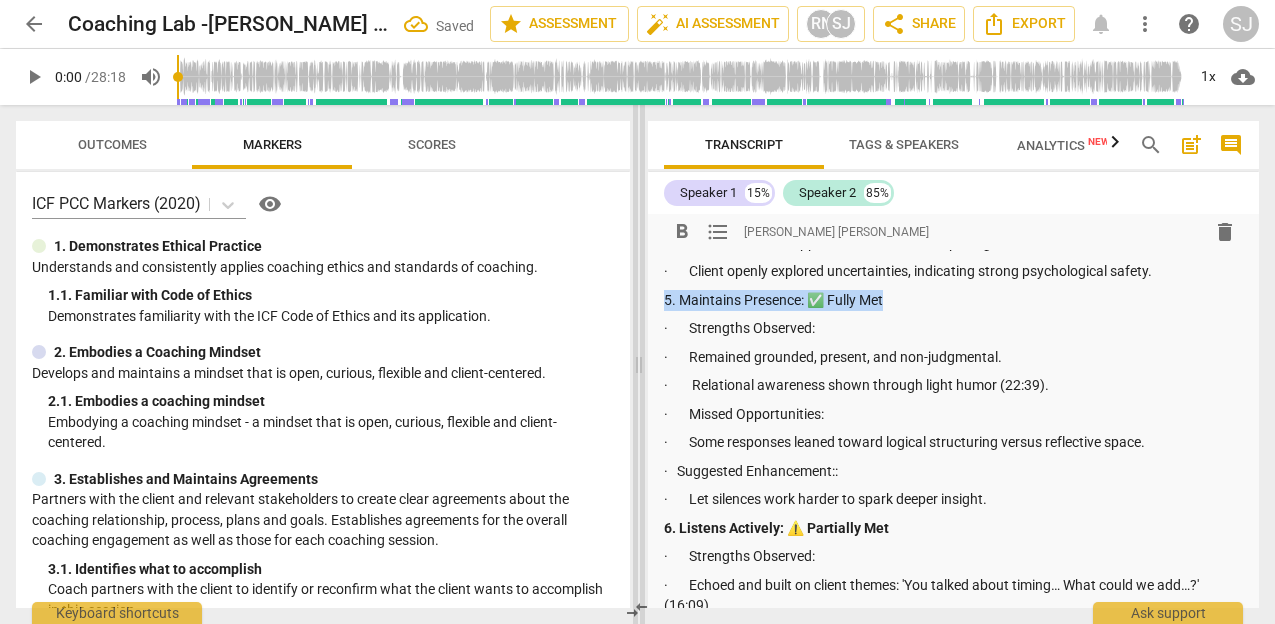 click on "Outcomes Markers Scores ICF PCC Markers (2020) visibility 1. Demonstrates Ethical Practice Understands and consistently applies coaching ethics and standards of coaching. 1. 1. Familiar with Code of Ethics Demonstrates familiarity with the ICF Code of Ethics and its application. 2. Embodies a Coaching Mindset Develops and maintains a mindset that is open, curious, flexible and client-centered. 2. 1. Embodies a coaching mindset Embodying a coaching mindset - a mindset that is open, curious, flexible and client-centered. 3. Establishes and Maintains Agreements Partners with the client and relevant stakeholders to create clear agreements about the coaching relationship, process, plans and goals. Establishes agreements for the overall coaching engagement as well as those for each coaching session. 3. 1. Identifies what to accomplish Coach partners with the client to identify or reconfirm what the client wants to accomplish in this session. 3. 2. Reconfirms measures of success 3. 3. Explores what is important 3." at bounding box center (637, 364) 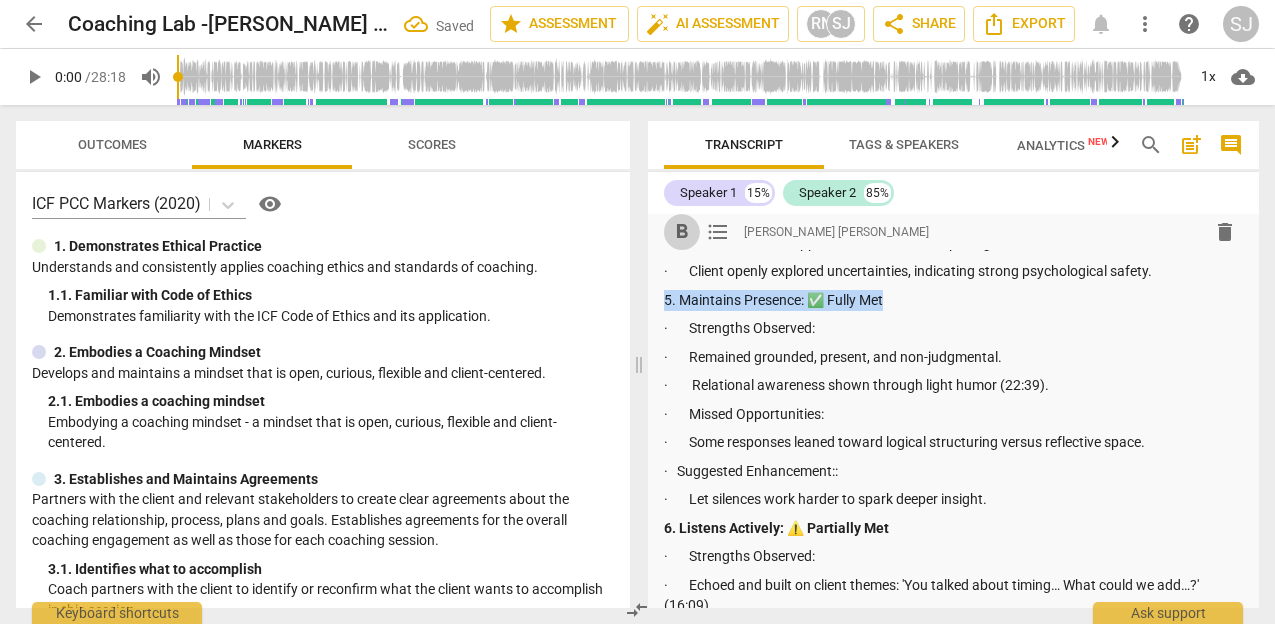 click on "format_bold" at bounding box center (682, 232) 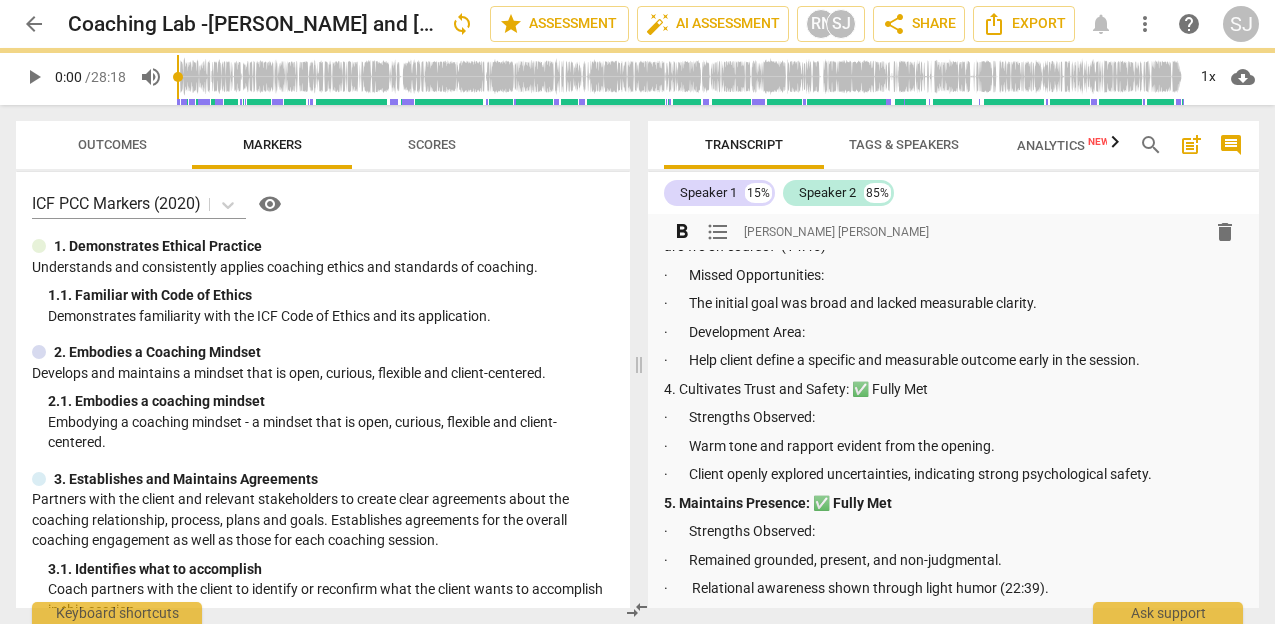scroll, scrollTop: 635, scrollLeft: 0, axis: vertical 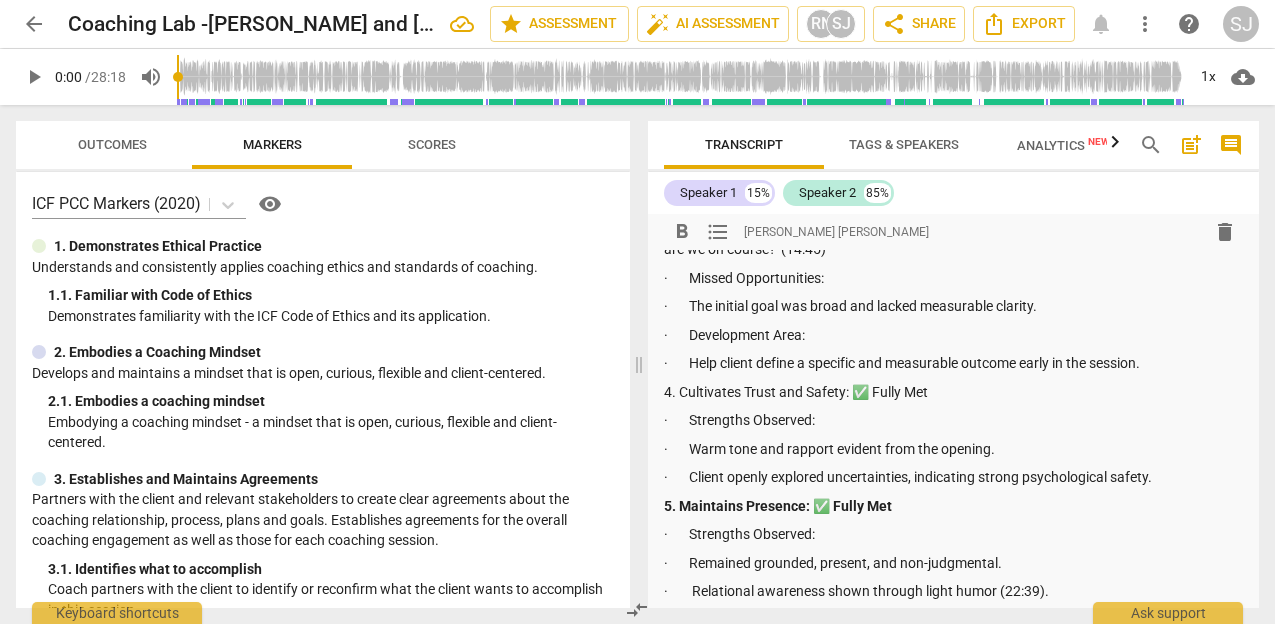 click on "4. Cultivates Trust and Safety: ✅ Fully Met" at bounding box center [954, 392] 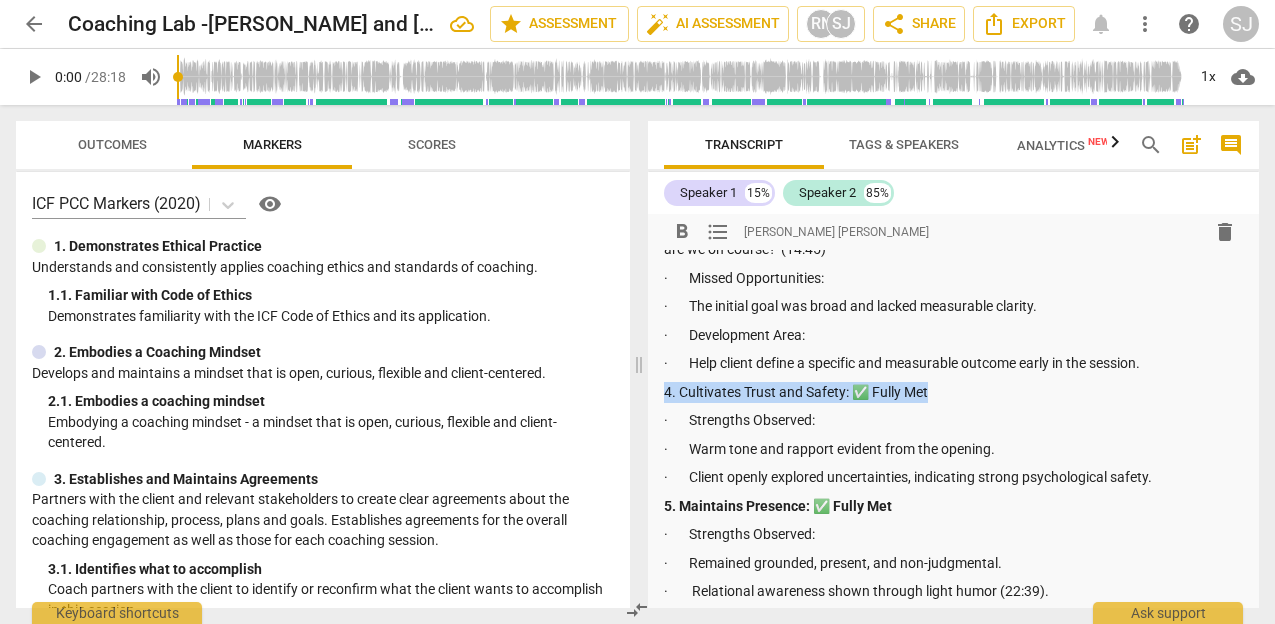drag, startPoint x: 945, startPoint y: 388, endPoint x: 645, endPoint y: 389, distance: 300.00168 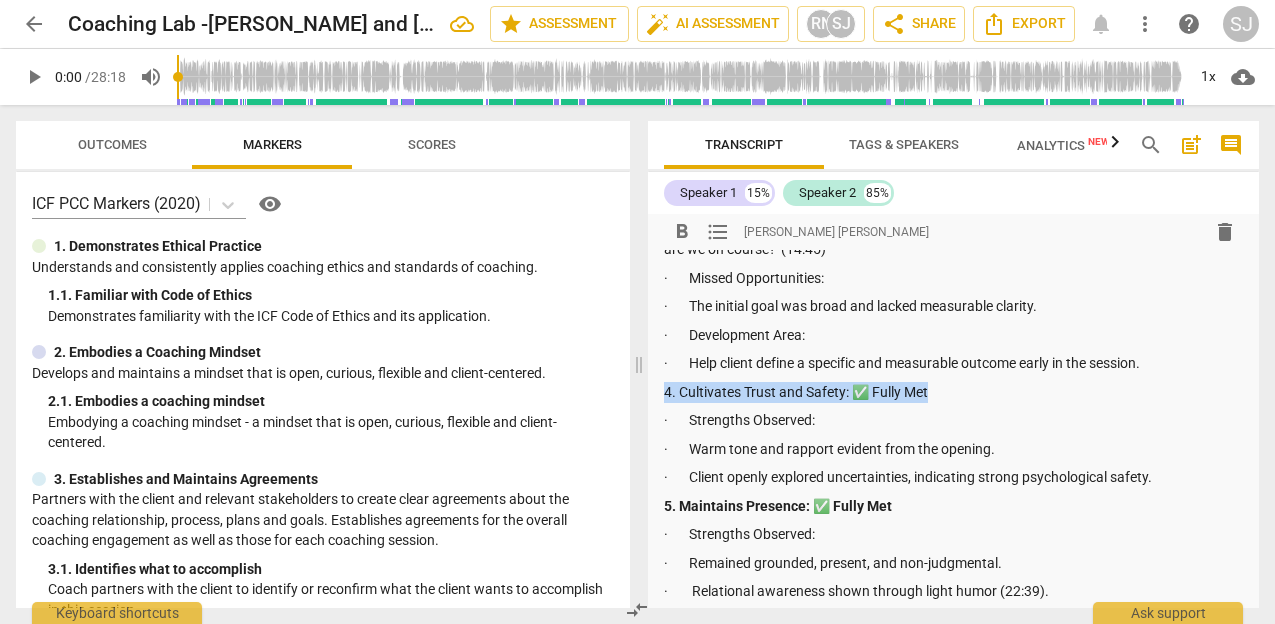 click on "Transcript Tags & Speakers Analytics   New search post_add comment Speaker 1 15% Speaker 2 85% format_bold format_list_bulleted Sarah Jessie Appiah delete Summary:    Thank you, Patrick, for partnering with your client in this reflective and engaging coaching session. Your calm presence and respectful tone helped to create a safe and trusting environment for the client. Using a Pareto Principle lens, the client (Speaker 2) contributed approximately 85% of the dialogue, while you the coach (Speaker 1) contributed 15%. This reflects a healthy balance, showing that the session was client-centered and allowed ample space for the client’s thoughts, reflections, and insights to surface and evolve.  1. Demonstrates Ethical Practice:  ✅ Fully Met ·       Strengths Observed: ·       Opened with a clear statement of confidentiality: 'This session will be professional and confidential. Anything we are going to discuss here stays in this space.' (00:36) 2. Embodies a Coaching Mindset: ✅ Fully Met S1" at bounding box center [958, 364] 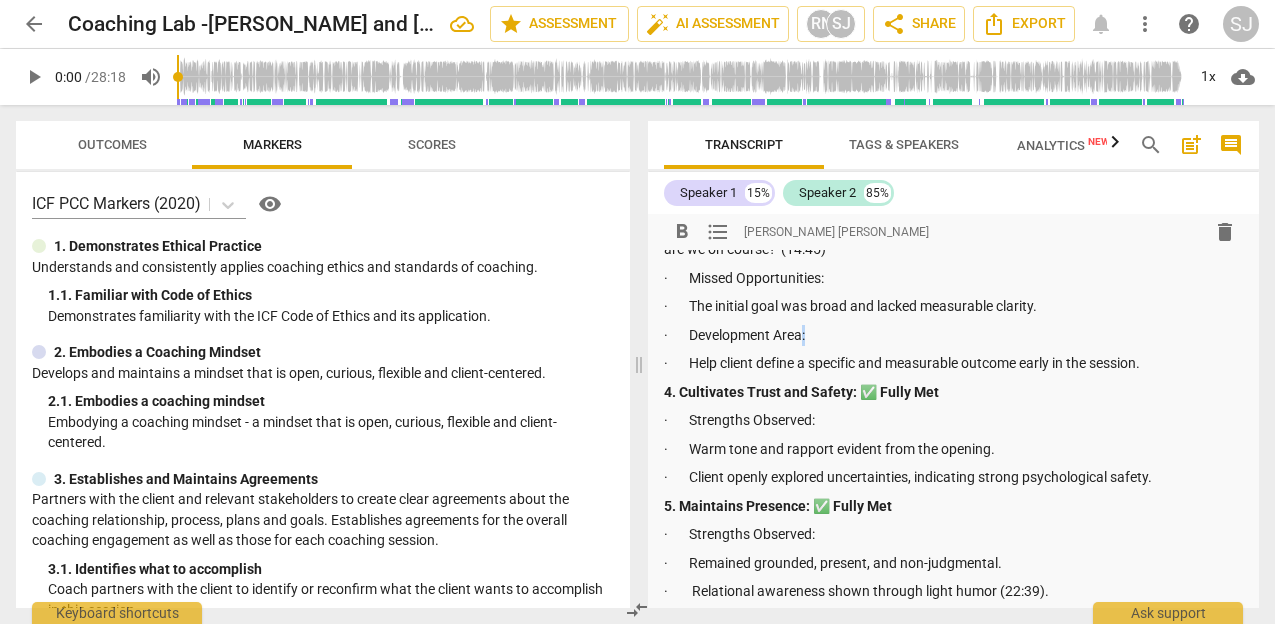 drag, startPoint x: 803, startPoint y: 337, endPoint x: 1137, endPoint y: 334, distance: 334.01346 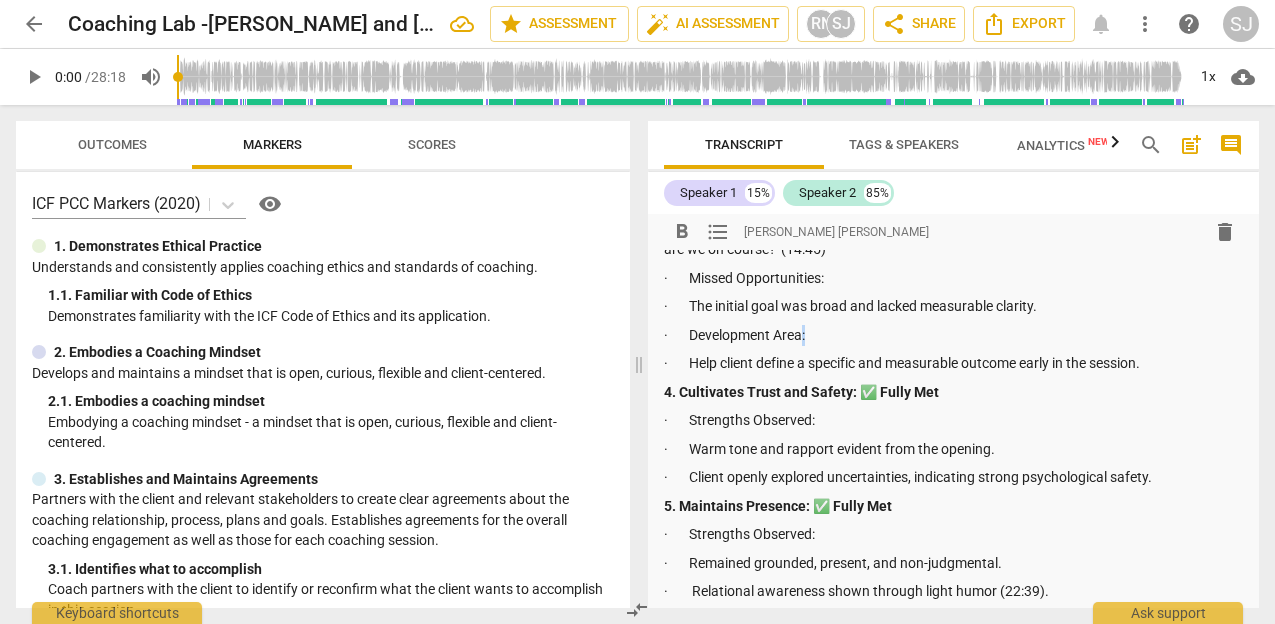click on "·       Development Area:" at bounding box center (954, 335) 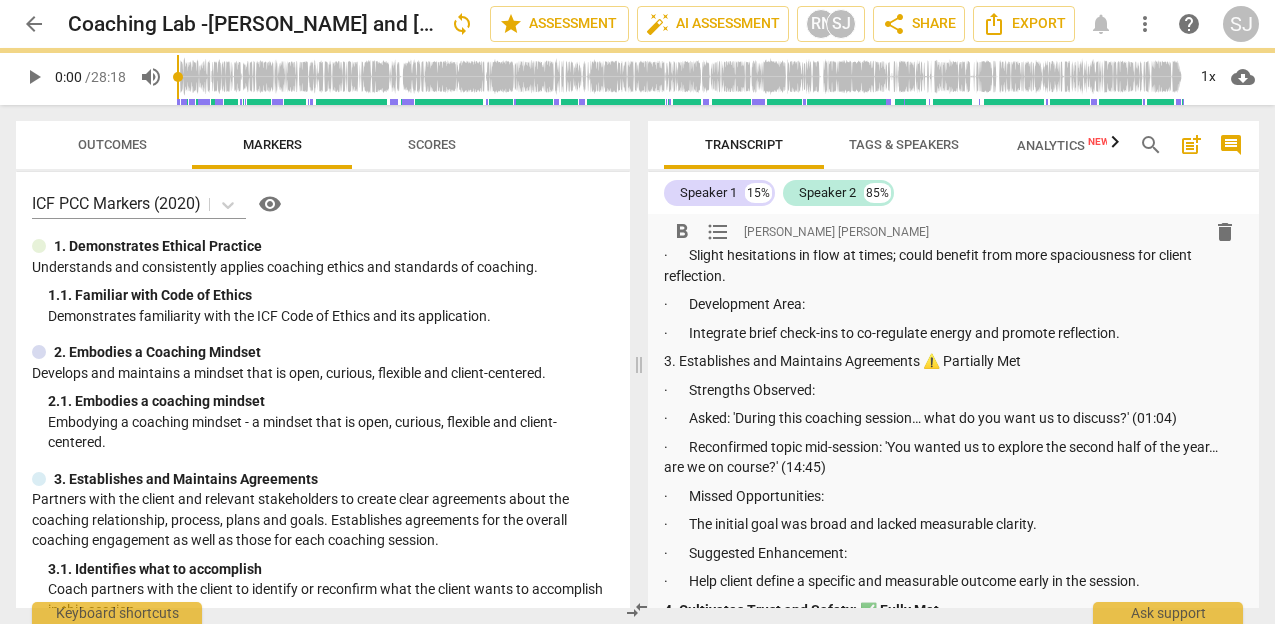 scroll, scrollTop: 416, scrollLeft: 0, axis: vertical 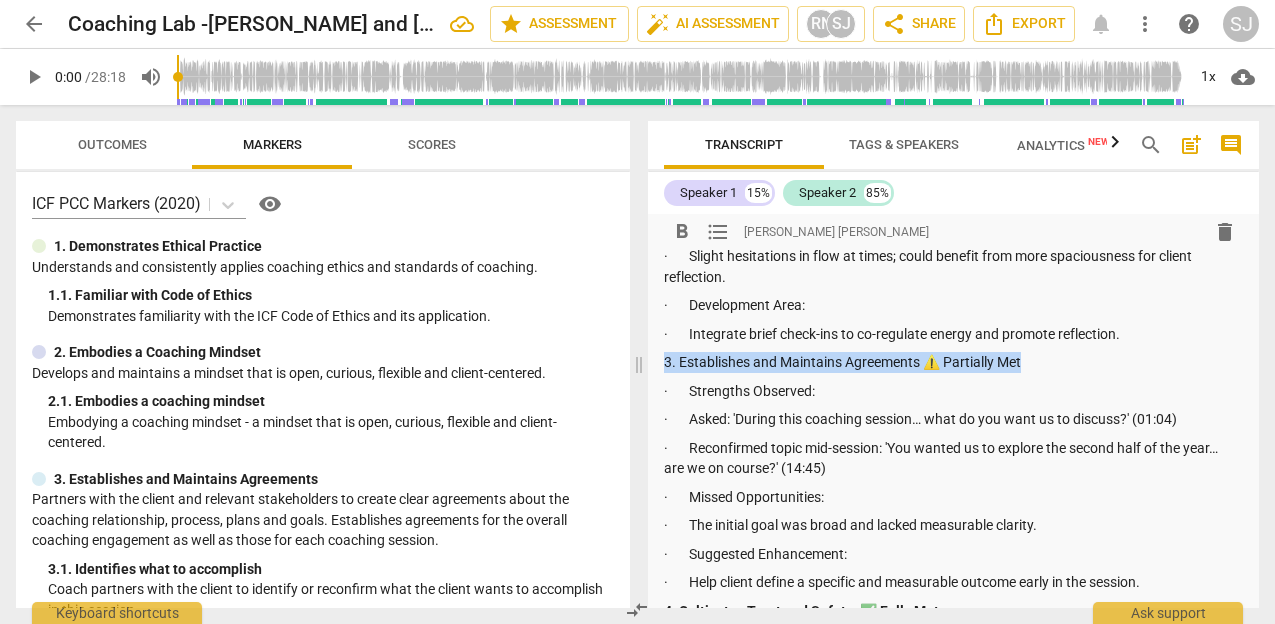 drag, startPoint x: 1025, startPoint y: 366, endPoint x: 630, endPoint y: 363, distance: 395.01138 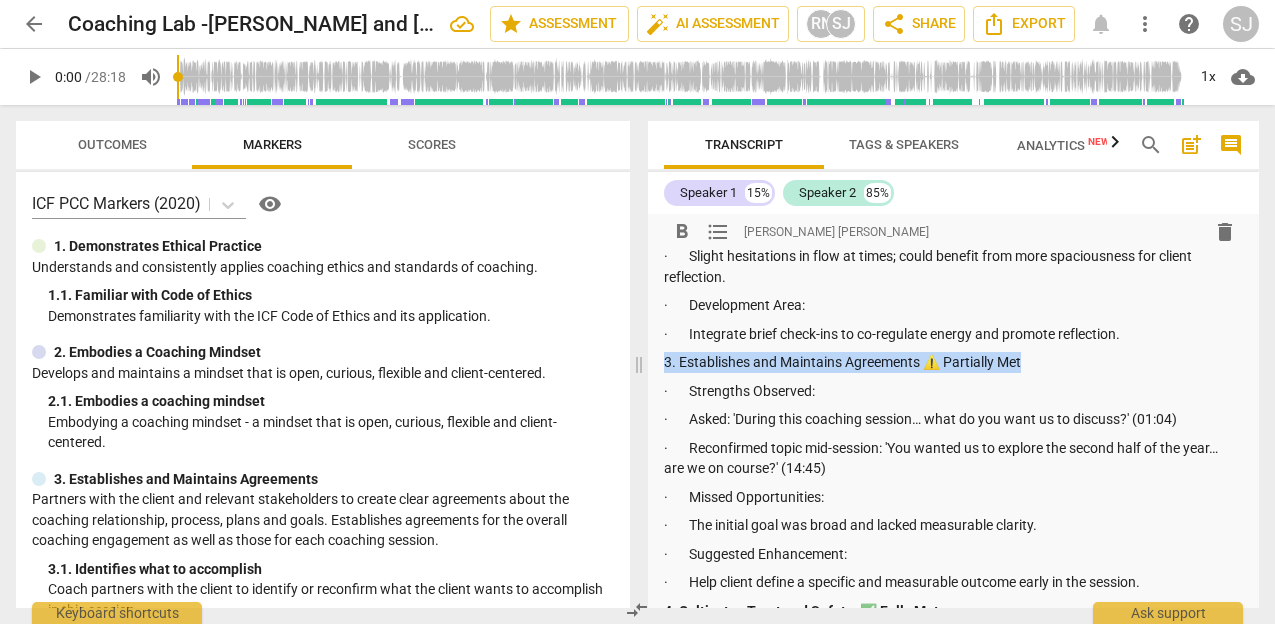 click on "Outcomes Markers Scores ICF PCC Markers (2020) visibility 1. Demonstrates Ethical Practice Understands and consistently applies coaching ethics and standards of coaching. 1. 1. Familiar with Code of Ethics Demonstrates familiarity with the ICF Code of Ethics and its application. 2. Embodies a Coaching Mindset Develops and maintains a mindset that is open, curious, flexible and client-centered. 2. 1. Embodies a coaching mindset Embodying a coaching mindset - a mindset that is open, curious, flexible and client-centered. 3. Establishes and Maintains Agreements Partners with the client and relevant stakeholders to create clear agreements about the coaching relationship, process, plans and goals. Establishes agreements for the overall coaching engagement as well as those for each coaching session. 3. 1. Identifies what to accomplish Coach partners with the client to identify or reconfirm what the client wants to accomplish in this session. 3. 2. Reconfirms measures of success 3. 3. Explores what is important 3." at bounding box center [637, 364] 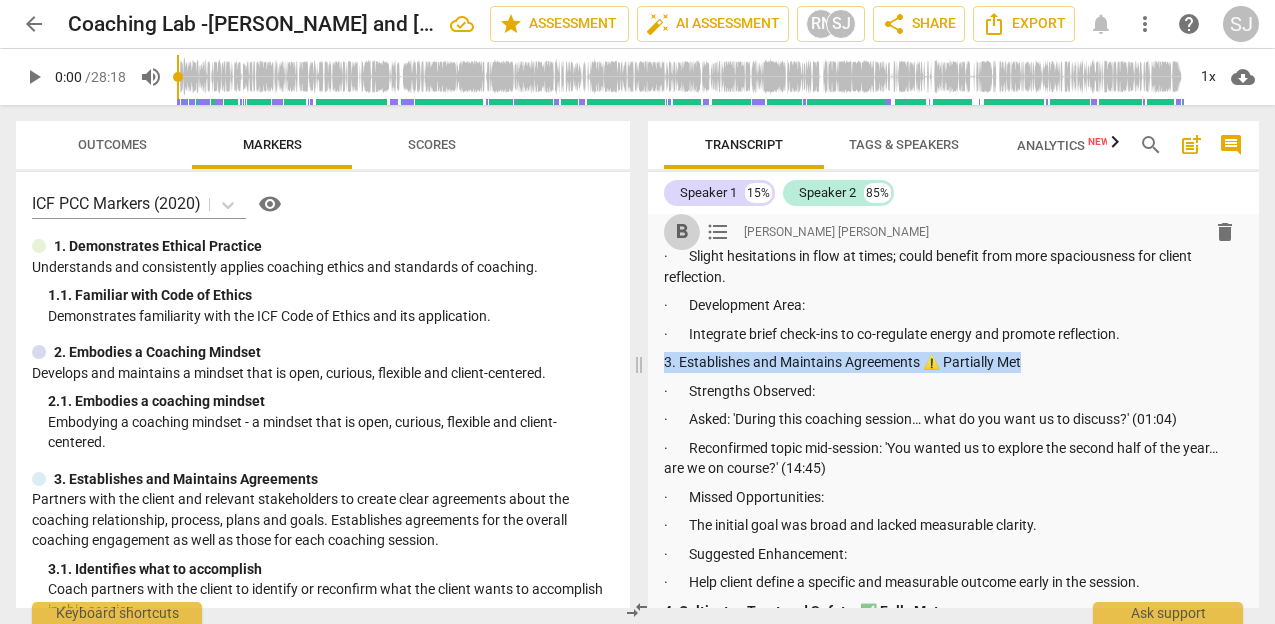 click on "format_bold" at bounding box center (682, 232) 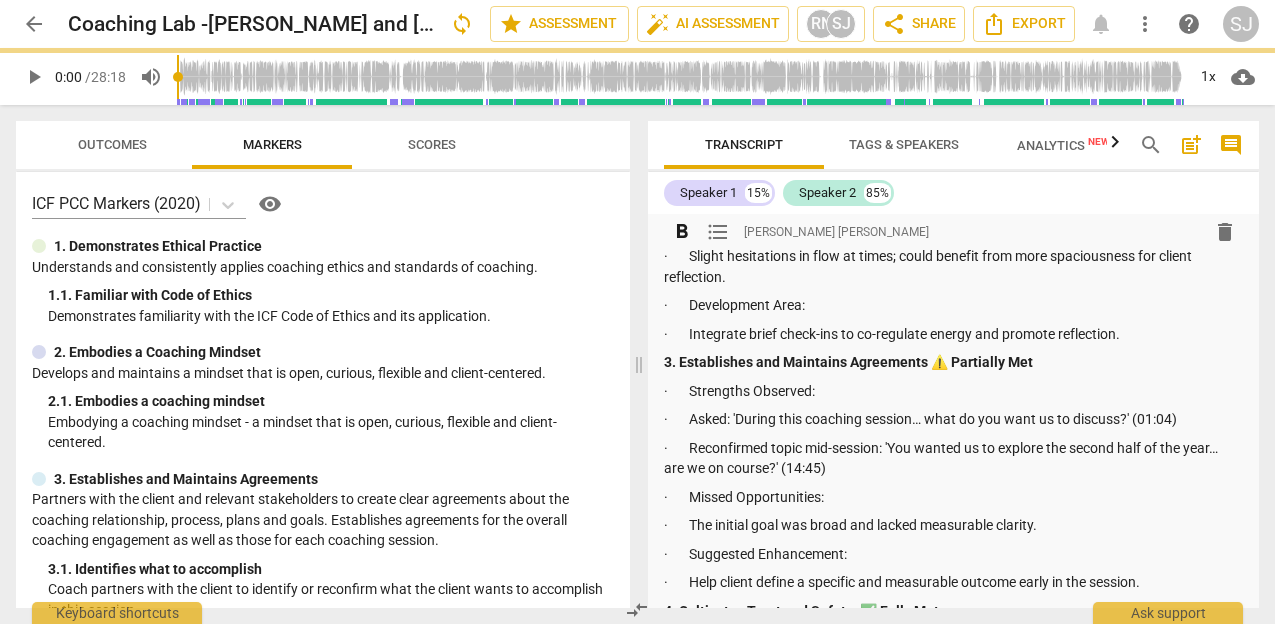 click on "·       Development Area:" at bounding box center (954, 305) 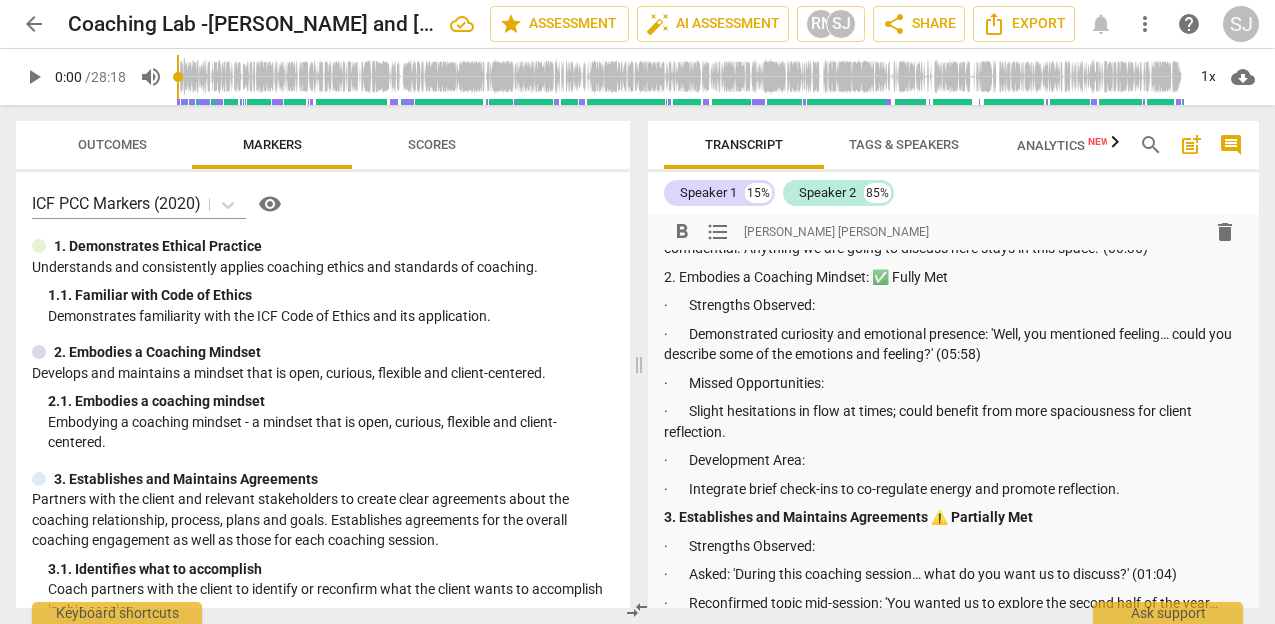 scroll, scrollTop: 254, scrollLeft: 0, axis: vertical 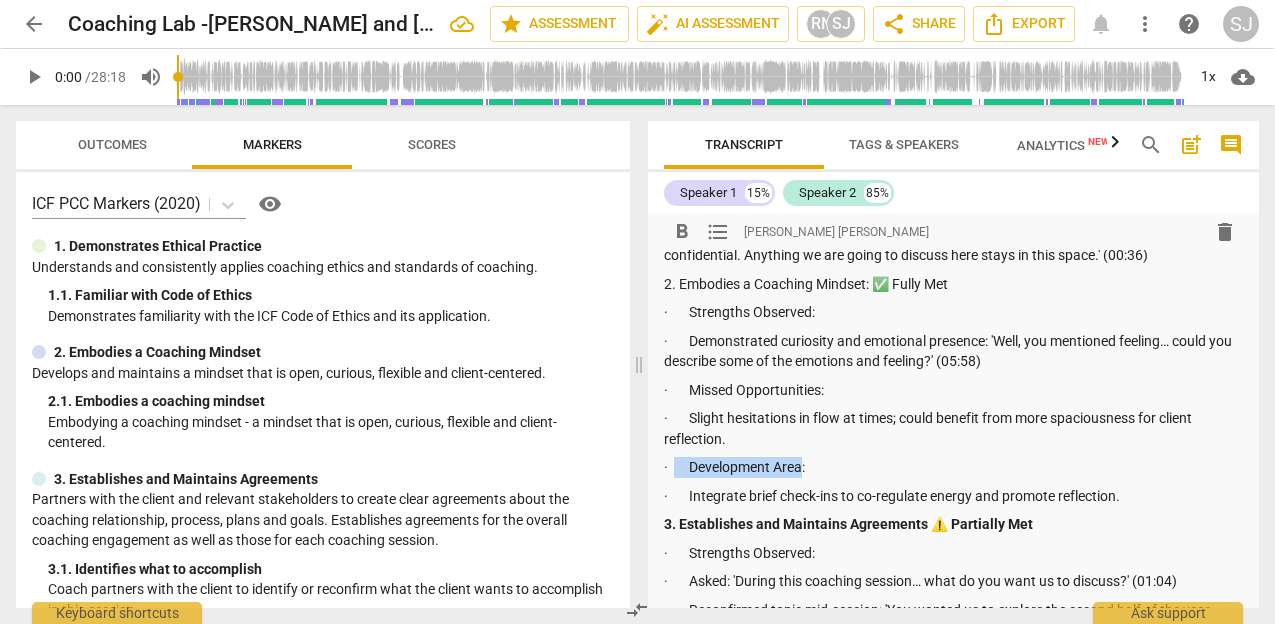drag, startPoint x: 803, startPoint y: 463, endPoint x: 674, endPoint y: 471, distance: 129.24782 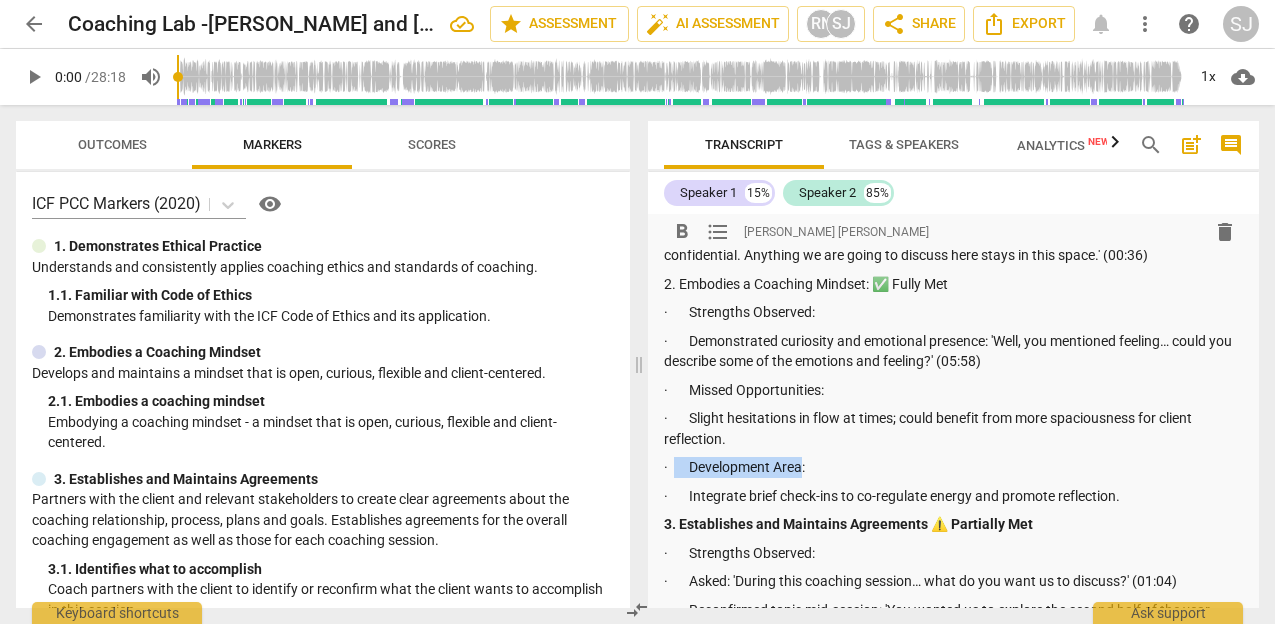click on "·       Development Area:" at bounding box center (954, 467) 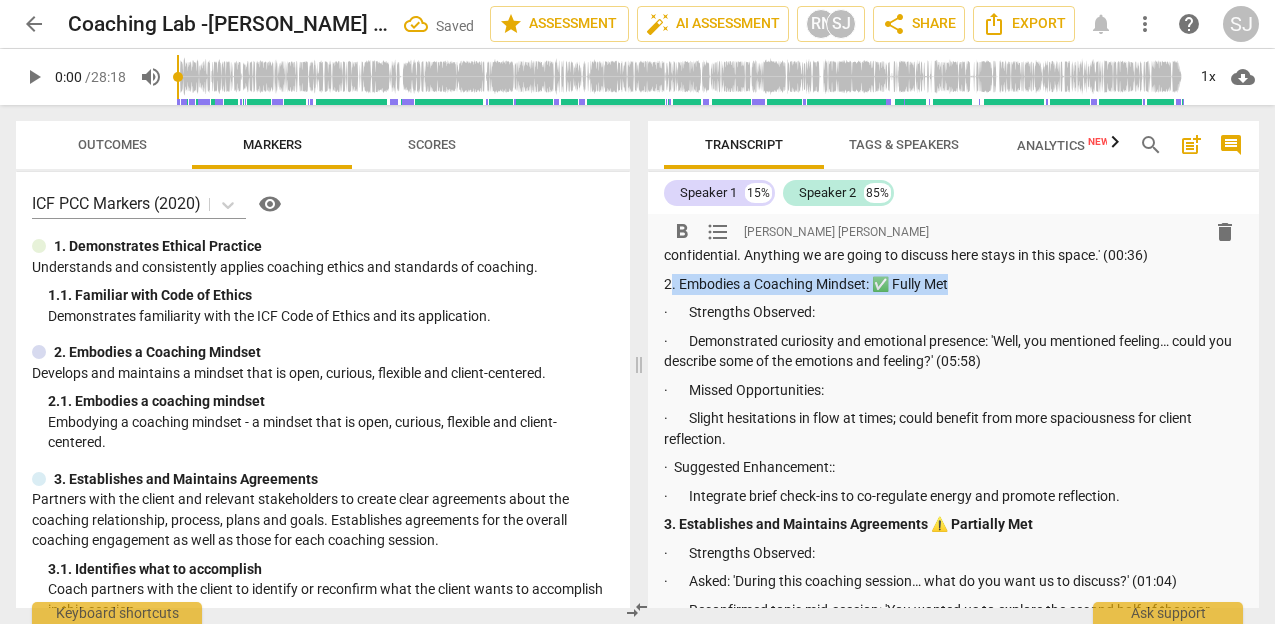 drag, startPoint x: 957, startPoint y: 284, endPoint x: 671, endPoint y: 273, distance: 286.21146 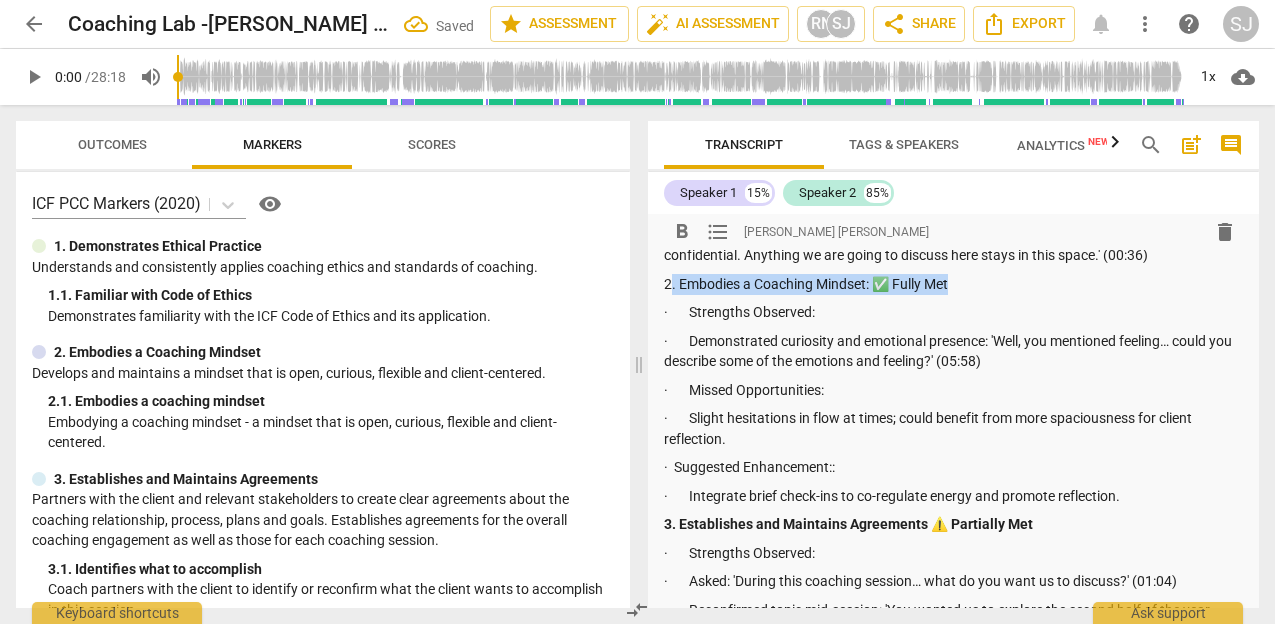 click on "2. Embodies a Coaching Mindset: ✅ Fully Met" at bounding box center [954, 284] 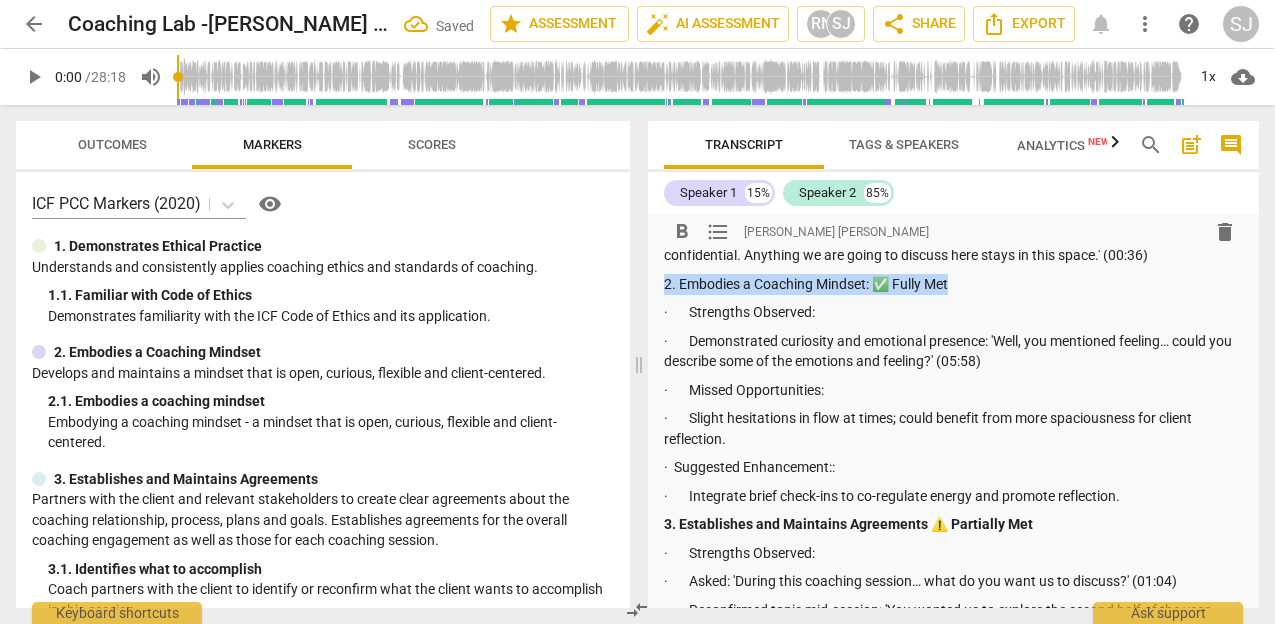 click on "format_bold" at bounding box center [682, 232] 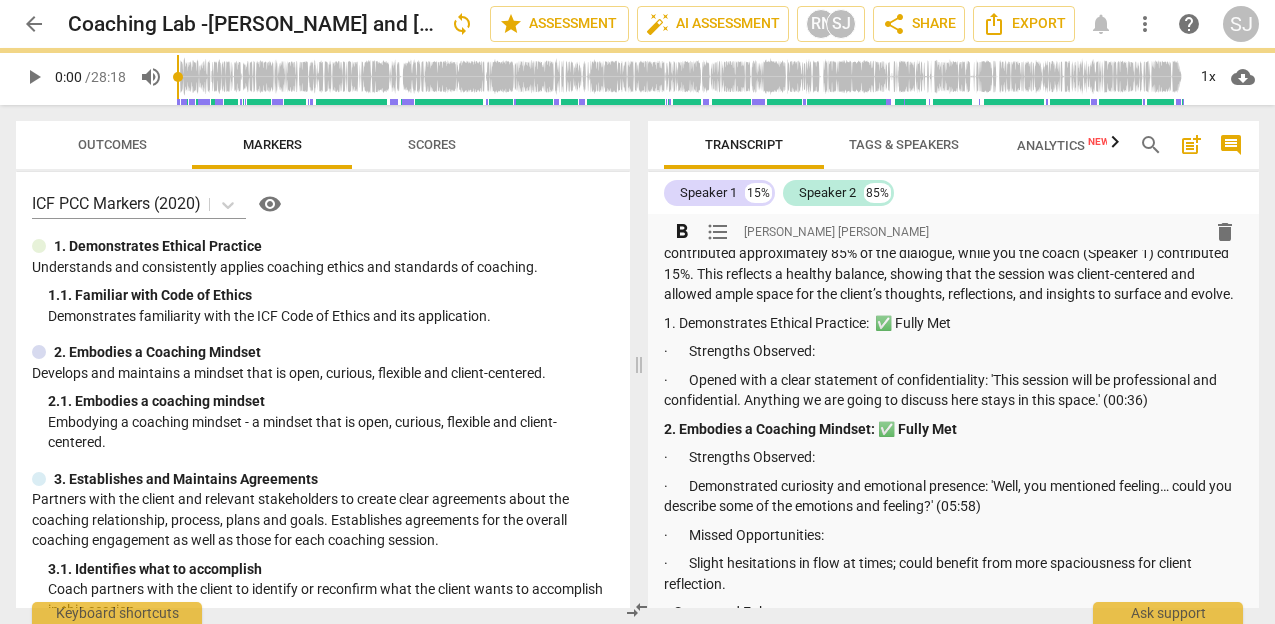 scroll, scrollTop: 107, scrollLeft: 0, axis: vertical 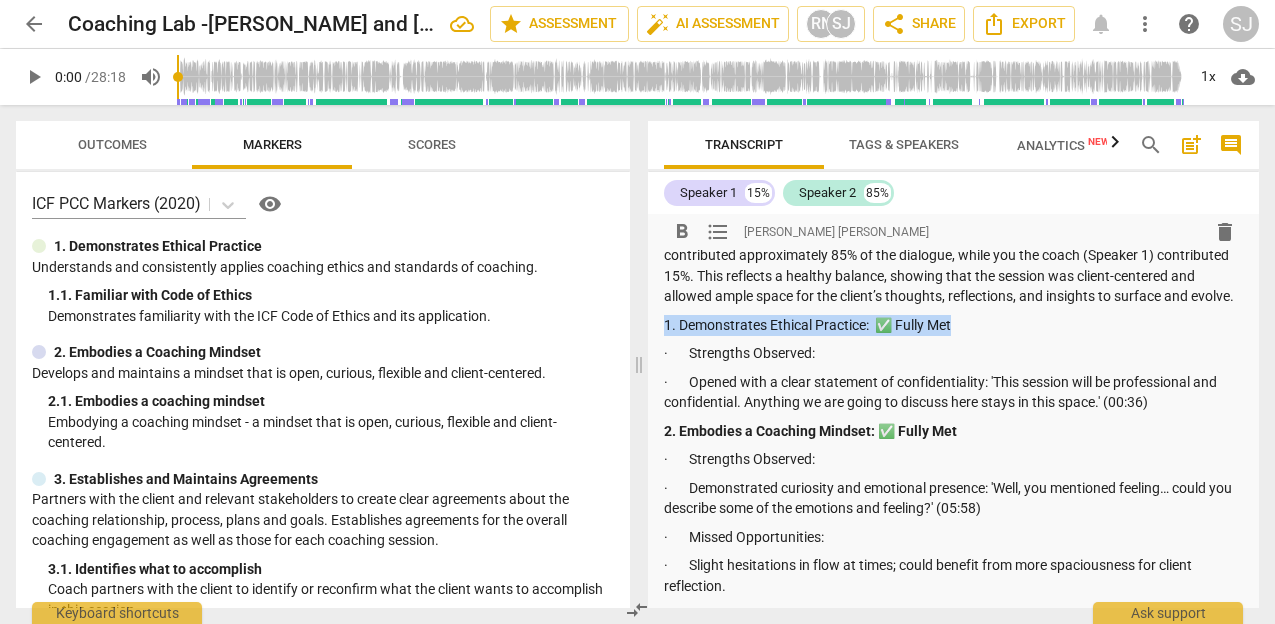 drag, startPoint x: 966, startPoint y: 323, endPoint x: 645, endPoint y: 328, distance: 321.03894 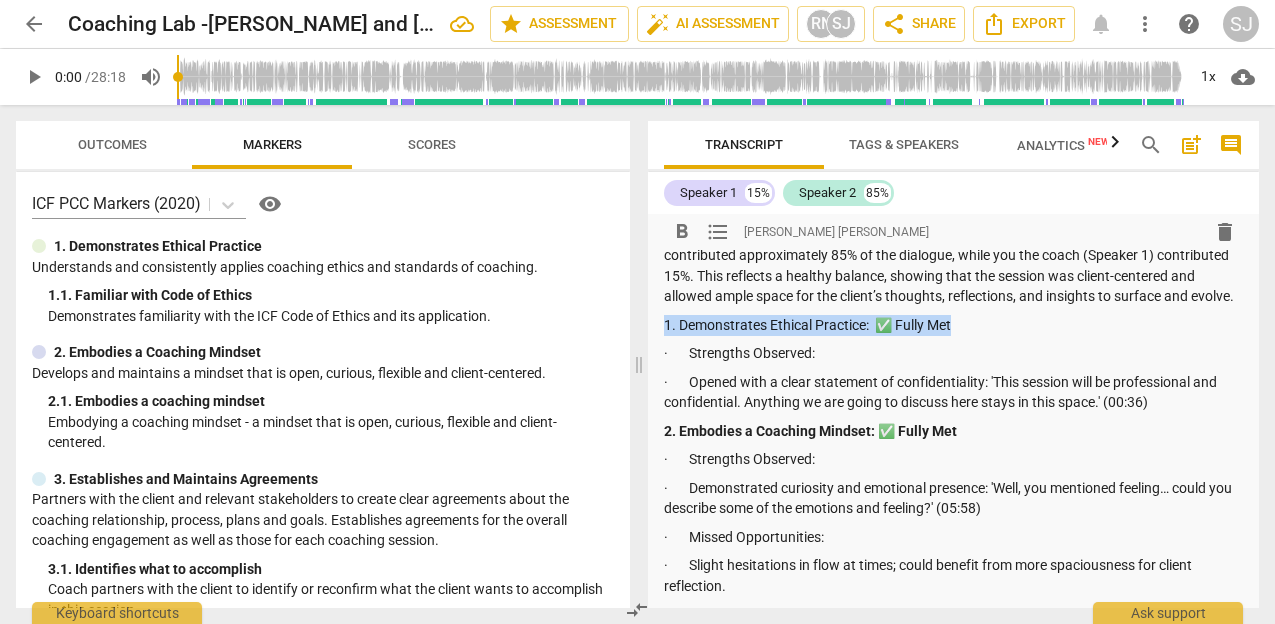 click on "Outcomes Markers Scores ICF PCC Markers (2020) visibility 1. Demonstrates Ethical Practice Understands and consistently applies coaching ethics and standards of coaching. 1. 1. Familiar with Code of Ethics Demonstrates familiarity with the ICF Code of Ethics and its application. 2. Embodies a Coaching Mindset Develops and maintains a mindset that is open, curious, flexible and client-centered. 2. 1. Embodies a coaching mindset Embodying a coaching mindset - a mindset that is open, curious, flexible and client-centered. 3. Establishes and Maintains Agreements Partners with the client and relevant stakeholders to create clear agreements about the coaching relationship, process, plans and goals. Establishes agreements for the overall coaching engagement as well as those for each coaching session. 3. 1. Identifies what to accomplish Coach partners with the client to identify or reconfirm what the client wants to accomplish in this session. 3. 2. Reconfirms measures of success 3. 3. Explores what is important 3." at bounding box center [637, 364] 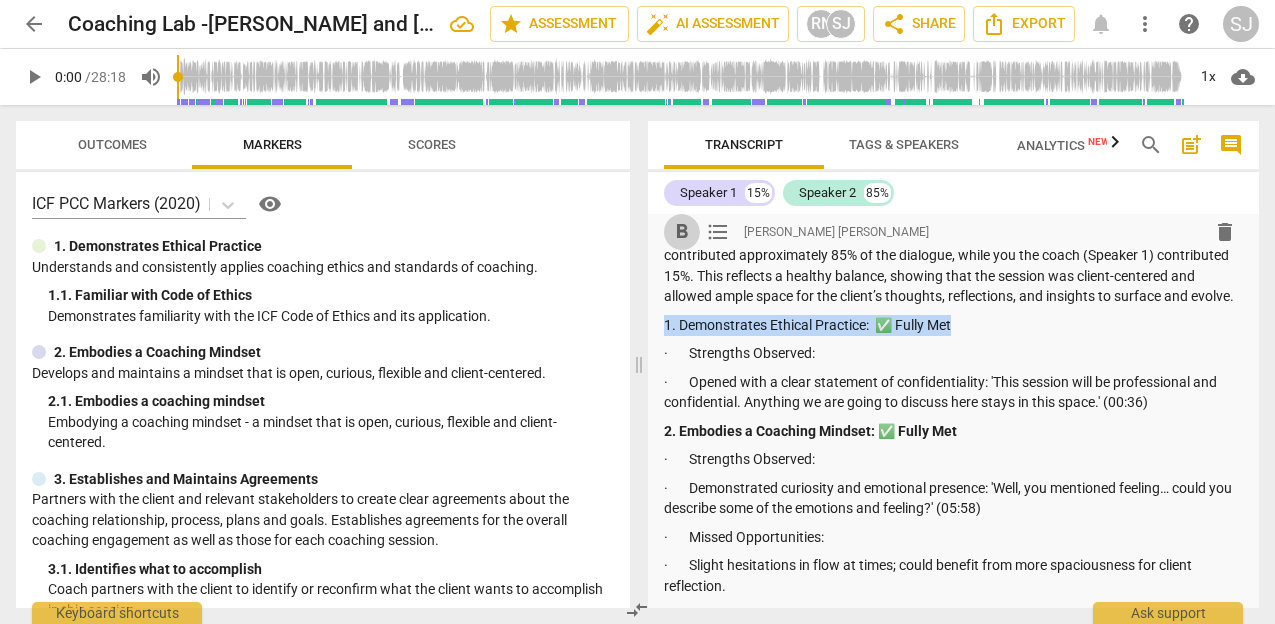 click on "format_bold" at bounding box center (682, 232) 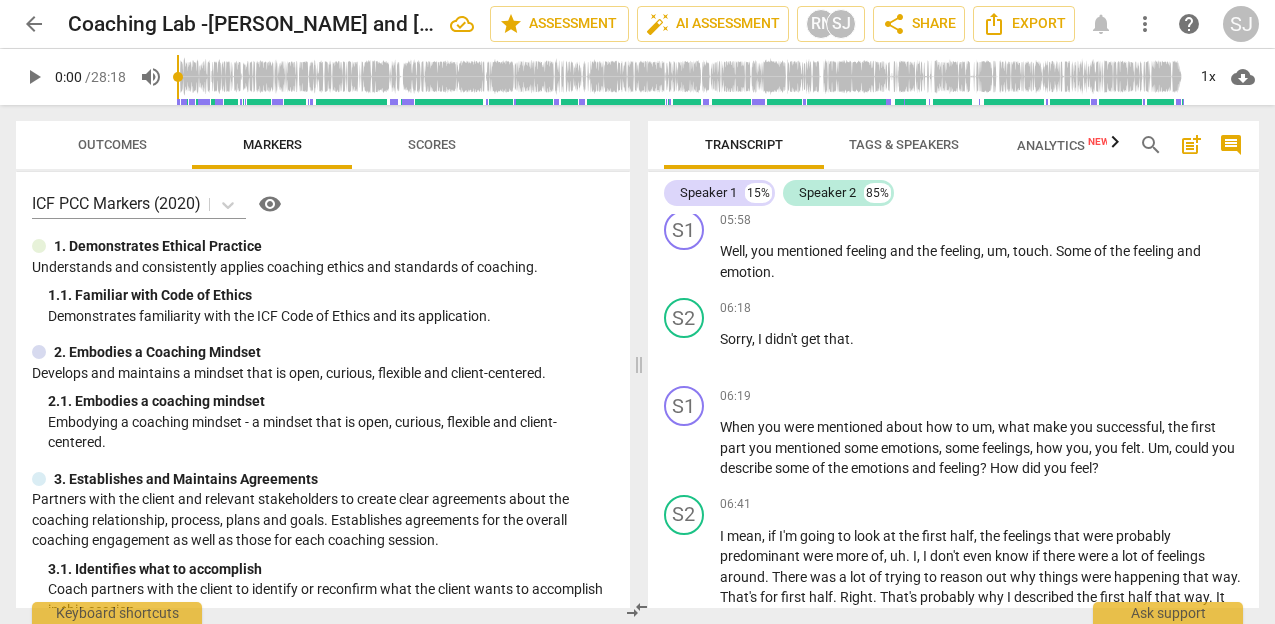 scroll, scrollTop: 4488, scrollLeft: 0, axis: vertical 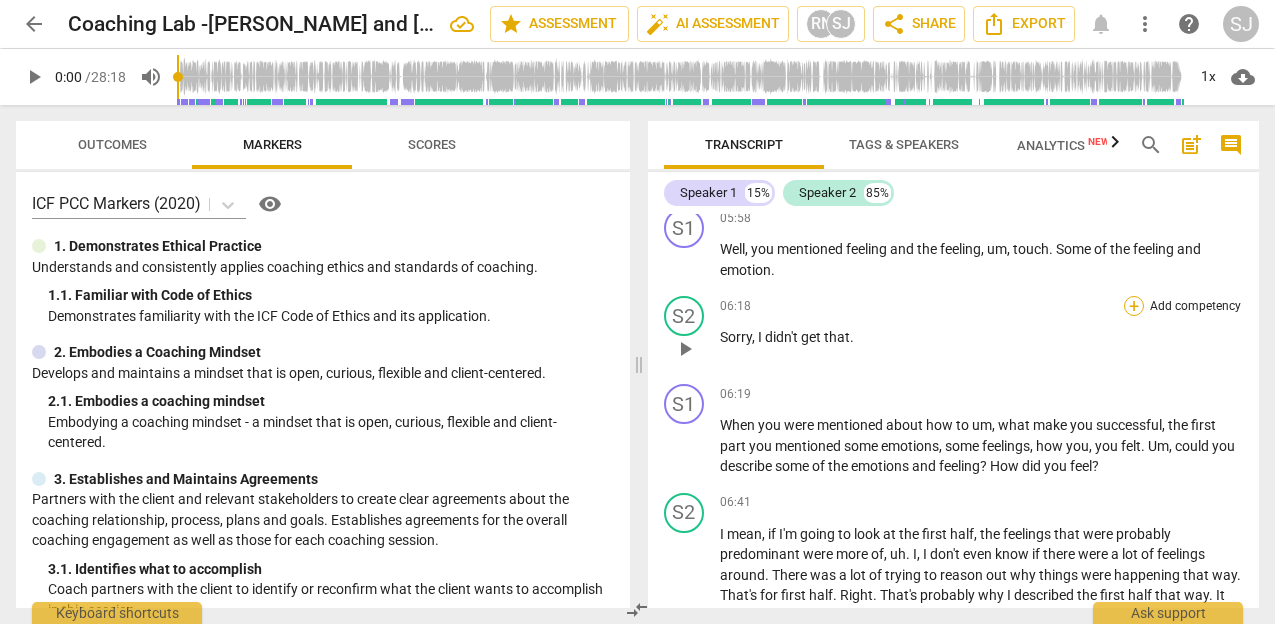 click on "+" at bounding box center (1134, 306) 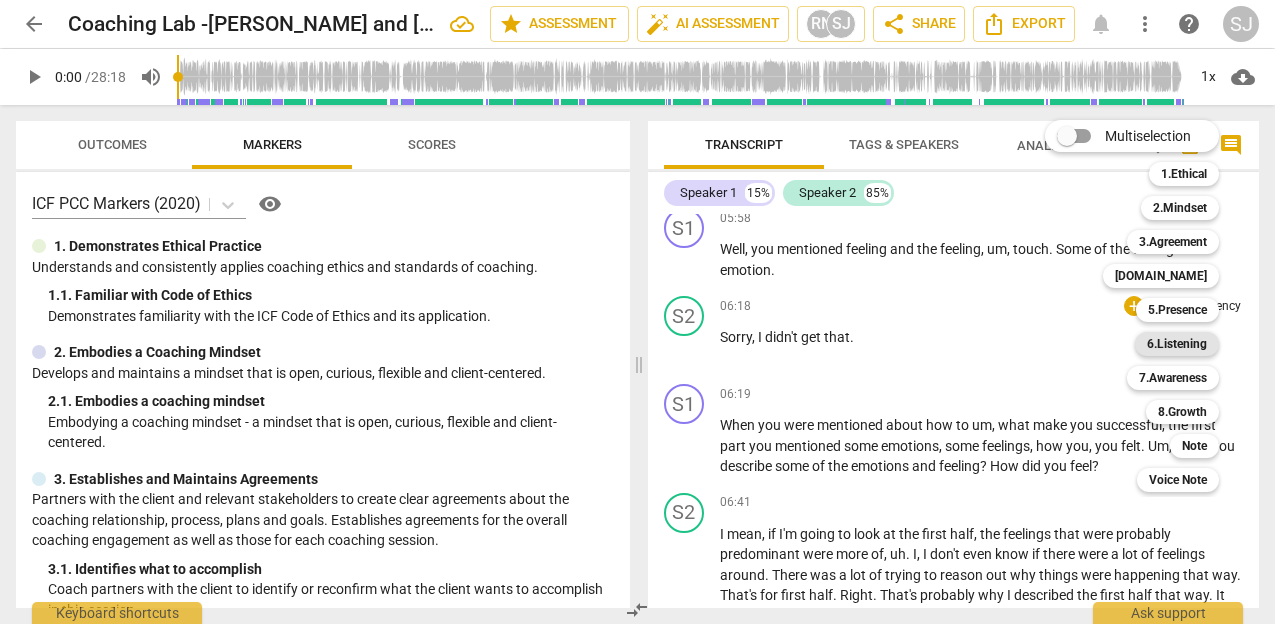 click on "6.Listening" at bounding box center (1177, 344) 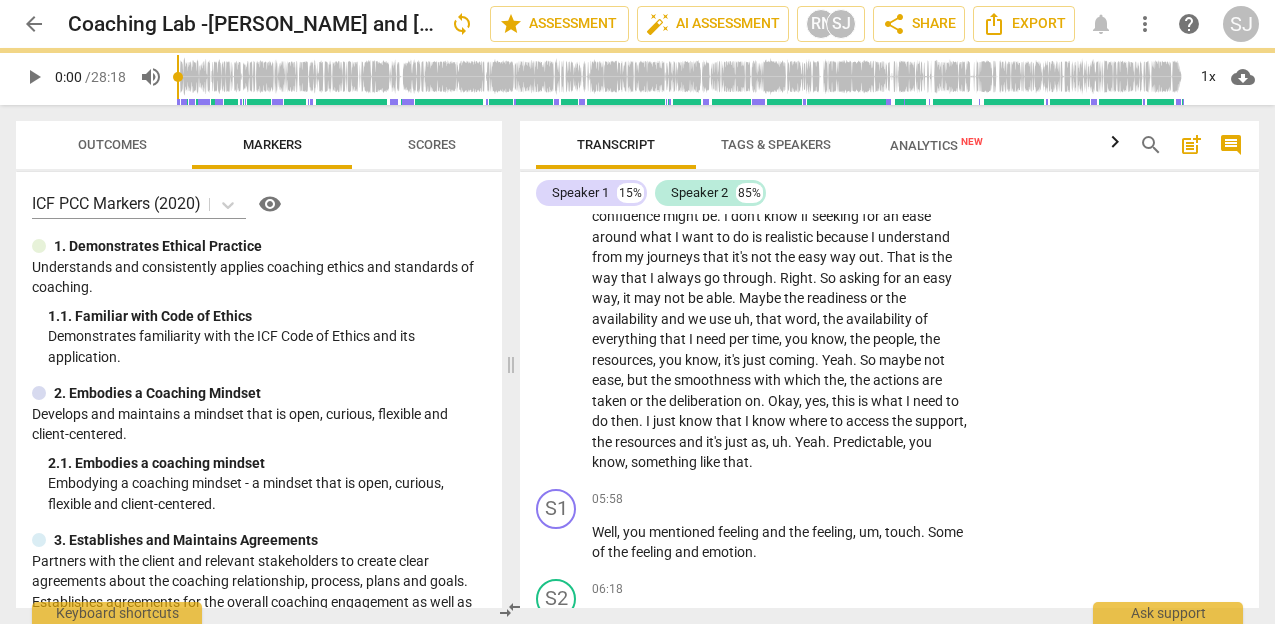 scroll, scrollTop: 4766, scrollLeft: 0, axis: vertical 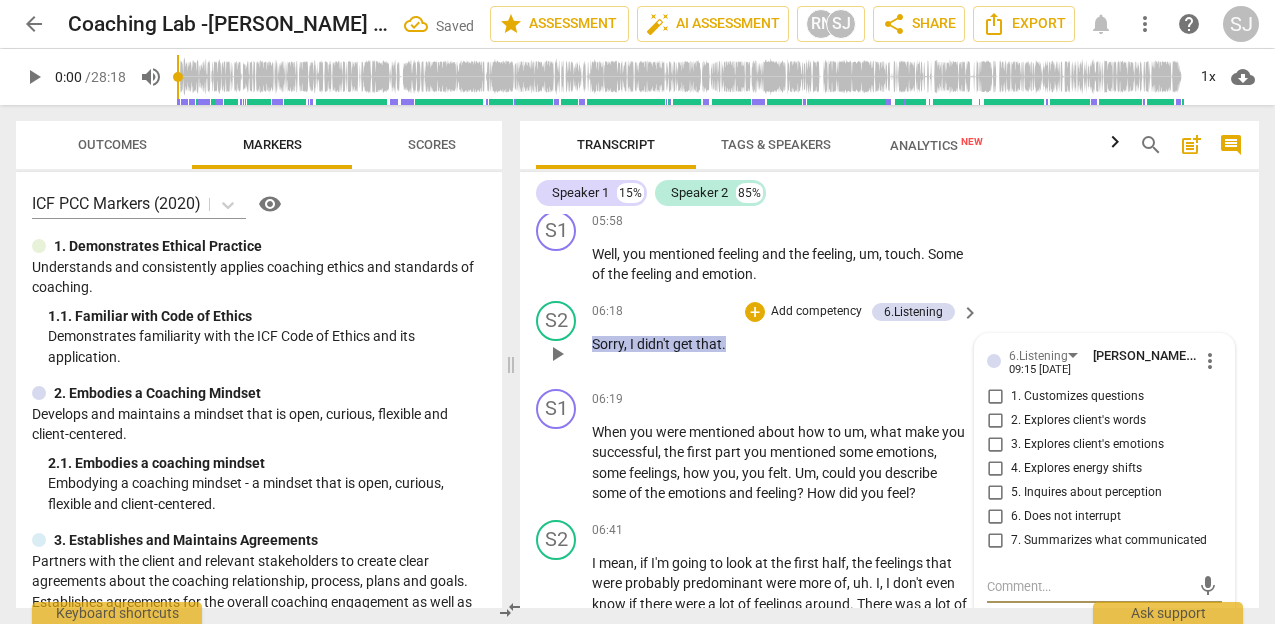 click on "1. Customizes questions" at bounding box center (995, 397) 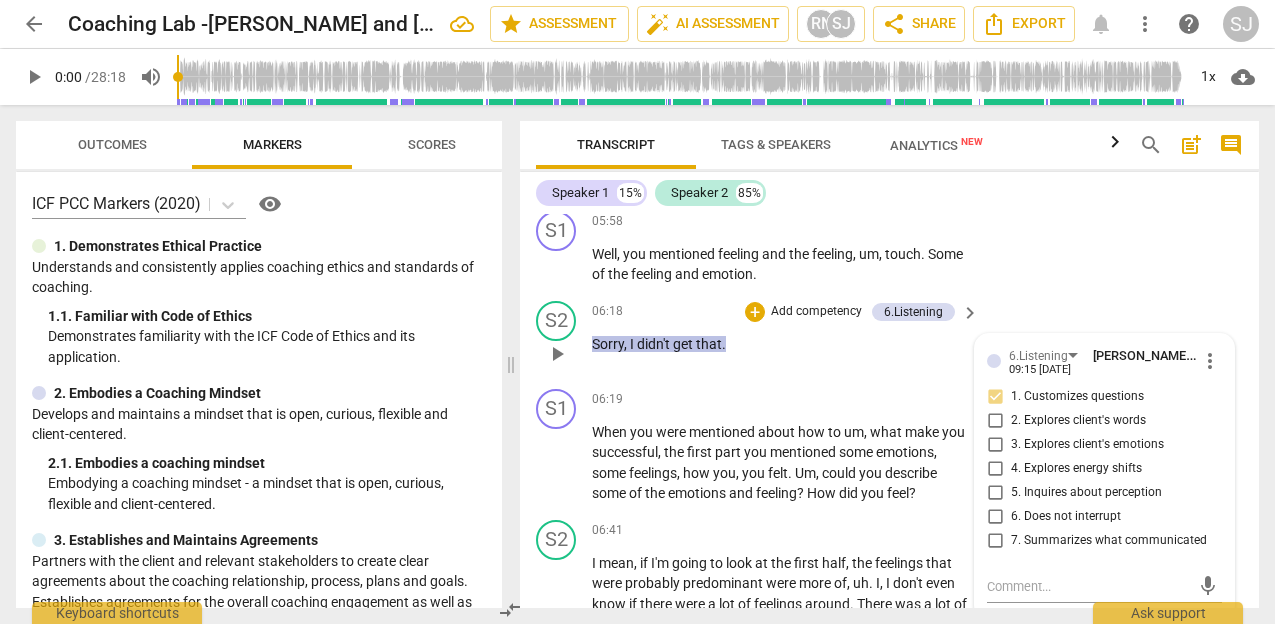 click on "2. Explores client's words" at bounding box center [995, 421] 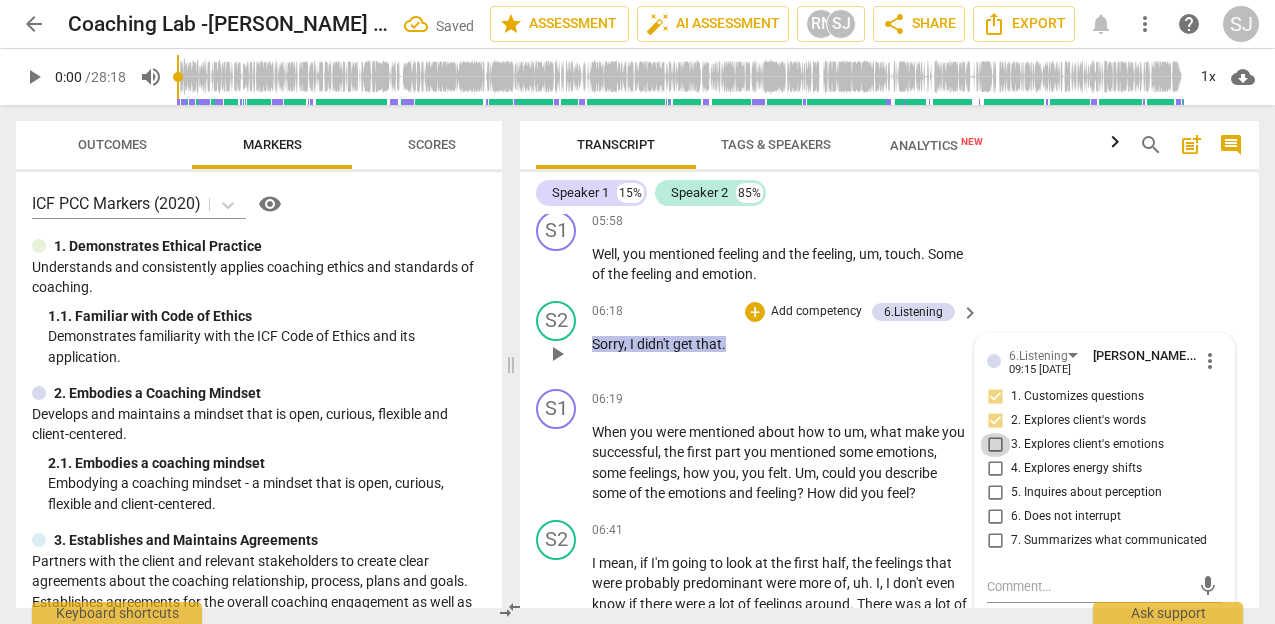 click on "3. Explores client's emotions" at bounding box center (995, 445) 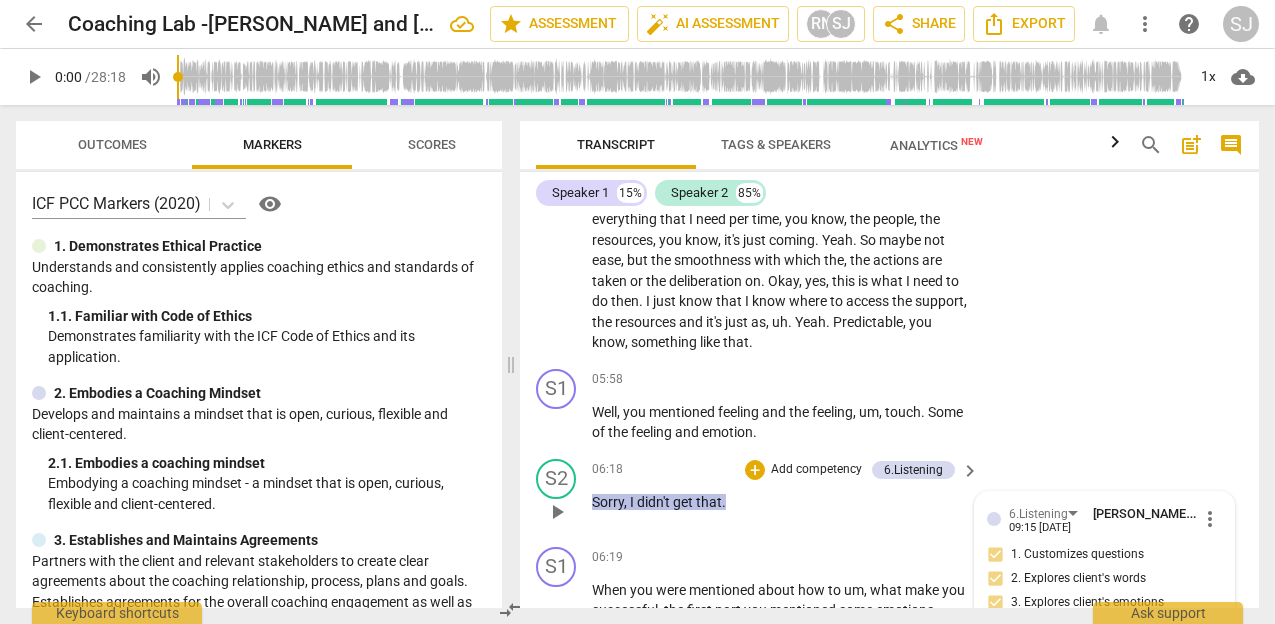 scroll, scrollTop: 4596, scrollLeft: 0, axis: vertical 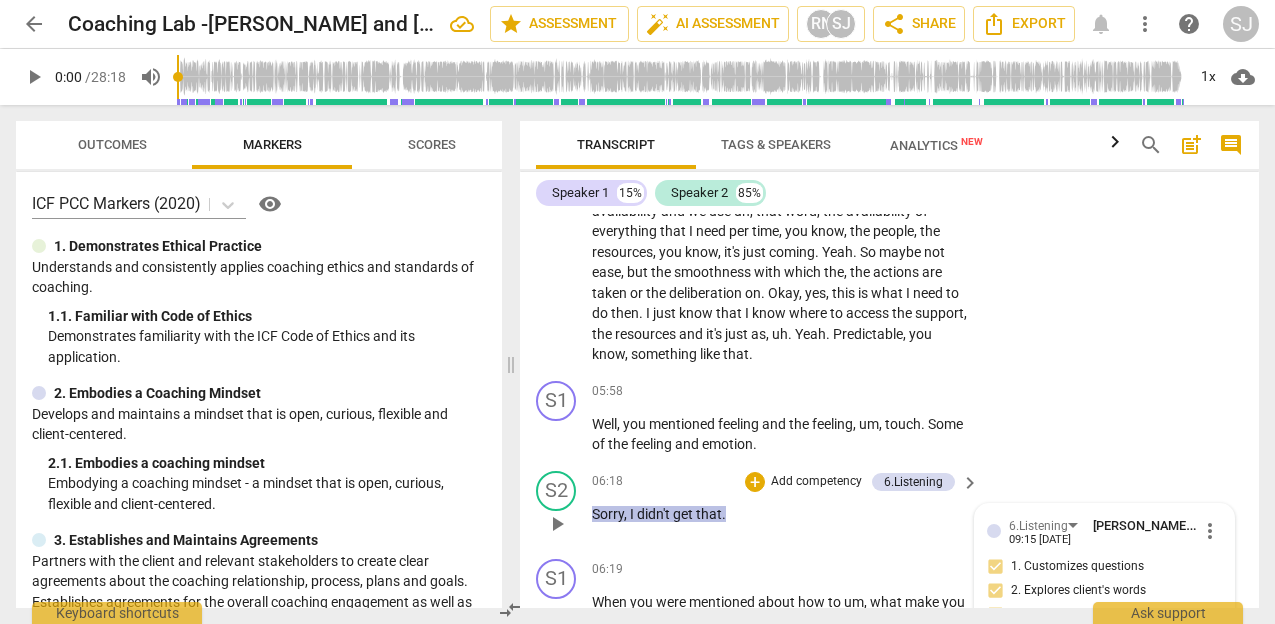 click on "Add competency" at bounding box center [816, 482] 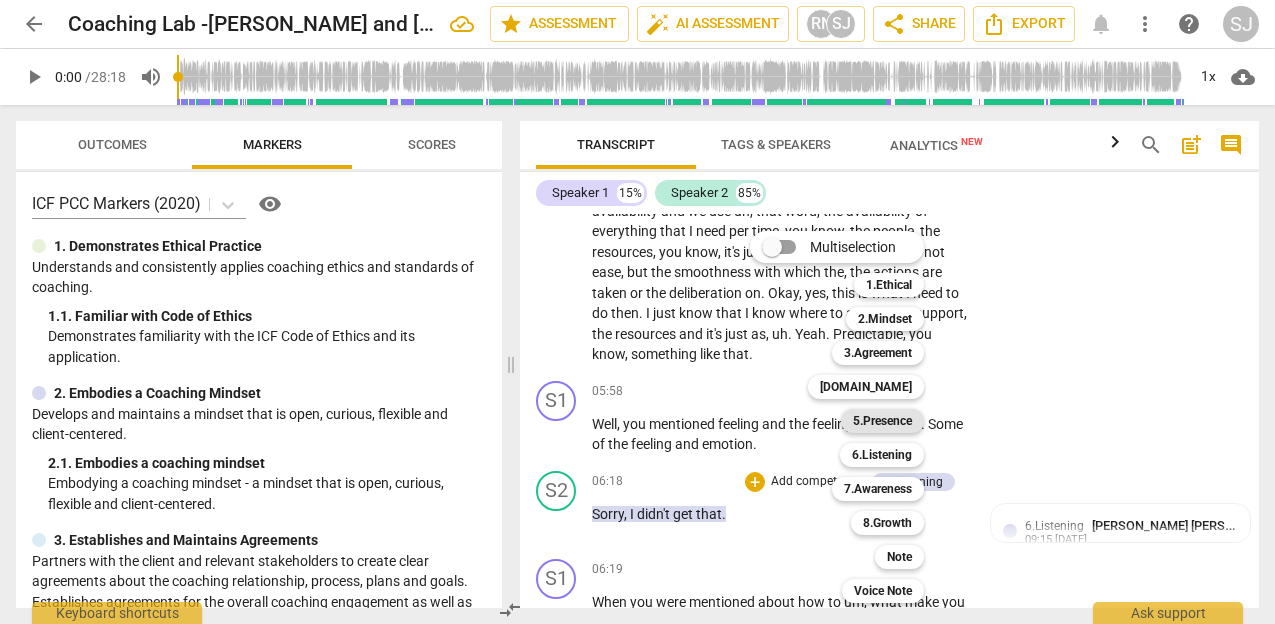 click on "5.Presence" at bounding box center (882, 421) 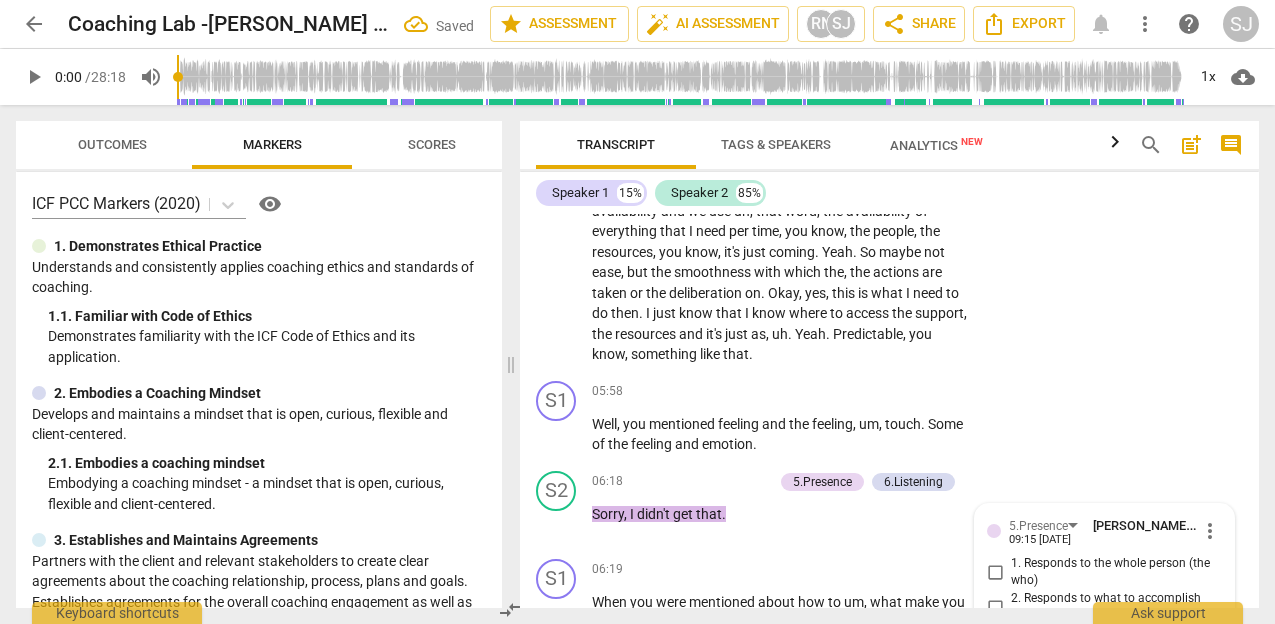 scroll, scrollTop: 4925, scrollLeft: 0, axis: vertical 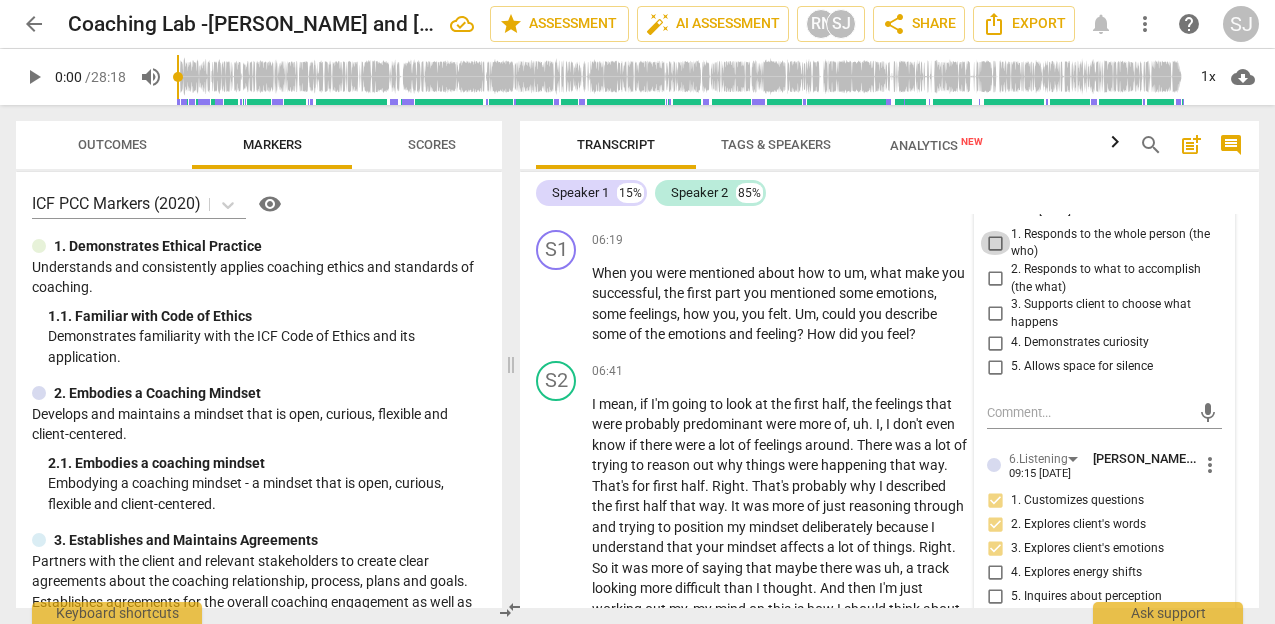 click on "1. Responds to the whole person (the who)" at bounding box center (995, 243) 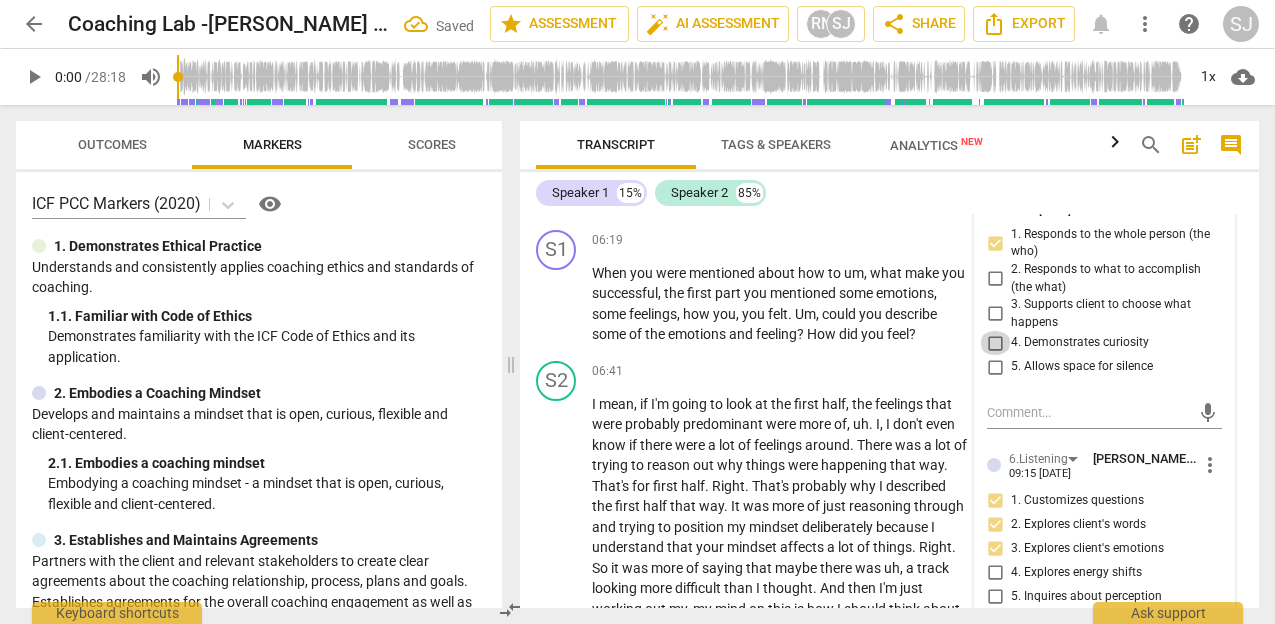 click on "4. Demonstrates curiosity" at bounding box center [995, 343] 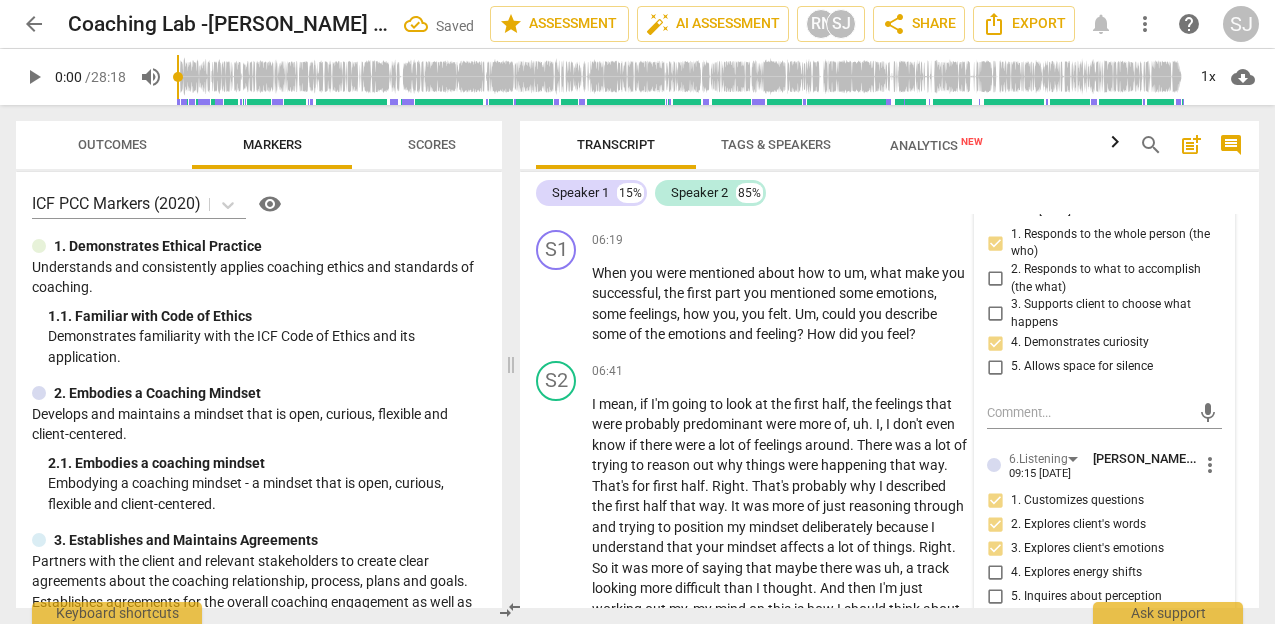 click on "Speaker 1 15% Speaker 2 85%" at bounding box center [889, 193] 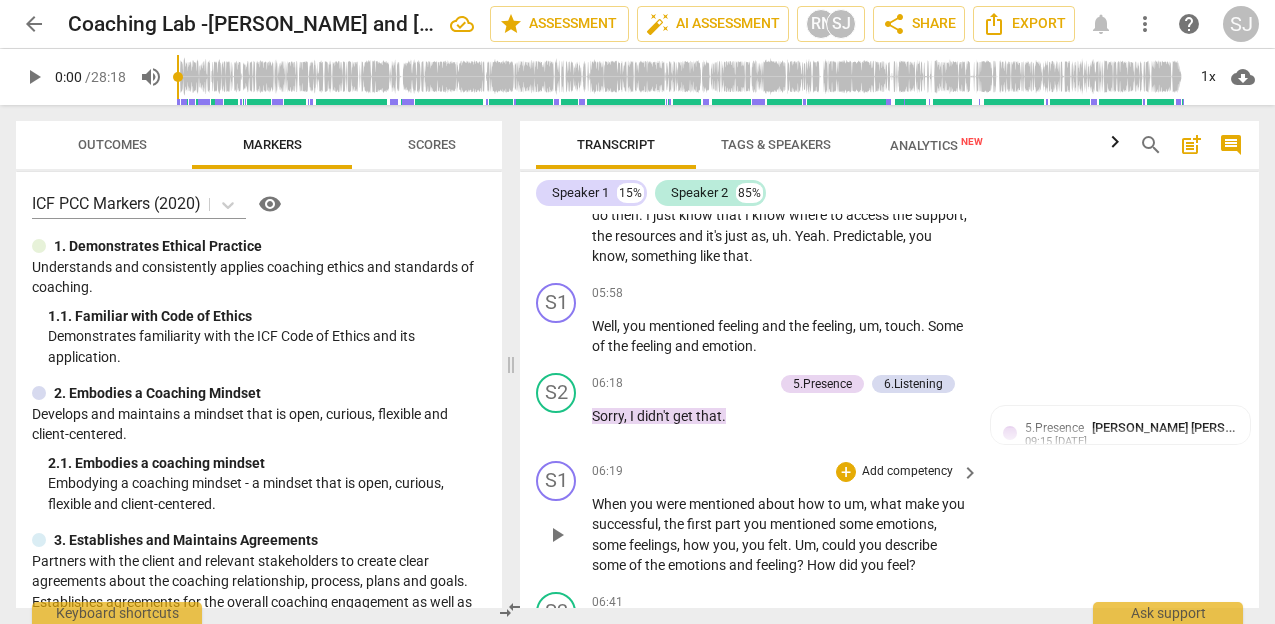 scroll, scrollTop: 4689, scrollLeft: 0, axis: vertical 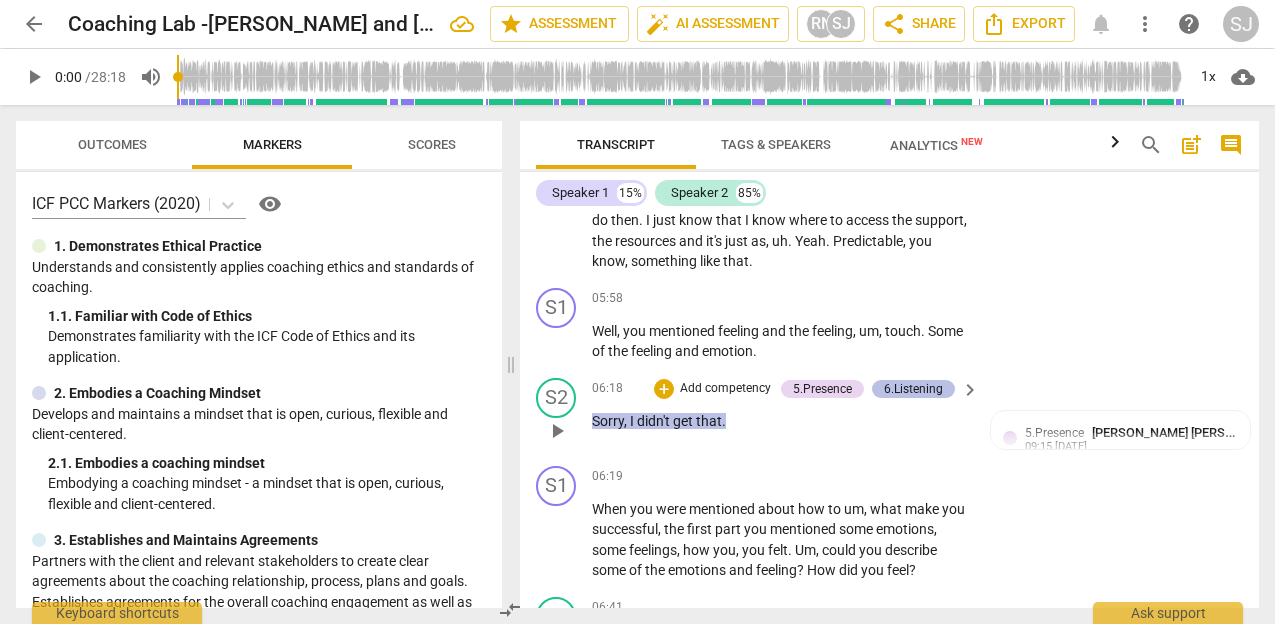 click on "6.Listening" at bounding box center [913, 389] 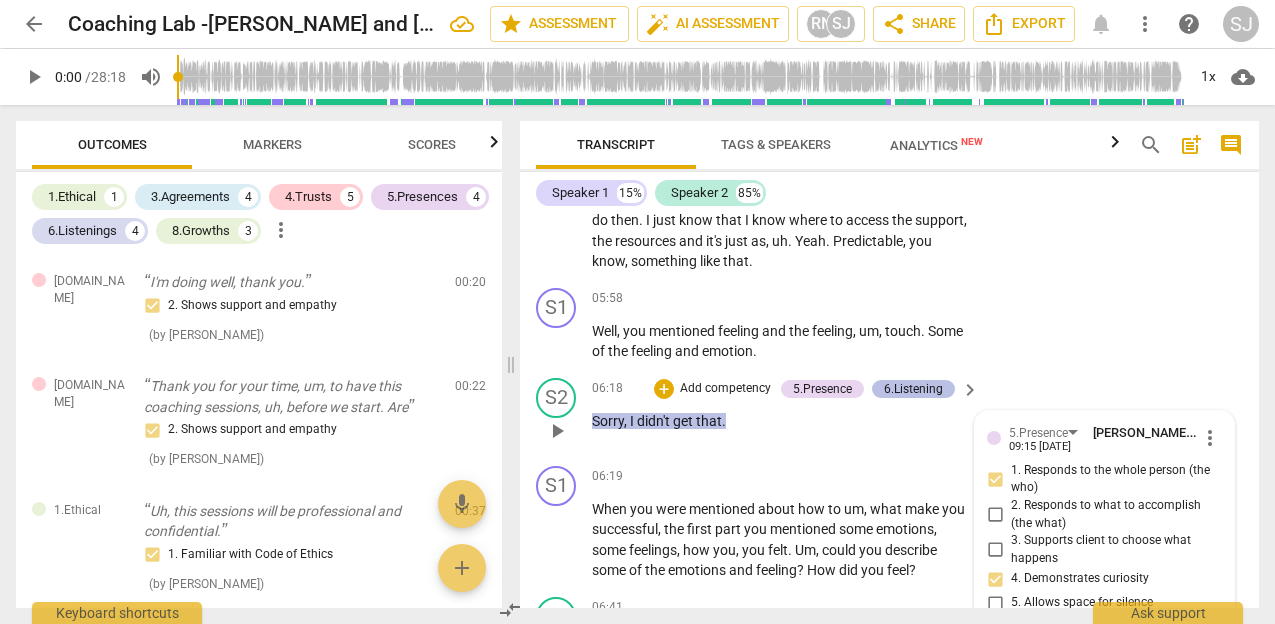scroll, scrollTop: 4925, scrollLeft: 0, axis: vertical 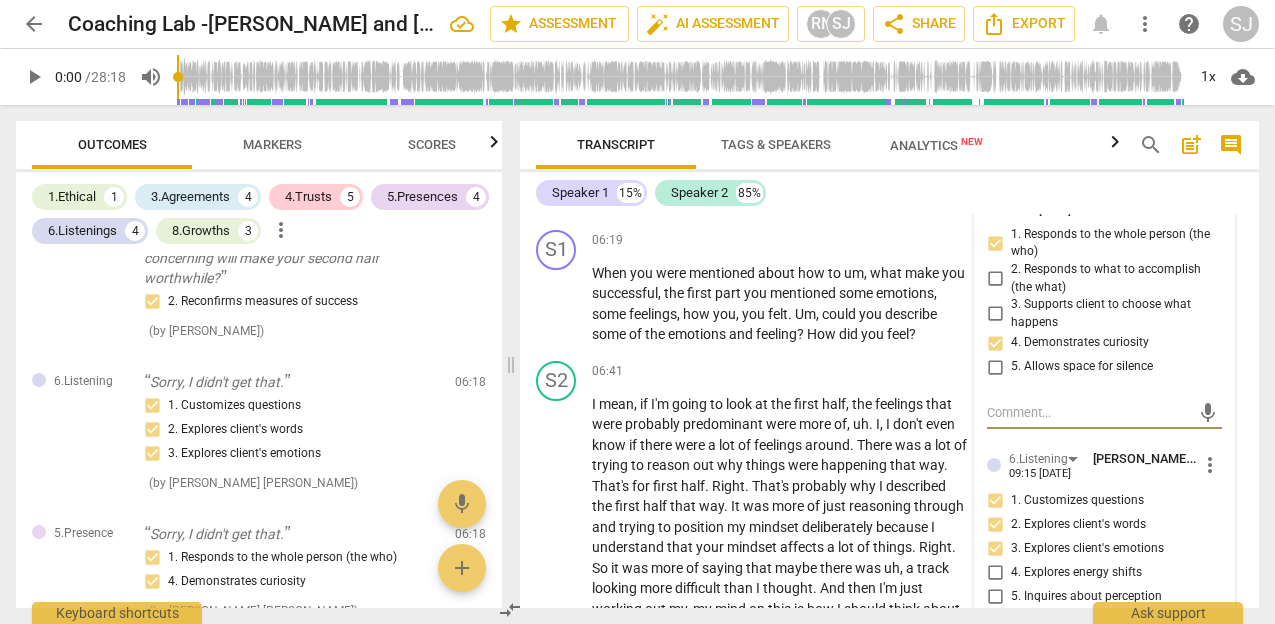 click on "more_vert" at bounding box center (1210, 465) 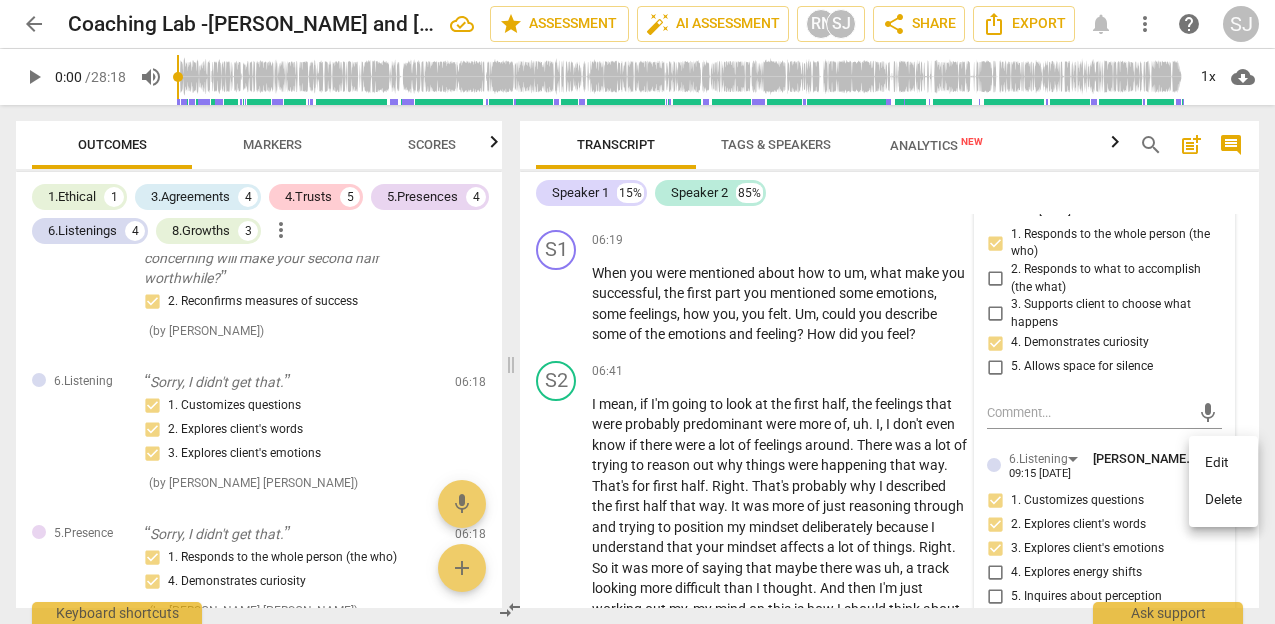 click on "Delete" at bounding box center [1223, 500] 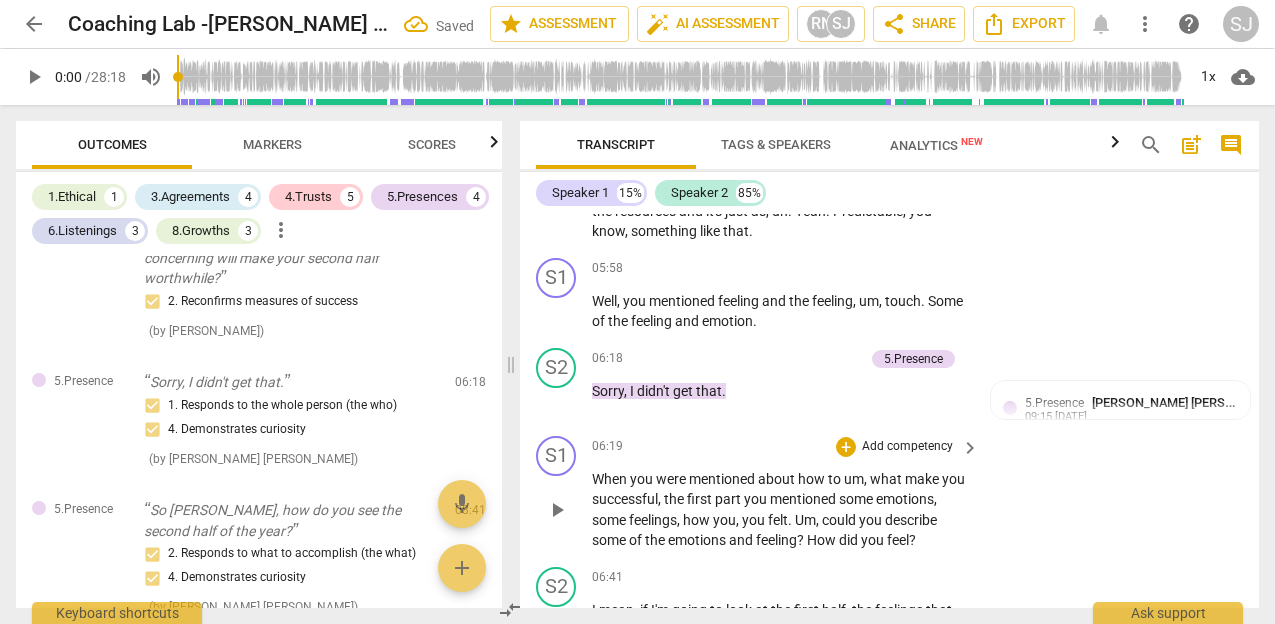 scroll, scrollTop: 4717, scrollLeft: 0, axis: vertical 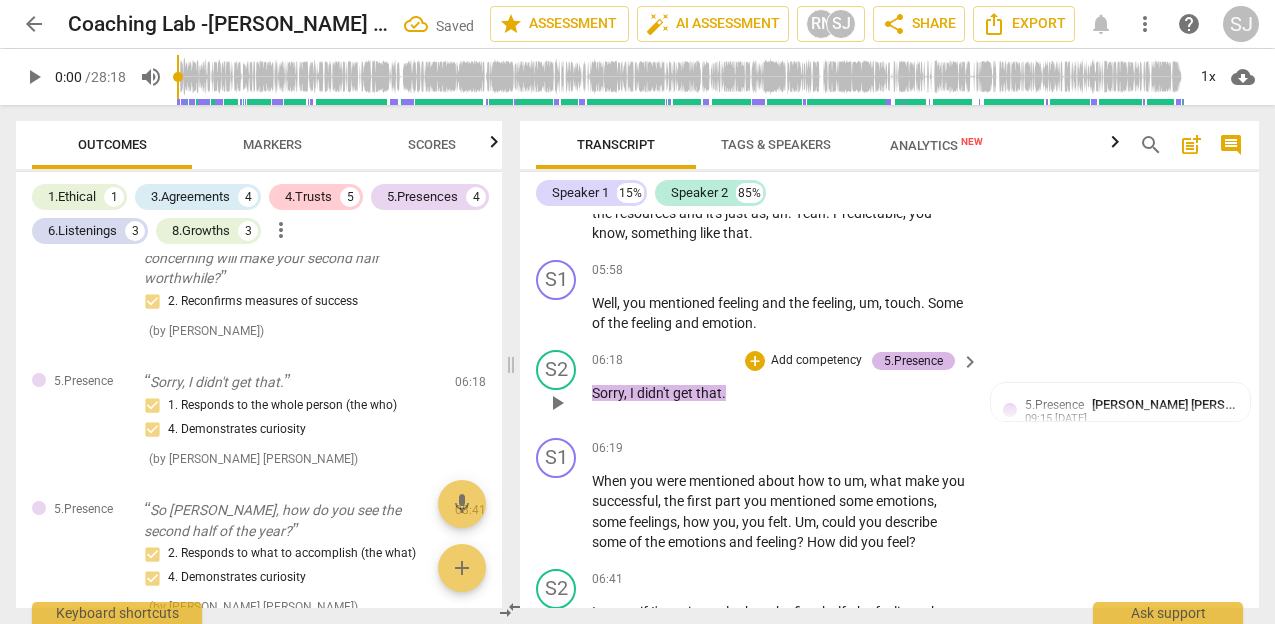 click on "5.Presence" at bounding box center [913, 361] 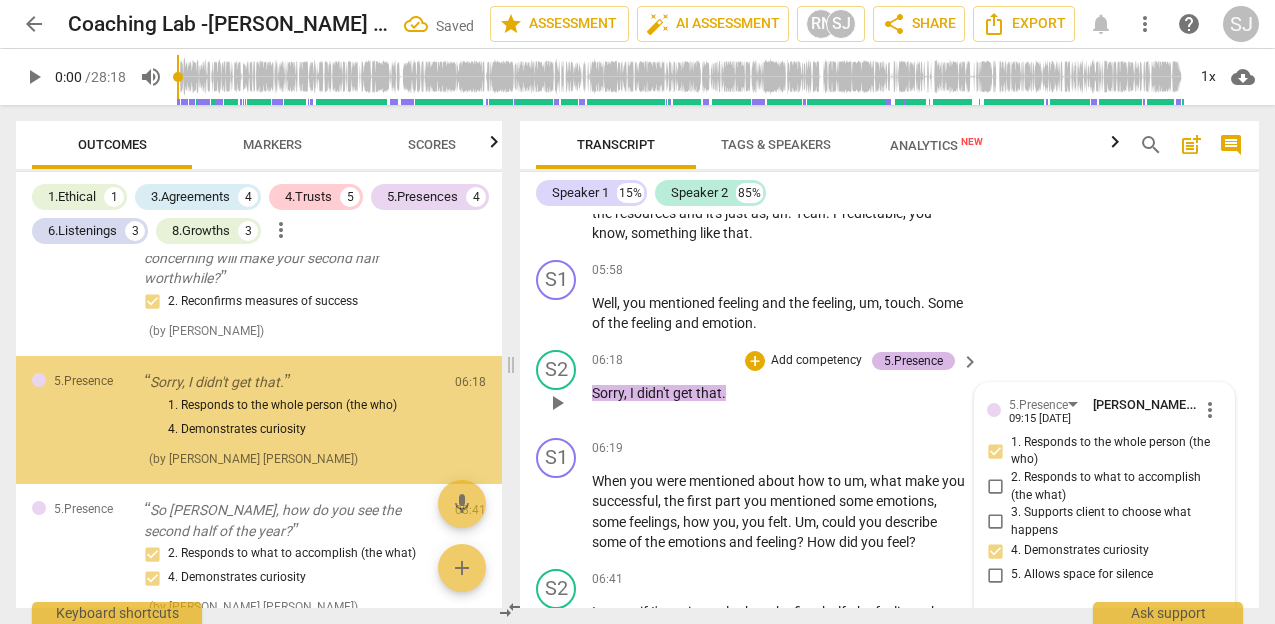 scroll, scrollTop: 4925, scrollLeft: 0, axis: vertical 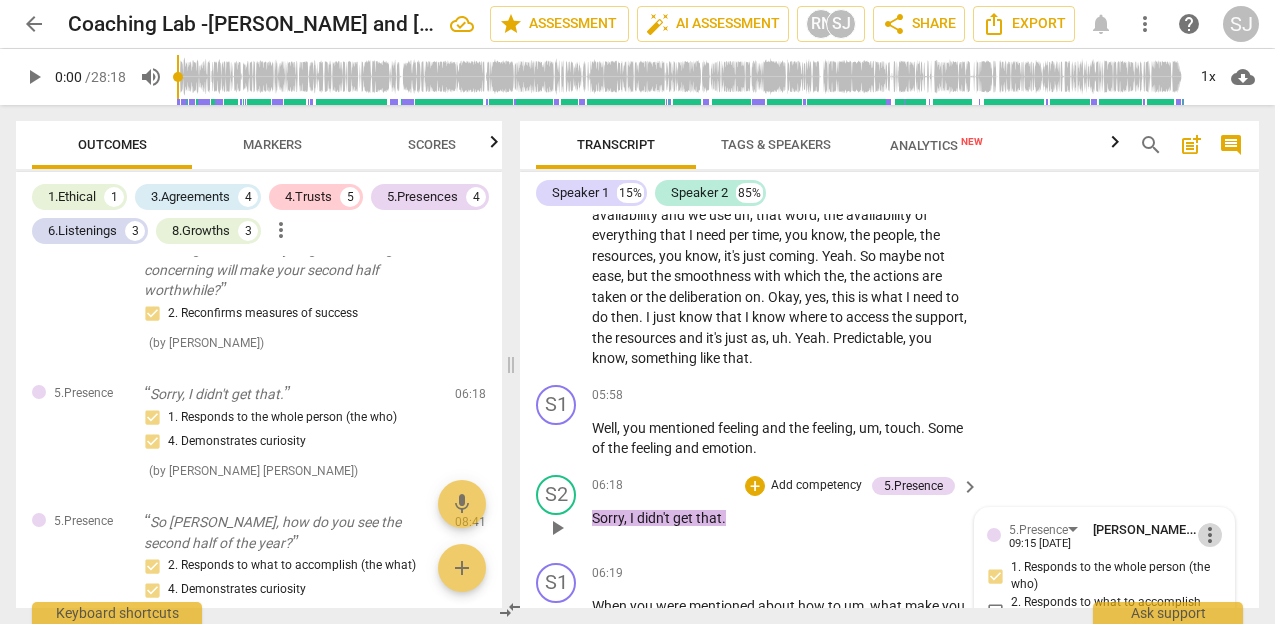 click on "more_vert" at bounding box center (1210, 535) 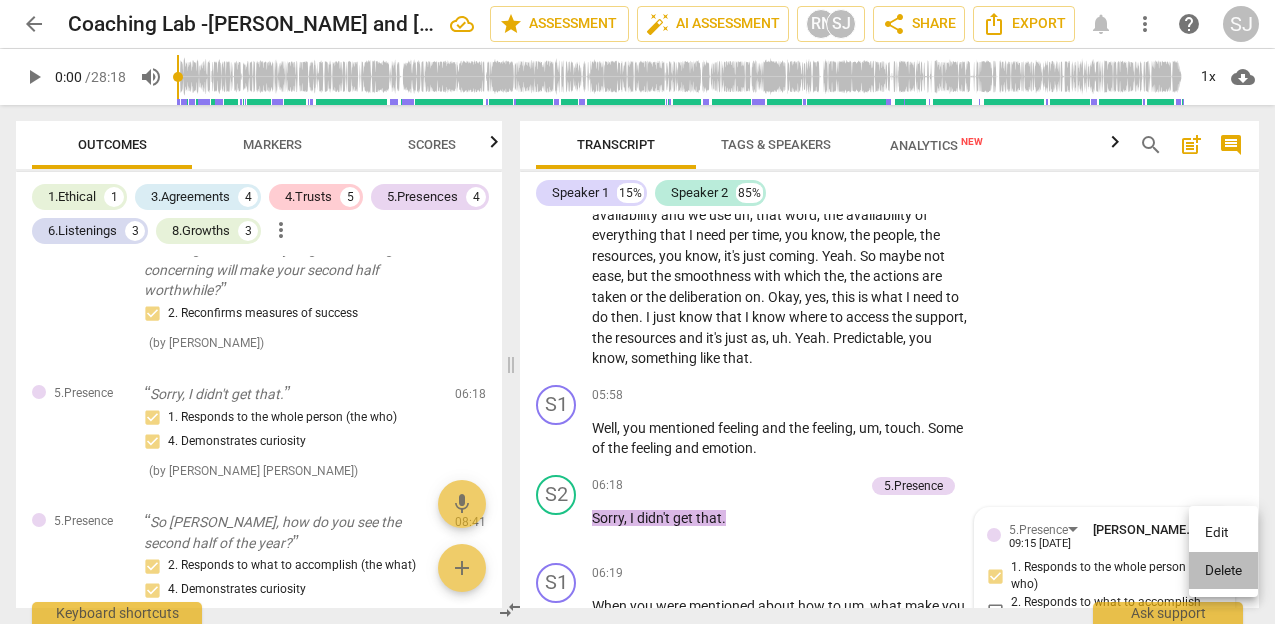 click on "Delete" at bounding box center (1223, 571) 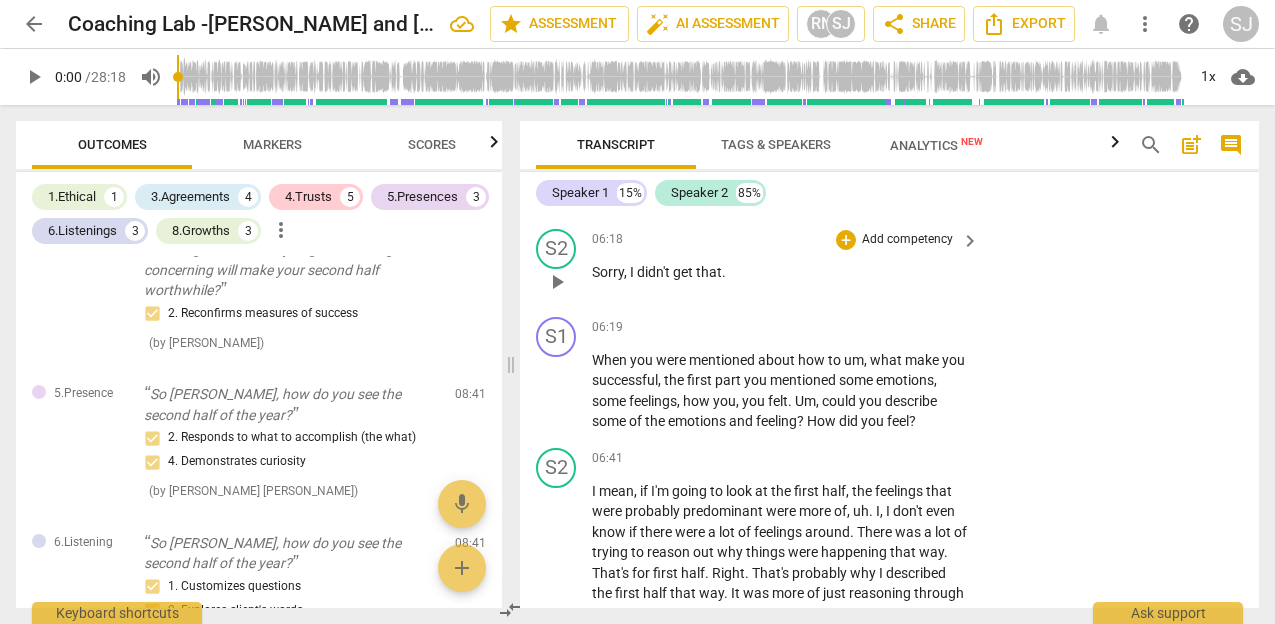 scroll, scrollTop: 4839, scrollLeft: 0, axis: vertical 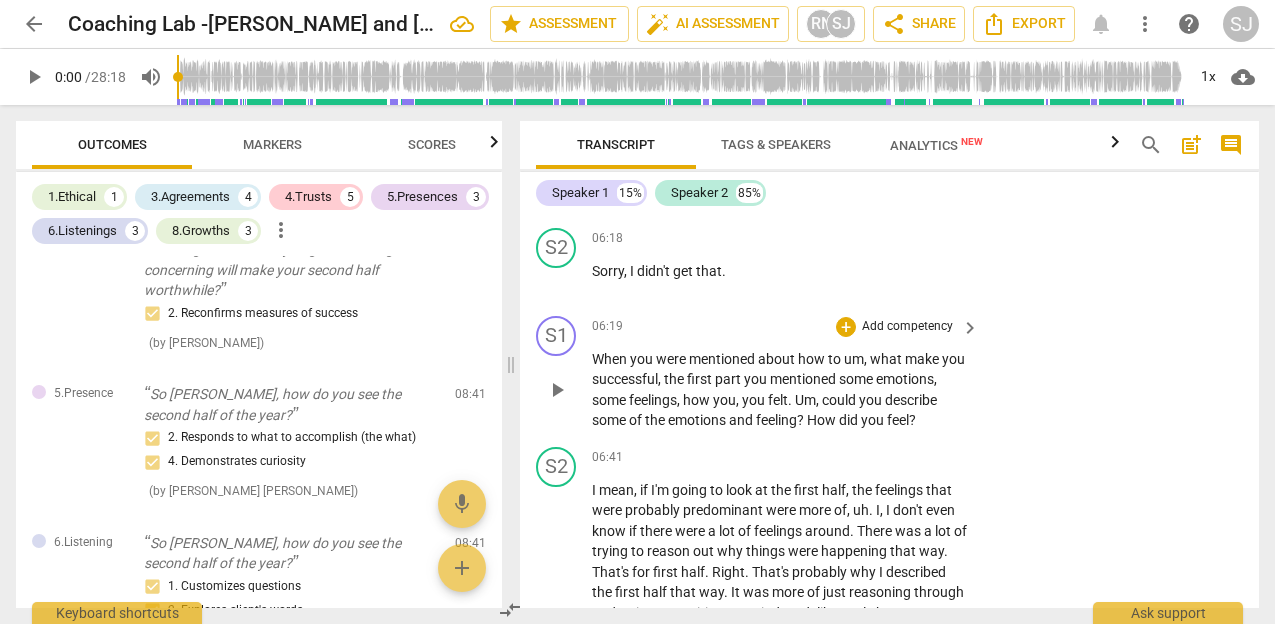 click on "Add competency" at bounding box center (907, 327) 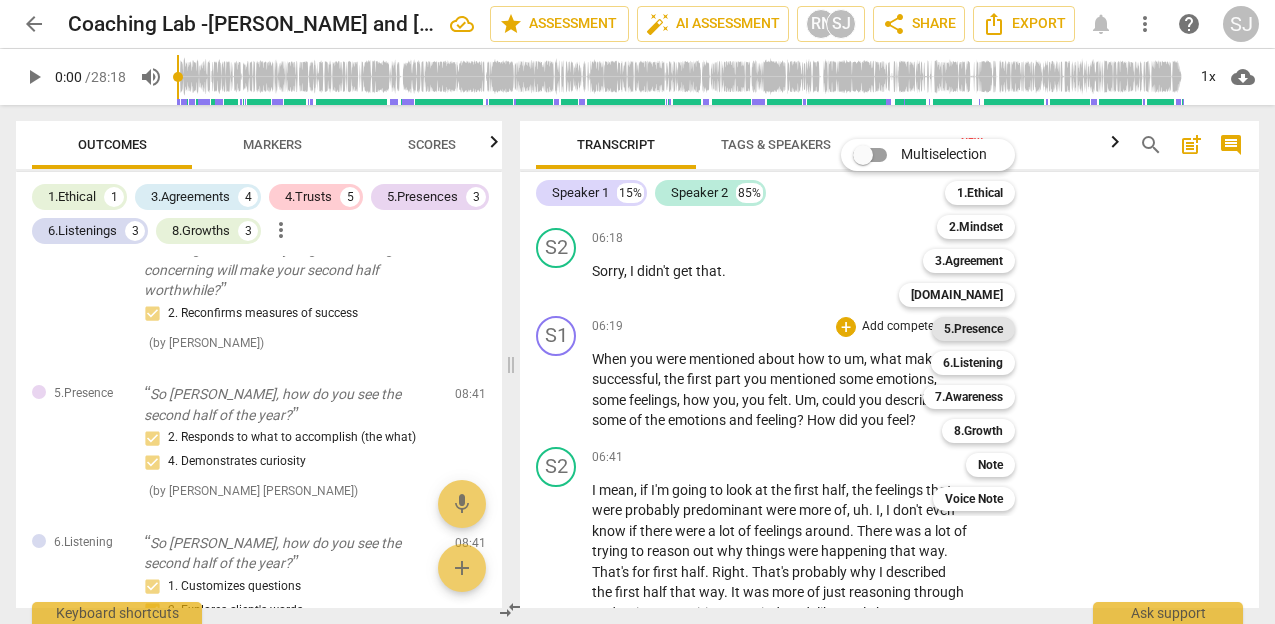 click on "5.Presence" at bounding box center [973, 329] 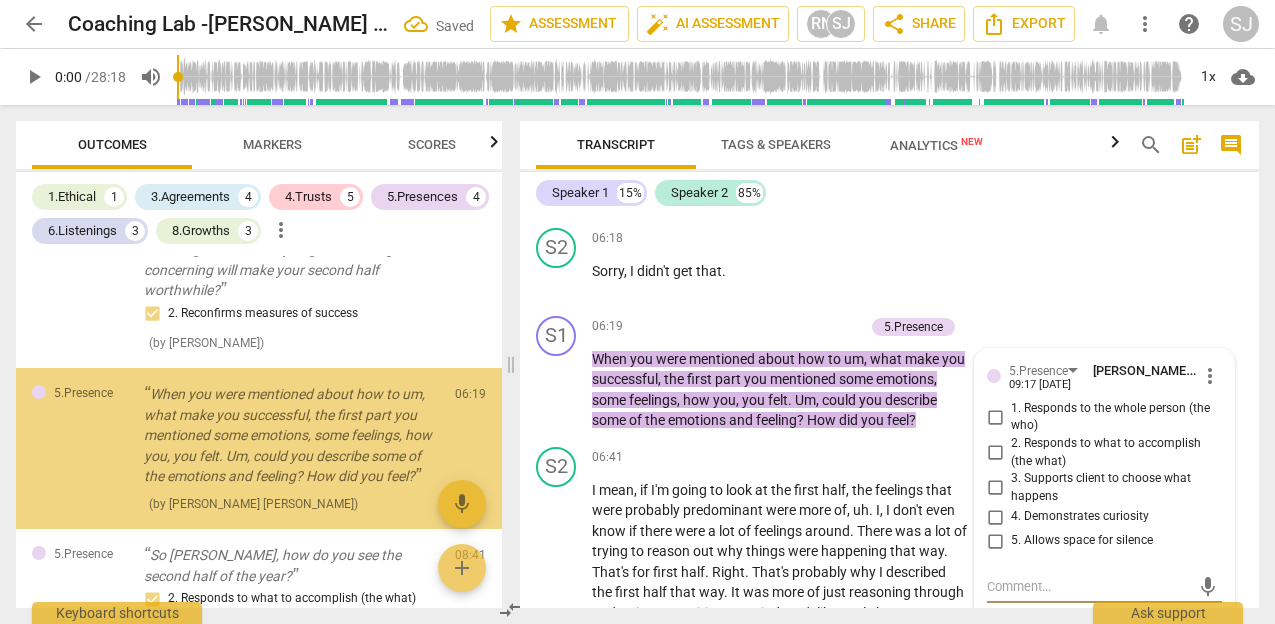 scroll, scrollTop: 1063, scrollLeft: 0, axis: vertical 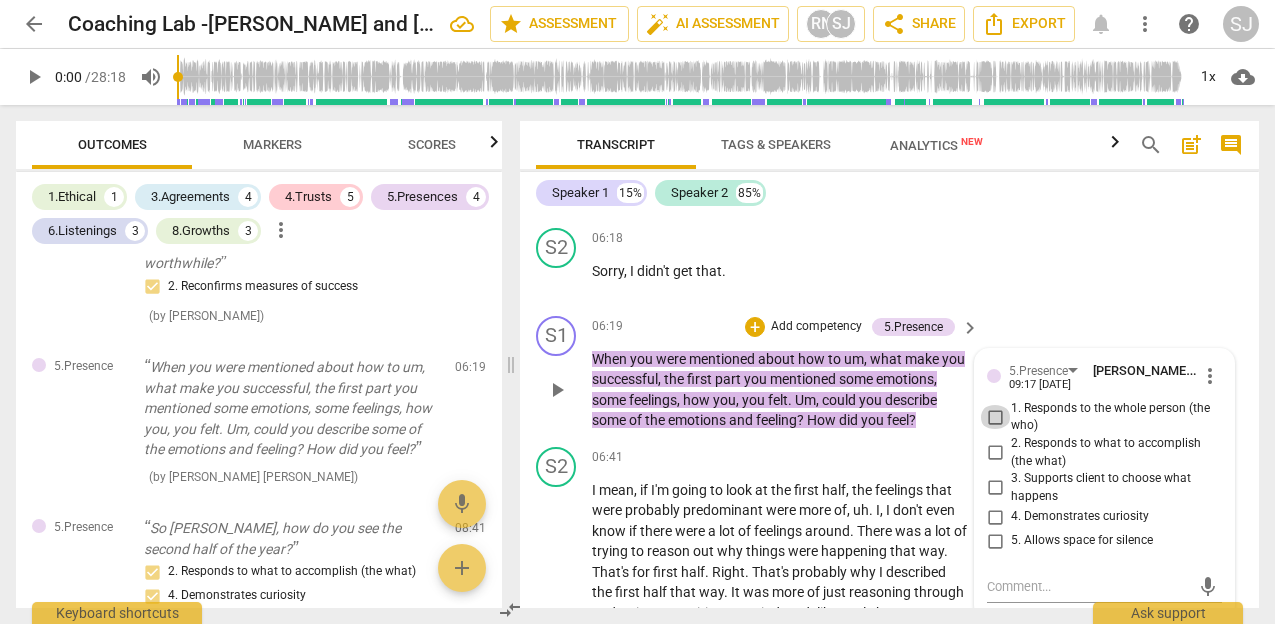 click on "1. Responds to the whole person (the who)" at bounding box center (995, 417) 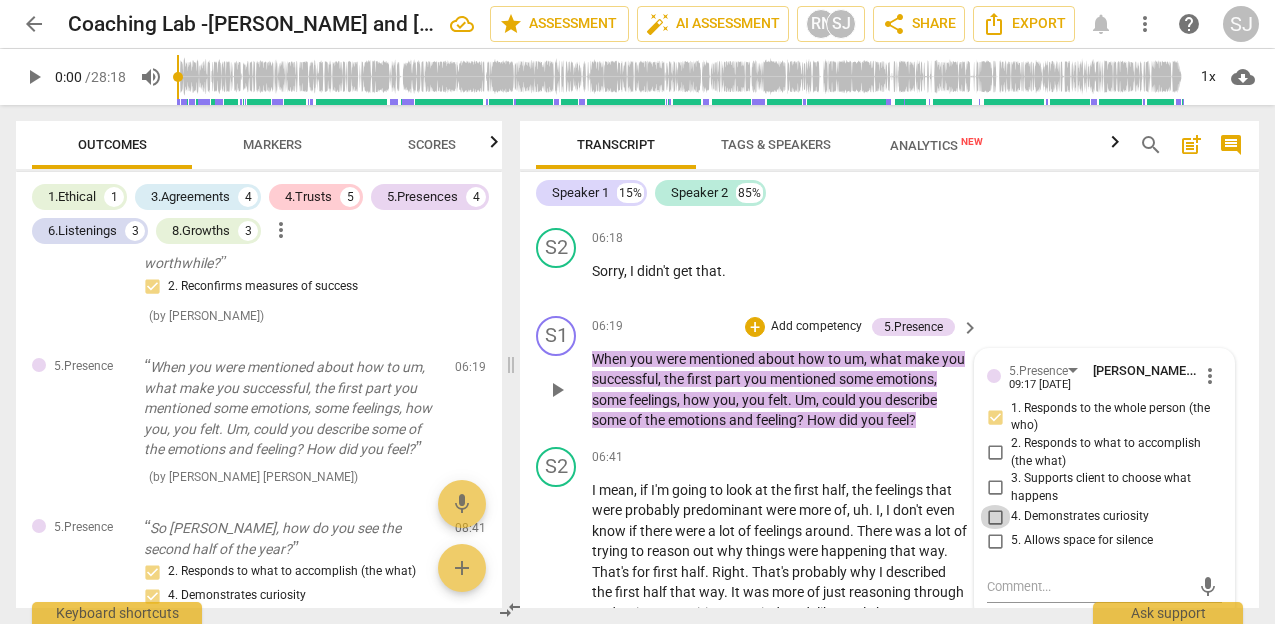 click on "4. Demonstrates curiosity" at bounding box center [995, 517] 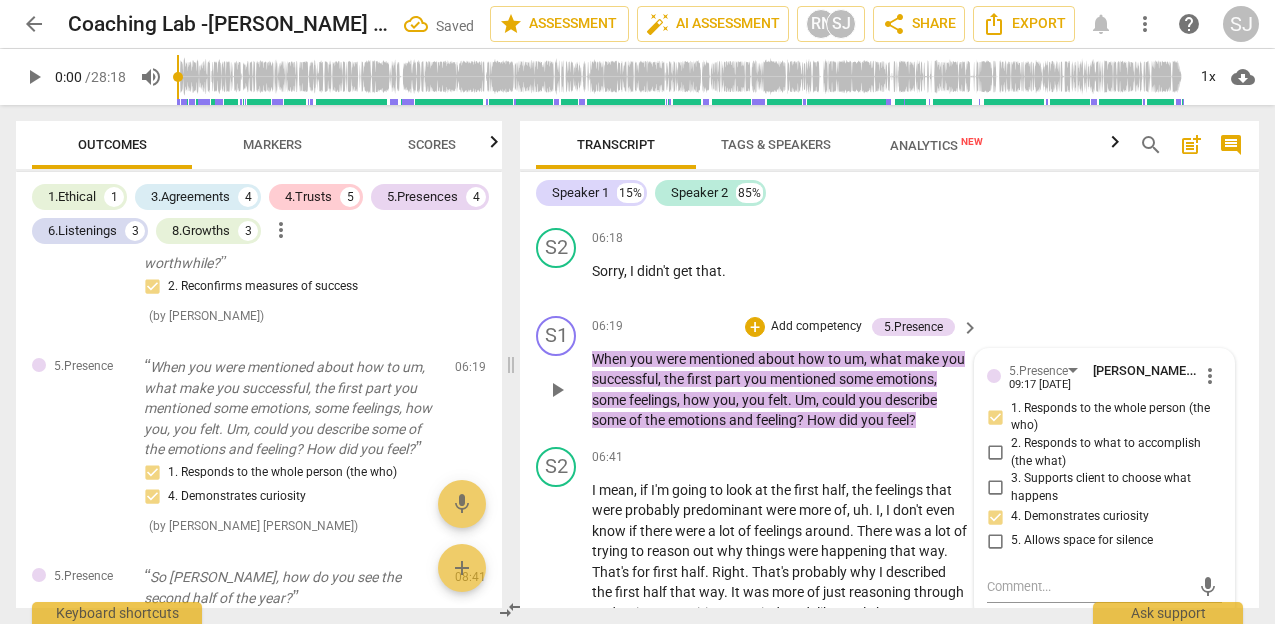 click on "Add competency" at bounding box center [816, 327] 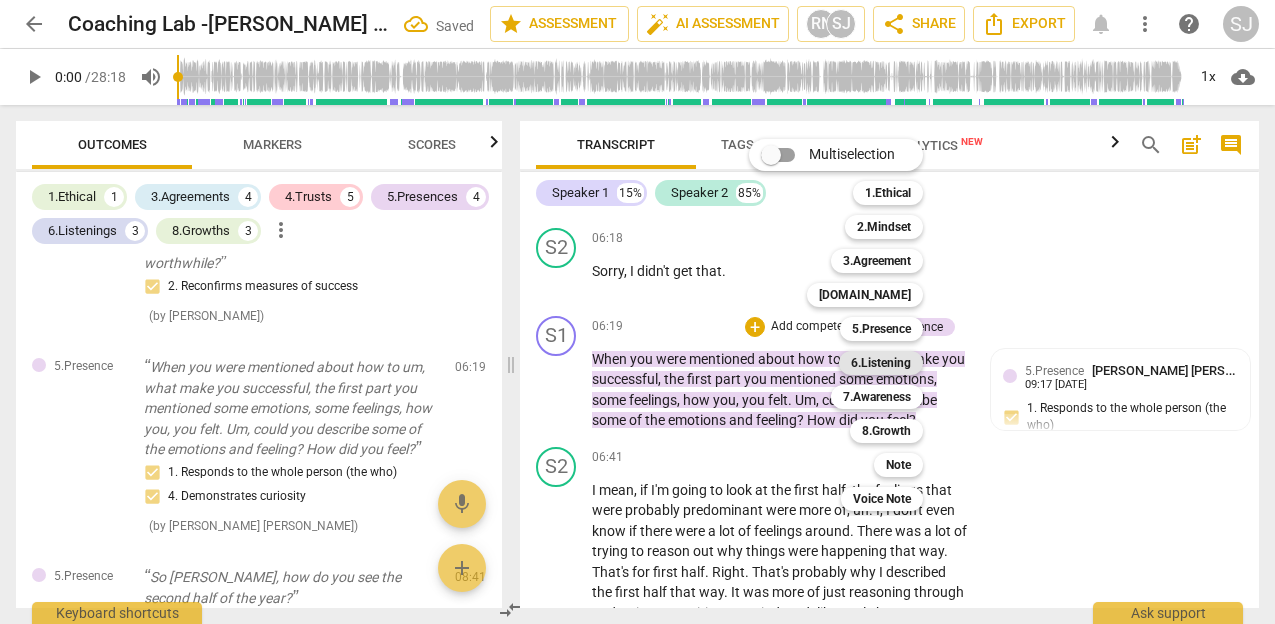click on "6.Listening" at bounding box center (881, 363) 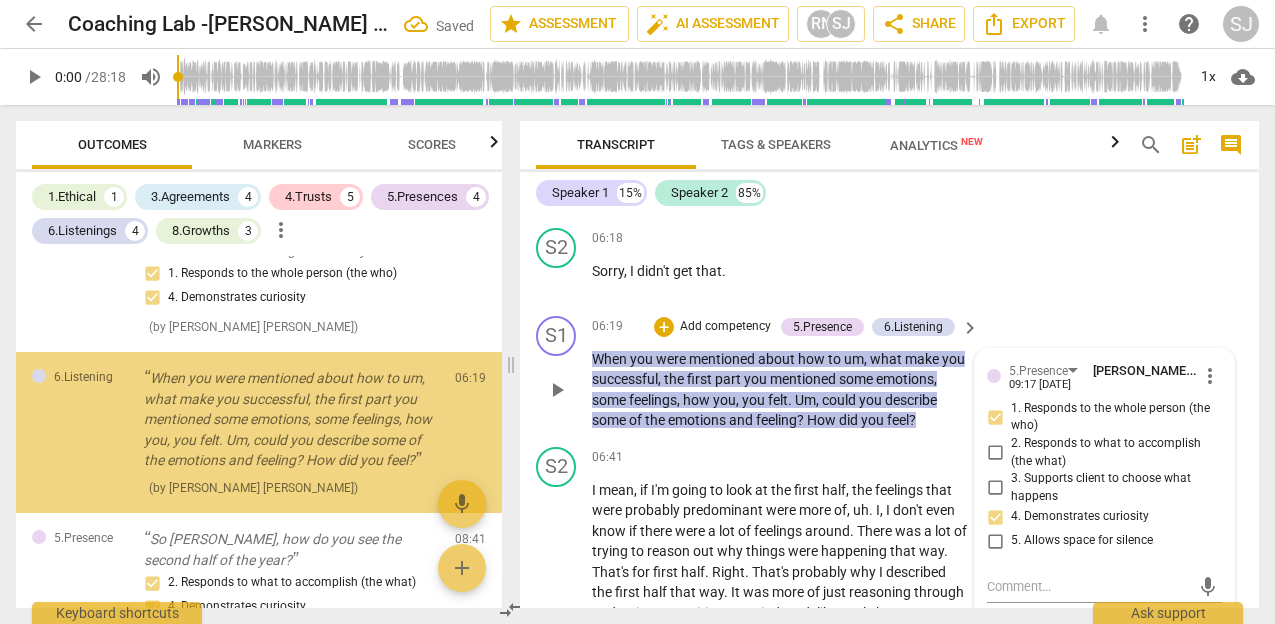 scroll, scrollTop: 1293, scrollLeft: 0, axis: vertical 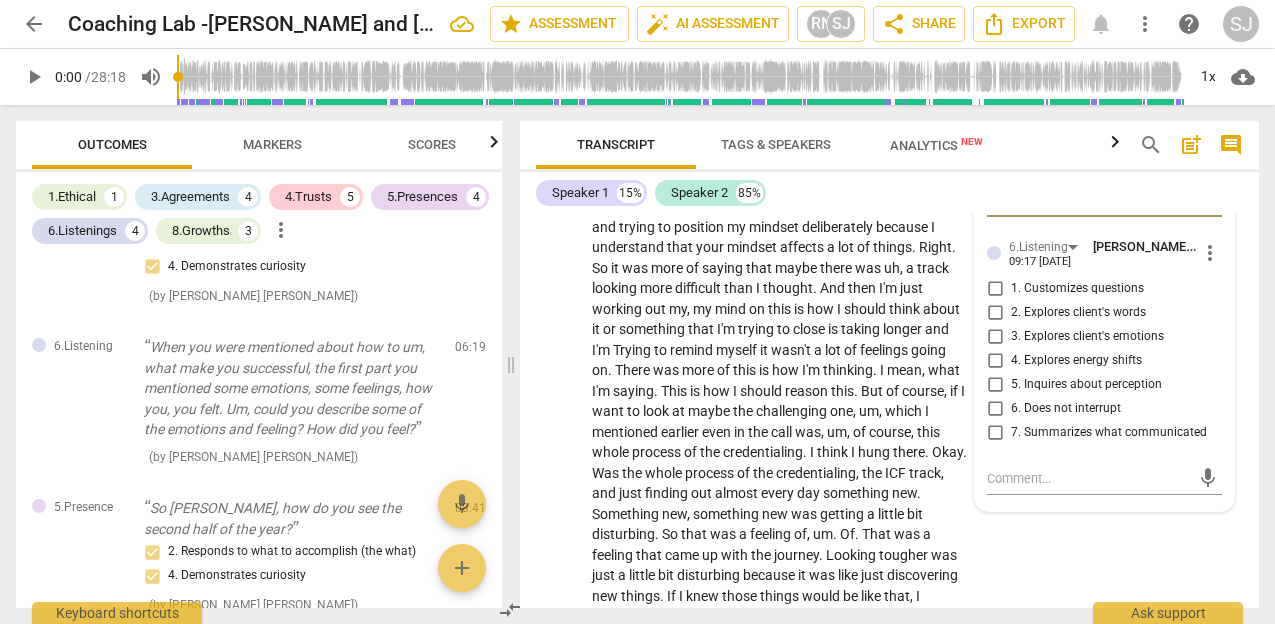click on "1. Customizes questions" at bounding box center [995, 289] 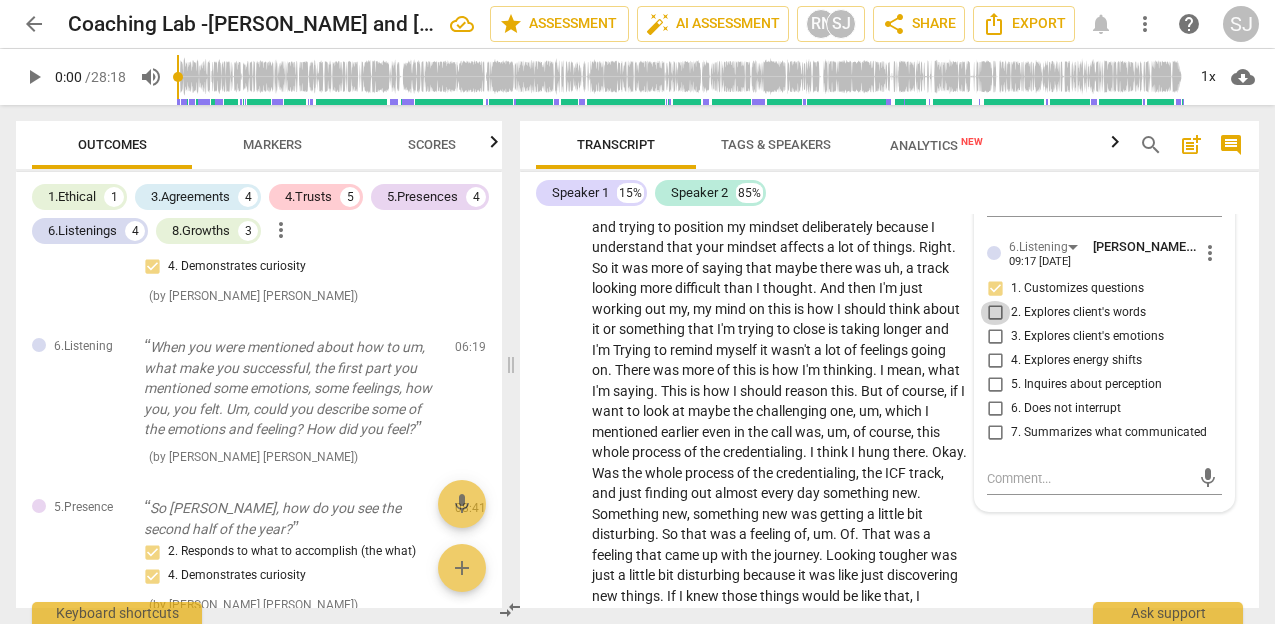 click on "2. Explores client's words" at bounding box center [995, 313] 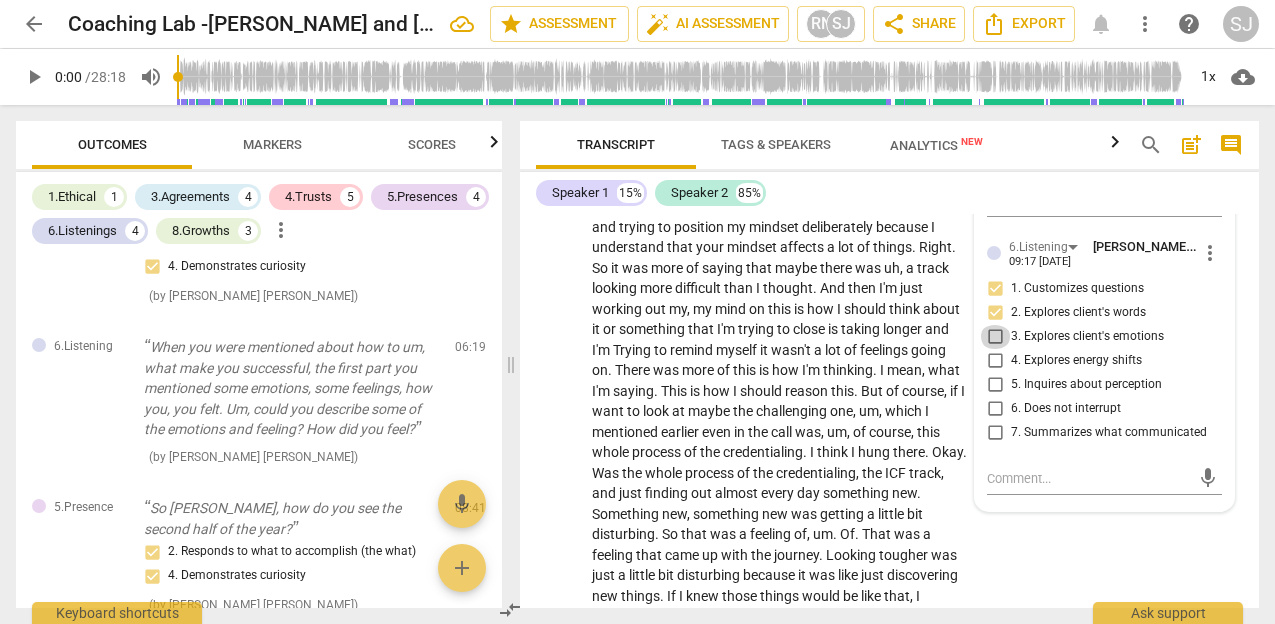 click on "3. Explores client's emotions" at bounding box center (995, 337) 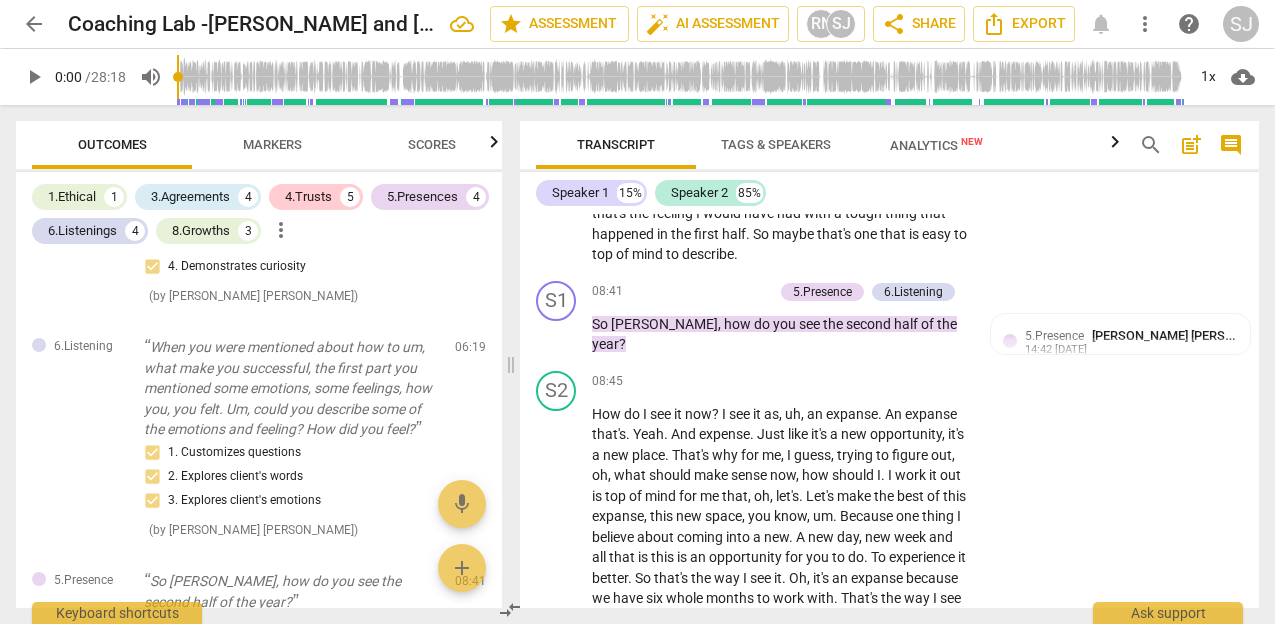 scroll, scrollTop: 5689, scrollLeft: 0, axis: vertical 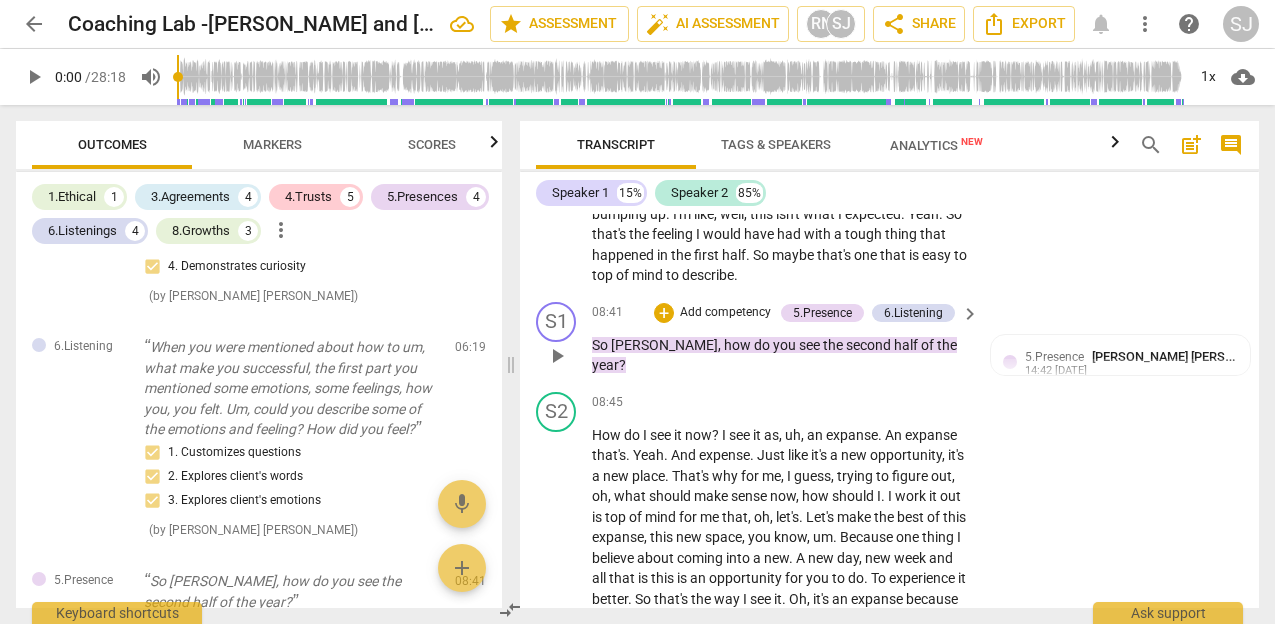 click on "," at bounding box center (721, 345) 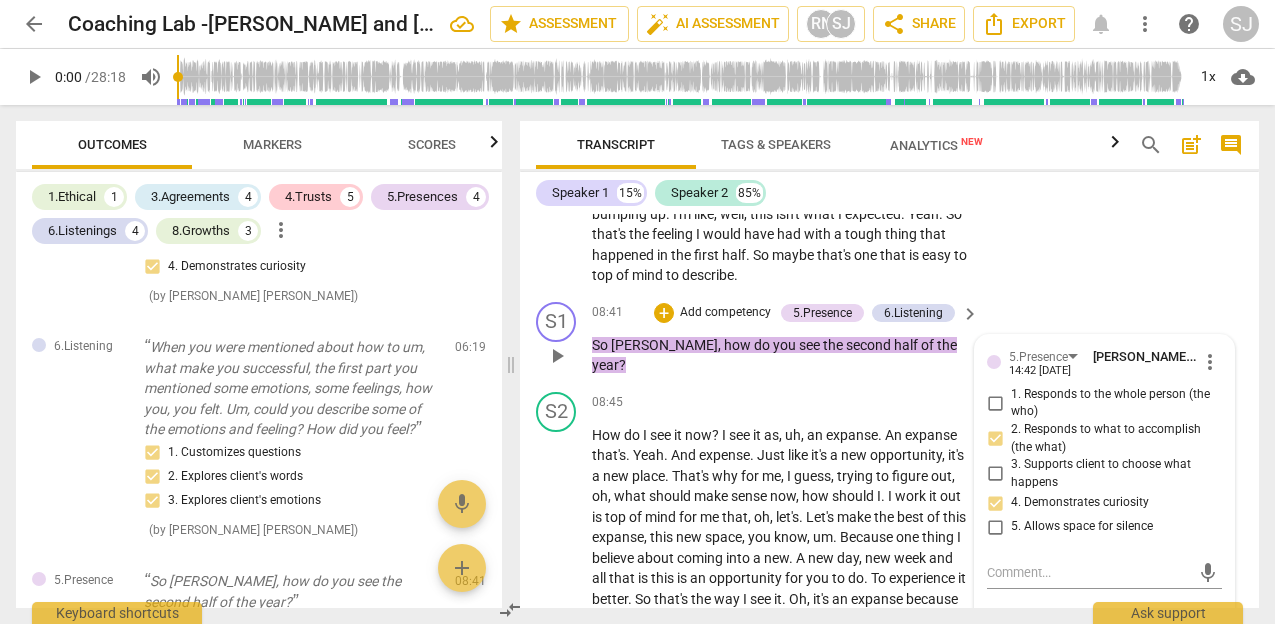 click on "Fuller" at bounding box center (664, 345) 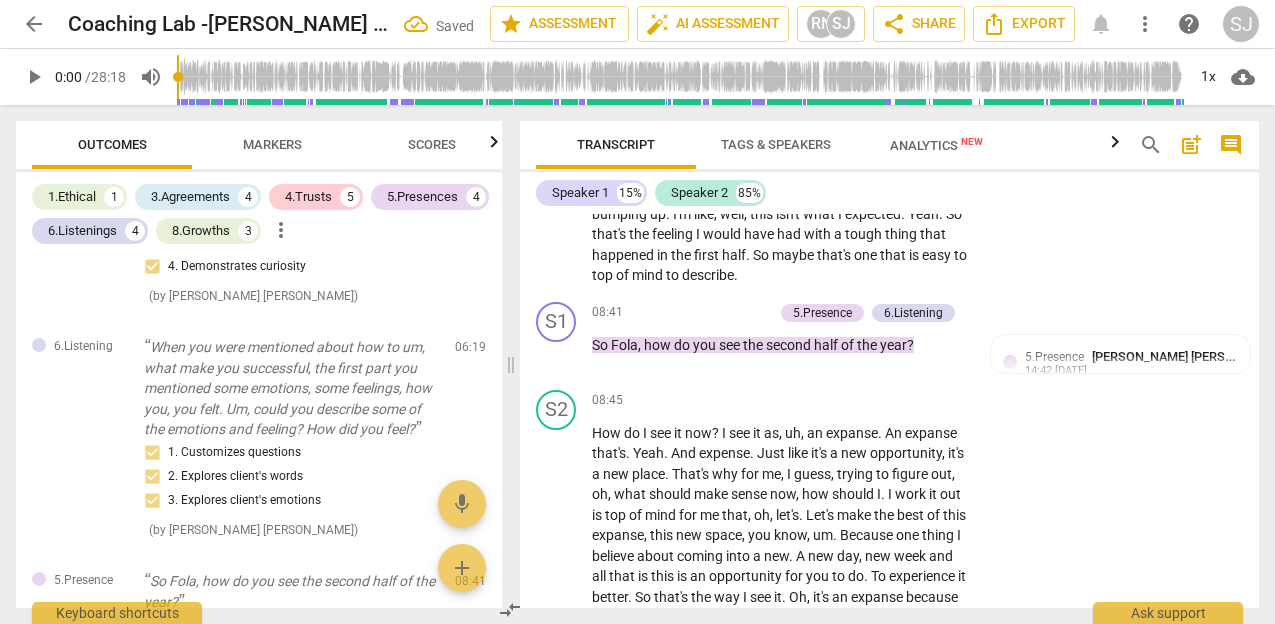 click on "S2 play_arrow pause 06:41 + Add competency keyboard_arrow_right I   mean ,   if   I'm   going   to   look   at   the   first   half ,   the   feelings   that   were   probably   predominant   were   more   of ,   uh .   I ,   I   don't   even   know   if   there   were   a   lot   of   feelings   around .   There   was   a   lot   of   trying   to   reason   out   why   things   were   happening   that   way .   That's   for   first   half .   Right .   That's   probably   why   I   described   the   first   half   that   way .   It   was   more   of   just   reasoning   through   and   trying   to   position   my   mindset   deliberately   because   I   understand   that   your   mindset   affects   a   lot   of   things .   Right .   So   it   was   more   of   saying   that   maybe   there   was   uh ,   a   track   looking   more   difficult   than   I   thought .   And   then   I'm   just   working   out   my ,   my   mind   on   this   is   how   I   should   think   about   it   or   something   that" at bounding box center [889, -59] 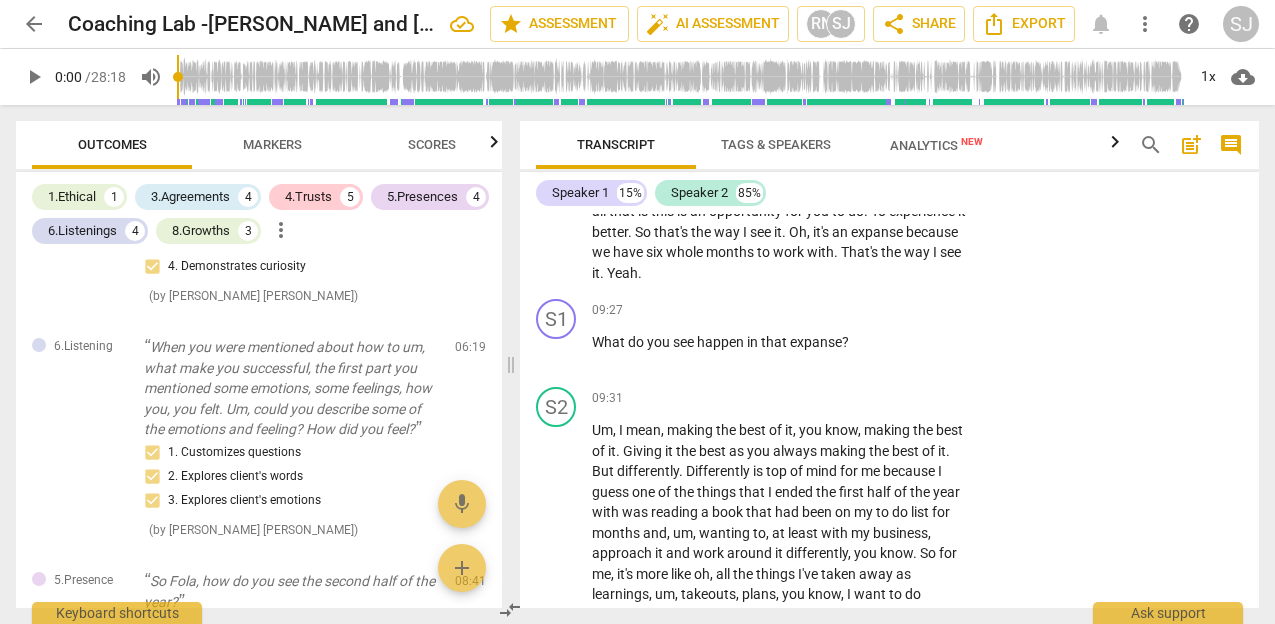 scroll, scrollTop: 6062, scrollLeft: 0, axis: vertical 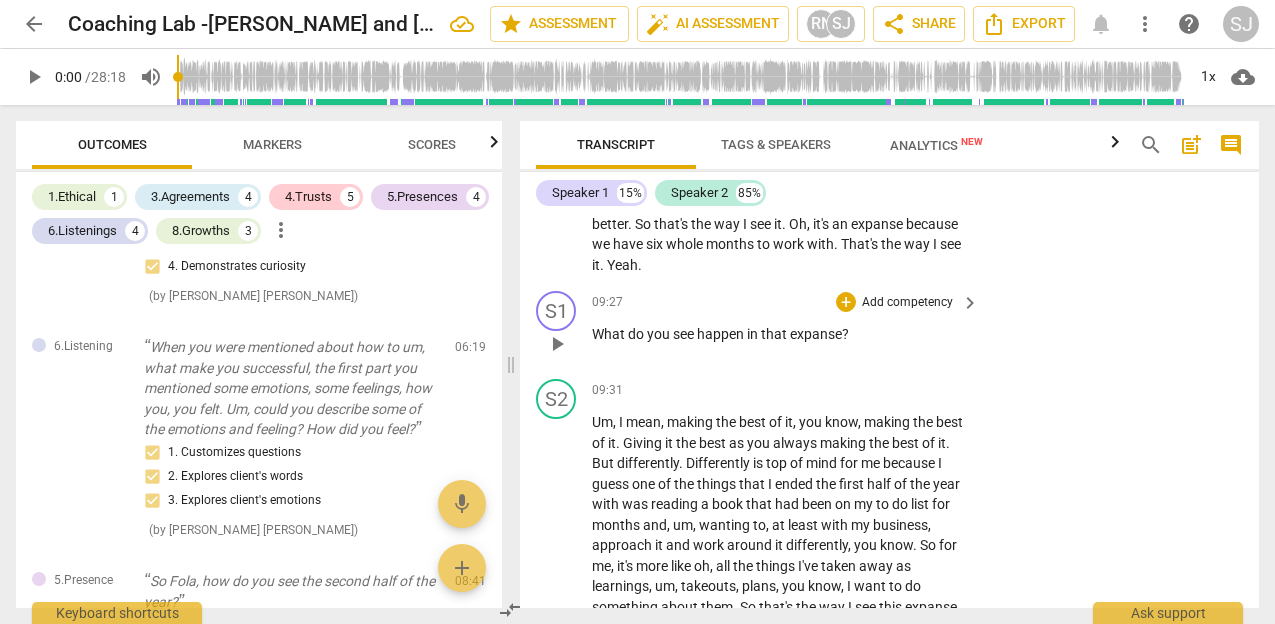 click on "Add competency" at bounding box center [907, 303] 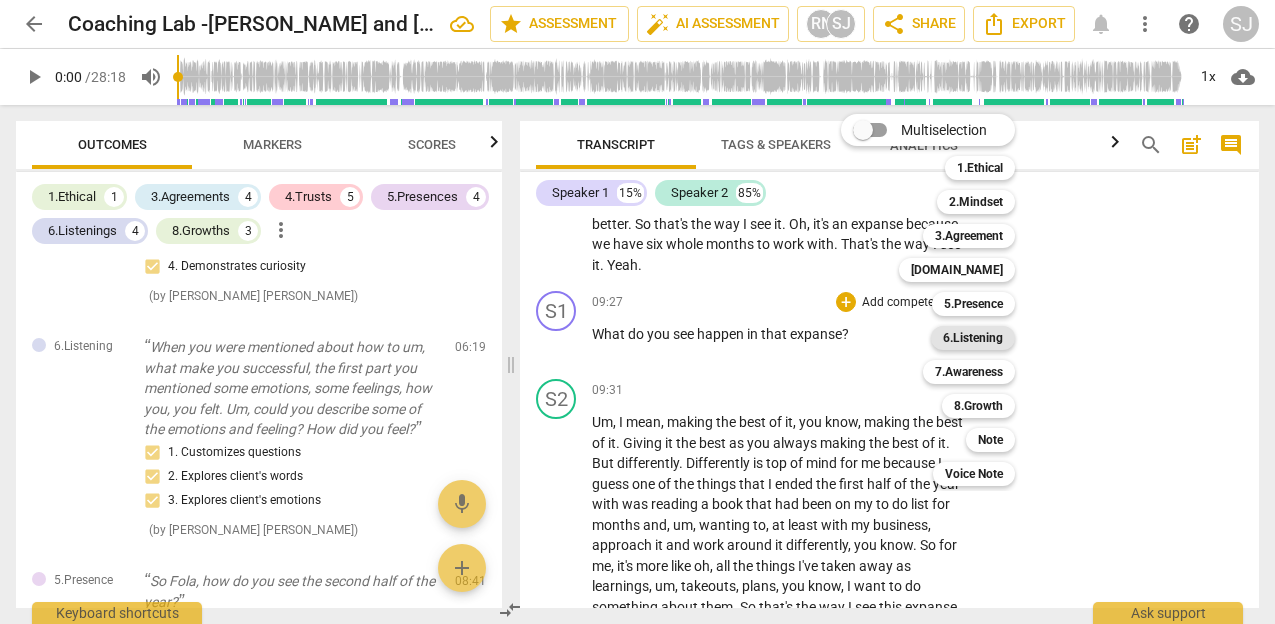 click on "6.Listening" at bounding box center (973, 338) 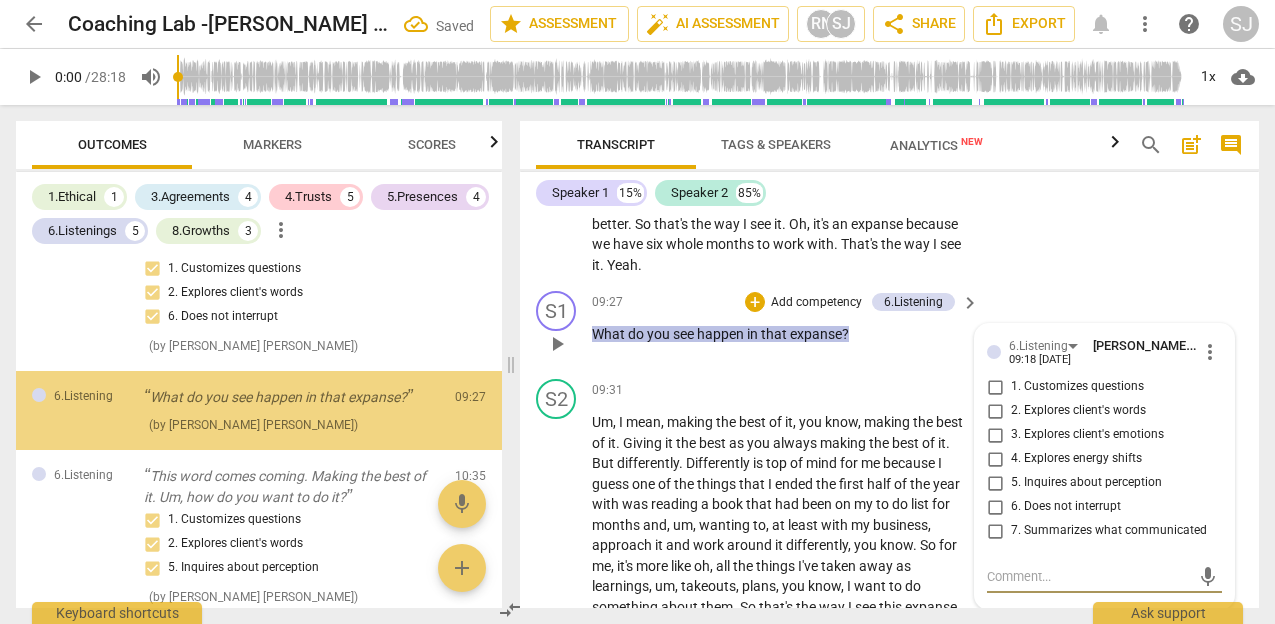 scroll, scrollTop: 1817, scrollLeft: 0, axis: vertical 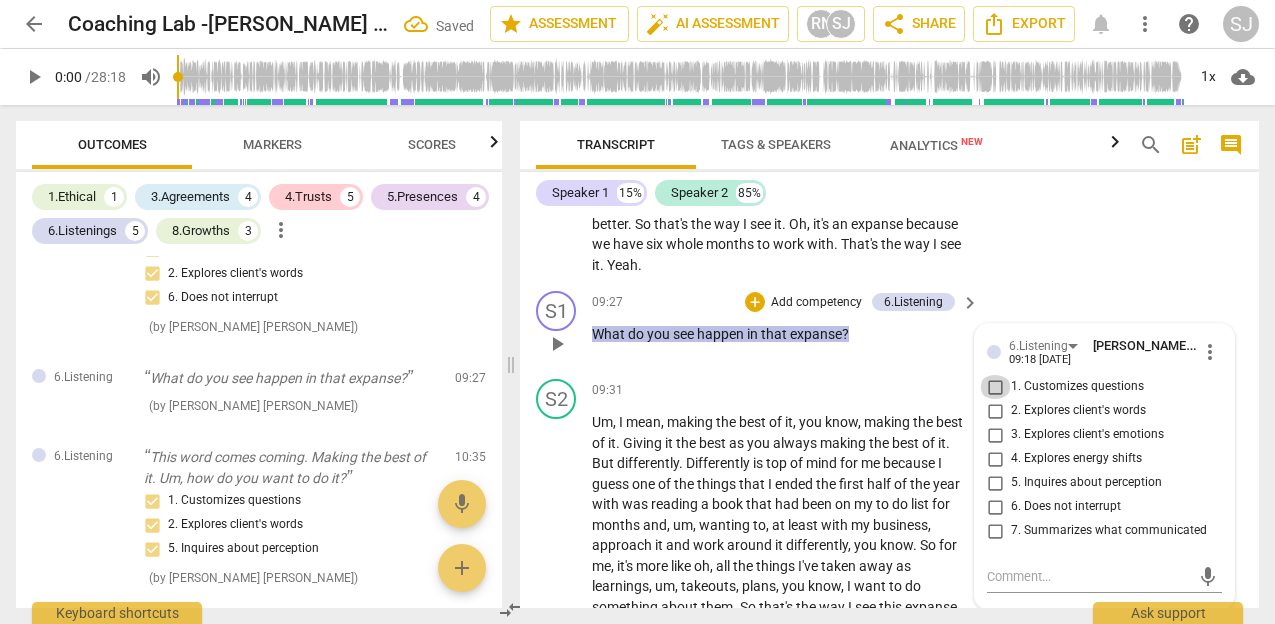click on "1. Customizes questions" at bounding box center [995, 387] 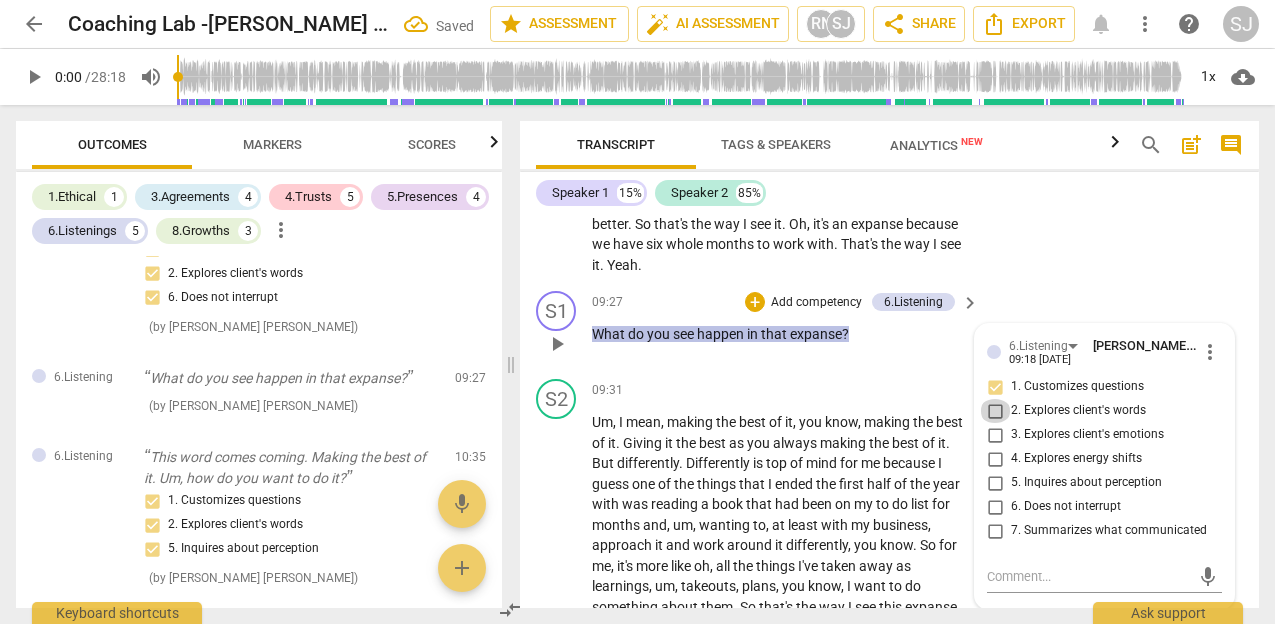 click on "2. Explores client's words" at bounding box center (995, 411) 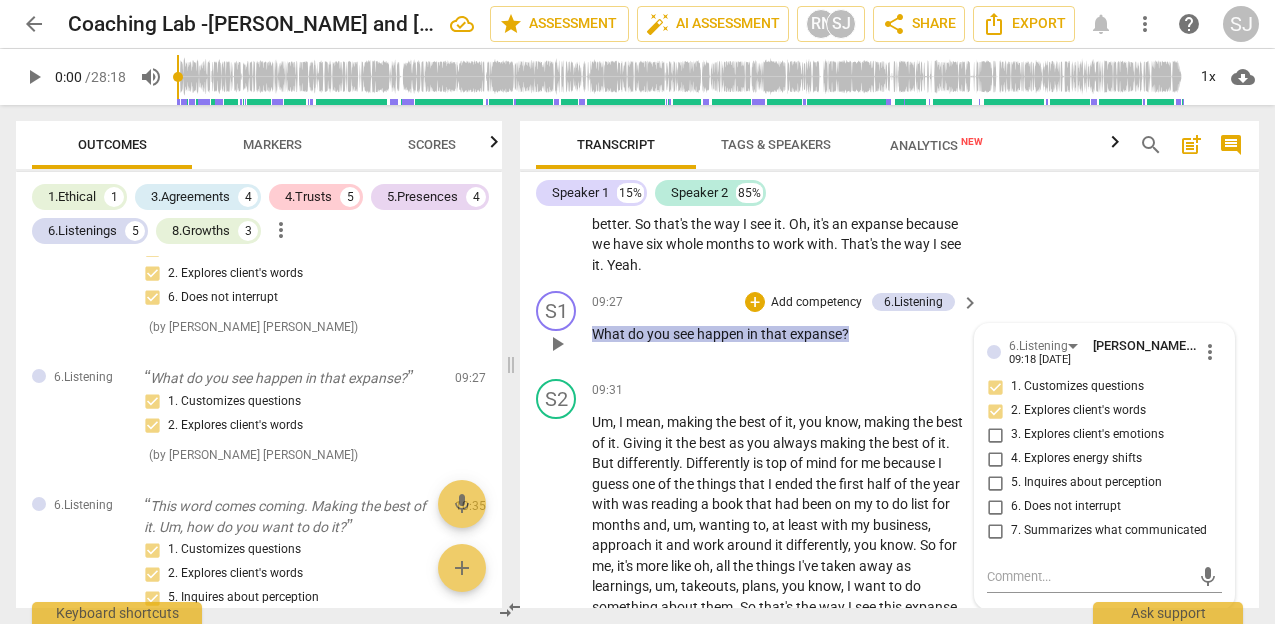 click on "+ Add competency" at bounding box center [804, 302] 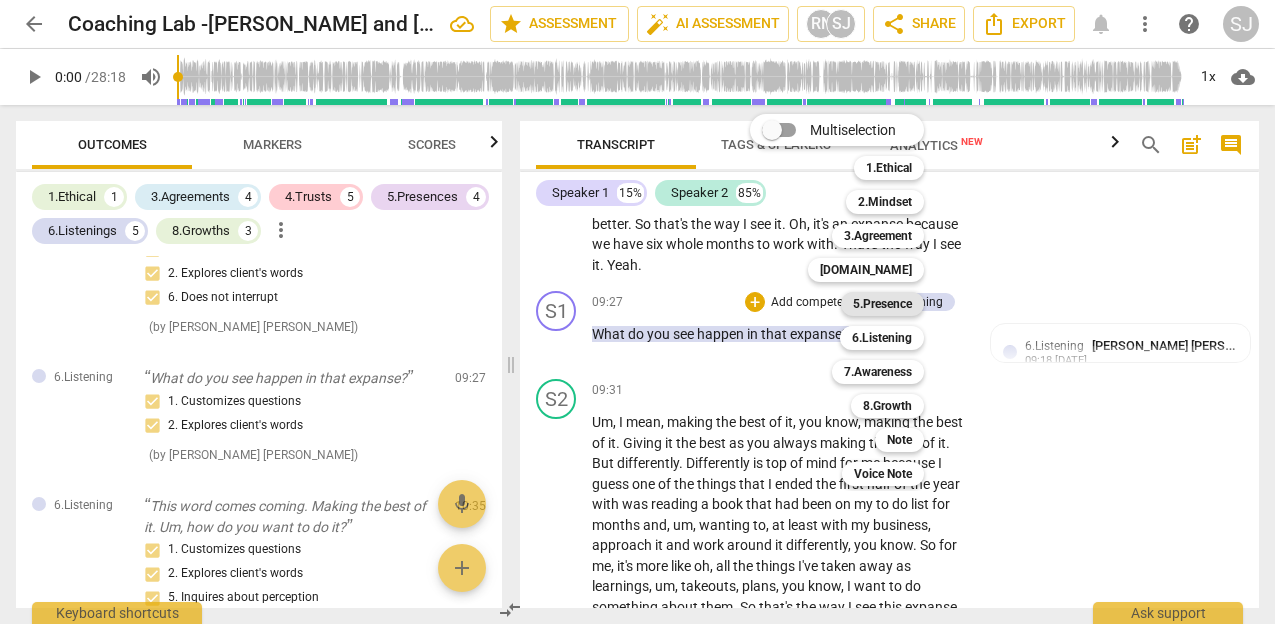 click on "5.Presence" at bounding box center (882, 304) 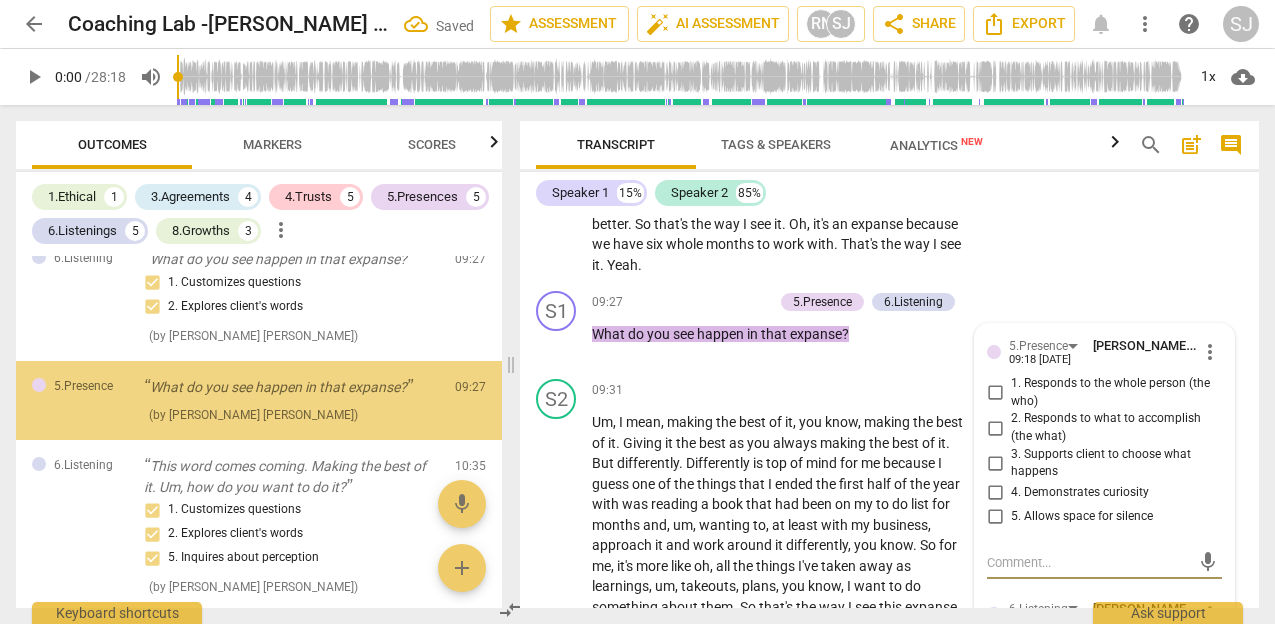 scroll, scrollTop: 1945, scrollLeft: 0, axis: vertical 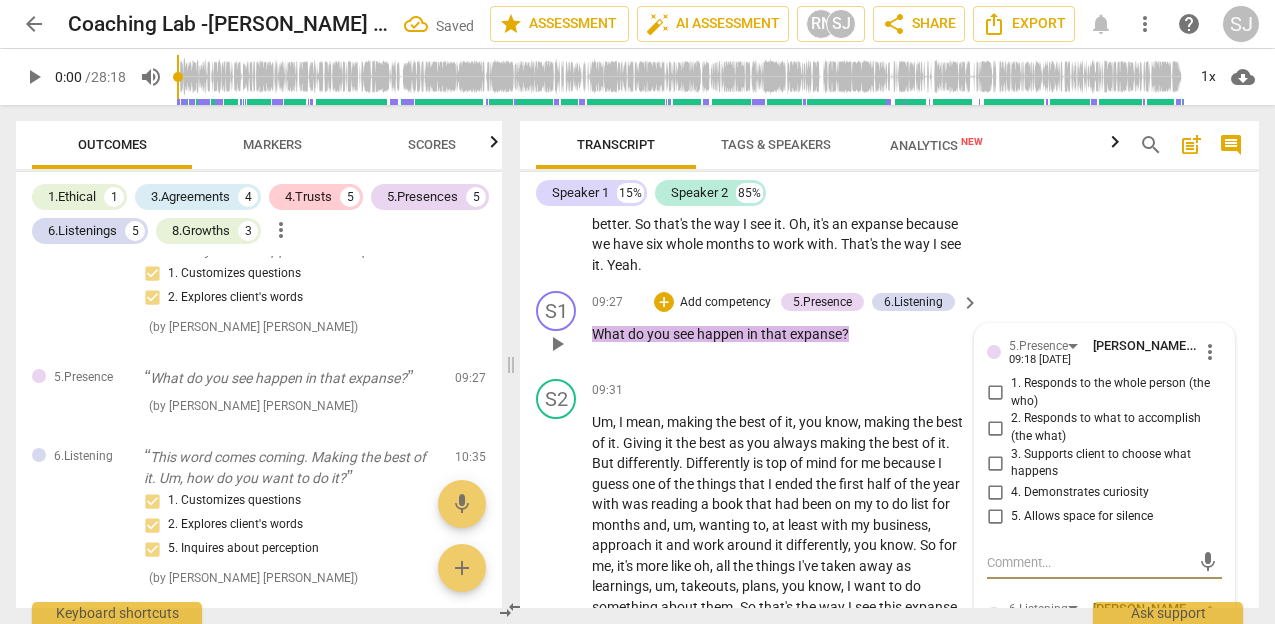 click on "2. Responds to what to accomplish (the what)" at bounding box center (995, 428) 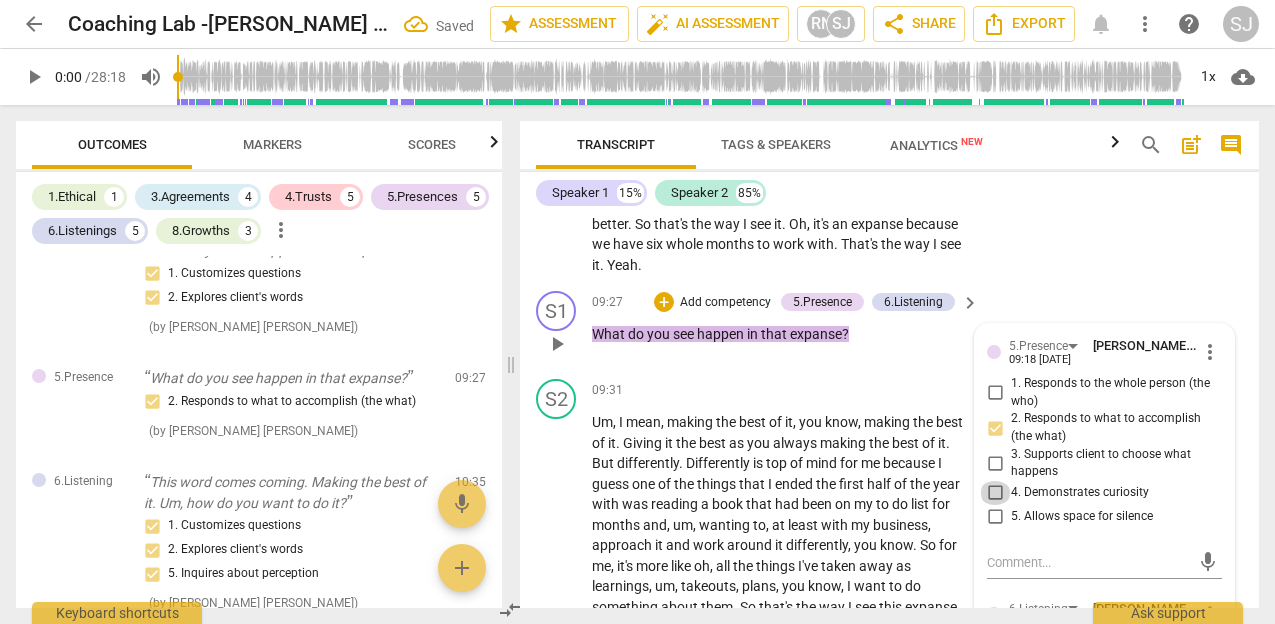 click on "4. Demonstrates curiosity" at bounding box center [995, 493] 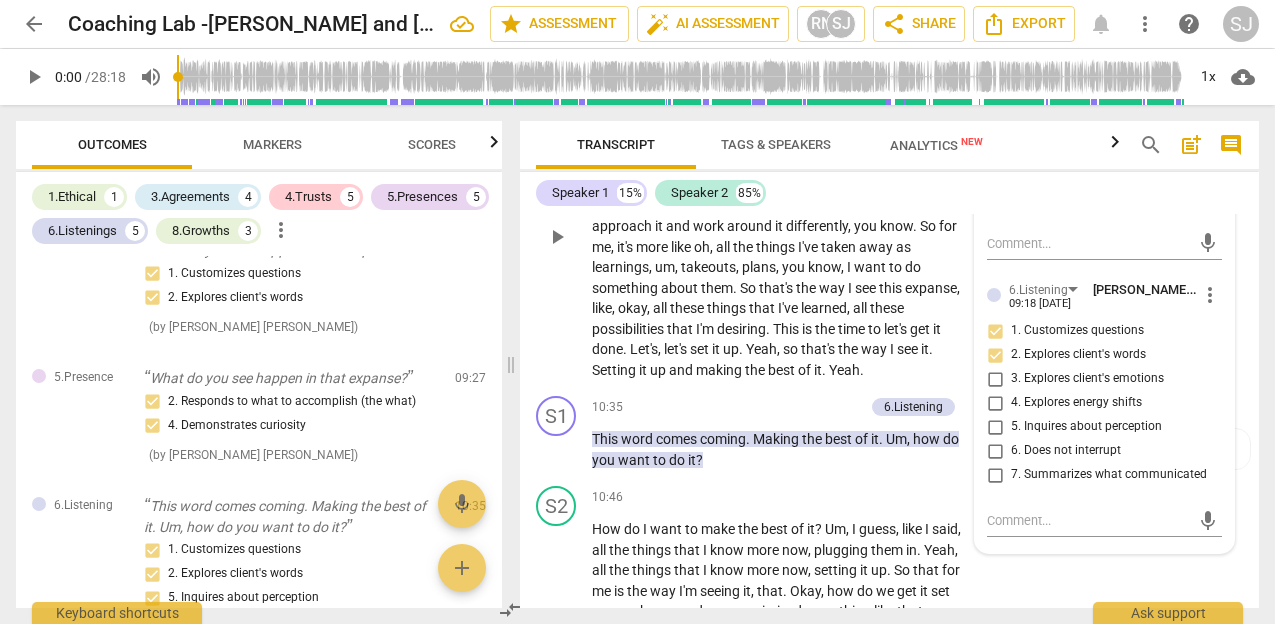 scroll, scrollTop: 6394, scrollLeft: 0, axis: vertical 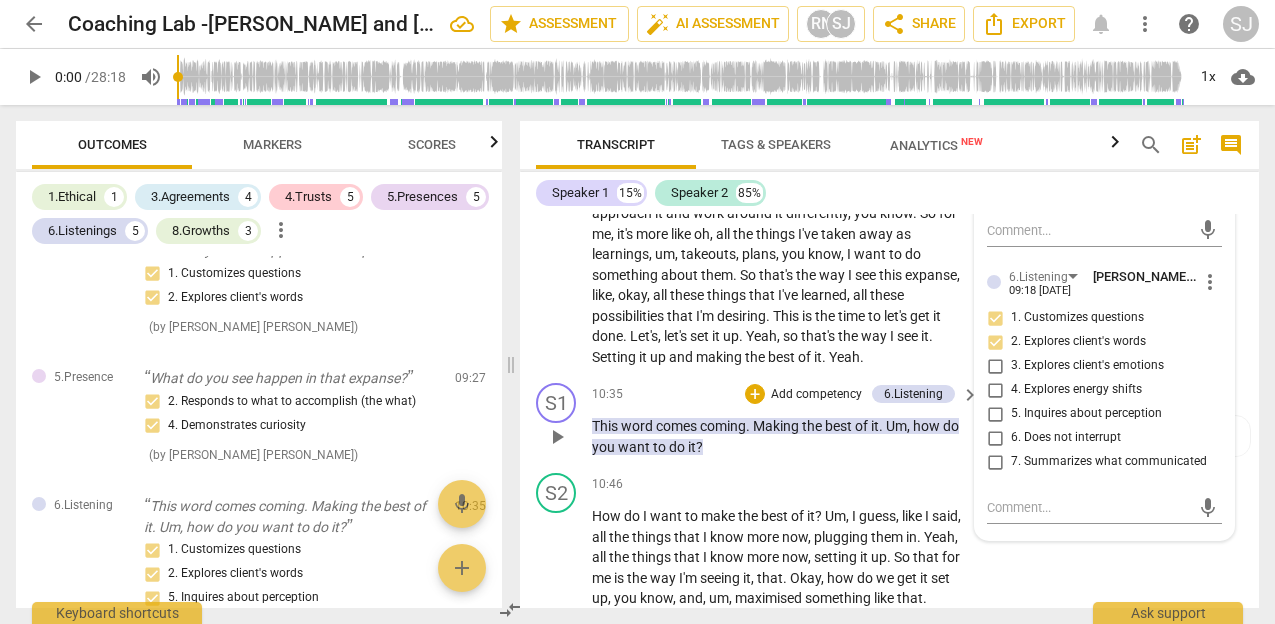 click on "Add competency" at bounding box center [816, 395] 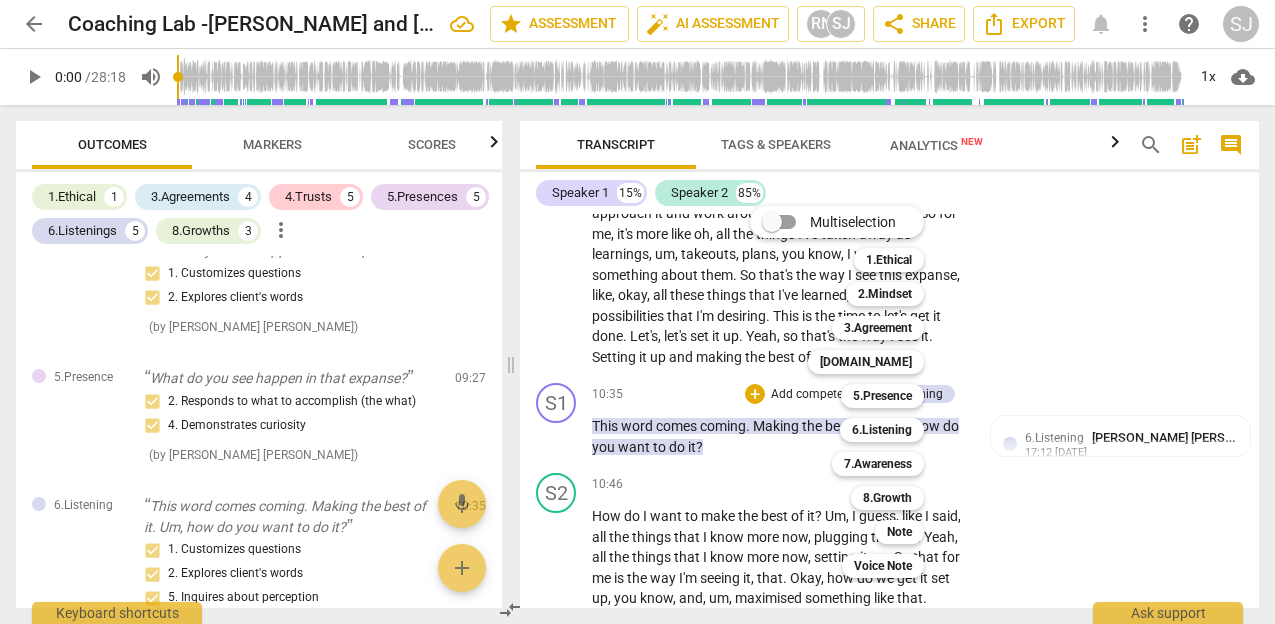 click on "5.Presence 5" at bounding box center (893, 396) 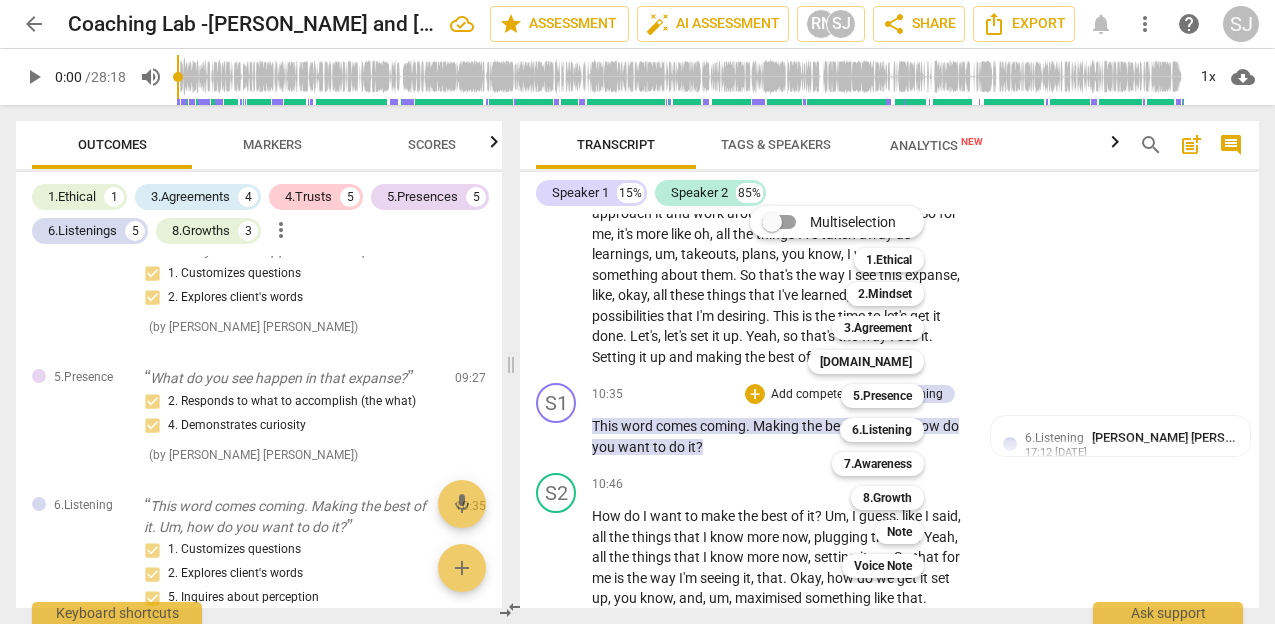 click at bounding box center [637, 312] 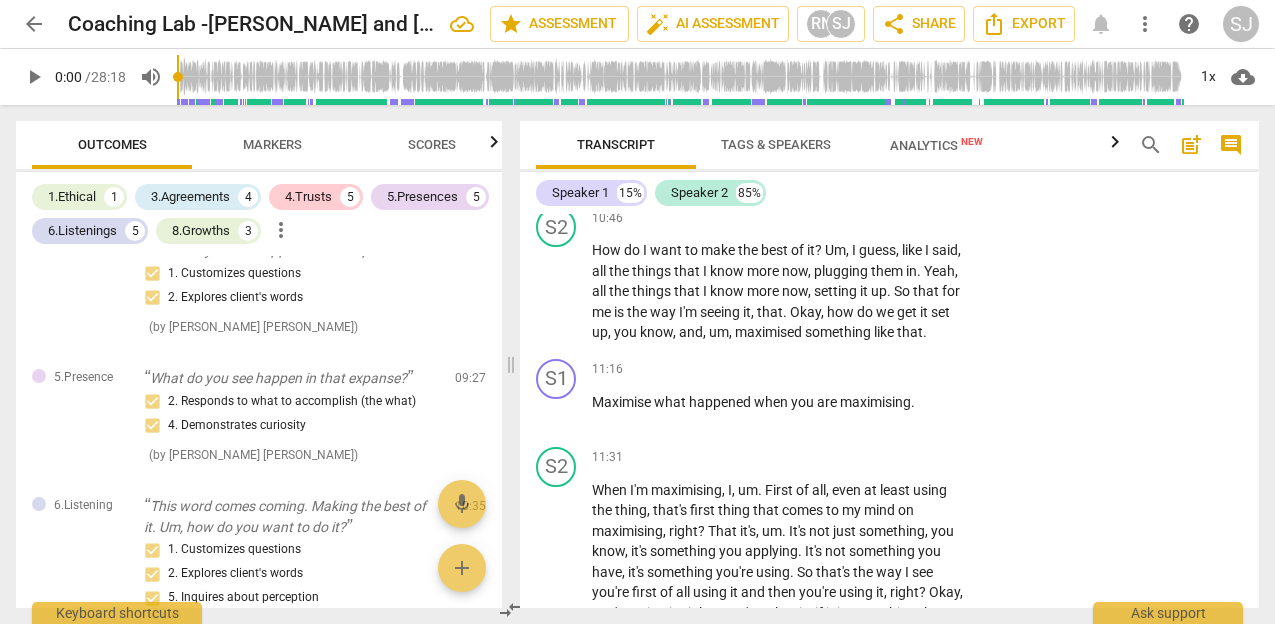 scroll, scrollTop: 6662, scrollLeft: 0, axis: vertical 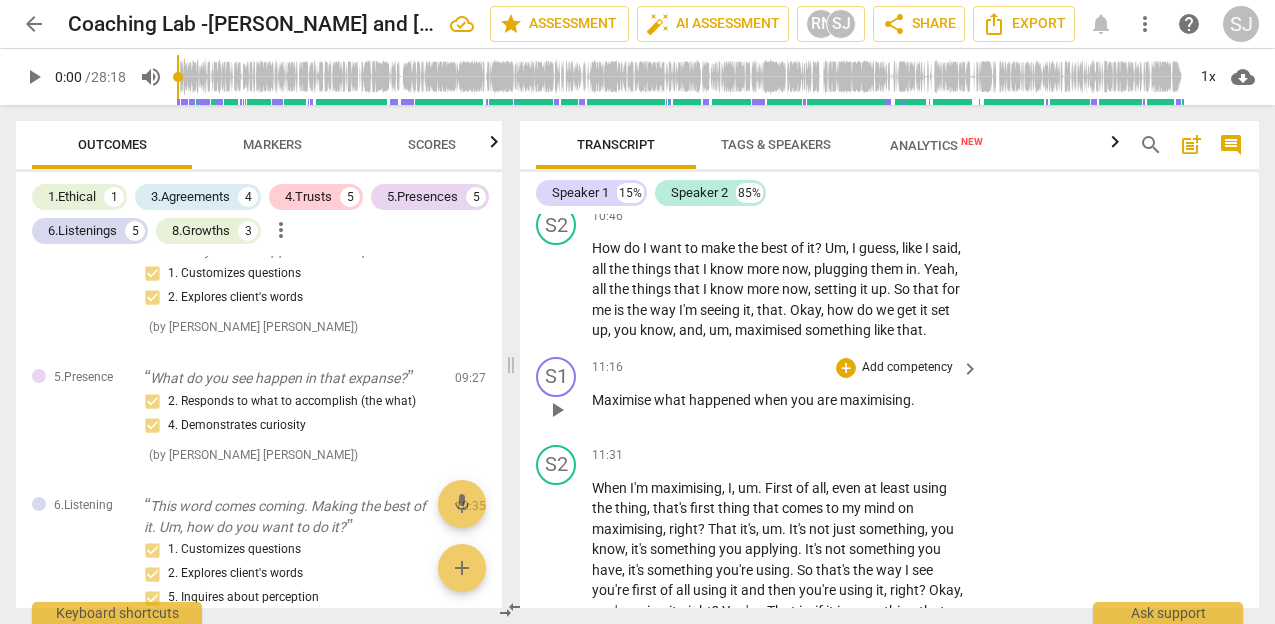 click on "play_arrow" at bounding box center [557, 410] 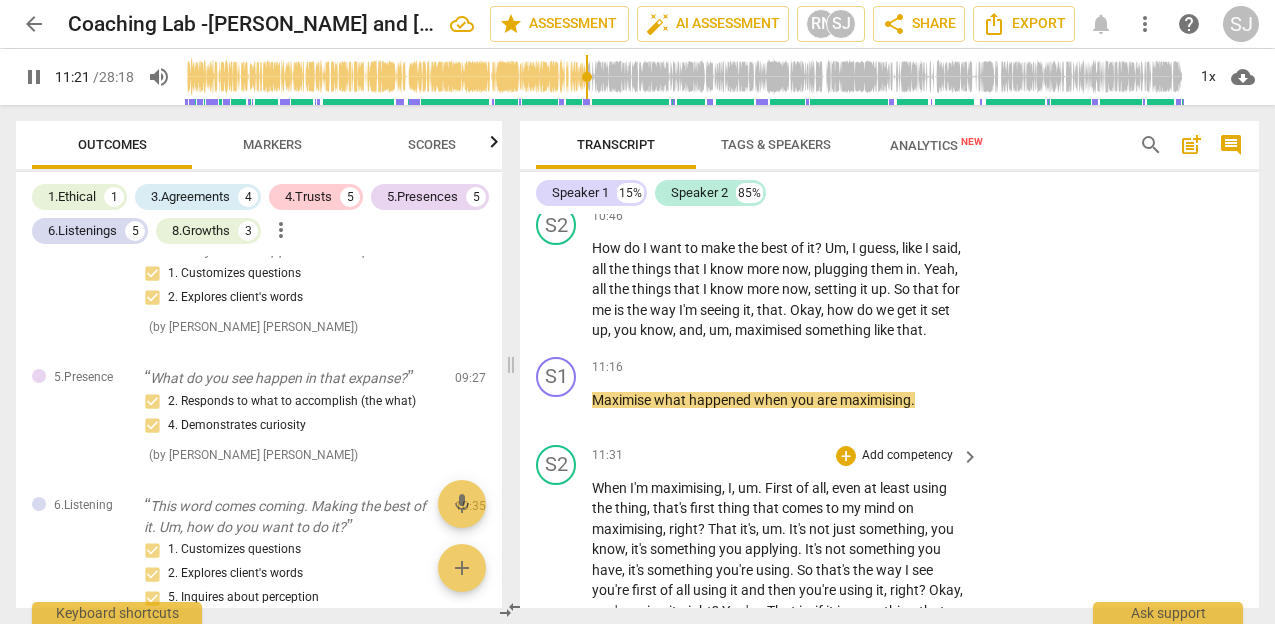 click on "11:31 + Add competency keyboard_arrow_right When   I'm   maximising ,   I ,   um .   First   of   all ,   even   at   least   using   the   thing ,   that's   first   thing   that   comes   to   my   mind   on   maximising ,   right ?   That   it's ,   um .   It's   not   just   something ,   you   know ,   it's   something   you   applying .   It's   not   something   you   have ,   it's   something   you're   using .   So   that's   the   way   I   see   you're   first   of   all   using   it   and   then   you're   using   it ,   right ?   Okay ,   you're   using   it ,   right ?   You're .   That   is ,   if   it   is   something   that   can   be   used ,   you're   using   it ,   right ?   So   it's   not   just ,   um ,   a   phone   that   you   can   use   to   call ,   you're   using   some   other   features   because   you're   using   it   right ?   You're   not   just   calling   and   texting   with   it ,   you're   using   other   things   on   the   phone .   So   with   some   of   these" at bounding box center [786, 779] 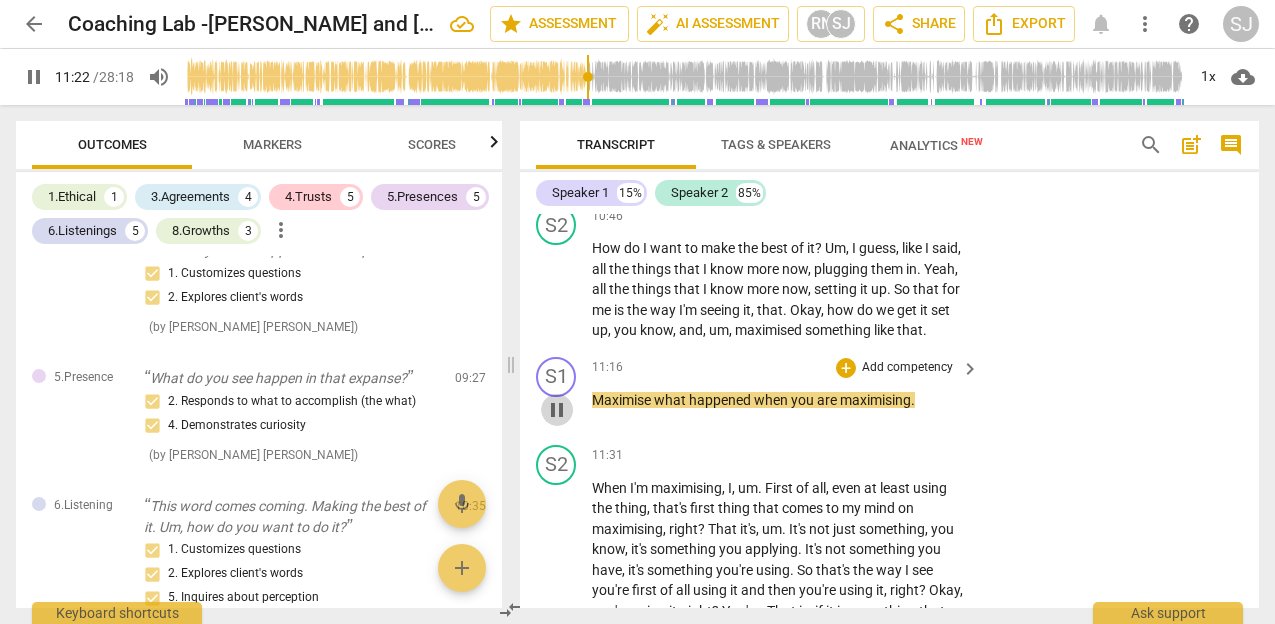 click on "pause" at bounding box center (557, 410) 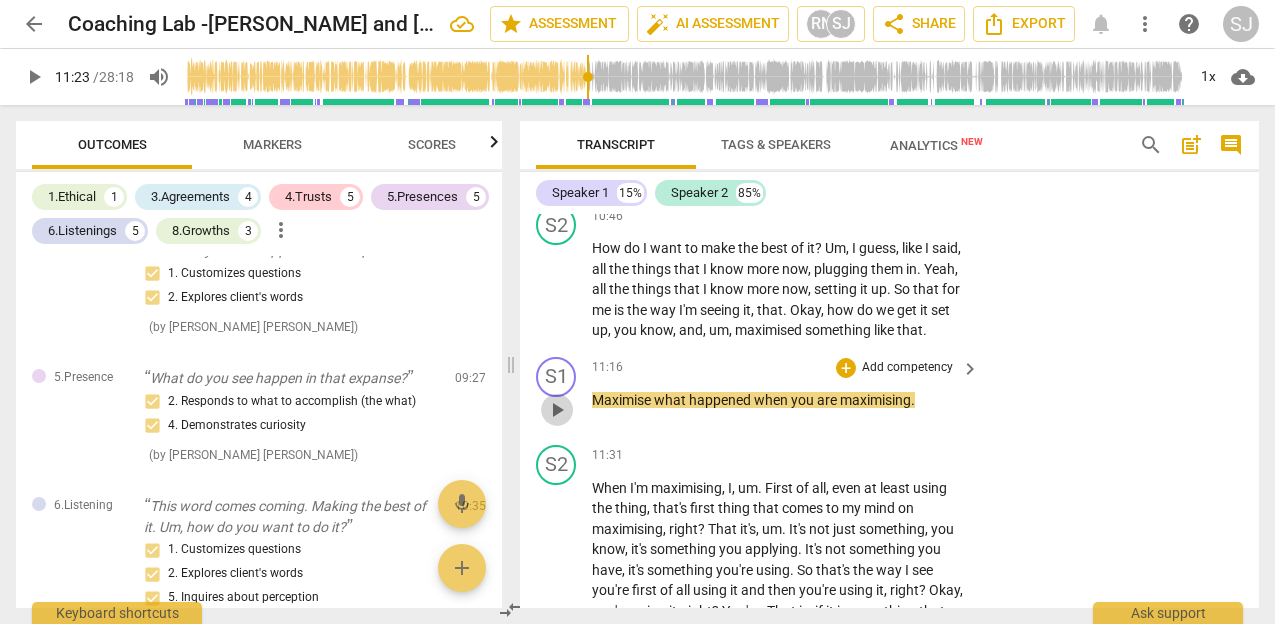 click on "play_arrow" at bounding box center (557, 410) 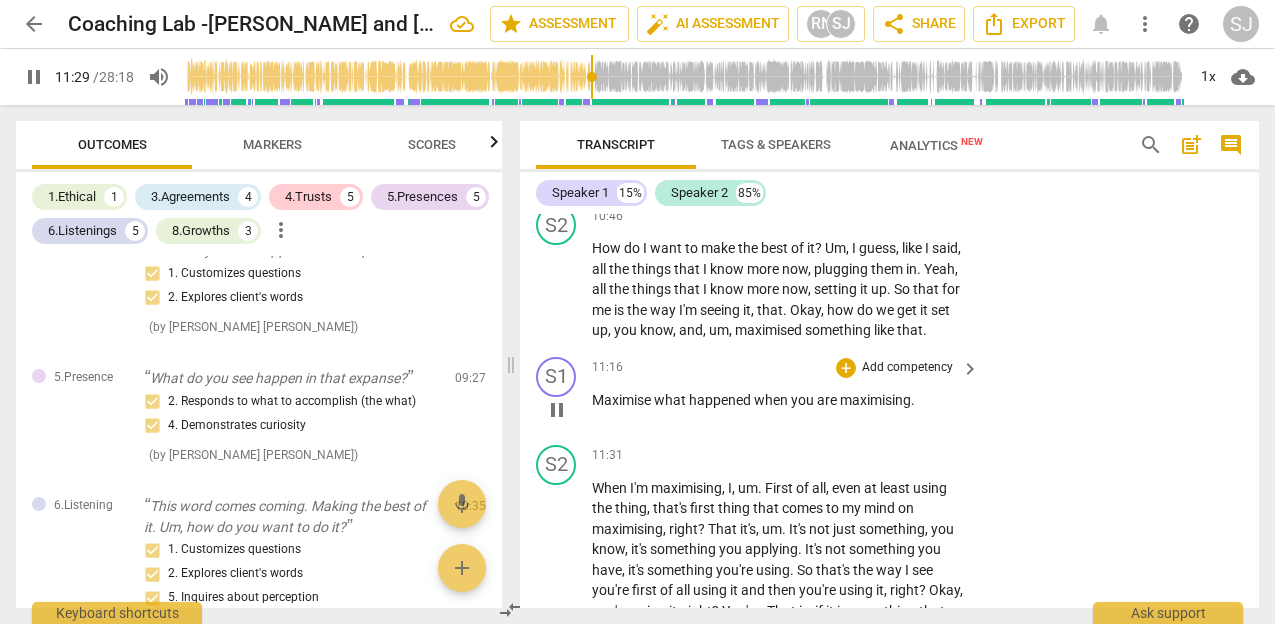 click on "pause" at bounding box center [557, 410] 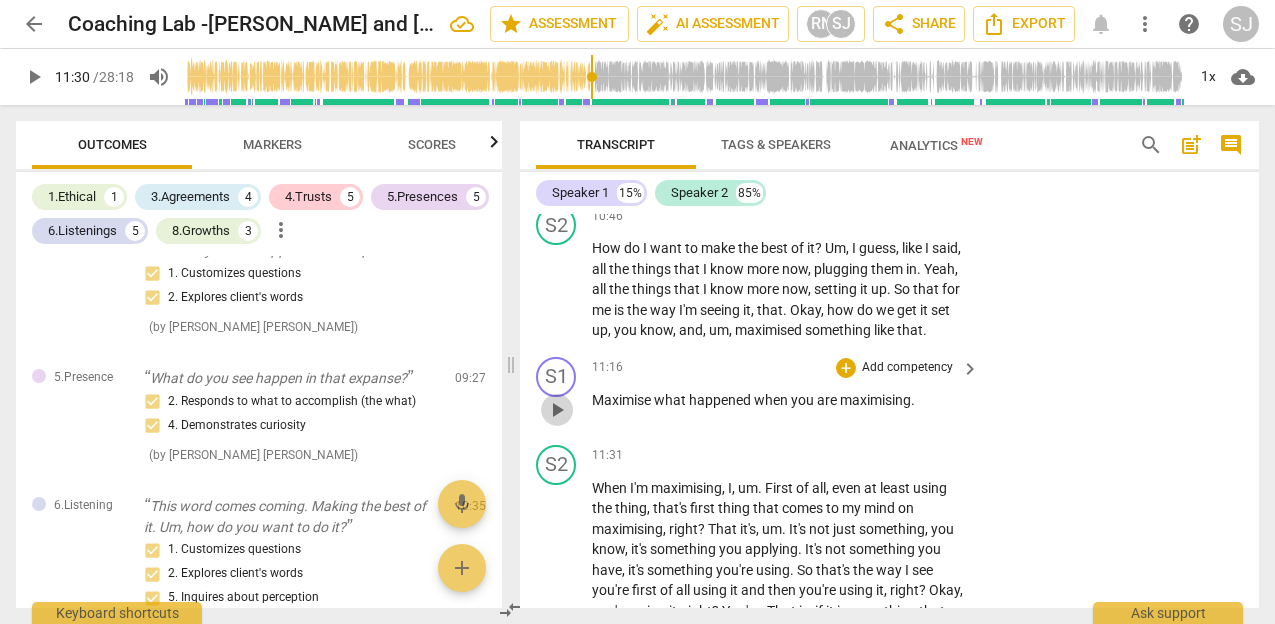 click on "play_arrow" at bounding box center [557, 410] 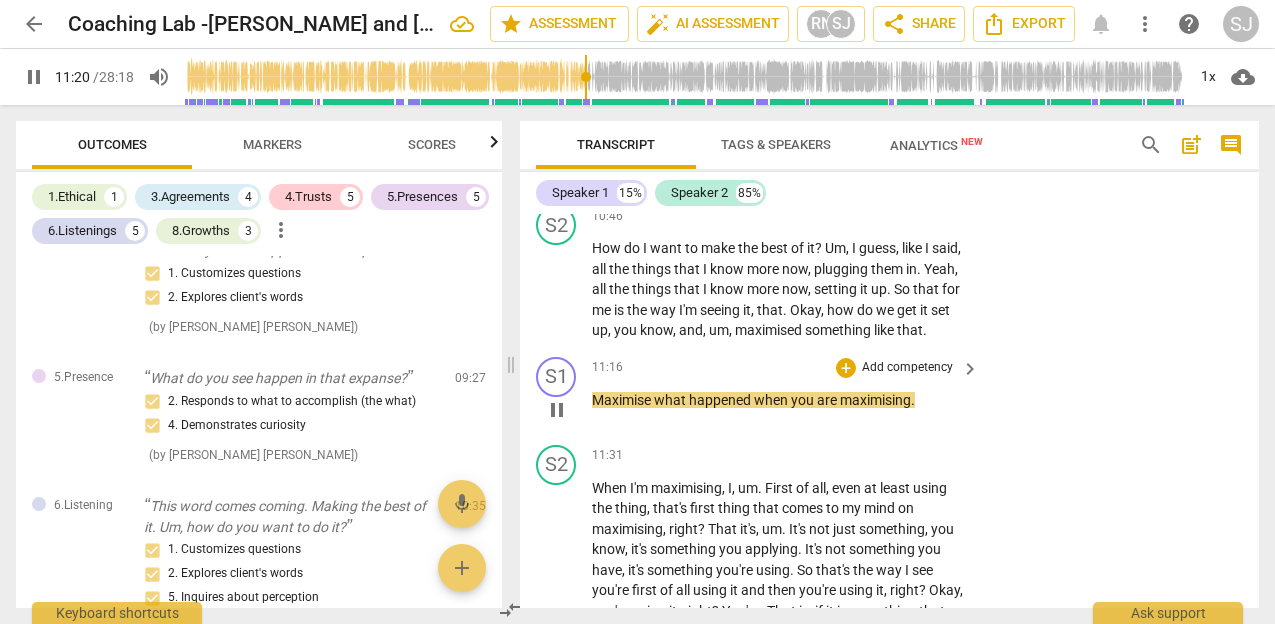 click on "Maximise" at bounding box center [623, 400] 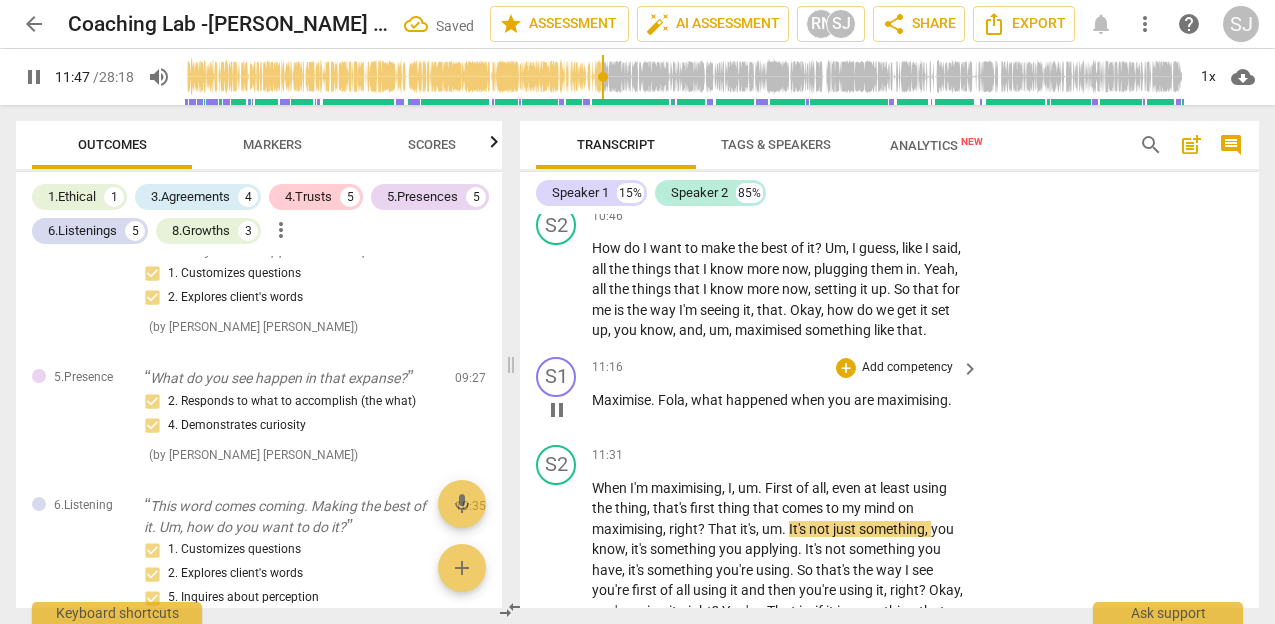 click on "11:16 + Add competency keyboard_arrow_right Maximise .   Fola ,   what   happened   when   you   are   maximising ." at bounding box center [786, 393] 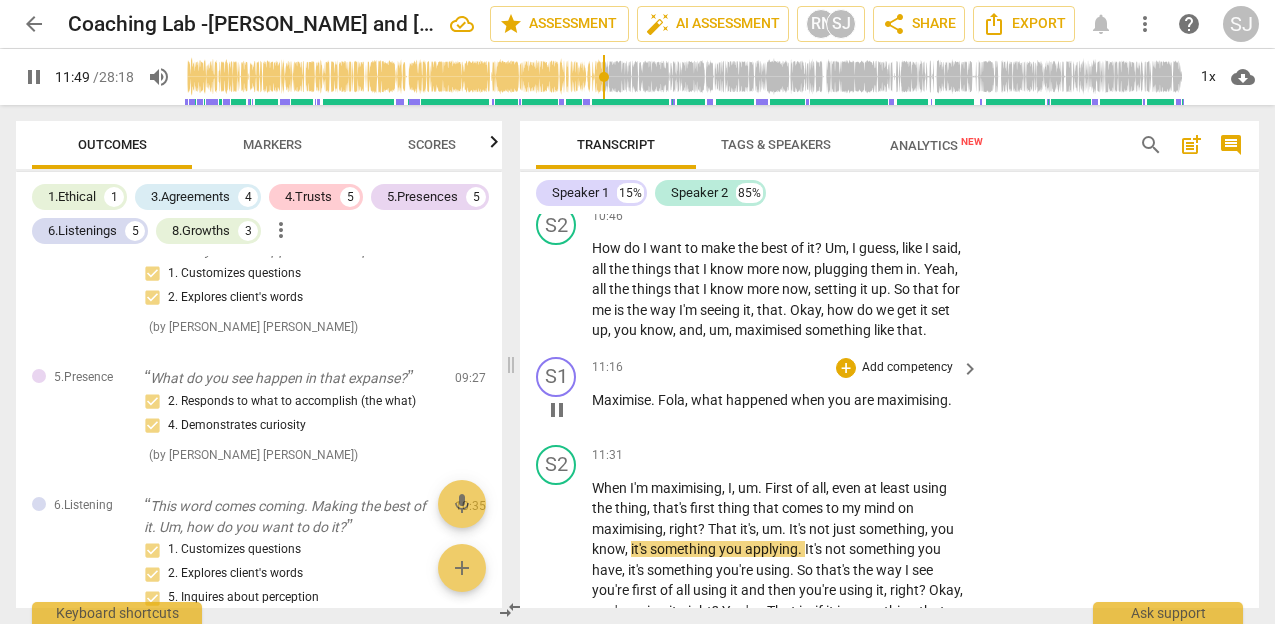 click on "maximising" at bounding box center (912, 400) 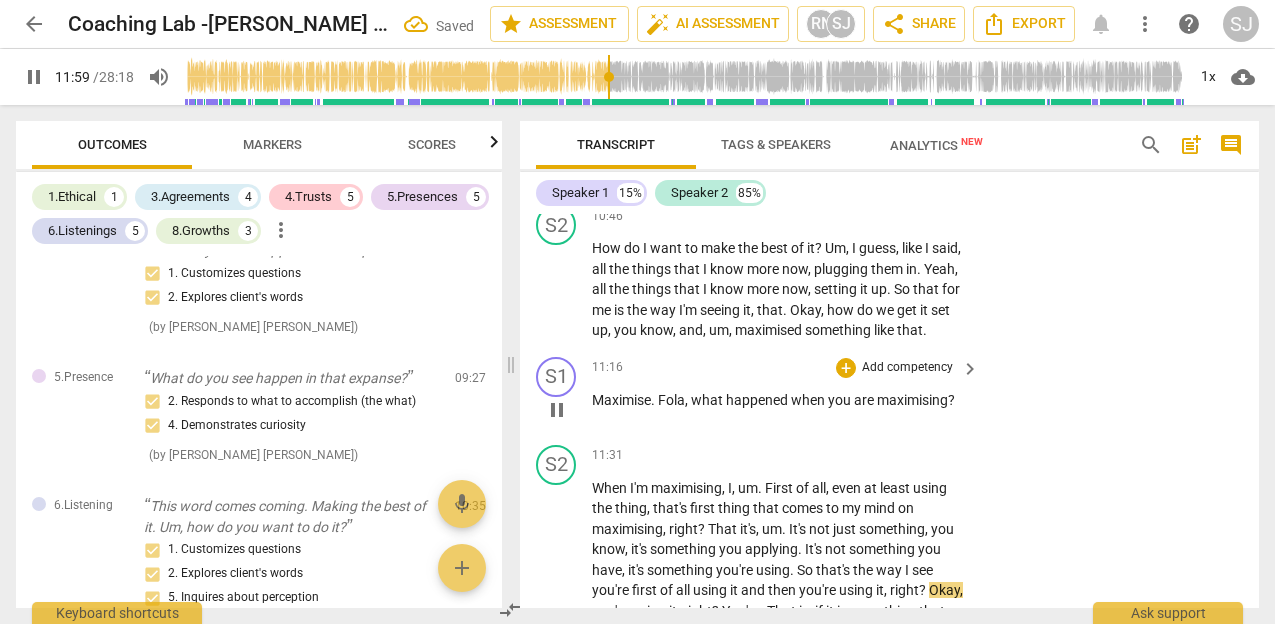 click on "Add competency" at bounding box center [907, 368] 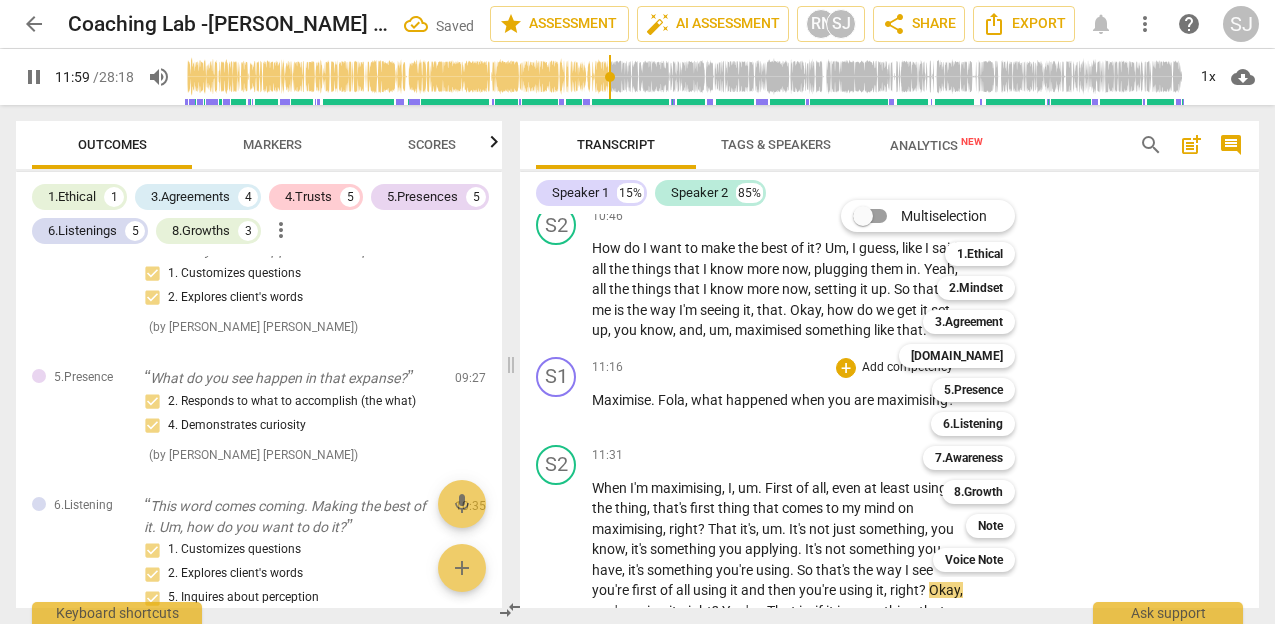 scroll, scrollTop: 7069, scrollLeft: 0, axis: vertical 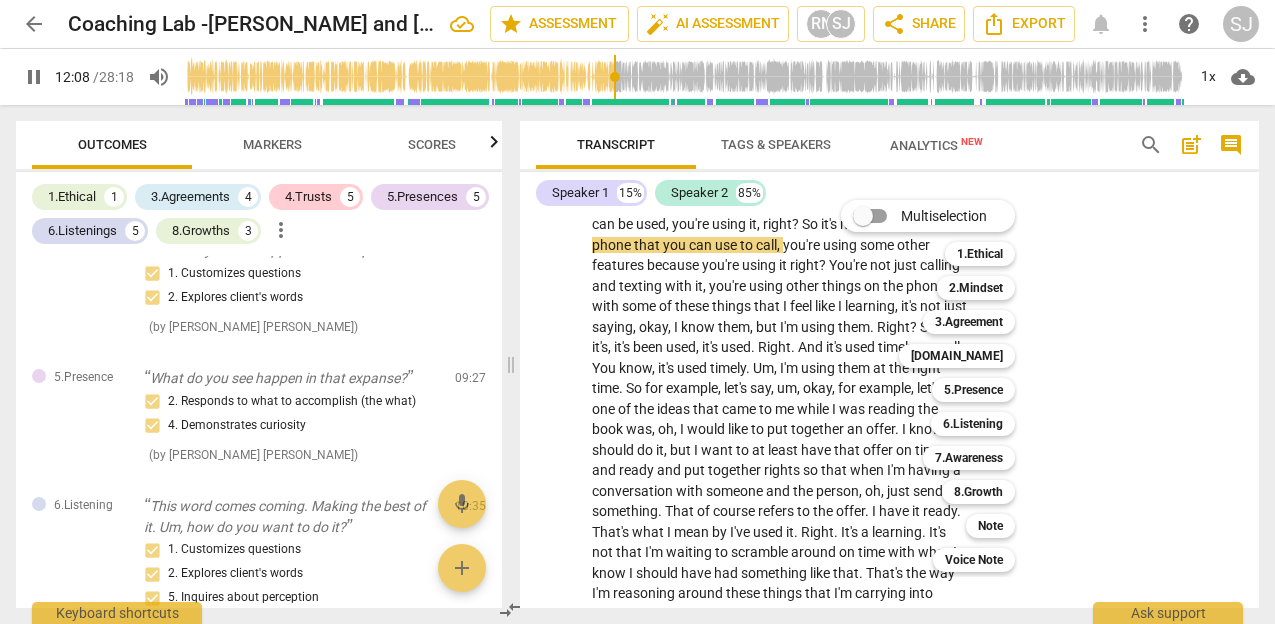 click at bounding box center [637, 312] 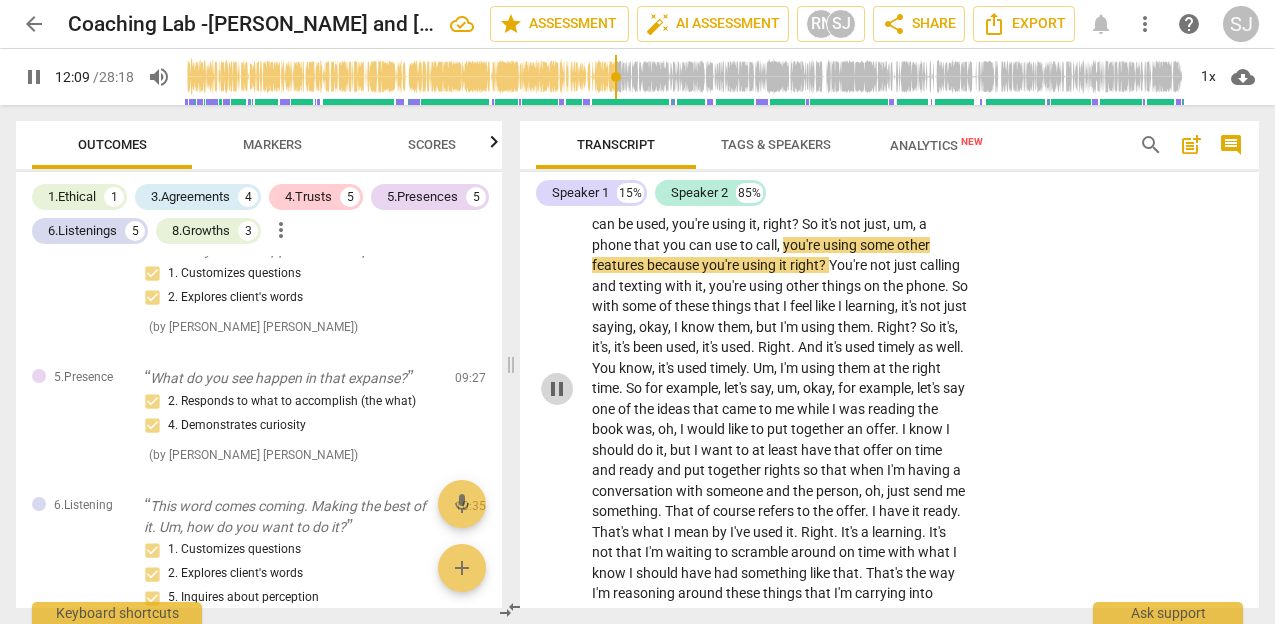 click on "pause" at bounding box center [557, 389] 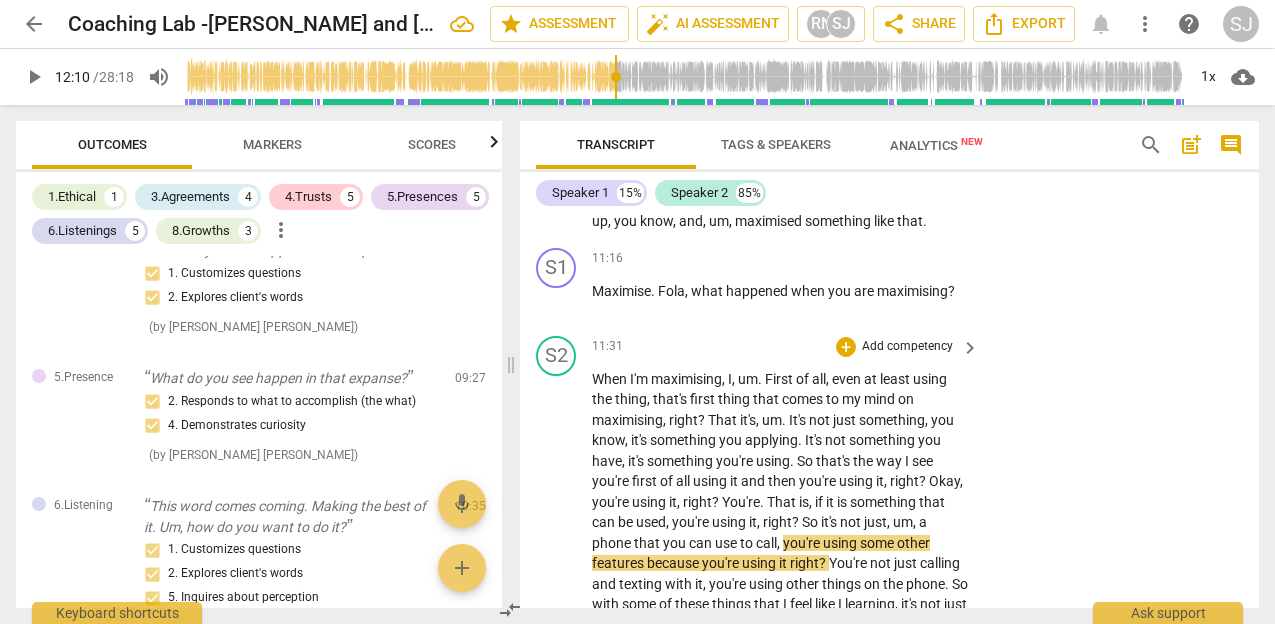 scroll, scrollTop: 6767, scrollLeft: 0, axis: vertical 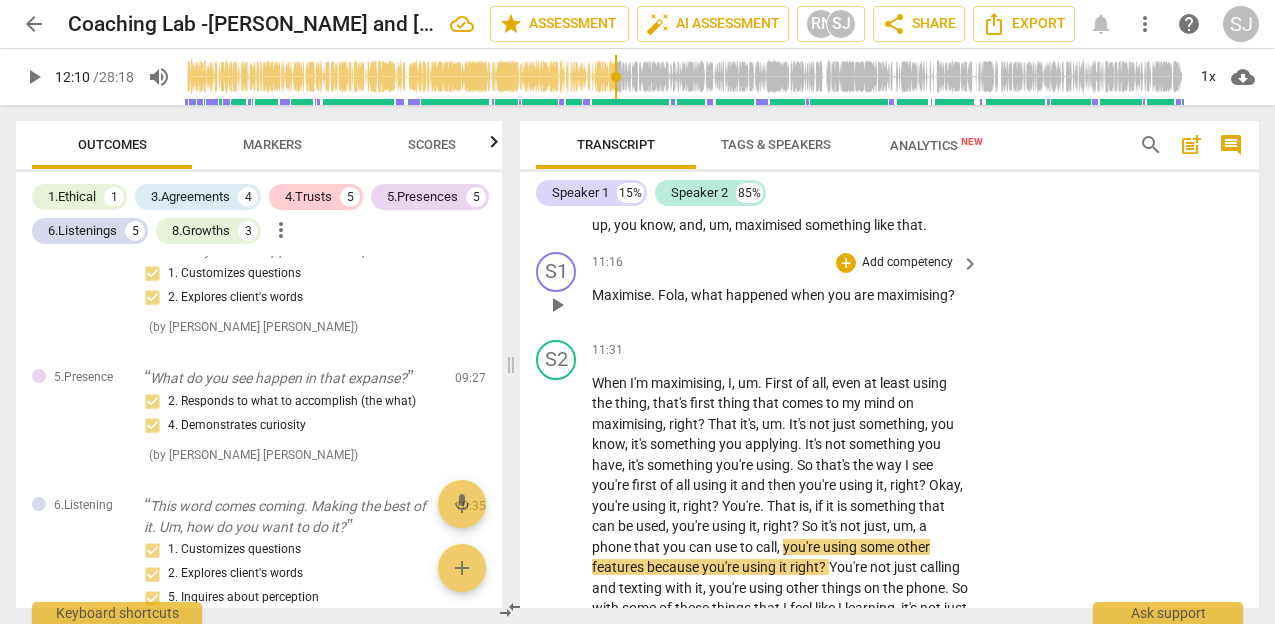 click on "Add competency" at bounding box center [907, 263] 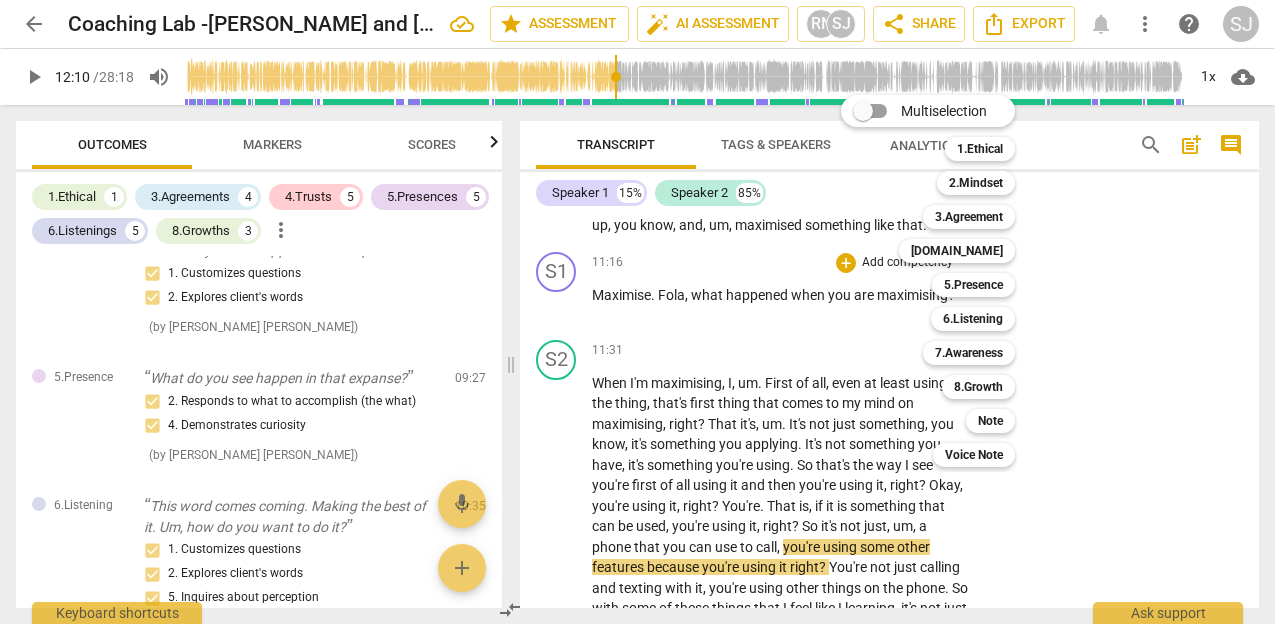 click on "Multiselection m 1.Ethical 1 2.Mindset 2 3.Agreement 3 4.Trust 4 5.Presence 5 6.Listening 6 7.Awareness 7 8.Growth 8 Note 9 Voice Note 0" at bounding box center (943, 281) 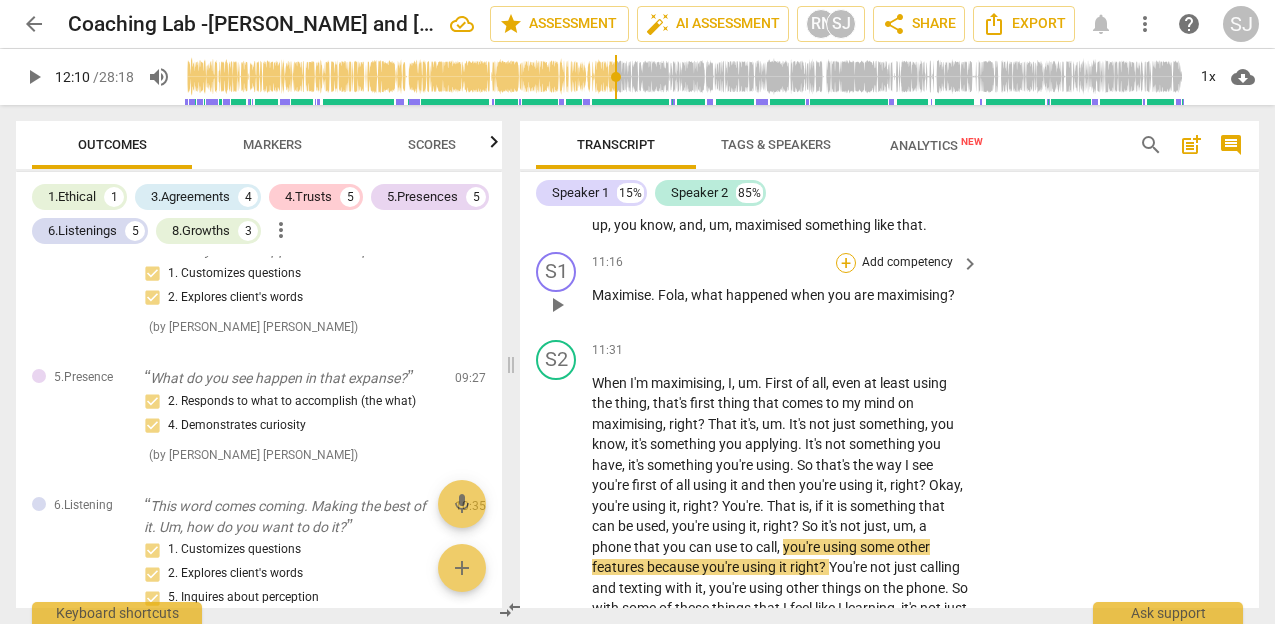 click on "+" at bounding box center (846, 263) 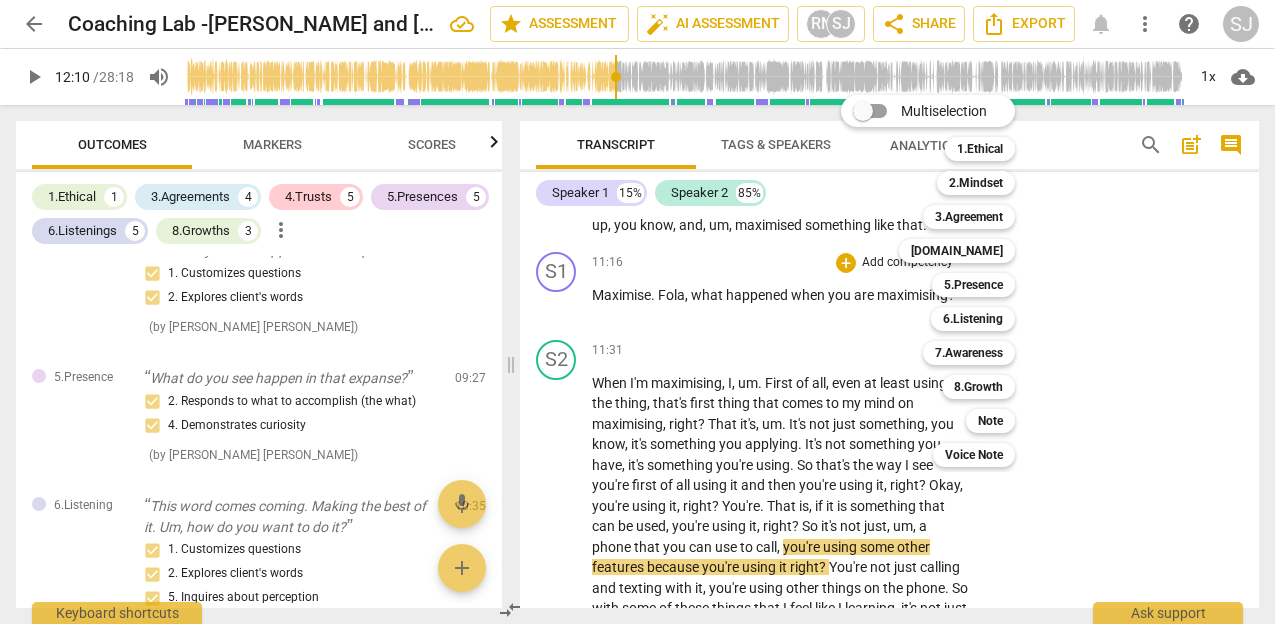 click on "Multiselection m 1.Ethical 1 2.Mindset 2 3.Agreement 3 4.Trust 4 5.Presence 5 6.Listening 6 7.Awareness 7 8.Growth 8 Note 9 Voice Note 0" at bounding box center [943, 281] 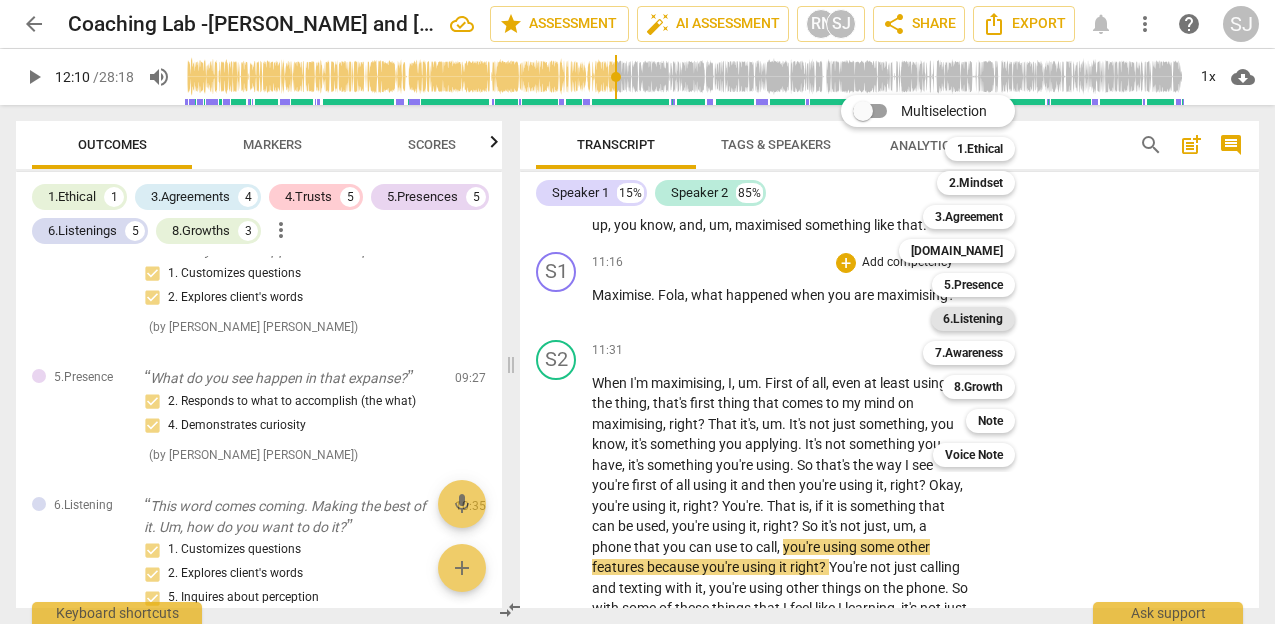 click on "6.Listening" at bounding box center [973, 319] 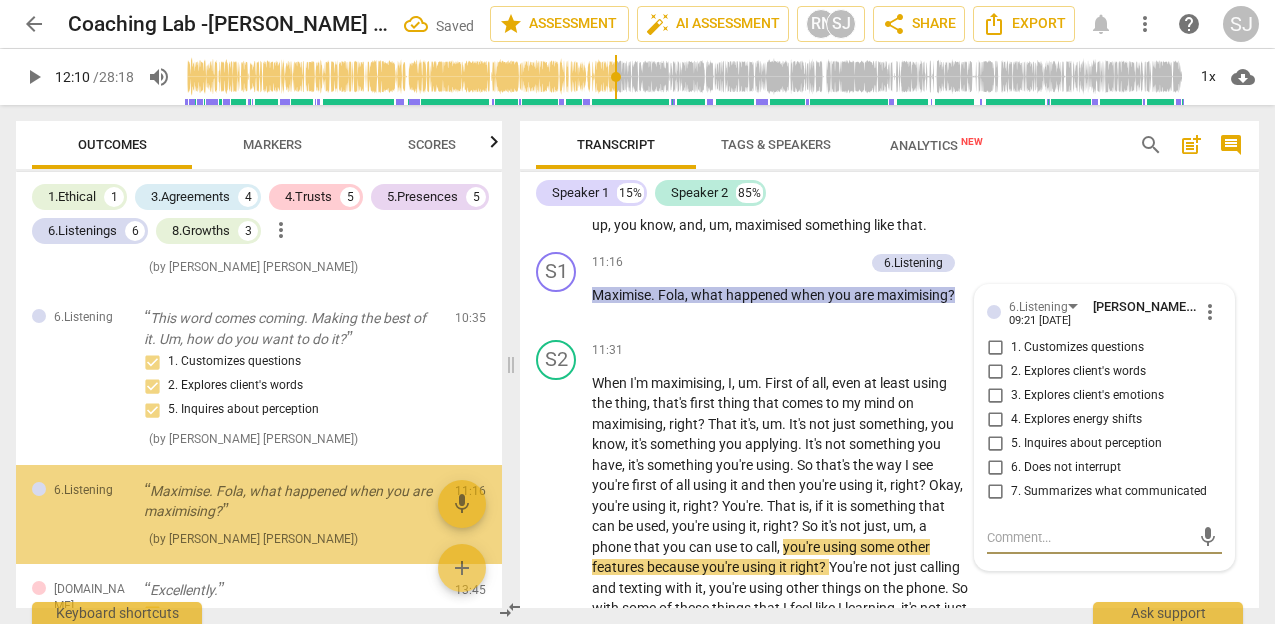 scroll, scrollTop: 2256, scrollLeft: 0, axis: vertical 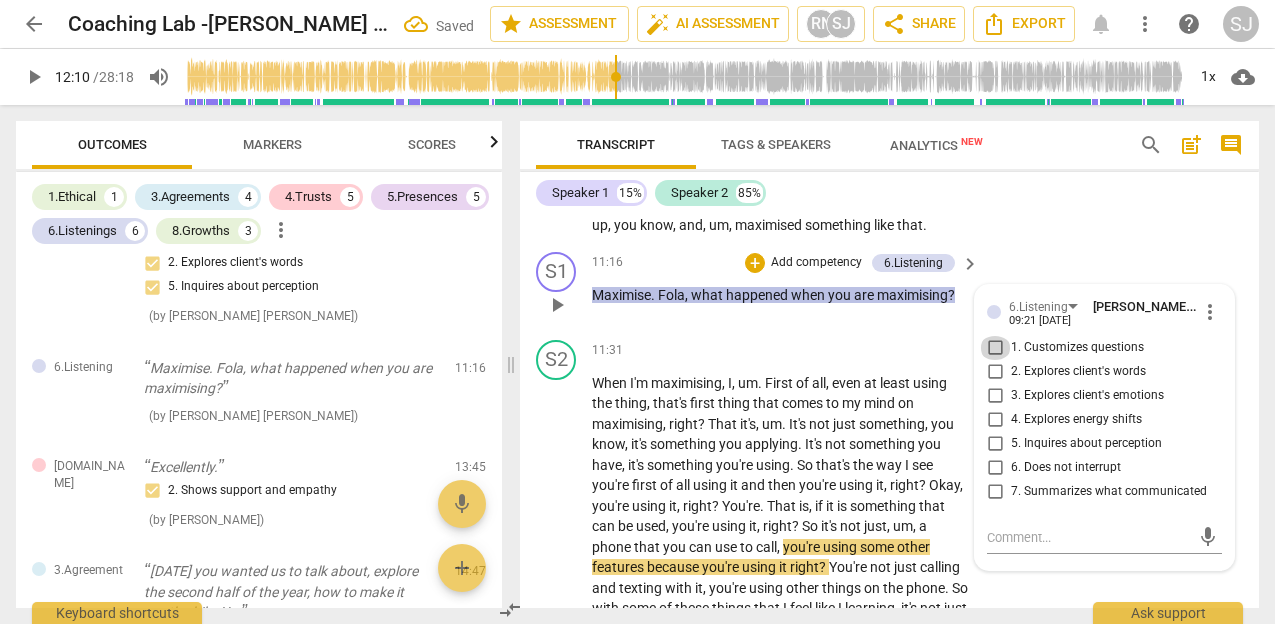click on "1. Customizes questions" at bounding box center [995, 348] 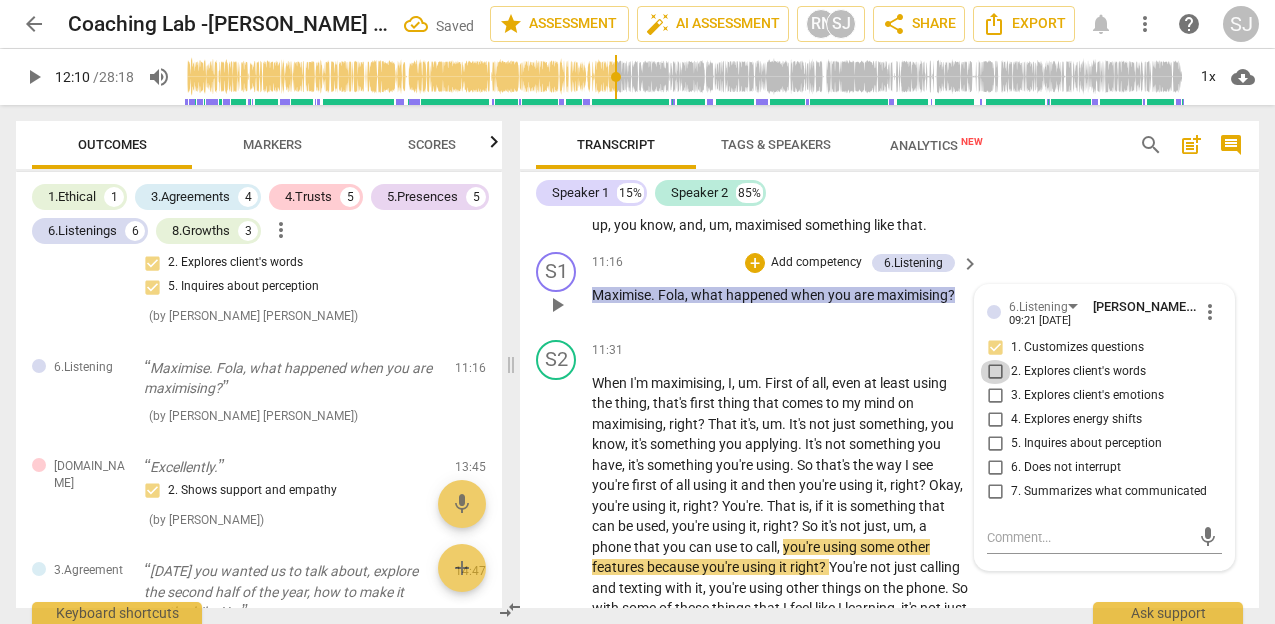 click on "2. Explores client's words" at bounding box center (995, 372) 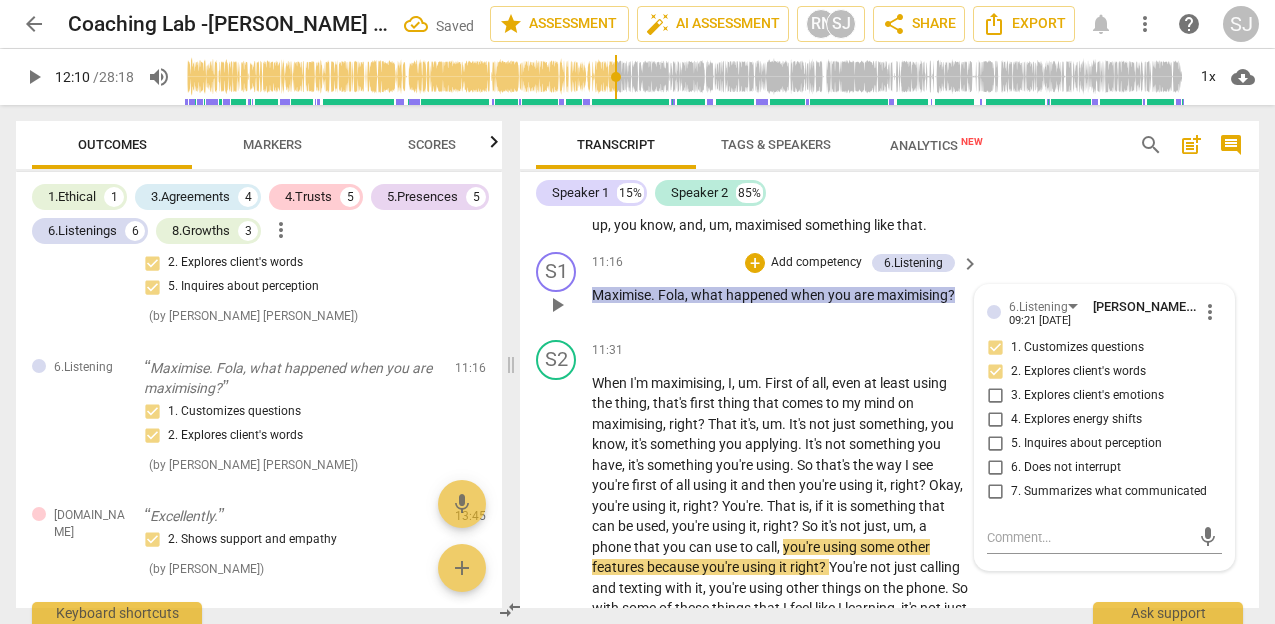 click on "Add competency" at bounding box center (816, 263) 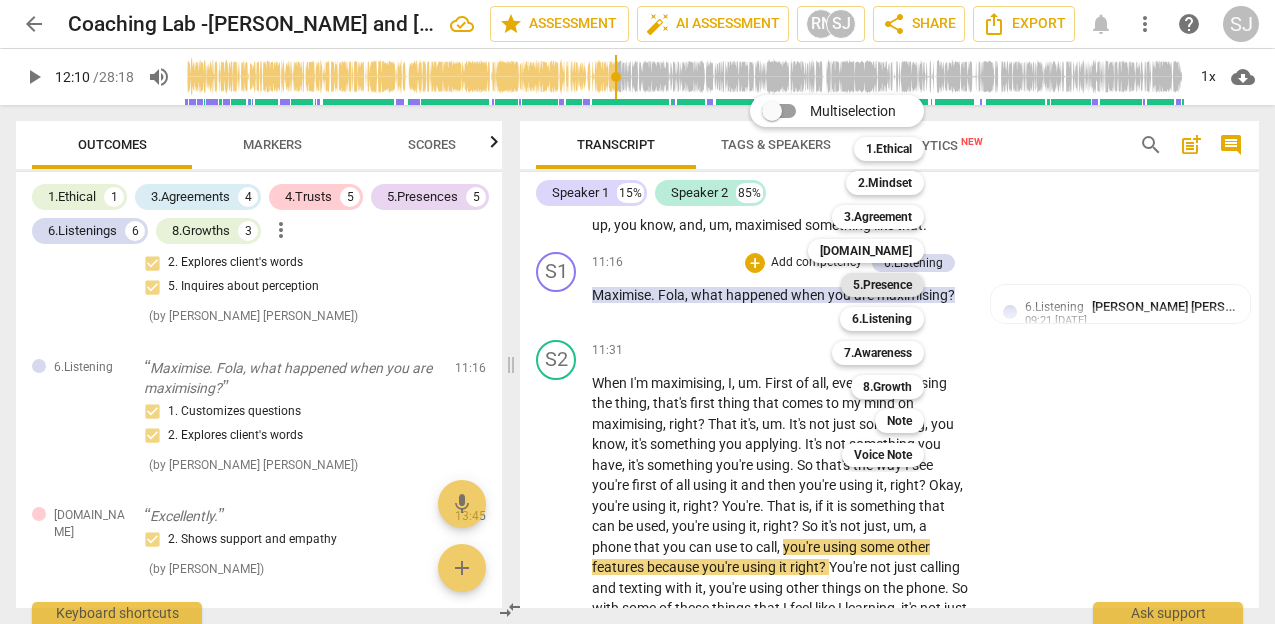 click on "5.Presence" at bounding box center (882, 285) 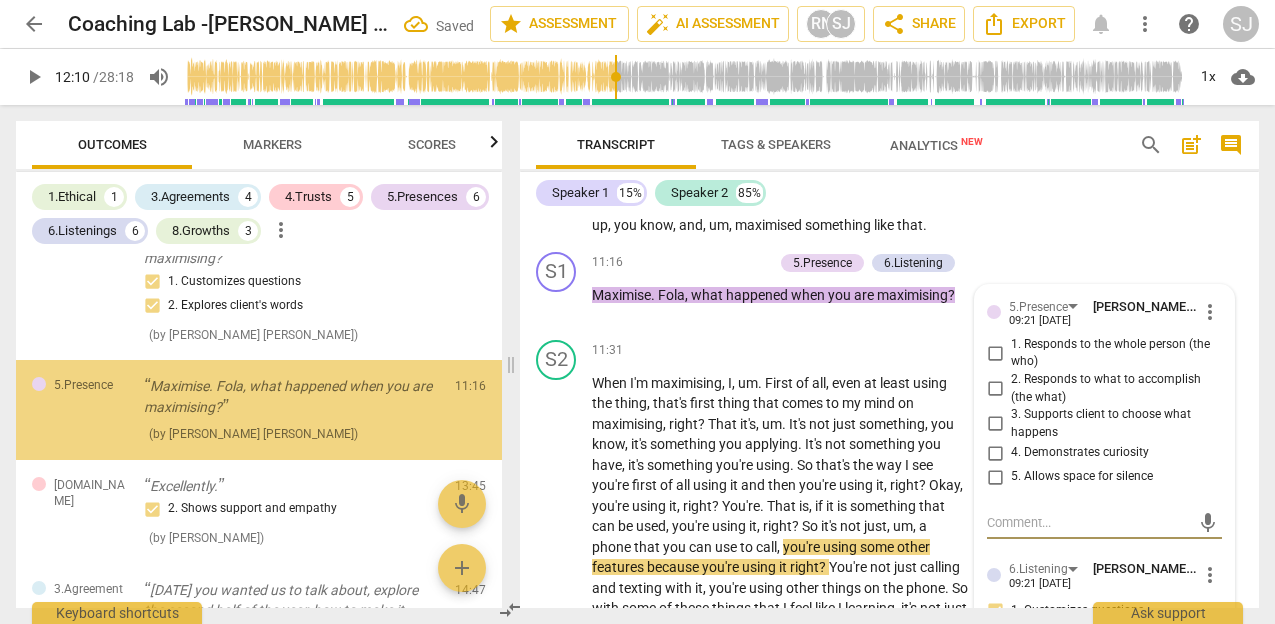 scroll, scrollTop: 2405, scrollLeft: 0, axis: vertical 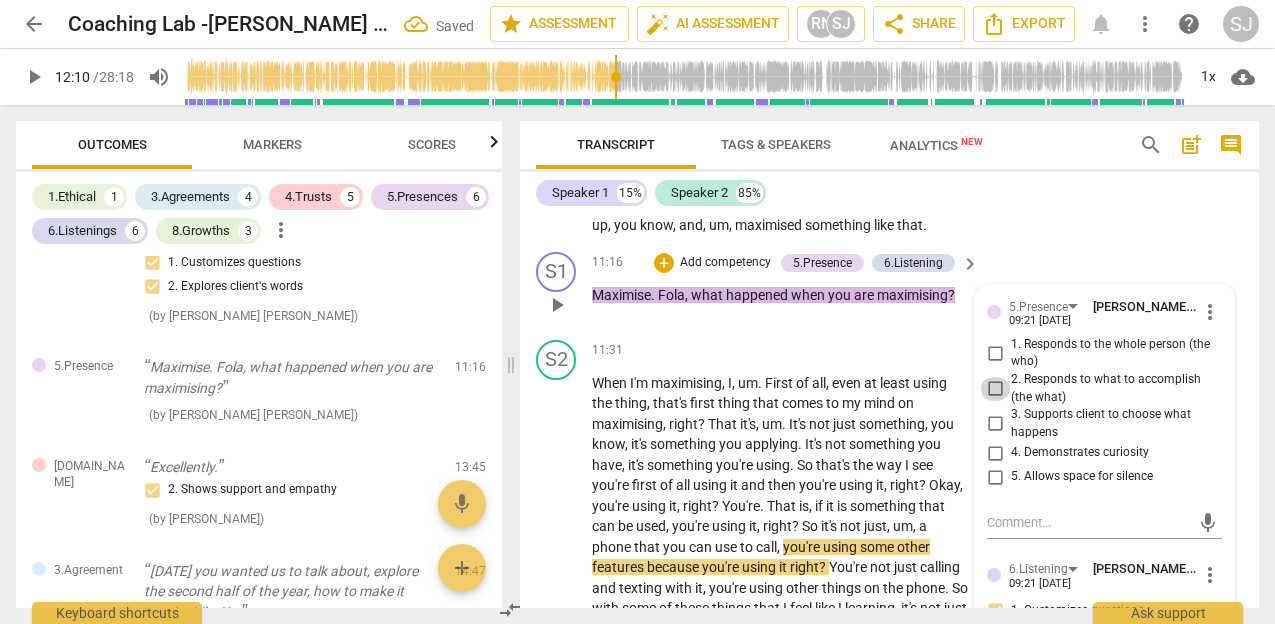 click on "2. Responds to what to accomplish (the what)" at bounding box center (995, 389) 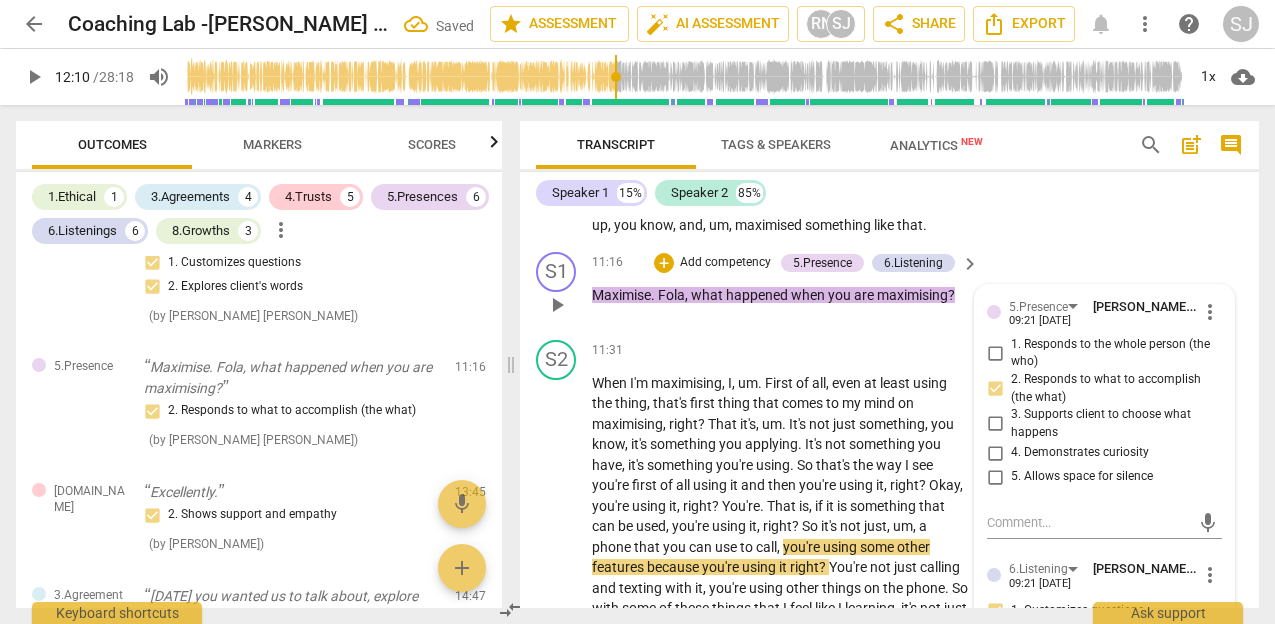 click on "4. Demonstrates curiosity" at bounding box center (995, 453) 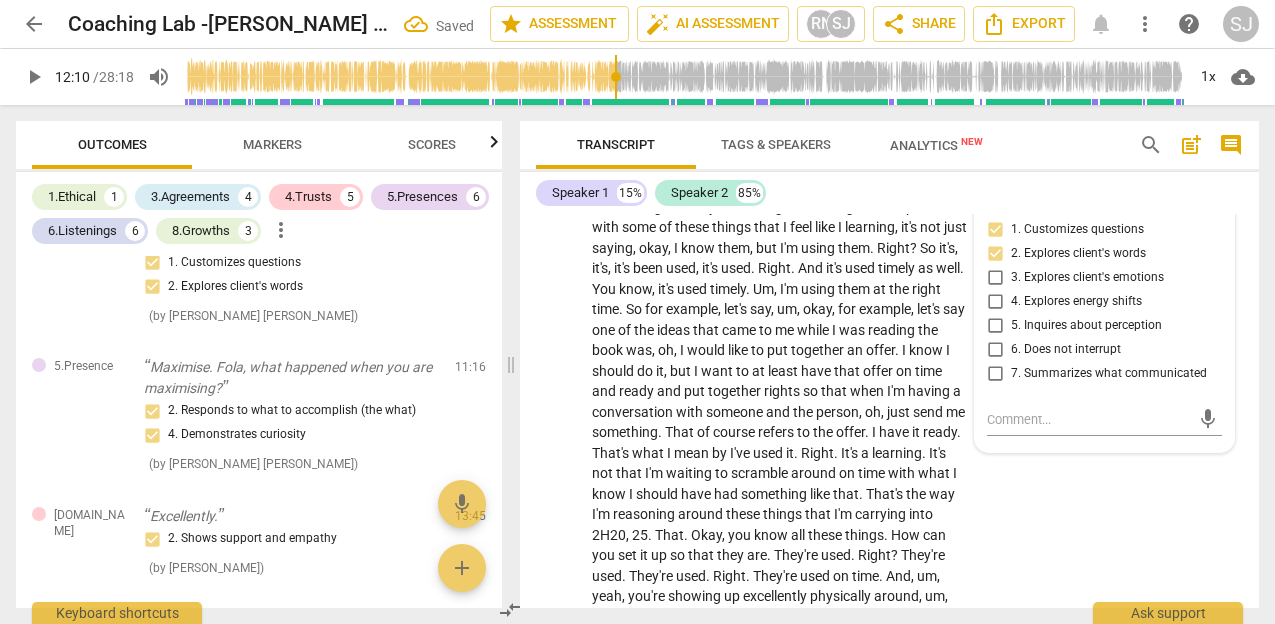scroll, scrollTop: 7125, scrollLeft: 0, axis: vertical 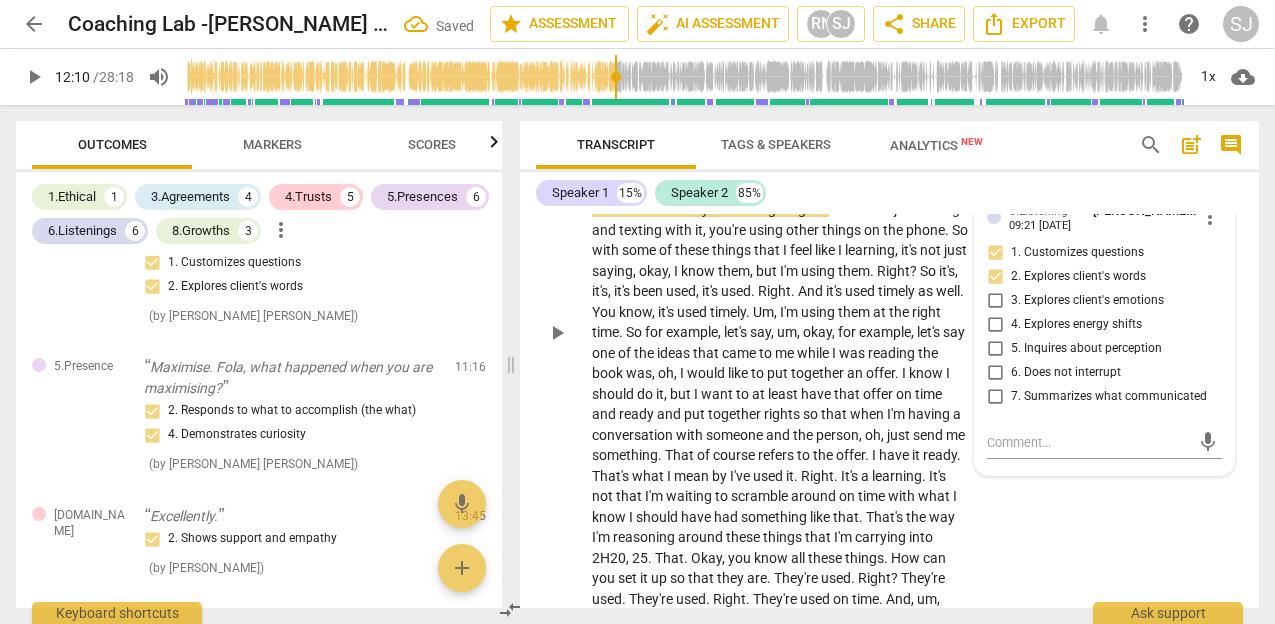 click on "play_arrow" at bounding box center [557, 333] 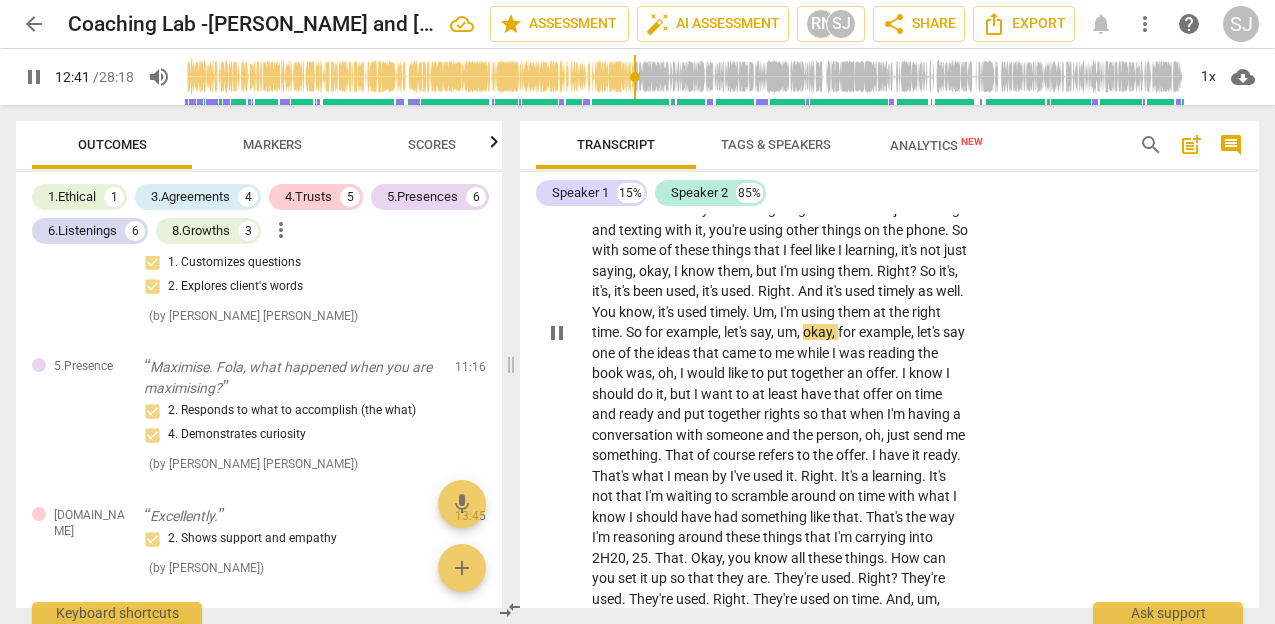 click on "pause" at bounding box center [557, 333] 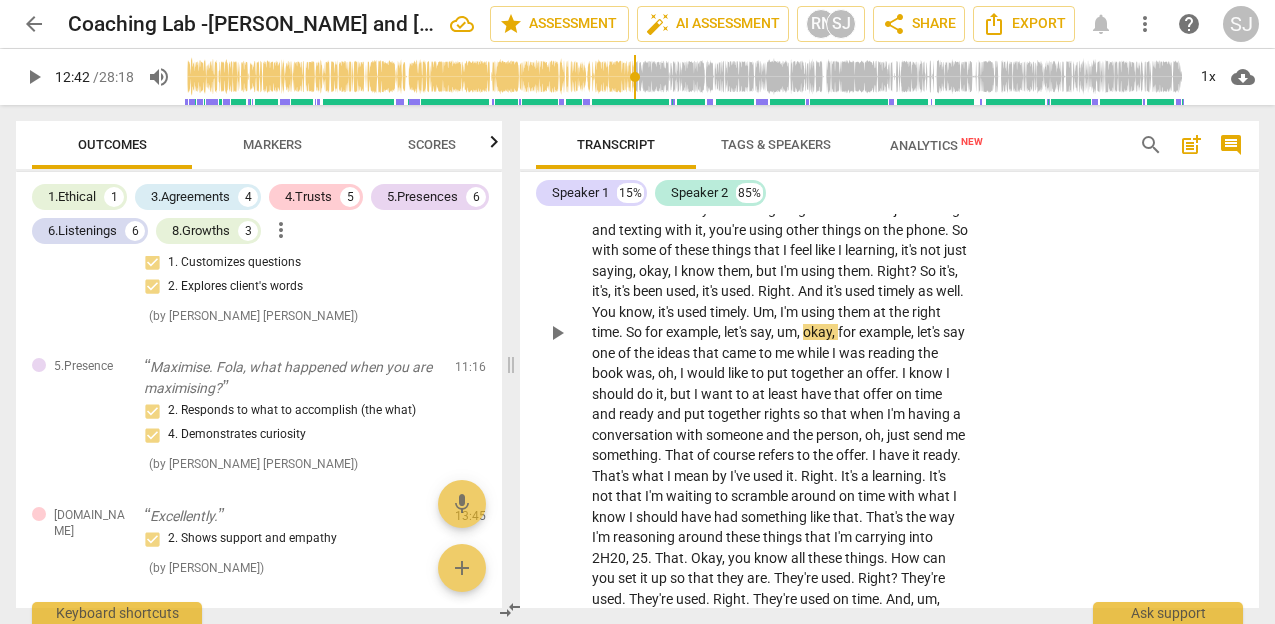 click on "play_arrow" at bounding box center [557, 333] 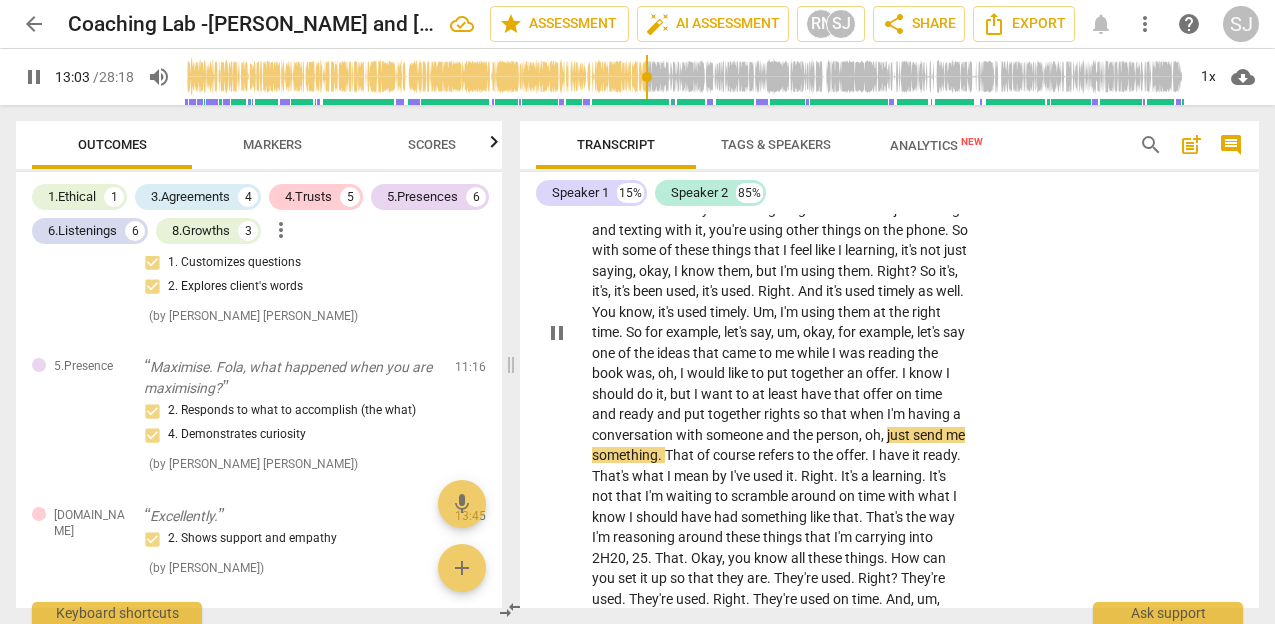 click on "so" at bounding box center [812, 414] 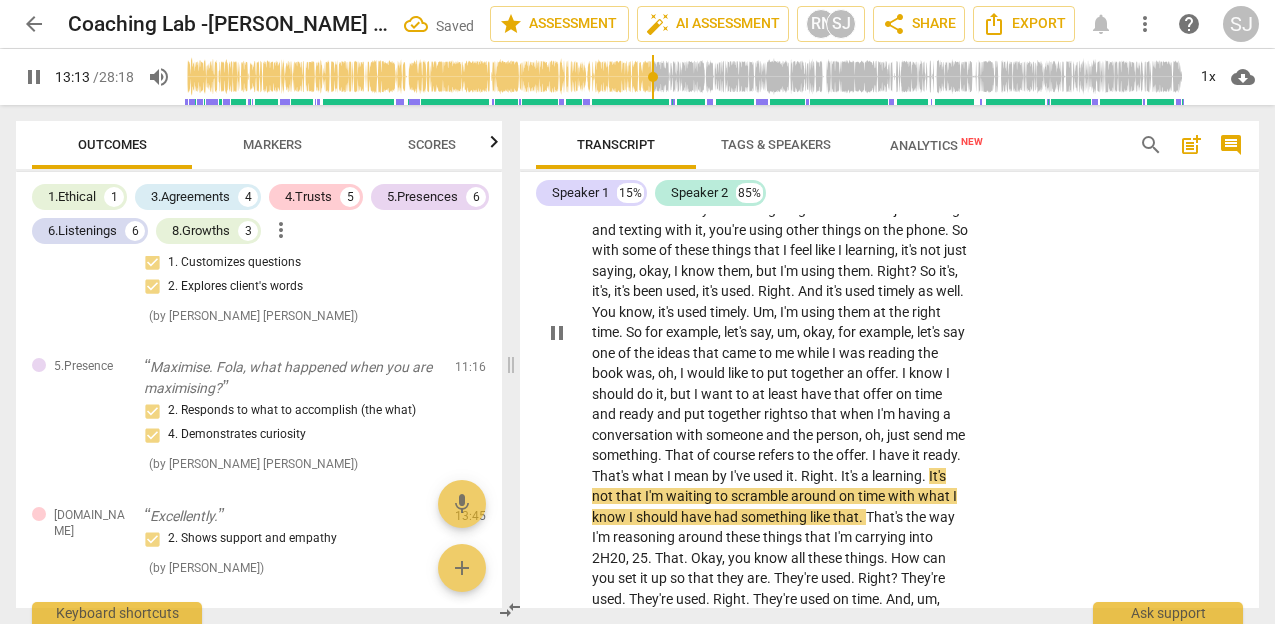 click on "Right" at bounding box center (817, 476) 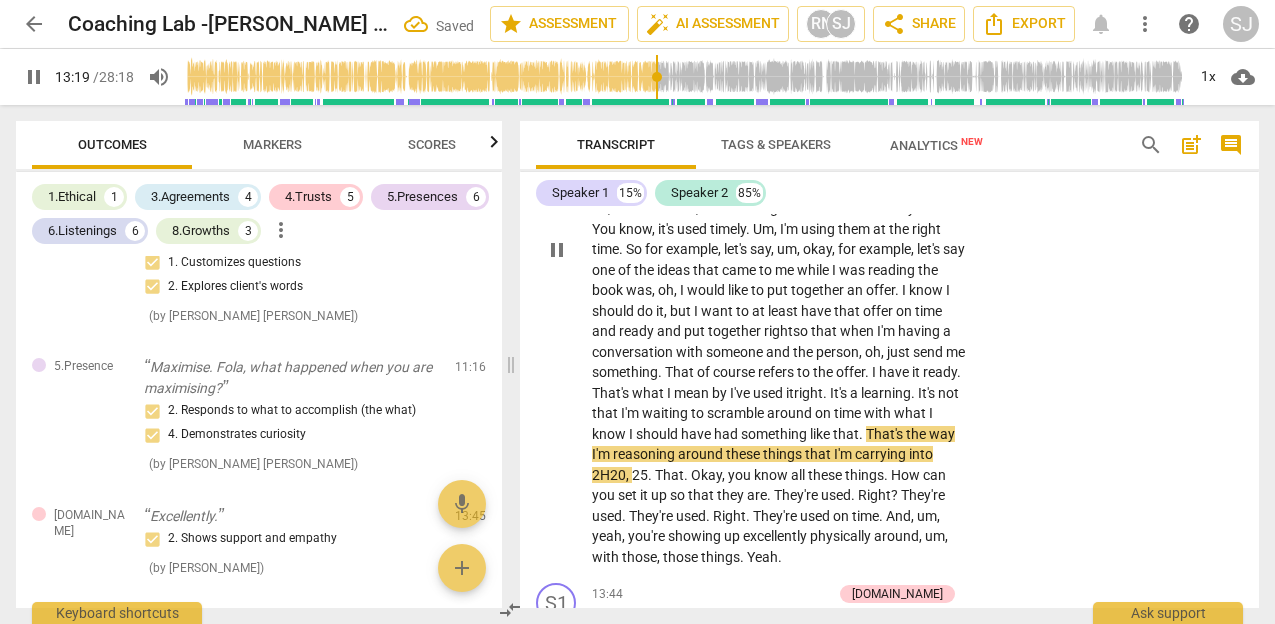 scroll, scrollTop: 7210, scrollLeft: 0, axis: vertical 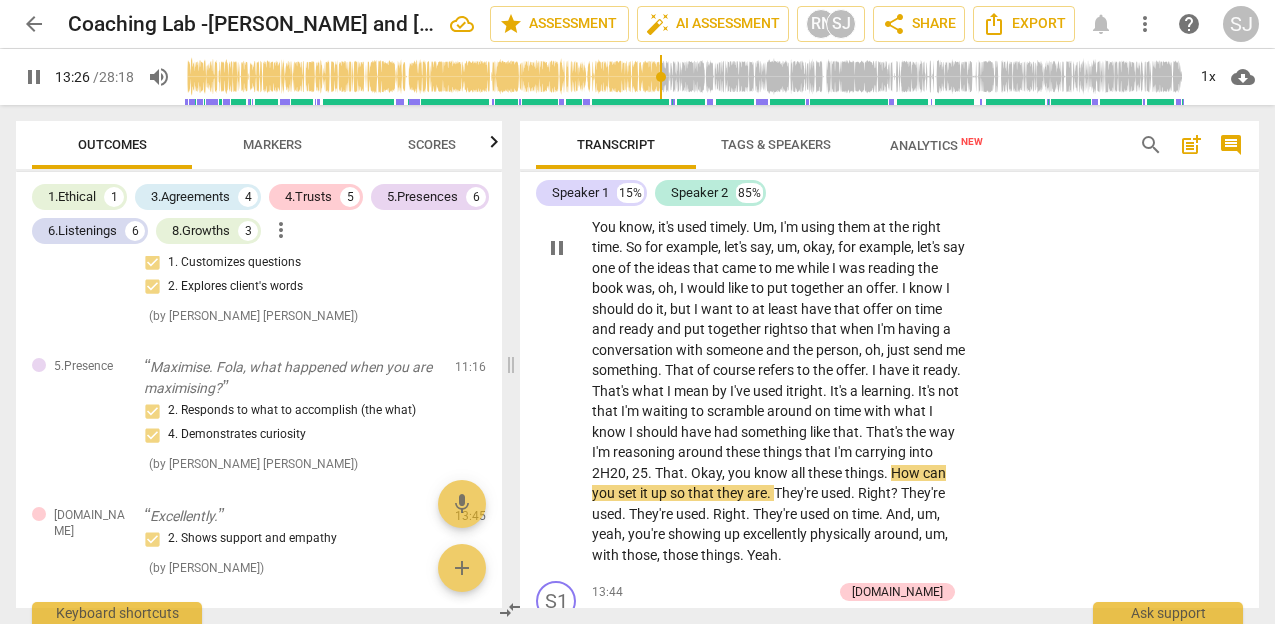 click on "2H20" at bounding box center [609, 473] 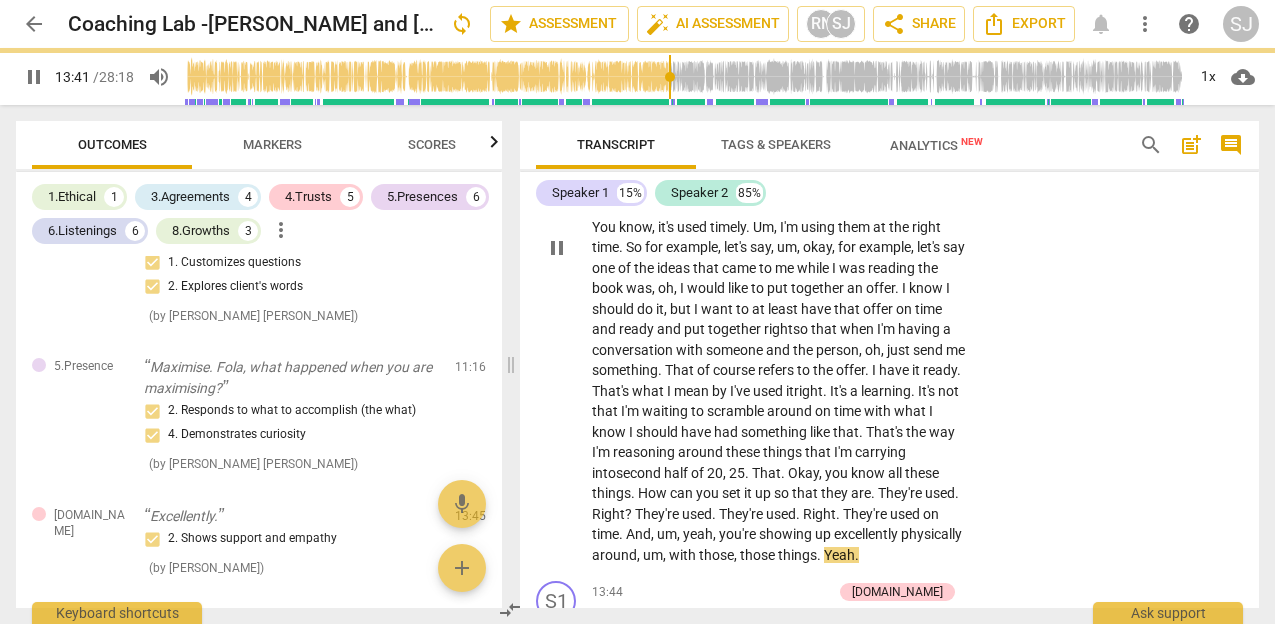 click on "When   I'm   maximising ,   I ,   um .   First   of   all ,   even   at   least   using   the   thing ,   that's   first   thing   that   comes   to   my   mind   on   maximising ,   right ?   That   it's ,   um .   It's   not   just   something ,   you   know ,   it's   something   you   applying .   It's   not   something   you   have ,   it's   something   you're   using .   So   that's   the   way   I   see   you're   first   of   all   using   it   and   then   you're   using   it ,   right ?   Okay ,   you're   using   it ,   right ?   You're .   That   is ,   if   it   is   something   that   can   be   used ,   you're   using   it ,   right ?   So   it's   not   just ,   um ,   a   phone   that   you   can   use   to   call ,   you're   using   some   other   features   because   you're   using   it   right ?   You're   not   just   calling   and   texting   with   it ,   you're   using   other   things   on   the   phone .   So   with   some   of   these   things   that   I   feel   like   I   ," at bounding box center [780, 248] 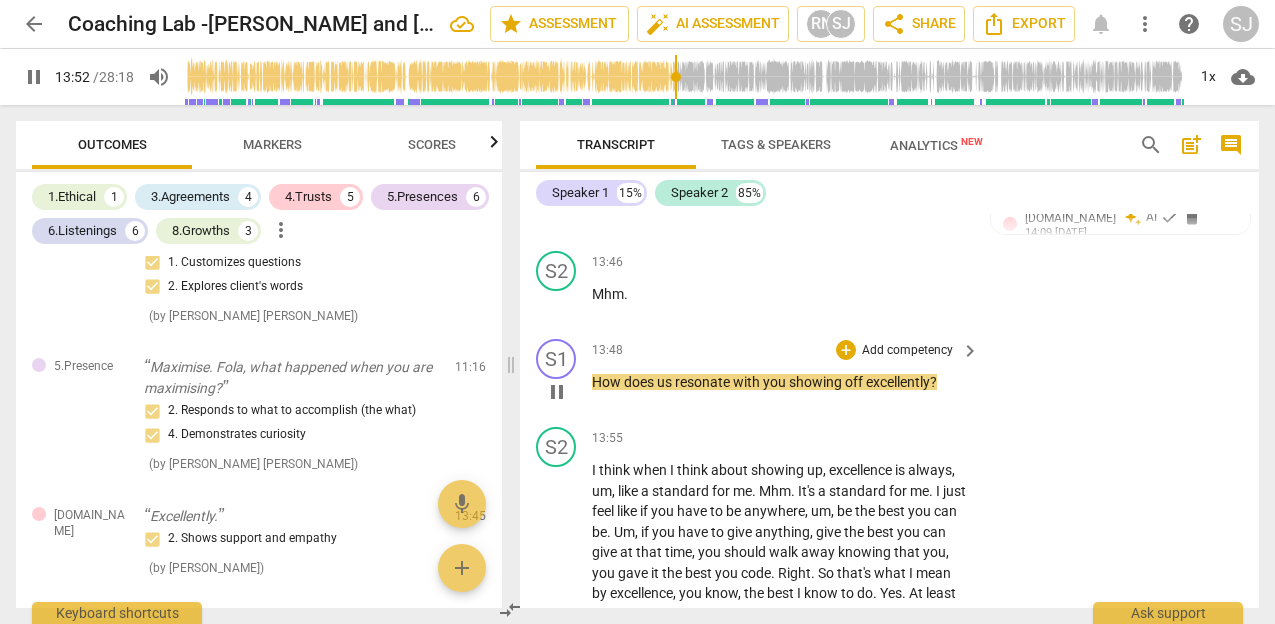 scroll, scrollTop: 7632, scrollLeft: 0, axis: vertical 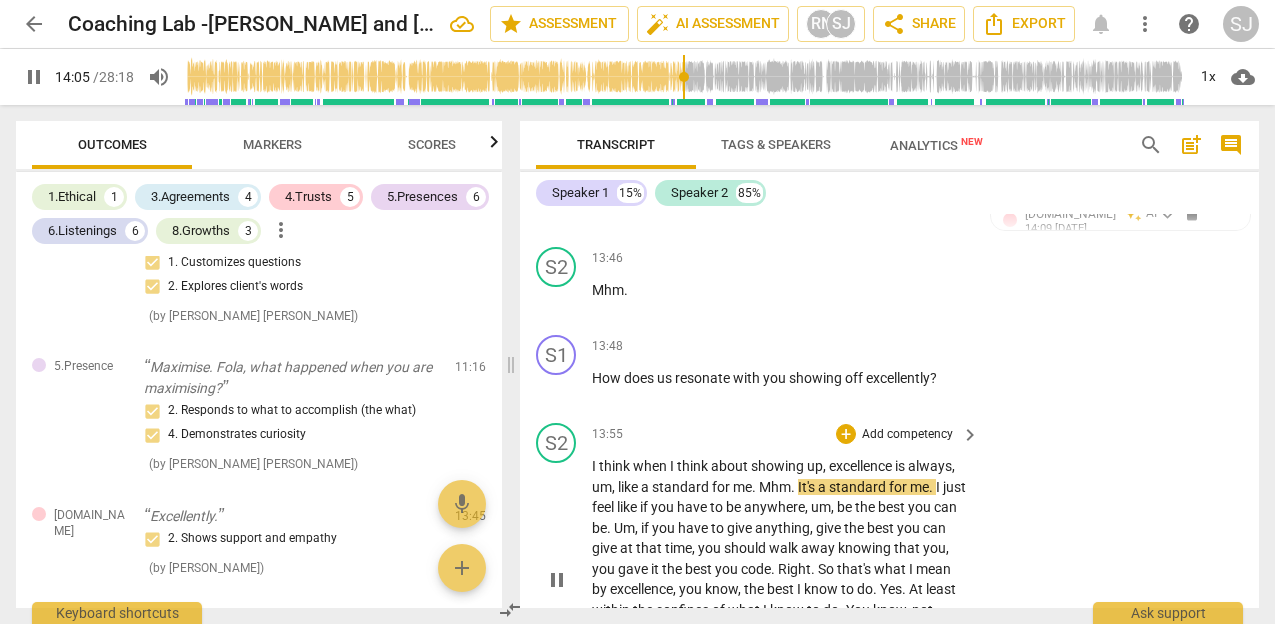 click on "Mhm" at bounding box center (775, 487) 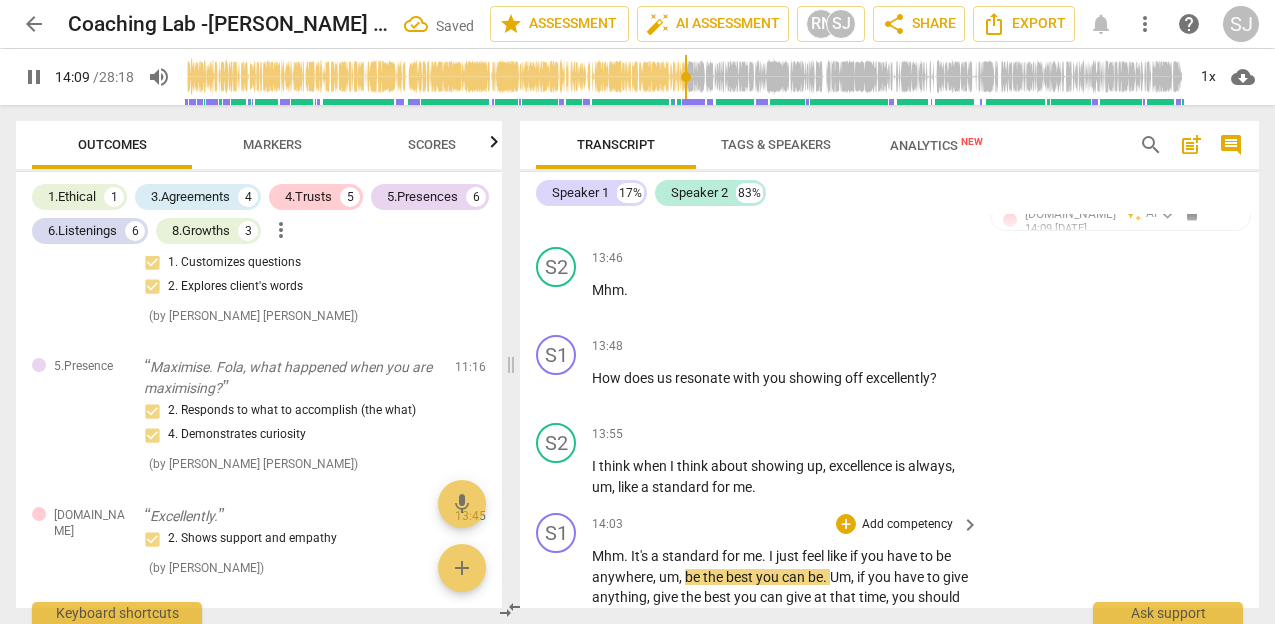 click on "It's" at bounding box center [641, 556] 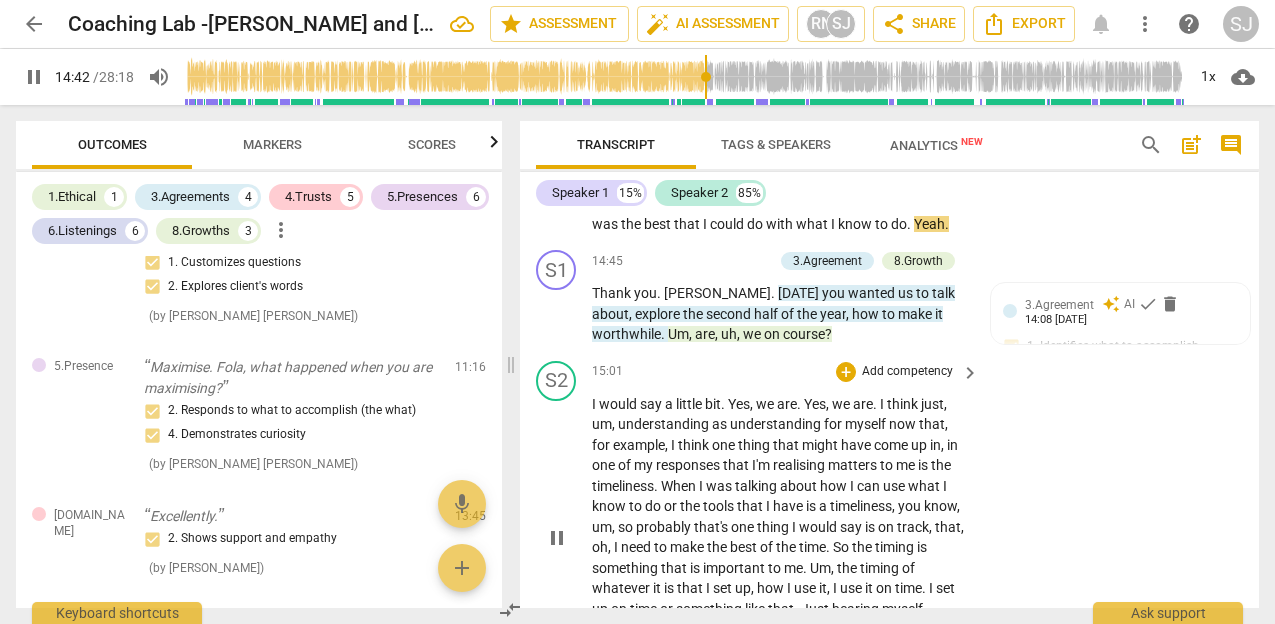 scroll, scrollTop: 8244, scrollLeft: 0, axis: vertical 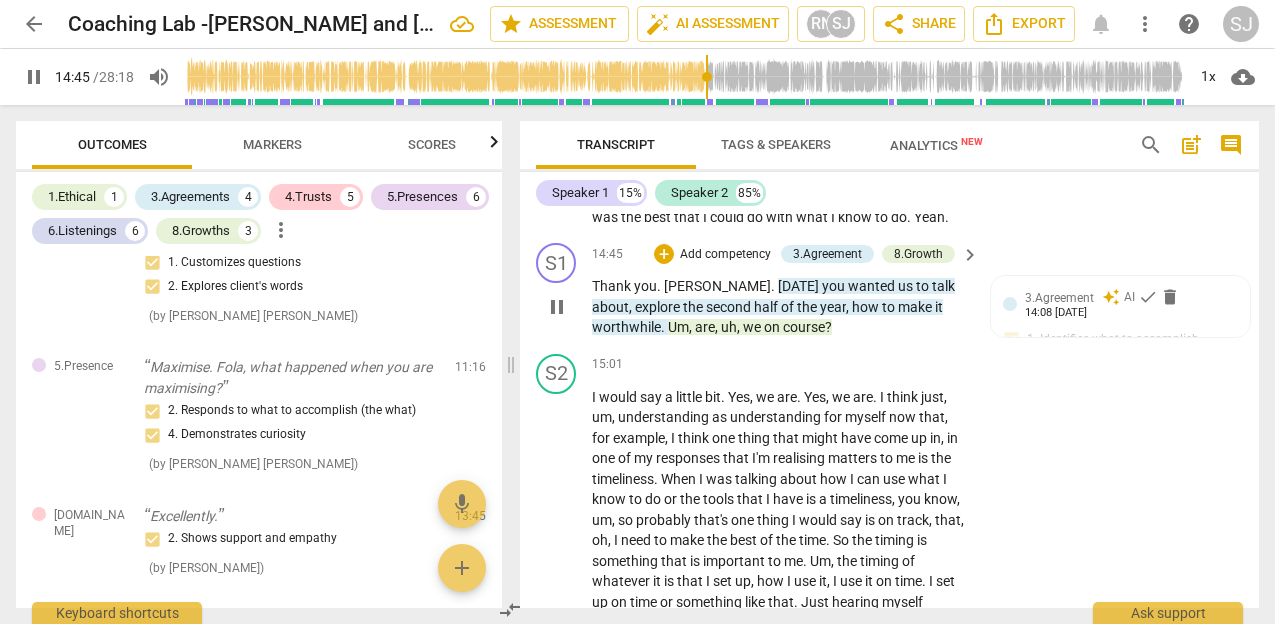 click on "." at bounding box center (774, 286) 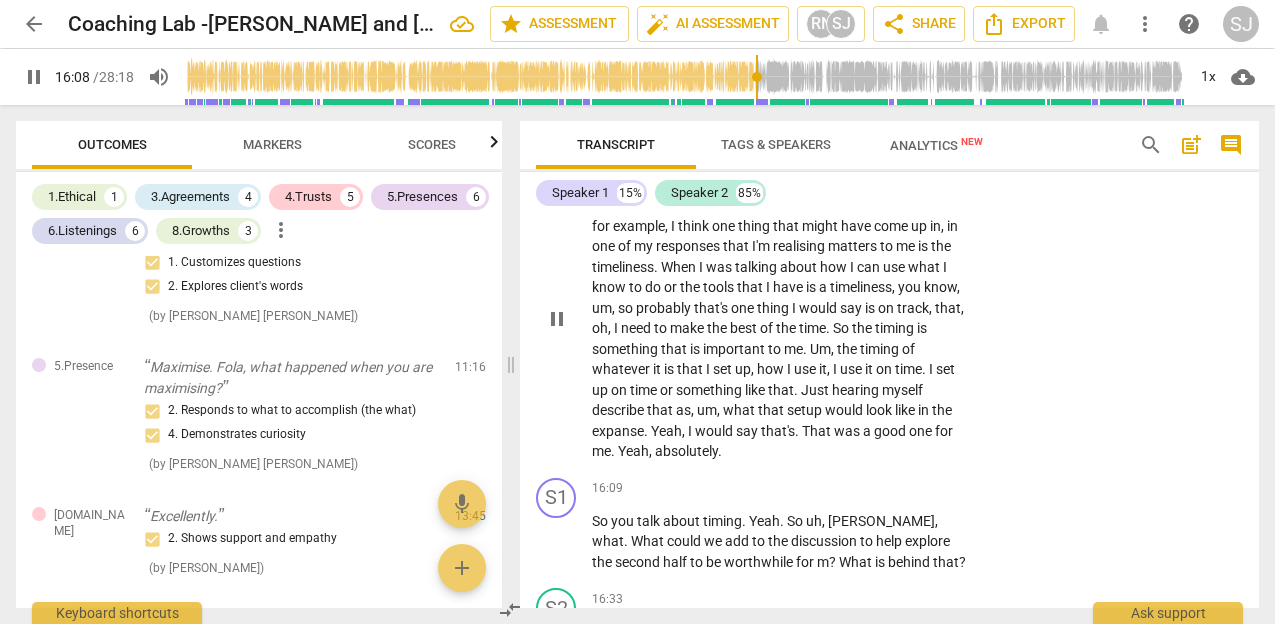 scroll, scrollTop: 8484, scrollLeft: 0, axis: vertical 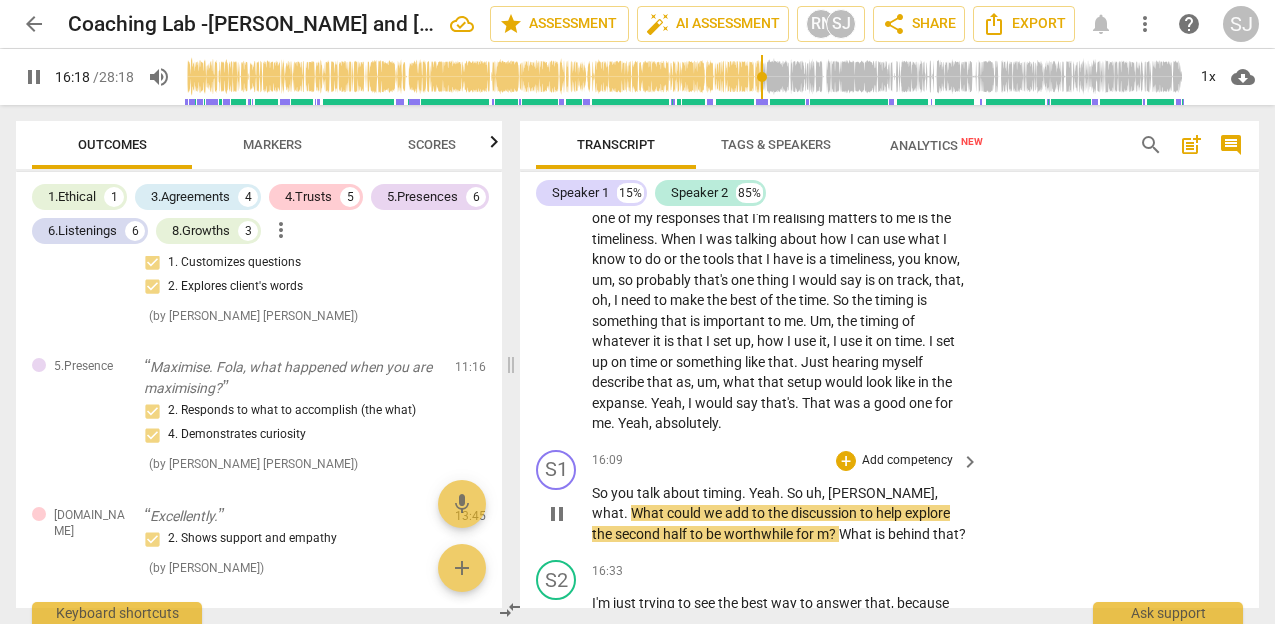 click on "," at bounding box center [936, 493] 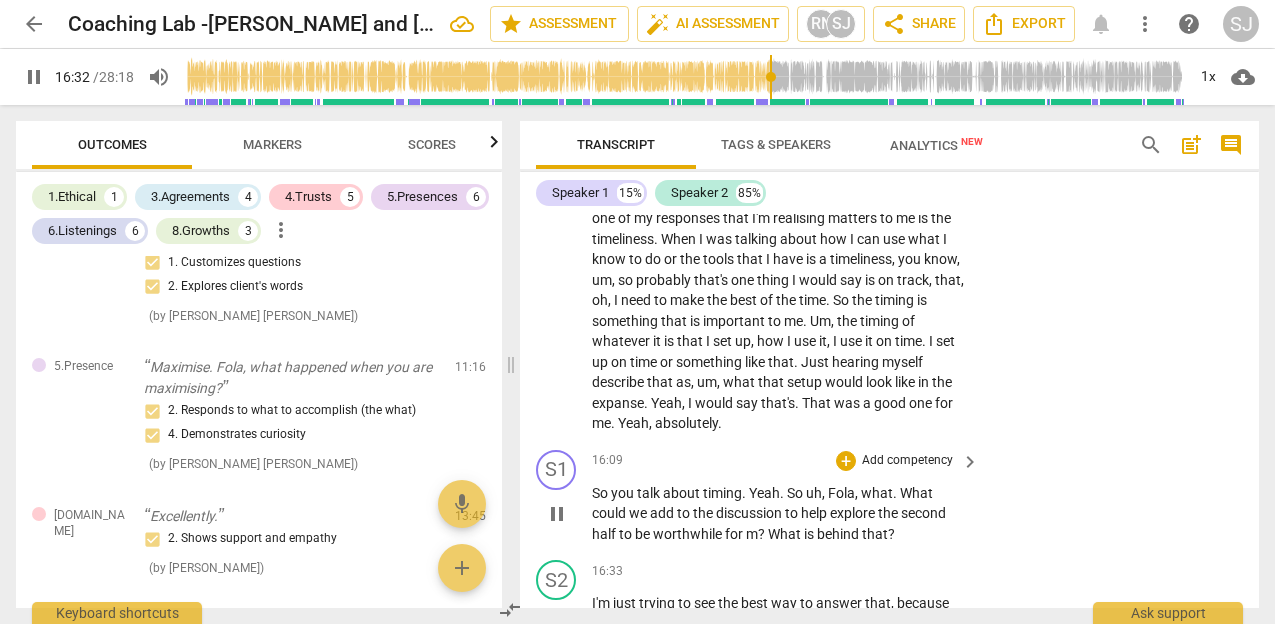 click on "m" at bounding box center (752, 534) 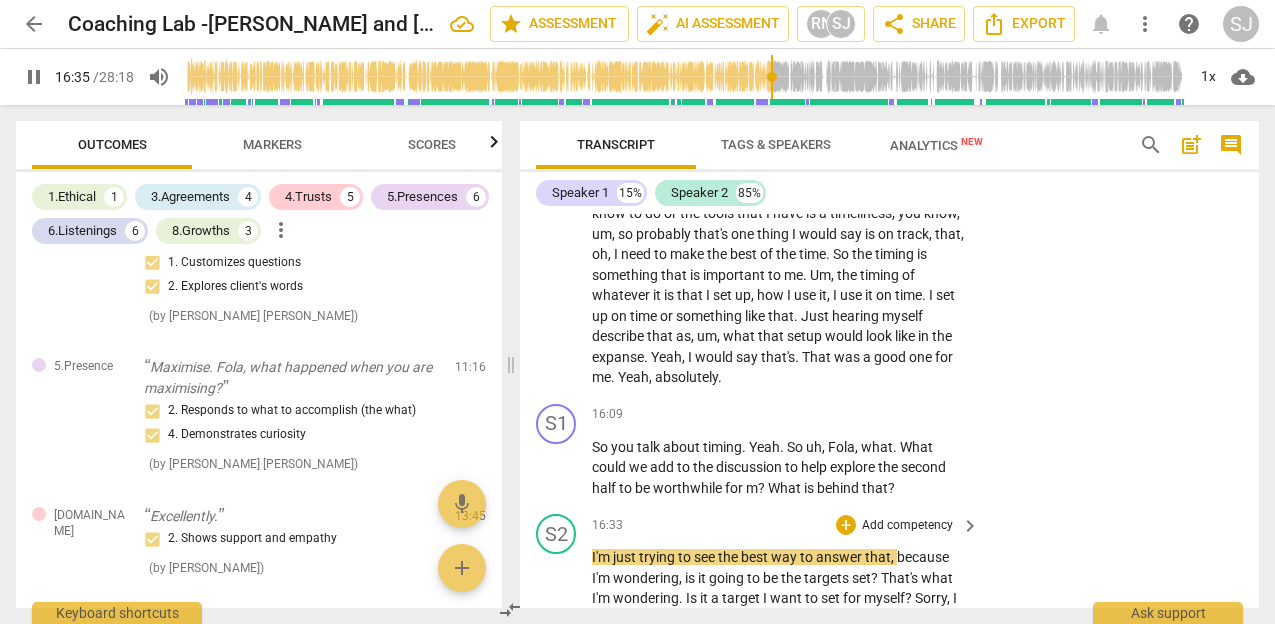 scroll, scrollTop: 8524, scrollLeft: 0, axis: vertical 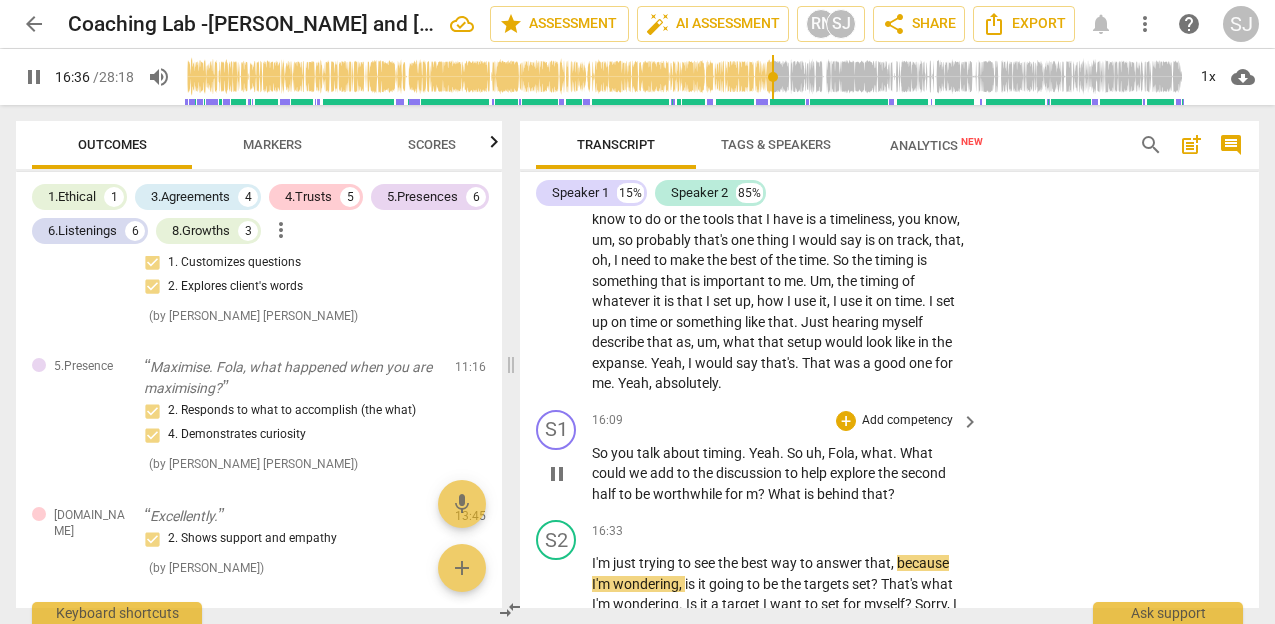 click on "pause" at bounding box center [557, 474] 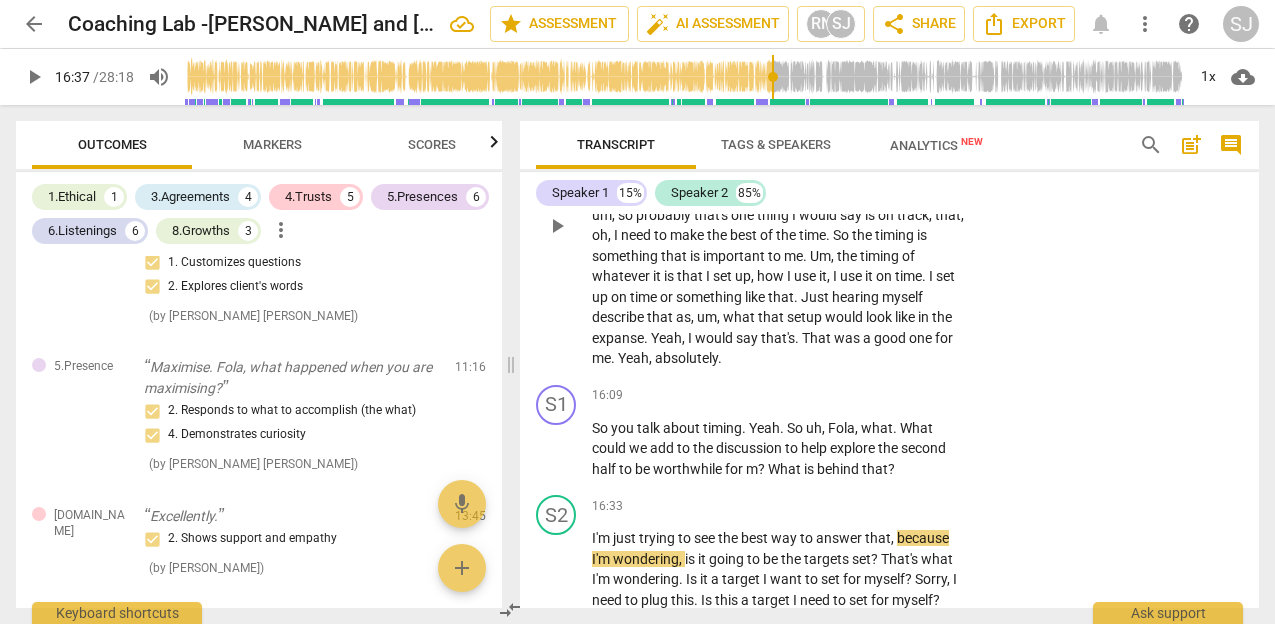 scroll, scrollTop: 8551, scrollLeft: 0, axis: vertical 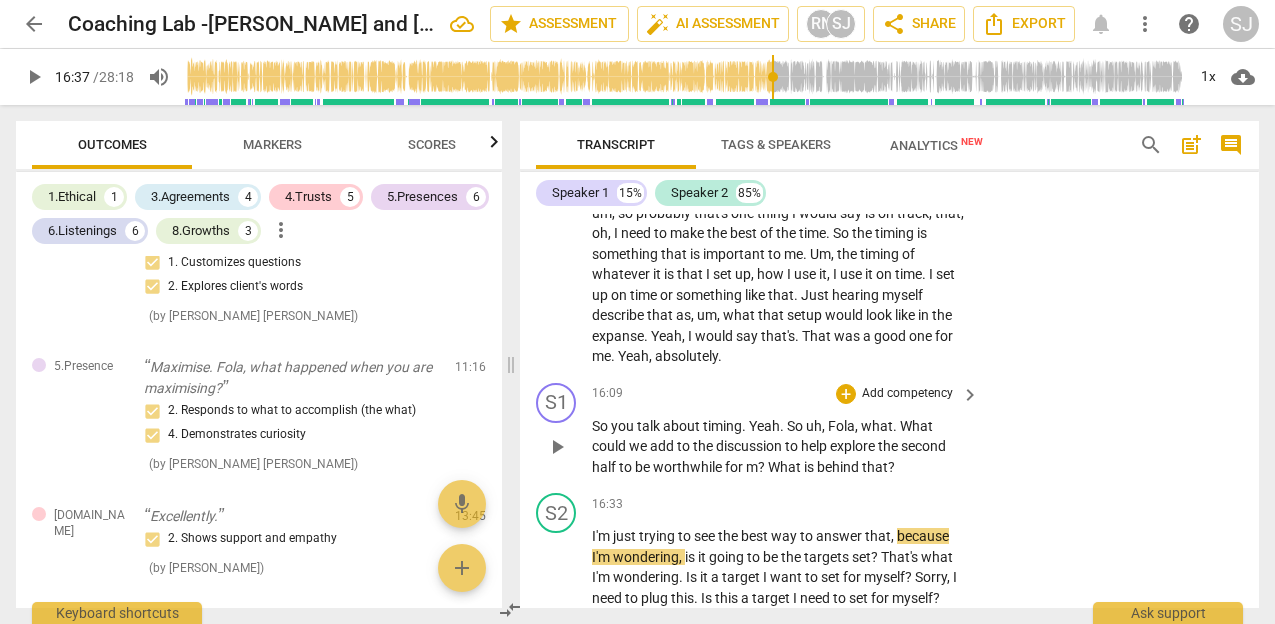 click on "m" at bounding box center (752, 467) 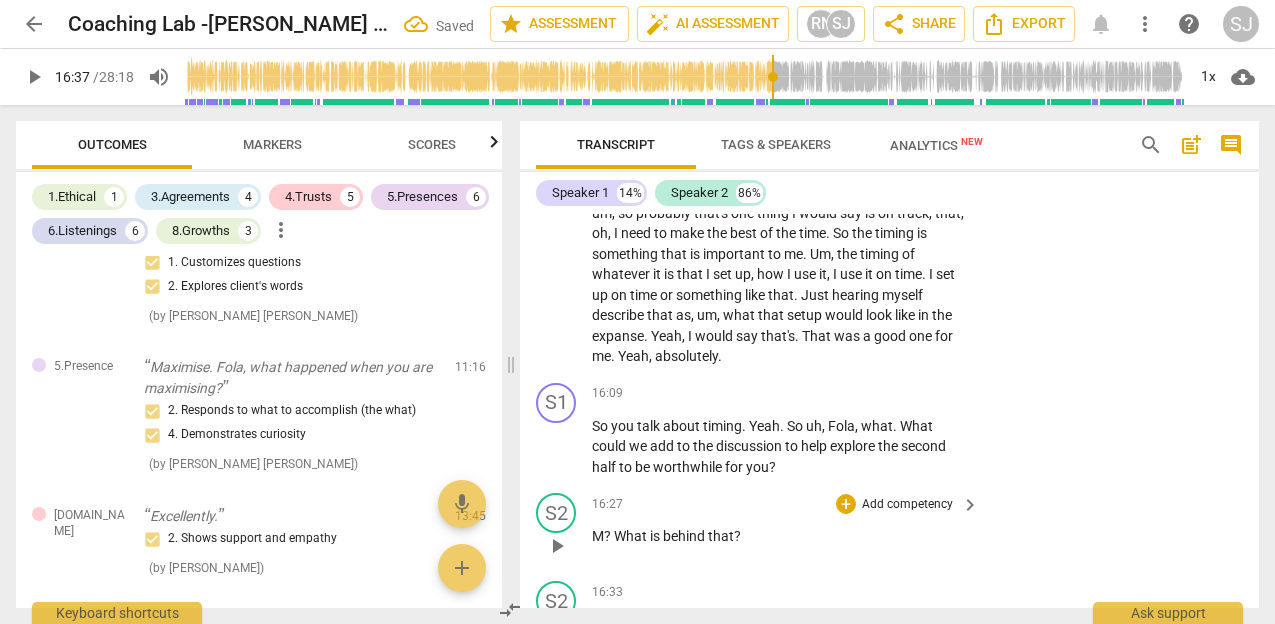 click on "M" at bounding box center (598, 536) 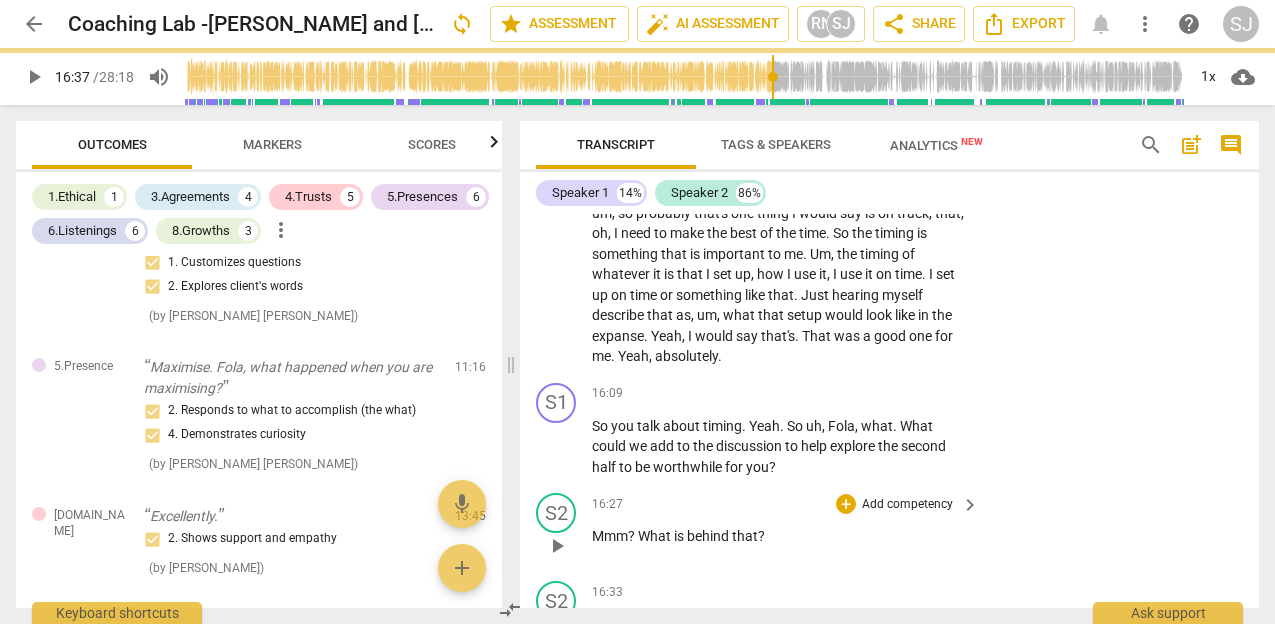 click on "What" at bounding box center [656, 536] 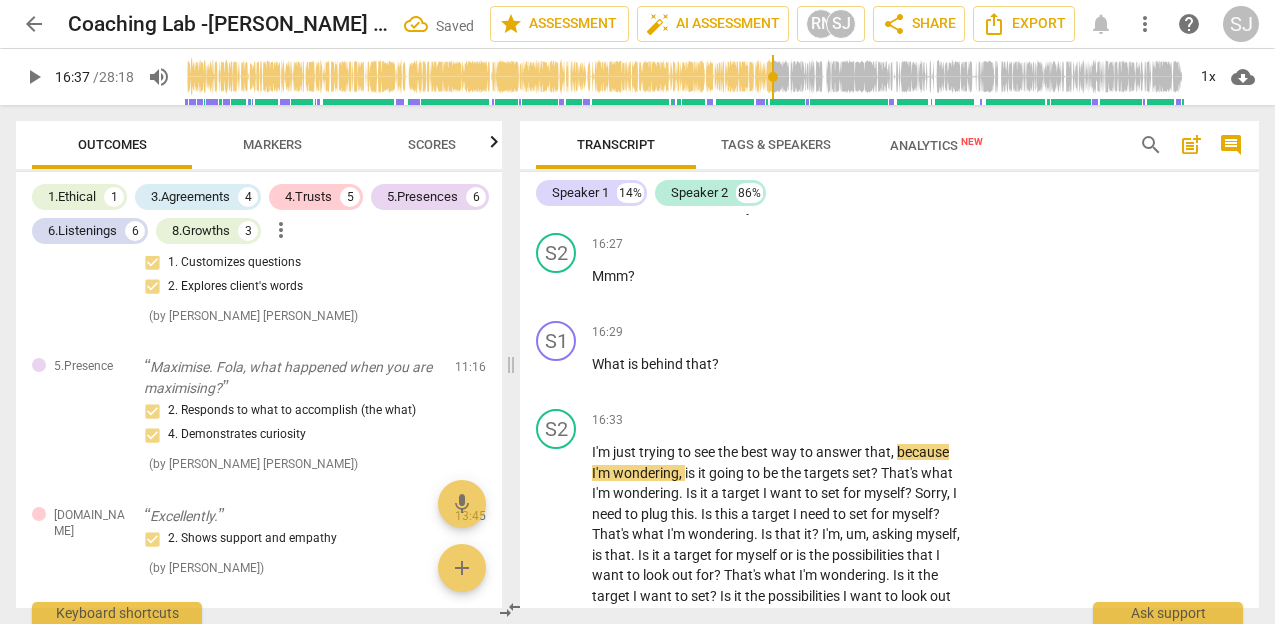 scroll, scrollTop: 8815, scrollLeft: 0, axis: vertical 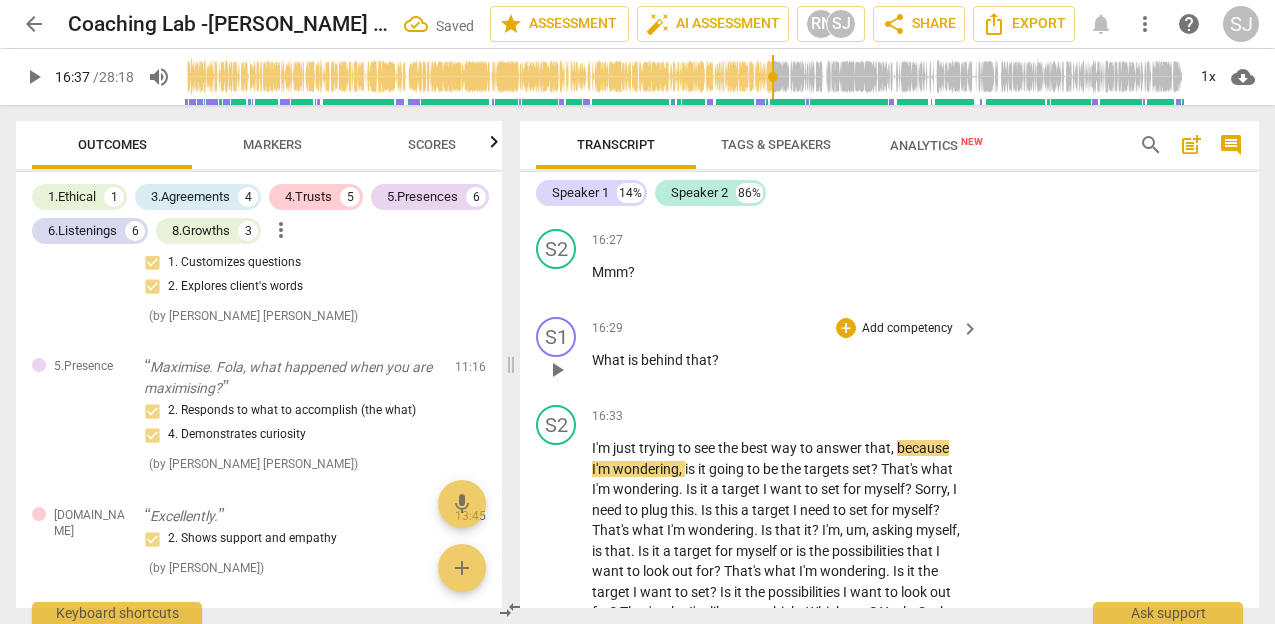 click on "?" at bounding box center [715, 360] 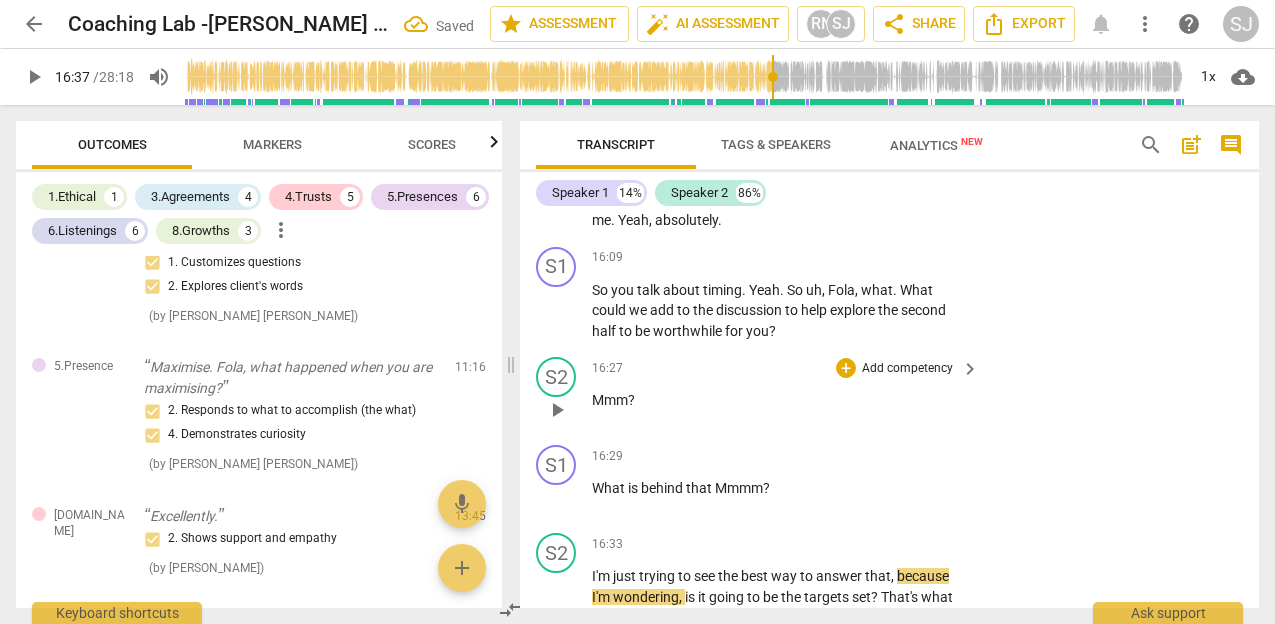 scroll, scrollTop: 8672, scrollLeft: 0, axis: vertical 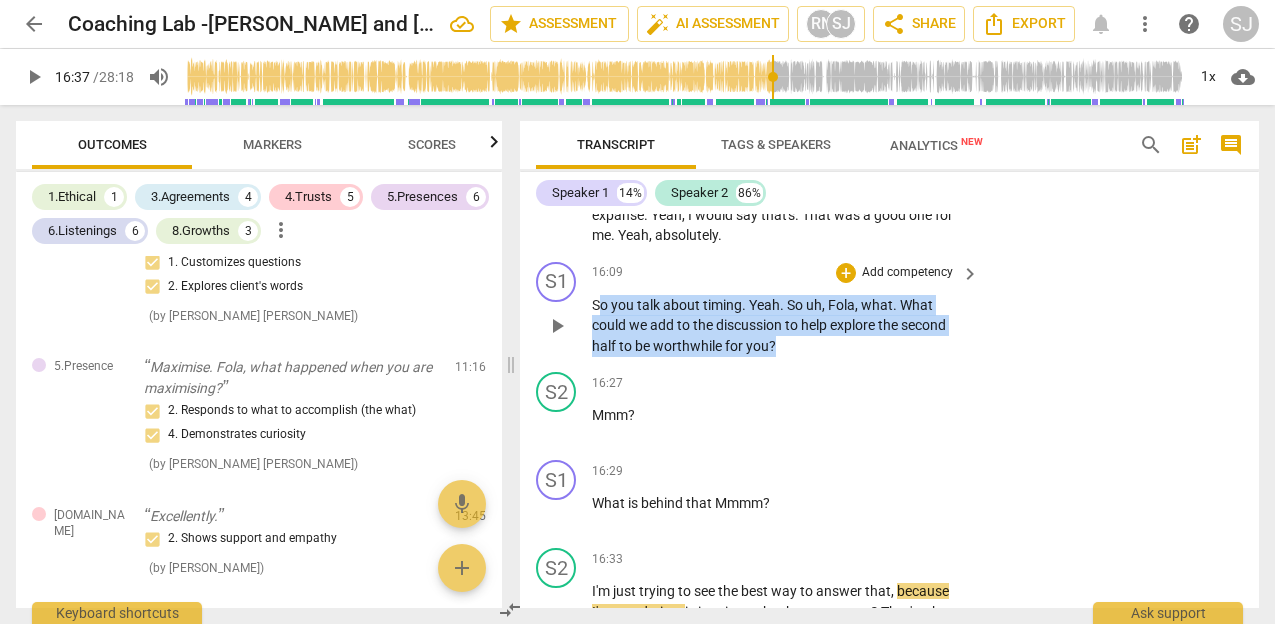 drag, startPoint x: 597, startPoint y: 360, endPoint x: 784, endPoint y: 402, distance: 191.65855 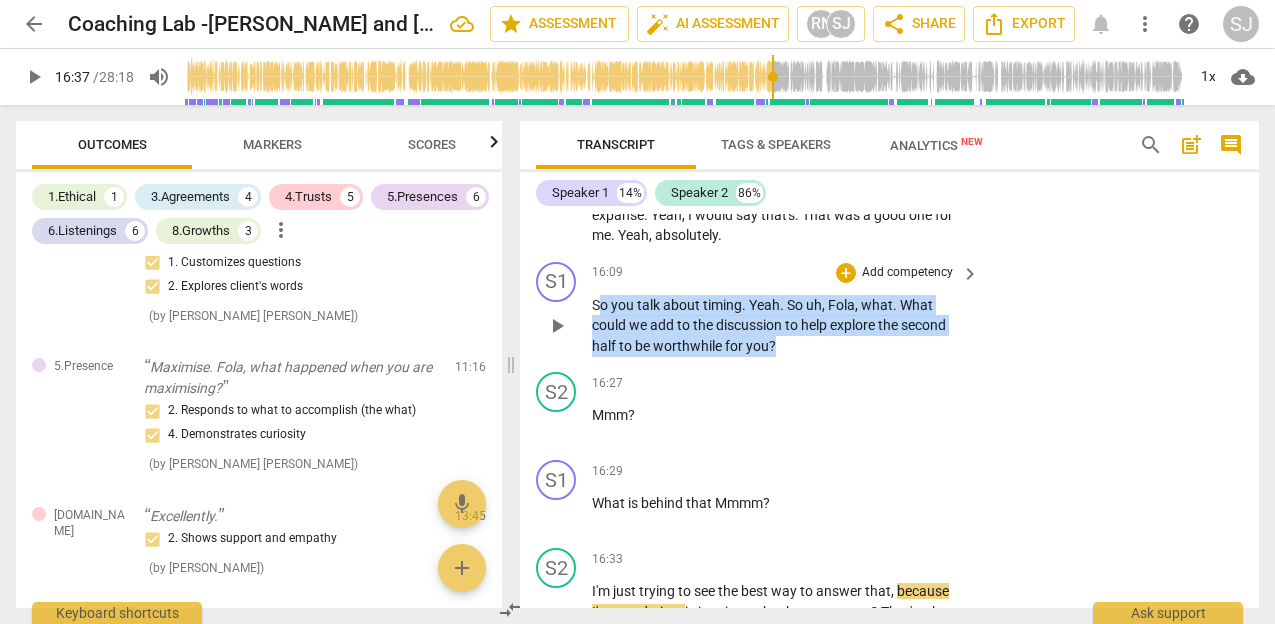 click on "So   you   talk   about   timing .   Yeah .   So   uh ,   Fola ,   what .   What   could   we   add   to   the   discussion   to   help   explore   the   second   half   to   be   worthwhile   for   you ?" at bounding box center [780, 326] 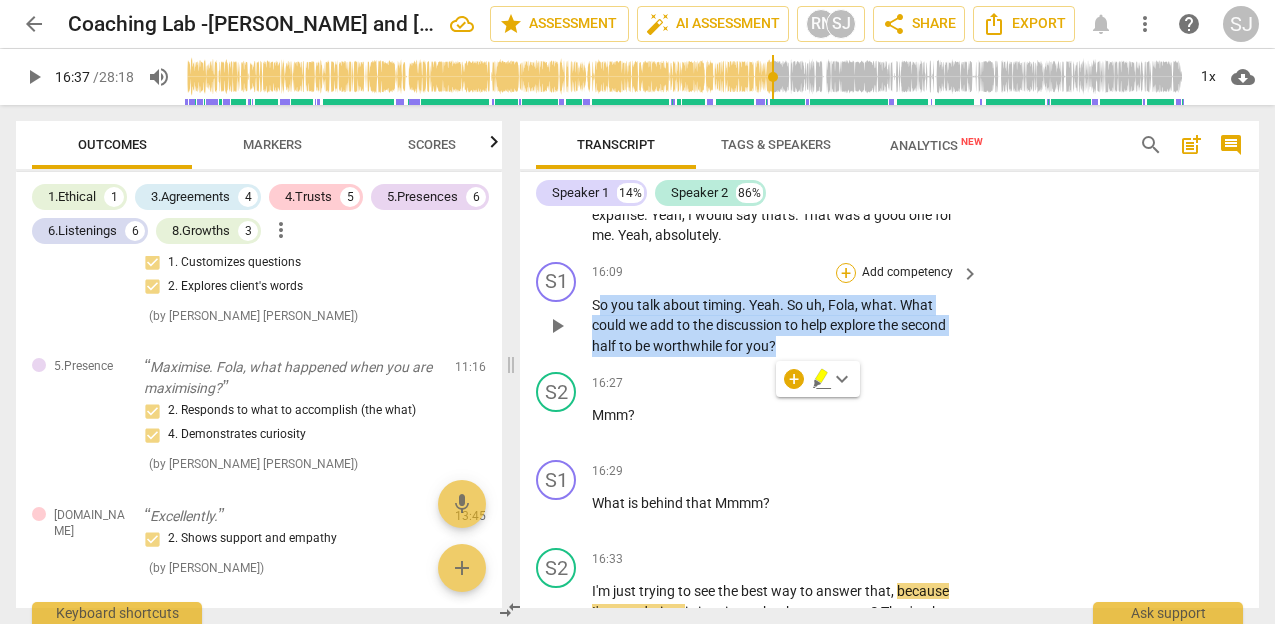 click on "+" at bounding box center [846, 273] 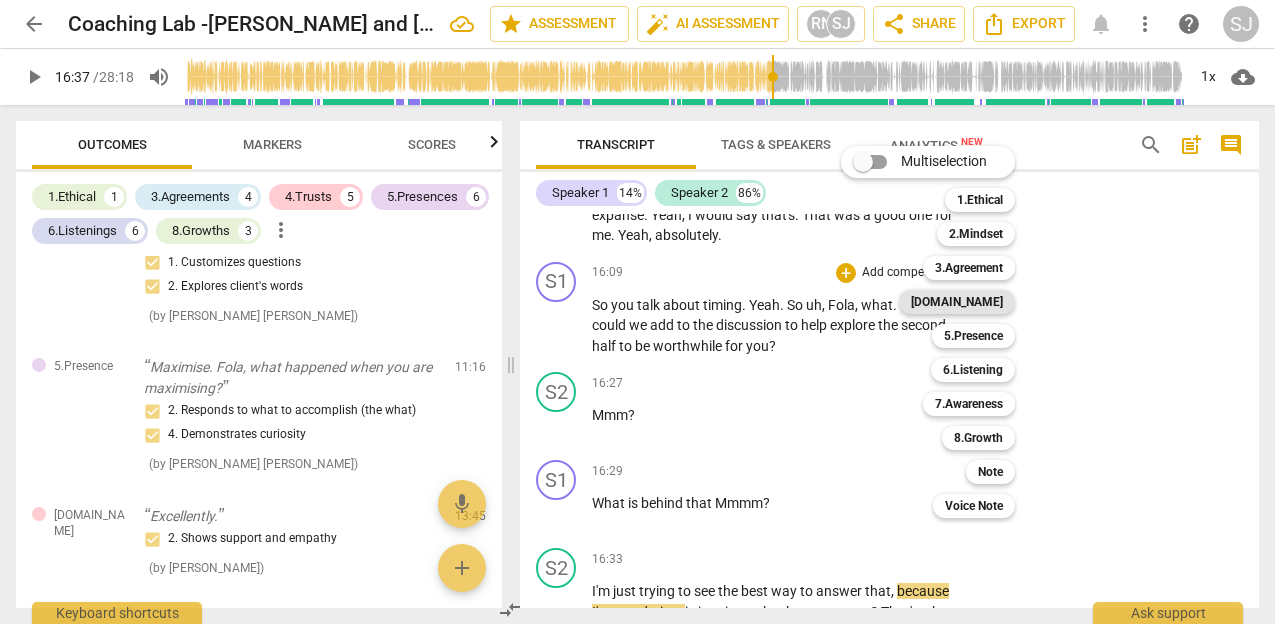 click on "[DOMAIN_NAME]" at bounding box center (957, 302) 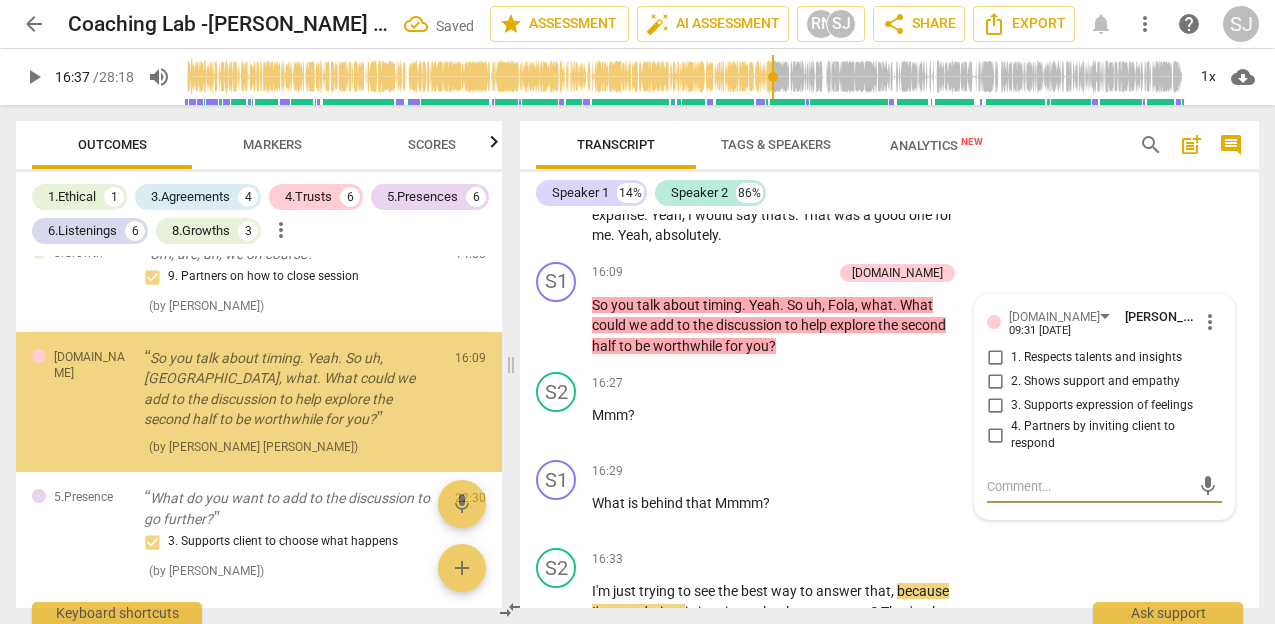 scroll, scrollTop: 2927, scrollLeft: 0, axis: vertical 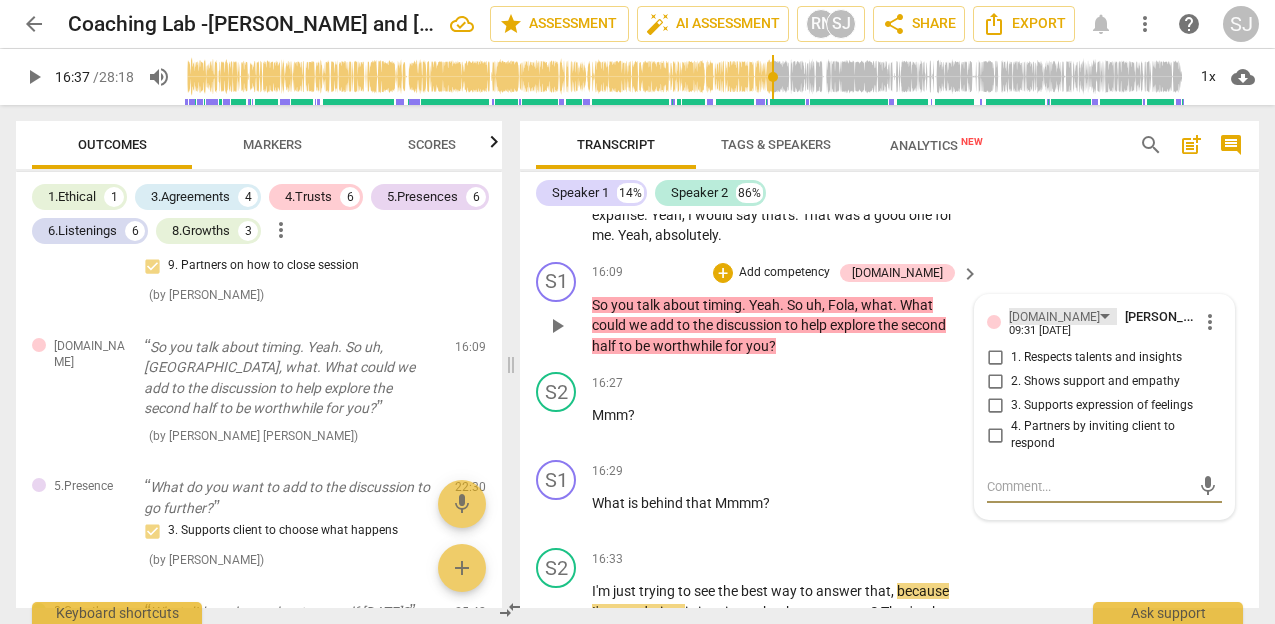 click on "[DOMAIN_NAME]" at bounding box center [1063, 316] 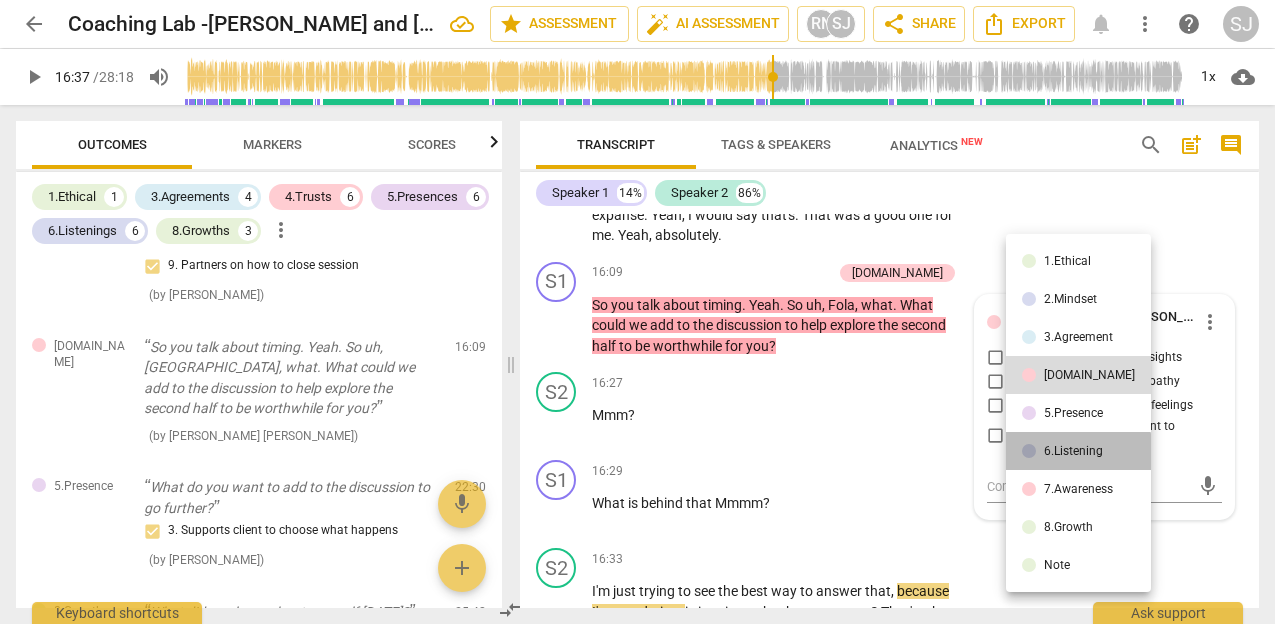 click on "6.Listening" at bounding box center (1073, 451) 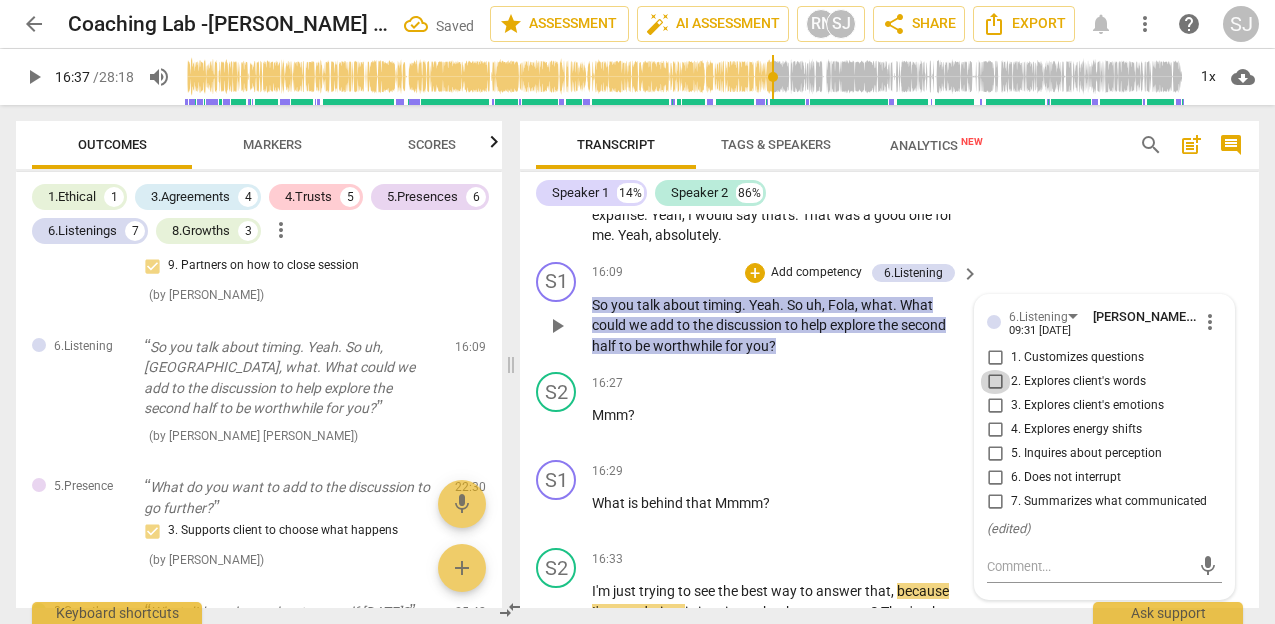 click on "2. Explores client's words" at bounding box center [995, 382] 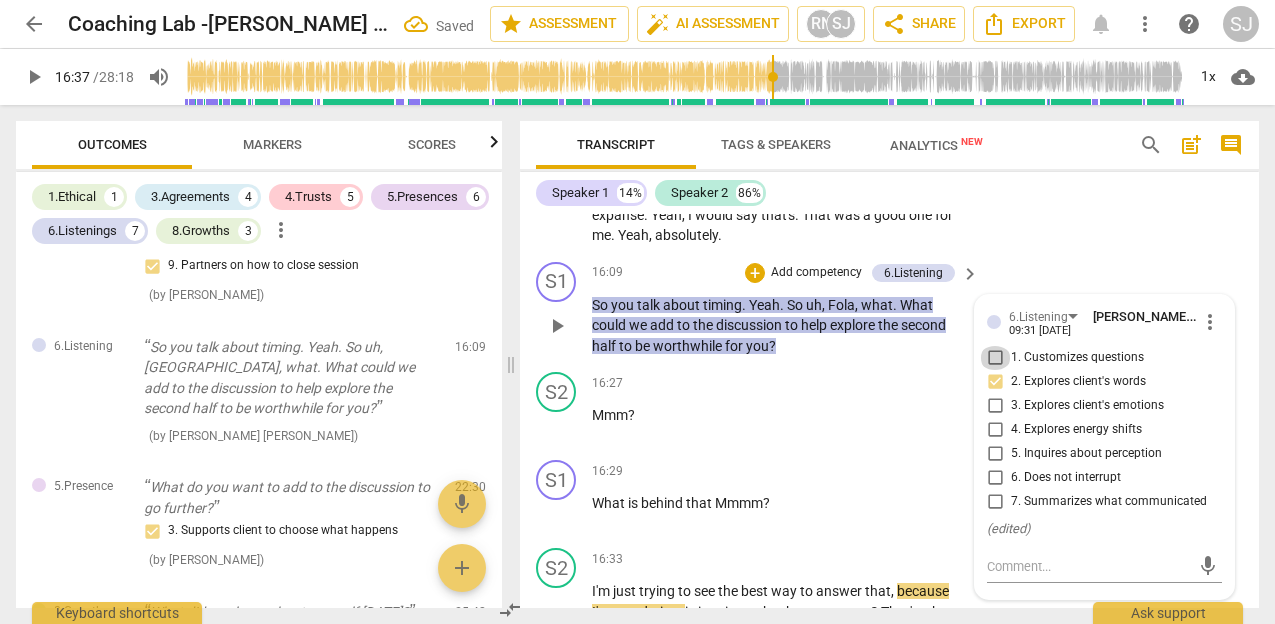 click on "1. Customizes questions" at bounding box center (995, 358) 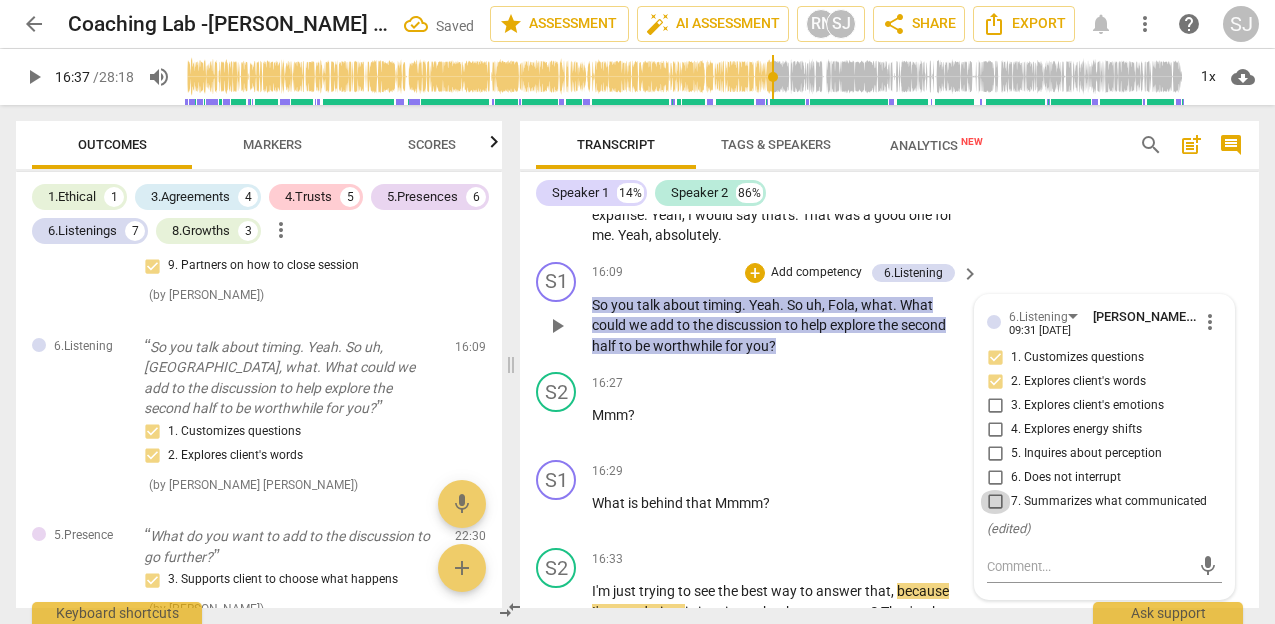 click on "7. Summarizes what communicated" at bounding box center (995, 502) 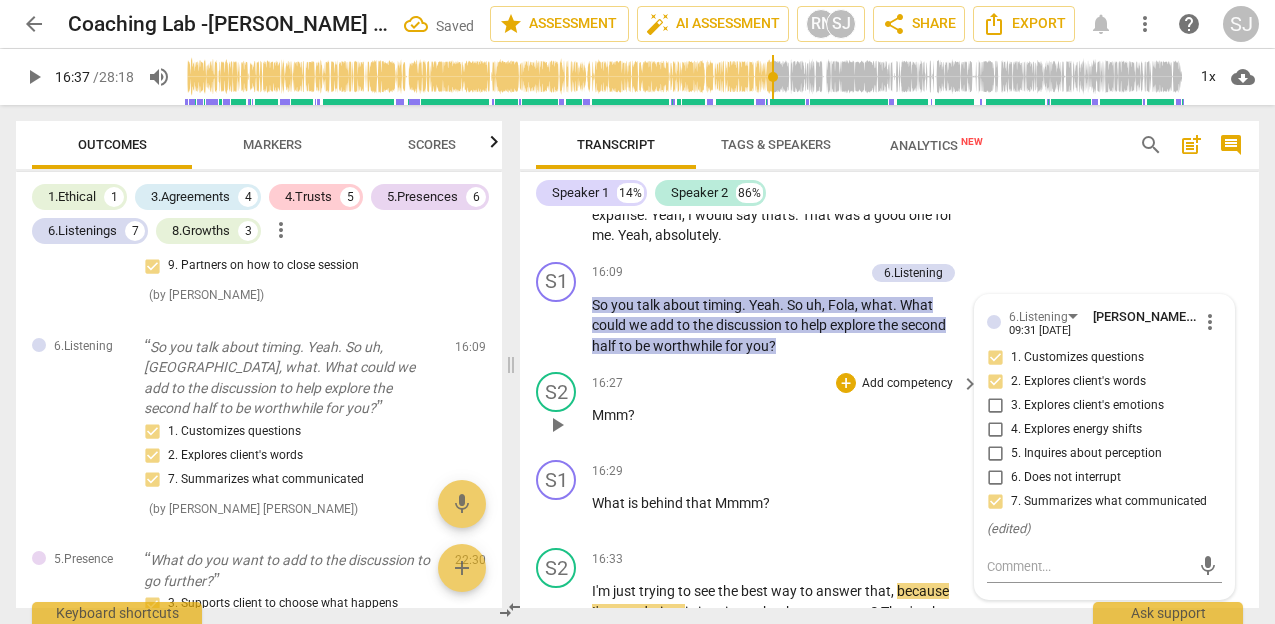 click on "Mmm ?" at bounding box center [780, 415] 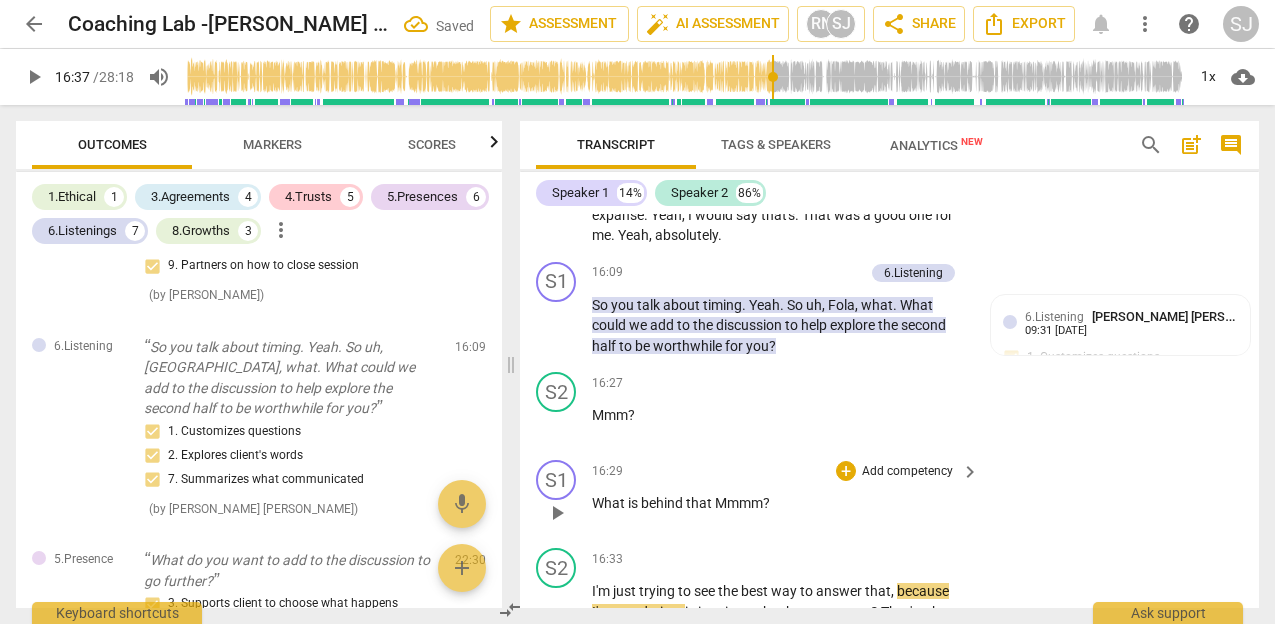 drag, startPoint x: 594, startPoint y: 563, endPoint x: 781, endPoint y: 533, distance: 189.39113 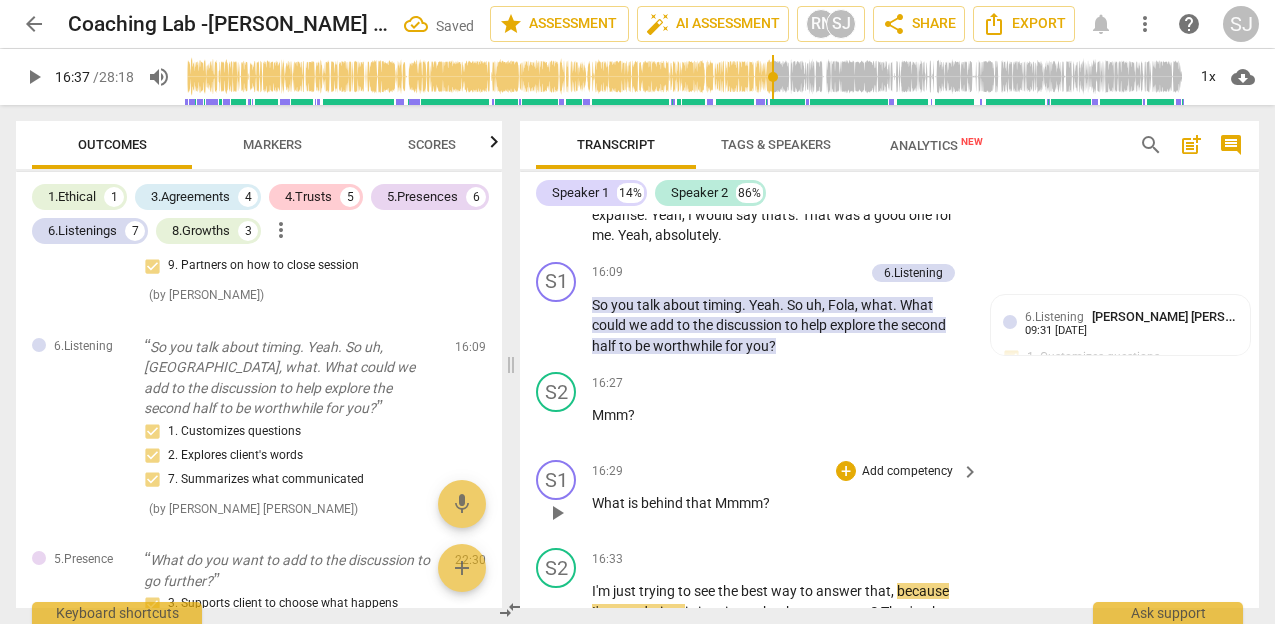 click on "16:29 + Add competency keyboard_arrow_right What   is   behind   that   Mmmm ?" at bounding box center [786, 496] 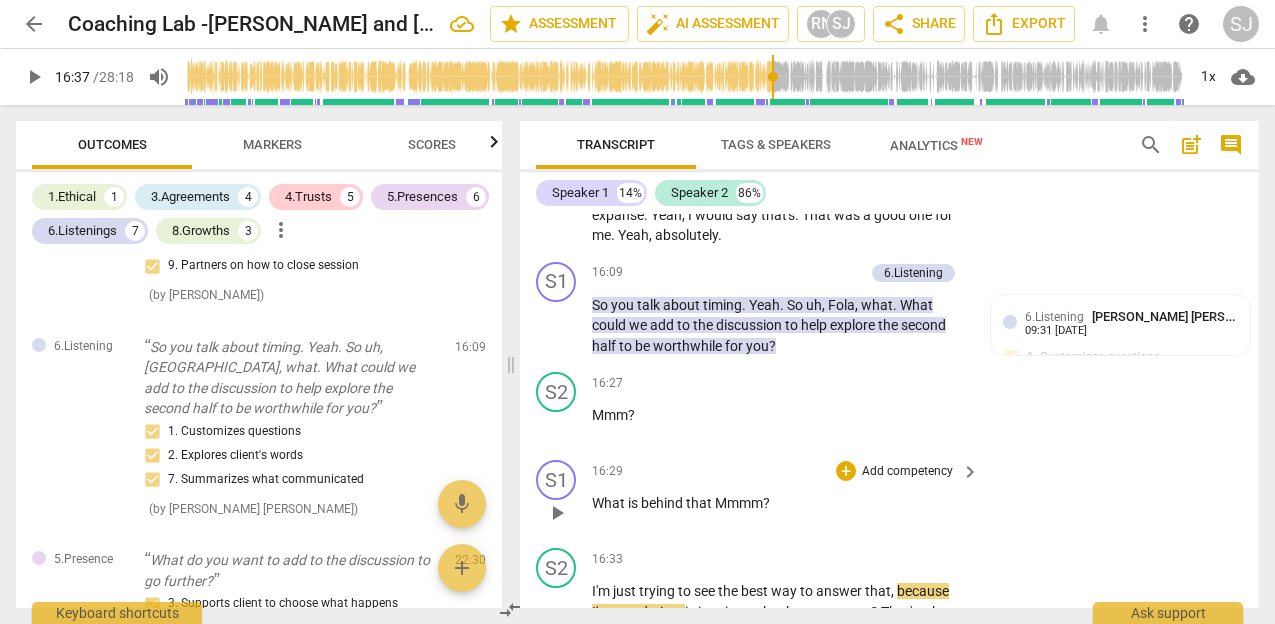 click on "Add competency" at bounding box center [907, 472] 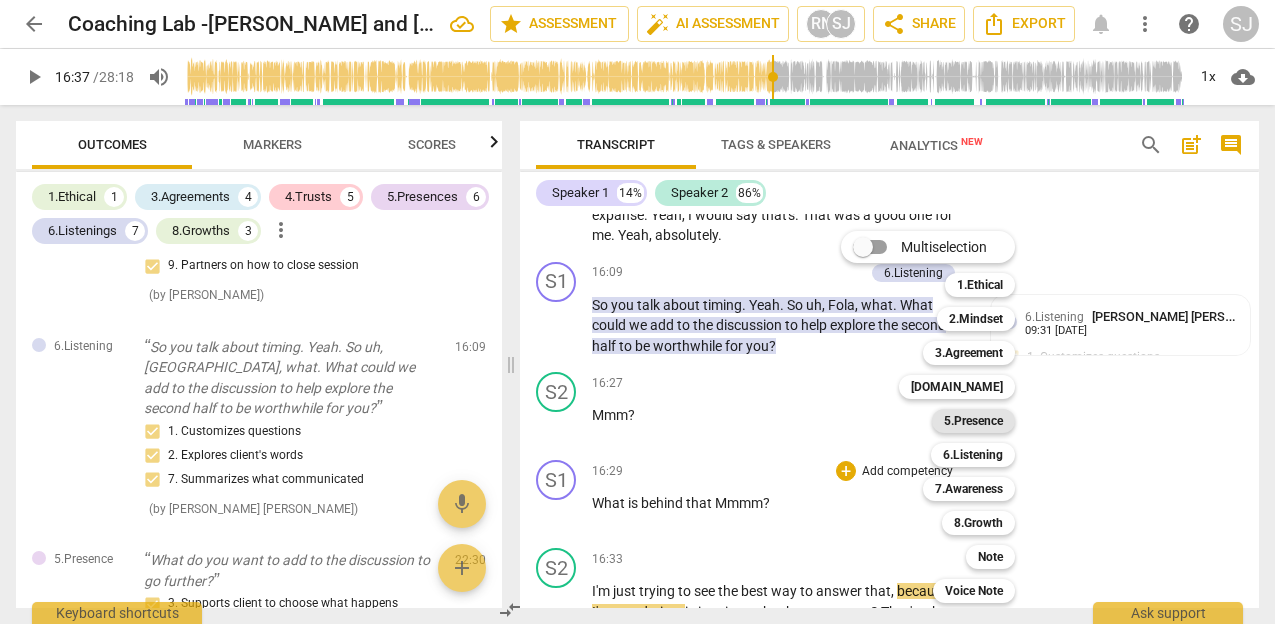 click on "5.Presence" at bounding box center [973, 421] 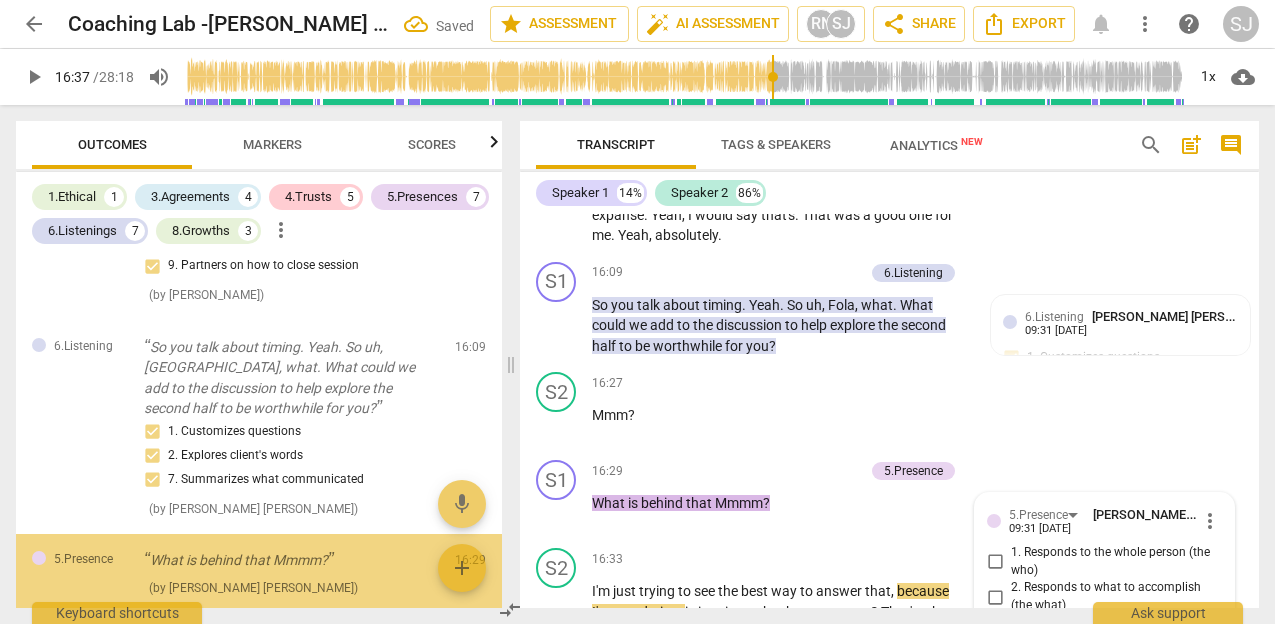 scroll, scrollTop: 9052, scrollLeft: 0, axis: vertical 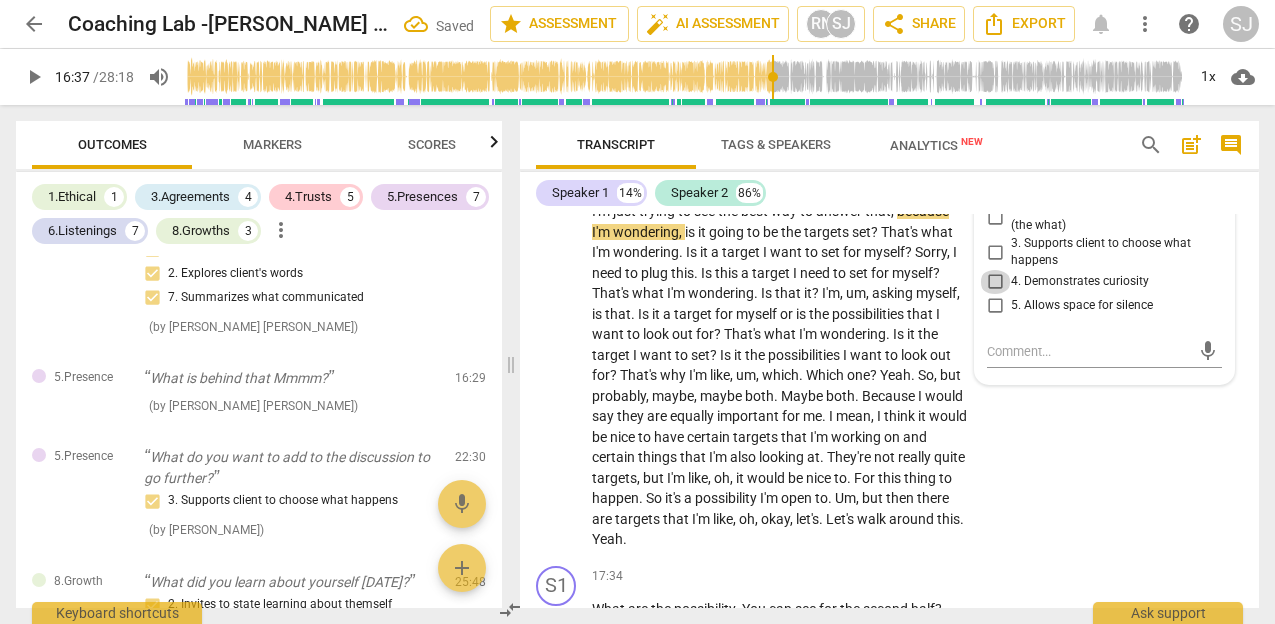 click on "4. Demonstrates curiosity" at bounding box center (995, 282) 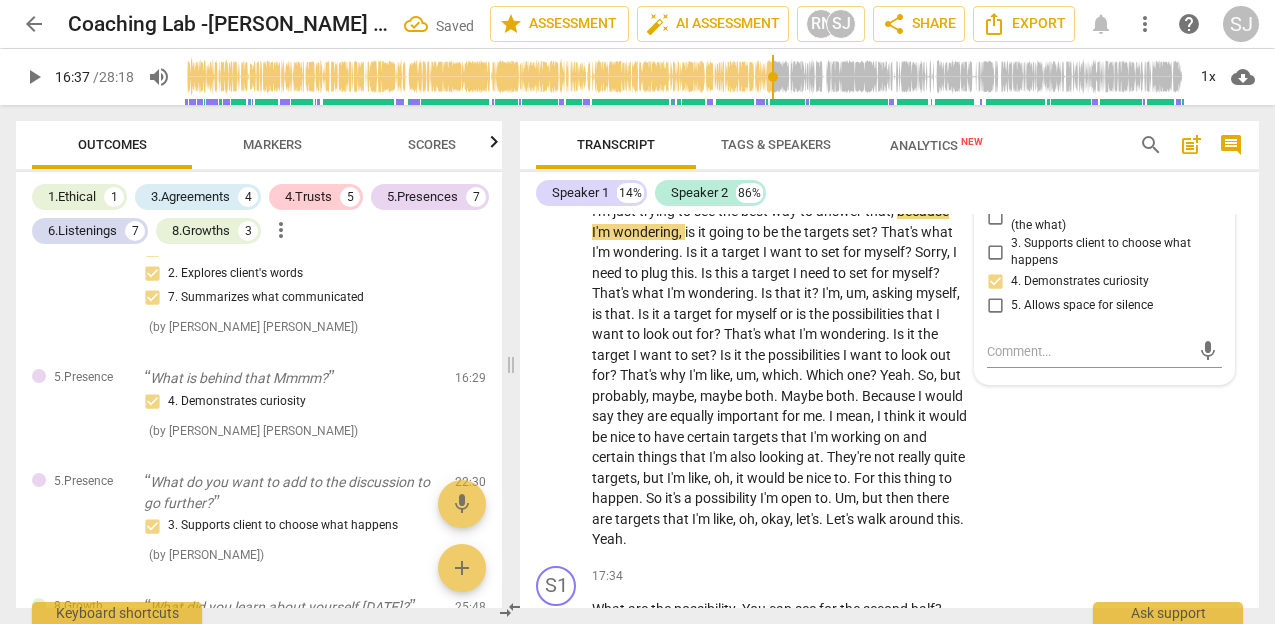 click on "1. Responds to the whole person (the who)" at bounding box center [995, 182] 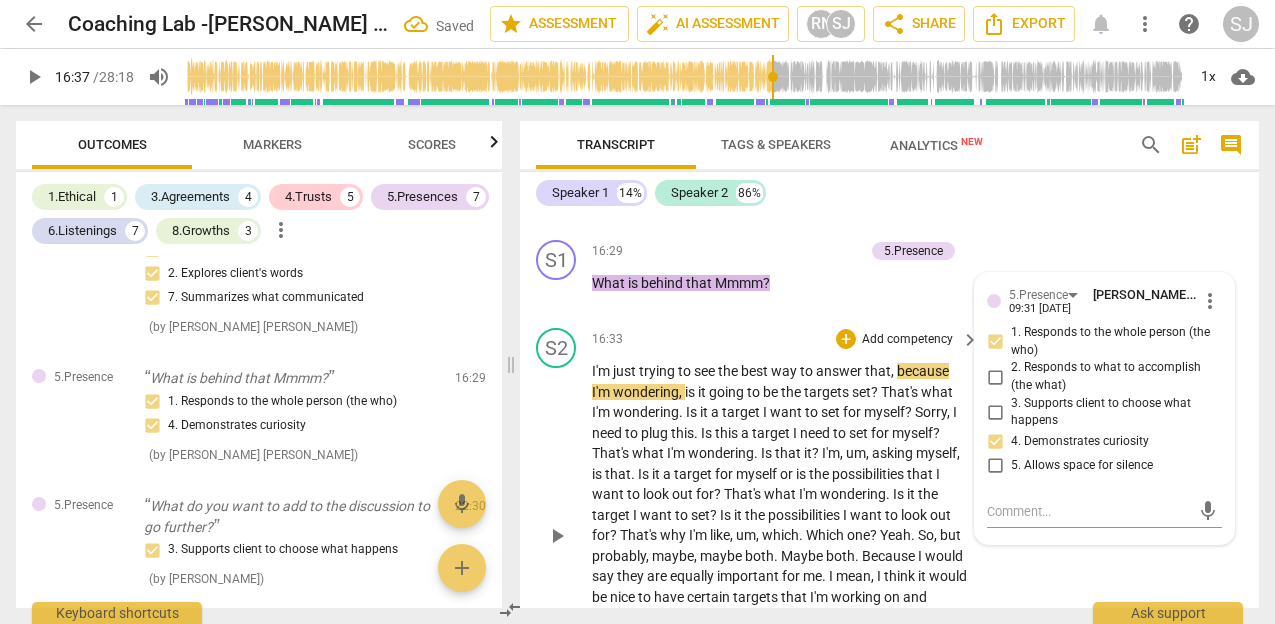scroll, scrollTop: 8881, scrollLeft: 0, axis: vertical 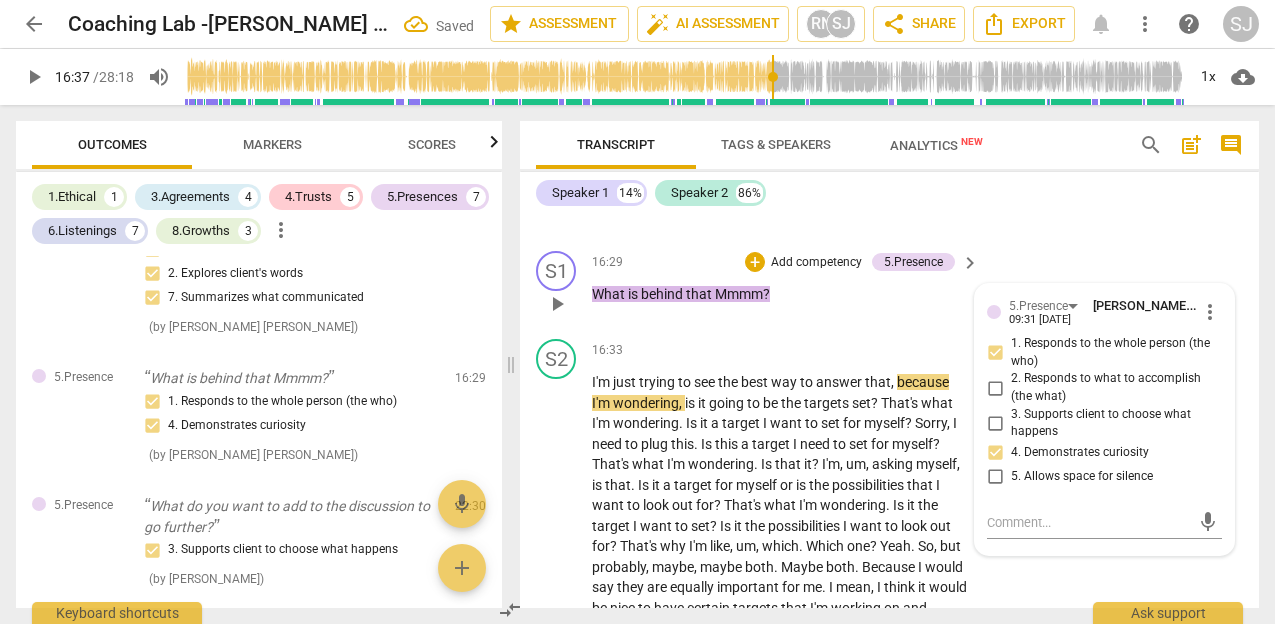 click on "Add competency" at bounding box center [816, 263] 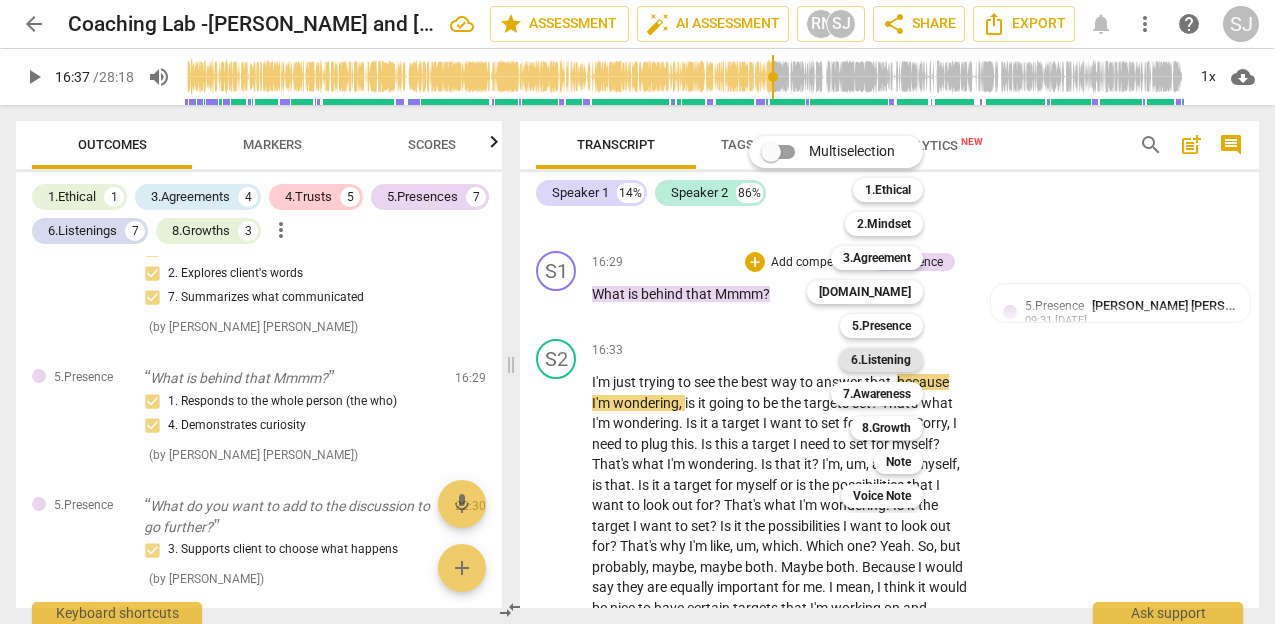 click on "6.Listening" at bounding box center [881, 360] 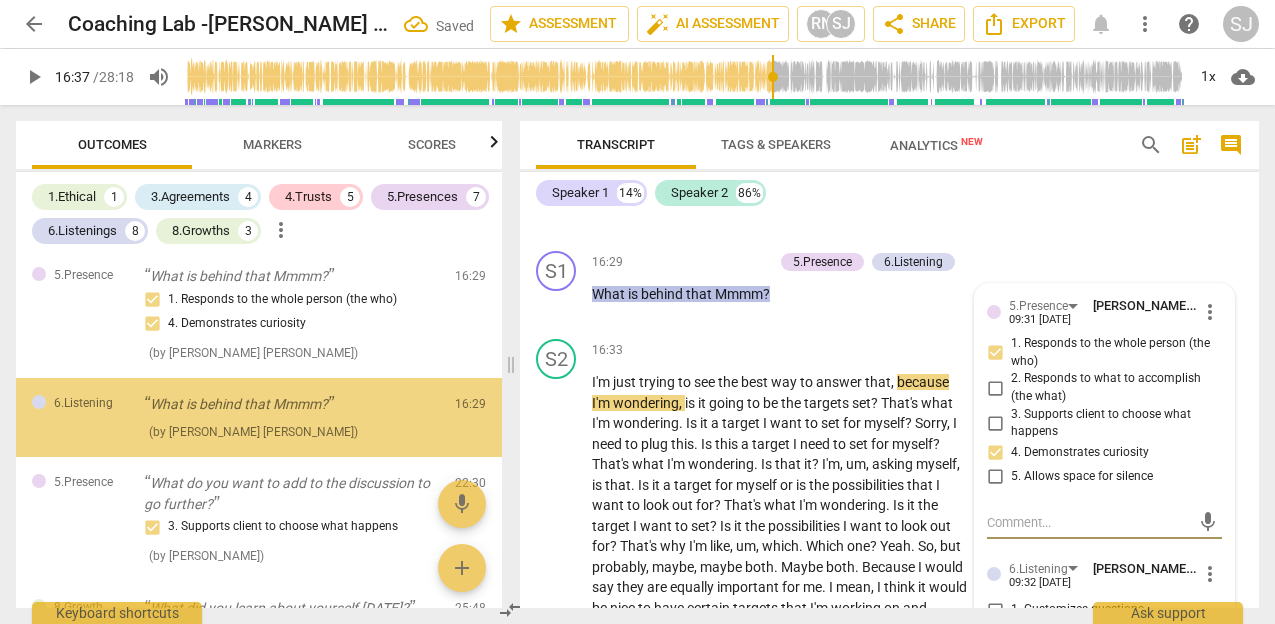 scroll, scrollTop: 3237, scrollLeft: 0, axis: vertical 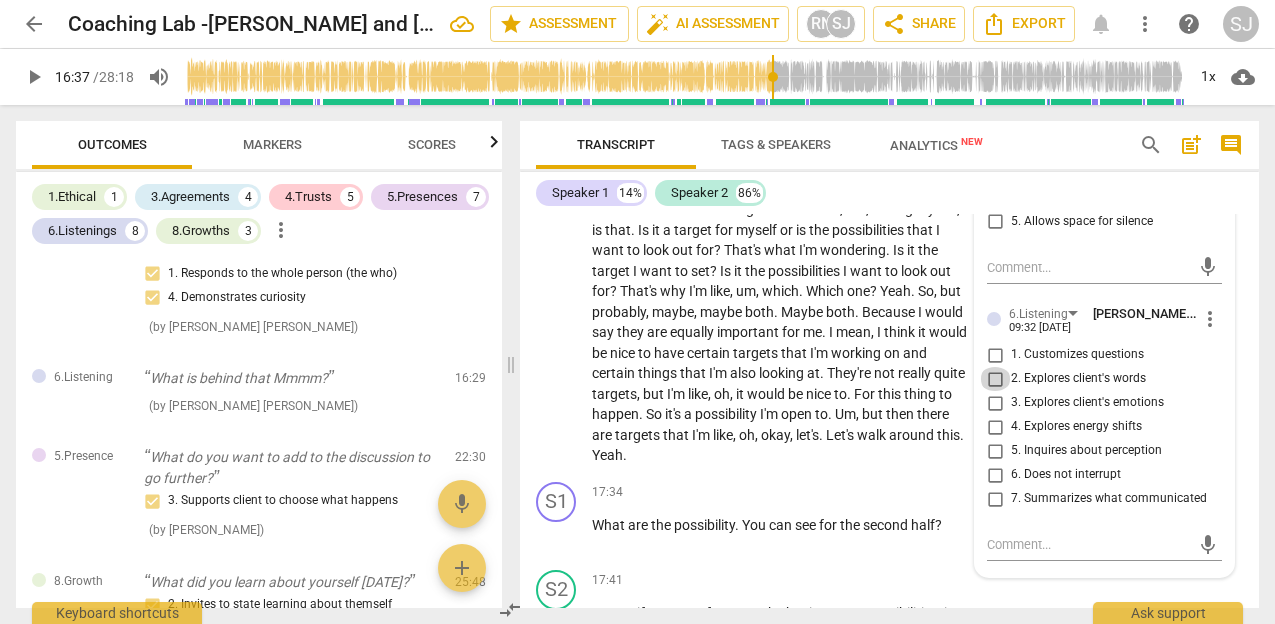 click on "2. Explores client's words" at bounding box center [995, 379] 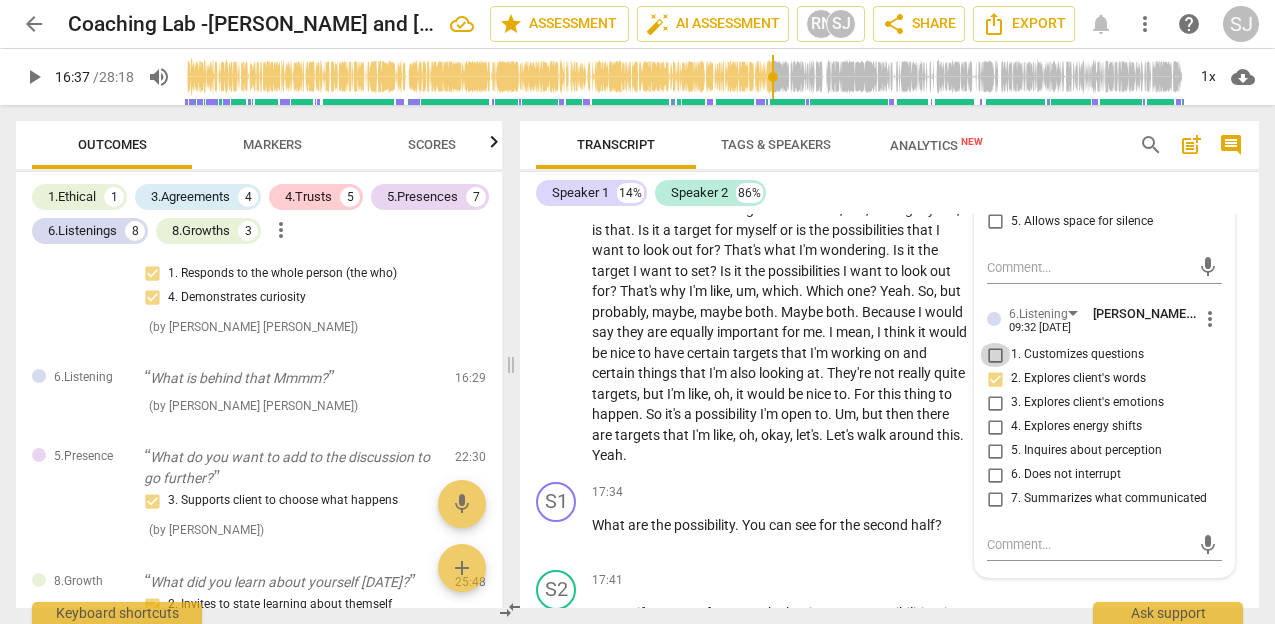 click on "1. Customizes questions" at bounding box center (995, 355) 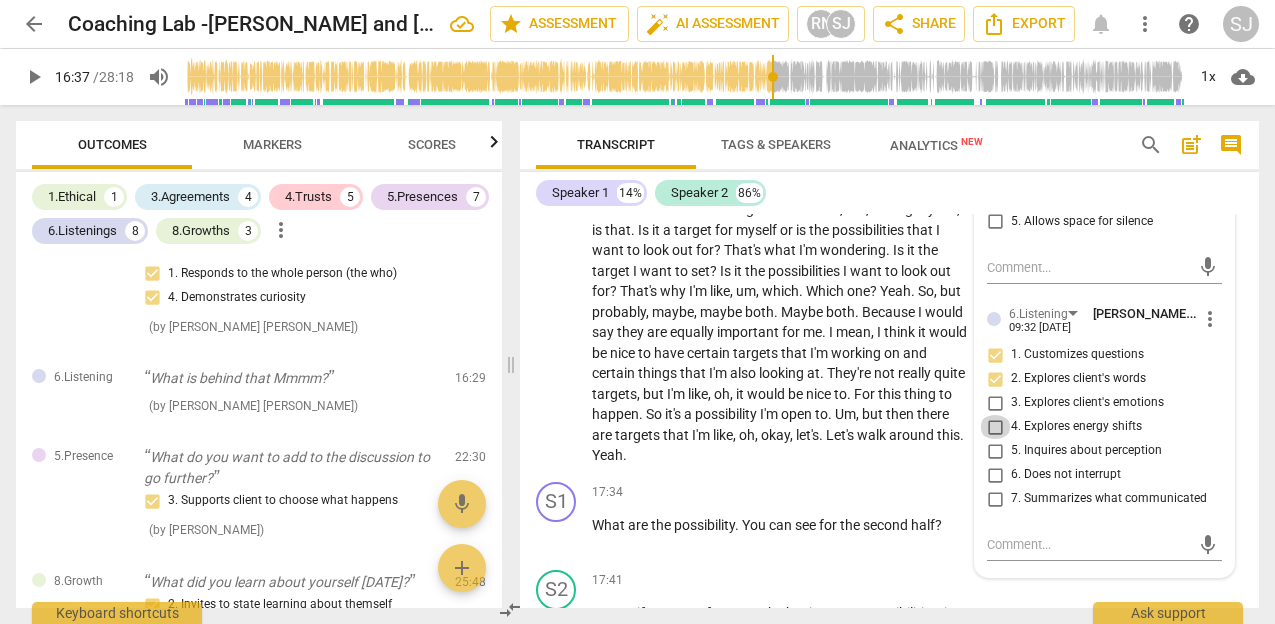 click on "4. Explores energy shifts" at bounding box center (995, 427) 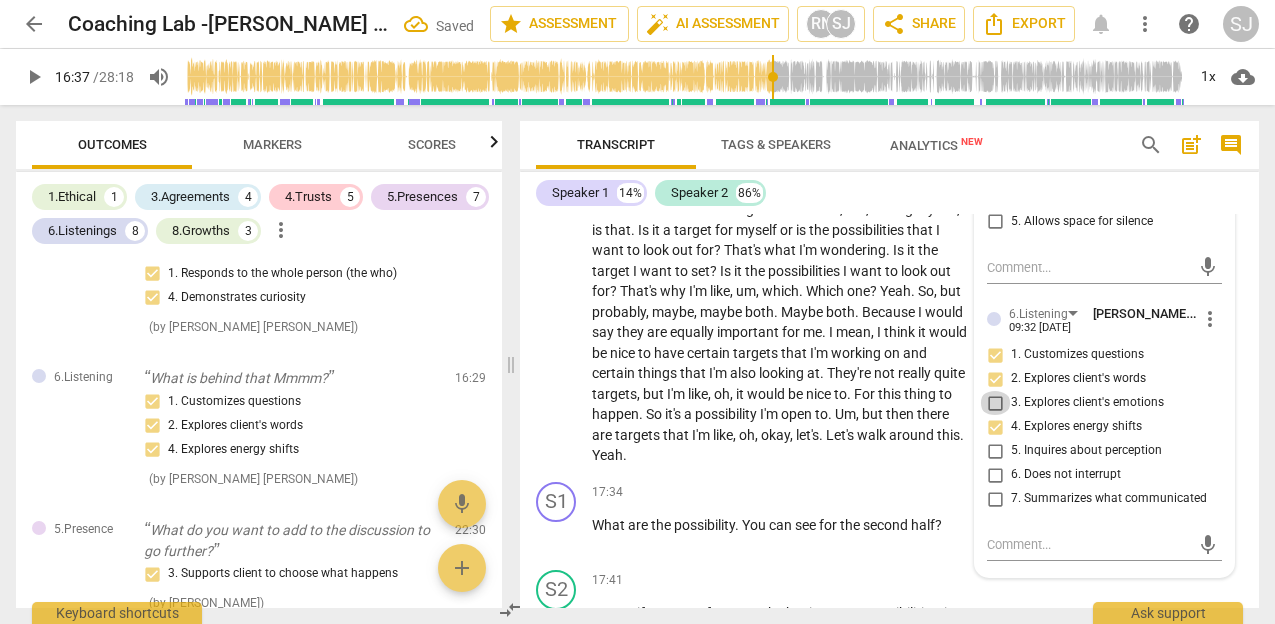 click on "3. Explores client's emotions" at bounding box center (995, 403) 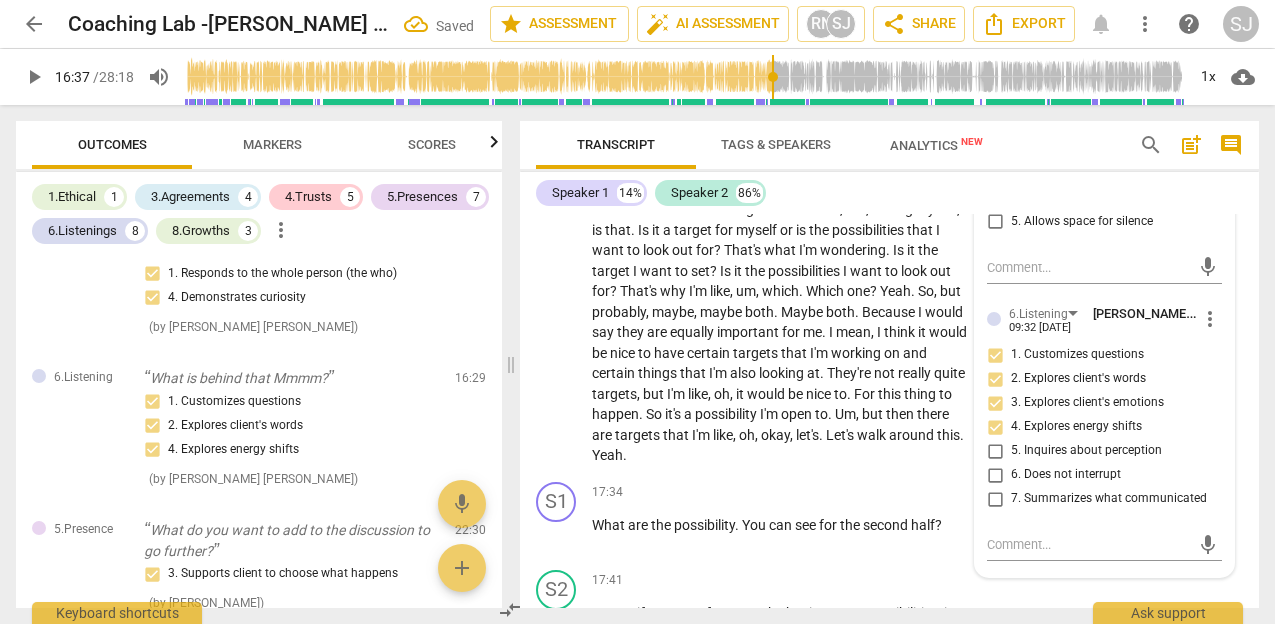 click on "4. Explores energy shifts" at bounding box center [995, 427] 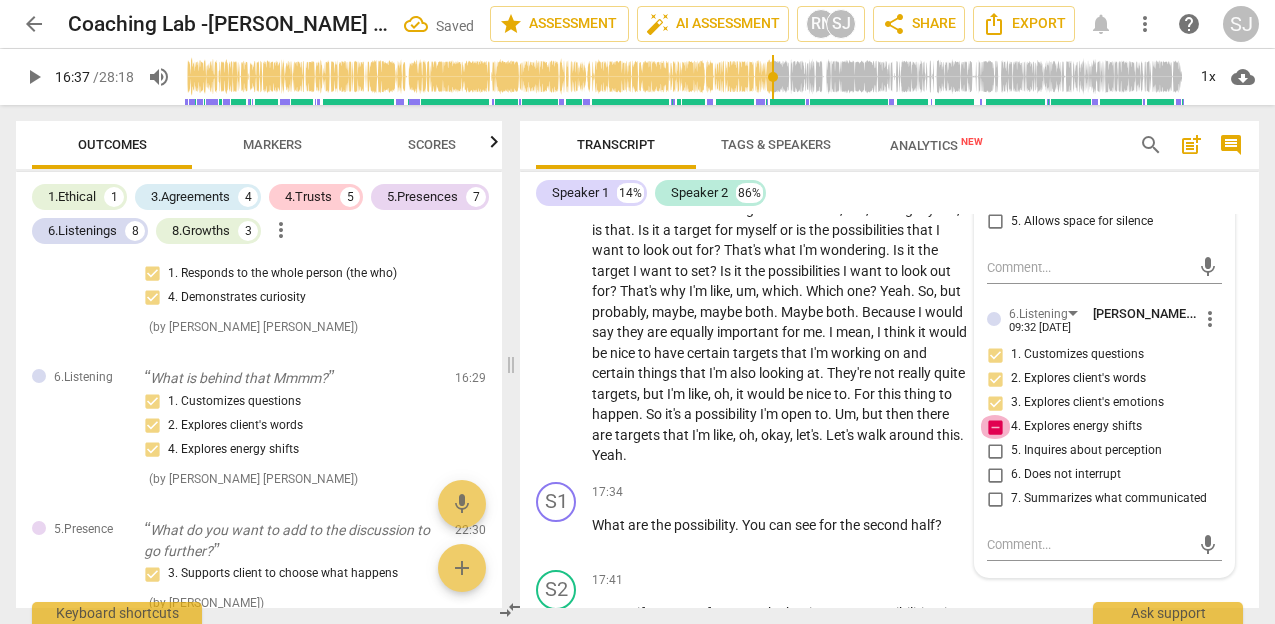 click on "4. Explores energy shifts" at bounding box center (995, 427) 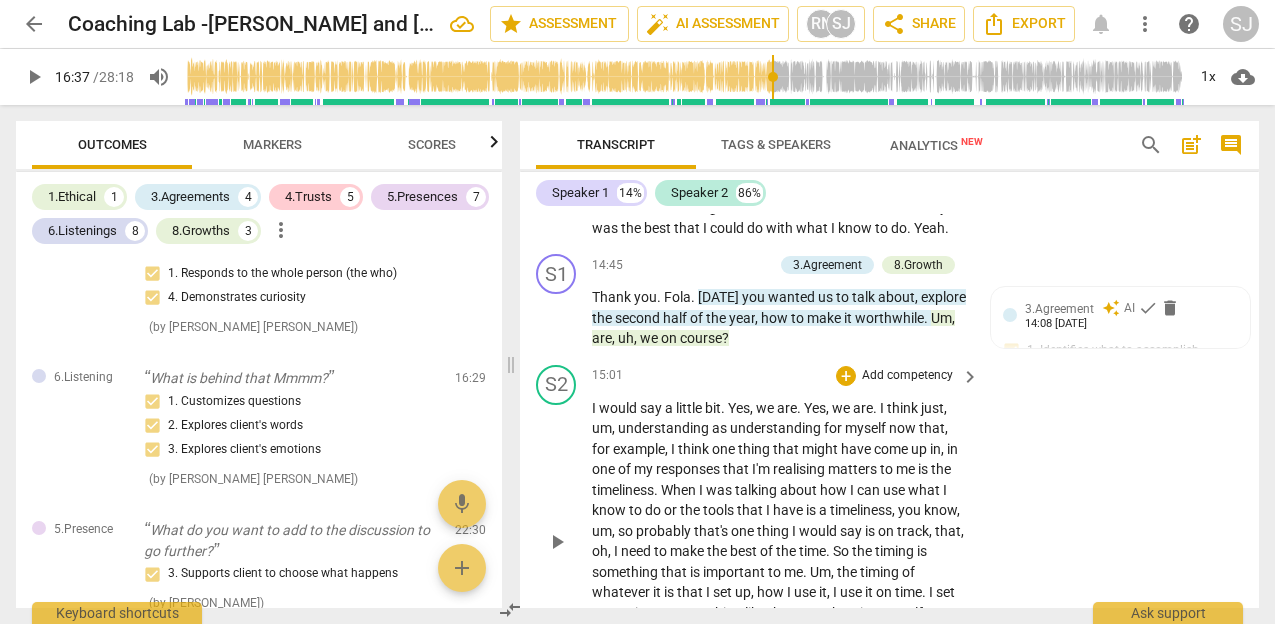 scroll, scrollTop: 8227, scrollLeft: 0, axis: vertical 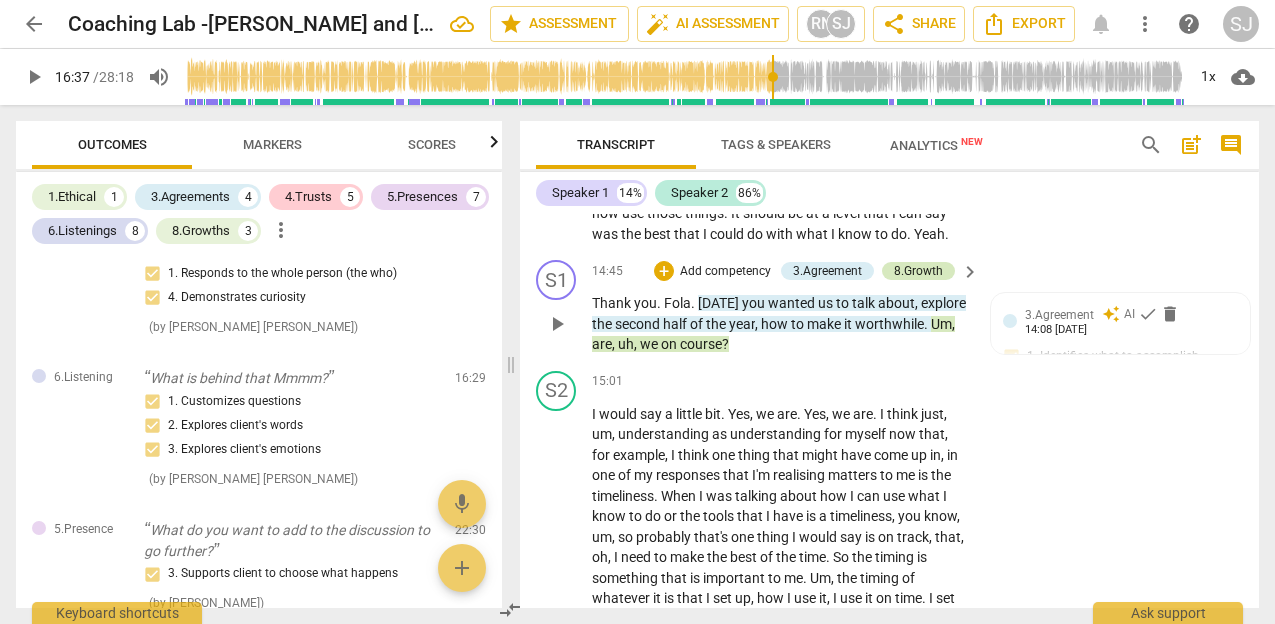 click on "8.Growth" at bounding box center [918, 271] 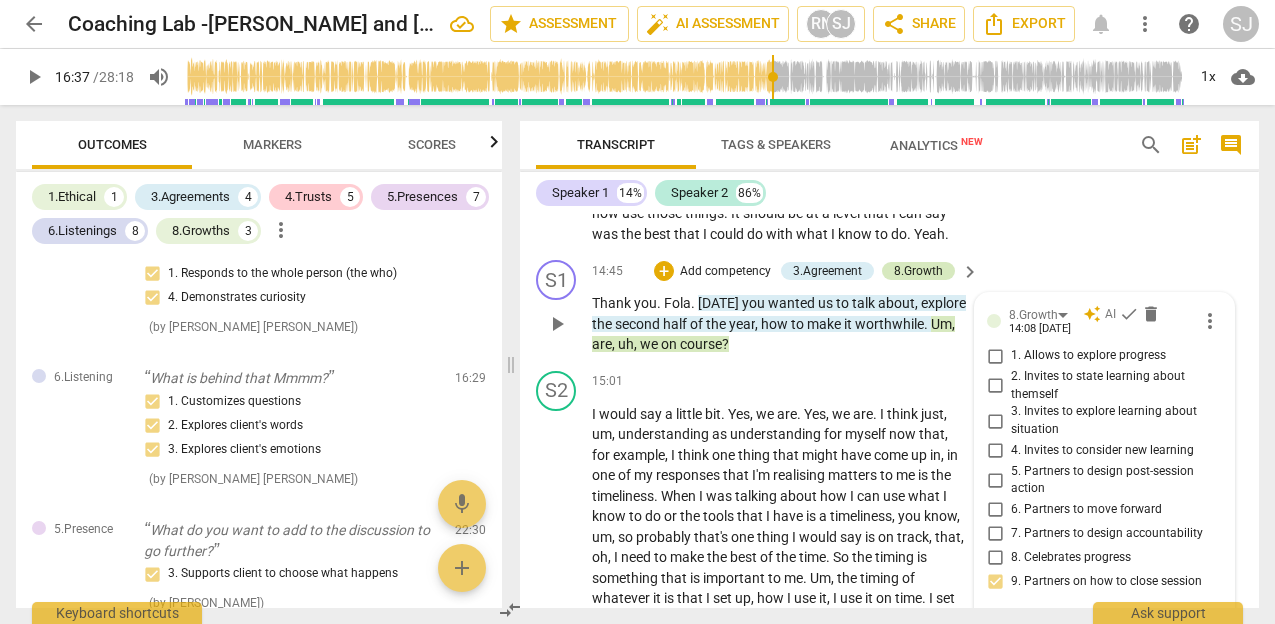 scroll, scrollTop: 8503, scrollLeft: 0, axis: vertical 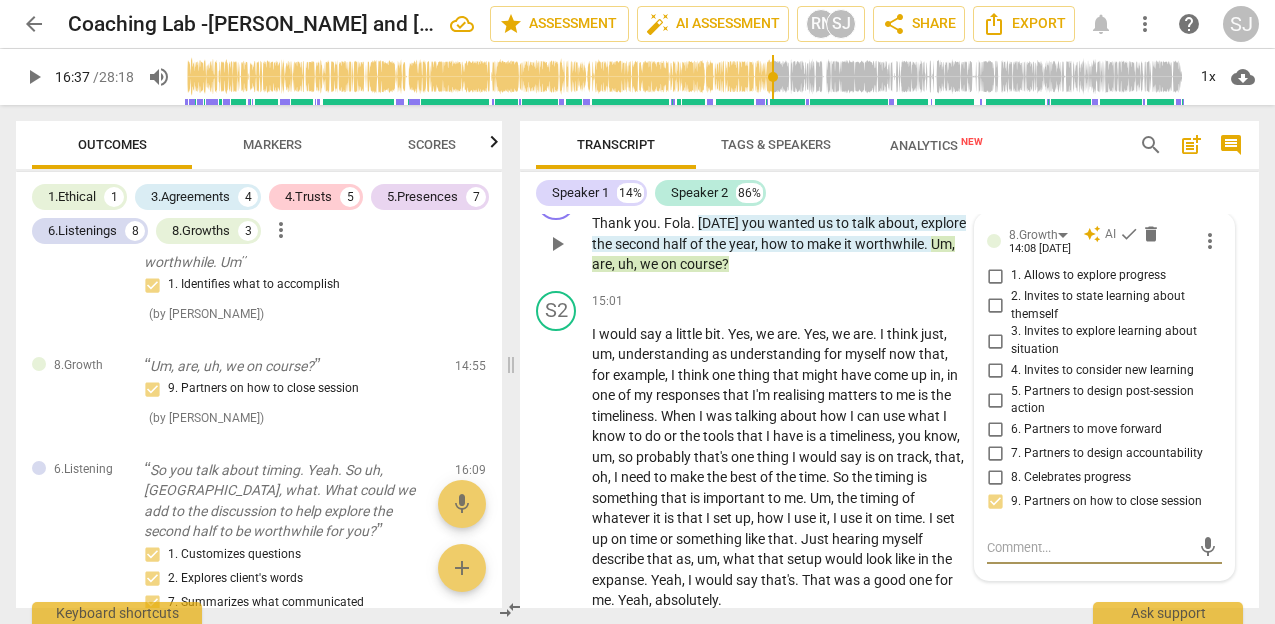 click on "9. Partners on how to close session" at bounding box center [995, 502] 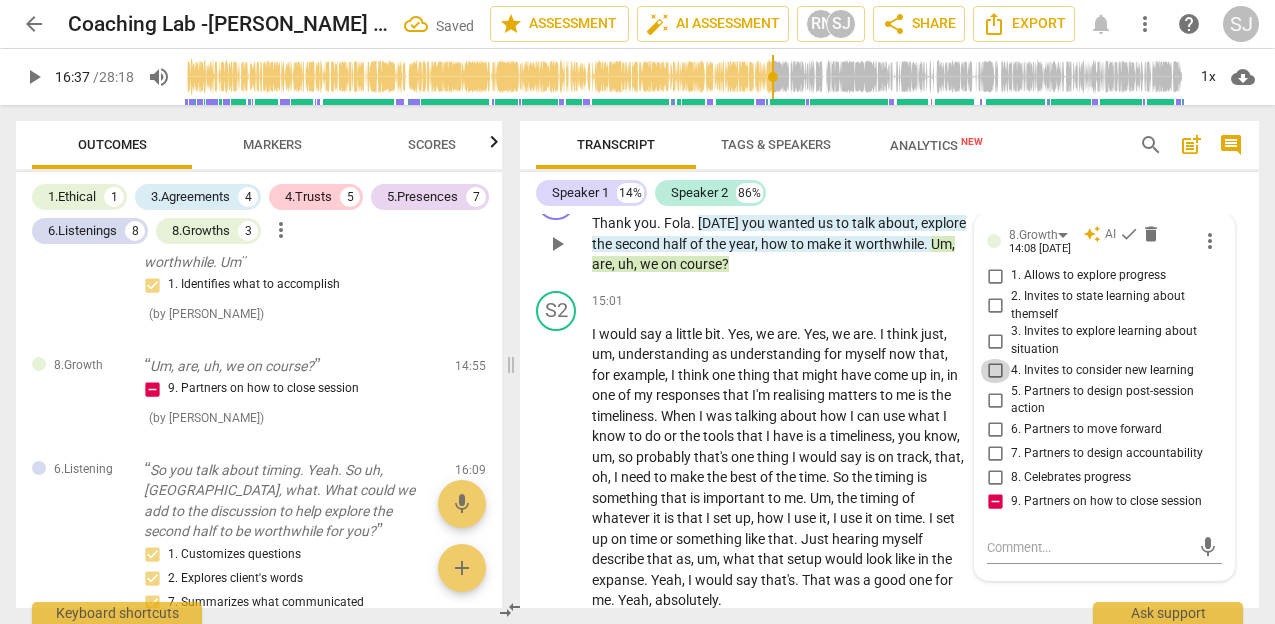 click on "4. Invites to consider new learning" at bounding box center [995, 371] 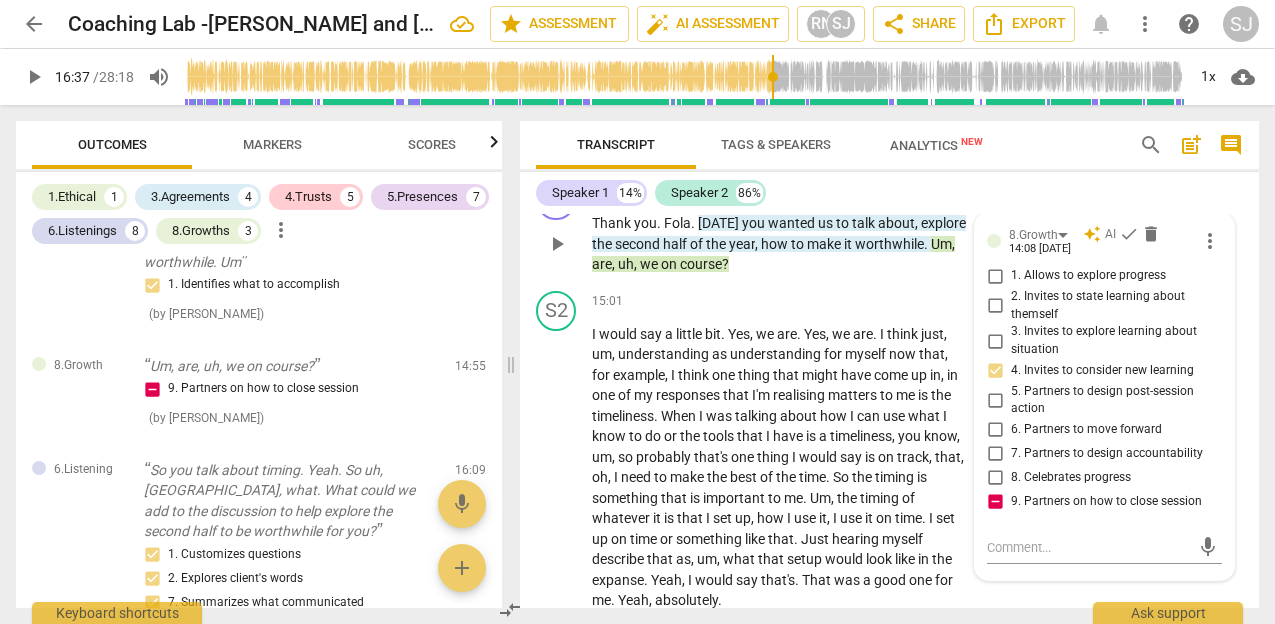 click on "9. Partners on how to close session" at bounding box center (995, 502) 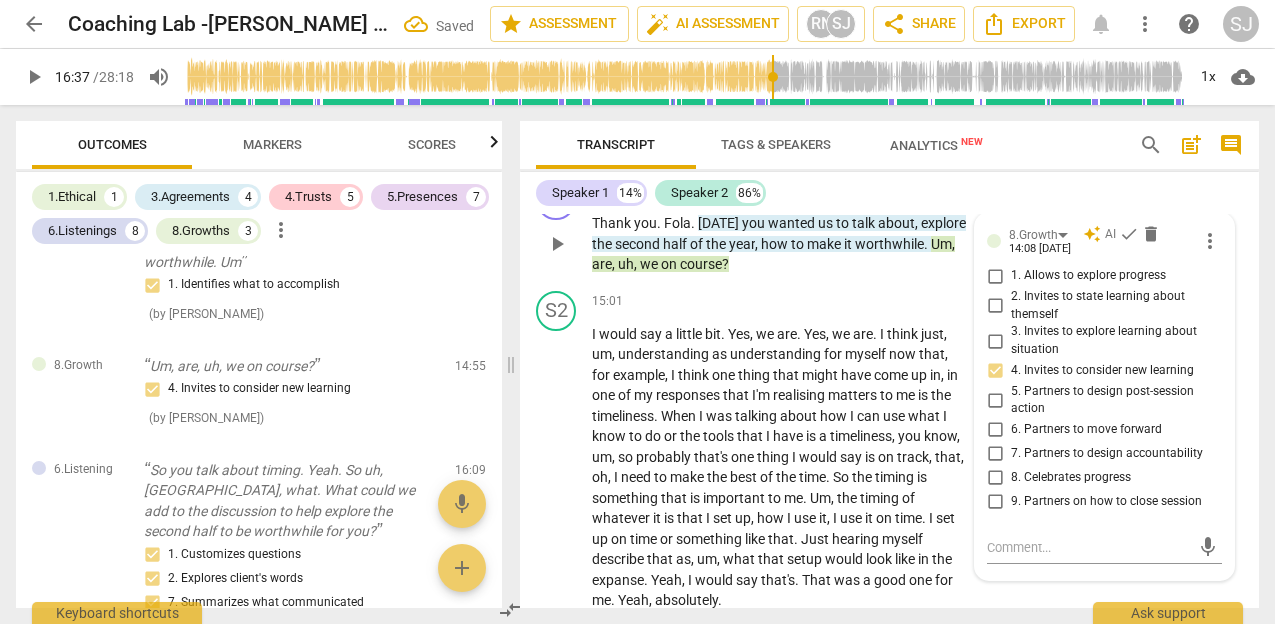 click on "1. Allows to explore progress" at bounding box center [995, 276] 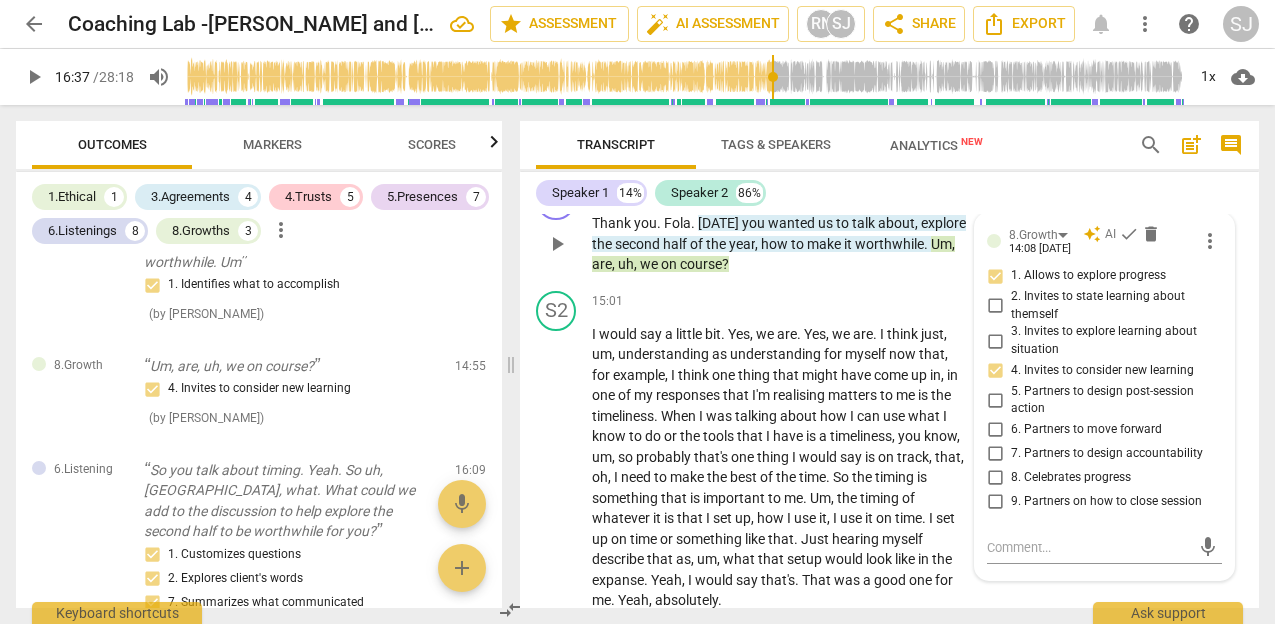 click on "1. Allows to explore progress" at bounding box center (995, 276) 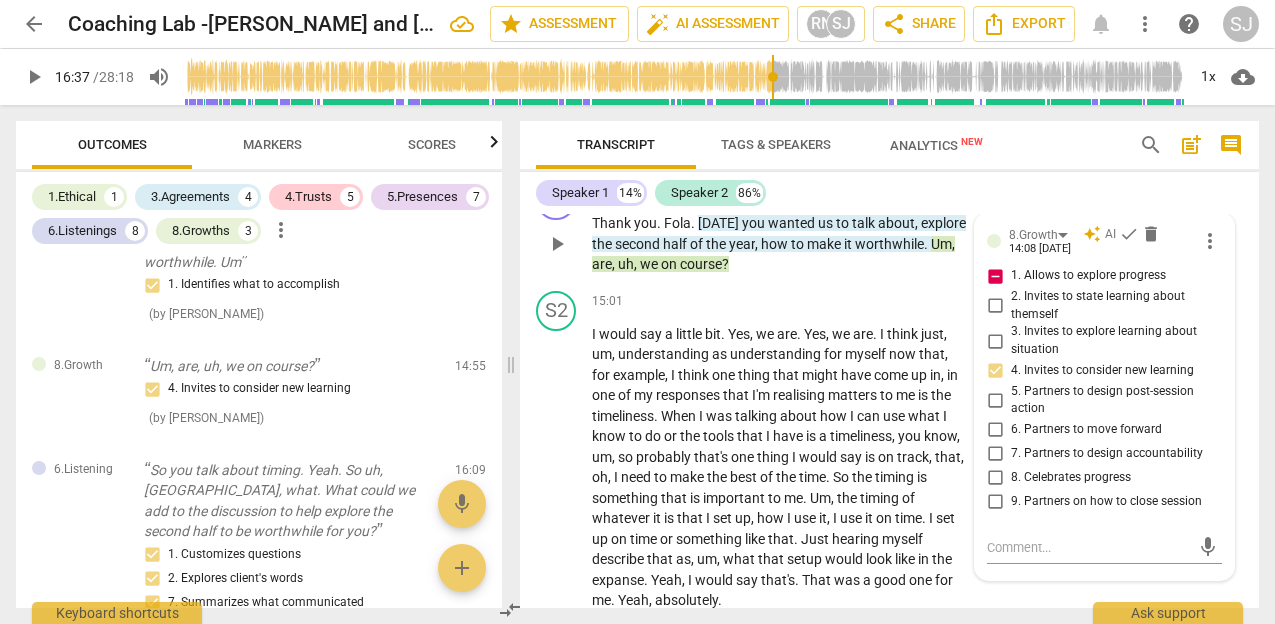 click on "1. Allows to explore progress" at bounding box center [995, 276] 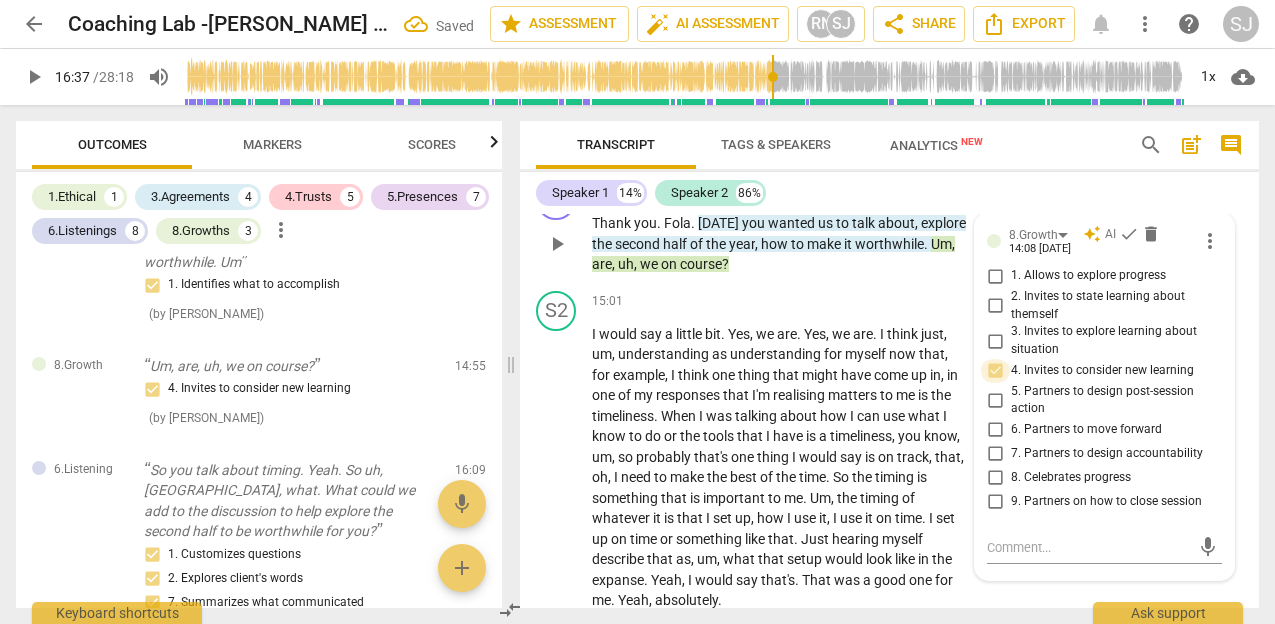 click on "4. Invites to consider new learning" at bounding box center (995, 371) 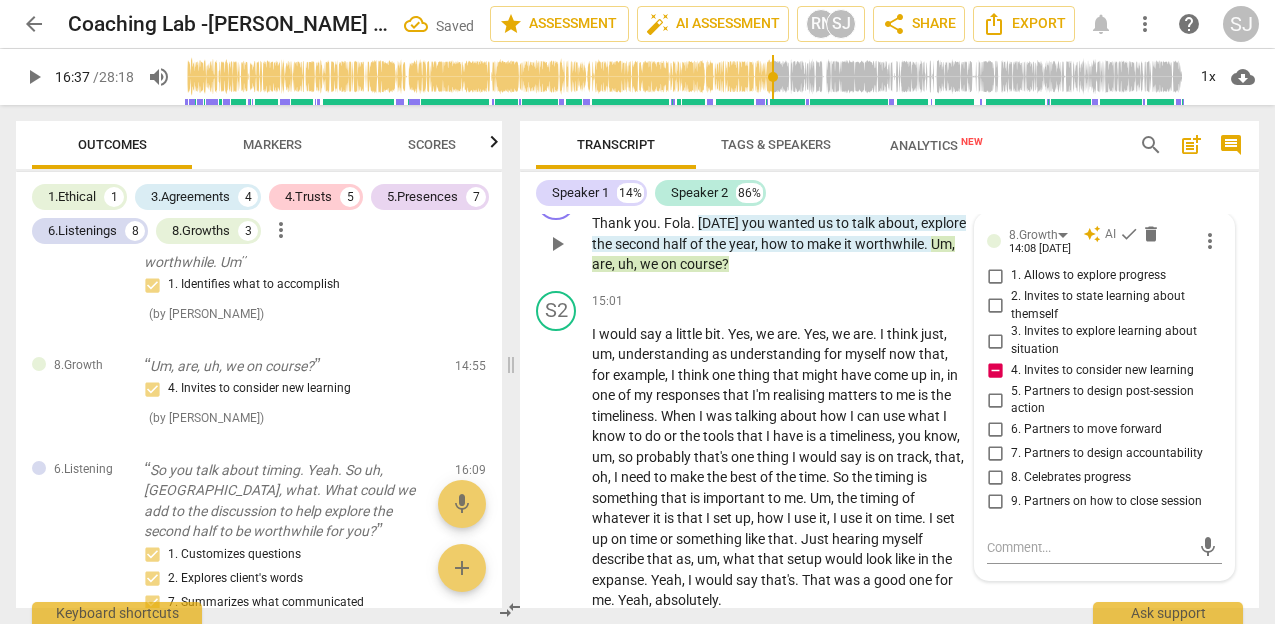 click on "4. Invites to consider new learning" at bounding box center [995, 371] 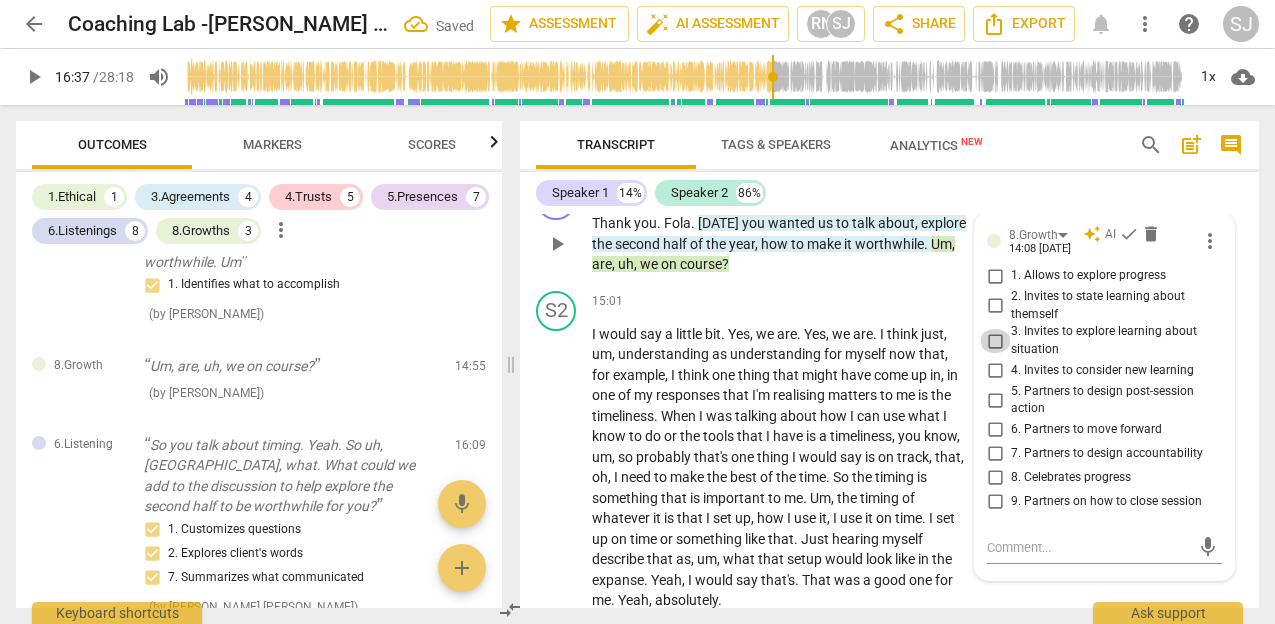 click on "3. Invites to explore learning about situation" at bounding box center (995, 341) 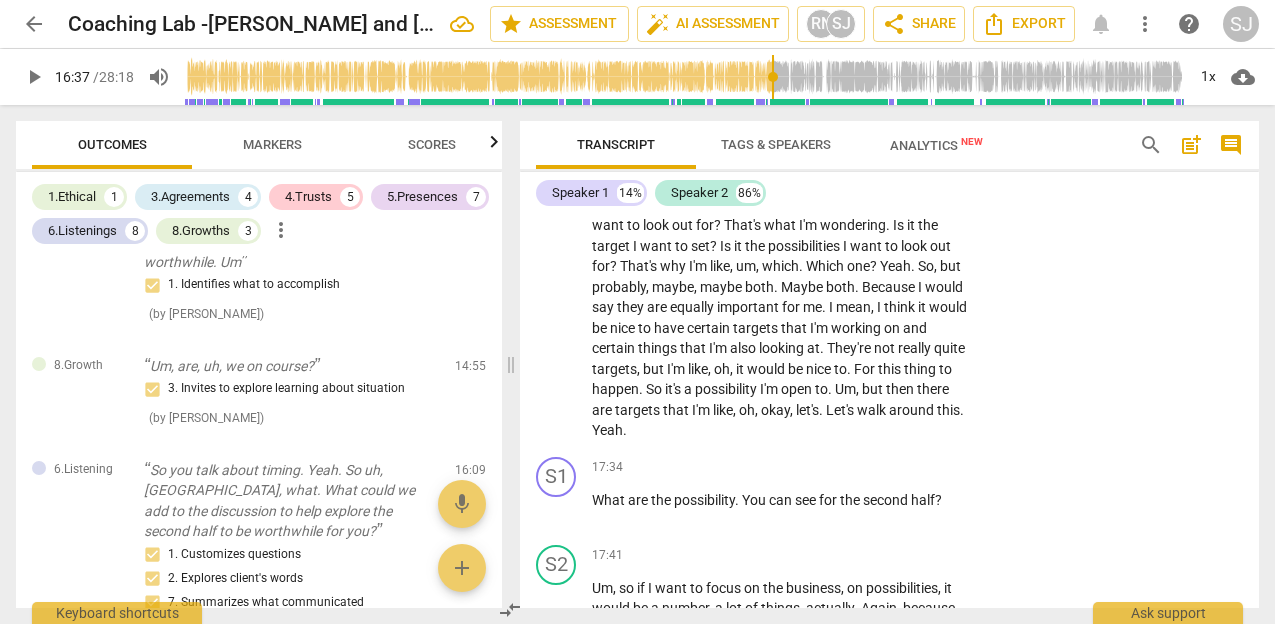 scroll, scrollTop: 9162, scrollLeft: 0, axis: vertical 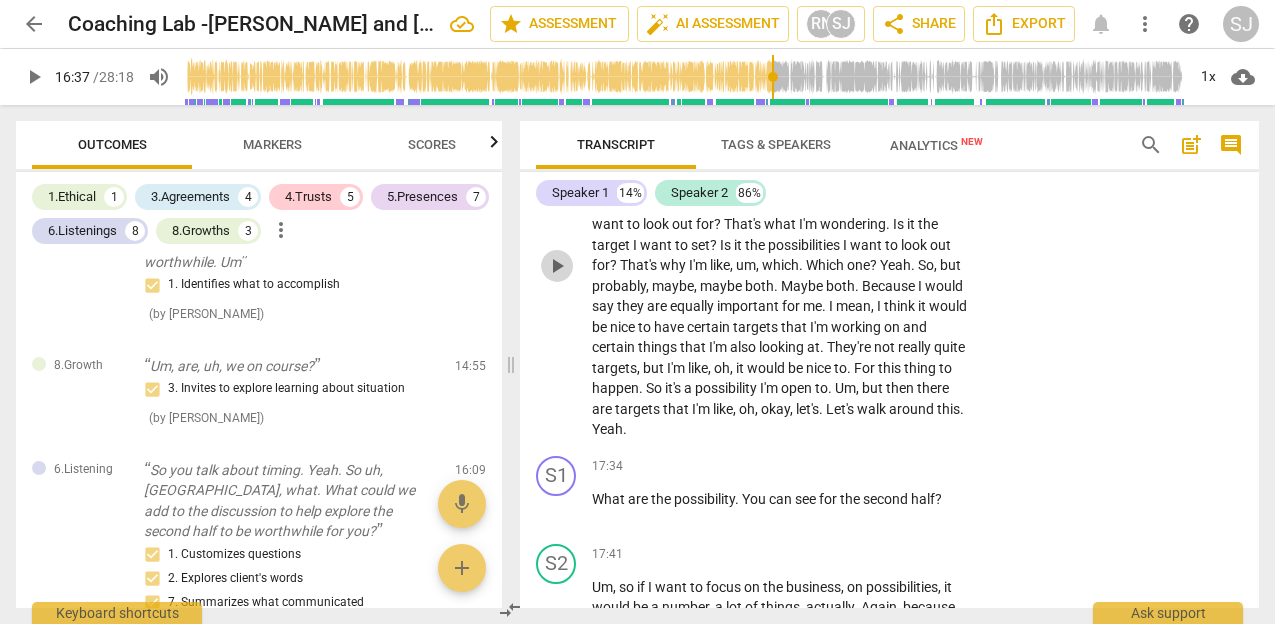 click on "play_arrow" at bounding box center (557, 266) 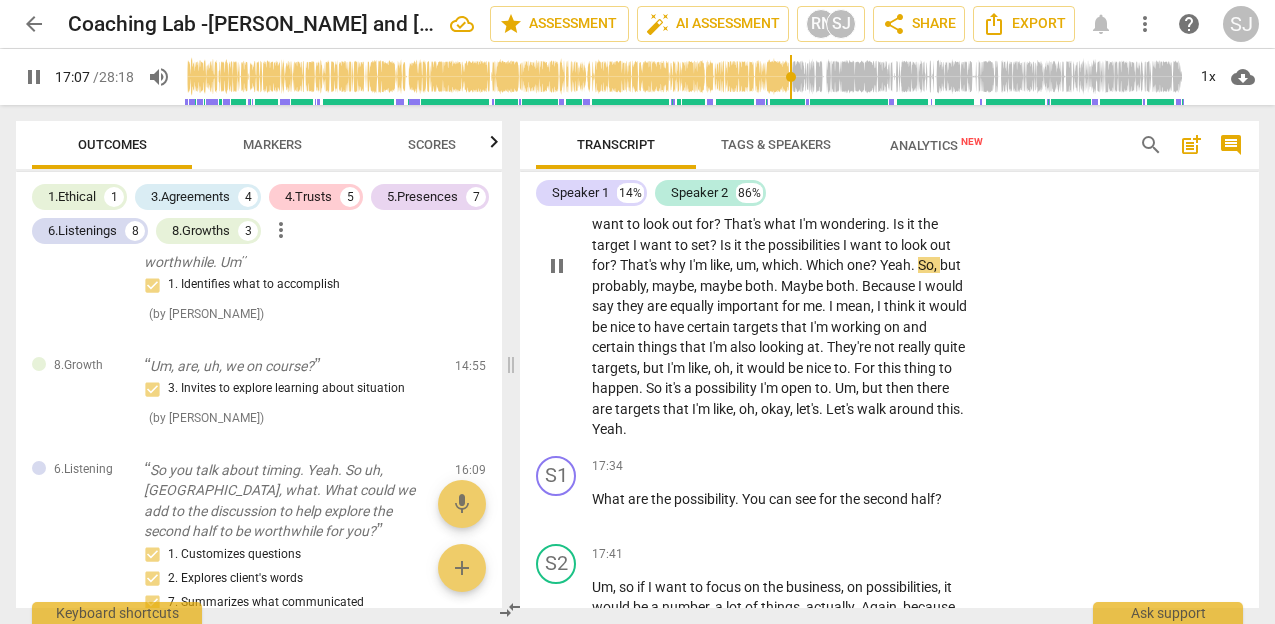 click on "um" at bounding box center (746, 265) 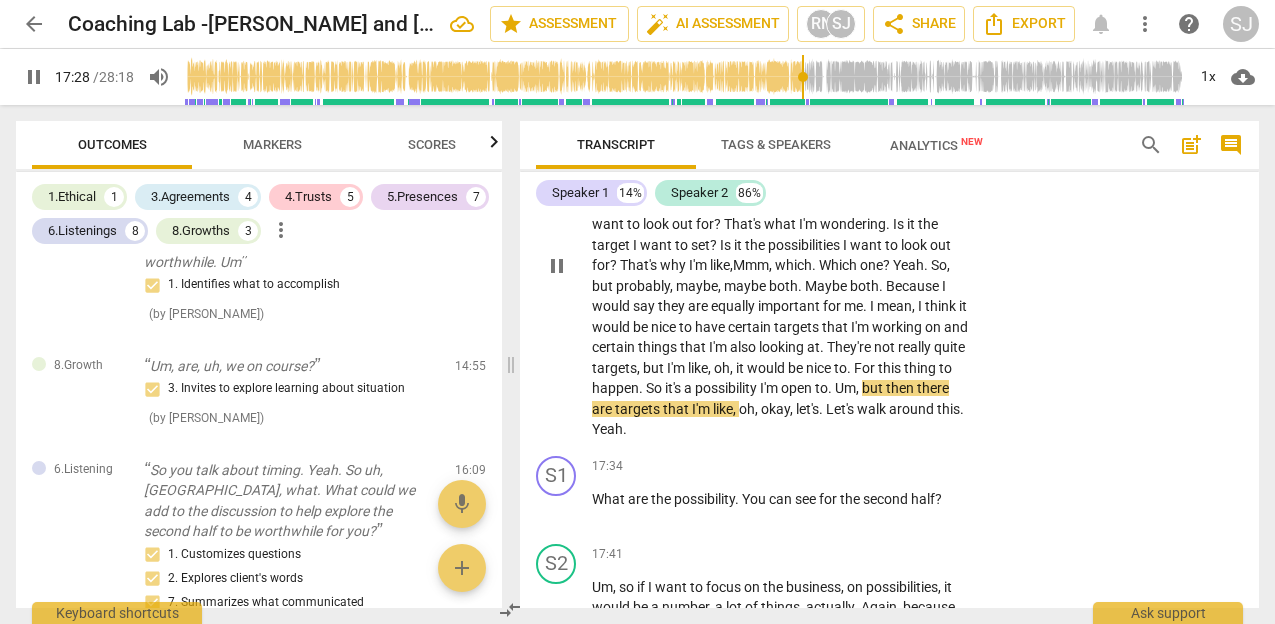 click on "." at bounding box center [850, 368] 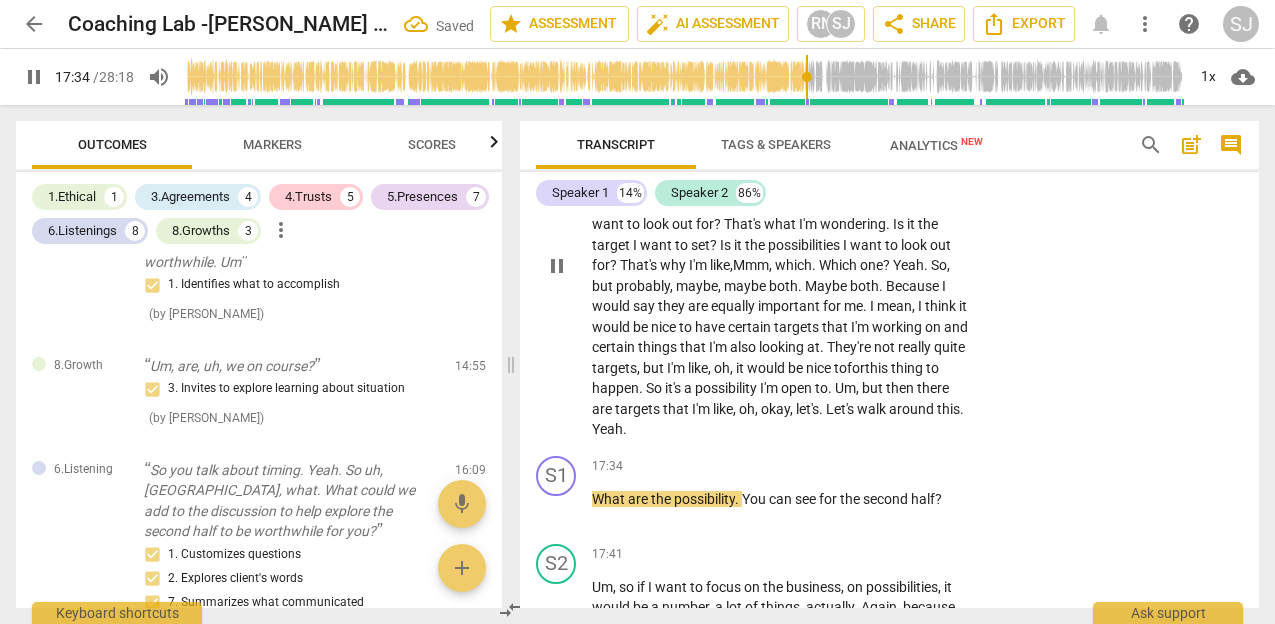 click on "walk" at bounding box center [873, 409] 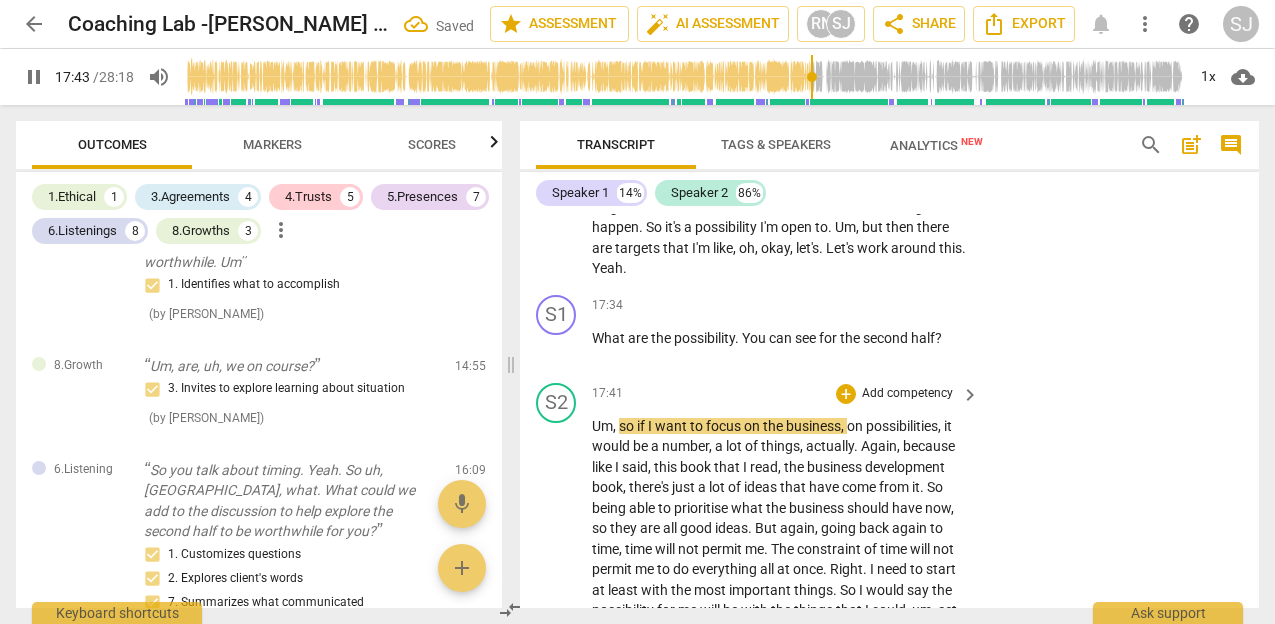 scroll, scrollTop: 9317, scrollLeft: 0, axis: vertical 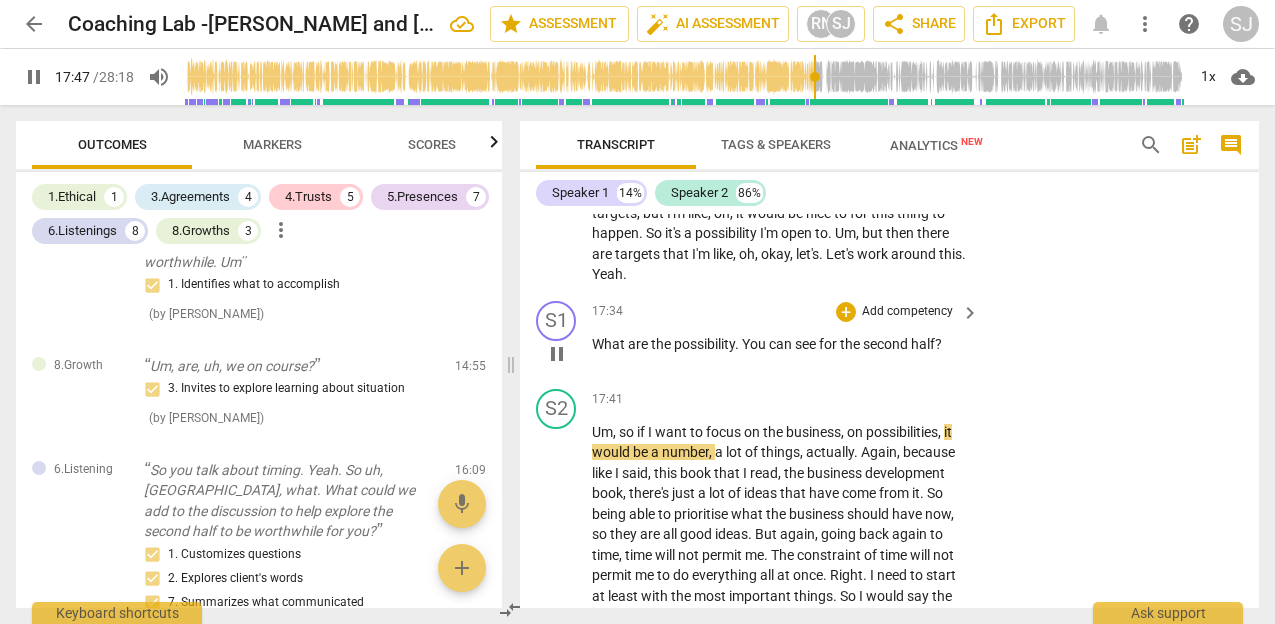 drag, startPoint x: 597, startPoint y: 398, endPoint x: 973, endPoint y: 392, distance: 376.04788 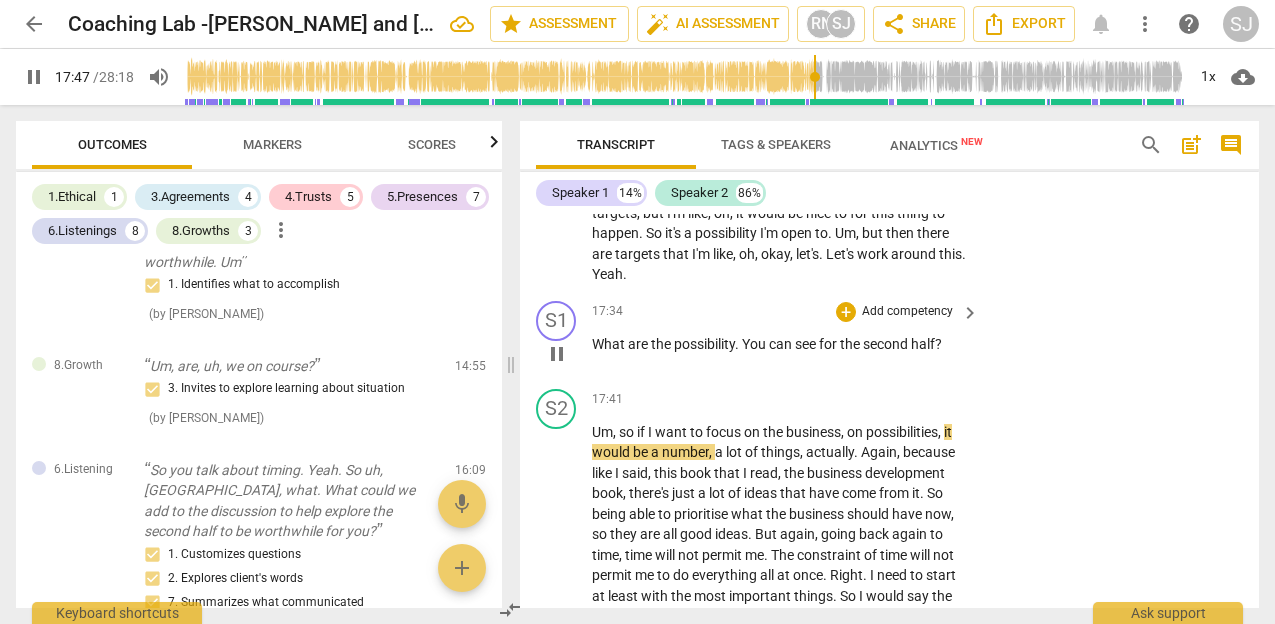 click on "17:34 + Add competency keyboard_arrow_right What   are   the   possibility .   You   can   see   for   the   second   half ?" at bounding box center [786, 337] 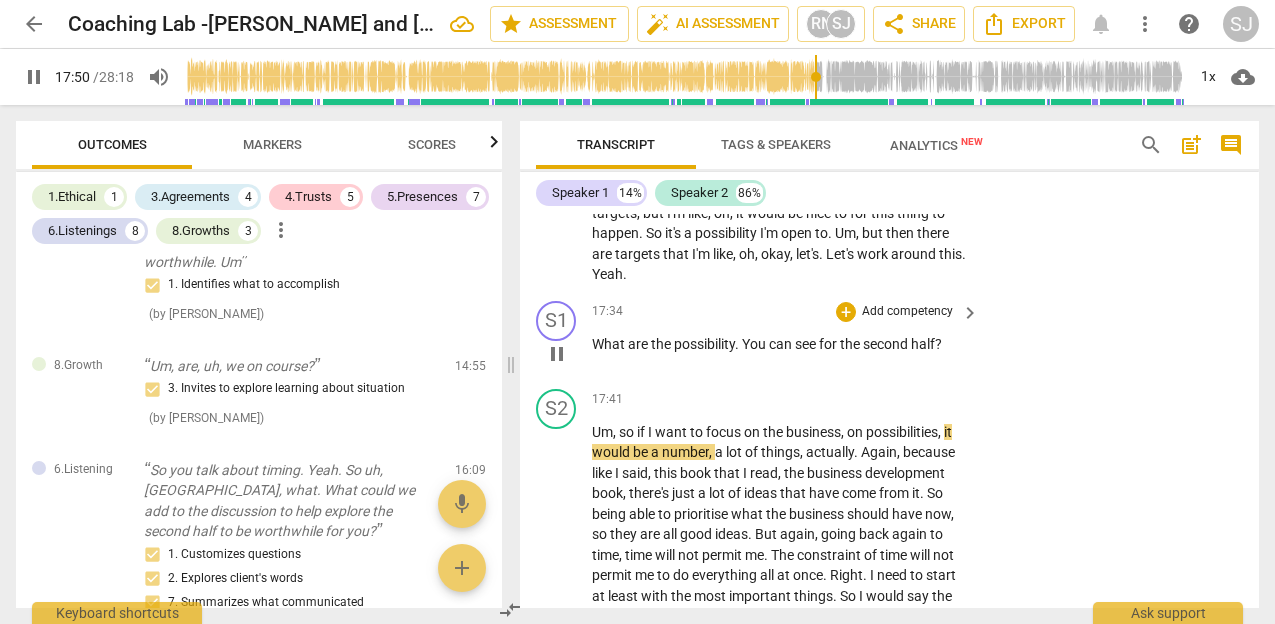 click on "." at bounding box center [738, 344] 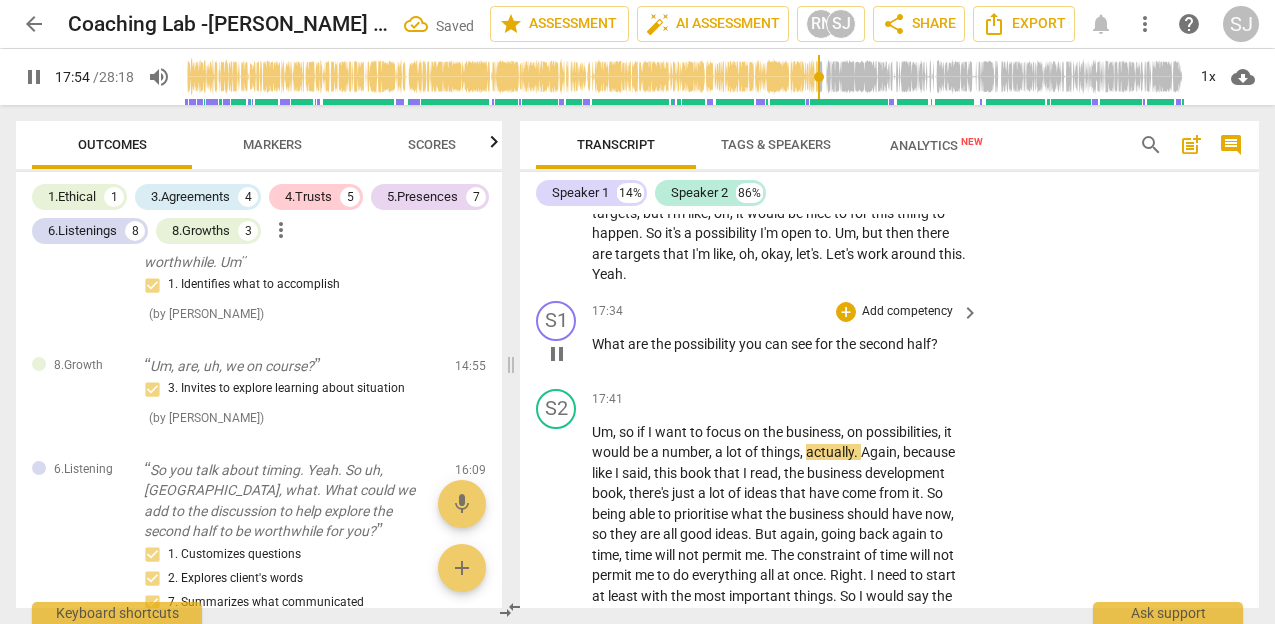 click on "Add competency" at bounding box center (907, 312) 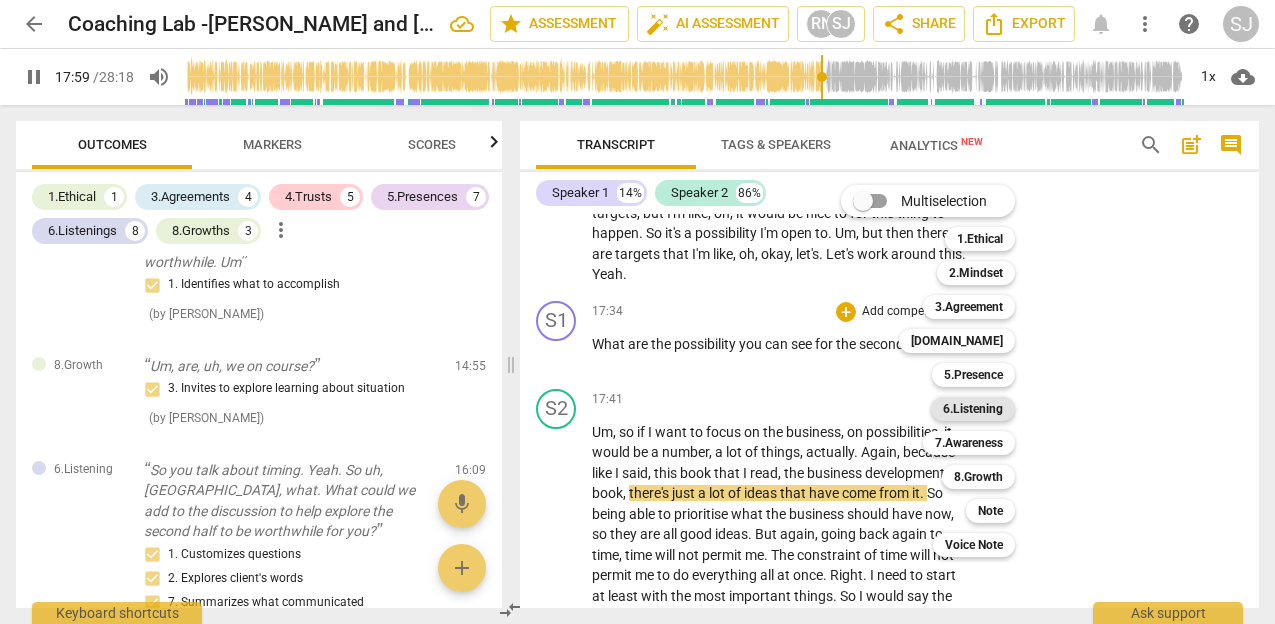 click on "6.Listening" at bounding box center [973, 409] 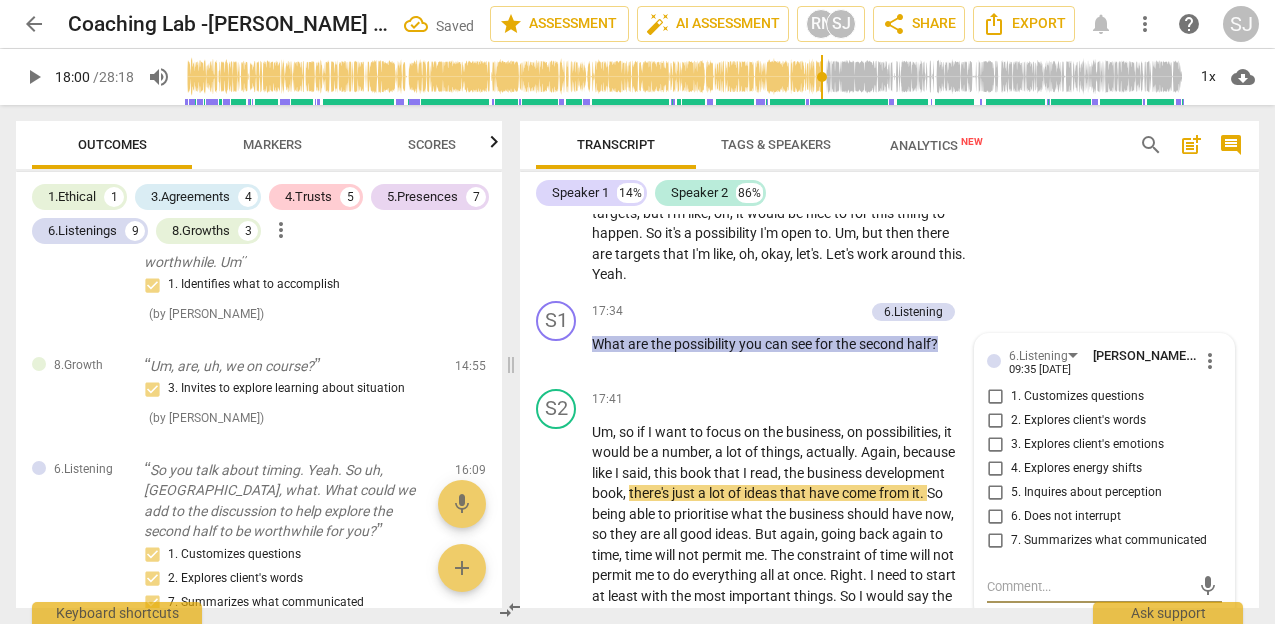 scroll, scrollTop: 9552, scrollLeft: 0, axis: vertical 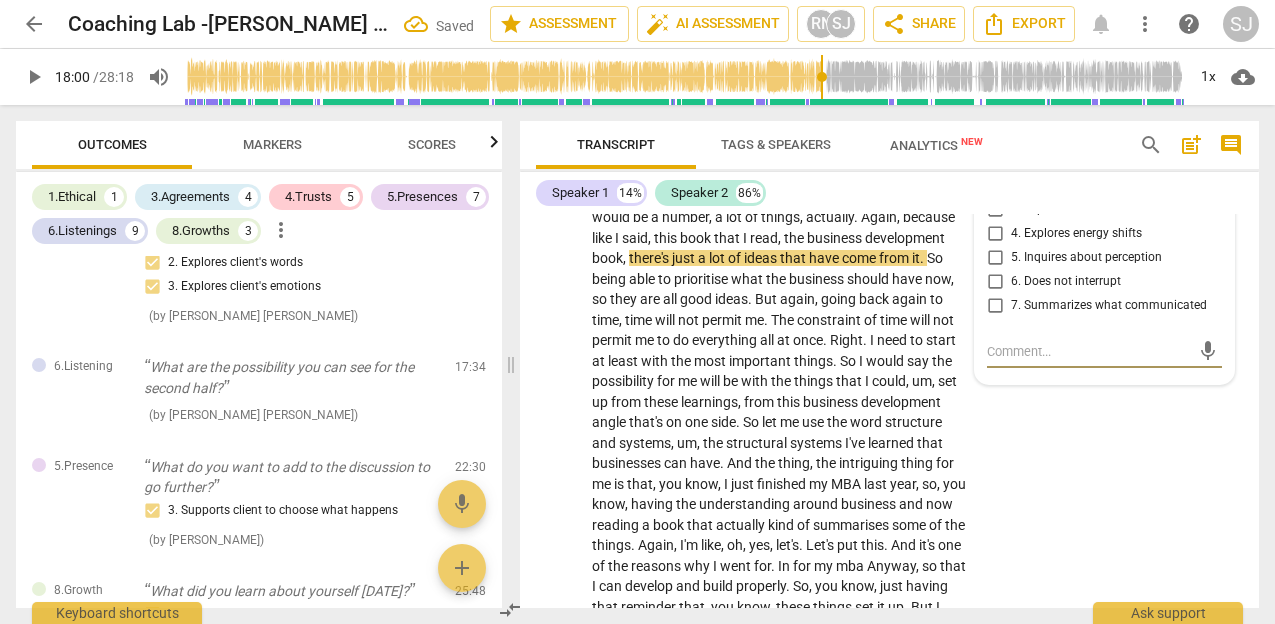 click on "1. Customizes questions" at bounding box center (995, 162) 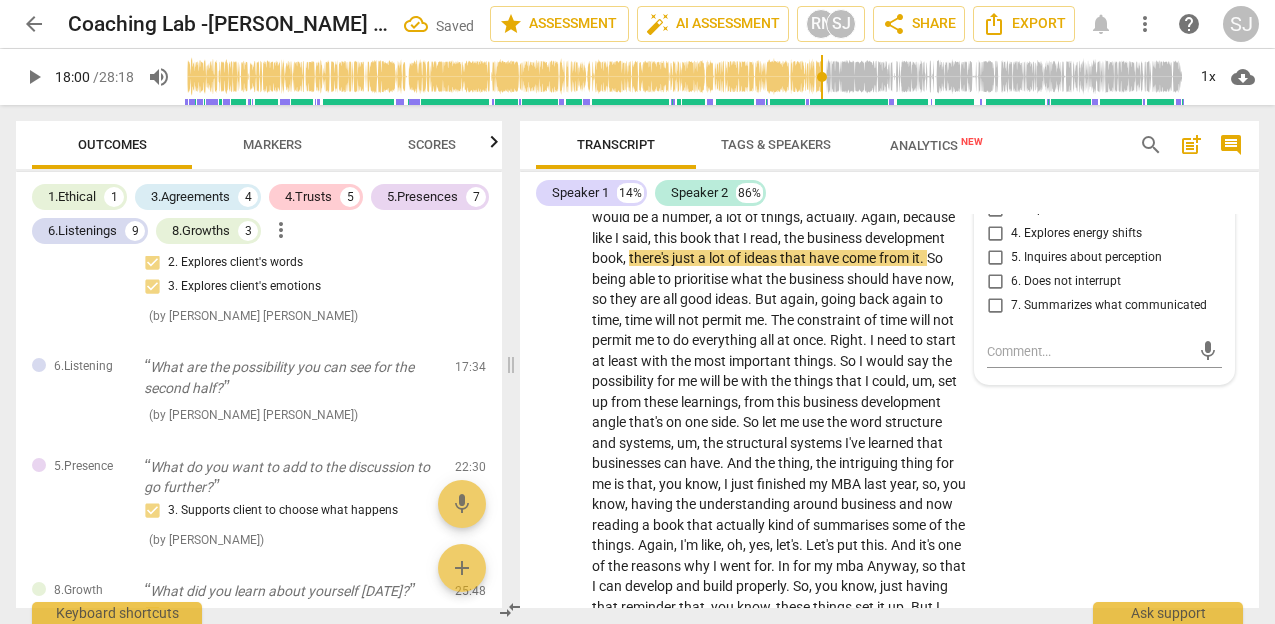 click on "2. Explores client's words" at bounding box center (995, 186) 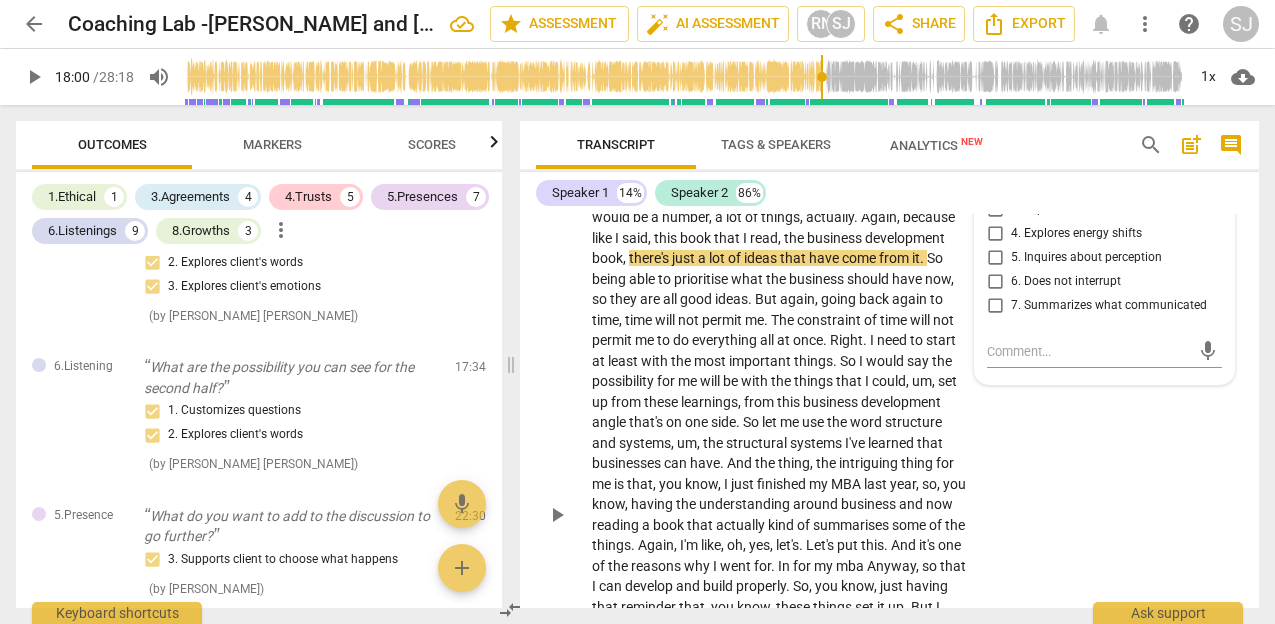 click on "play_arrow pause" at bounding box center [566, 515] 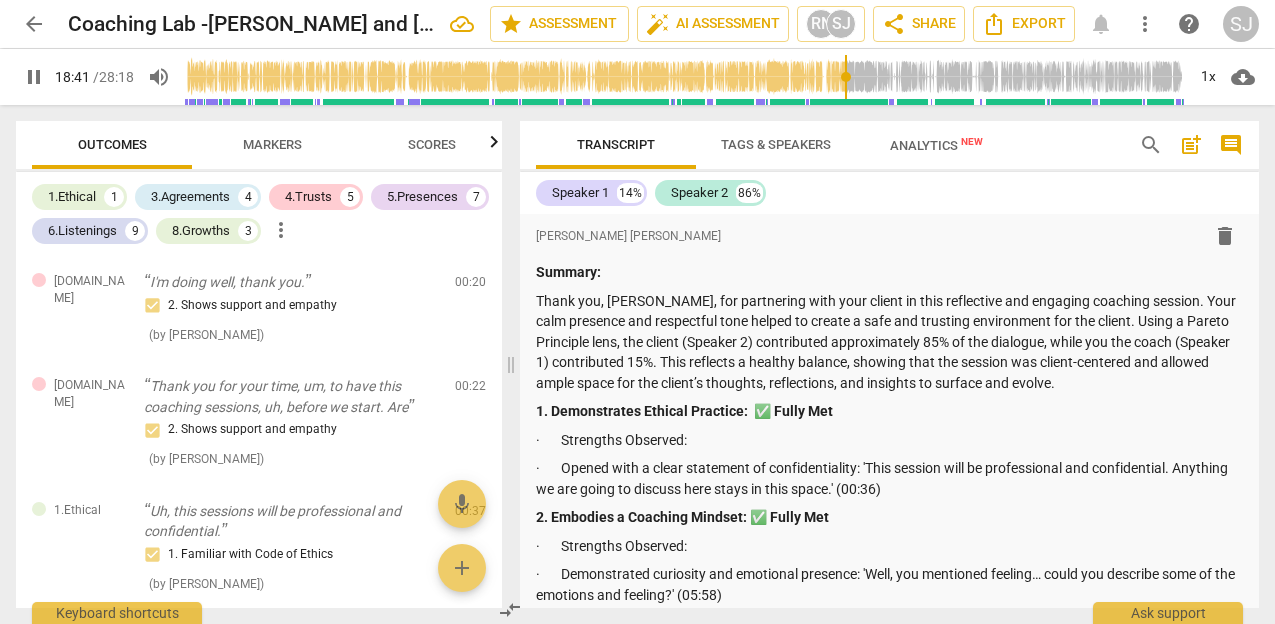 scroll, scrollTop: 0, scrollLeft: 0, axis: both 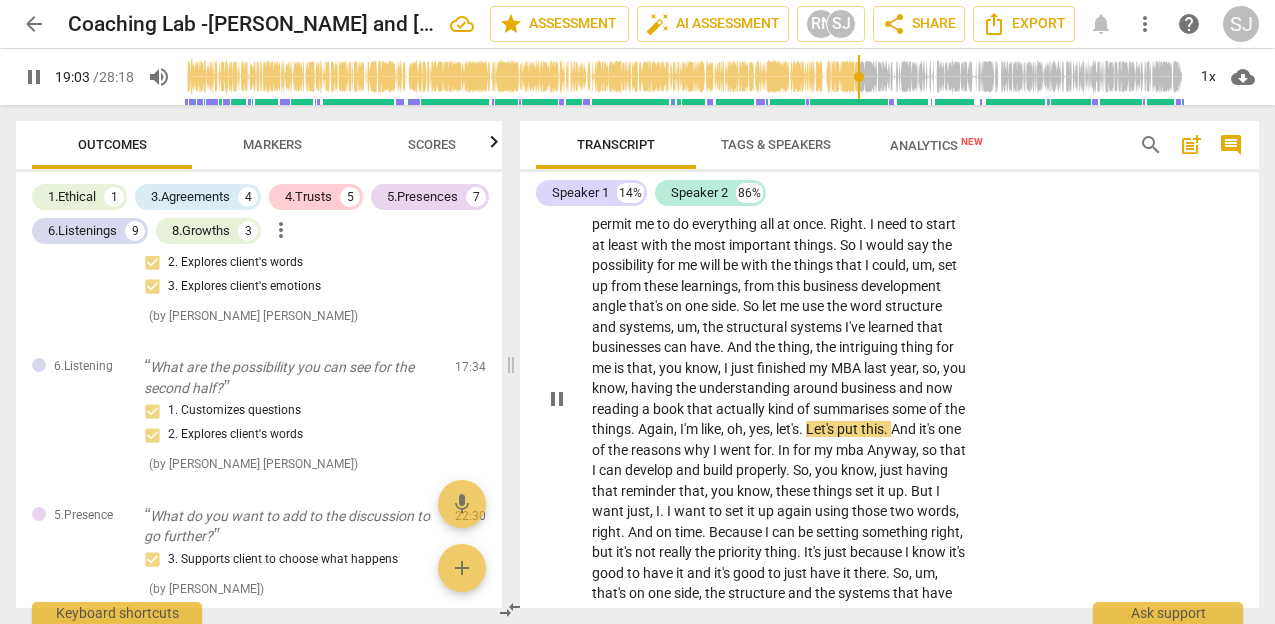 click on "Again" at bounding box center [656, 429] 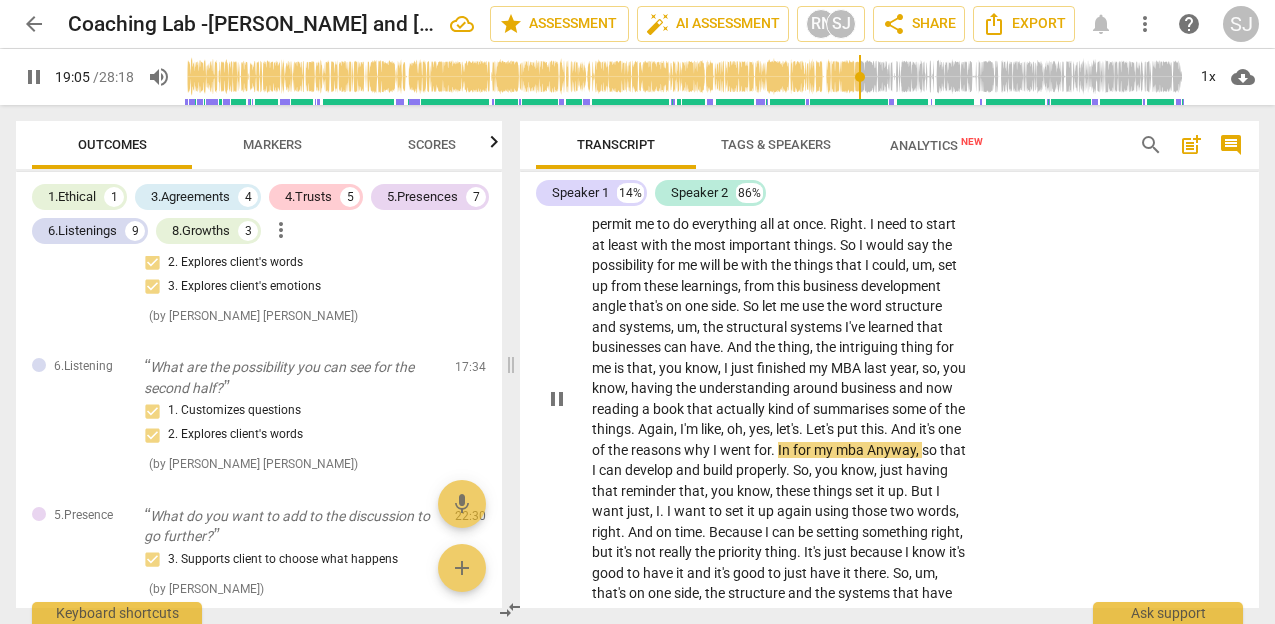 type on "1146" 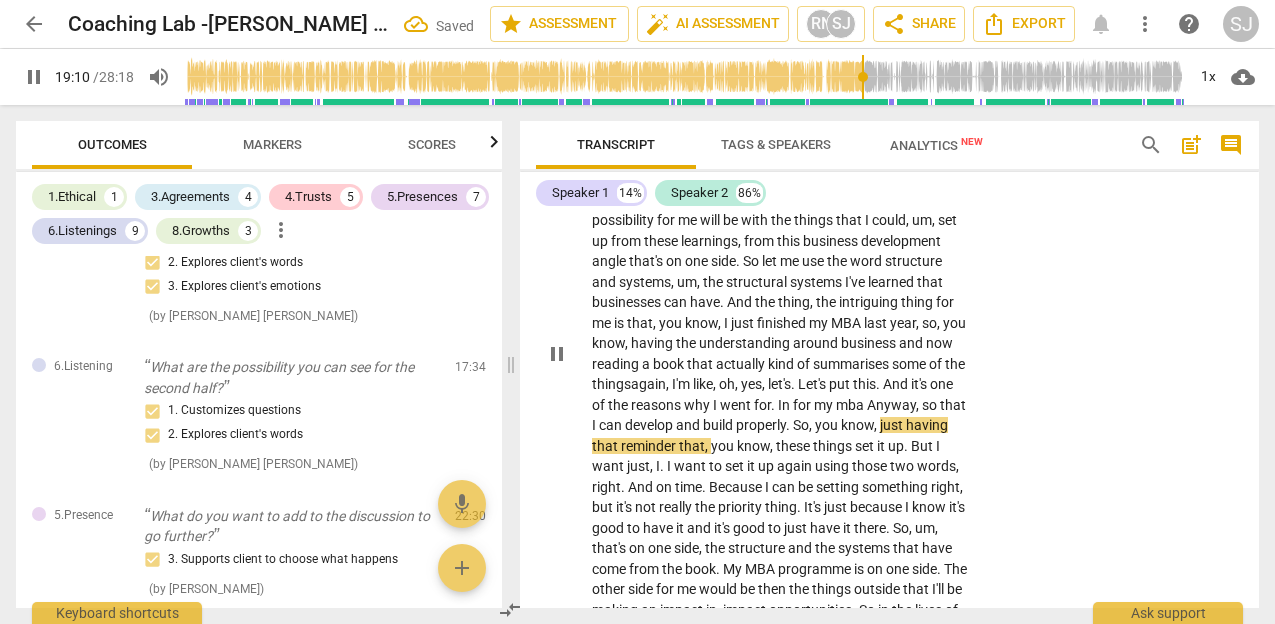 scroll, scrollTop: 9718, scrollLeft: 0, axis: vertical 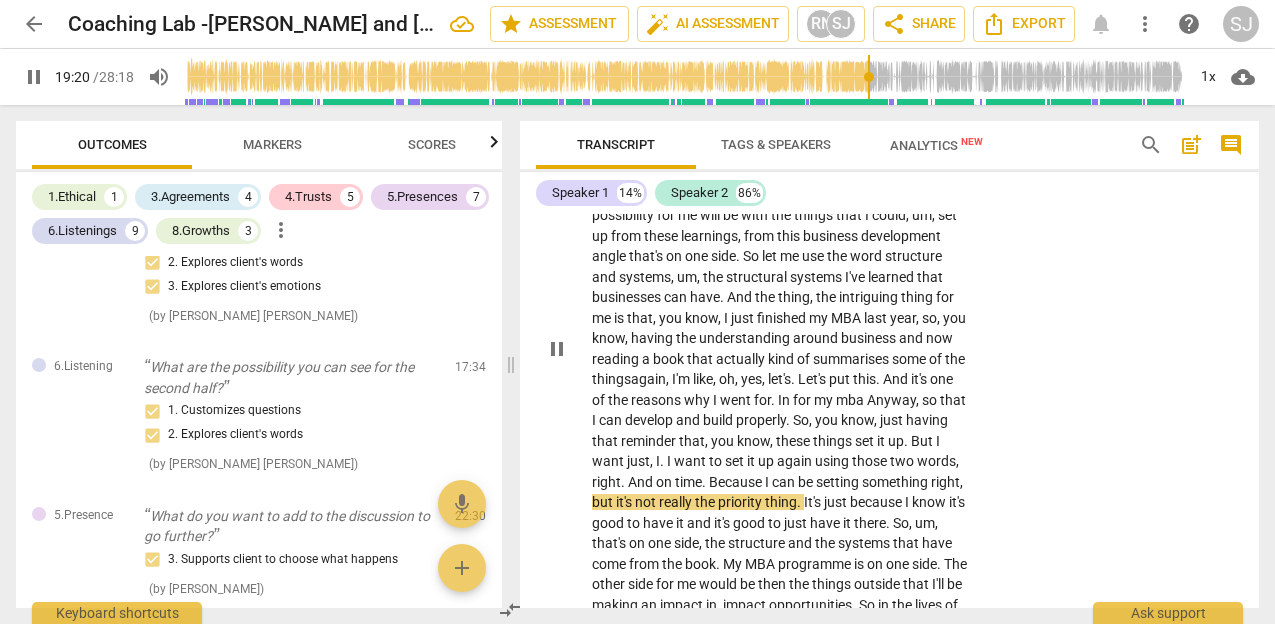 click on "And" at bounding box center (642, 482) 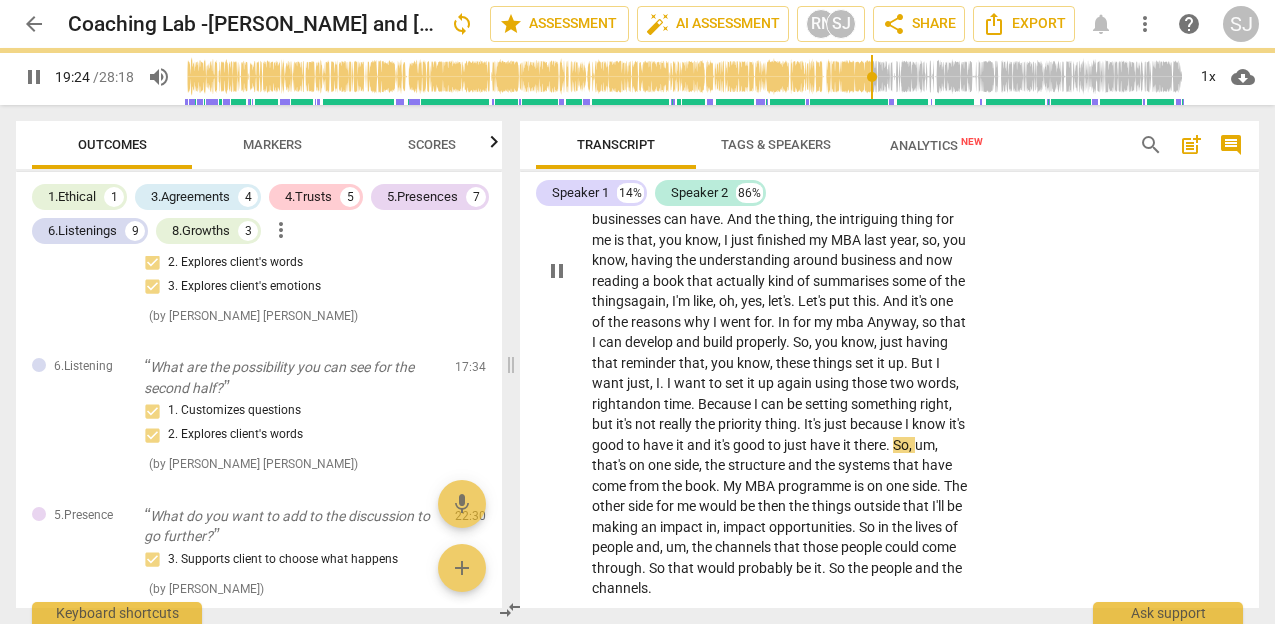 scroll, scrollTop: 9807, scrollLeft: 0, axis: vertical 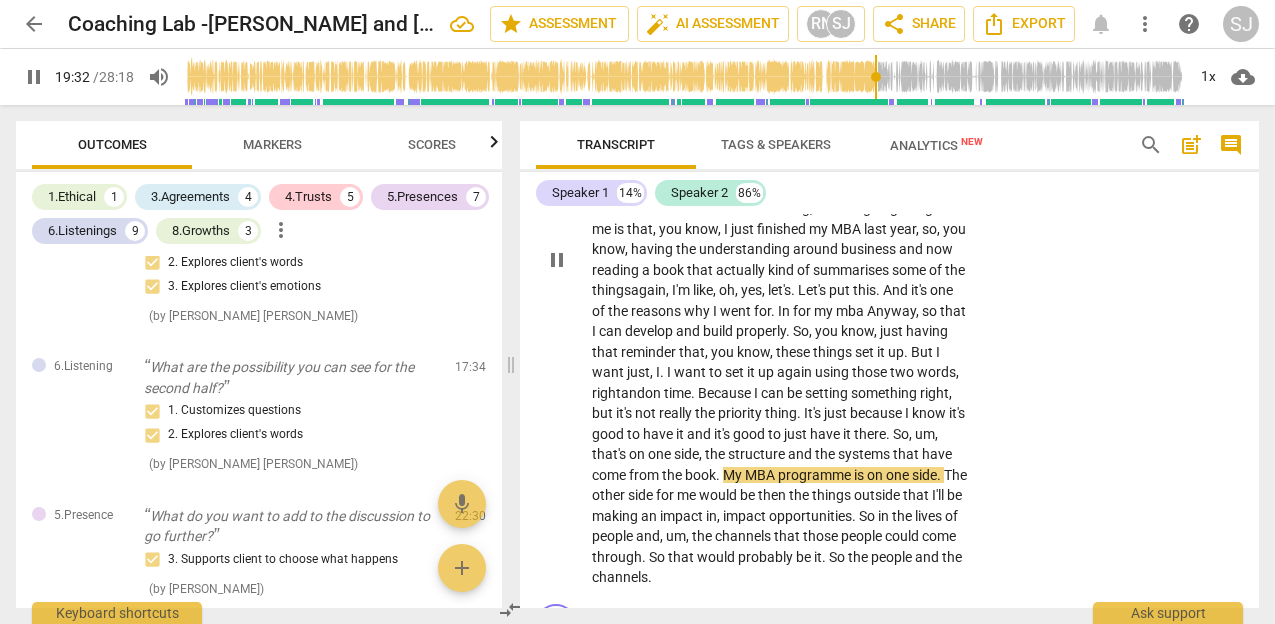 click on "." at bounding box center [719, 475] 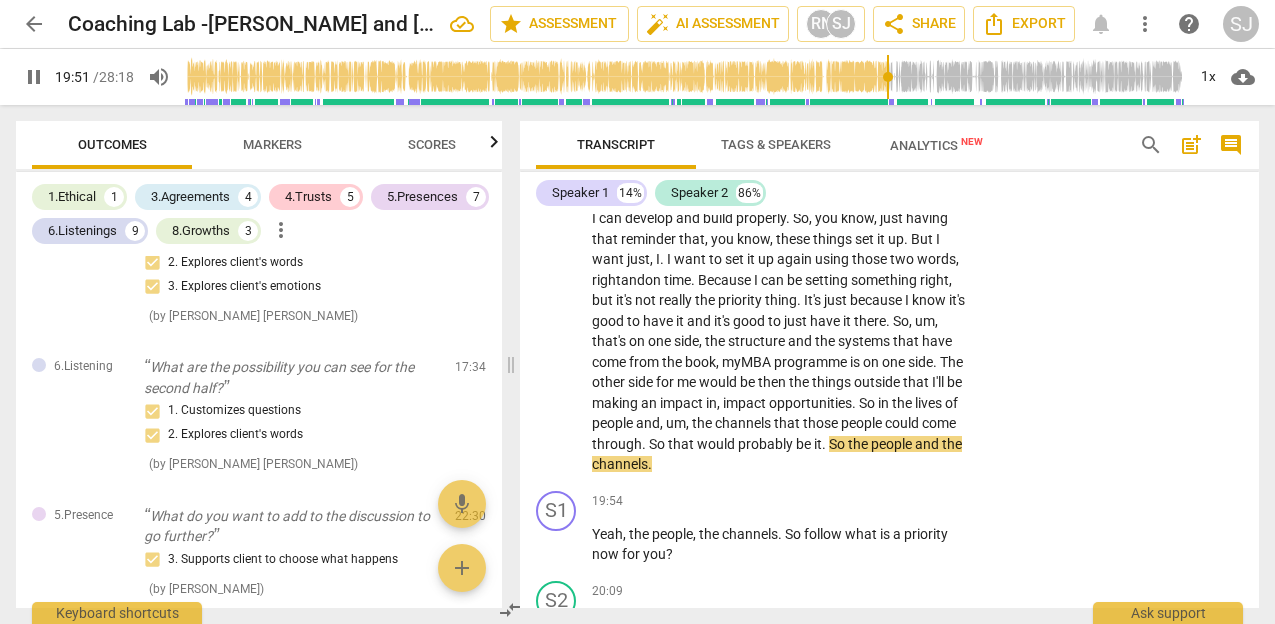 scroll, scrollTop: 9925, scrollLeft: 0, axis: vertical 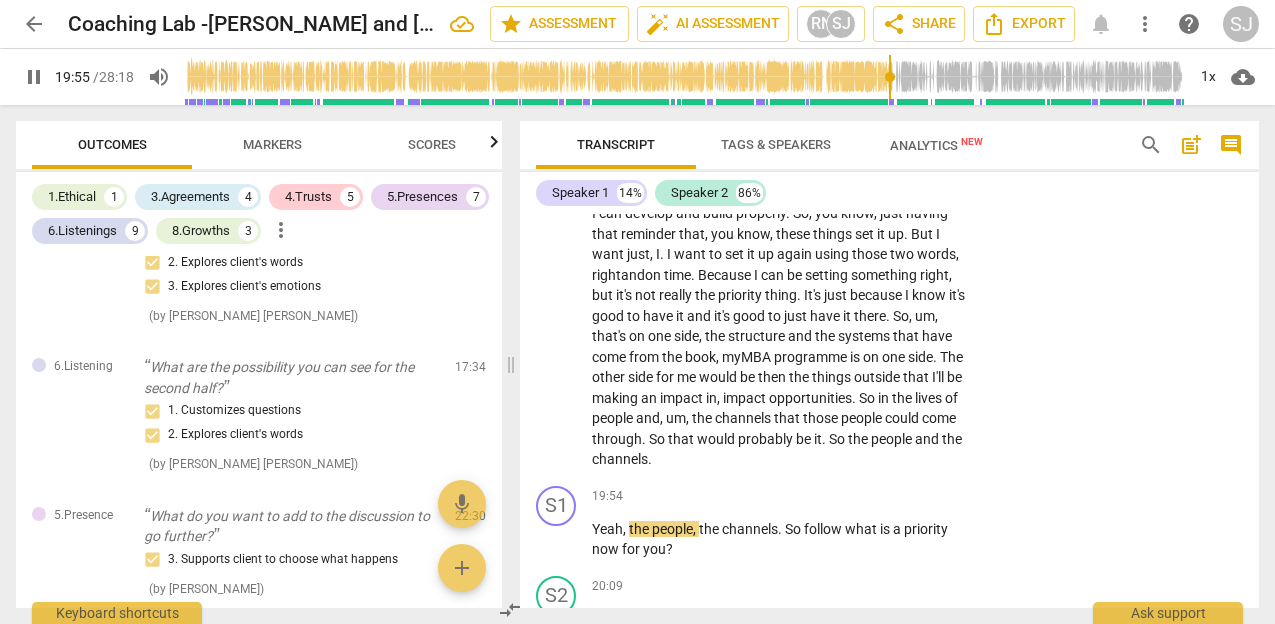 click on "So" at bounding box center [838, 439] 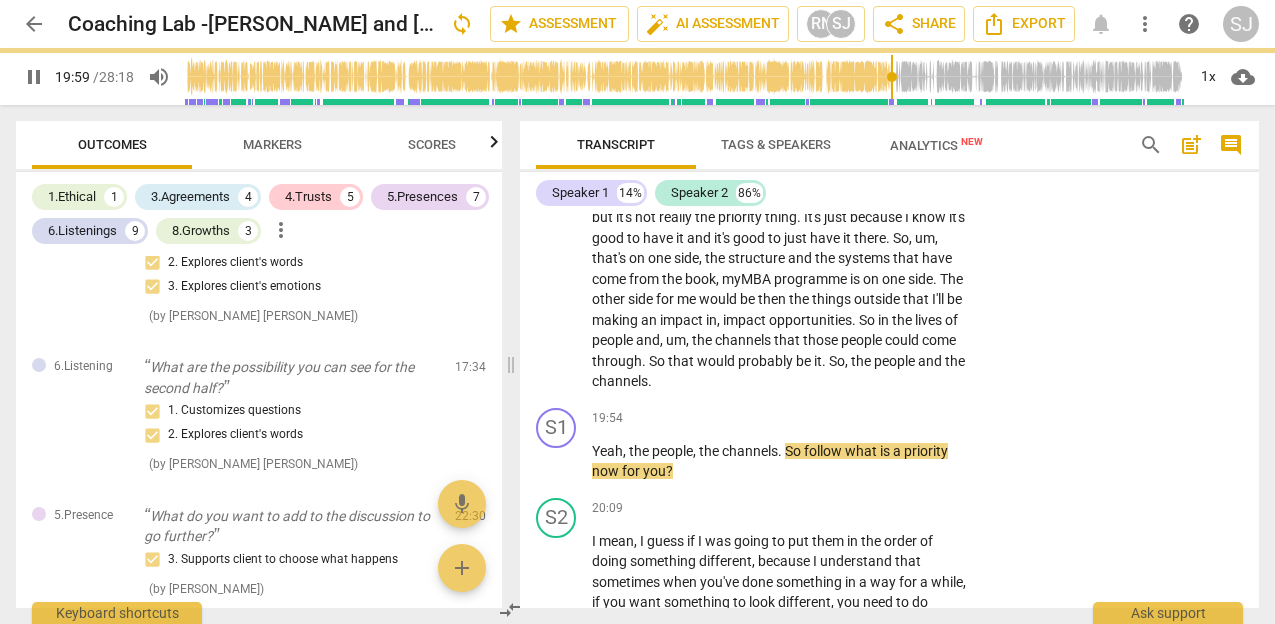scroll, scrollTop: 10014, scrollLeft: 0, axis: vertical 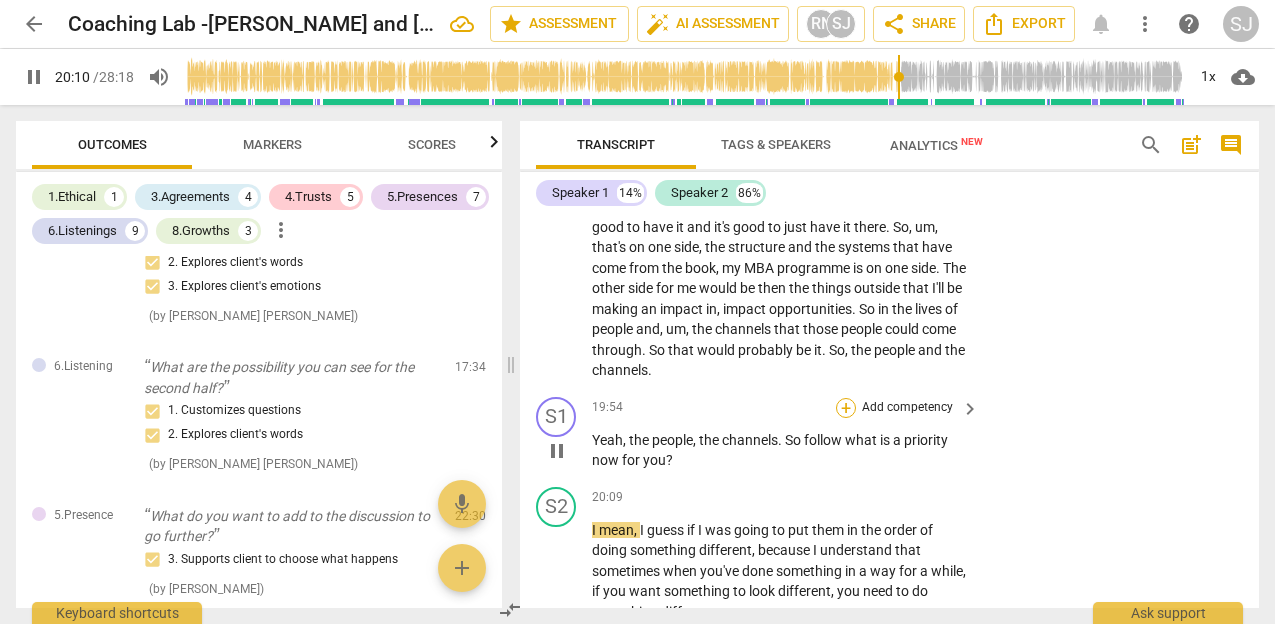 click on "+" at bounding box center [846, 408] 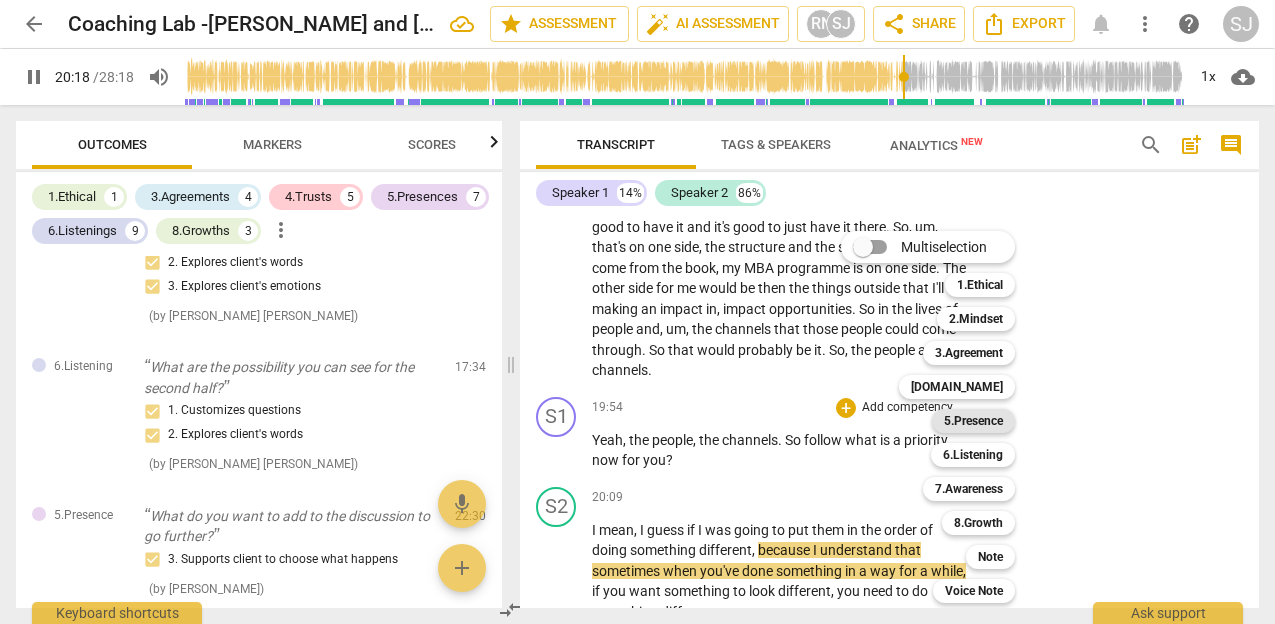 click on "5.Presence" at bounding box center (973, 421) 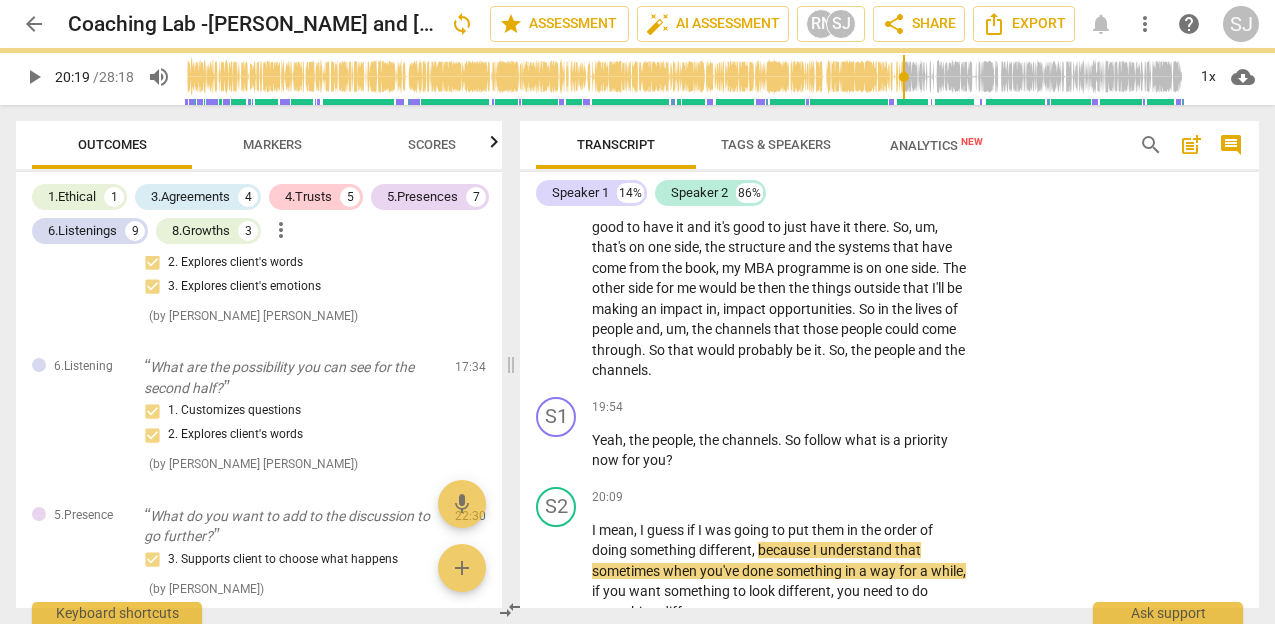 type on "1219" 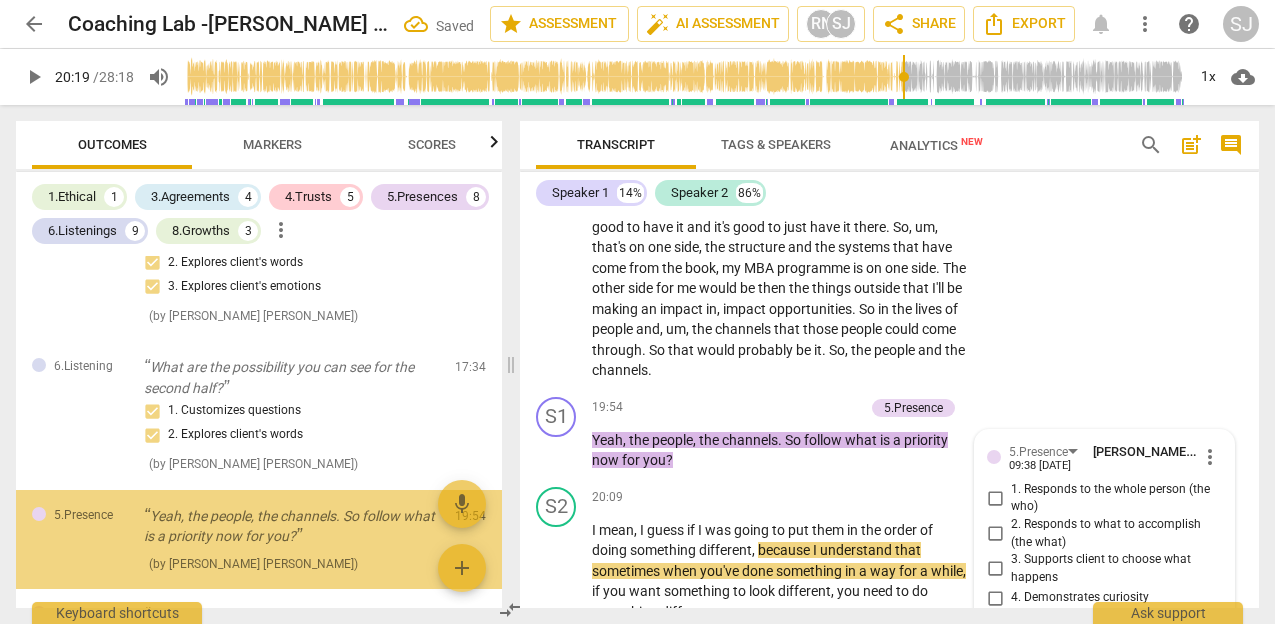 scroll, scrollTop: 10330, scrollLeft: 0, axis: vertical 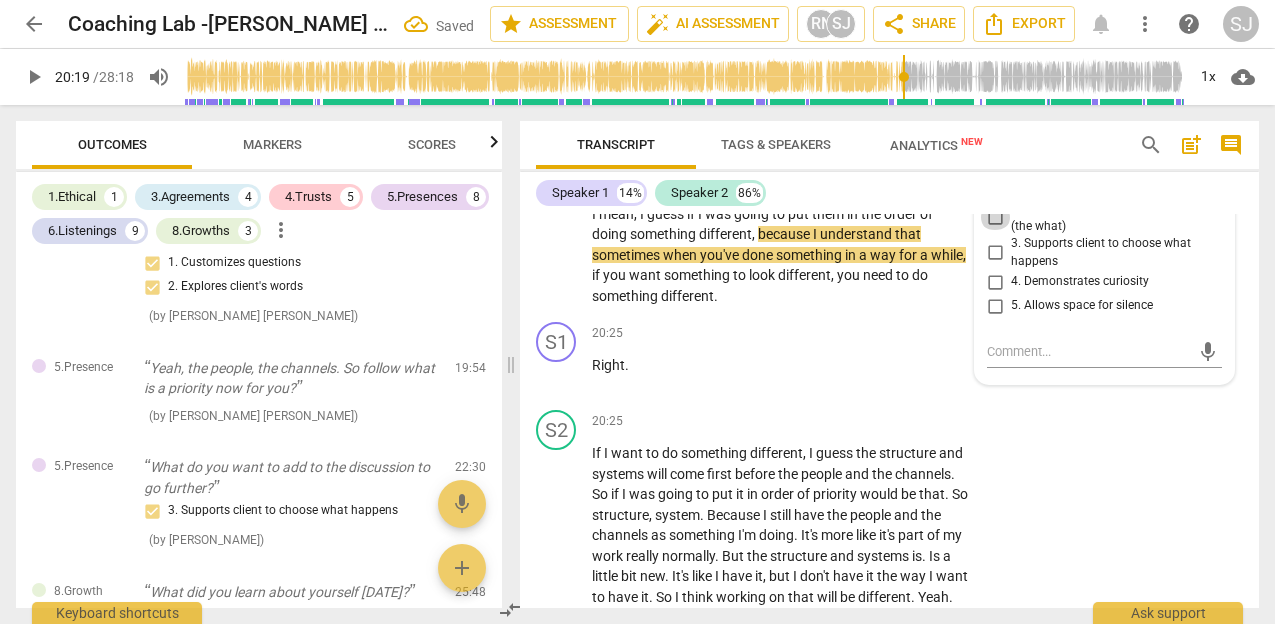 click on "2. Responds to what to accomplish (the what)" at bounding box center [995, 218] 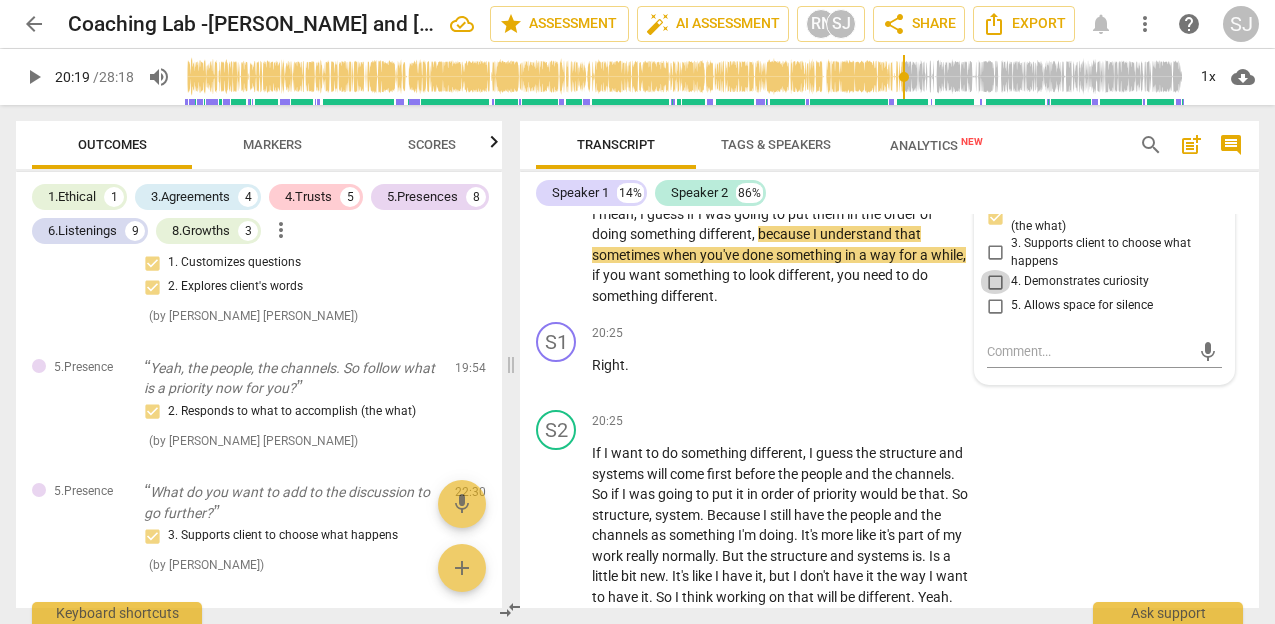 click on "4. Demonstrates curiosity" at bounding box center (995, 282) 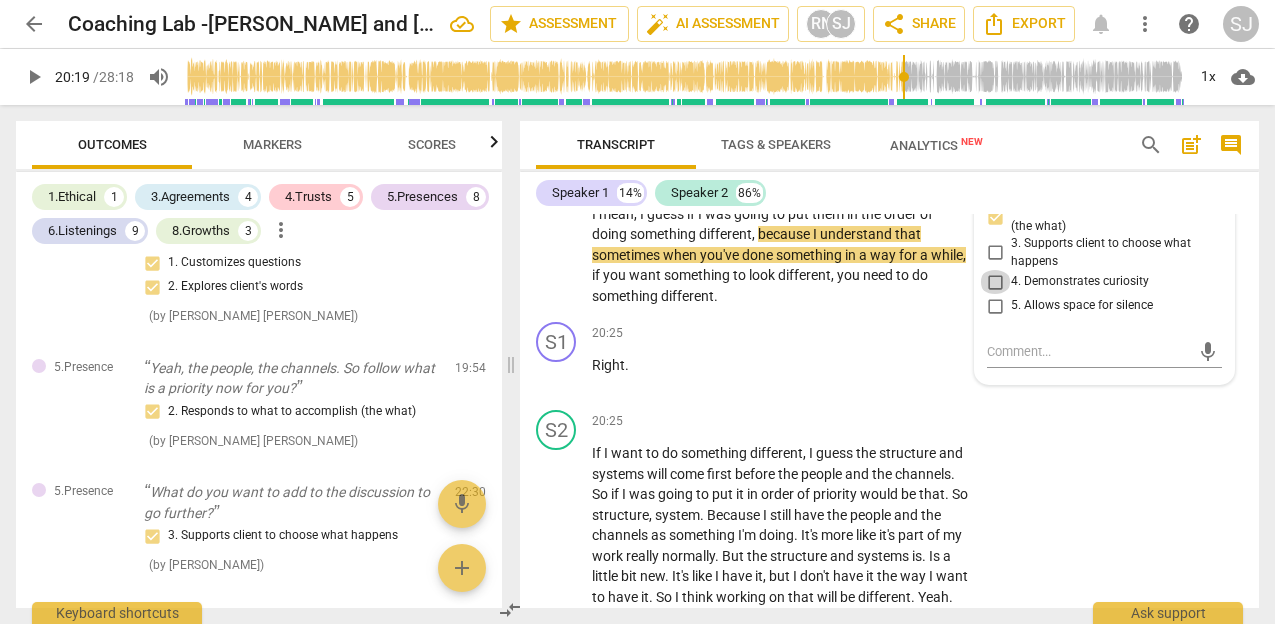 checkbox on "true" 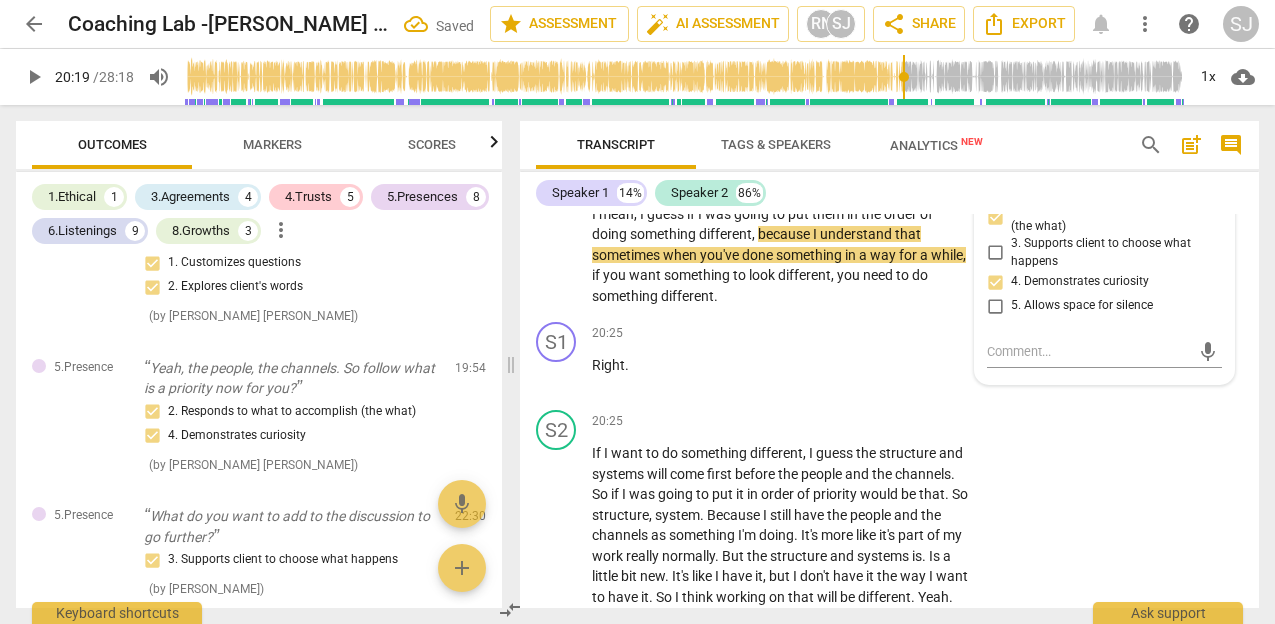 click on "1. Responds to the whole person (the who)" at bounding box center [995, 182] 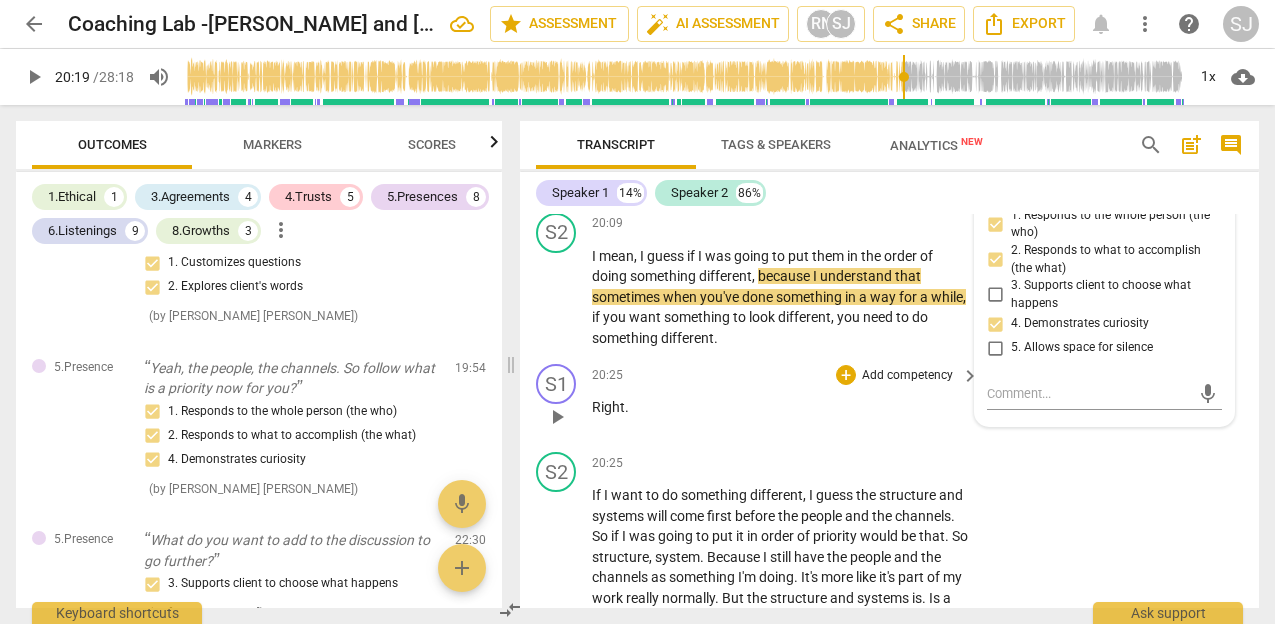 scroll, scrollTop: 10253, scrollLeft: 0, axis: vertical 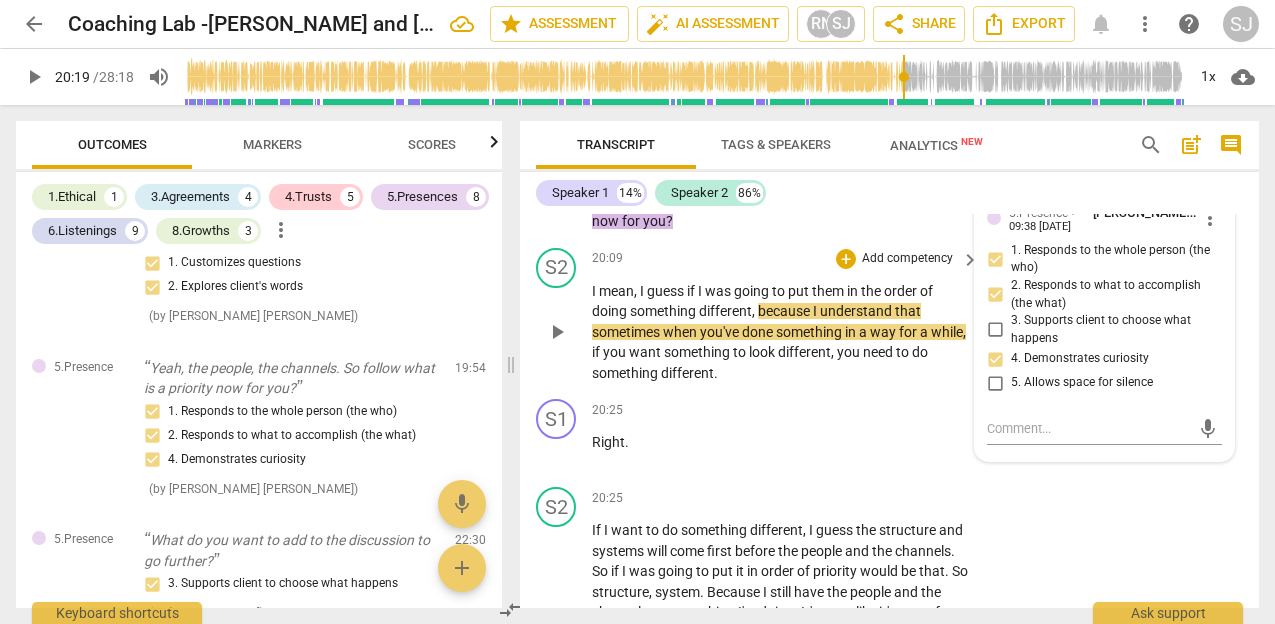 click on "play_arrow" at bounding box center [557, 332] 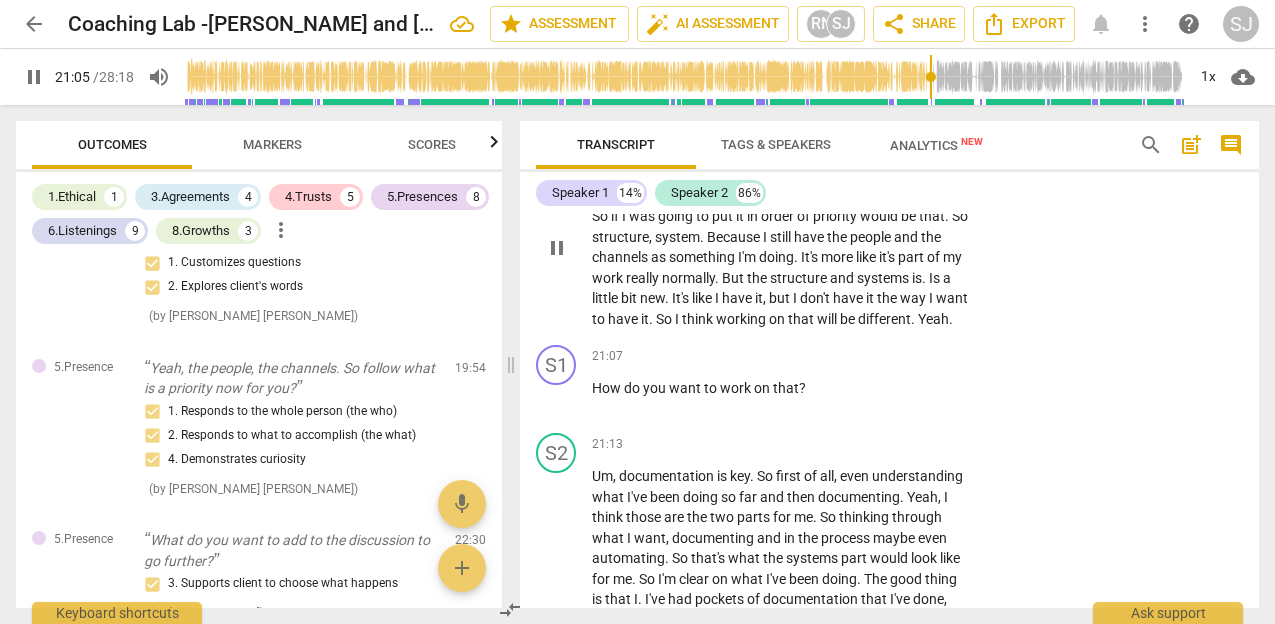 scroll, scrollTop: 10609, scrollLeft: 0, axis: vertical 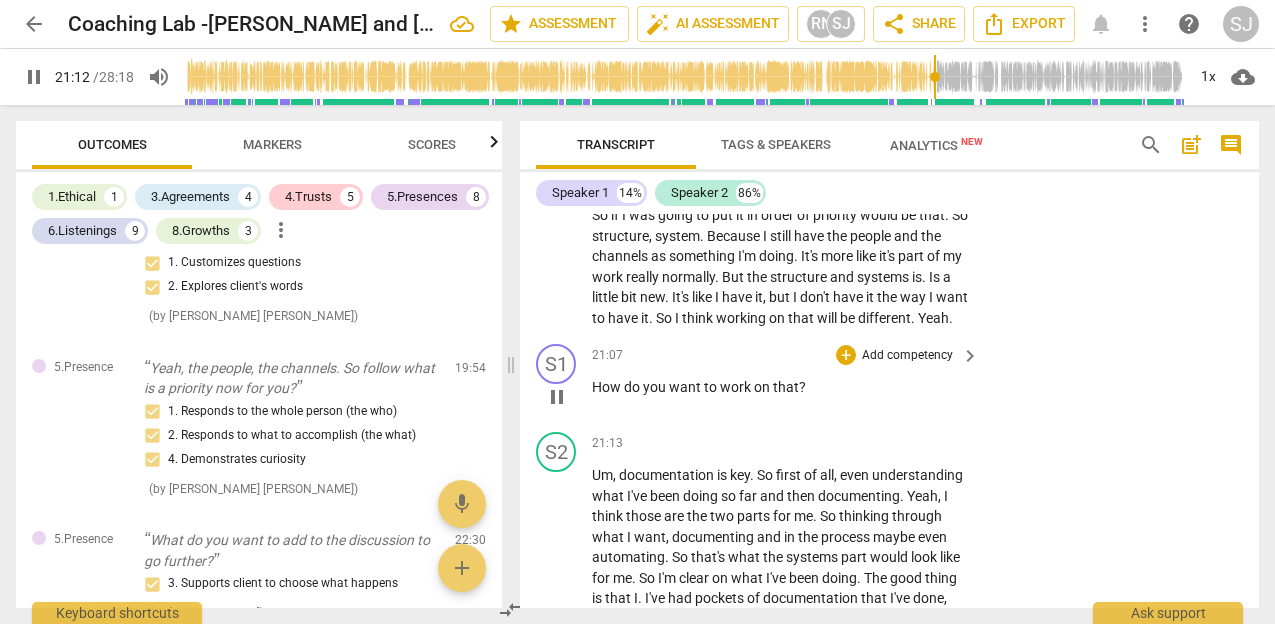 click on "Add competency" at bounding box center [907, 356] 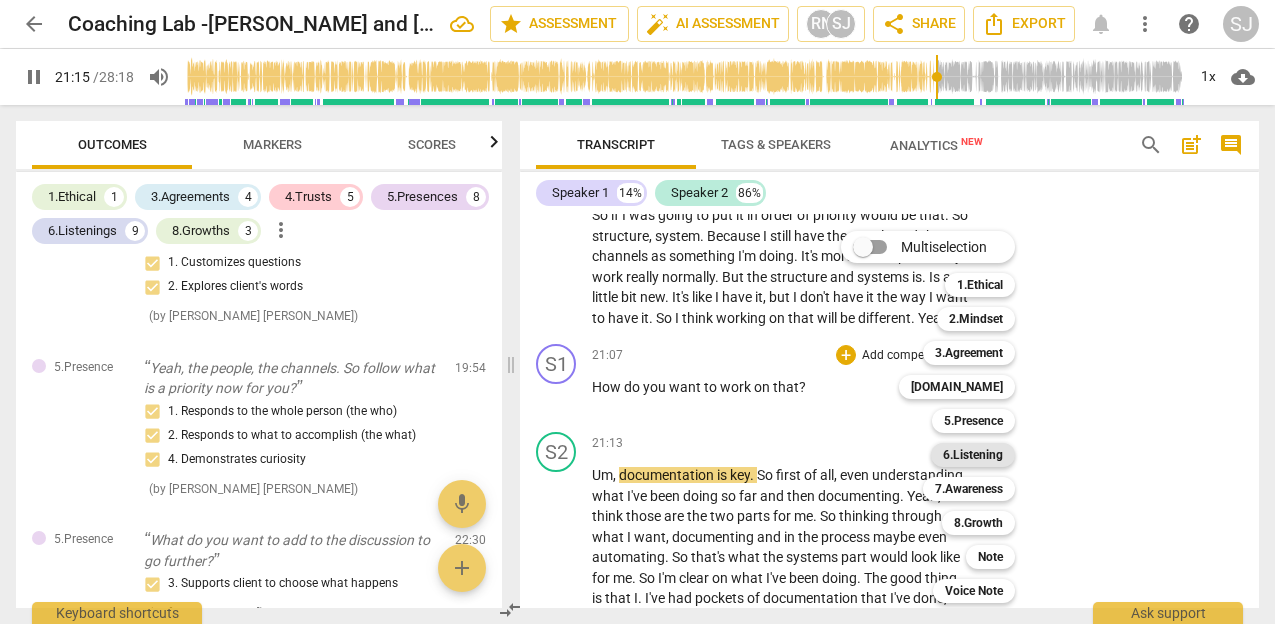 click on "6.Listening" at bounding box center (973, 455) 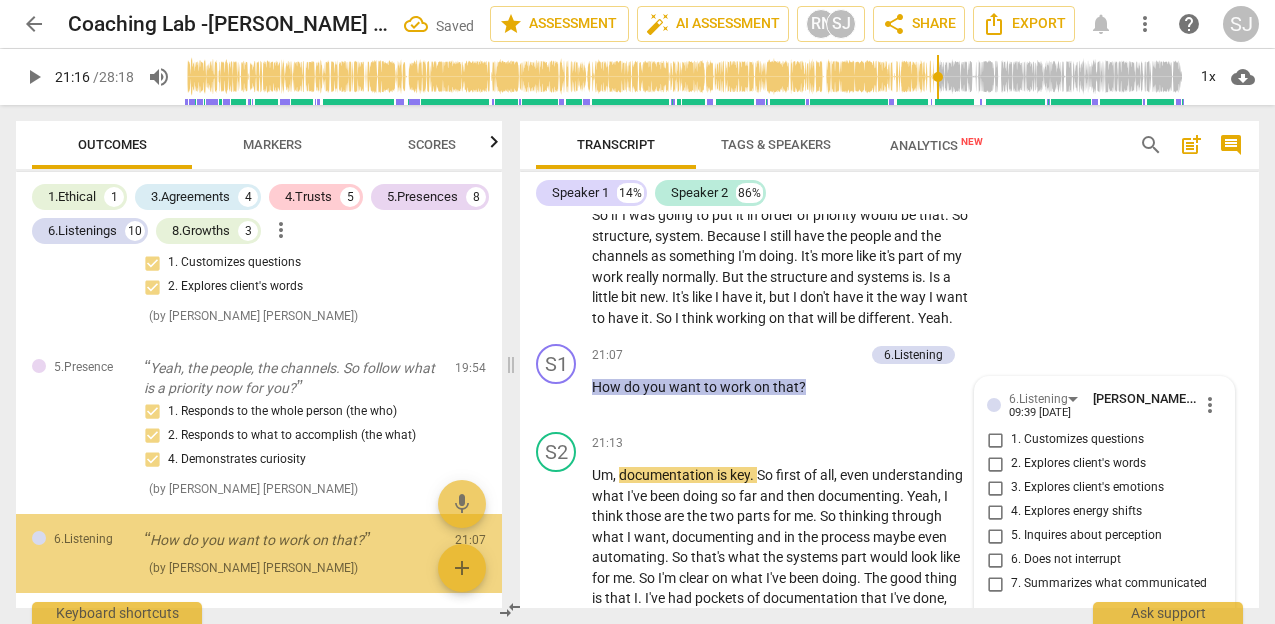 scroll, scrollTop: 10908, scrollLeft: 0, axis: vertical 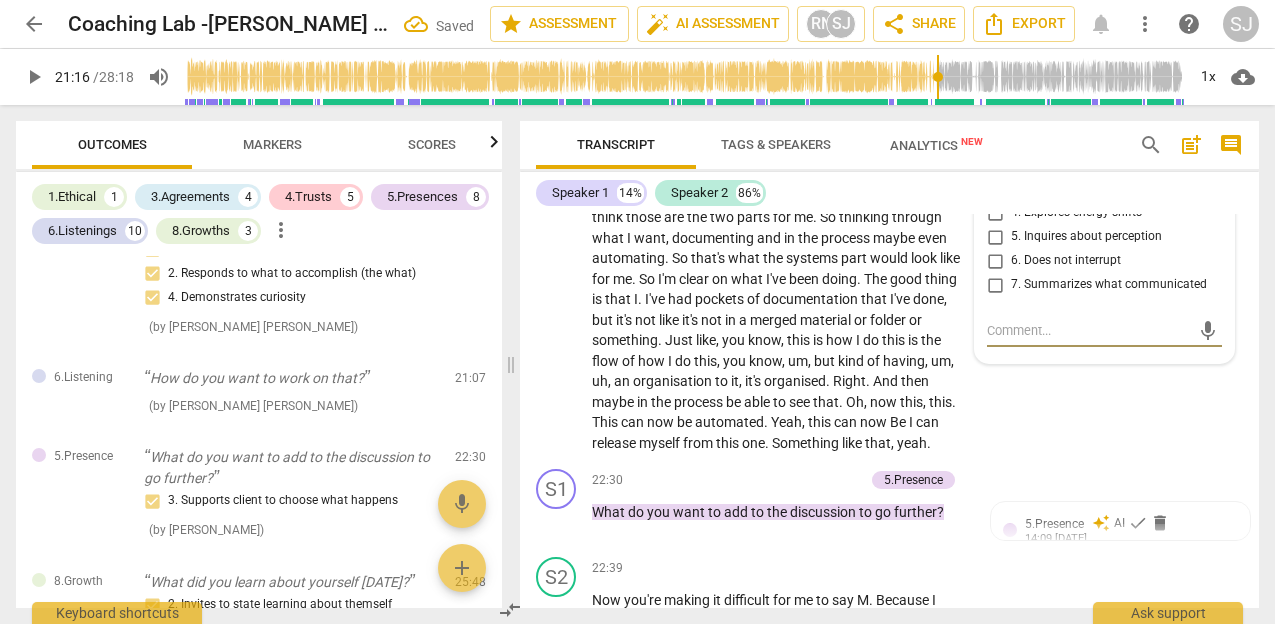 click on "1. Customizes questions" at bounding box center [995, 141] 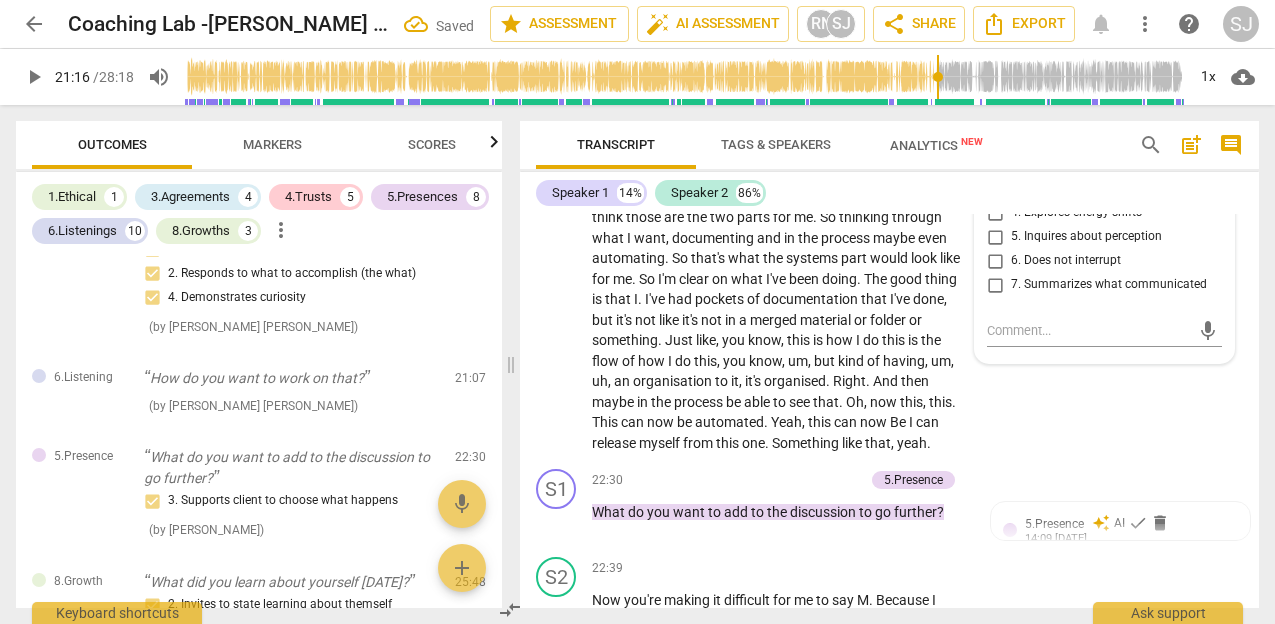 click on "2. Explores client's words" at bounding box center (995, 165) 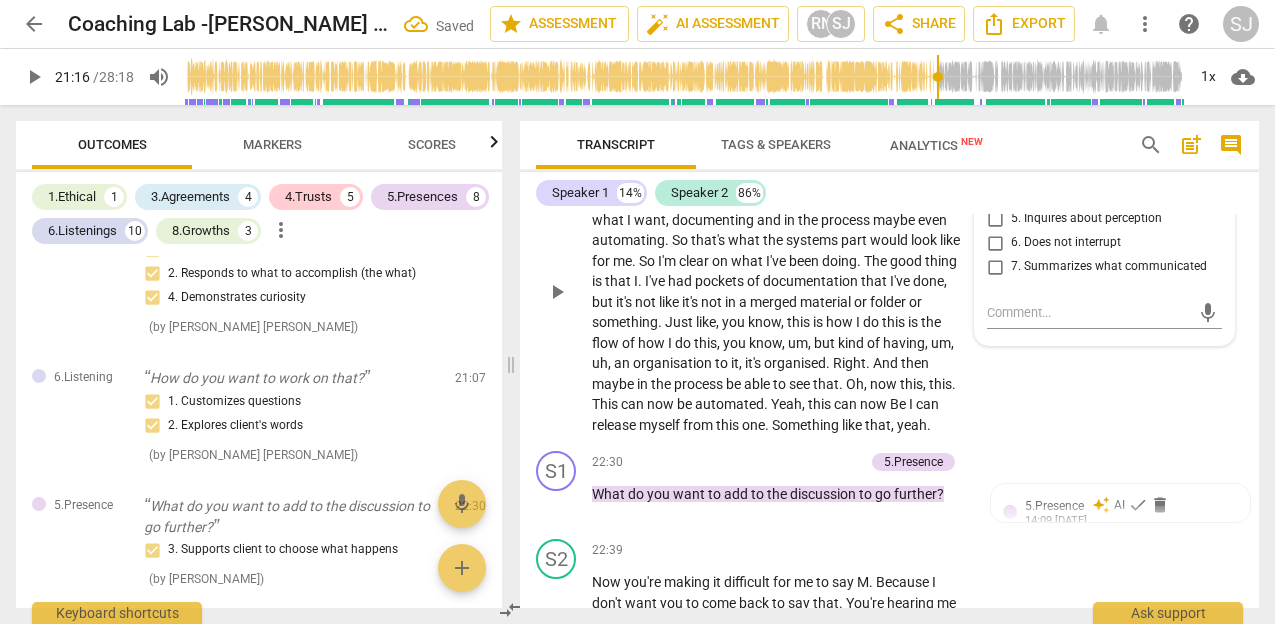 scroll, scrollTop: 10920, scrollLeft: 0, axis: vertical 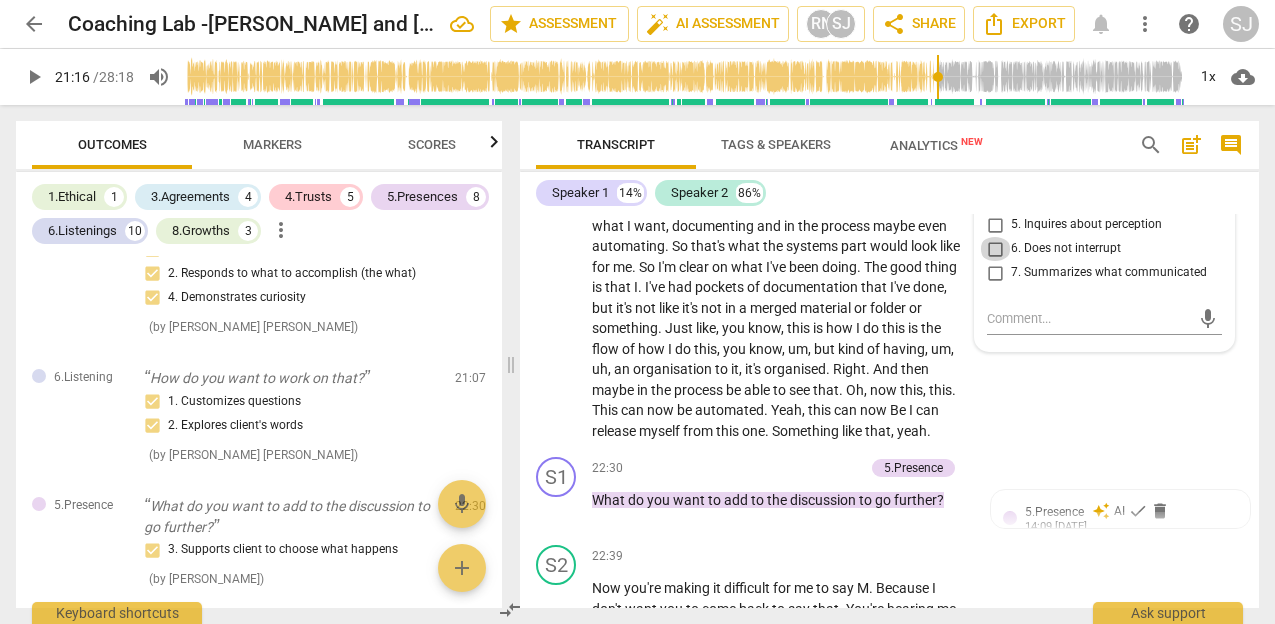 click on "6. Does not interrupt" at bounding box center (995, 249) 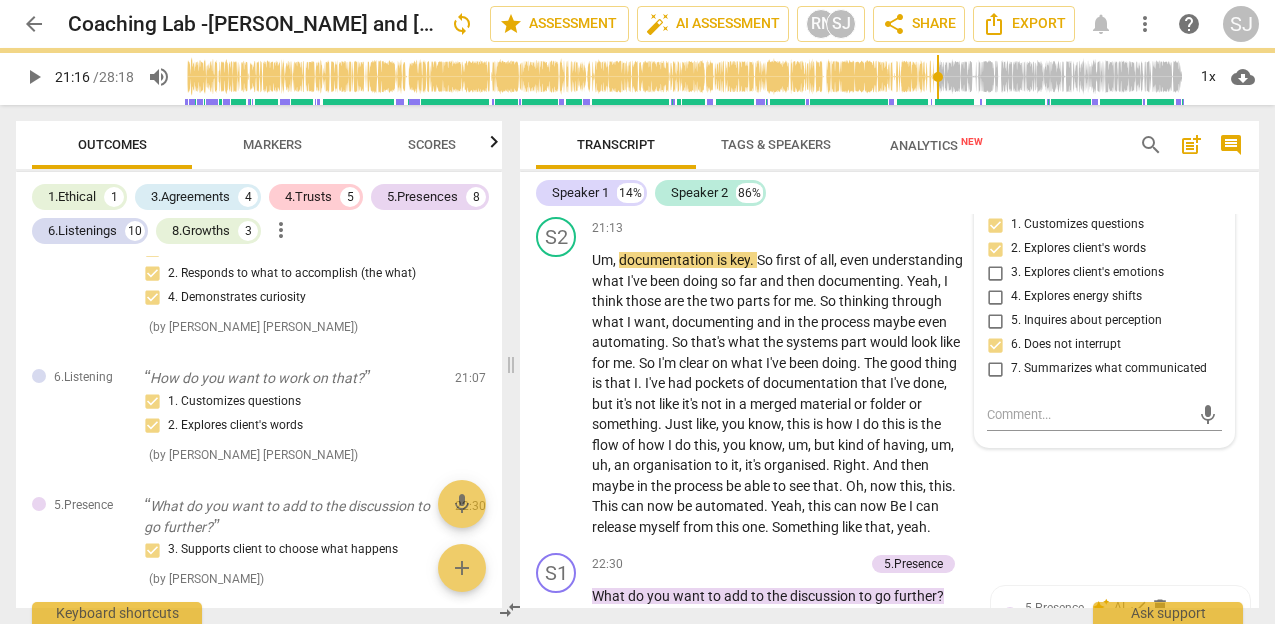scroll, scrollTop: 10811, scrollLeft: 0, axis: vertical 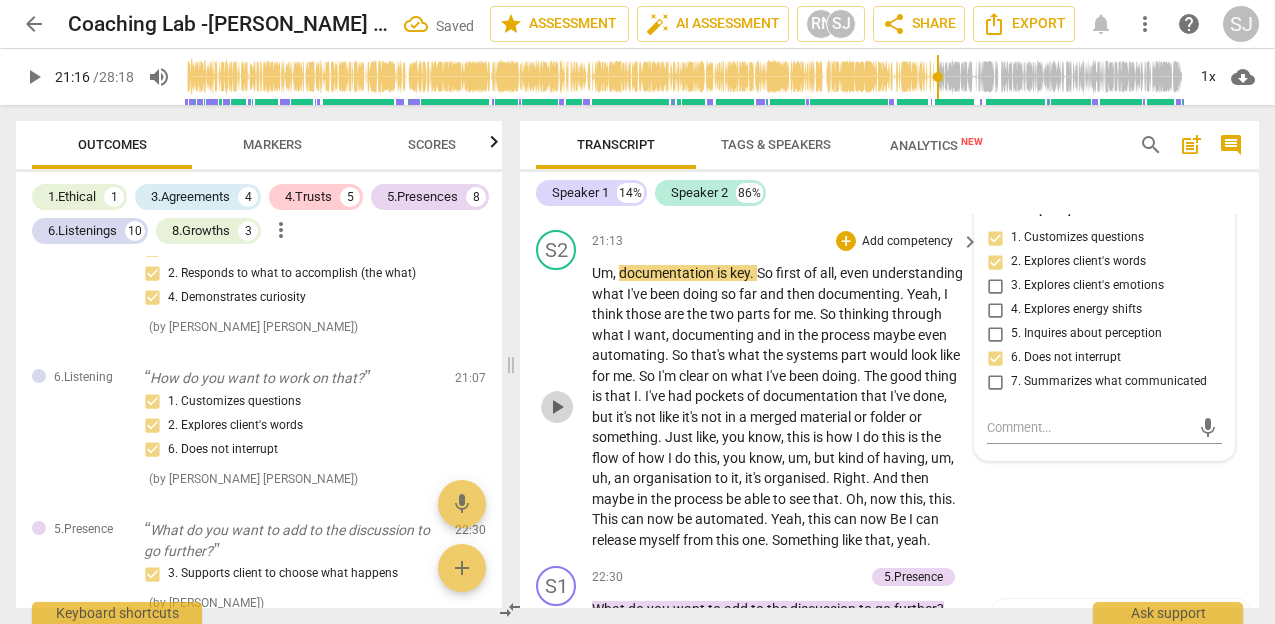 click on "play_arrow" at bounding box center (557, 407) 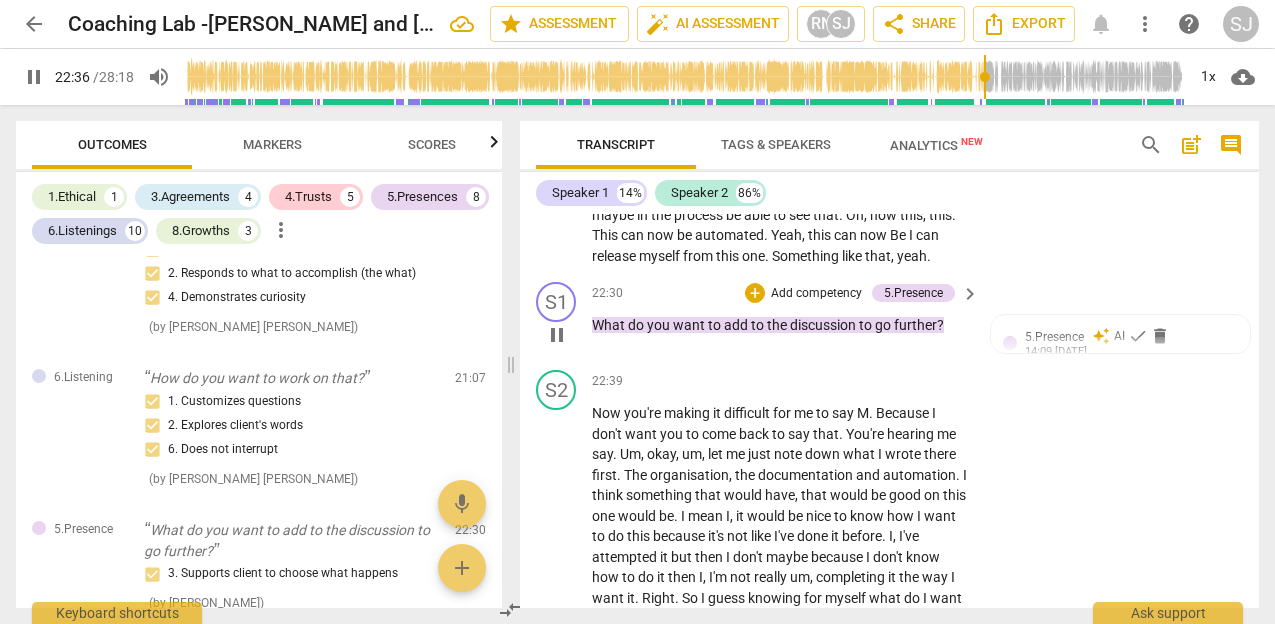 scroll, scrollTop: 11106, scrollLeft: 0, axis: vertical 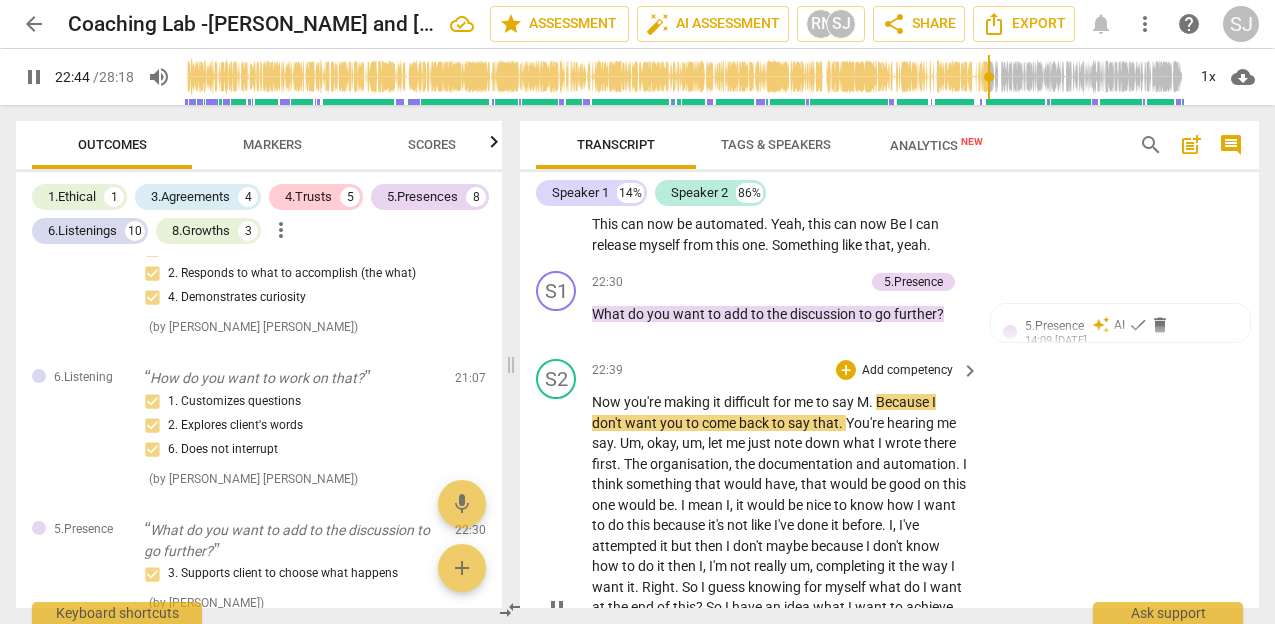 click on "play_arrow pause" at bounding box center (566, 608) 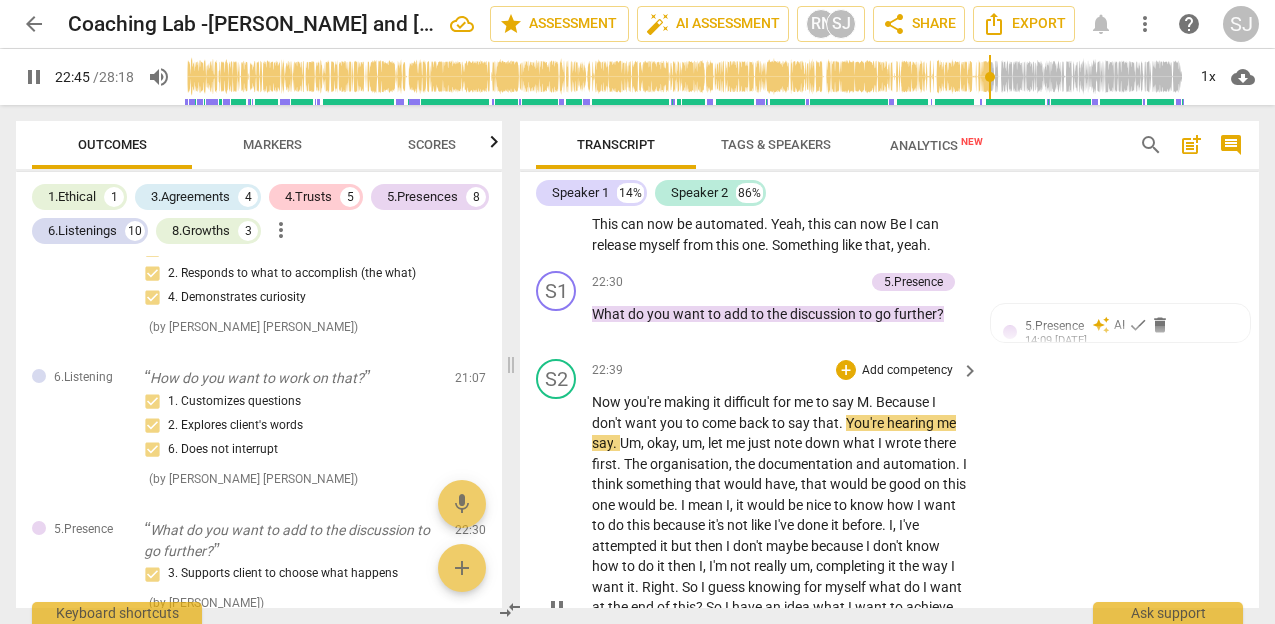 click on "play_arrow pause" at bounding box center (566, 608) 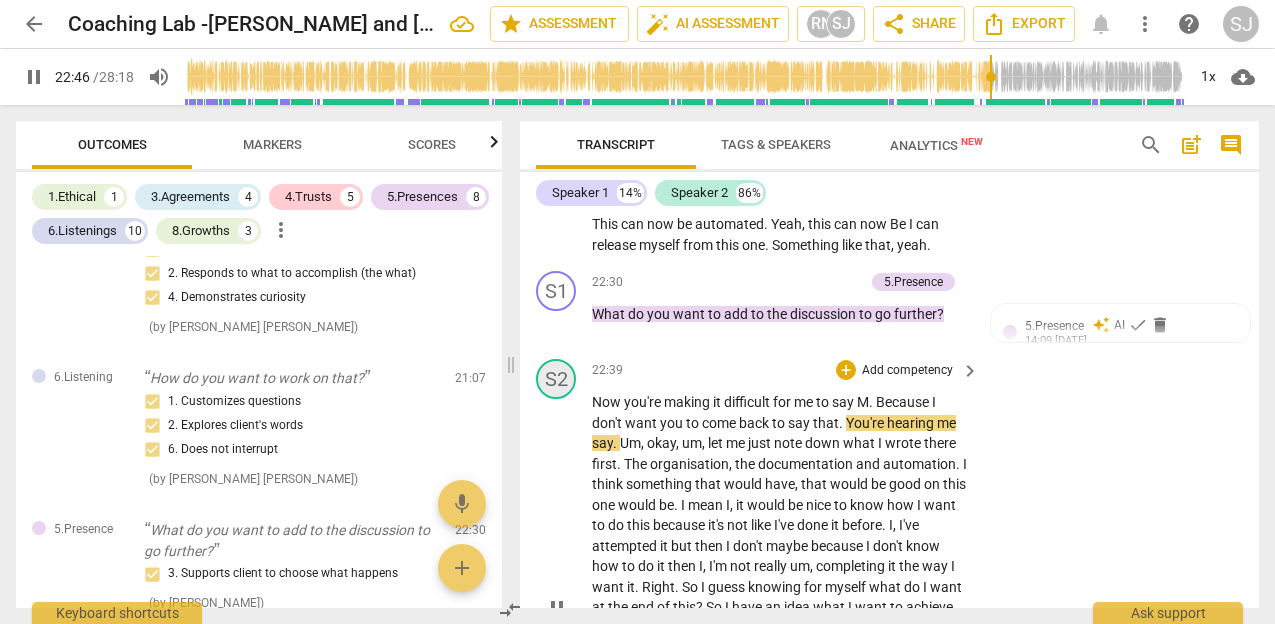 click on "S2" at bounding box center (556, 379) 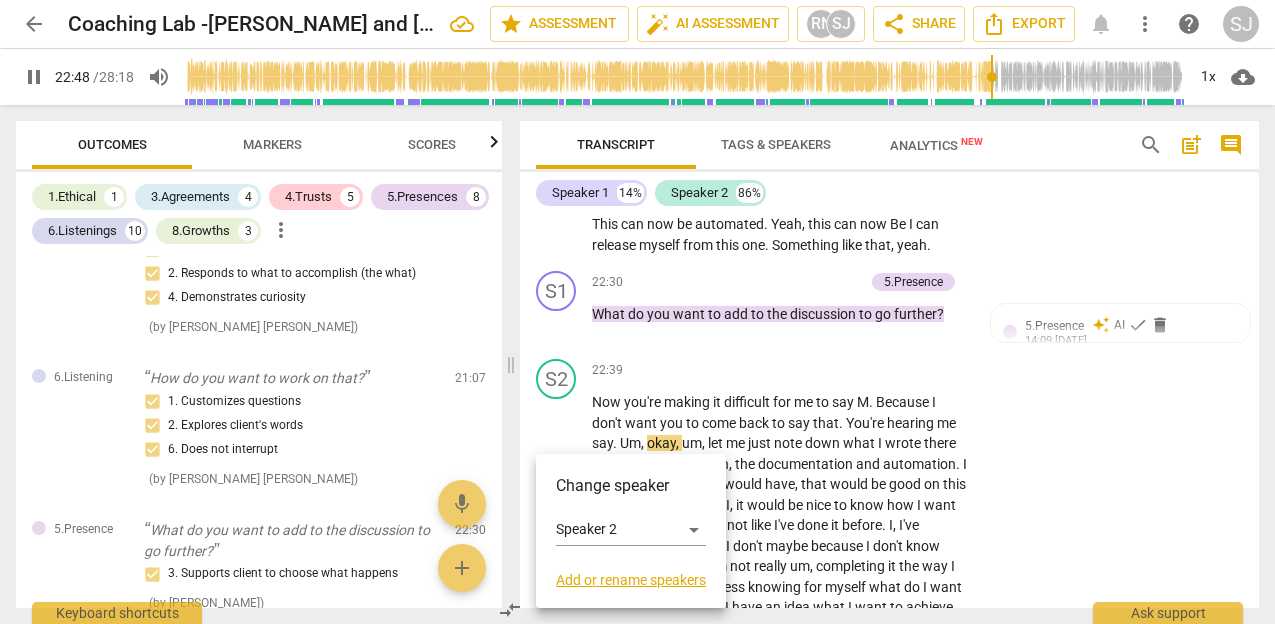 click at bounding box center (637, 312) 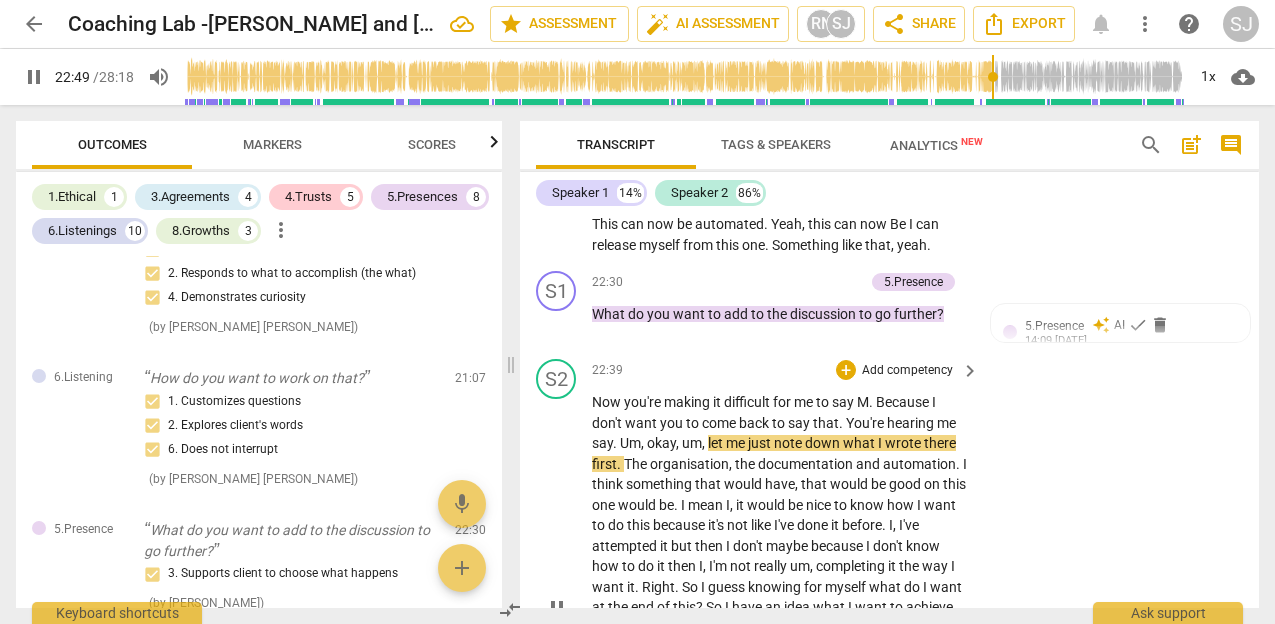 click on "play_arrow pause" at bounding box center (566, 608) 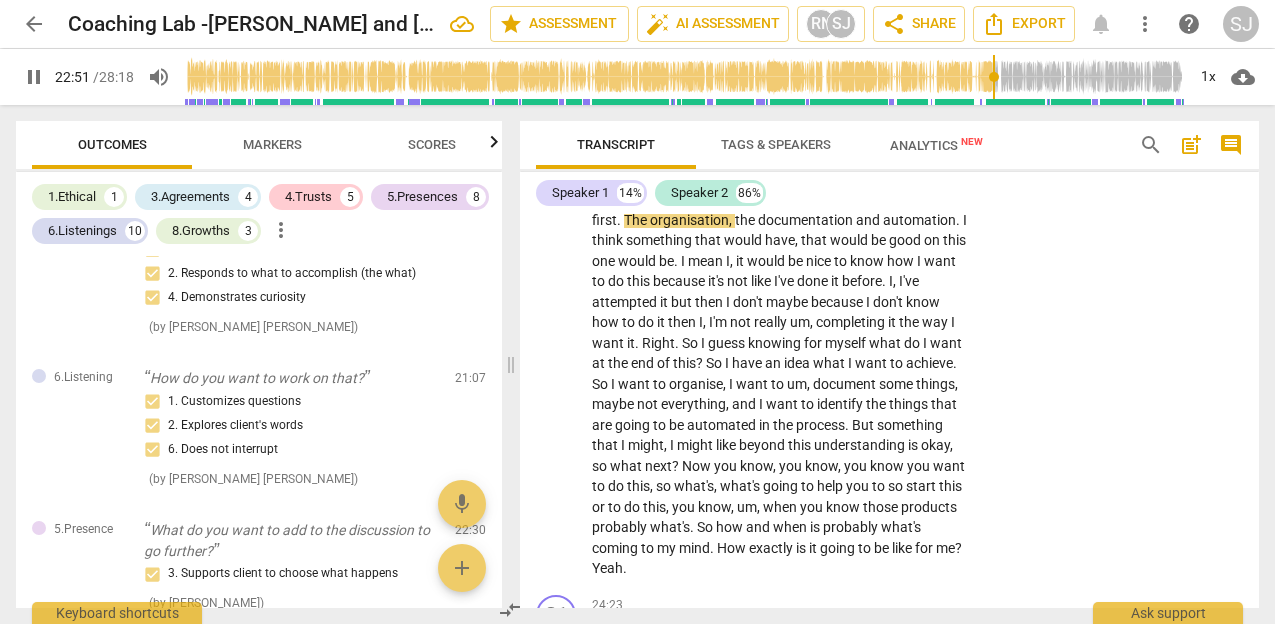 scroll, scrollTop: 11395, scrollLeft: 0, axis: vertical 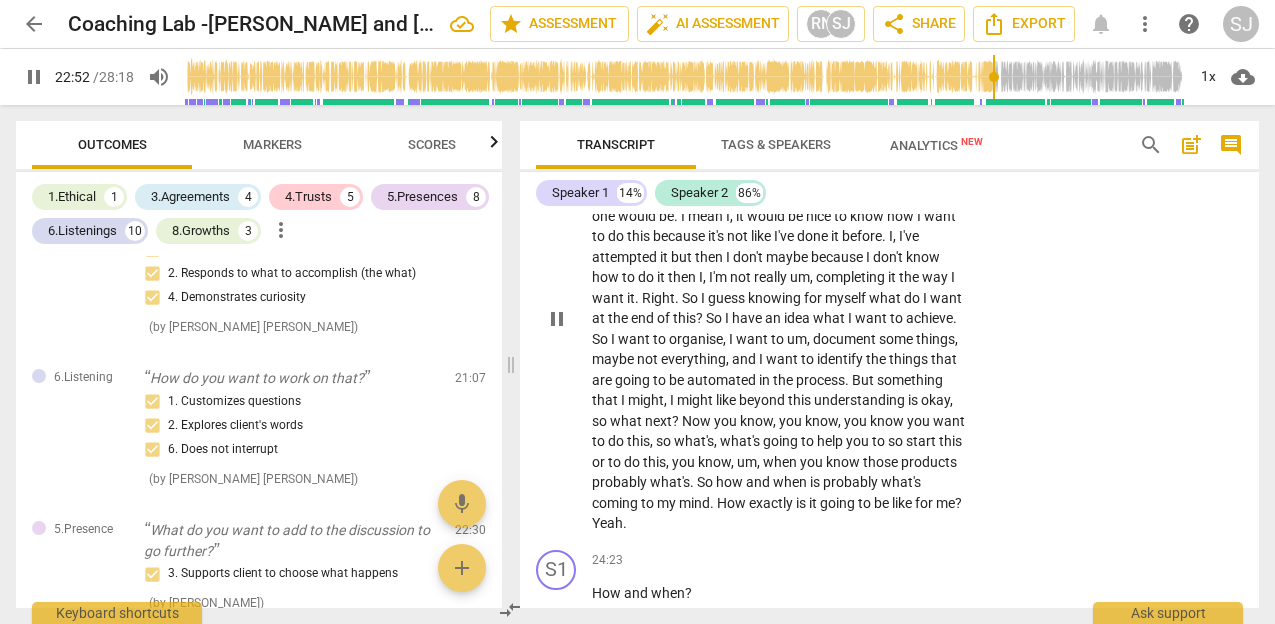 click on "pause" at bounding box center [557, 319] 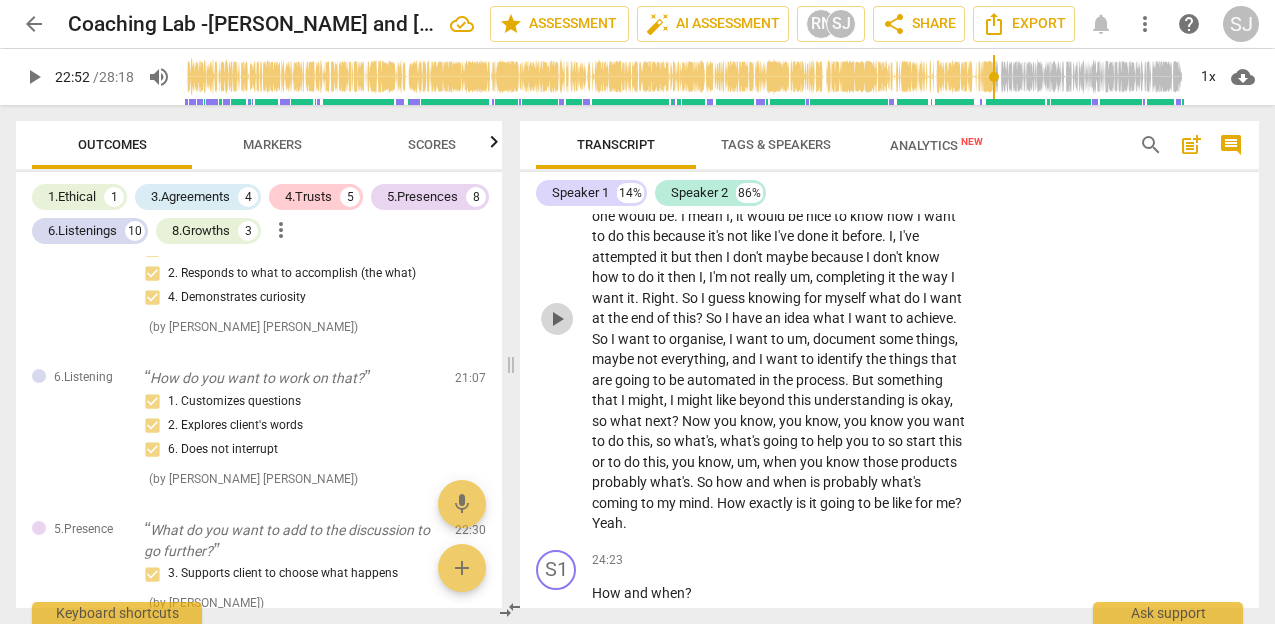 click on "play_arrow" at bounding box center (557, 319) 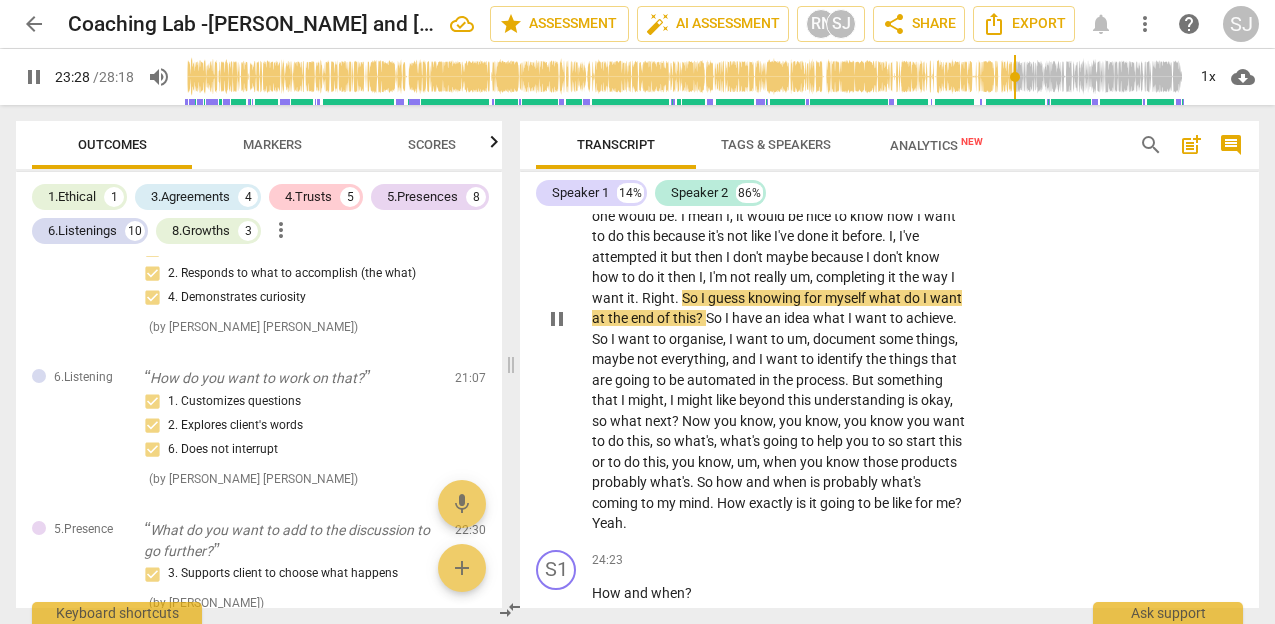 click on "Right" at bounding box center (658, 298) 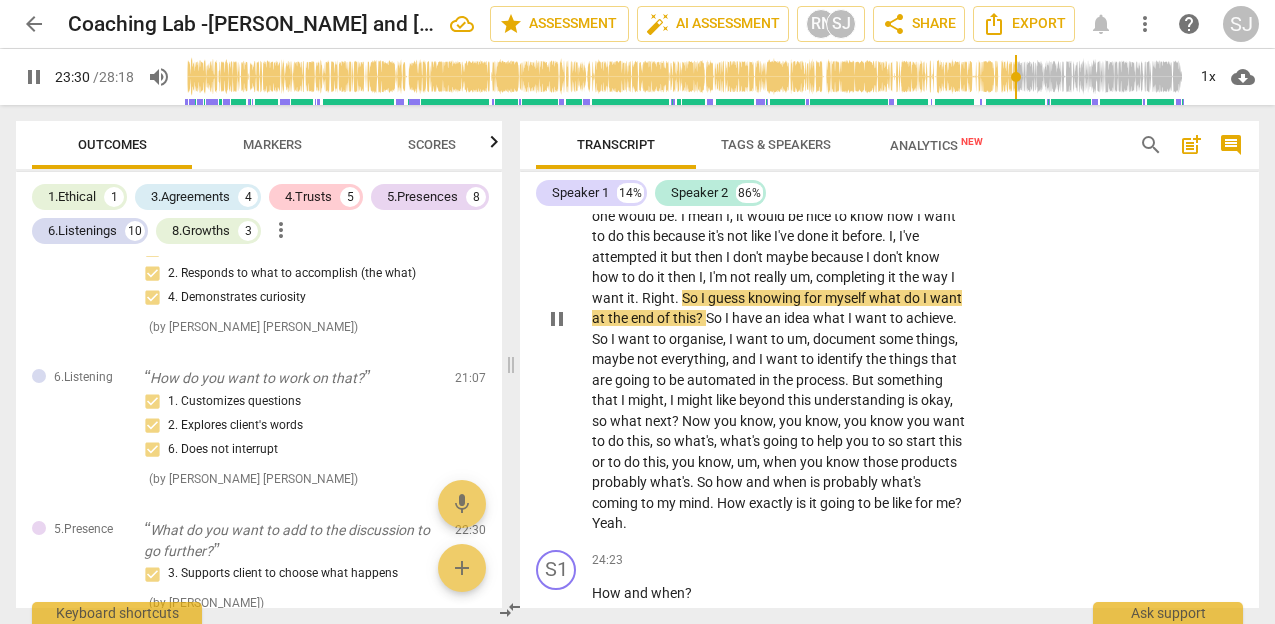 type on "1410" 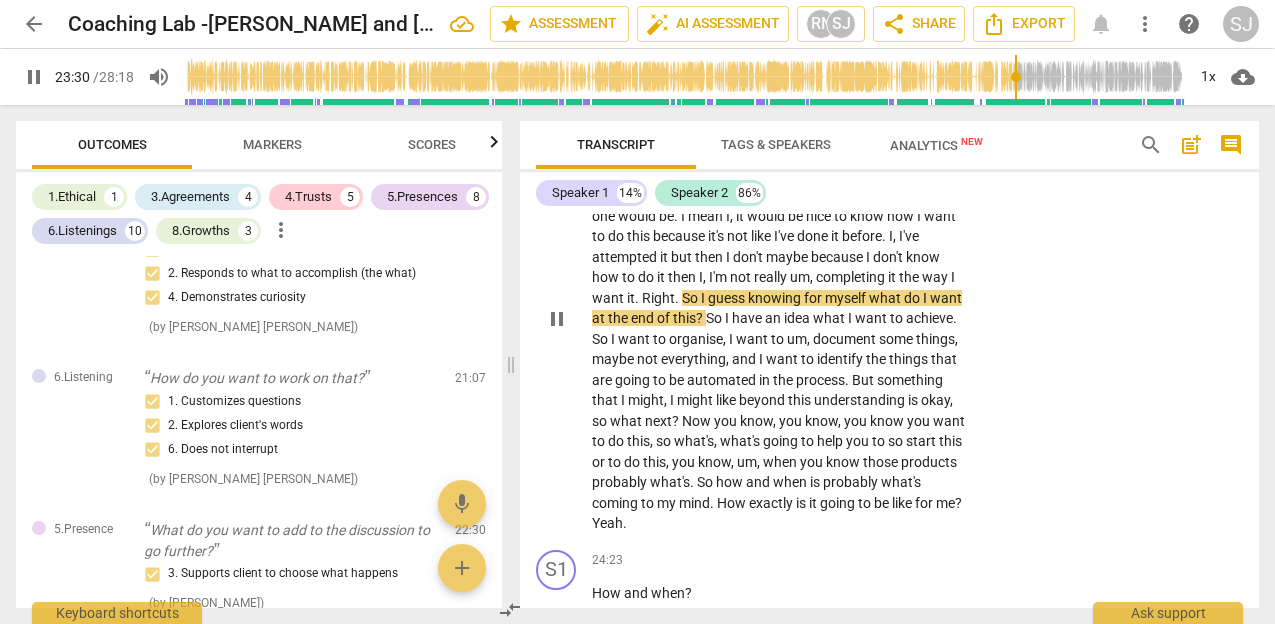 type 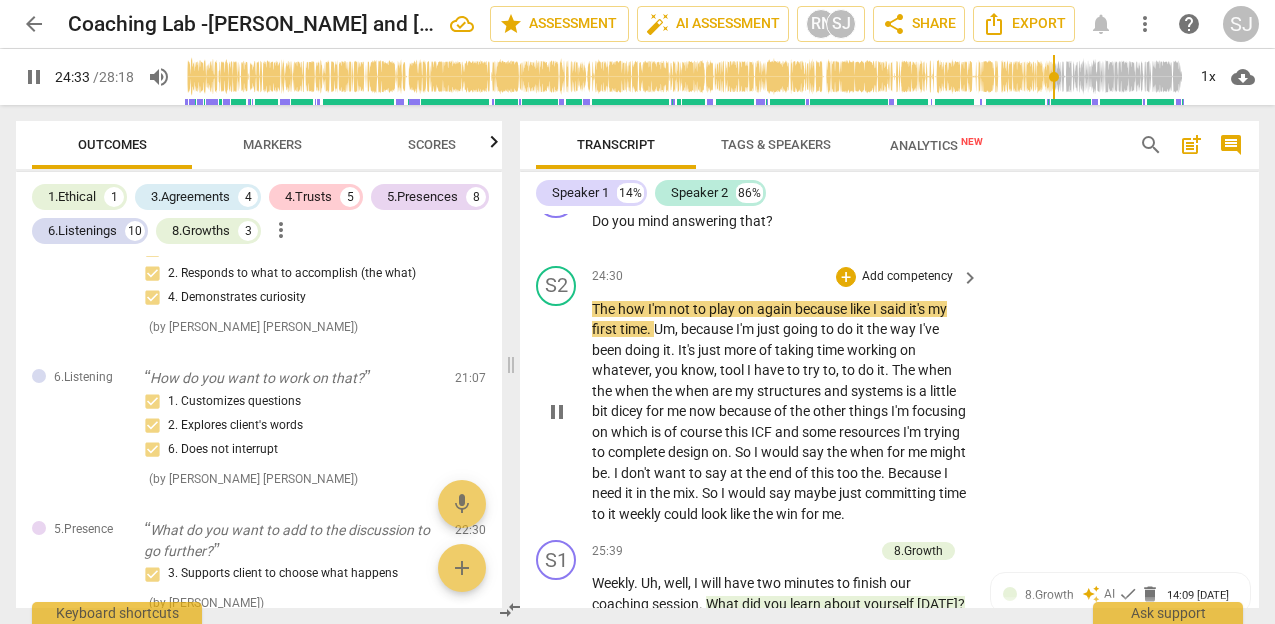 scroll, scrollTop: 11928, scrollLeft: 0, axis: vertical 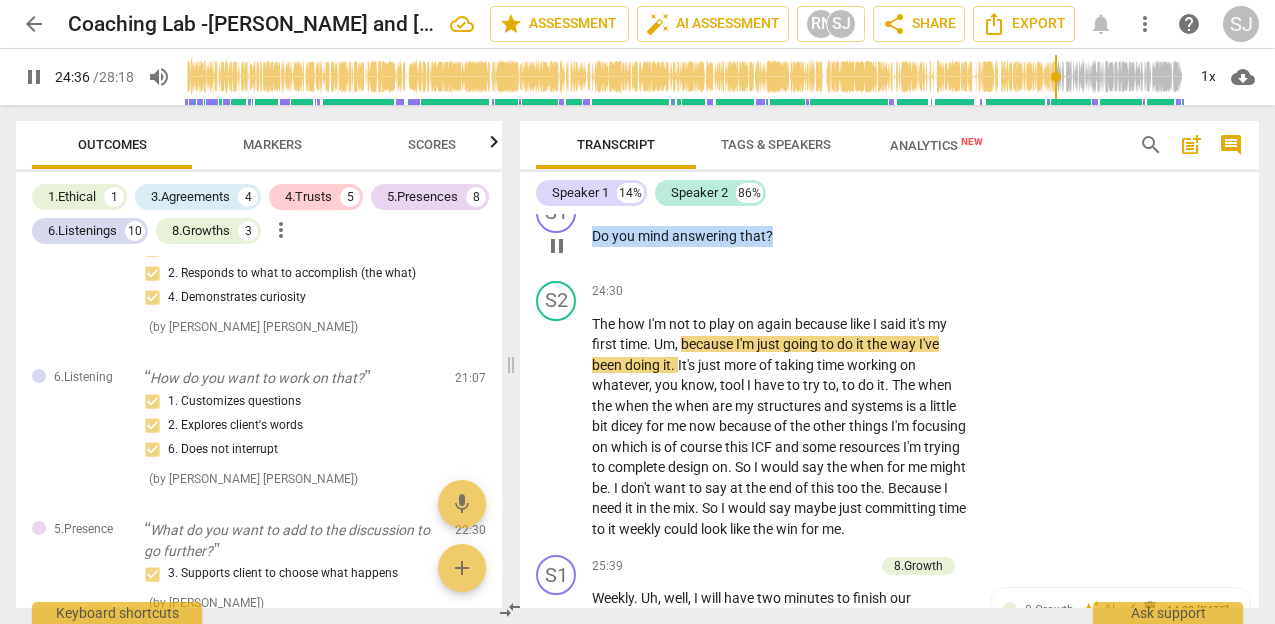 drag, startPoint x: 595, startPoint y: 336, endPoint x: 782, endPoint y: 324, distance: 187.38463 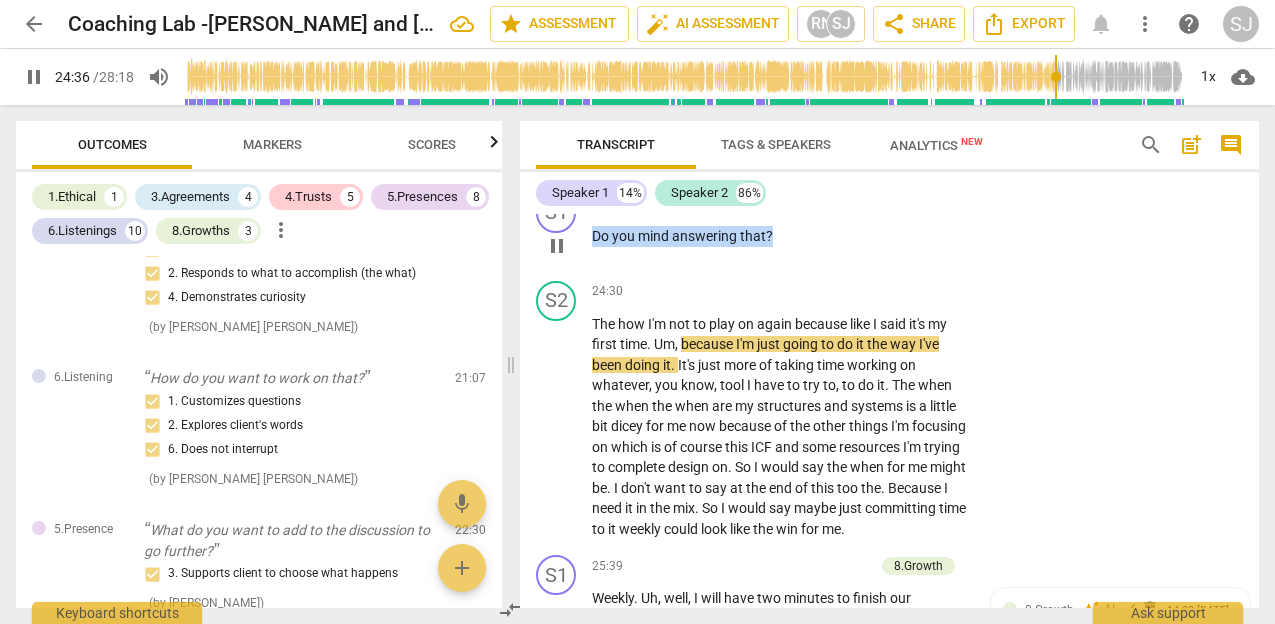 click on "24:26 + Add competency keyboard_arrow_right Do   you   mind   answering   that ?" at bounding box center [786, 229] 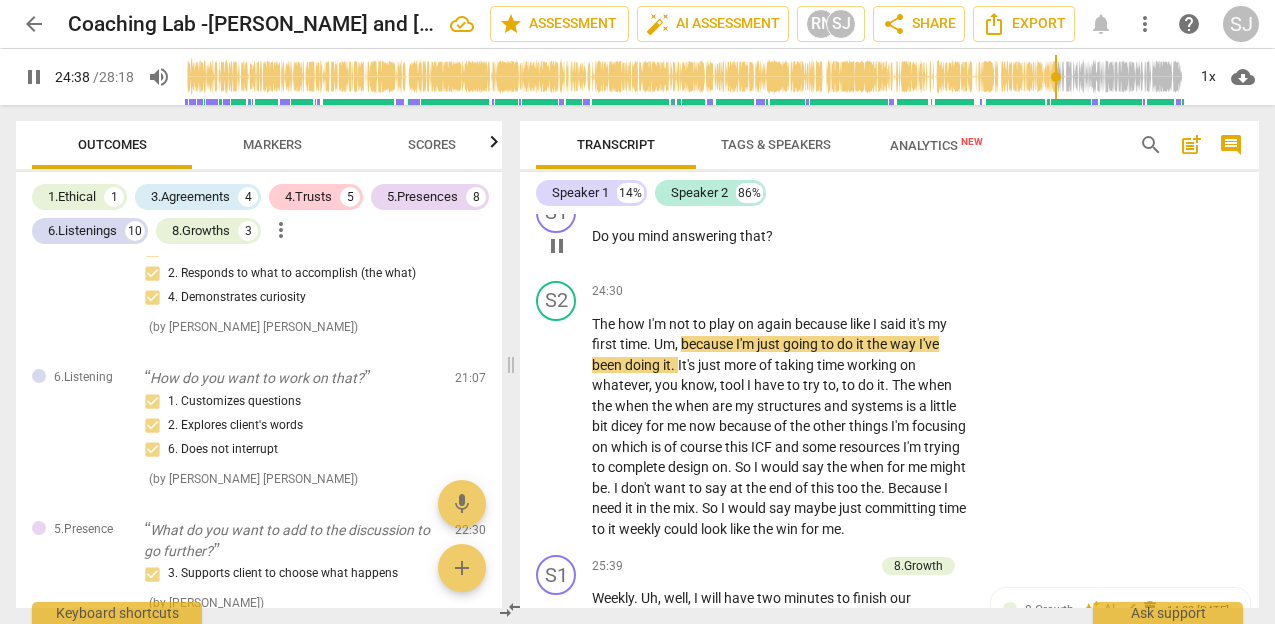 click on "+" at bounding box center [846, 204] 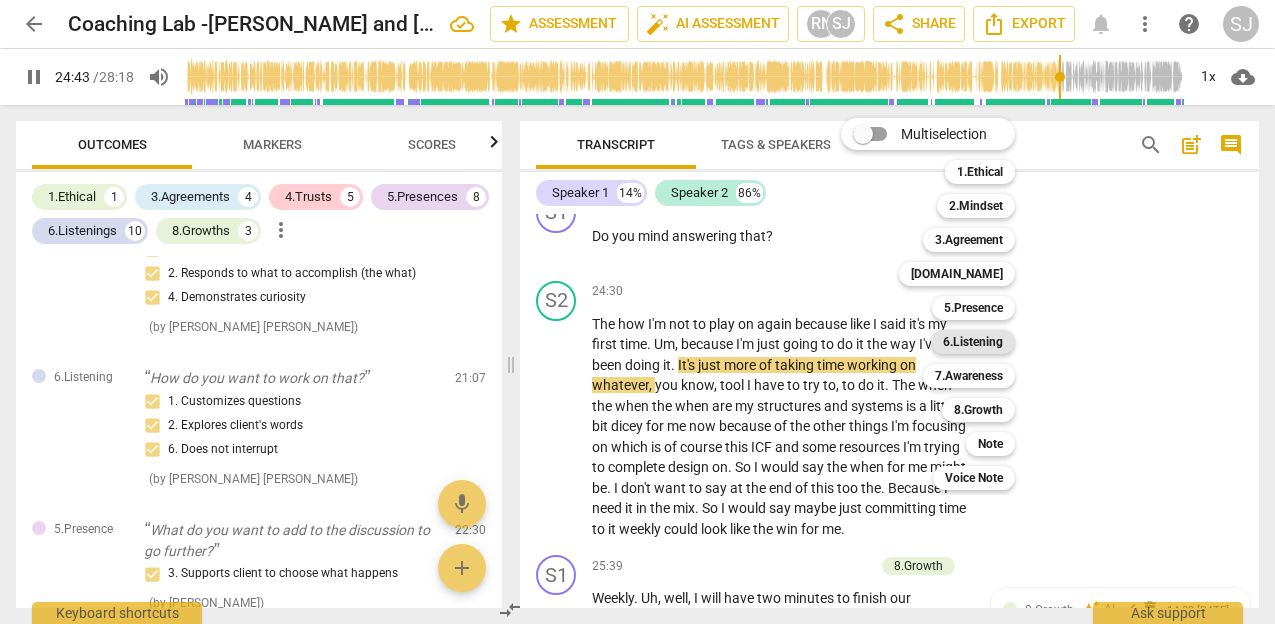 click on "6.Listening" at bounding box center [973, 342] 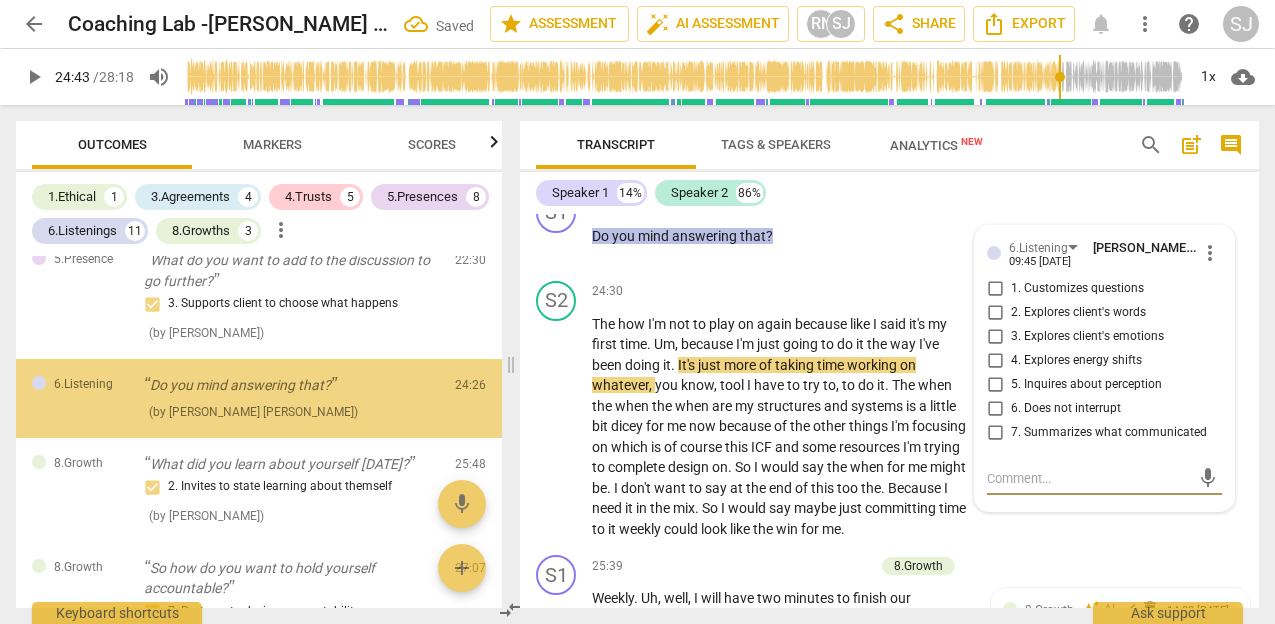 scroll, scrollTop: 3987, scrollLeft: 0, axis: vertical 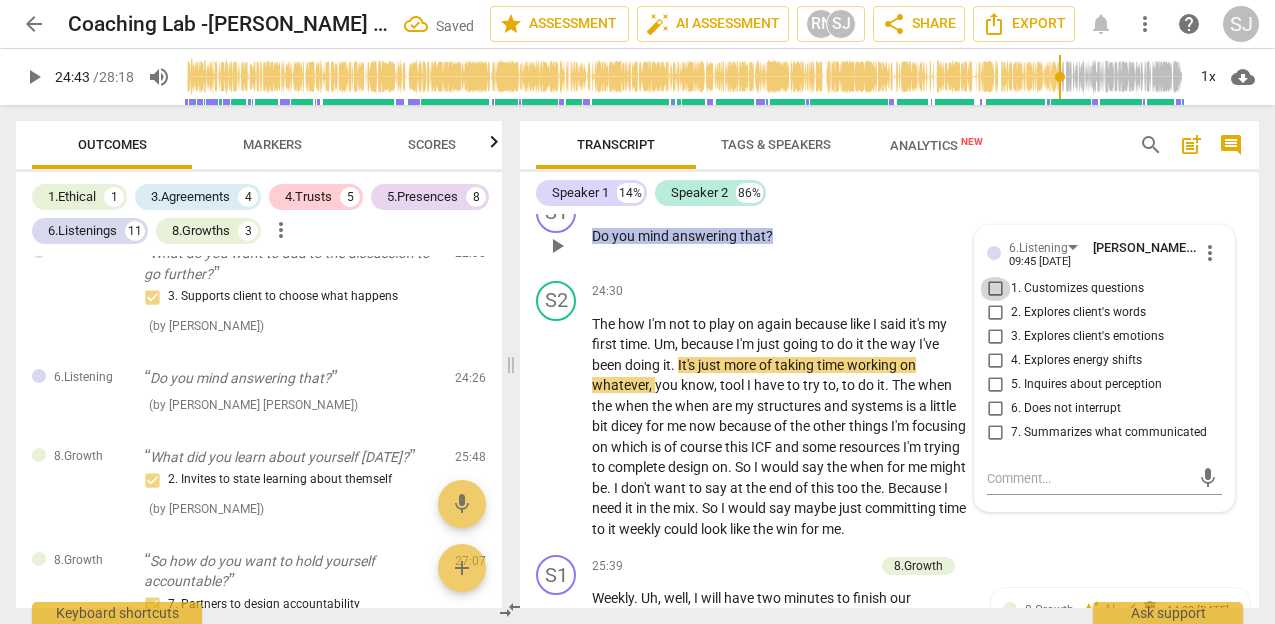 click on "1. Customizes questions" at bounding box center [995, 289] 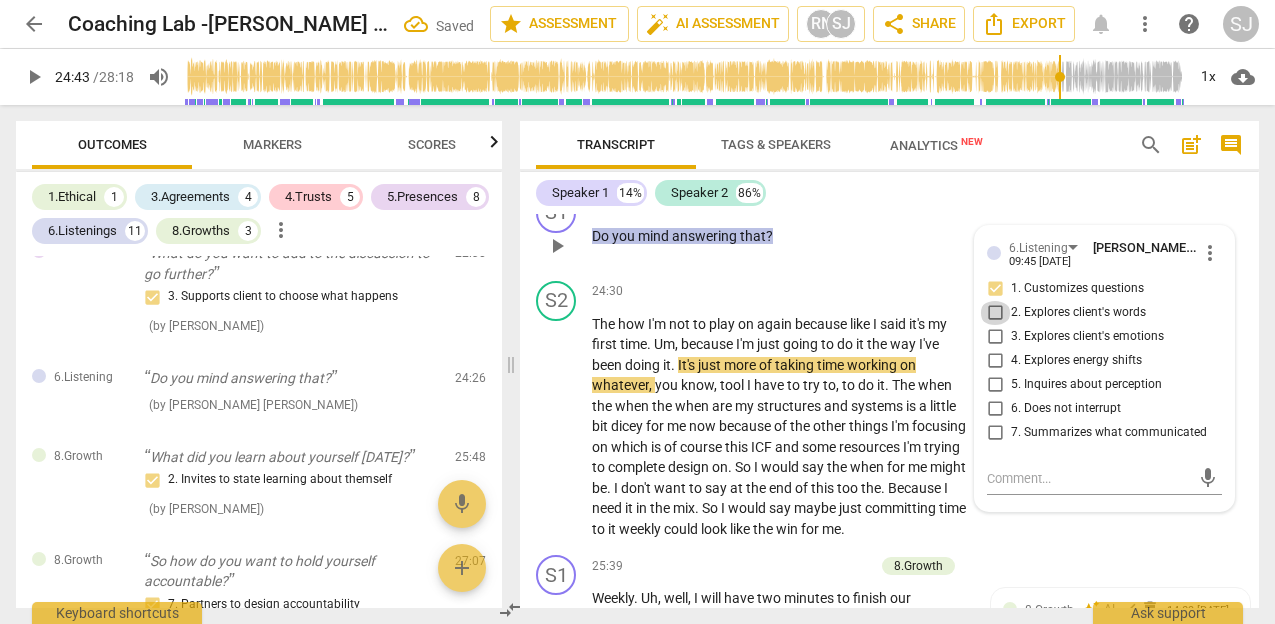 click on "2. Explores client's words" at bounding box center [995, 313] 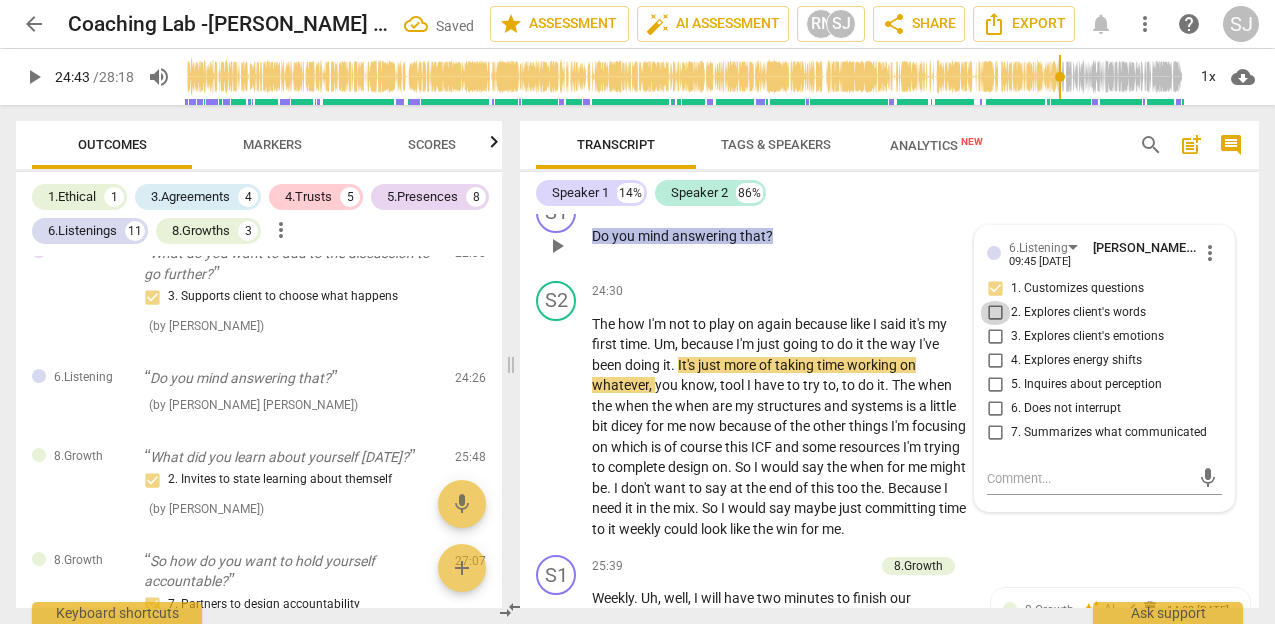 checkbox on "true" 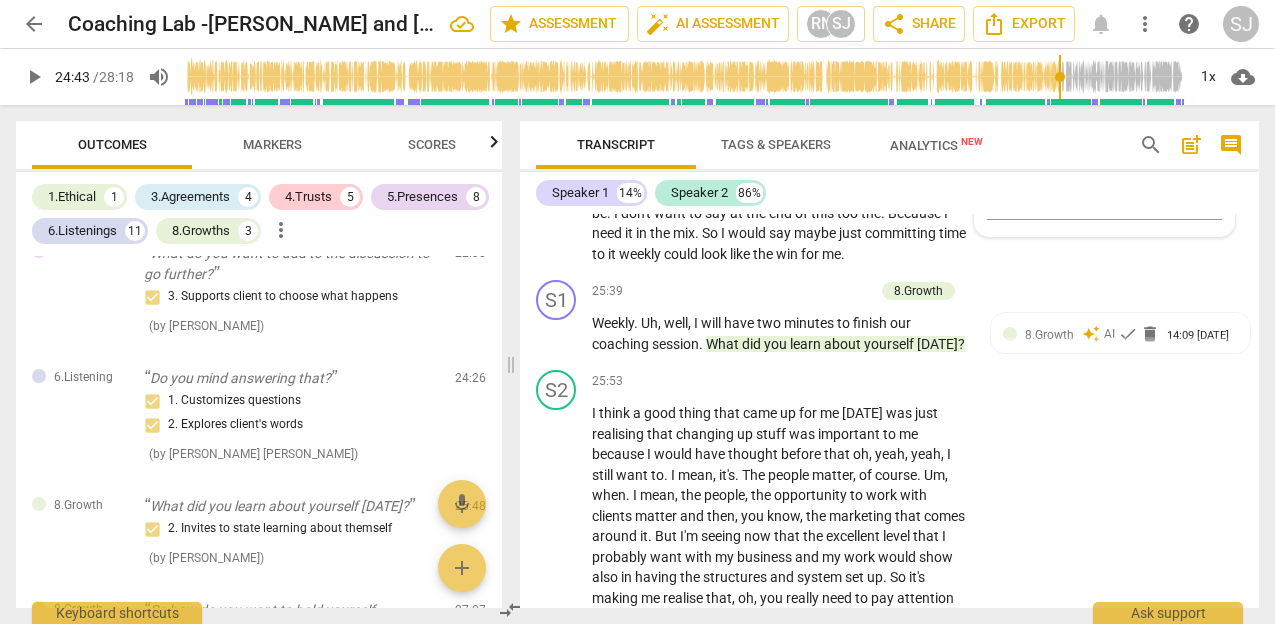 scroll, scrollTop: 12215, scrollLeft: 0, axis: vertical 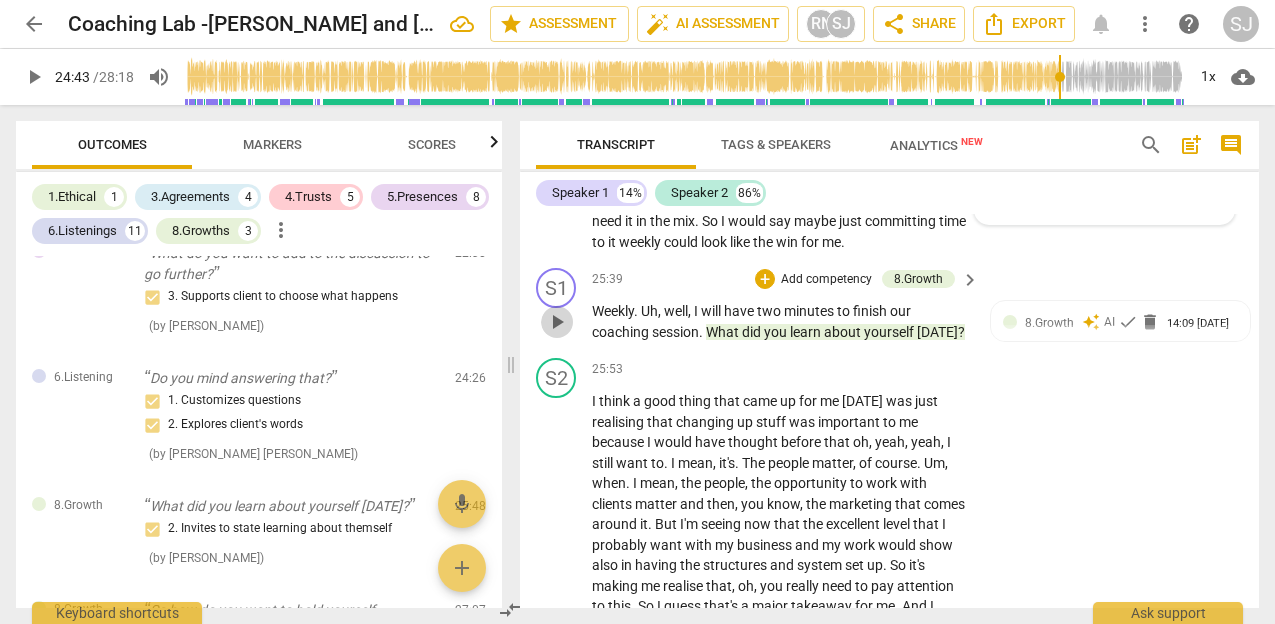 click on "play_arrow" at bounding box center (557, 322) 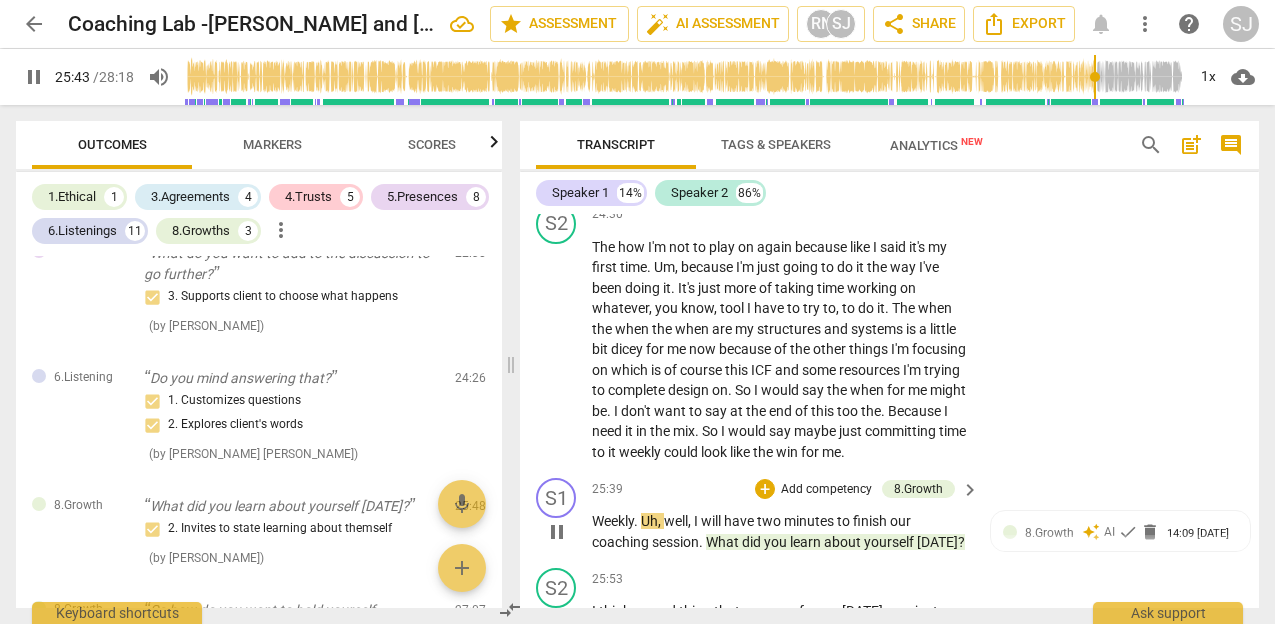 scroll, scrollTop: 11984, scrollLeft: 0, axis: vertical 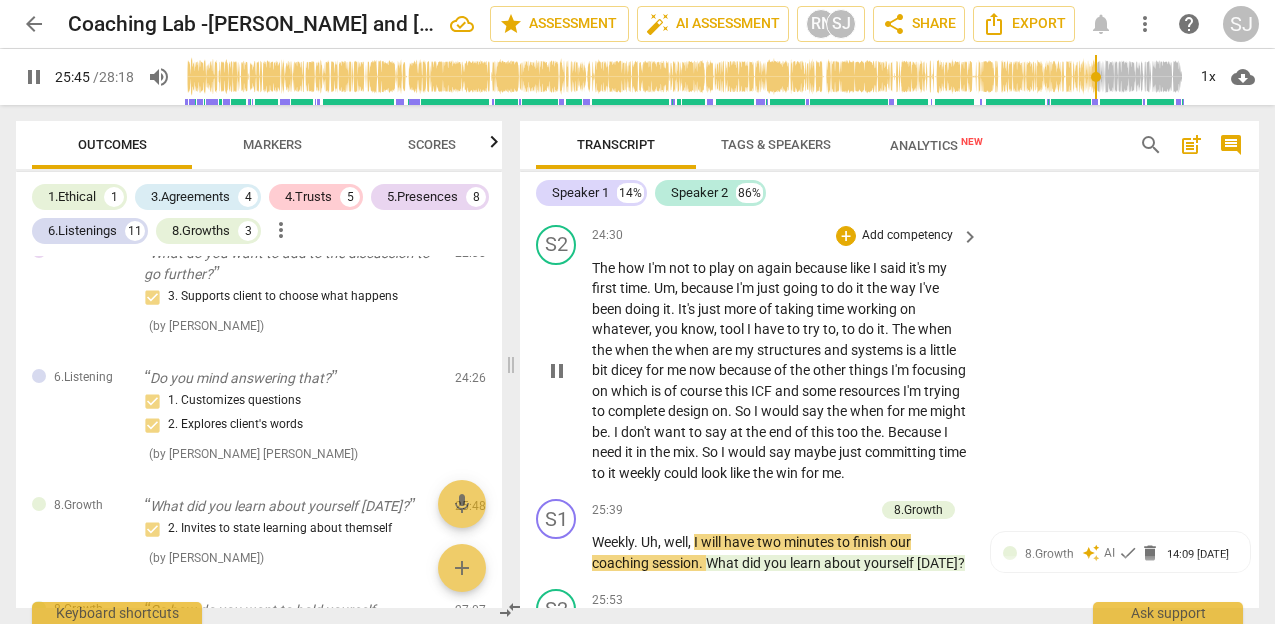 click on "pause" at bounding box center (557, 371) 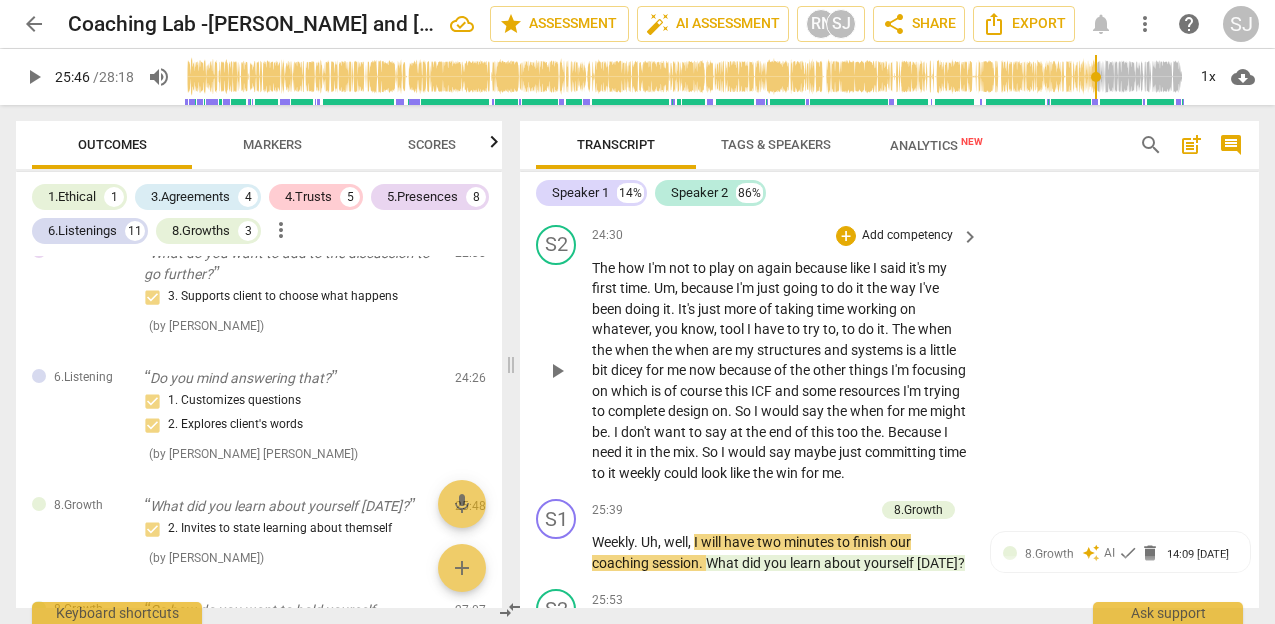 click on "play_arrow" at bounding box center (557, 371) 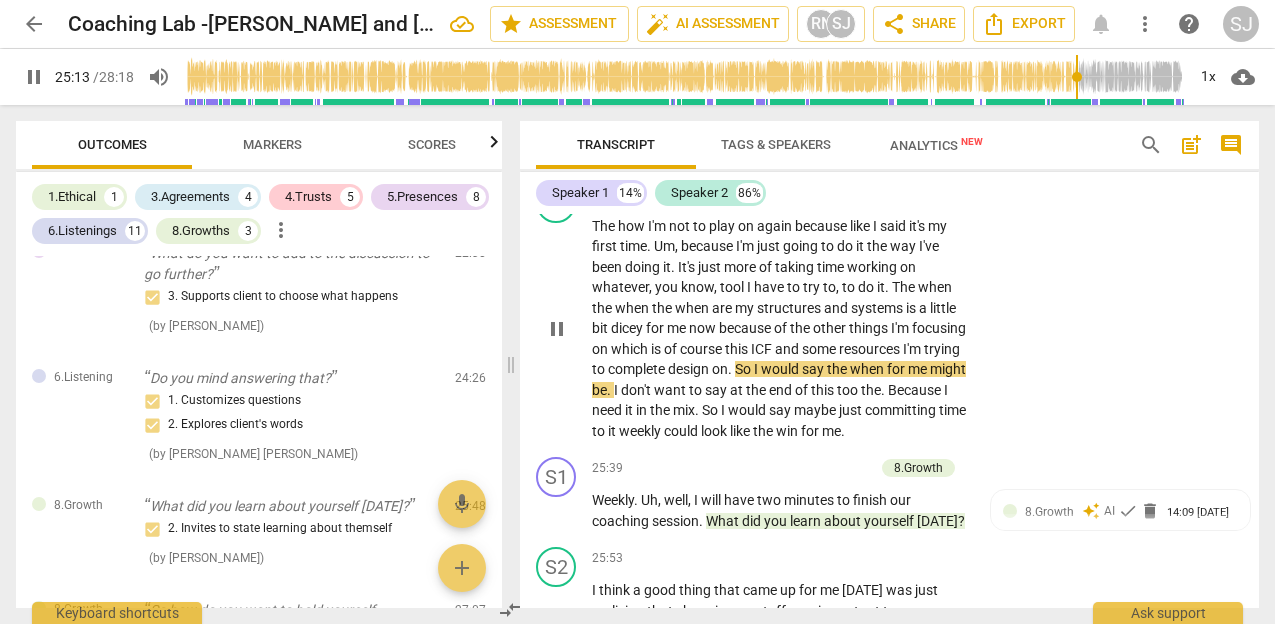 scroll, scrollTop: 12032, scrollLeft: 0, axis: vertical 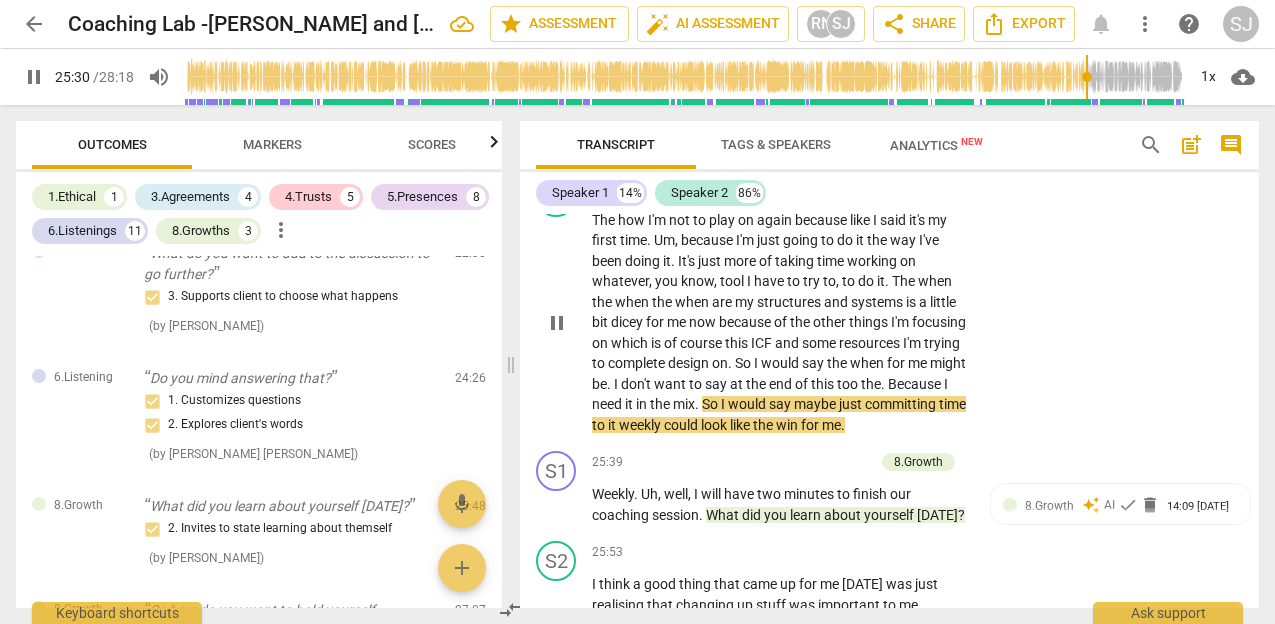 click on "me" at bounding box center (919, 363) 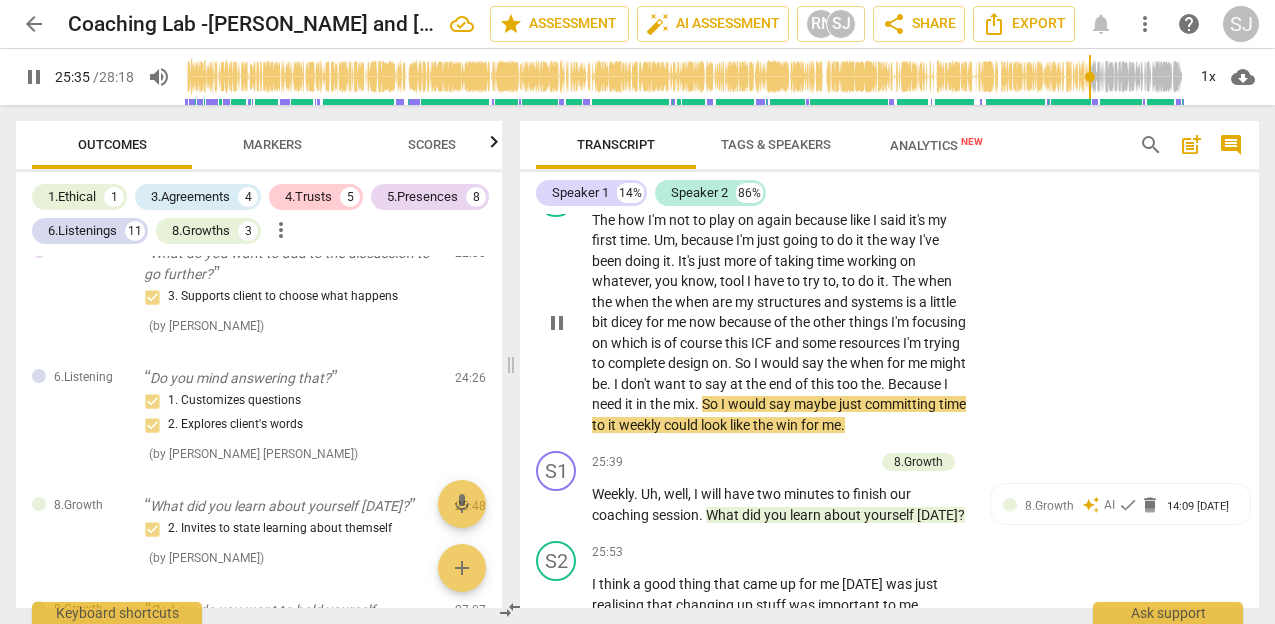 type on "1535" 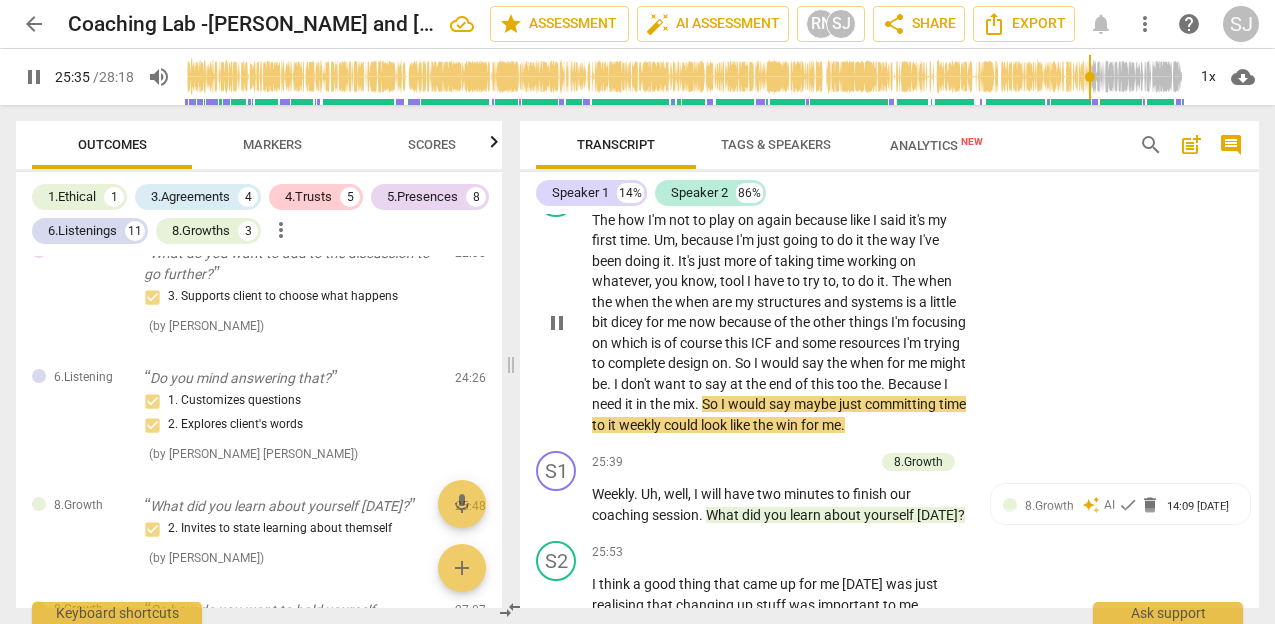 type 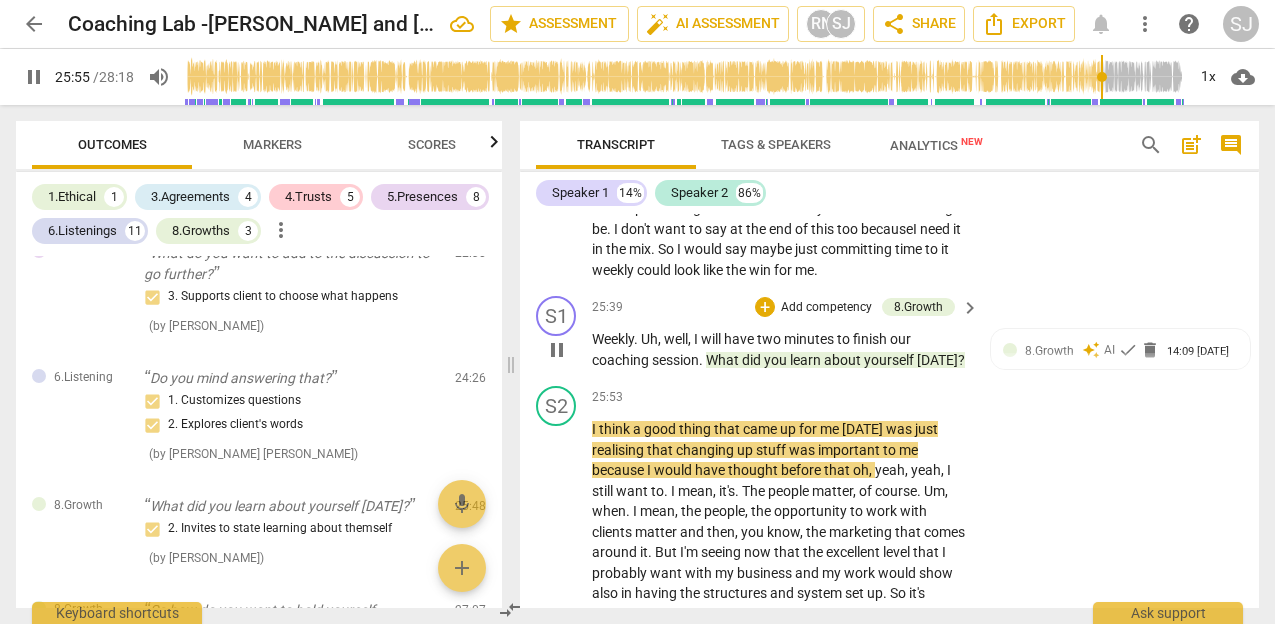 scroll, scrollTop: 12188, scrollLeft: 0, axis: vertical 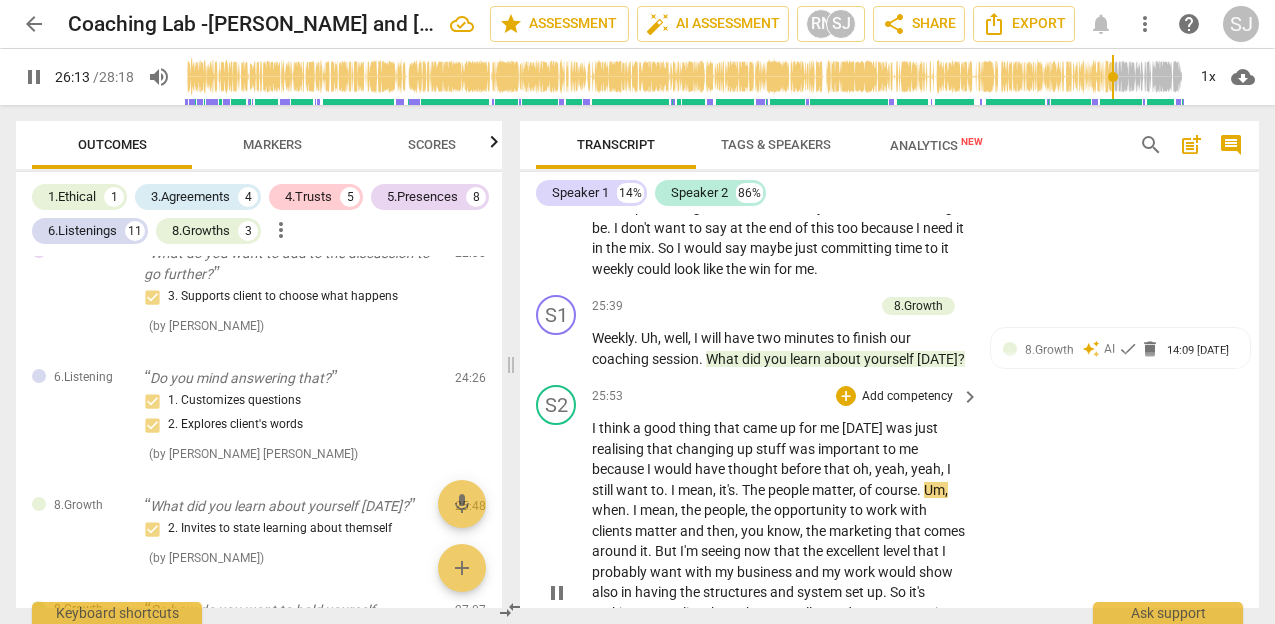 click on "I" at bounding box center (674, 490) 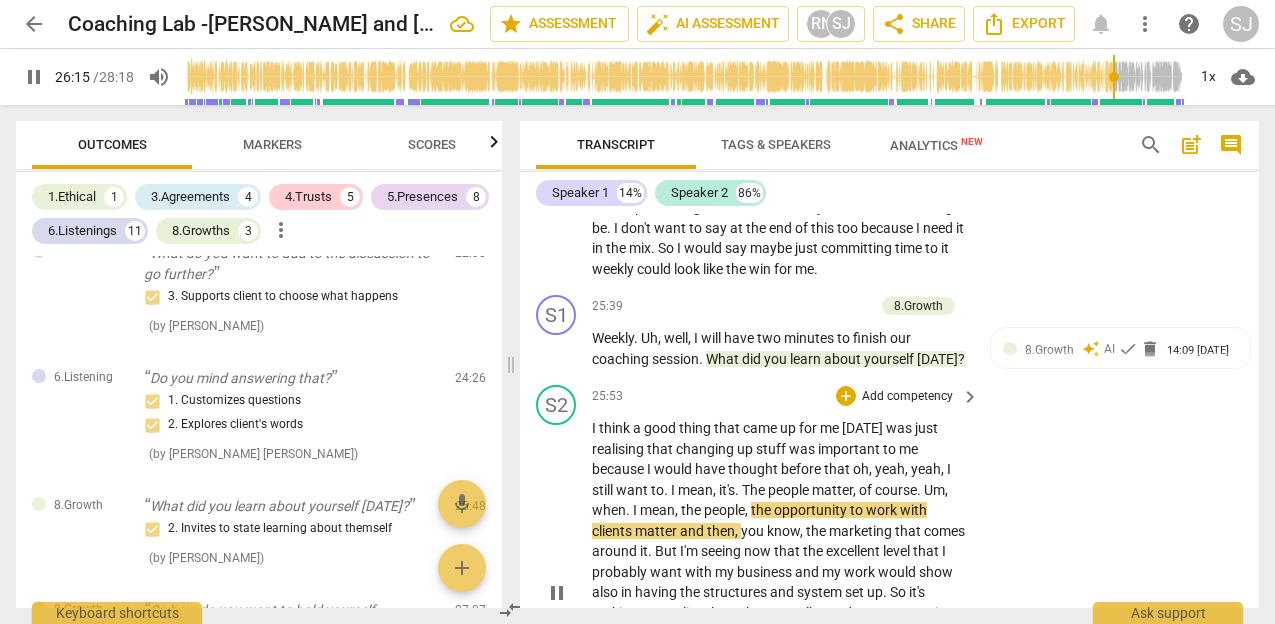 type on "1576" 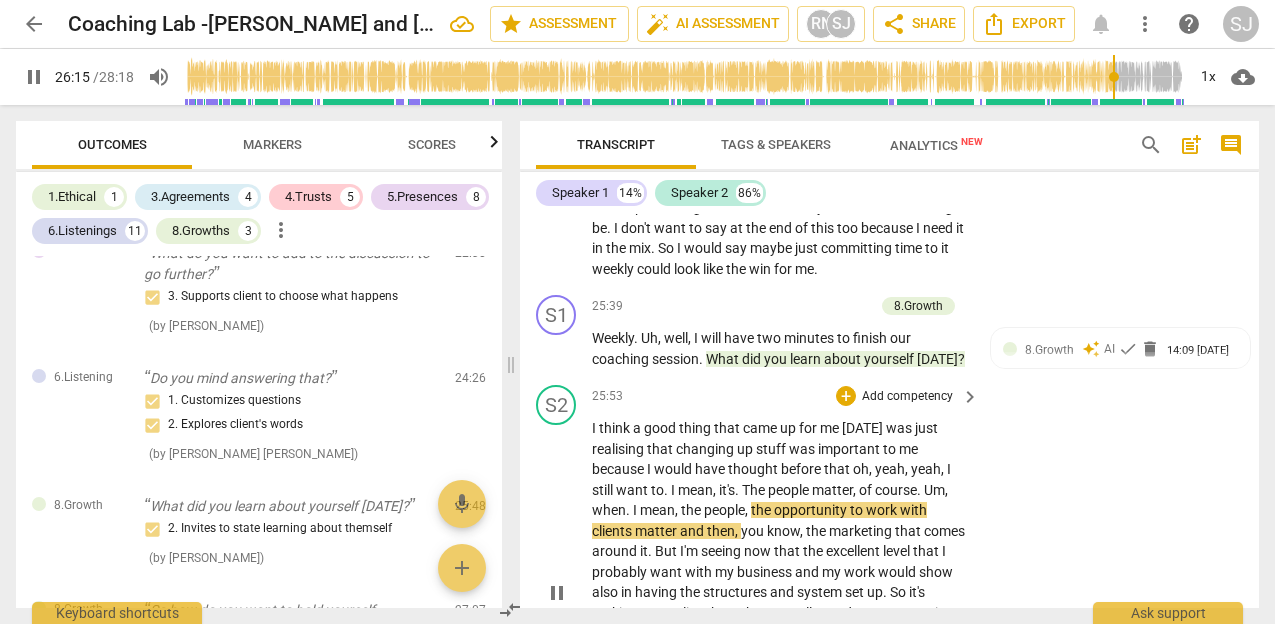type 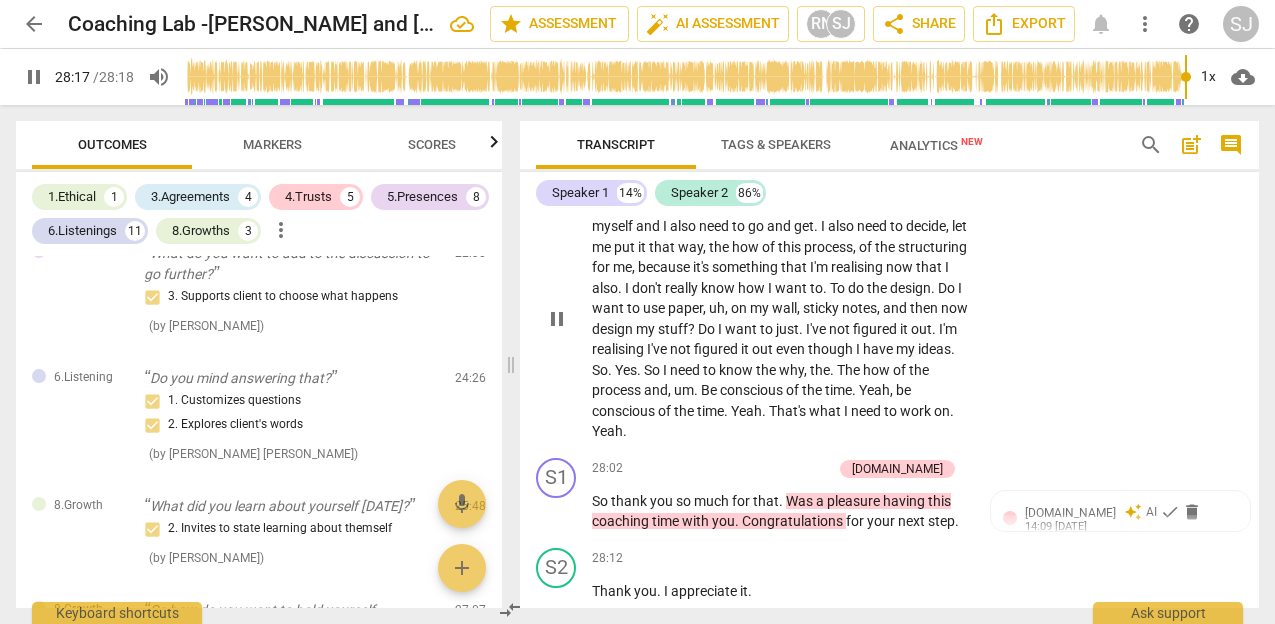 scroll, scrollTop: 12890, scrollLeft: 0, axis: vertical 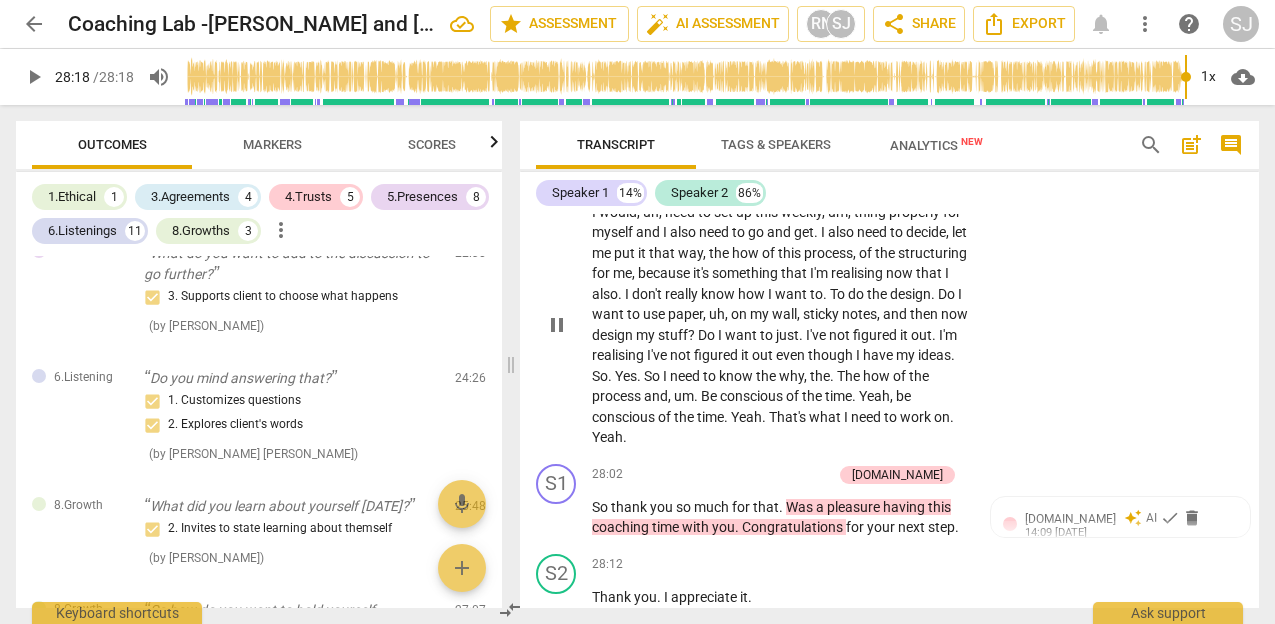 type on "1698" 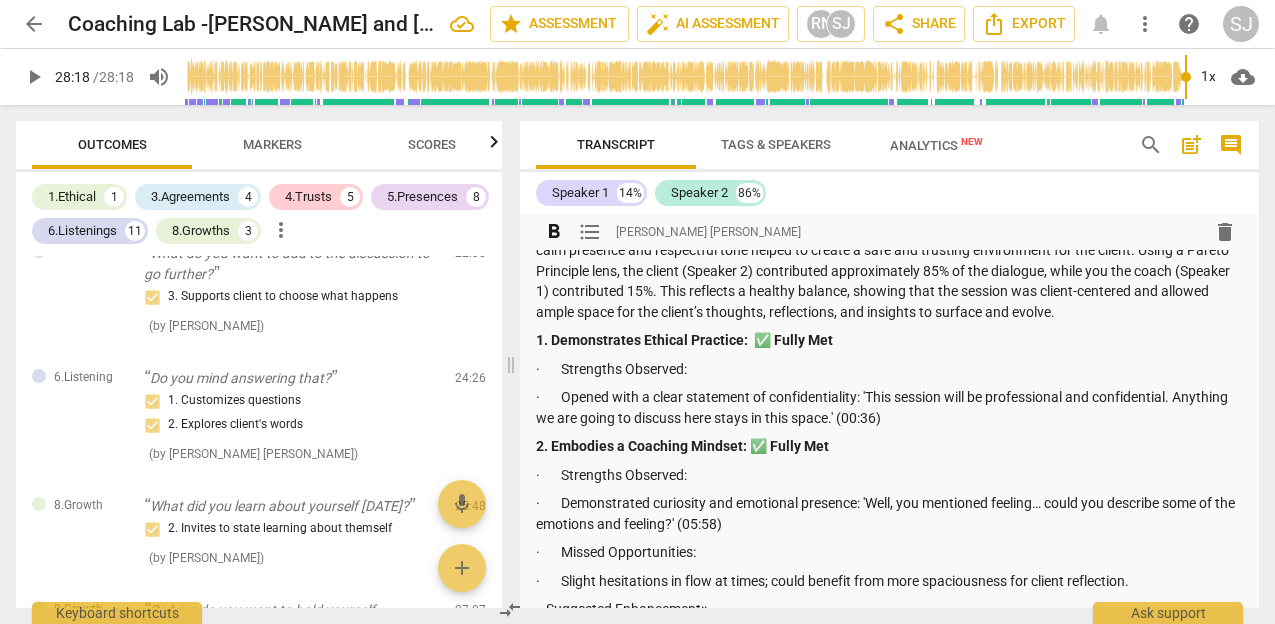 scroll, scrollTop: 0, scrollLeft: 0, axis: both 